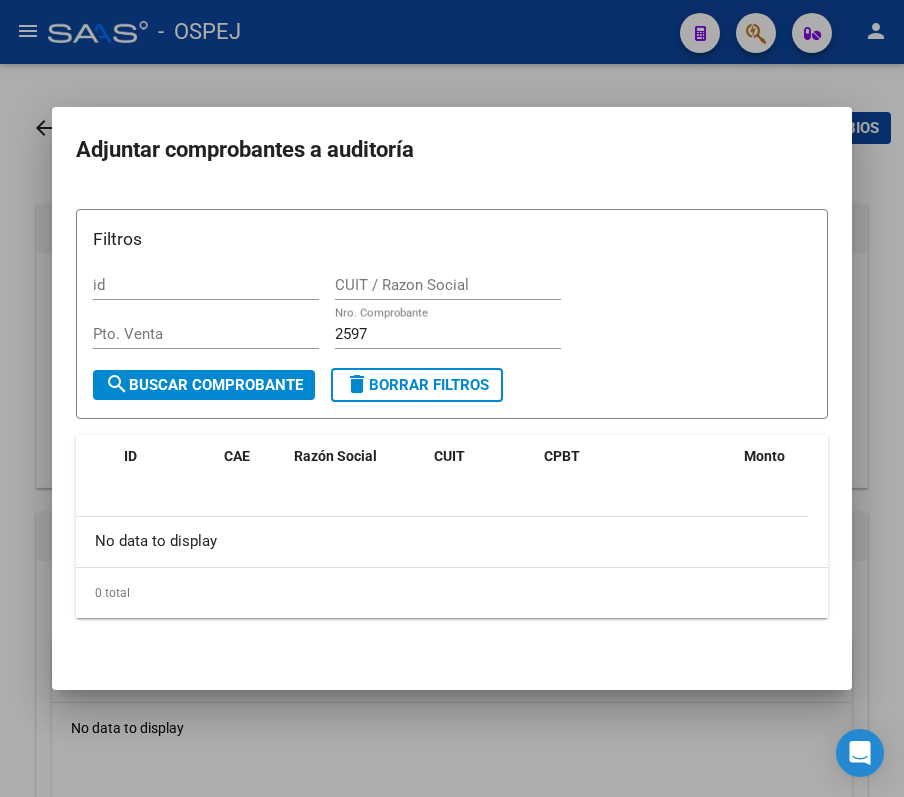 scroll, scrollTop: 0, scrollLeft: 0, axis: both 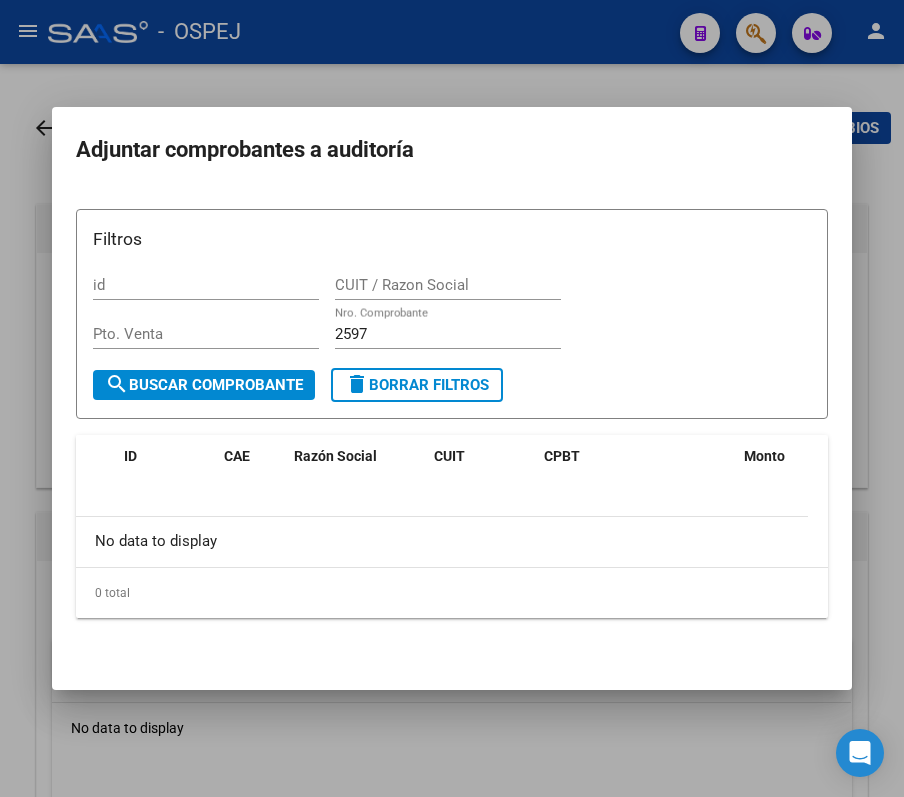 click at bounding box center (452, 398) 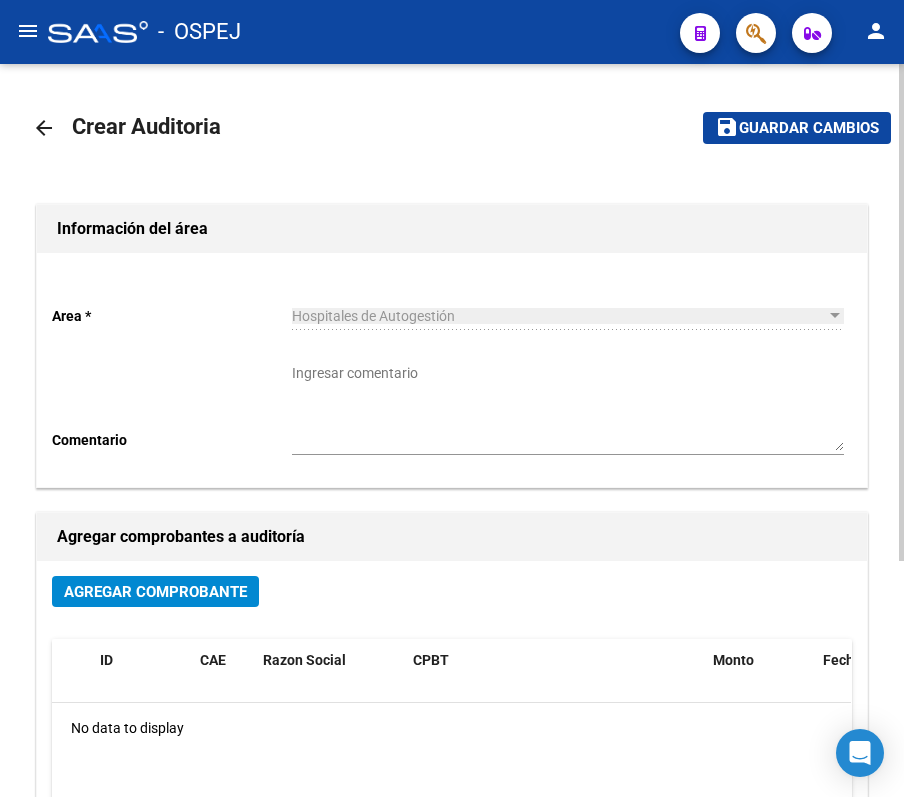 click on "arrow_back" 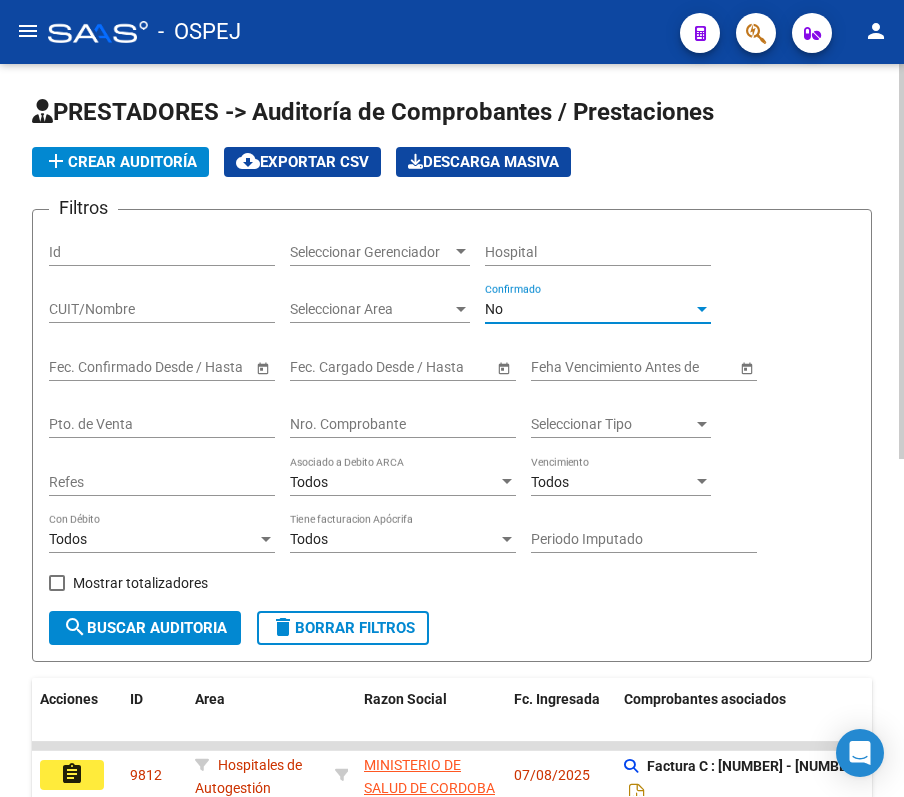 click on "No Confirmado" 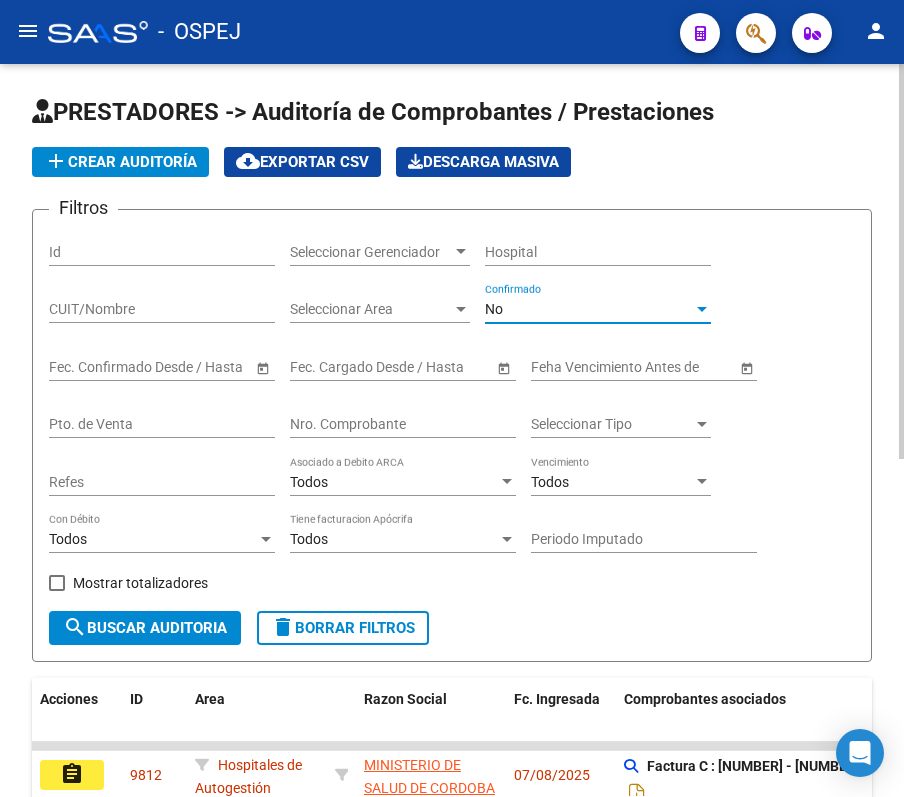 click on "No" at bounding box center (494, 309) 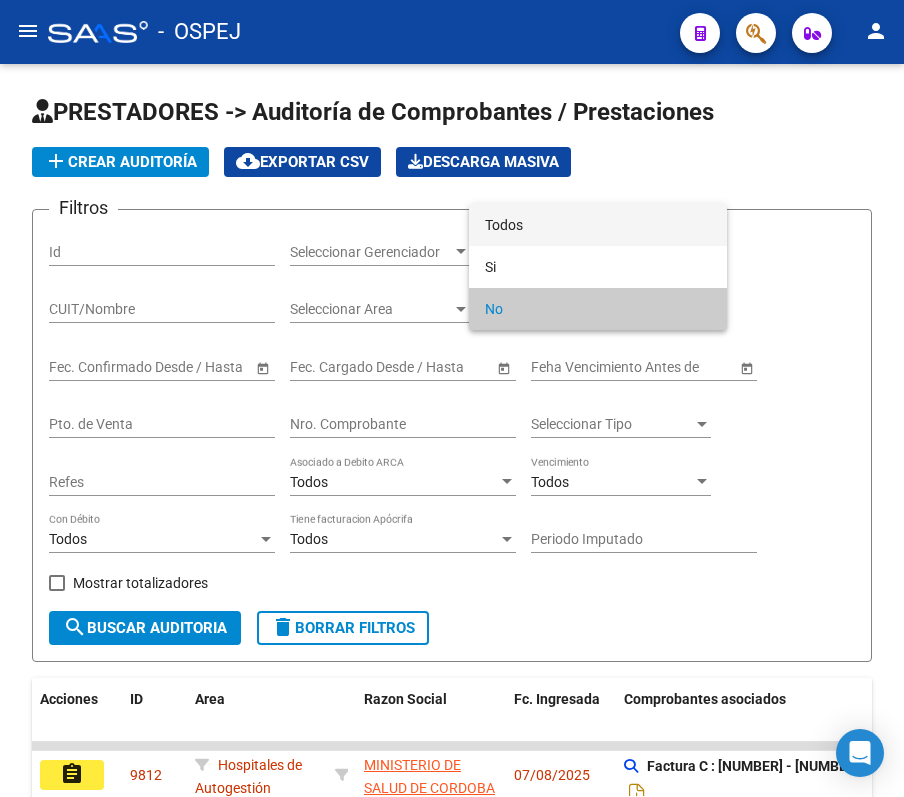 click on "Todos" at bounding box center (598, 225) 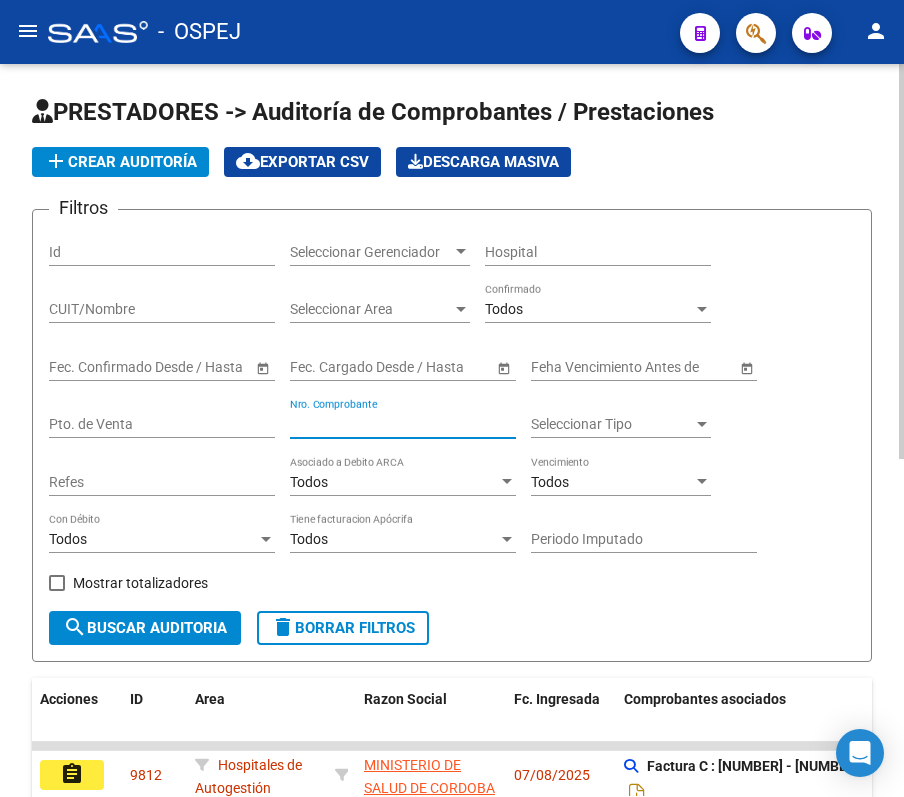 click on "Nro. Comprobante" at bounding box center (403, 424) 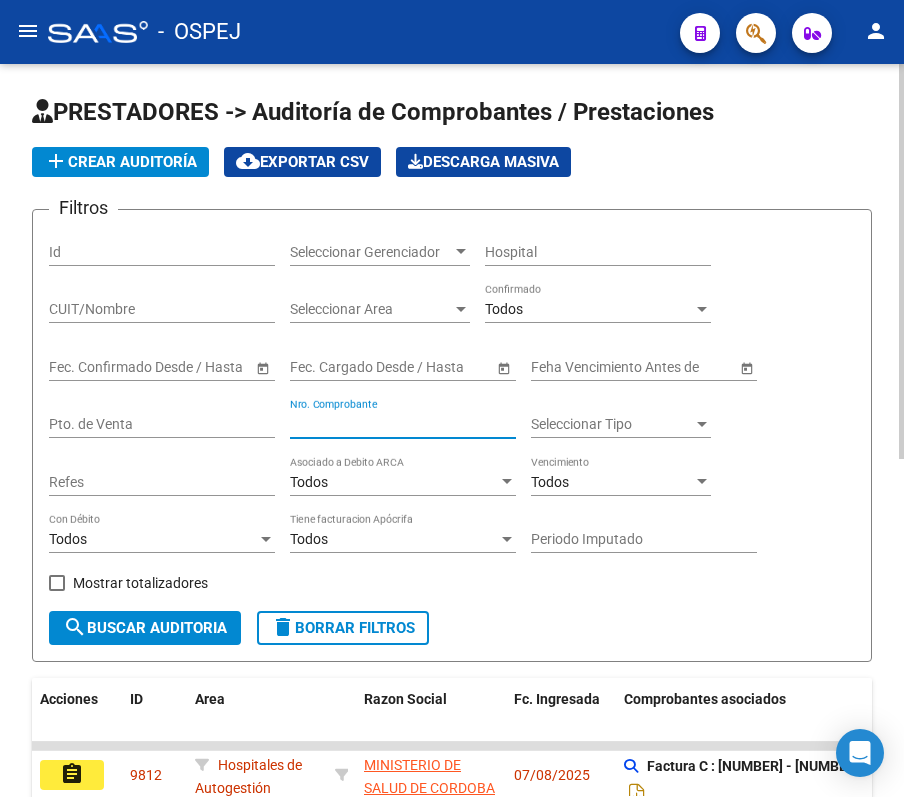 type on "3" 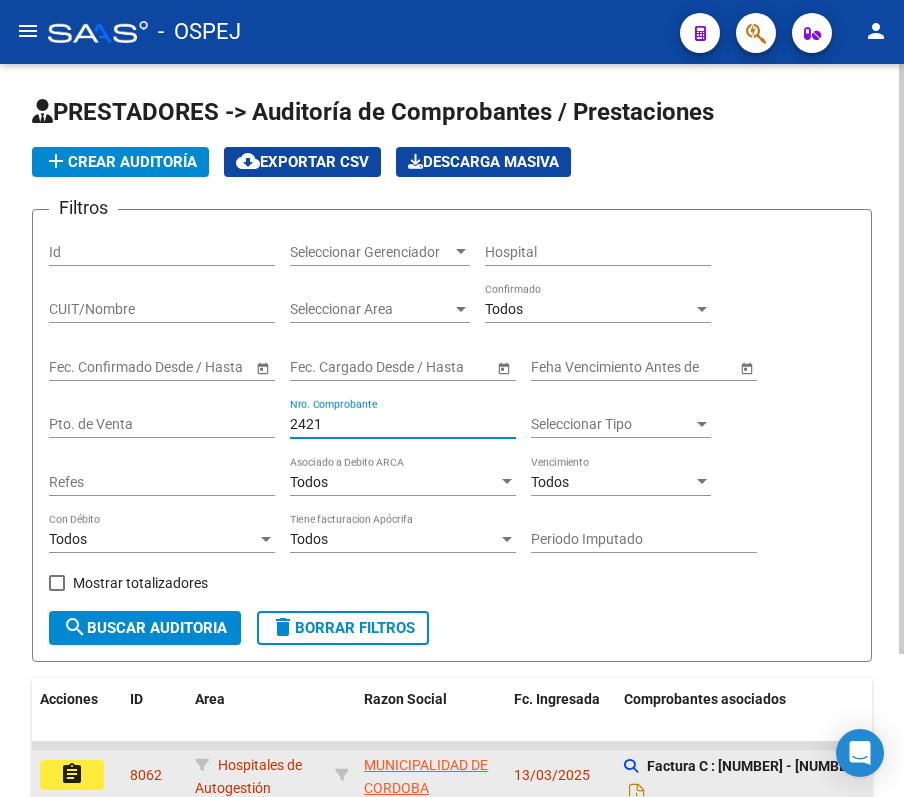 type on "2421" 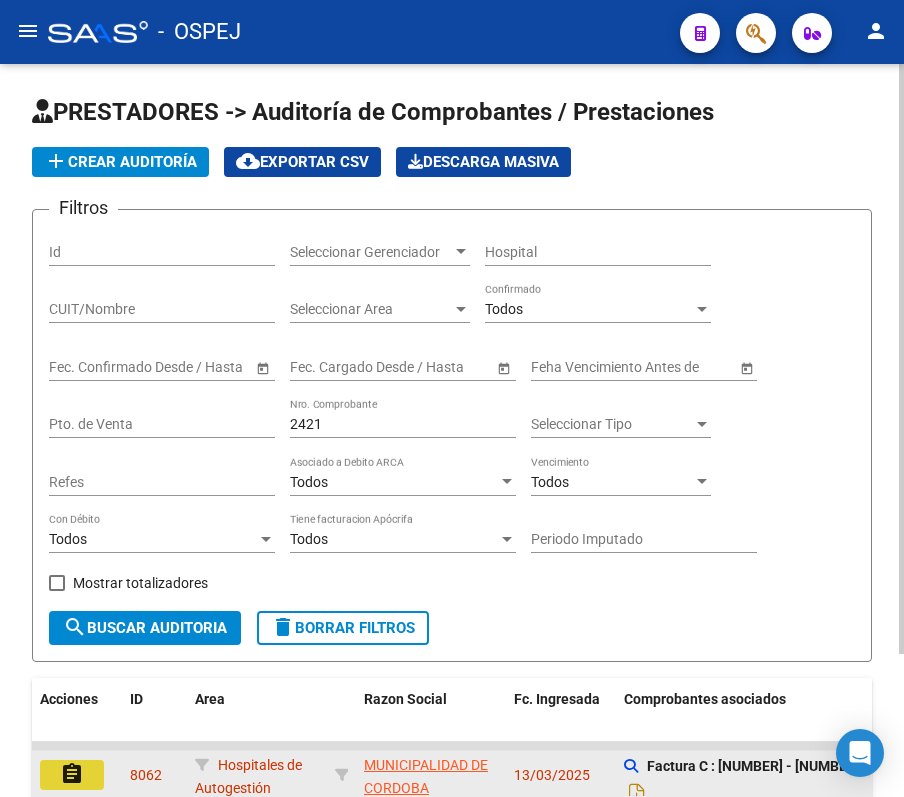 click on "assignment" 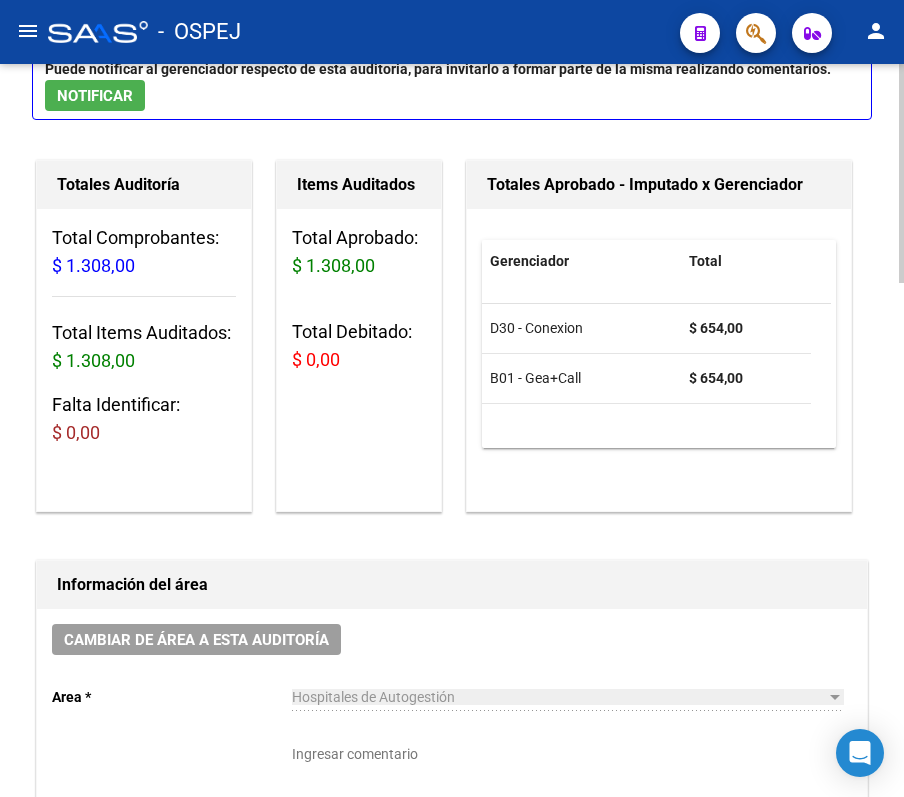 scroll, scrollTop: 0, scrollLeft: 0, axis: both 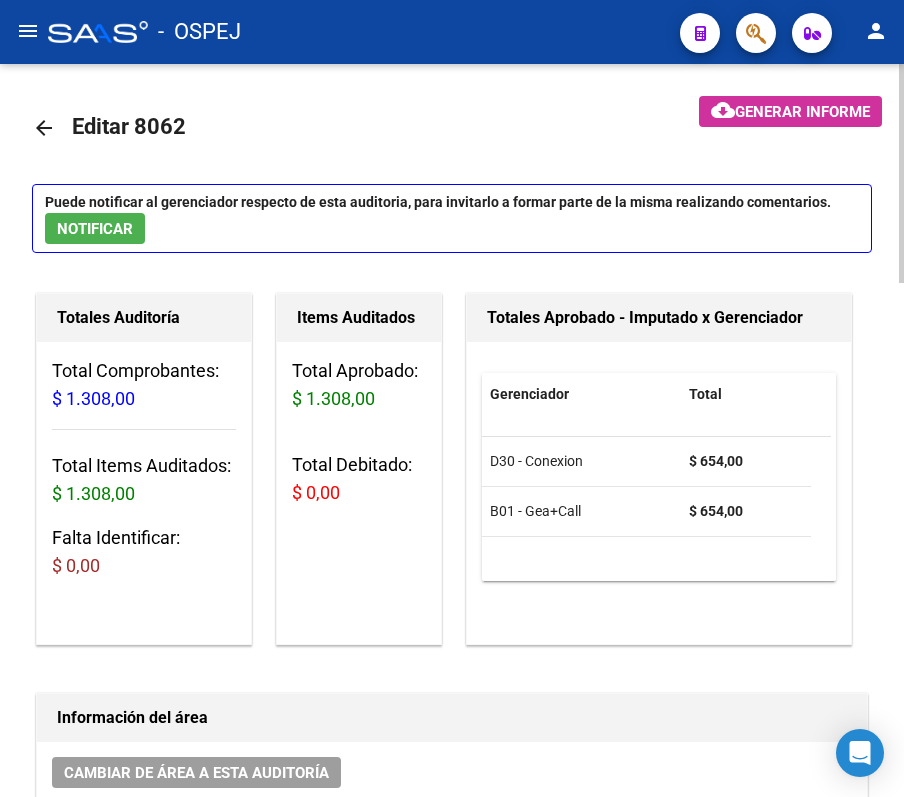 click on "arrow_back" 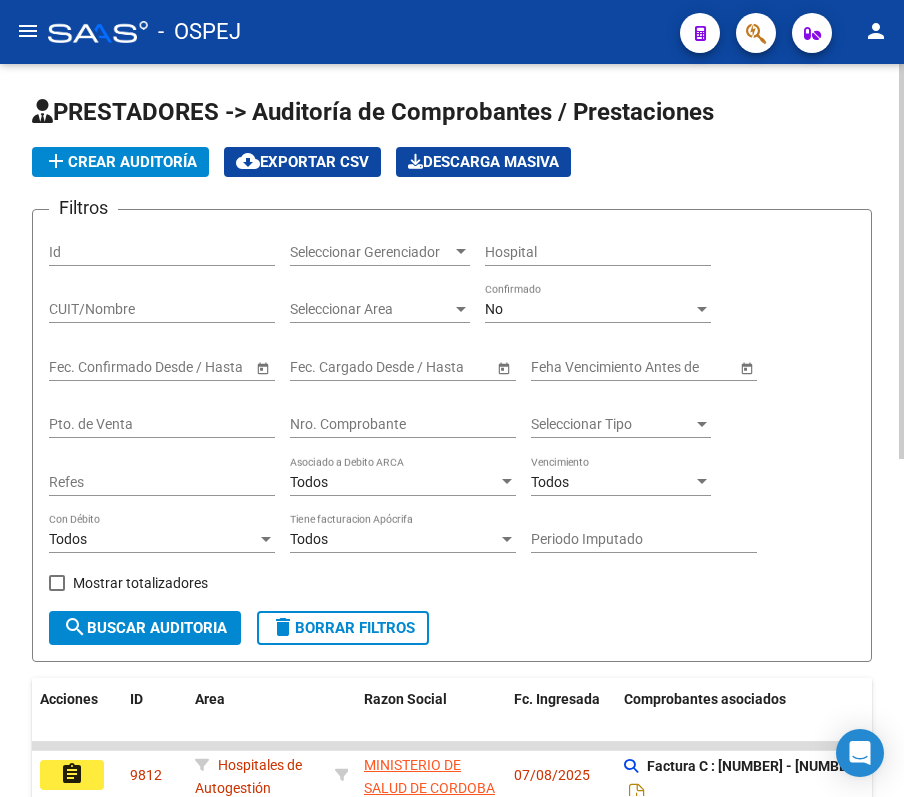 click on "No Confirmado" 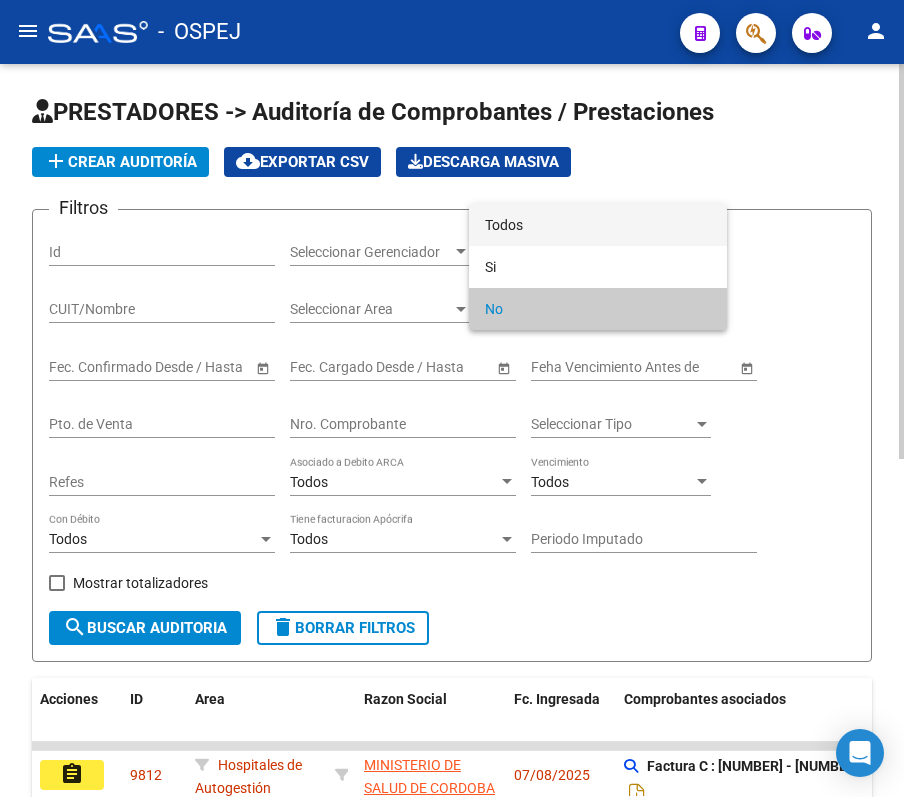 click on "Todos" at bounding box center (598, 225) 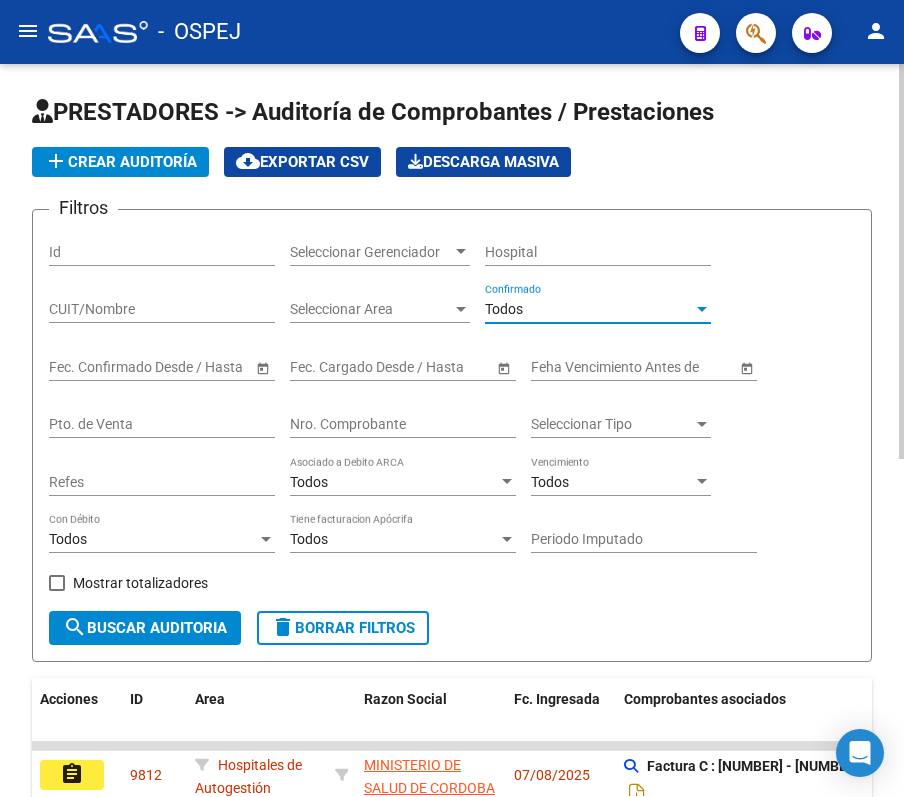 click on "Nro. Comprobante" 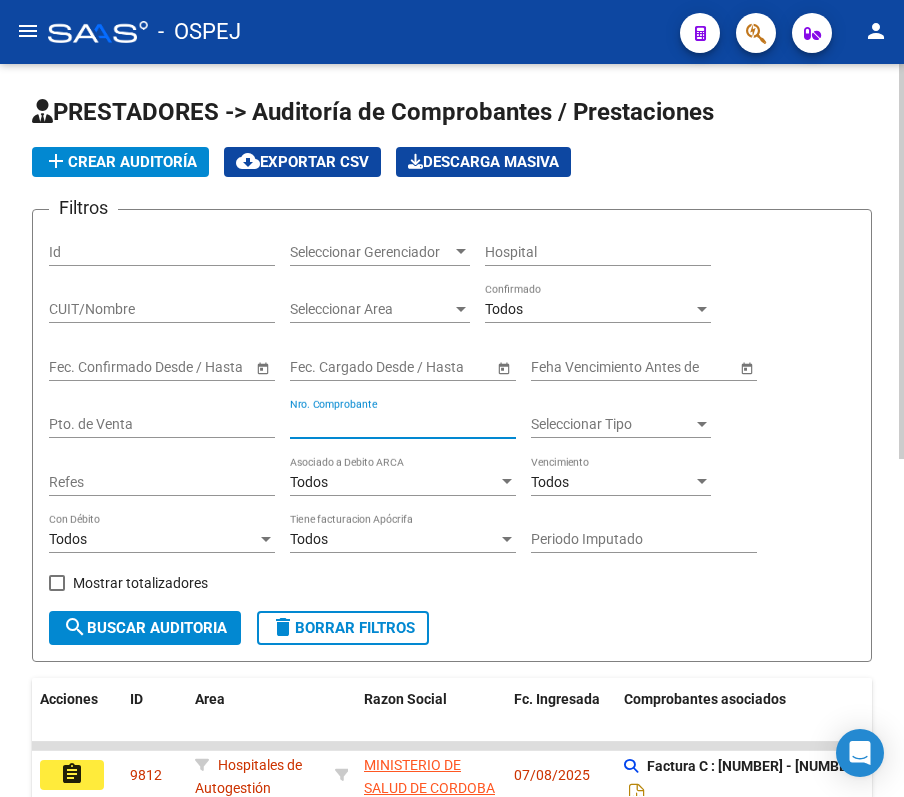 click on "Nro. Comprobante" at bounding box center (403, 424) 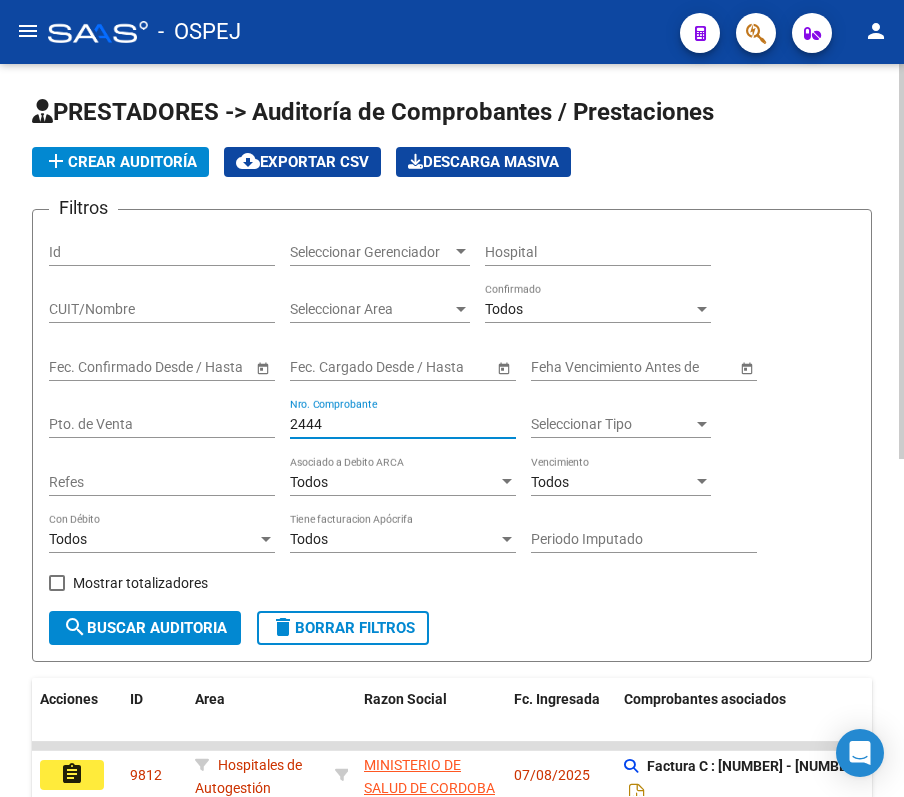 type on "2445" 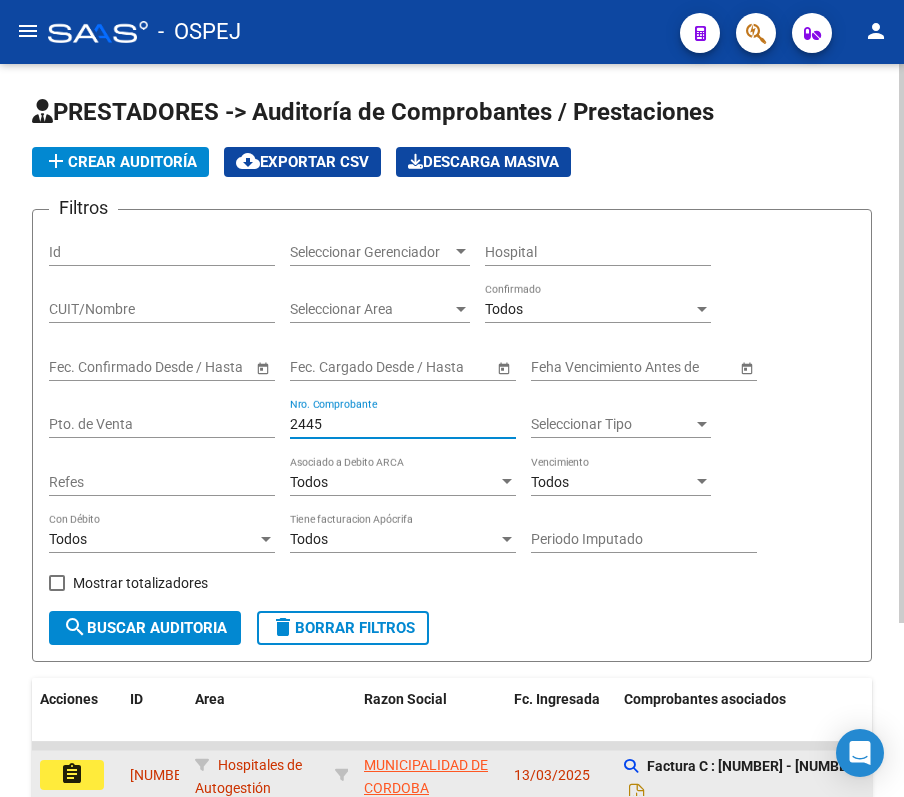 click on "assignment" 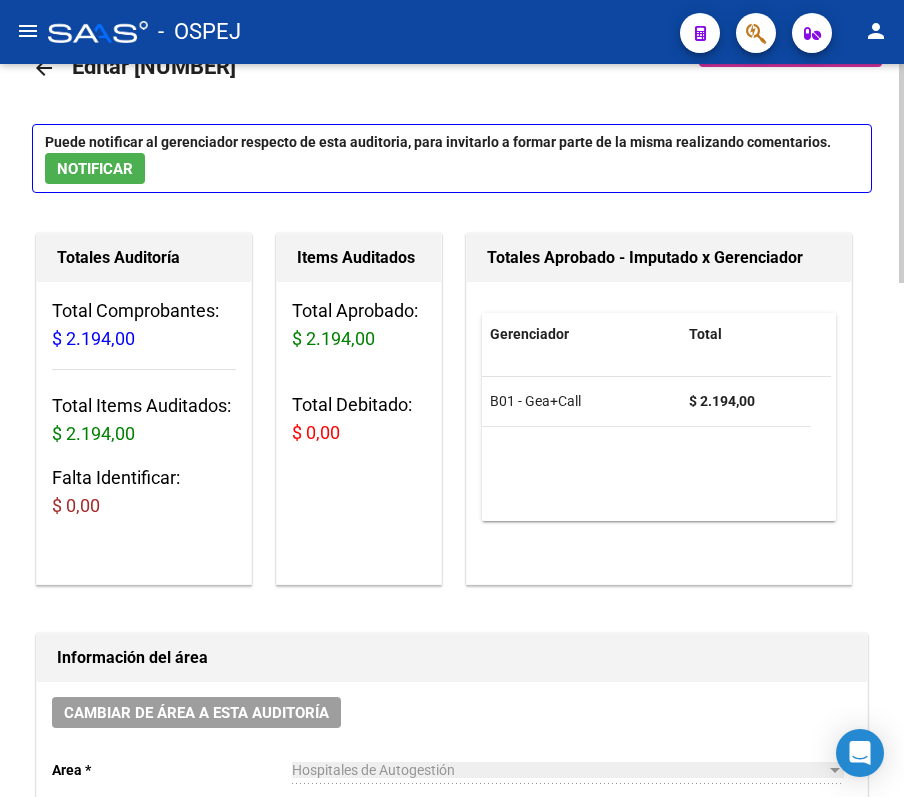 scroll, scrollTop: 0, scrollLeft: 0, axis: both 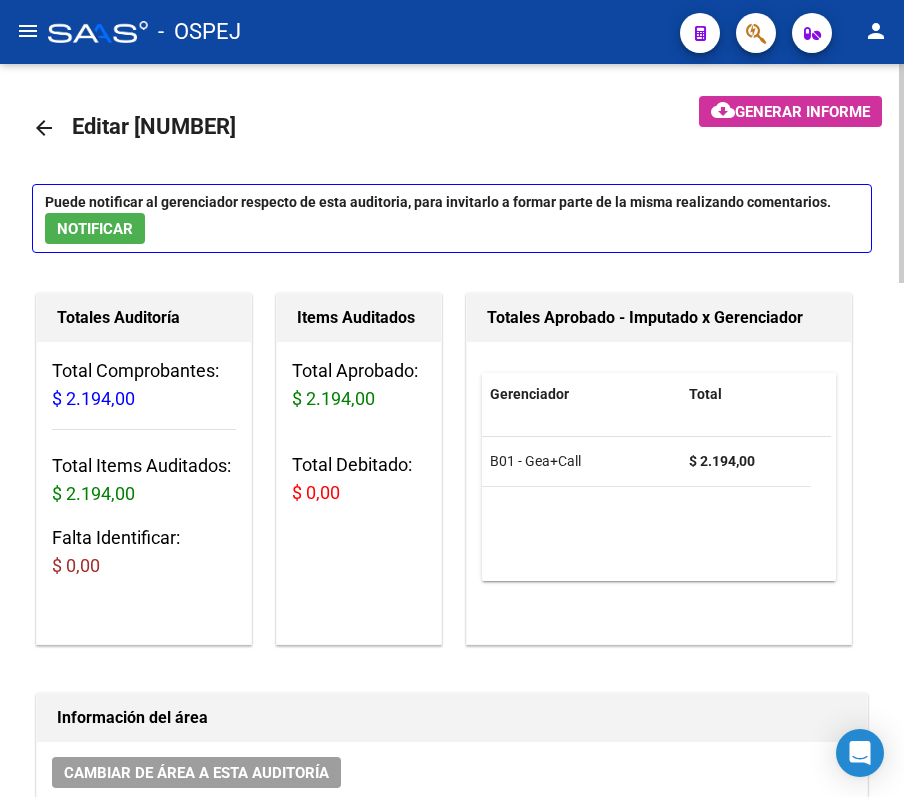 click on "arrow_back" 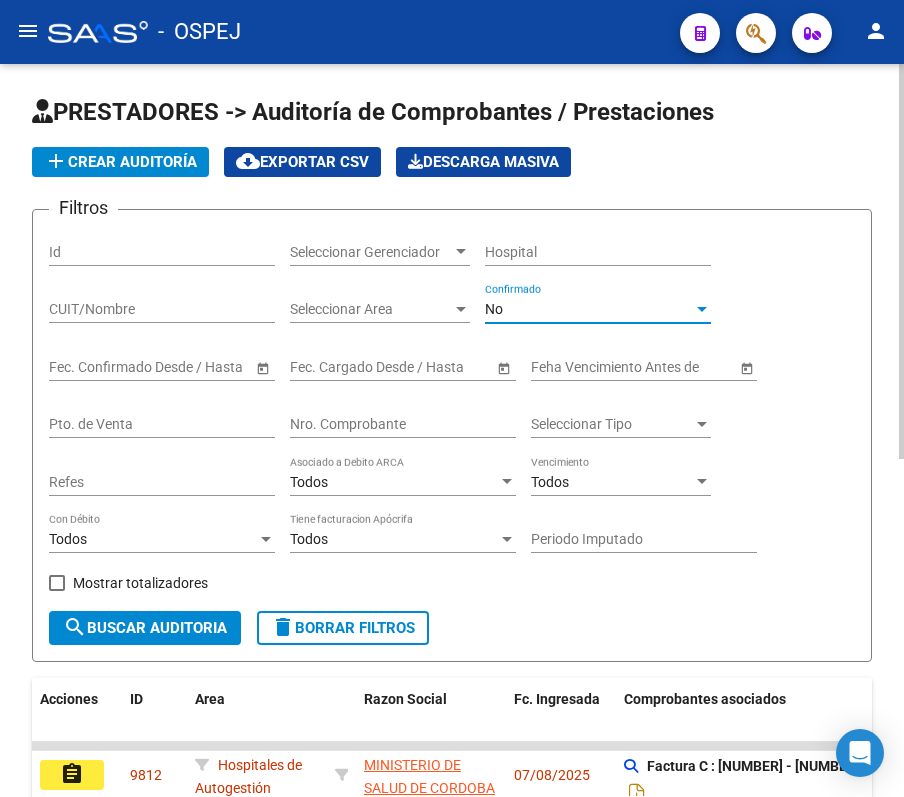 click on "No" at bounding box center [589, 309] 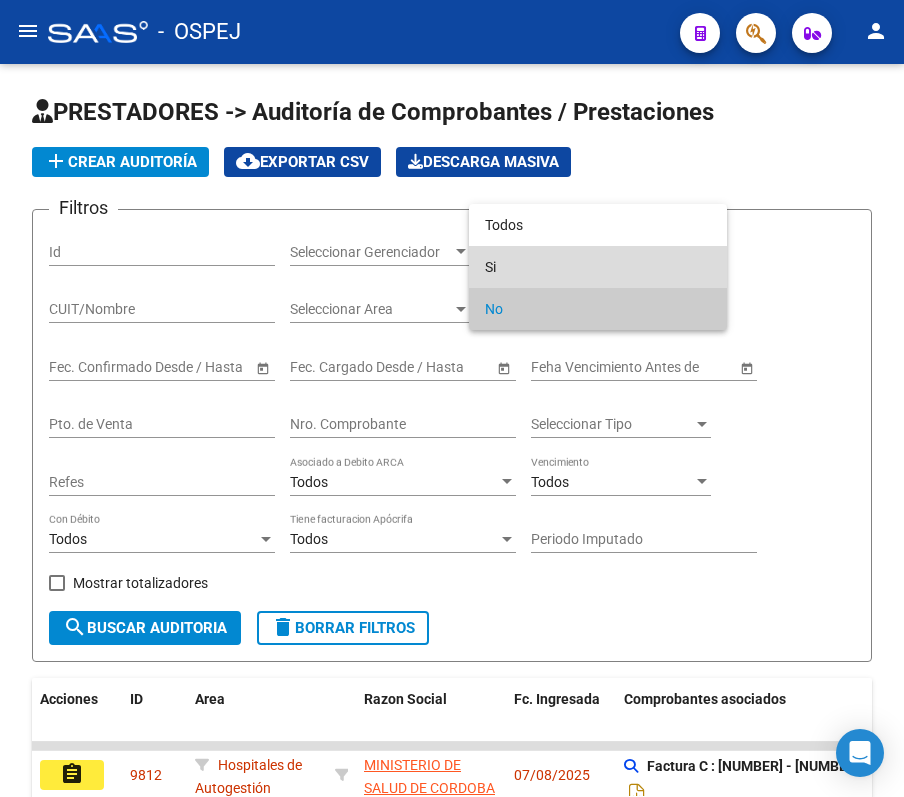 click on "Si" at bounding box center (598, 267) 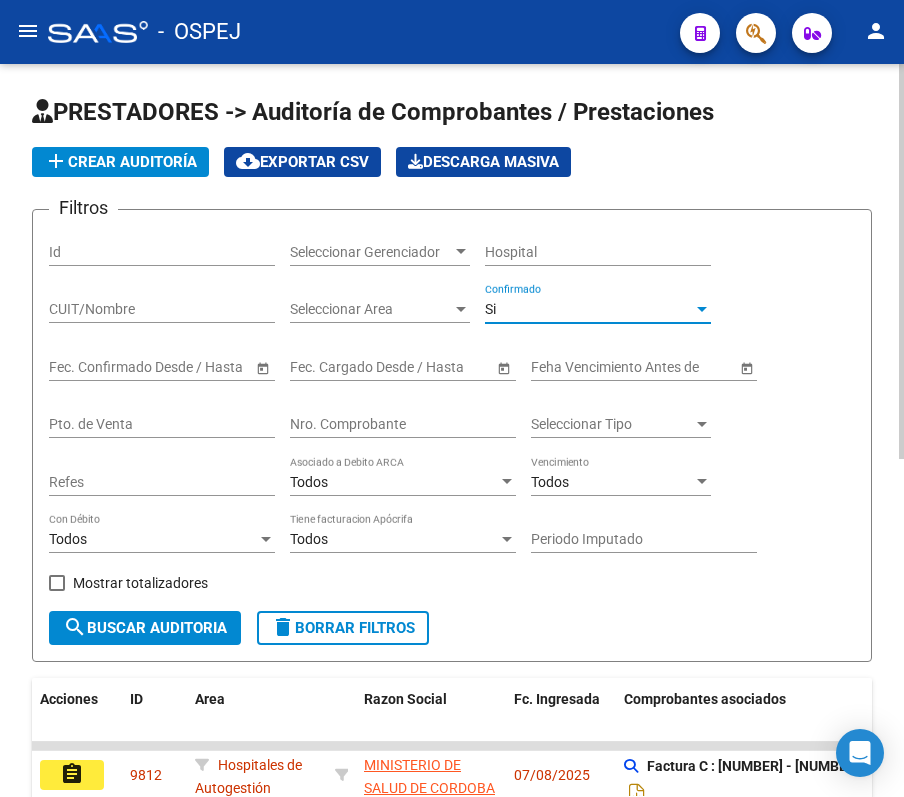 click on "Si" at bounding box center [589, 309] 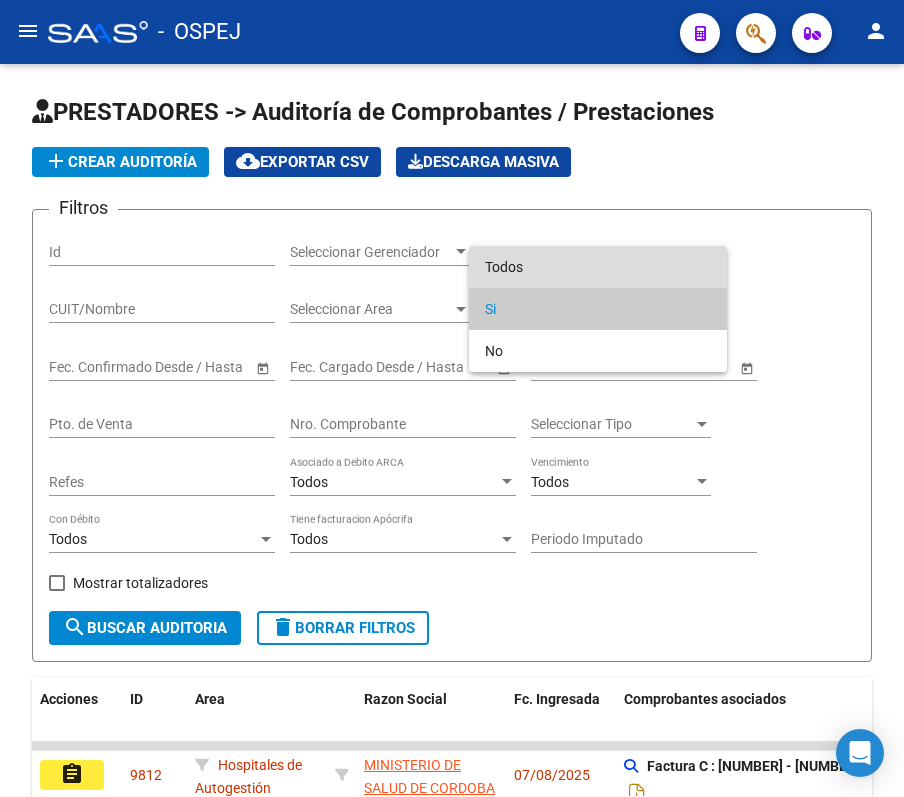 click on "Todos" at bounding box center [598, 267] 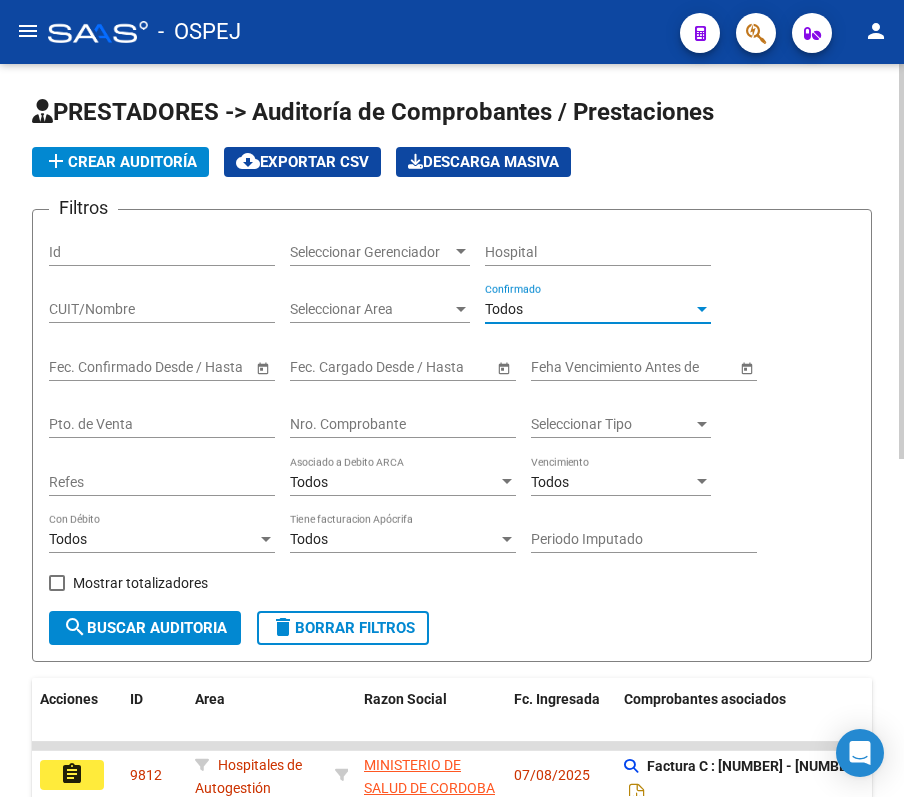 click on "Nro. Comprobante" 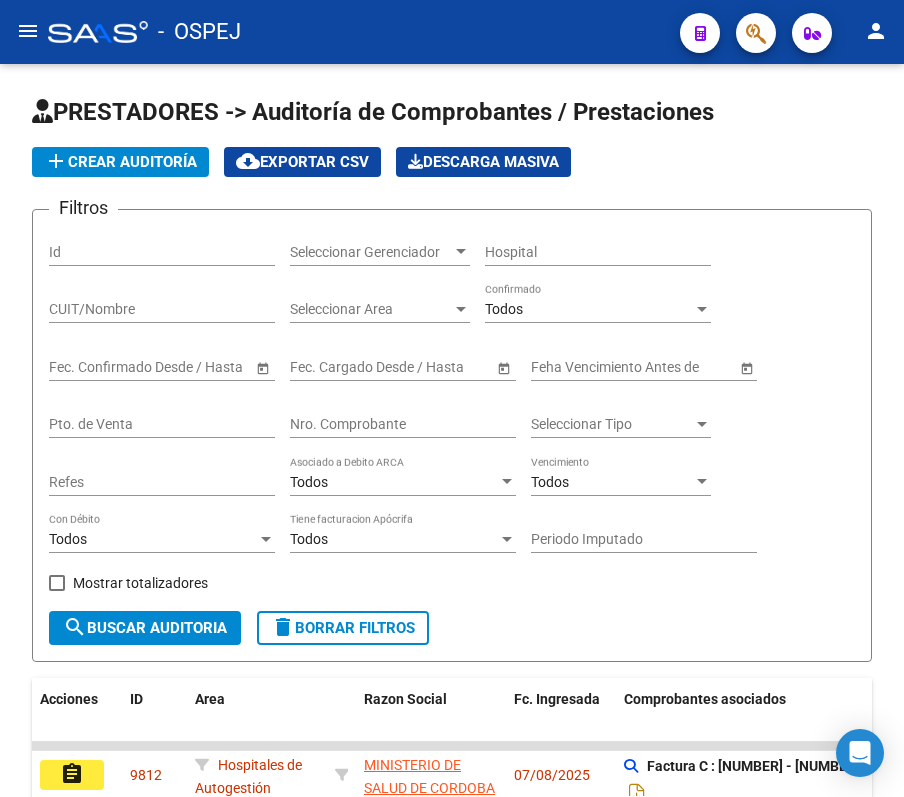 click on "menu" 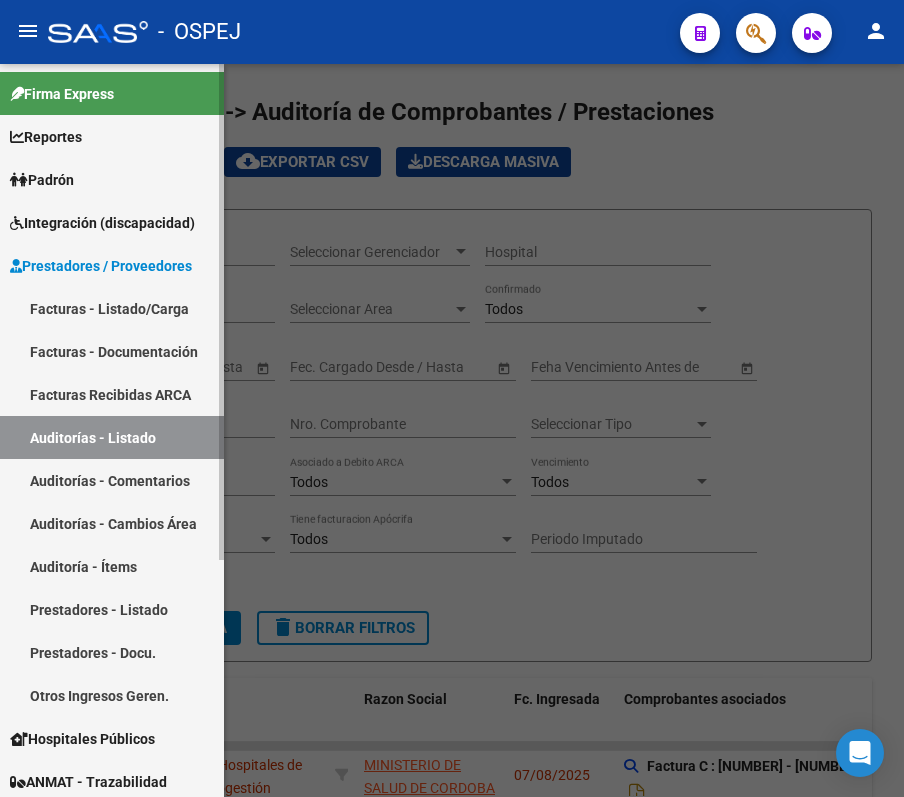 click on "Facturas - Listado/Carga" at bounding box center (112, 308) 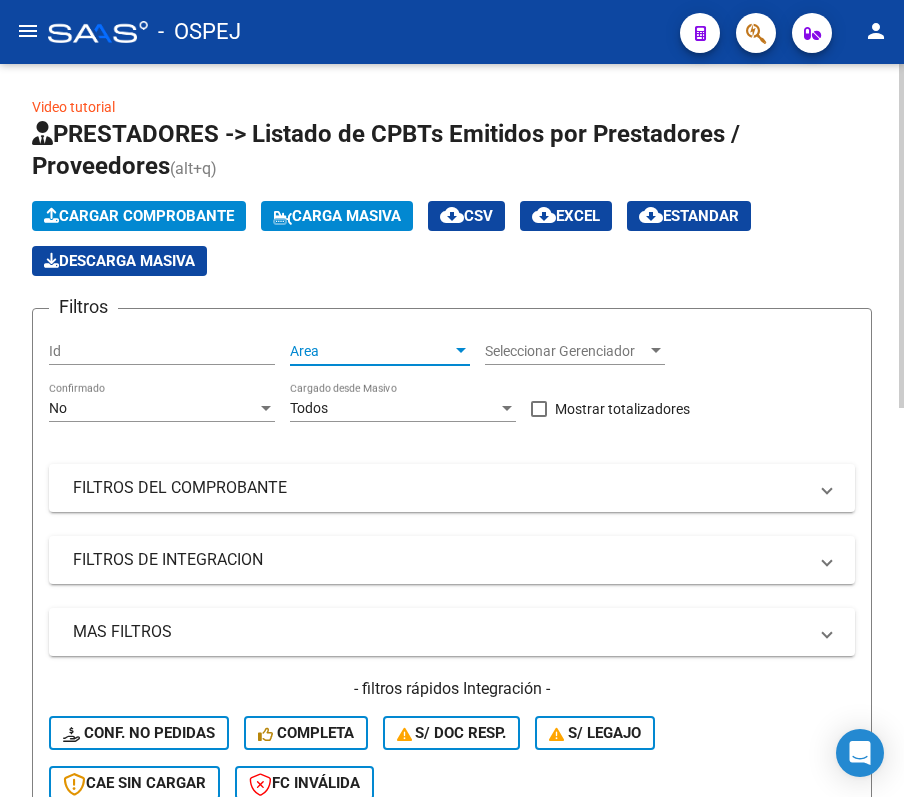 click on "Area" at bounding box center (371, 351) 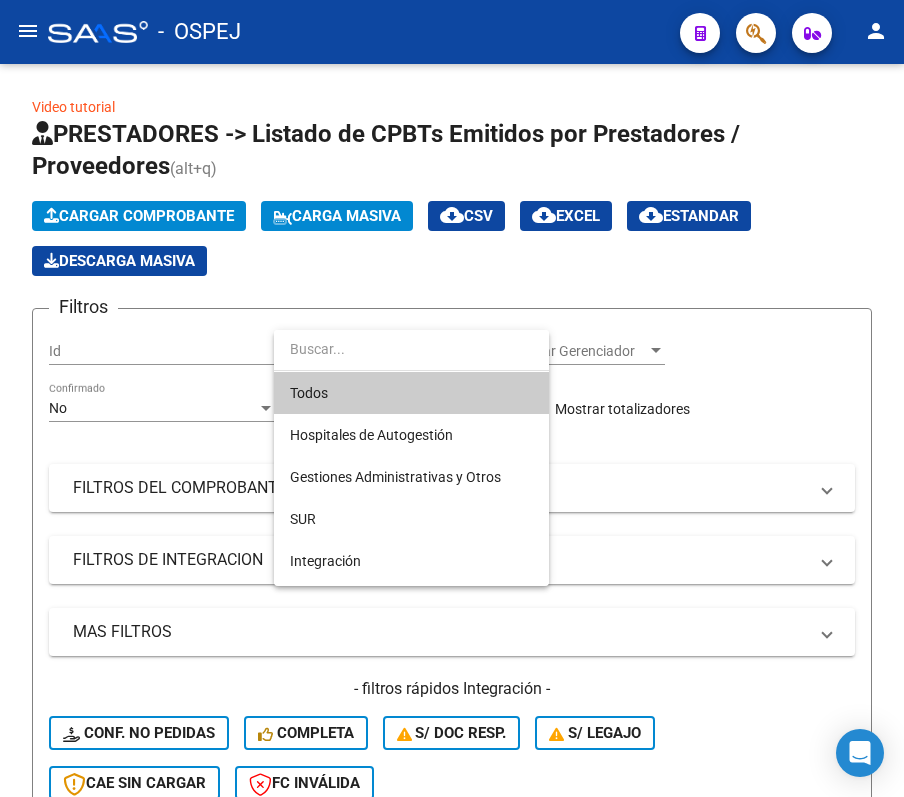 click at bounding box center [452, 398] 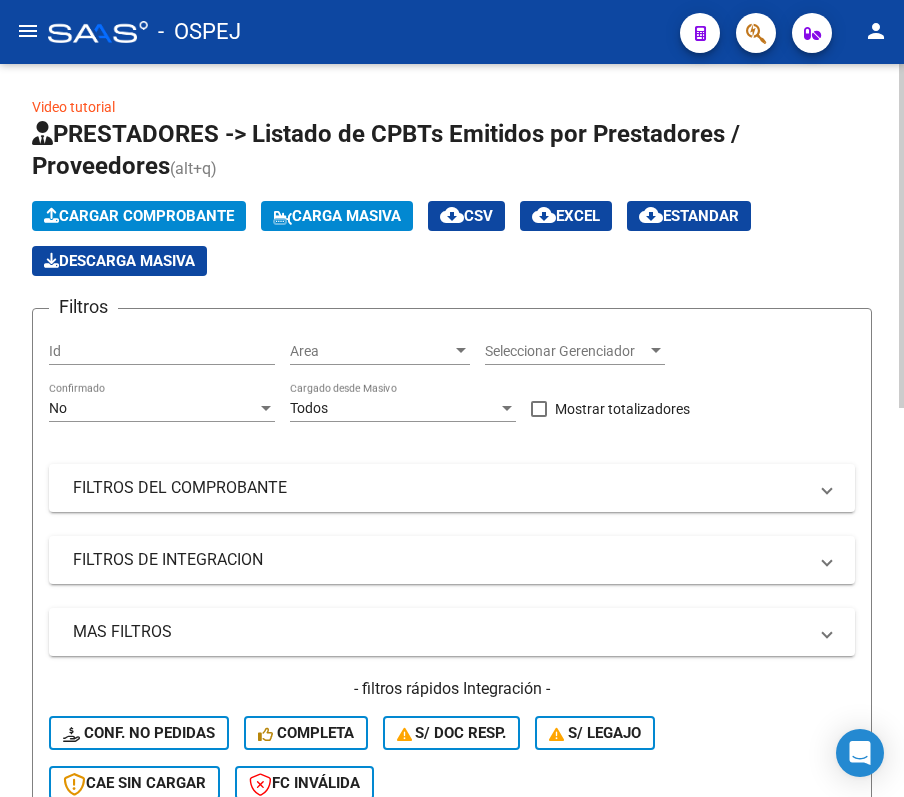 click on "Area Area" 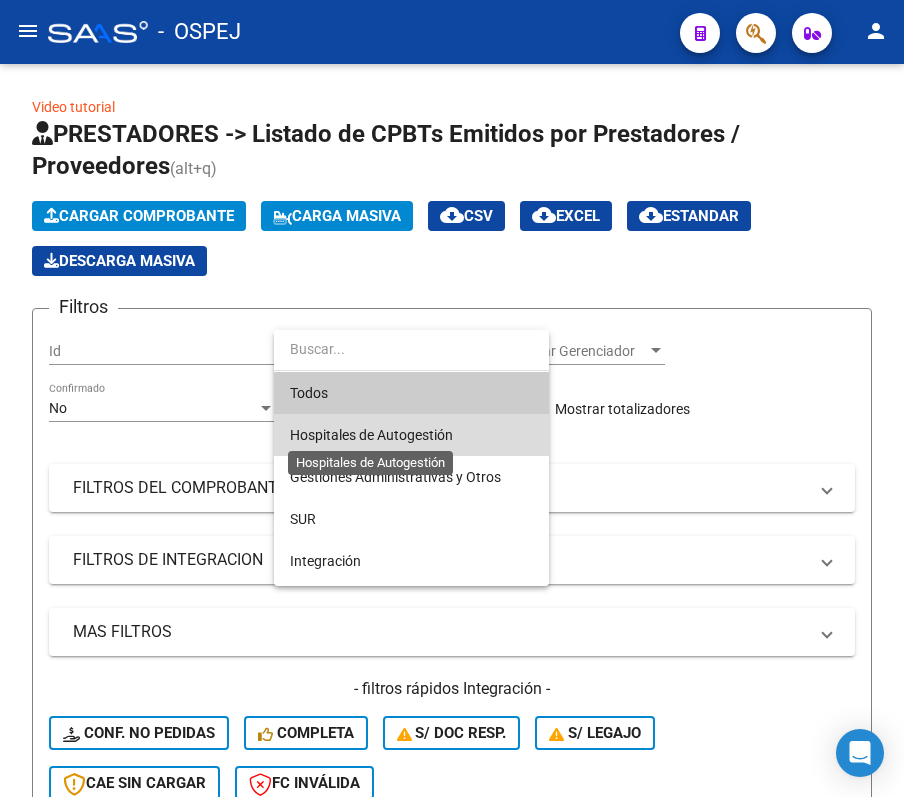 click on "Hospitales de Autogestión" at bounding box center [371, 435] 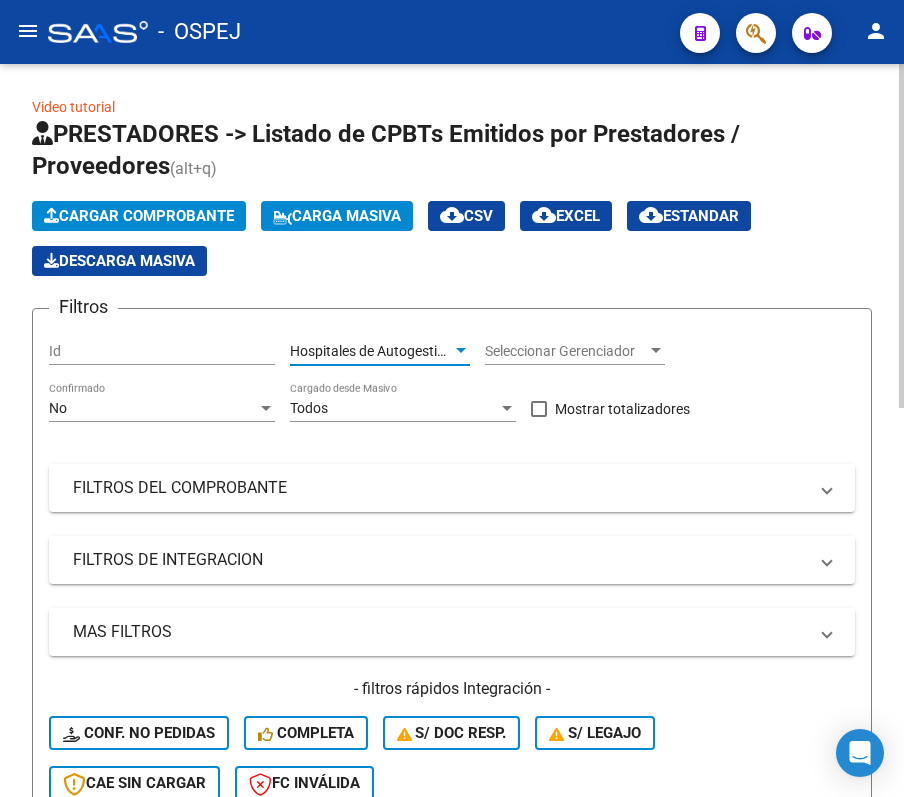 click on "Hospitales de Autogestión Area" 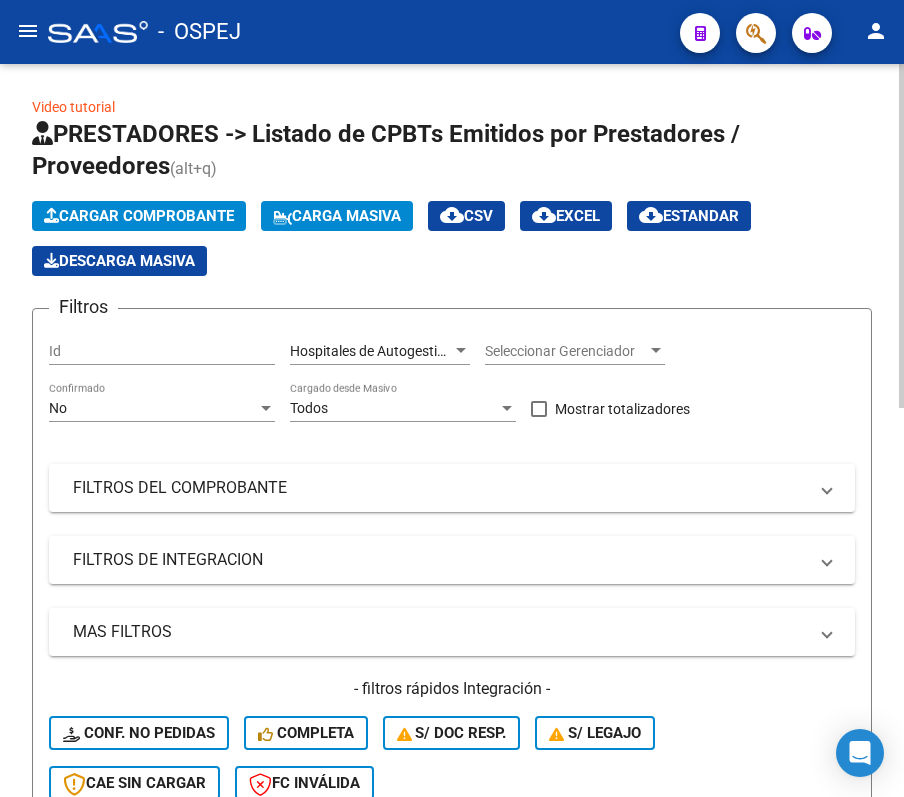 click on "Hospitales de Autogestión Area" 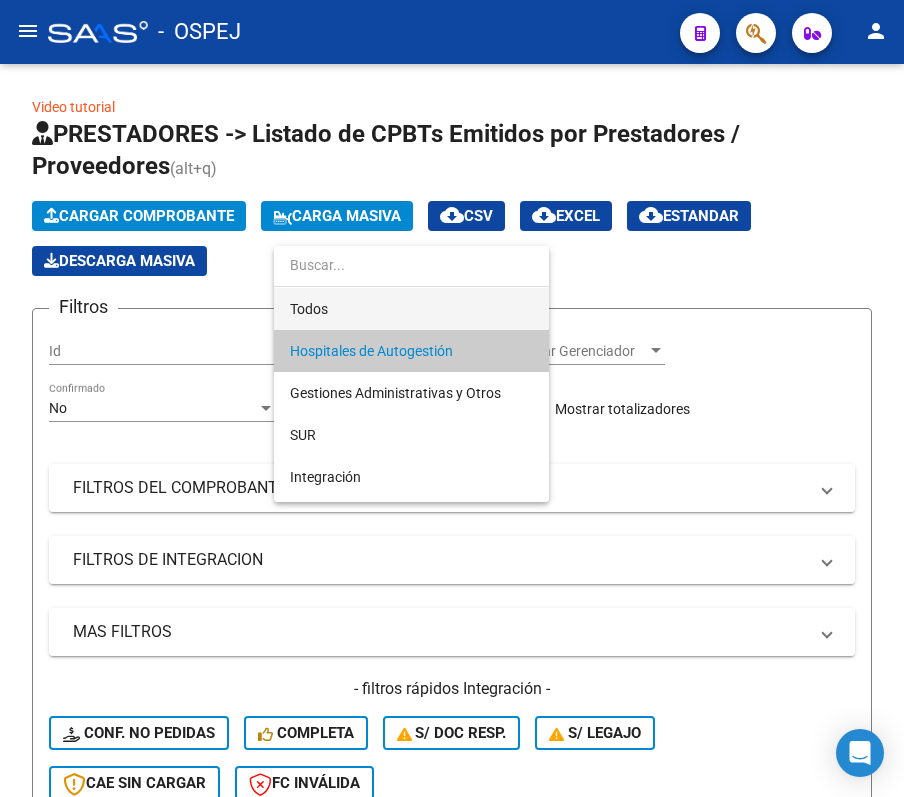 click on "Todos" at bounding box center [411, 309] 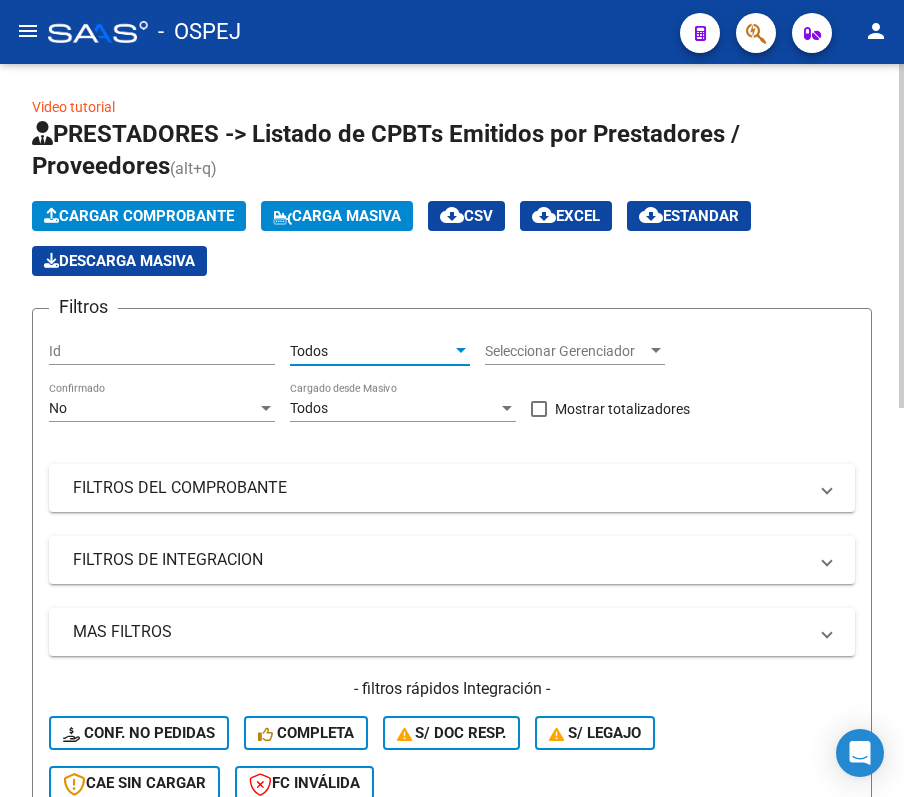 click on "No Confirmado" 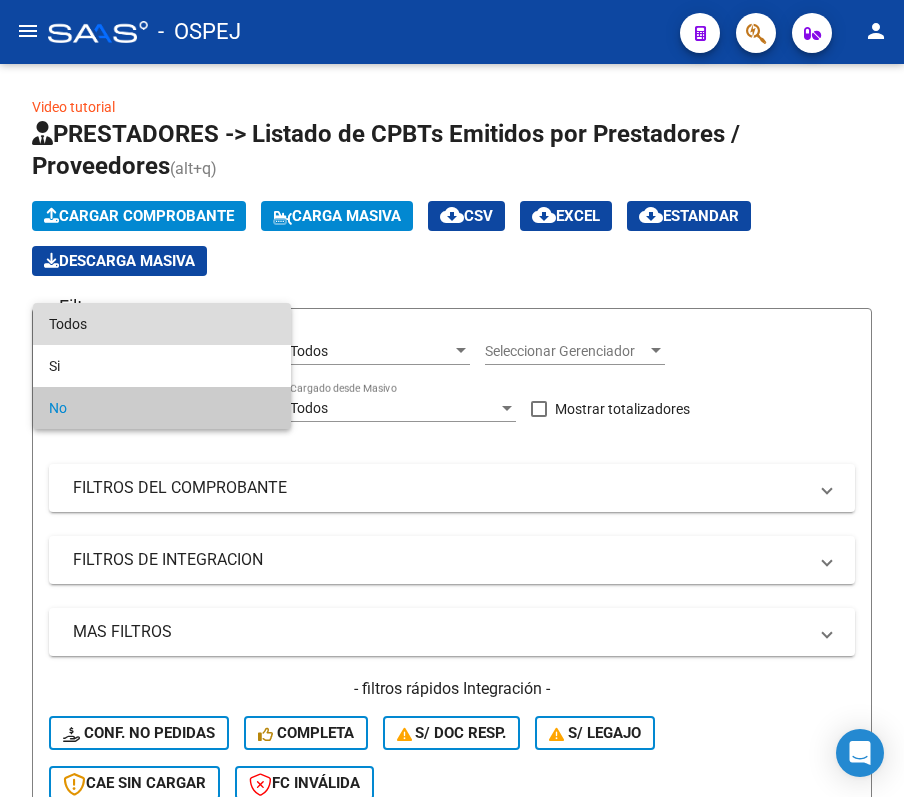 click on "Todos" at bounding box center [162, 324] 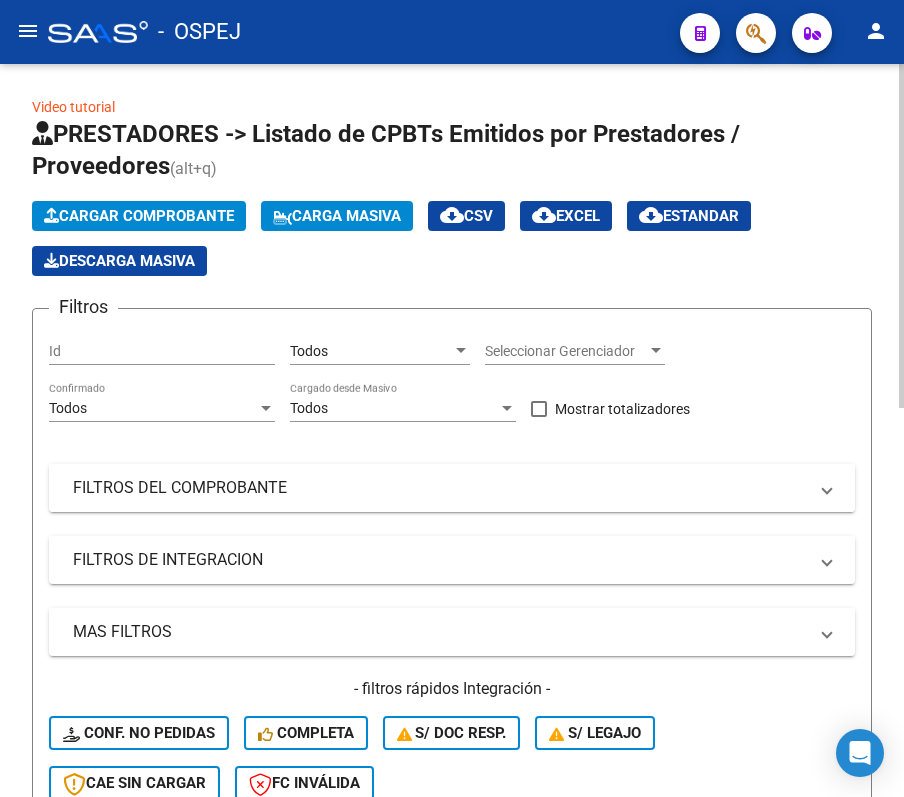 click on "FILTROS DEL COMPROBANTE" at bounding box center [440, 488] 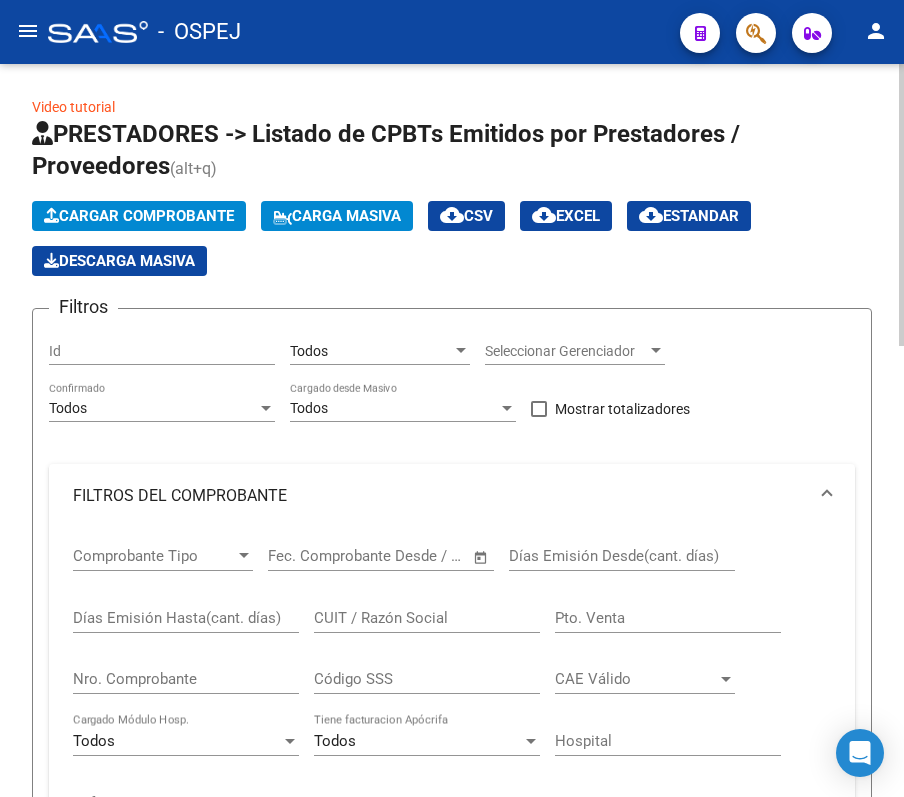 click on "Nro. Comprobante" 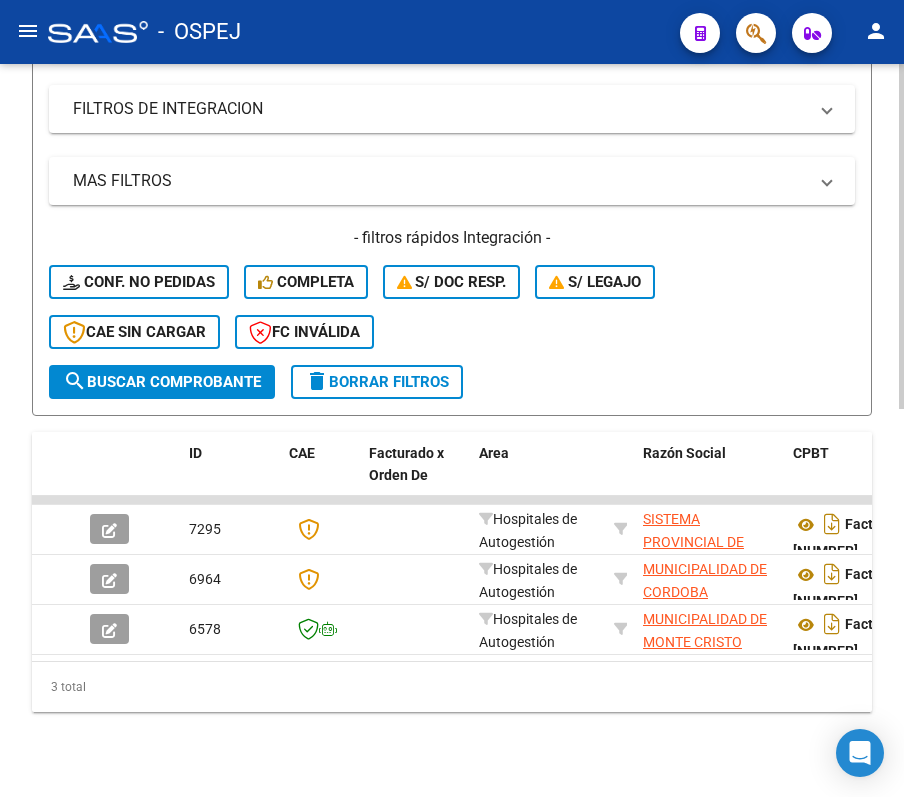 scroll, scrollTop: 800, scrollLeft: 0, axis: vertical 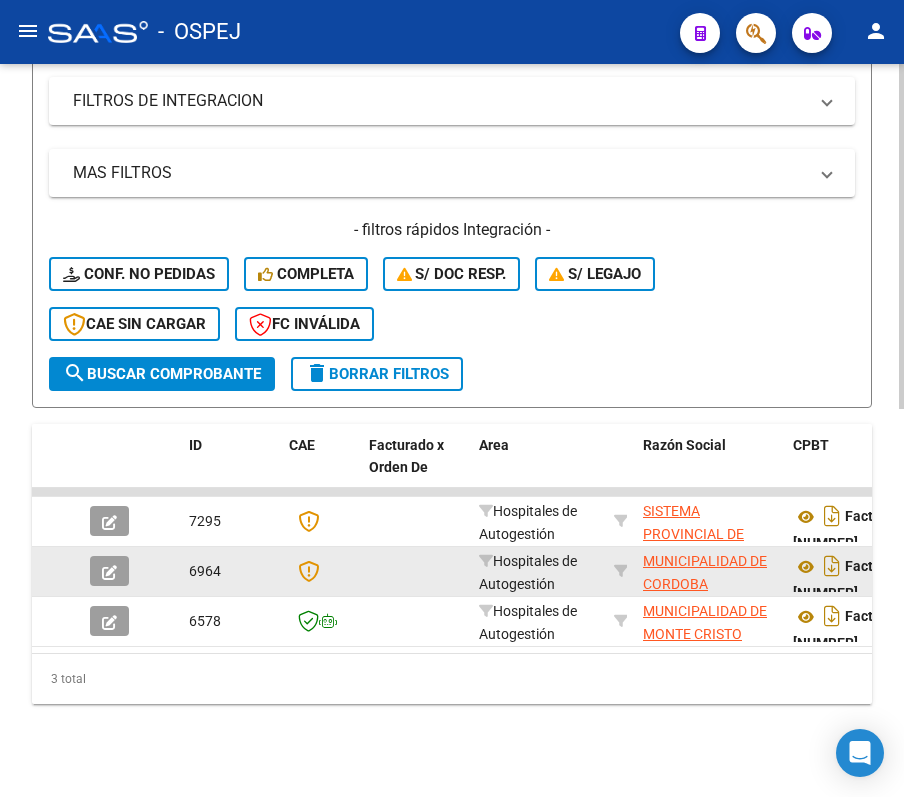 type on "2740" 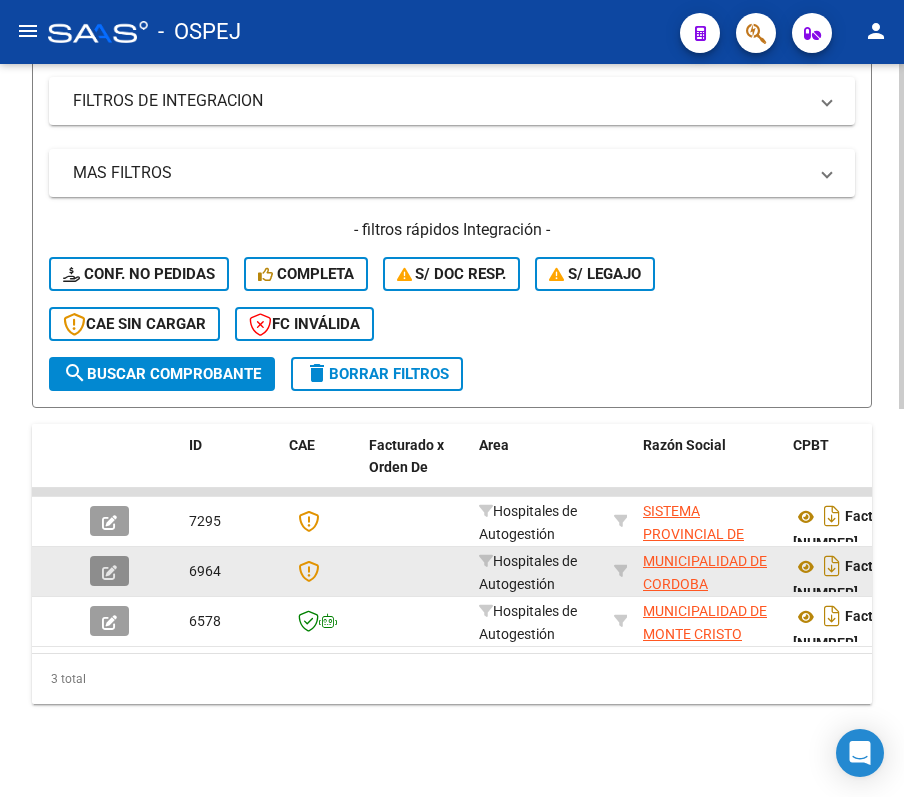 click 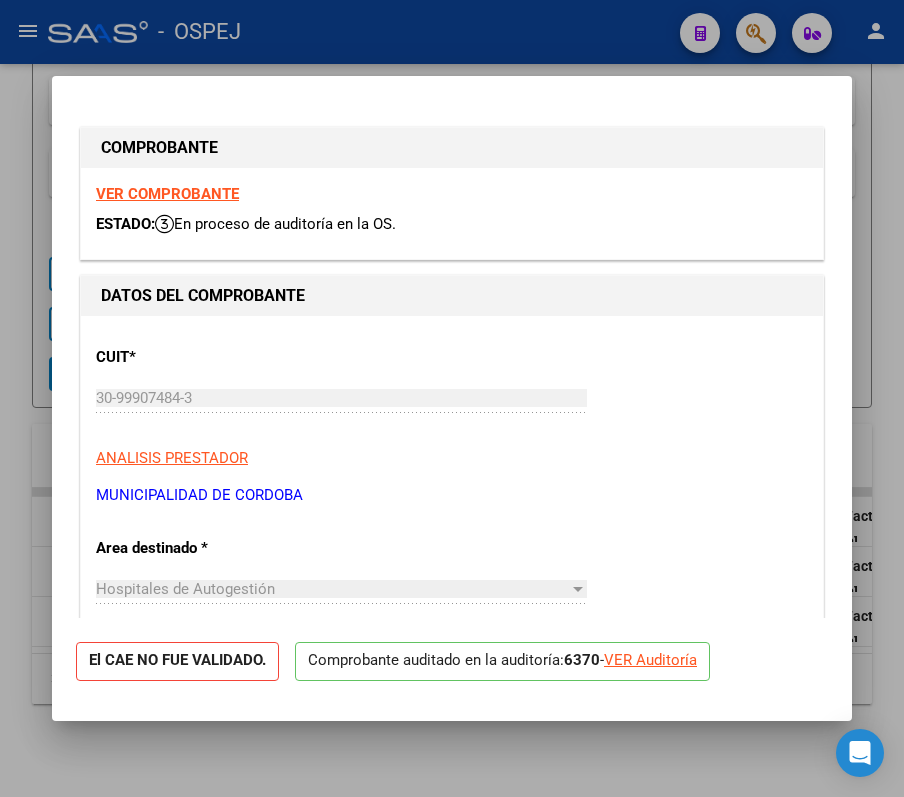 click on "VER Auditoría" 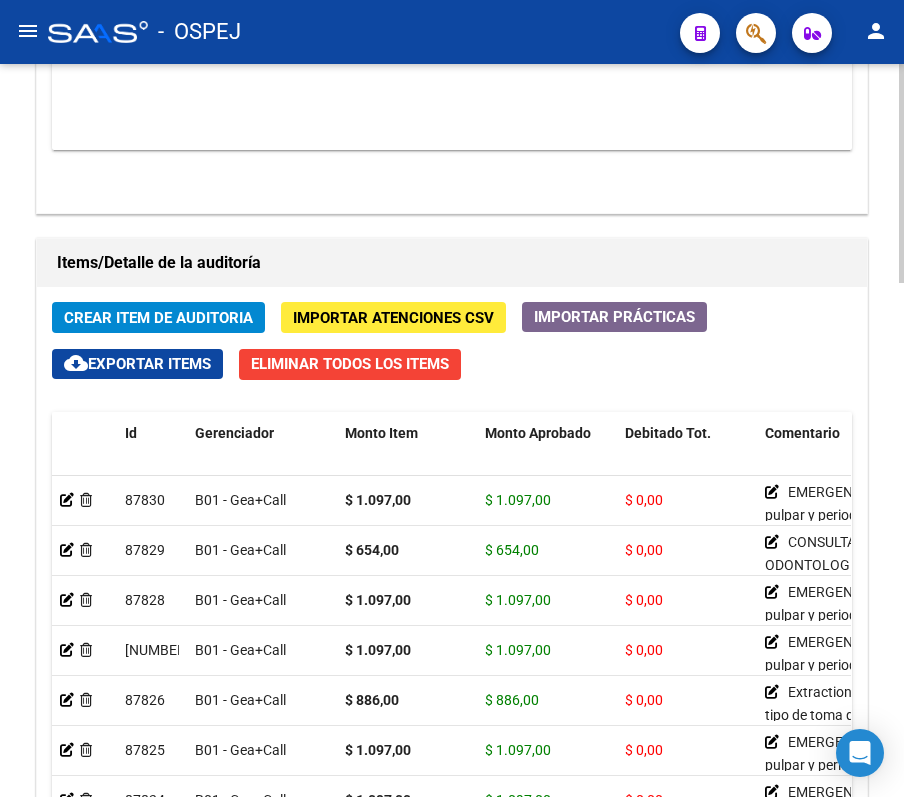 scroll, scrollTop: 1716, scrollLeft: 0, axis: vertical 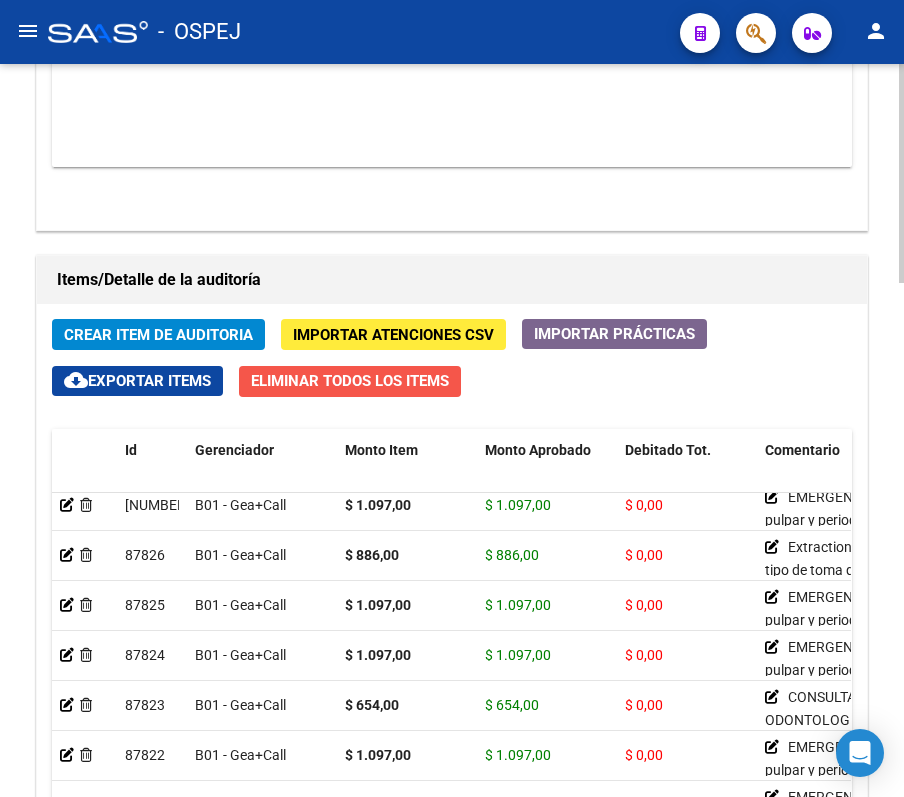 click on "Eliminar Todos los Items" 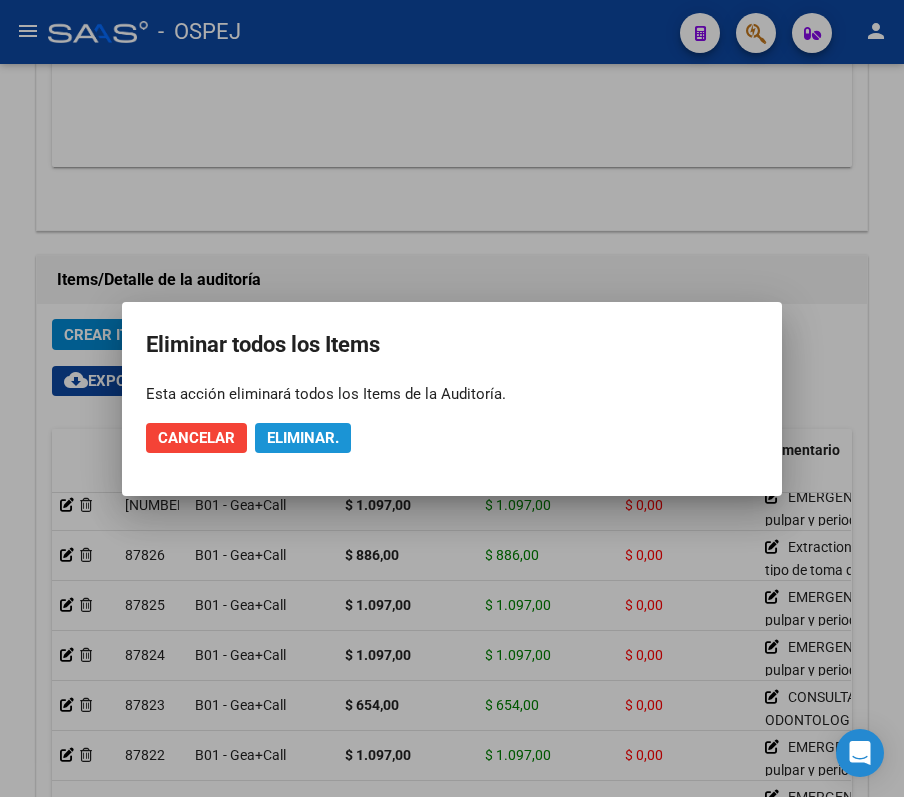 click on "Eliminar." 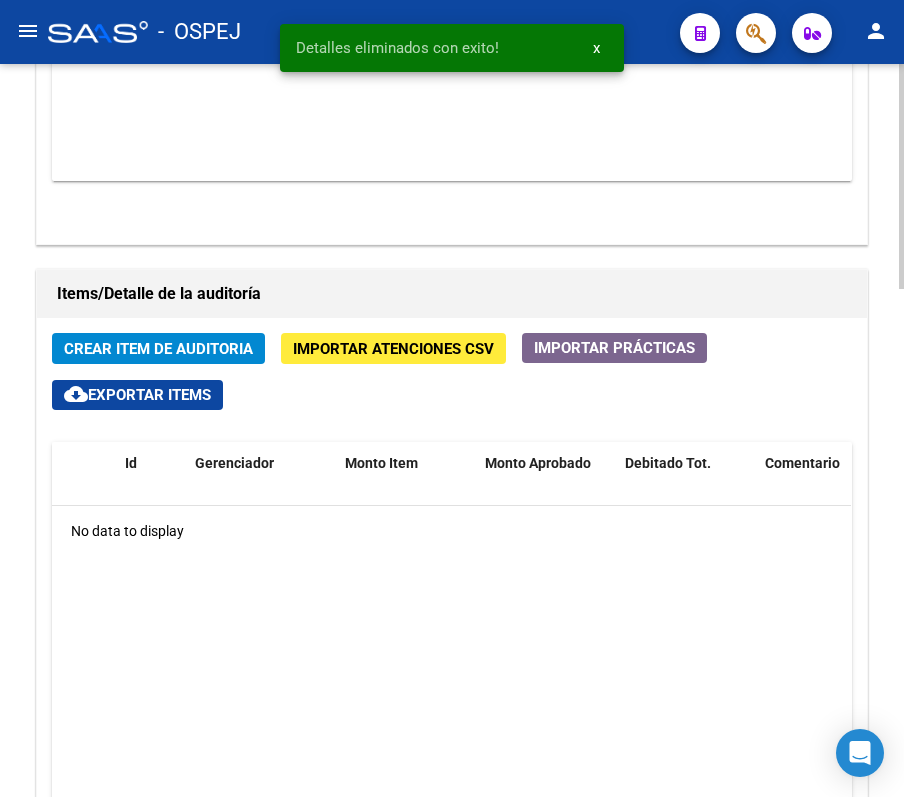 scroll, scrollTop: 1316, scrollLeft: 0, axis: vertical 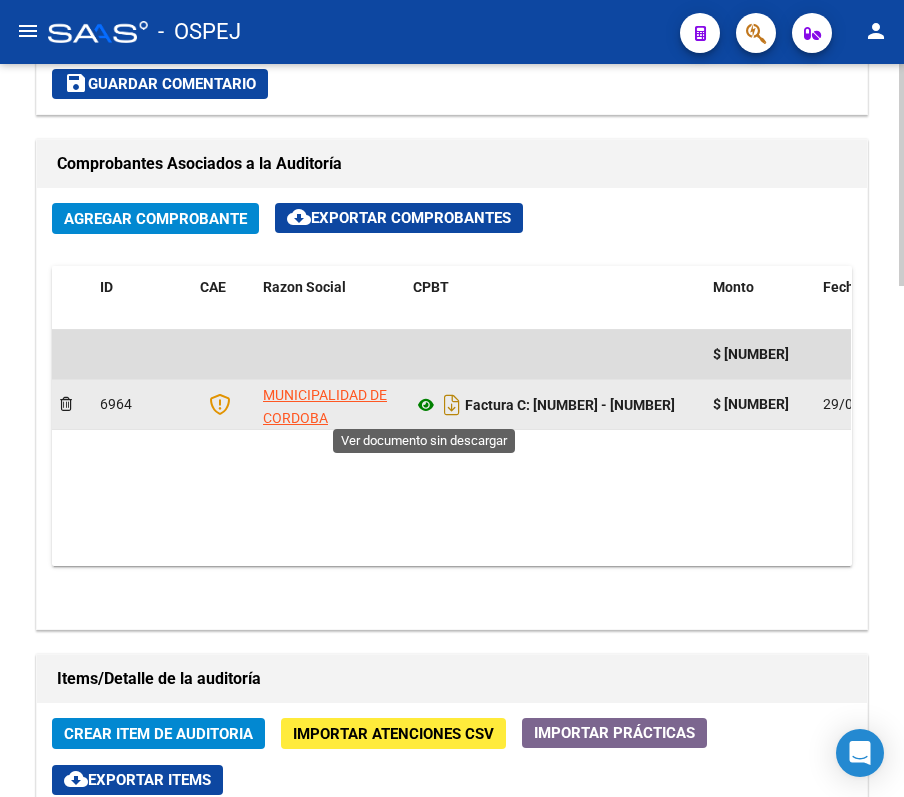 click 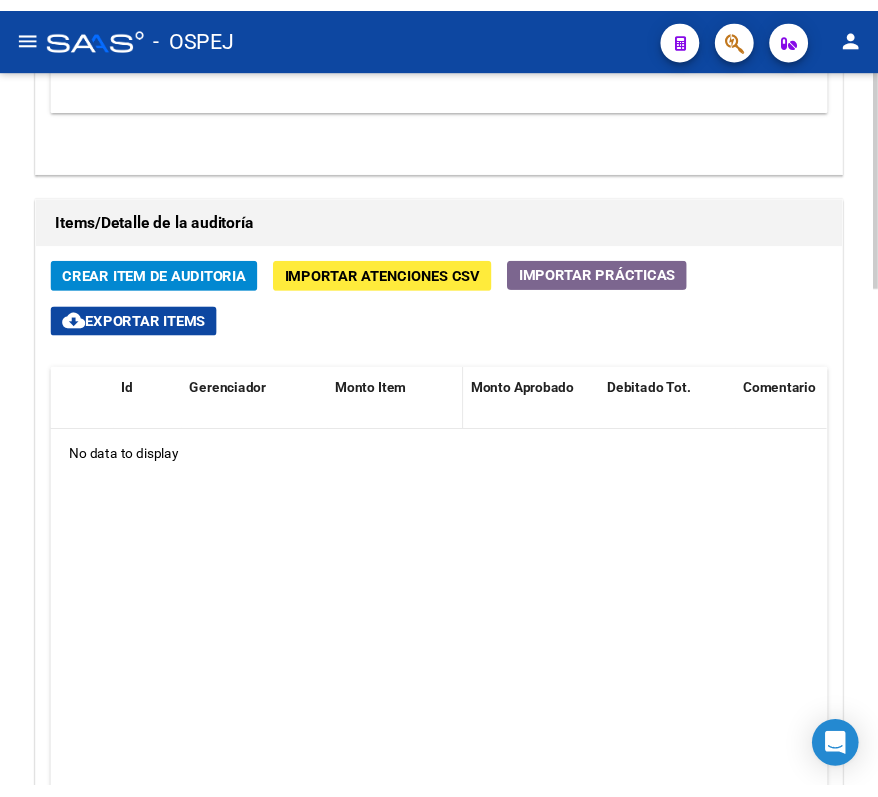 scroll, scrollTop: 1681, scrollLeft: 0, axis: vertical 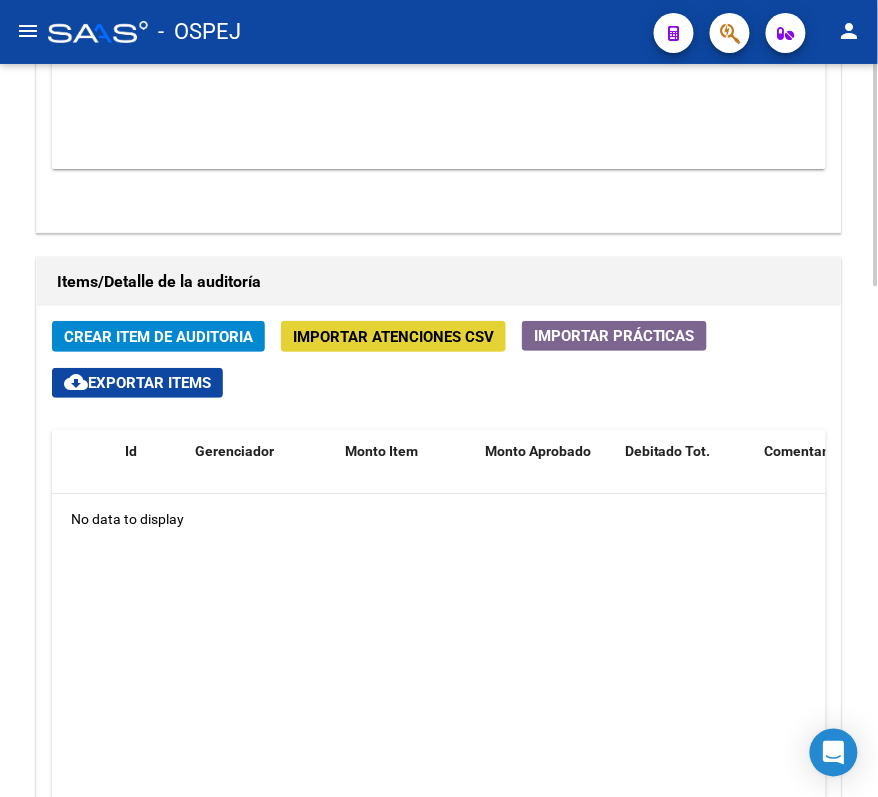 click on "Importar Atenciones CSV" 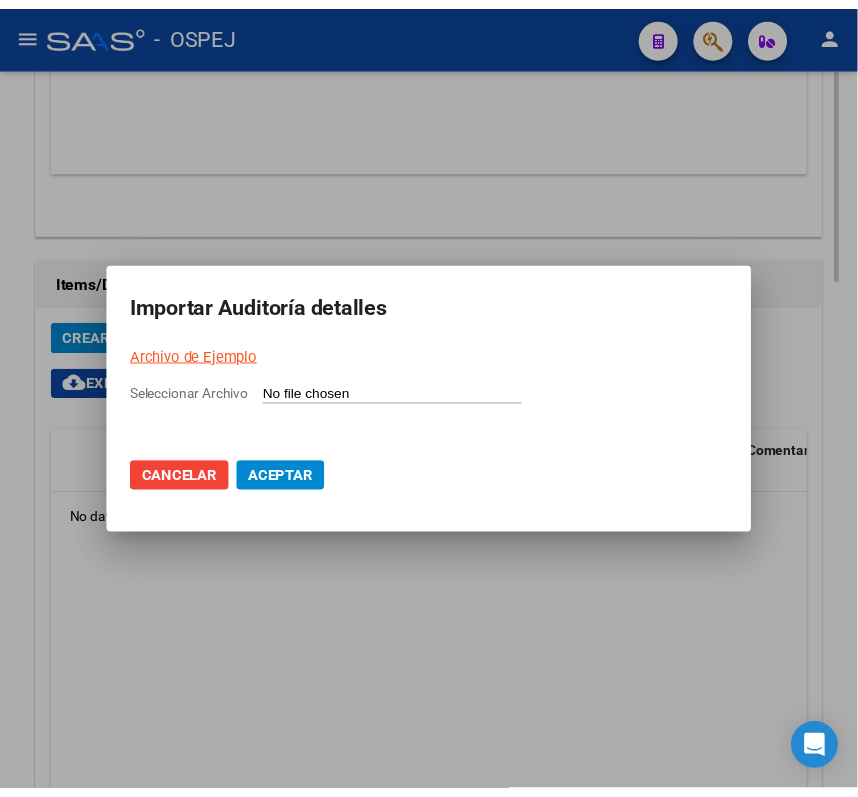 scroll, scrollTop: 1369, scrollLeft: 0, axis: vertical 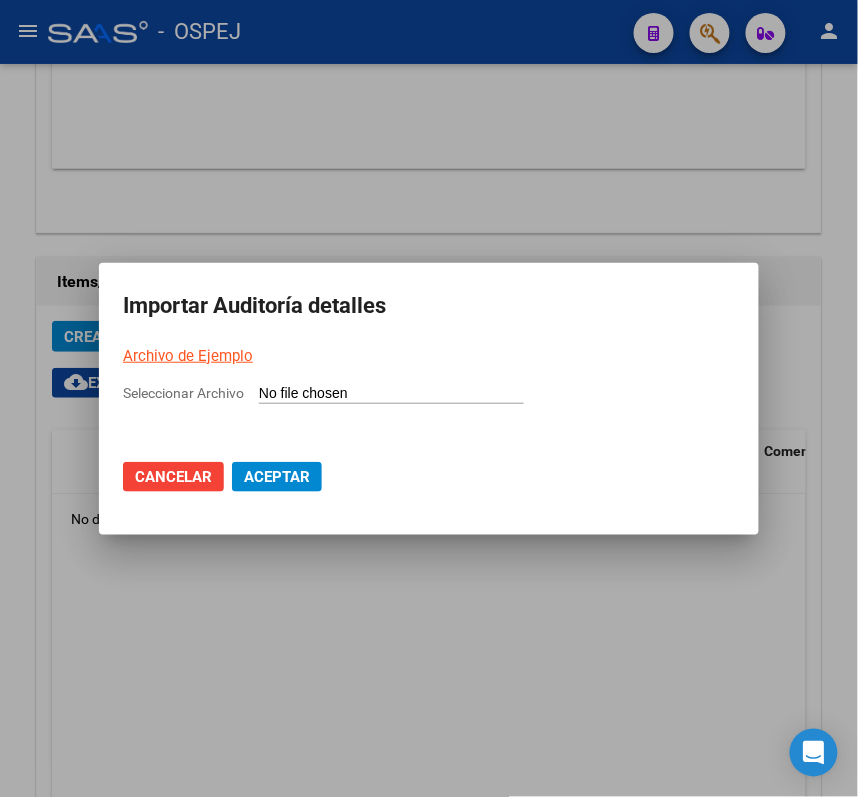 click on "Seleccionar Archivo" at bounding box center [391, 394] 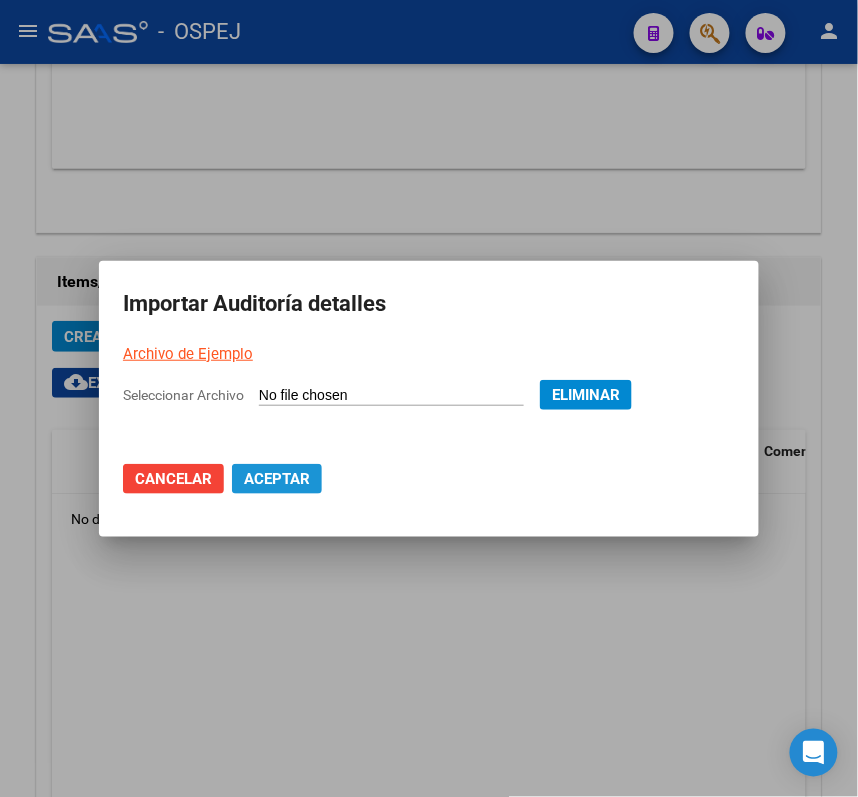 click on "Aceptar" 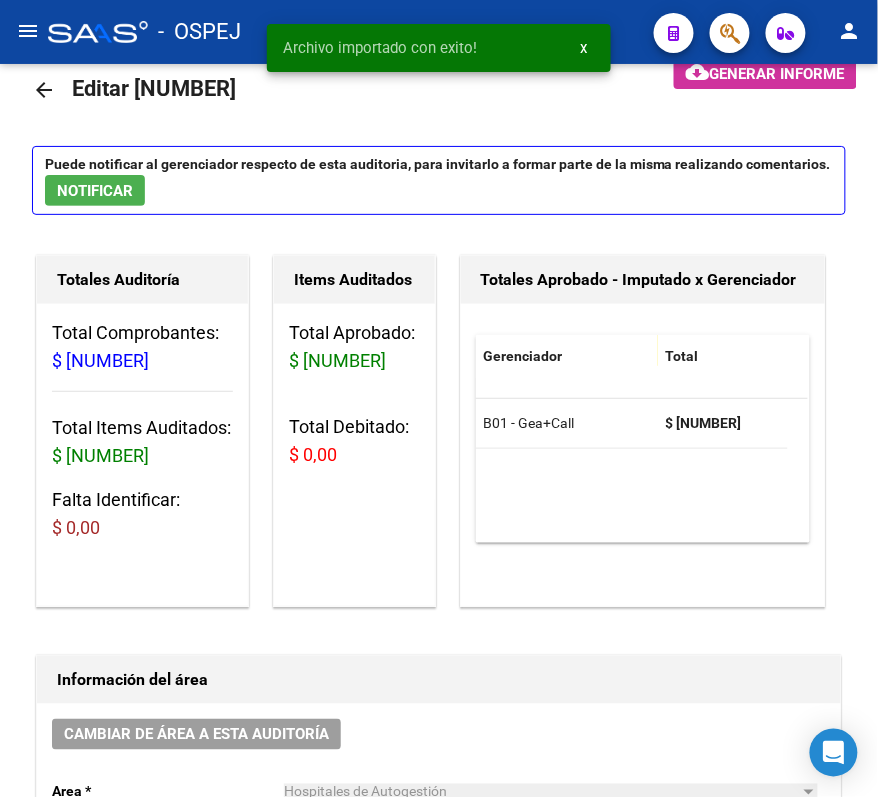 scroll, scrollTop: 0, scrollLeft: 0, axis: both 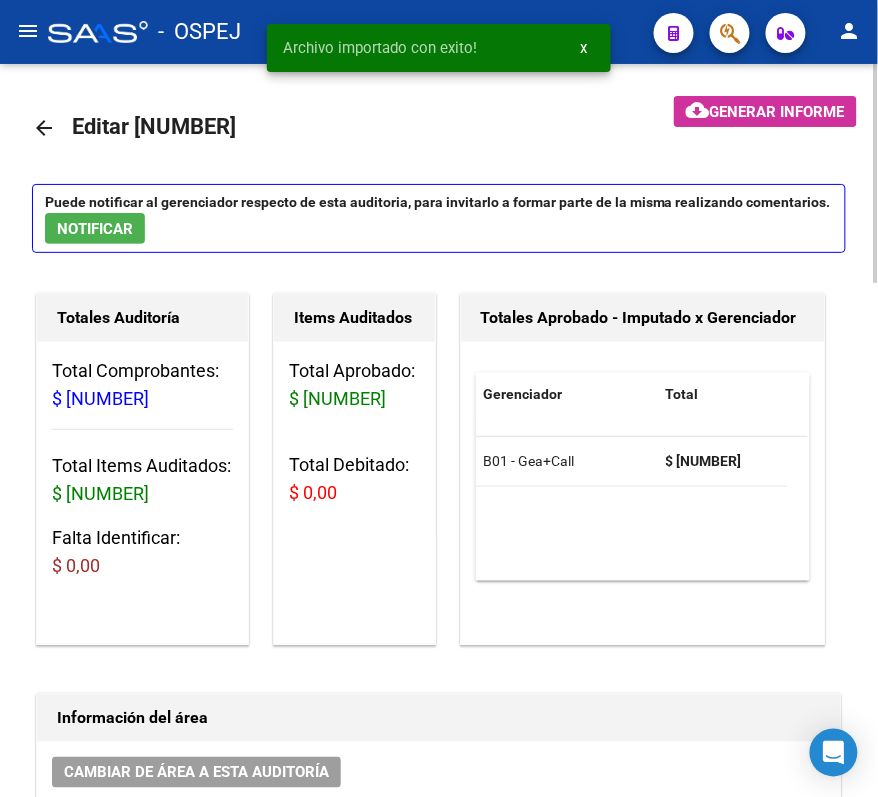 click on "arrow_back" 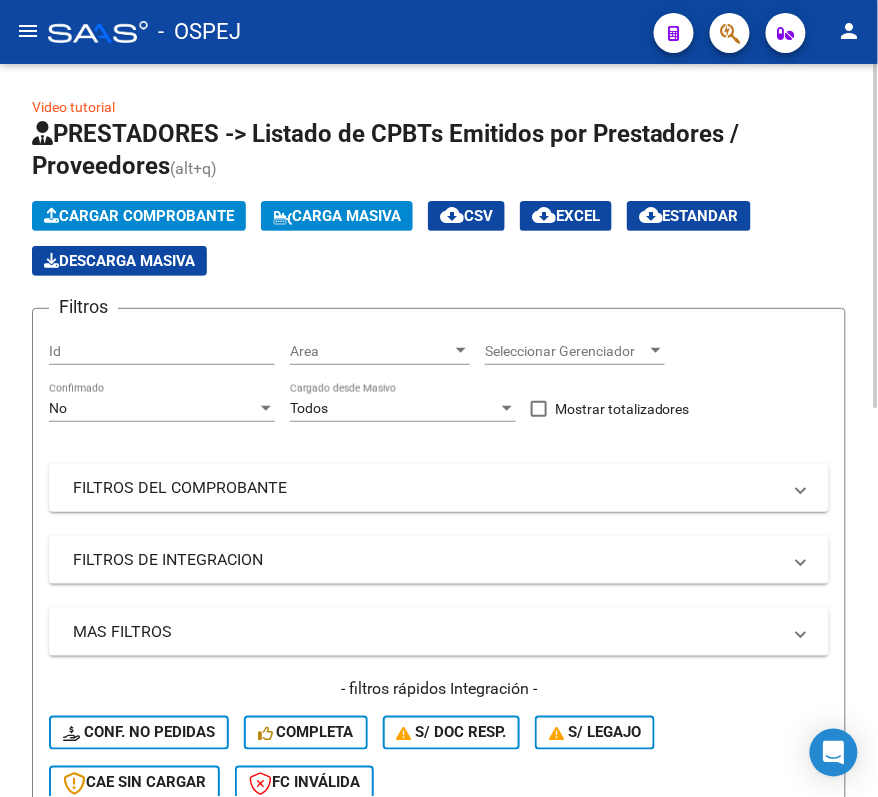 click on "Area" at bounding box center (371, 351) 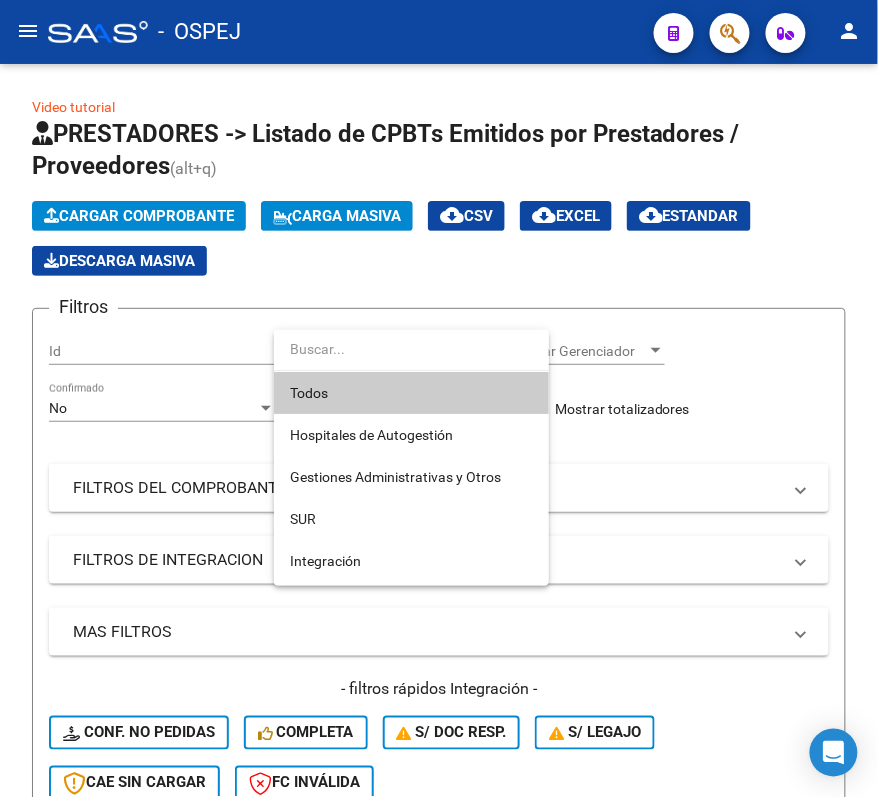 click at bounding box center (439, 398) 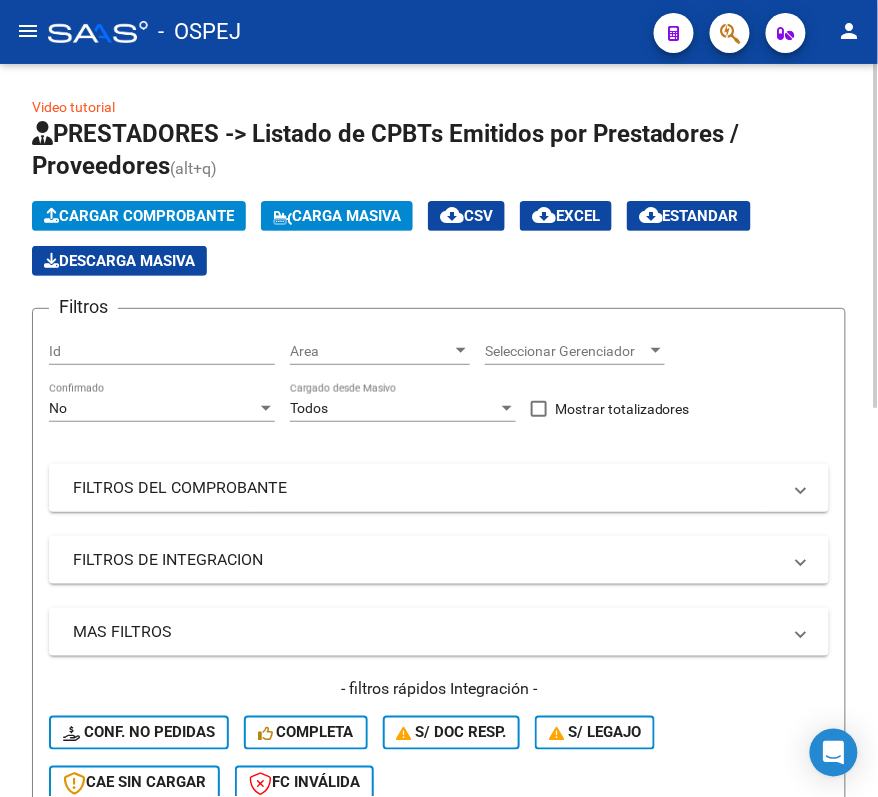 click on "No Confirmado" 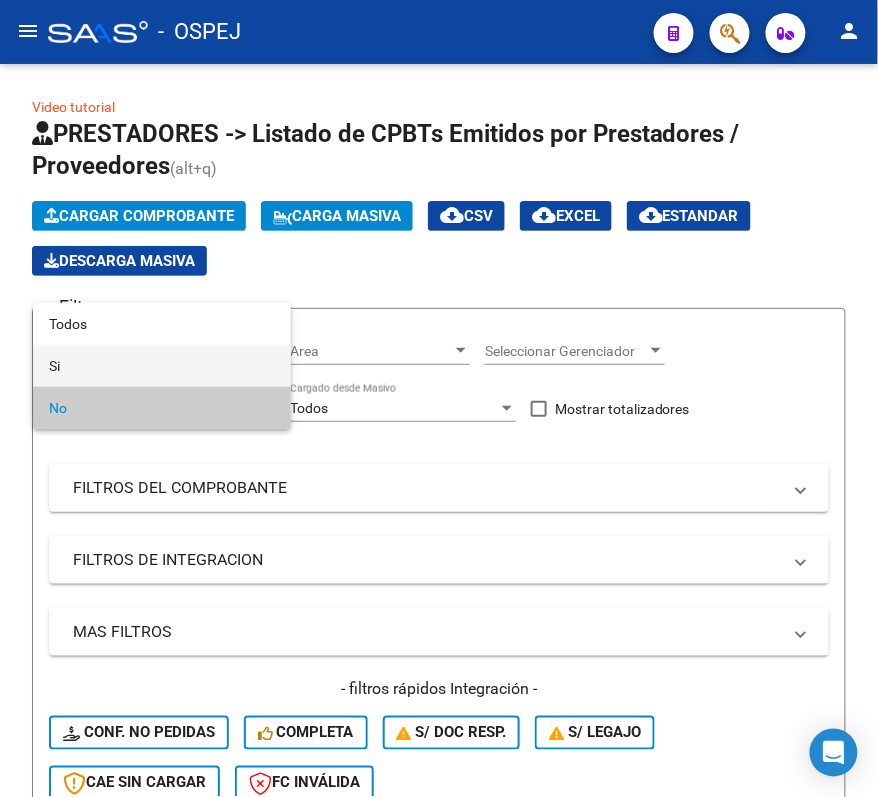 click on "Si" at bounding box center (162, 366) 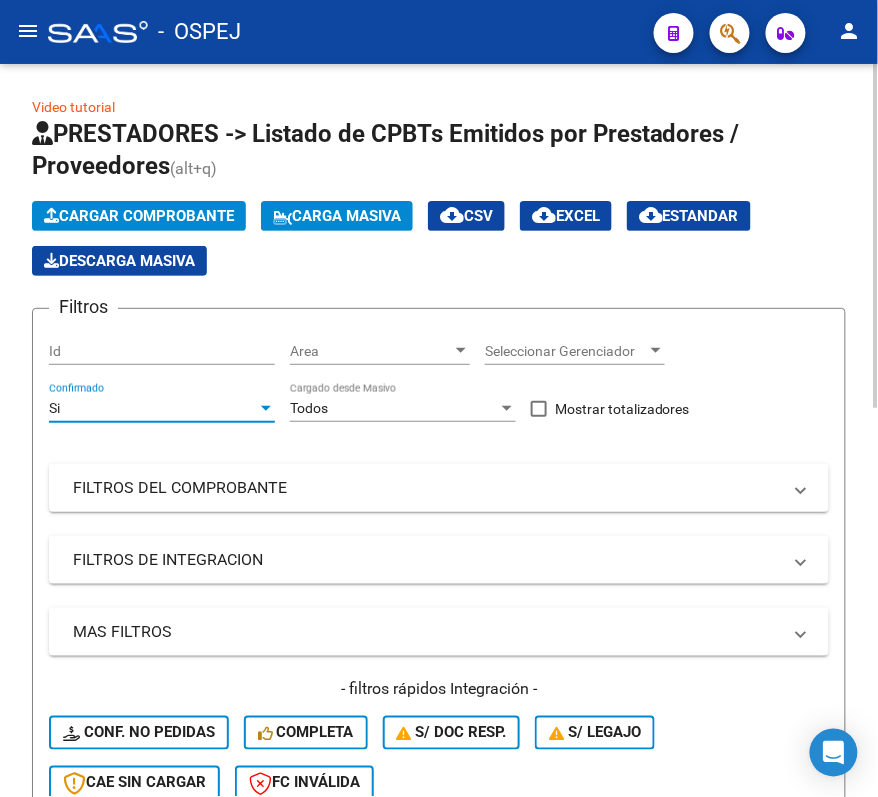 click on "Si" at bounding box center [153, 408] 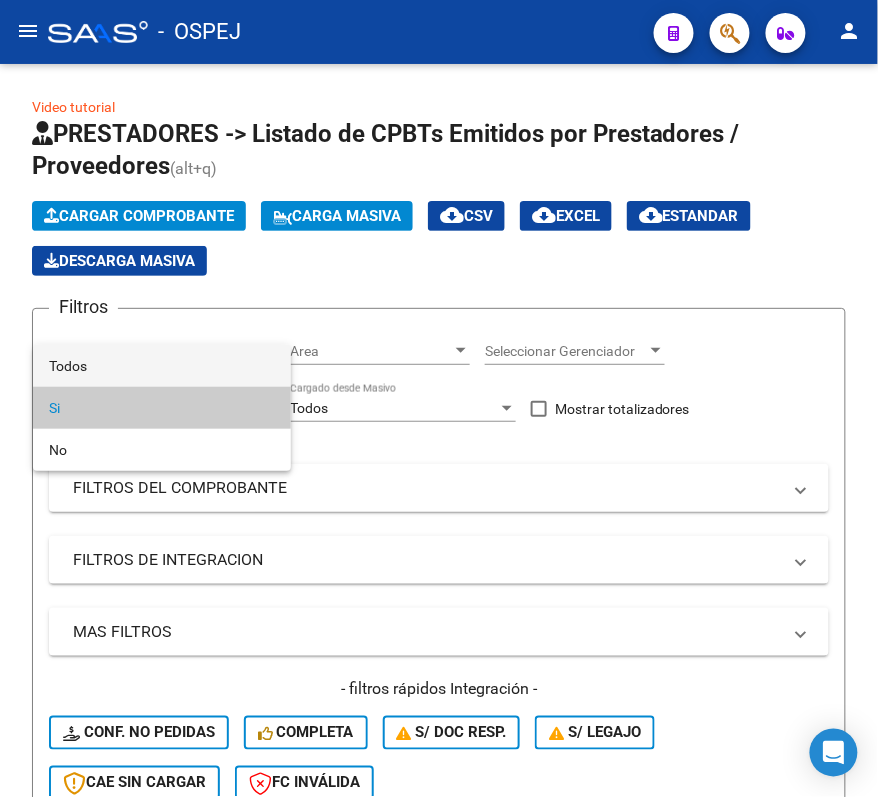 click on "Todos" at bounding box center [162, 366] 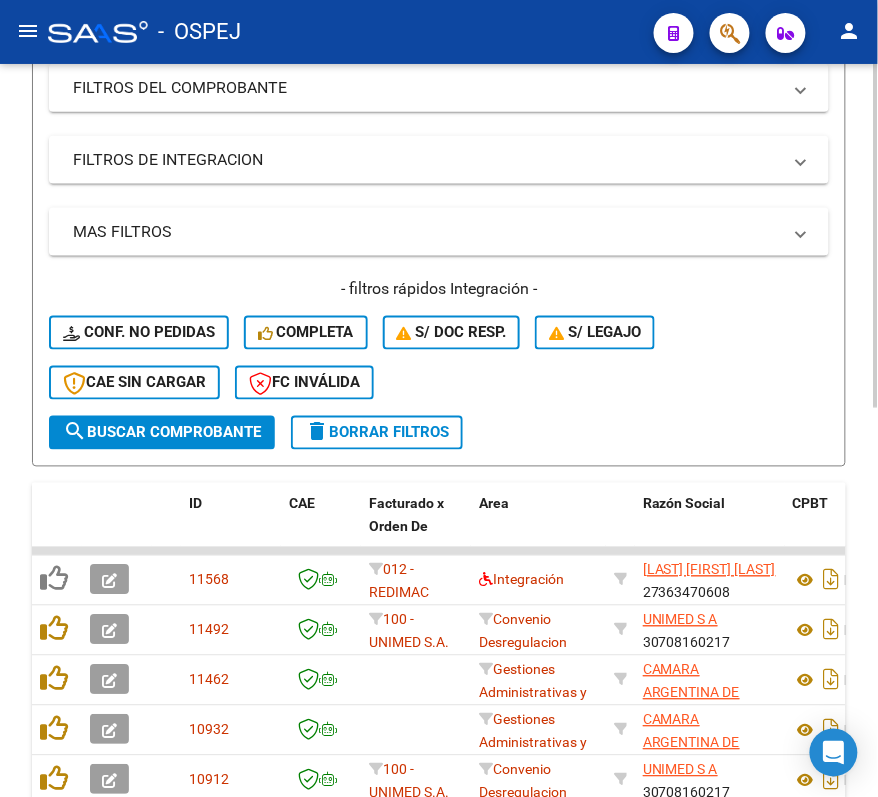 scroll, scrollTop: 266, scrollLeft: 0, axis: vertical 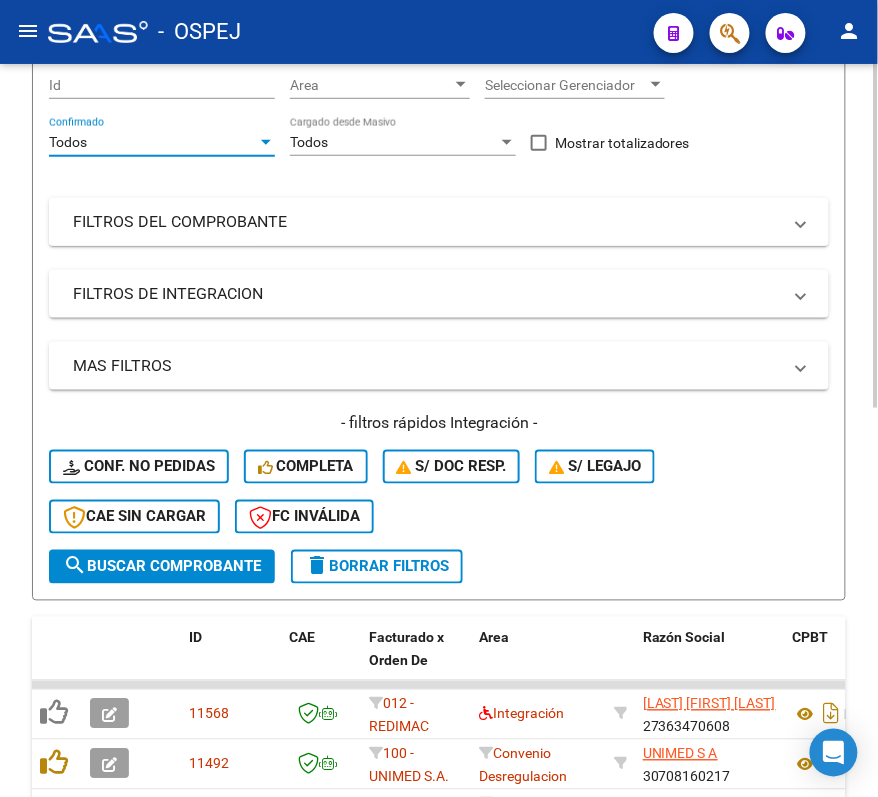 click on "FILTROS DEL COMPROBANTE" at bounding box center [439, 222] 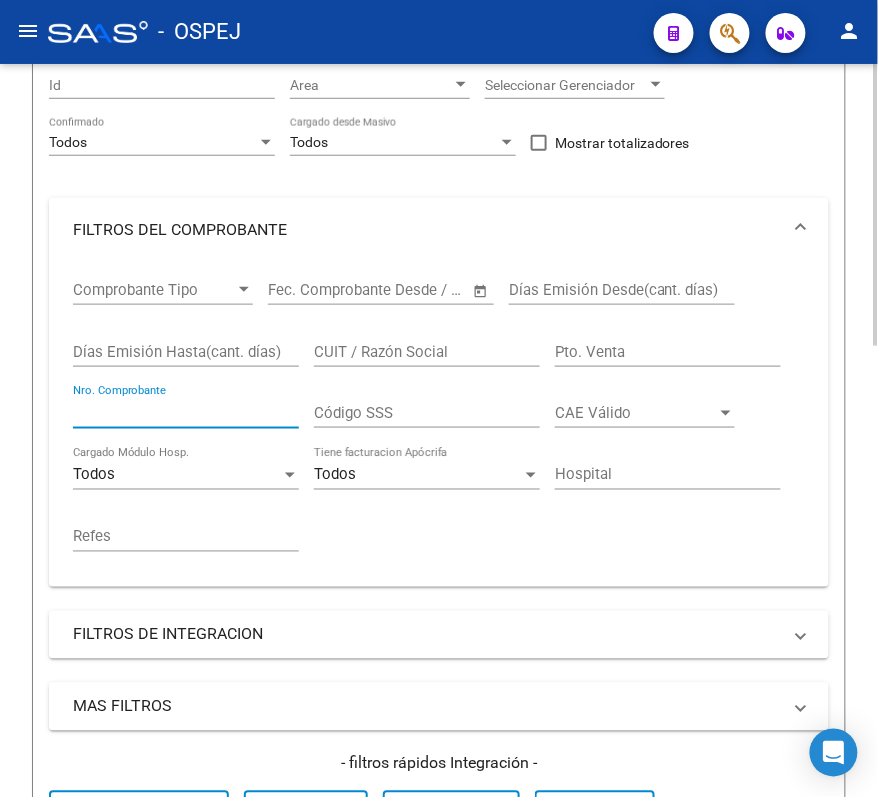 click on "Nro. Comprobante" at bounding box center (186, 413) 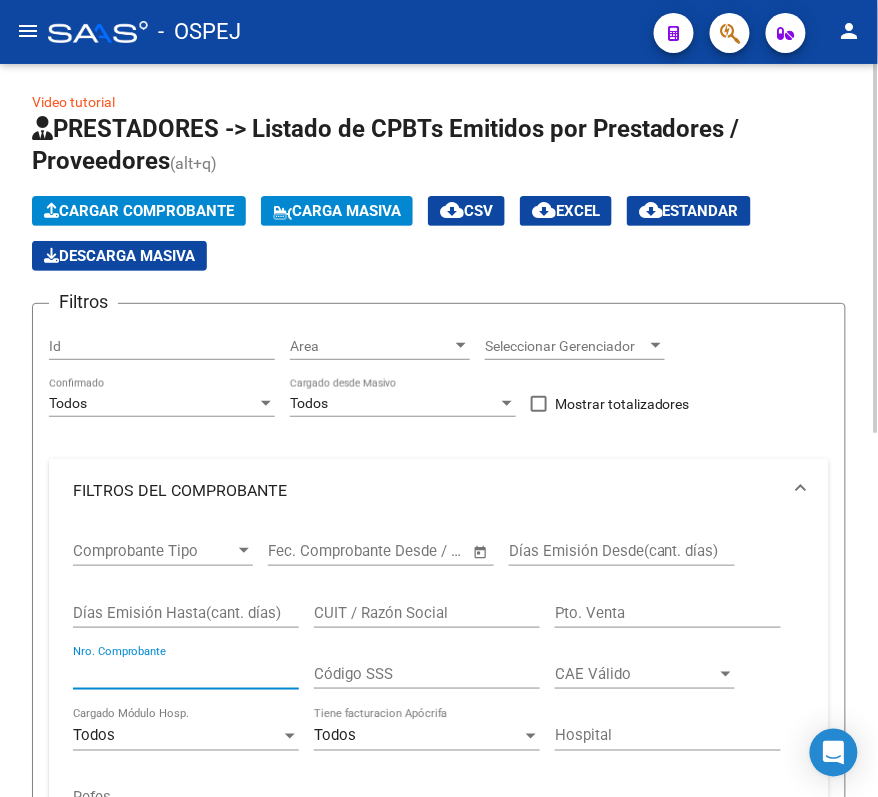 scroll, scrollTop: 0, scrollLeft: 0, axis: both 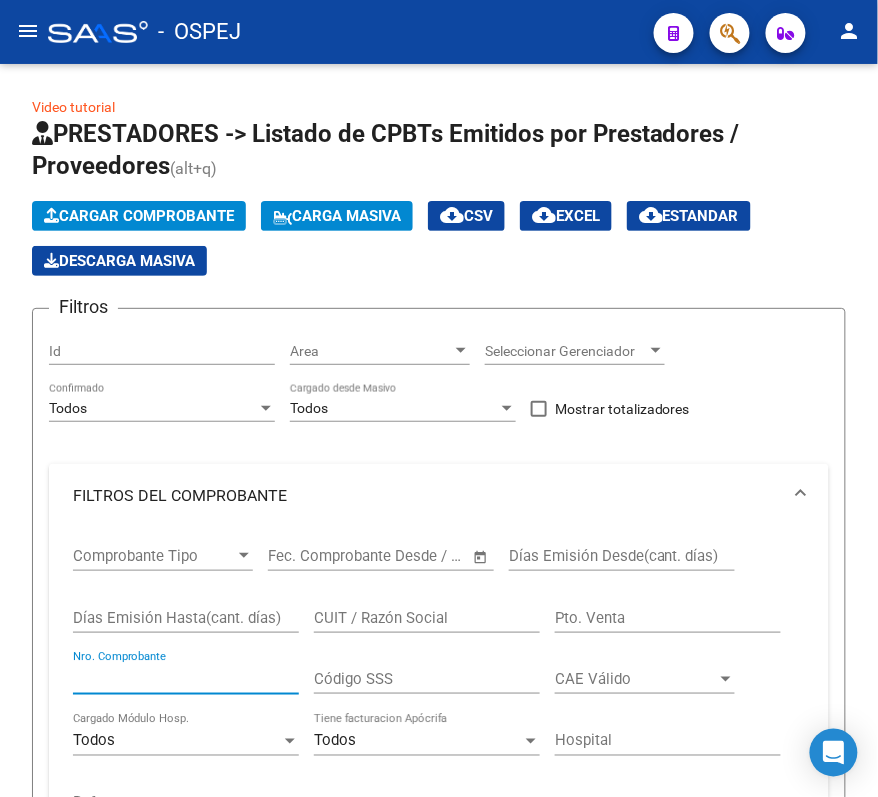 type on "2803" 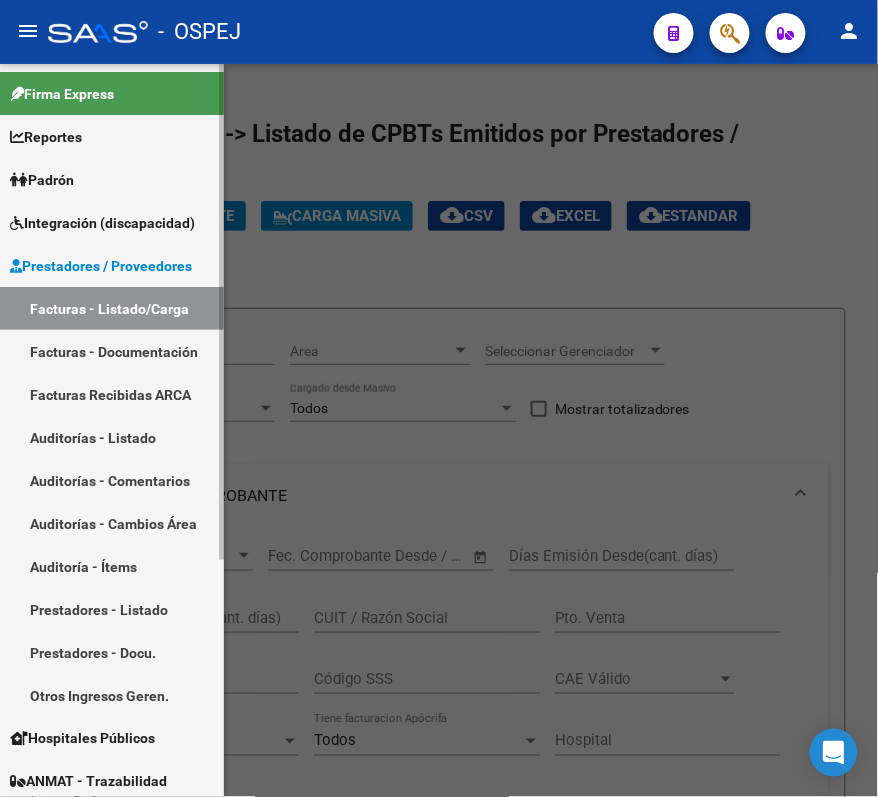 click on "Auditorías - Listado" at bounding box center [112, 437] 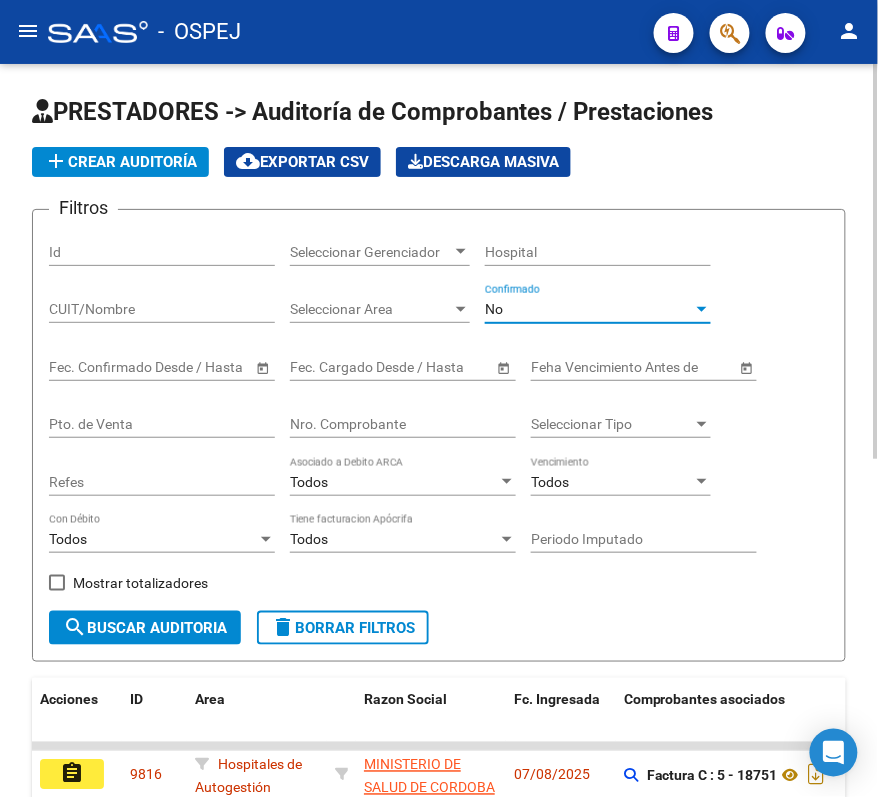 click on "No" at bounding box center [589, 309] 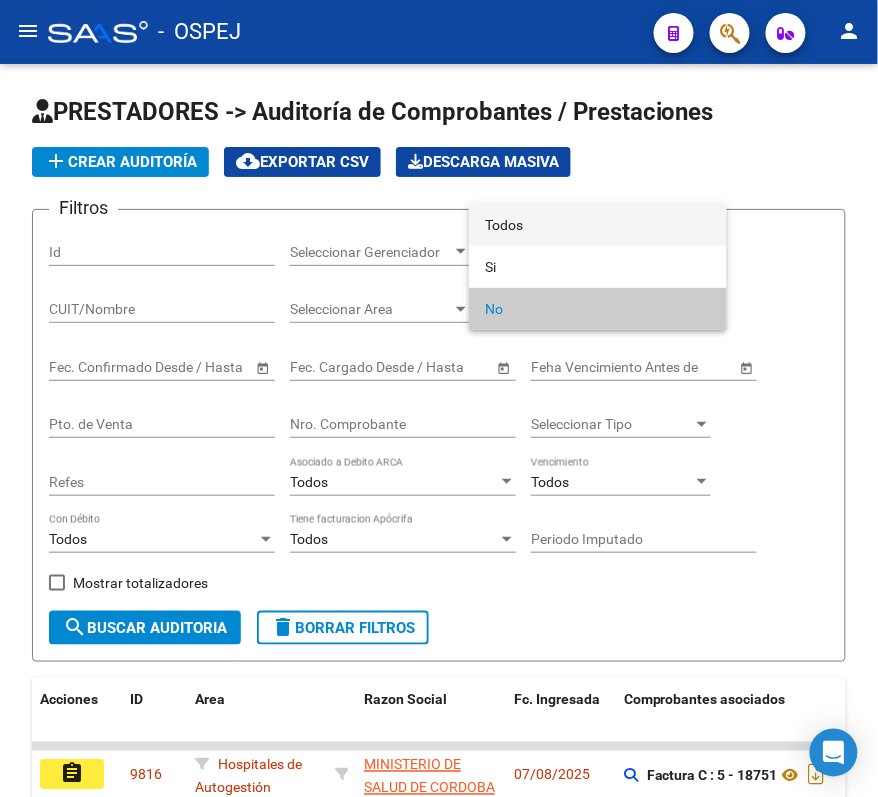 click on "Todos" at bounding box center (598, 225) 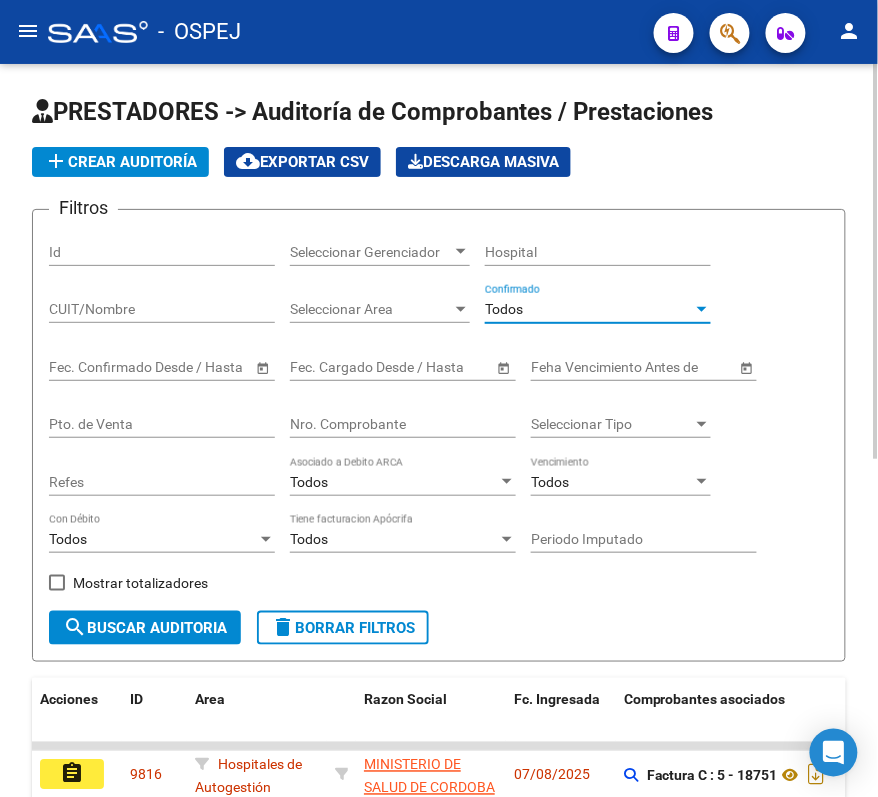 click on "Nro. Comprobante" at bounding box center (403, 424) 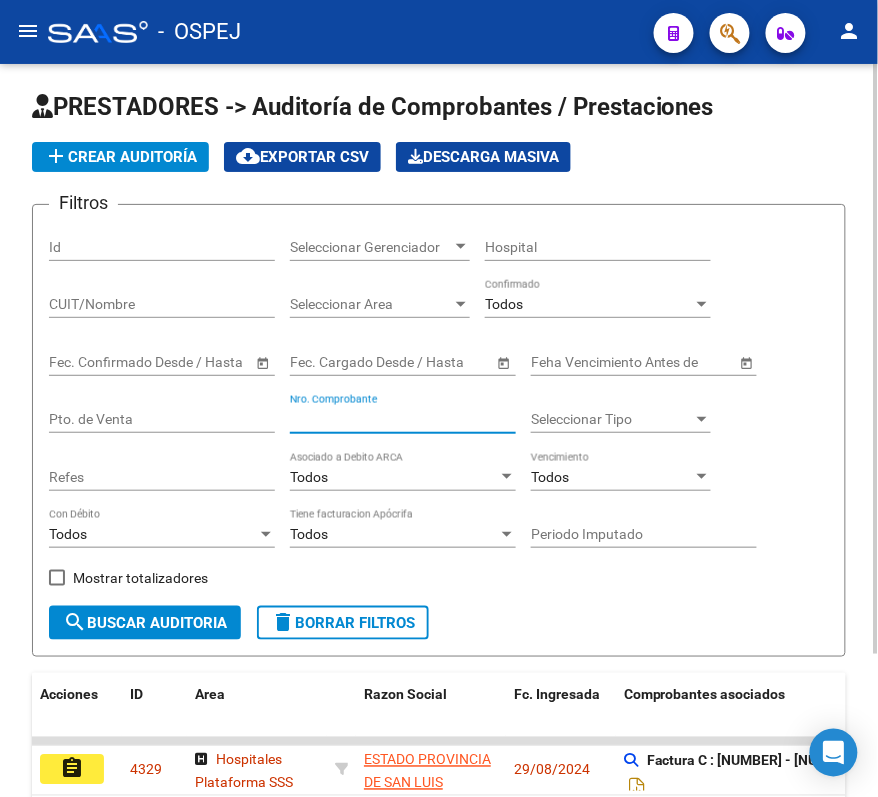 scroll, scrollTop: 0, scrollLeft: 0, axis: both 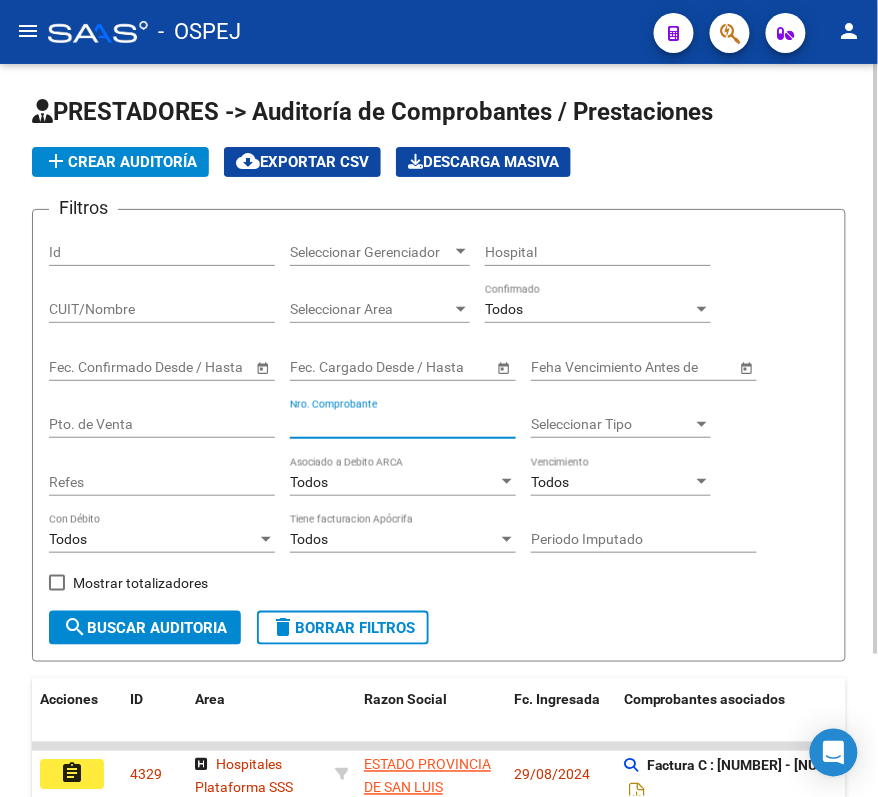type on "2803" 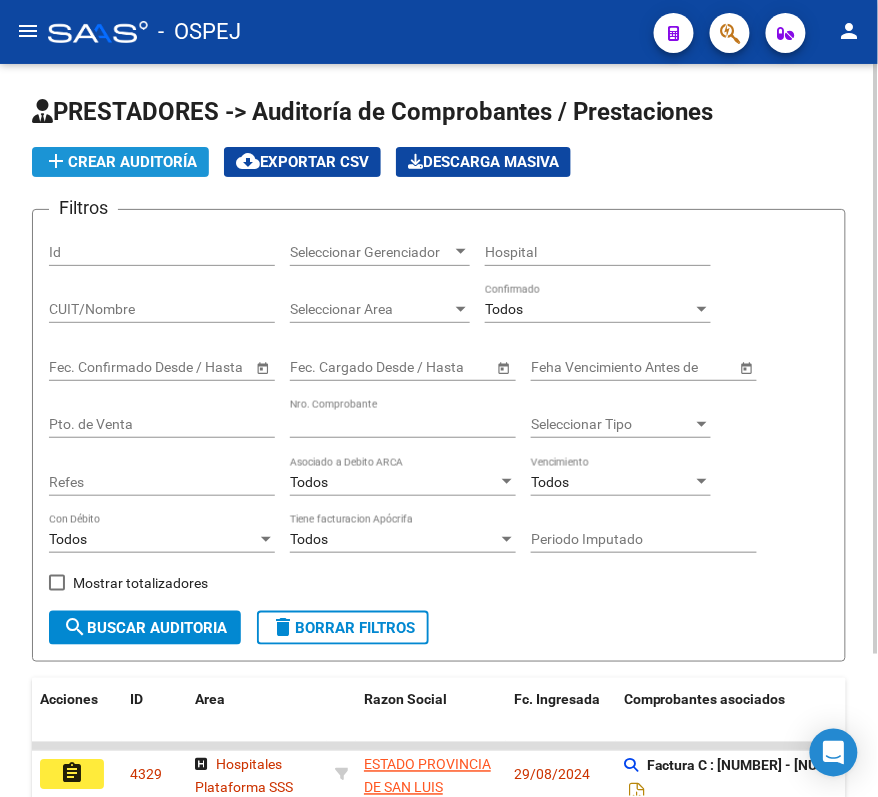 click on "add  Crear Auditoría" 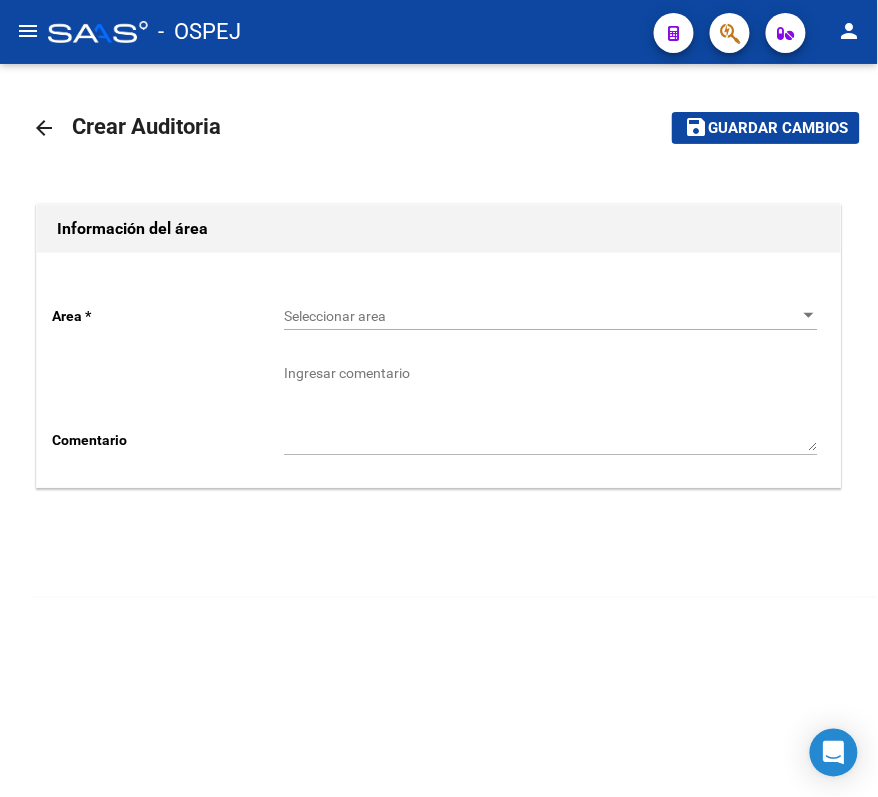 click on "Seleccionar area Seleccionar area" 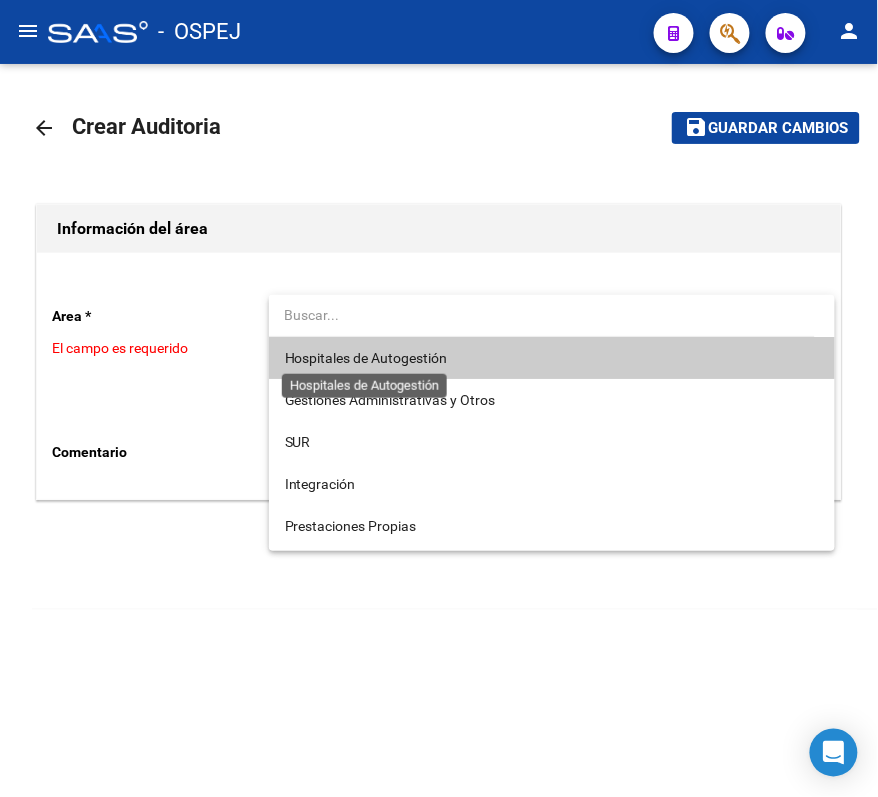 click on "Hospitales de Autogestión" at bounding box center (366, 358) 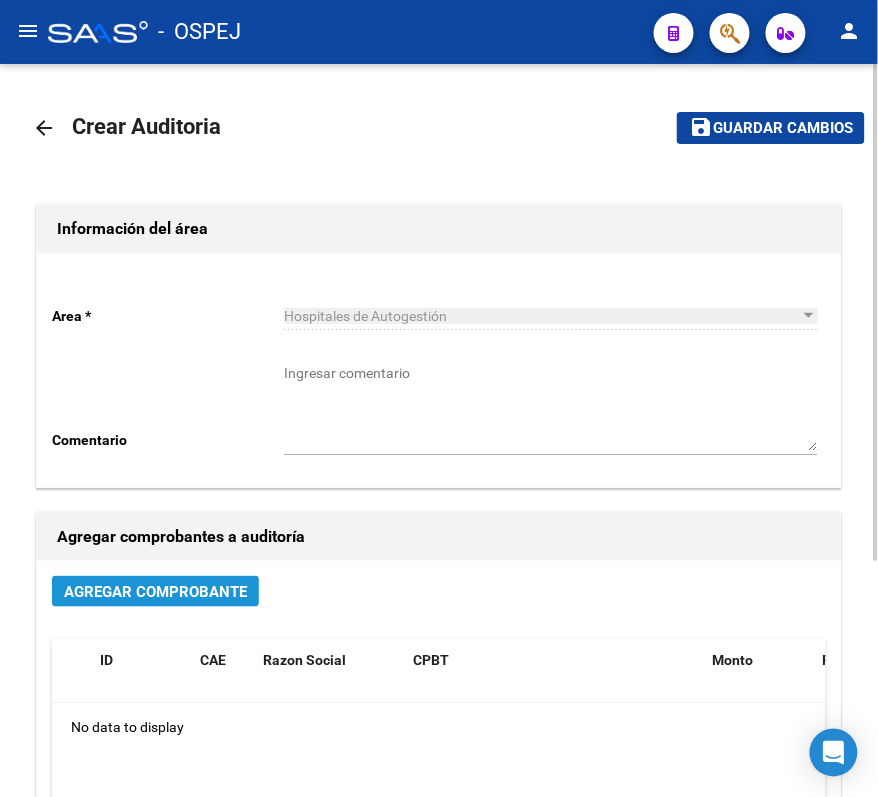 click on "Agregar Comprobante" 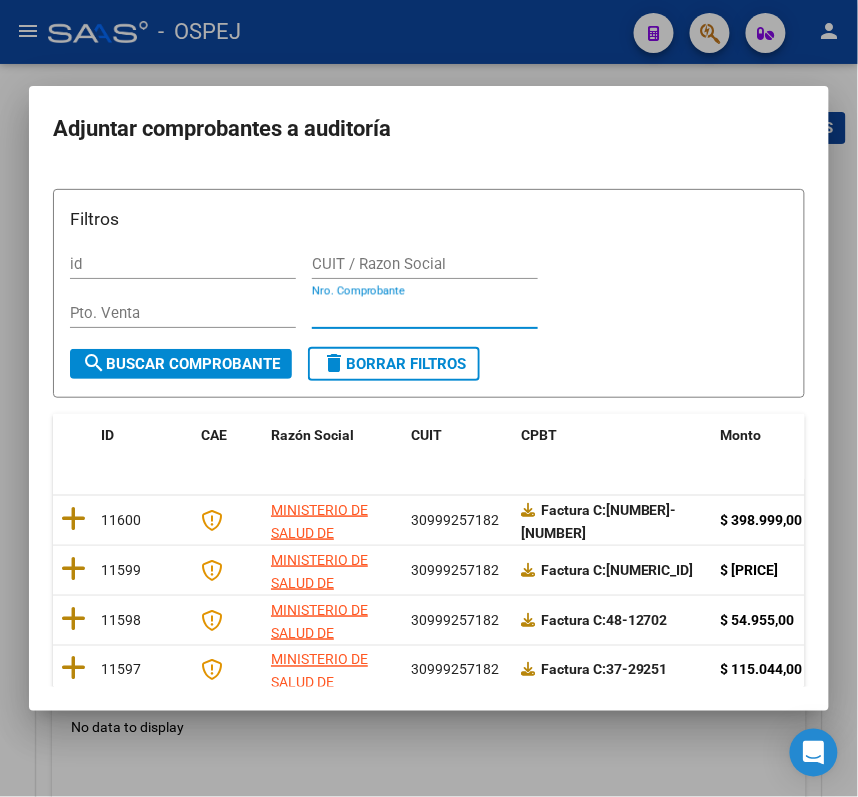 click on "Nro. Comprobante" at bounding box center (425, 313) 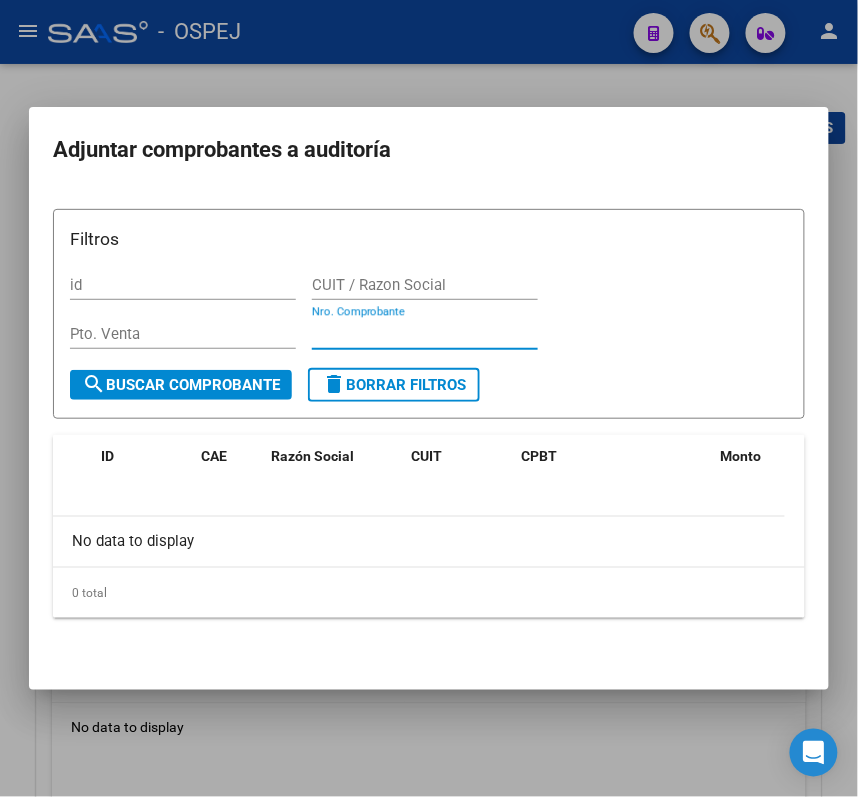 type on "2803" 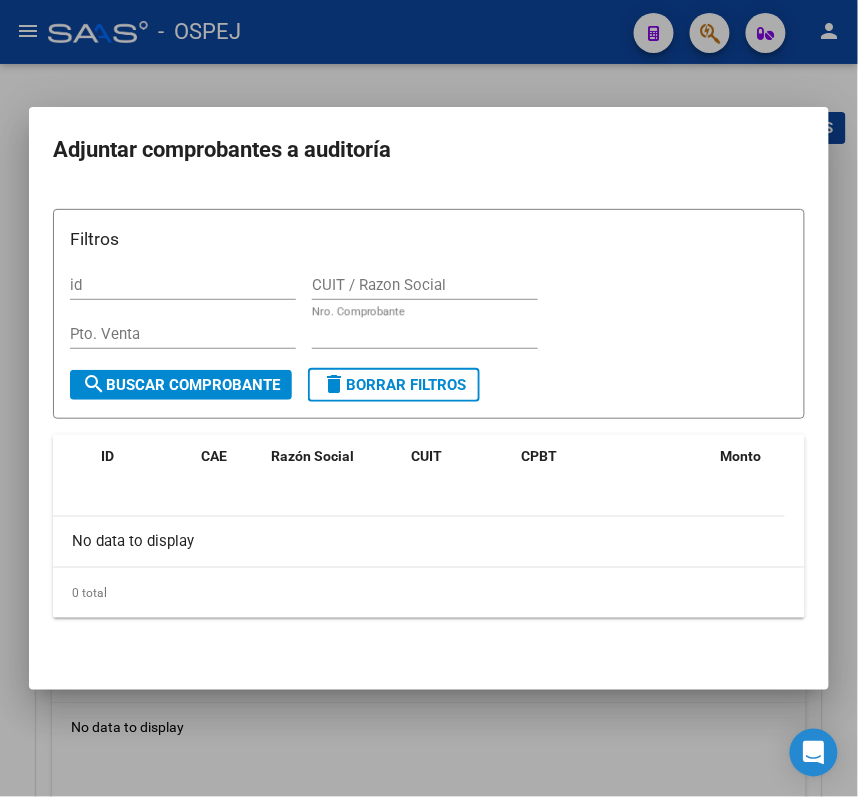 click at bounding box center [429, 398] 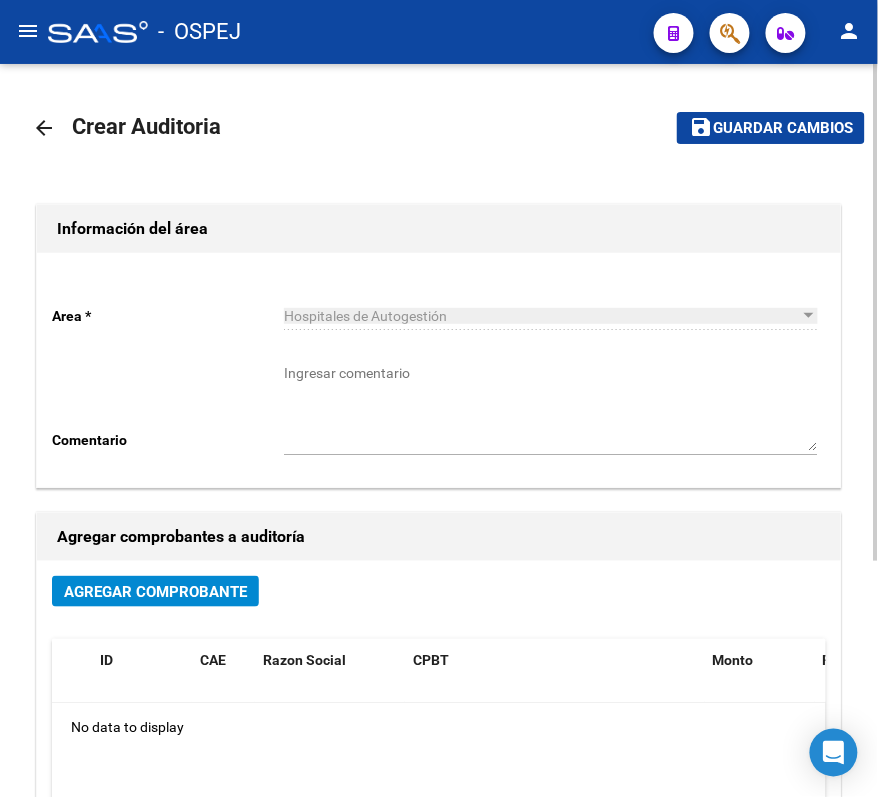 drag, startPoint x: 17, startPoint y: 148, endPoint x: 45, endPoint y: 133, distance: 31.764761 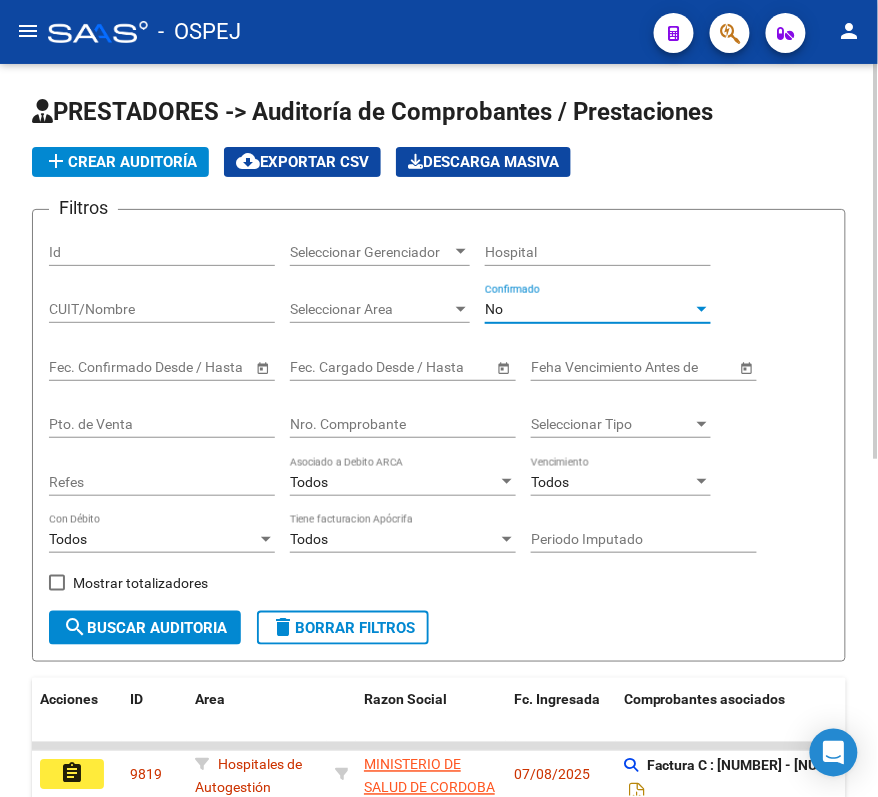 click on "No" at bounding box center (589, 309) 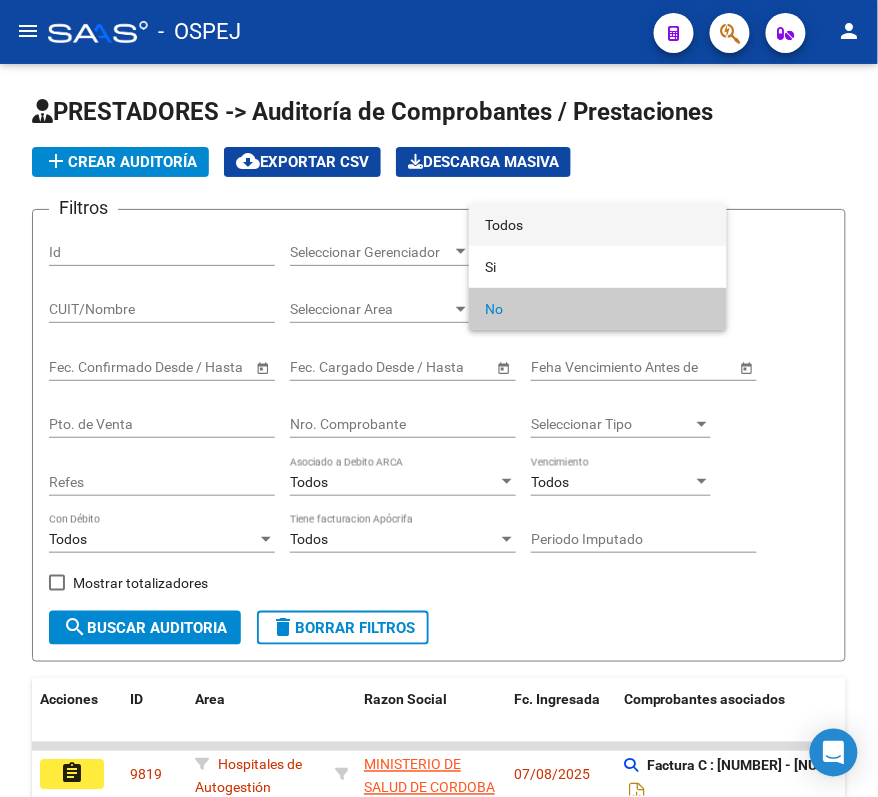 click on "Todos" at bounding box center (598, 225) 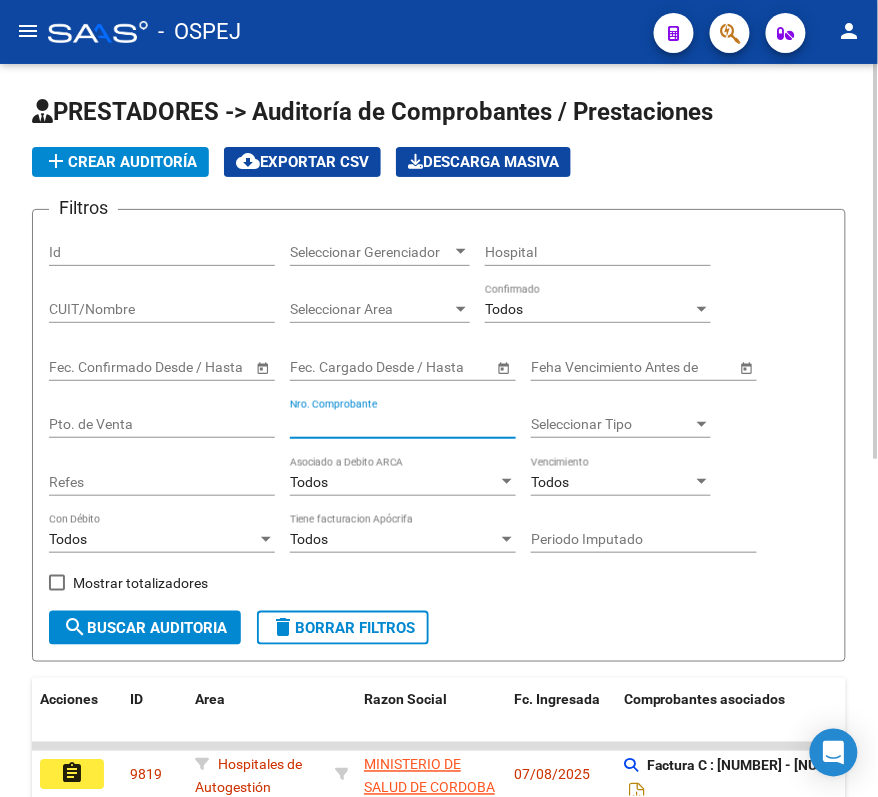 click on "Nro. Comprobante" at bounding box center (403, 424) 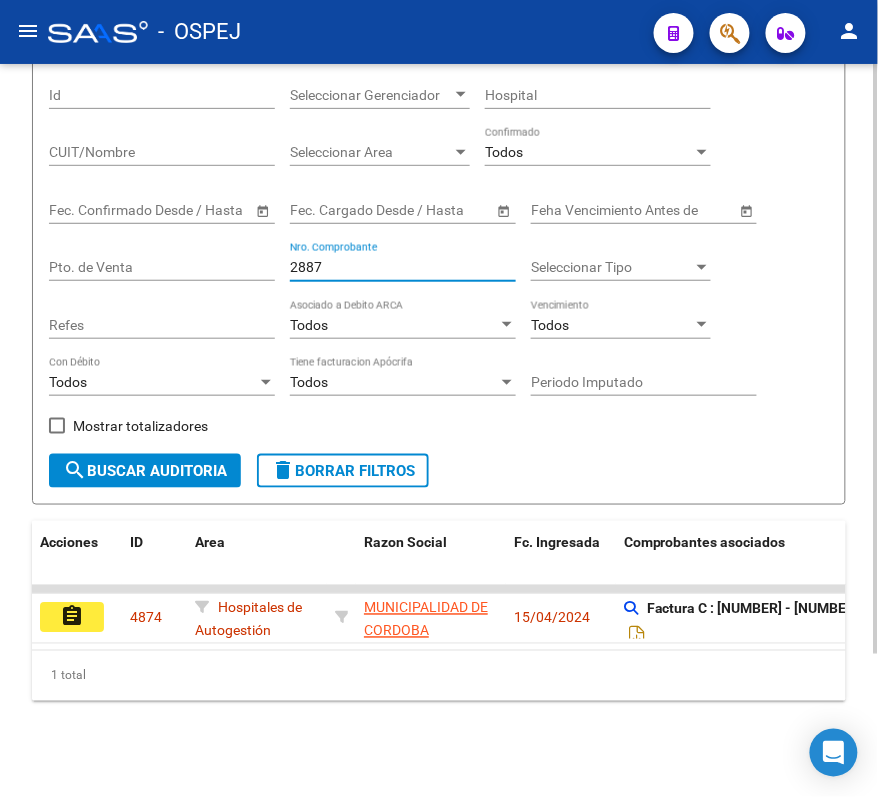 scroll, scrollTop: 177, scrollLeft: 0, axis: vertical 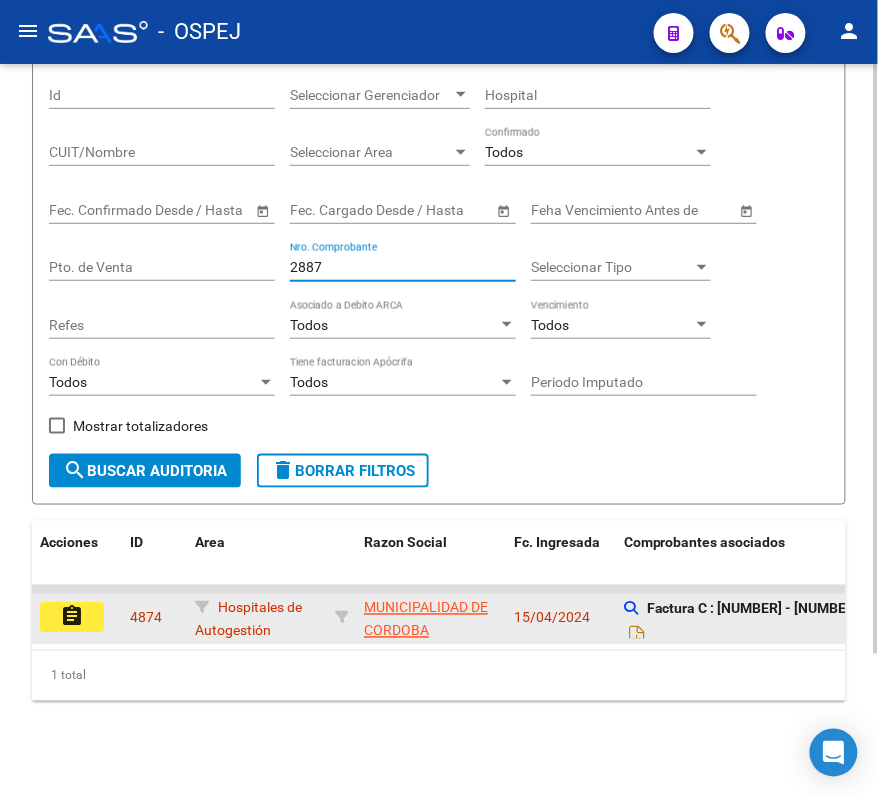 type on "2887" 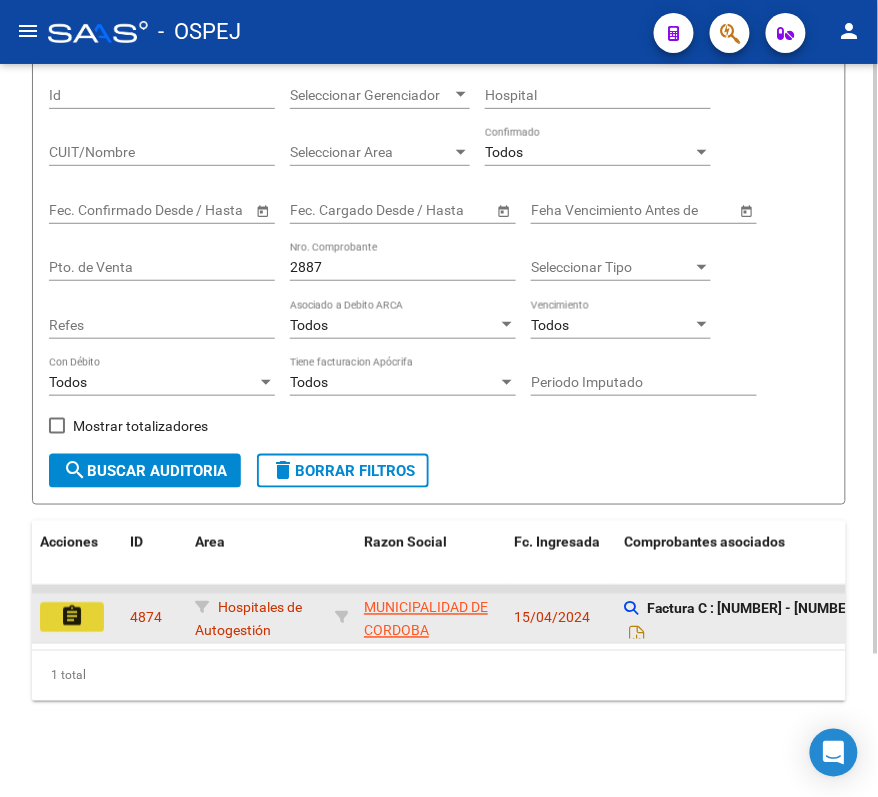 click on "assignment" 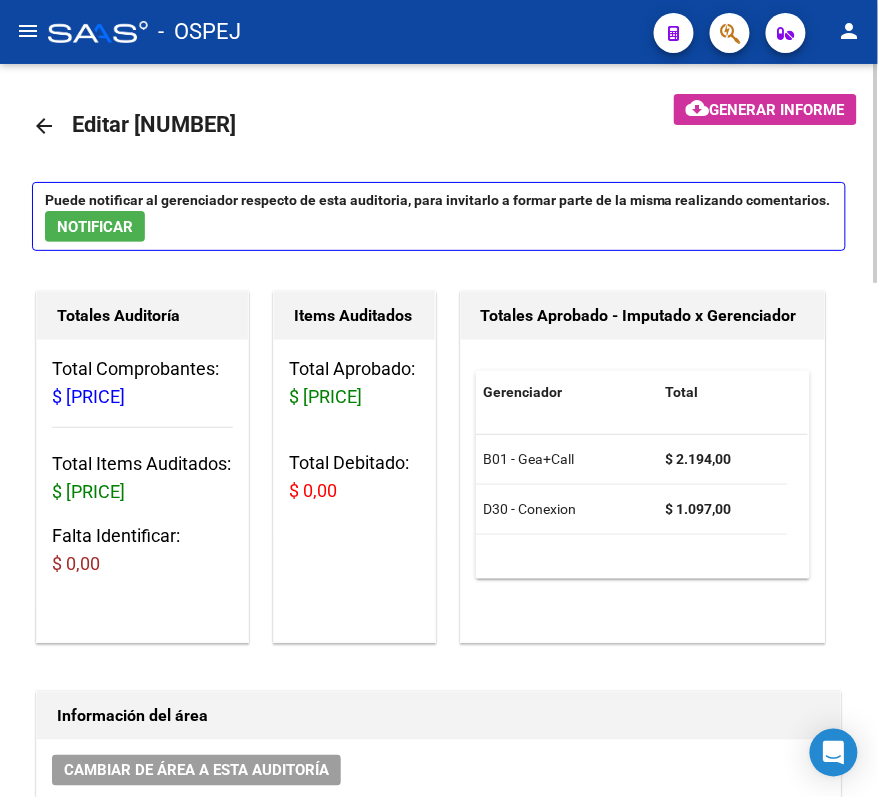 scroll, scrollTop: 0, scrollLeft: 0, axis: both 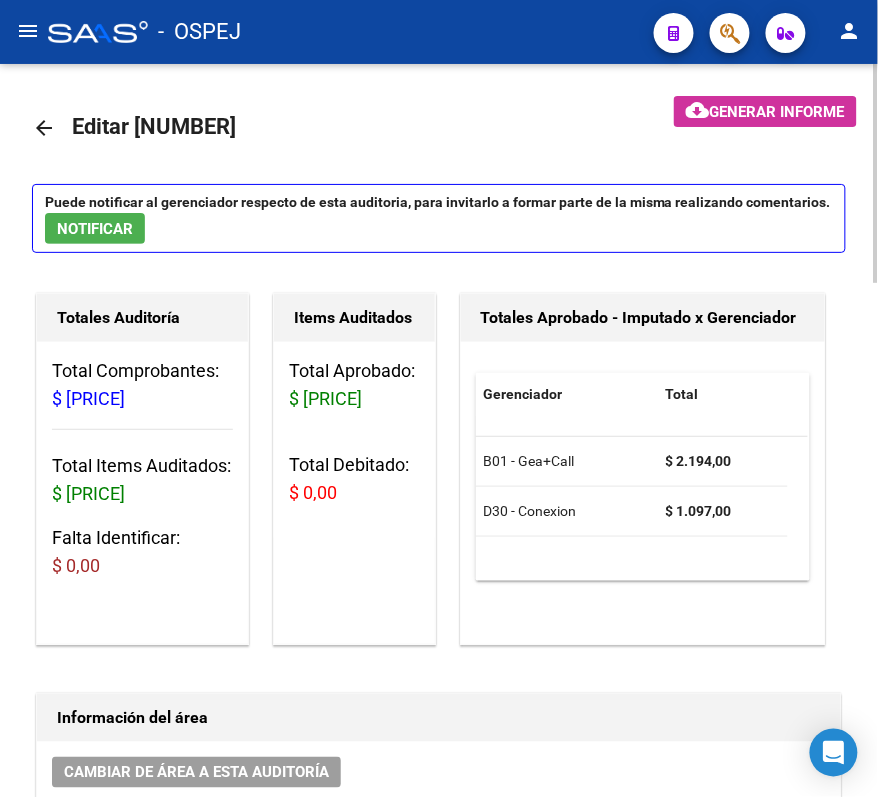 click on "arrow_back" 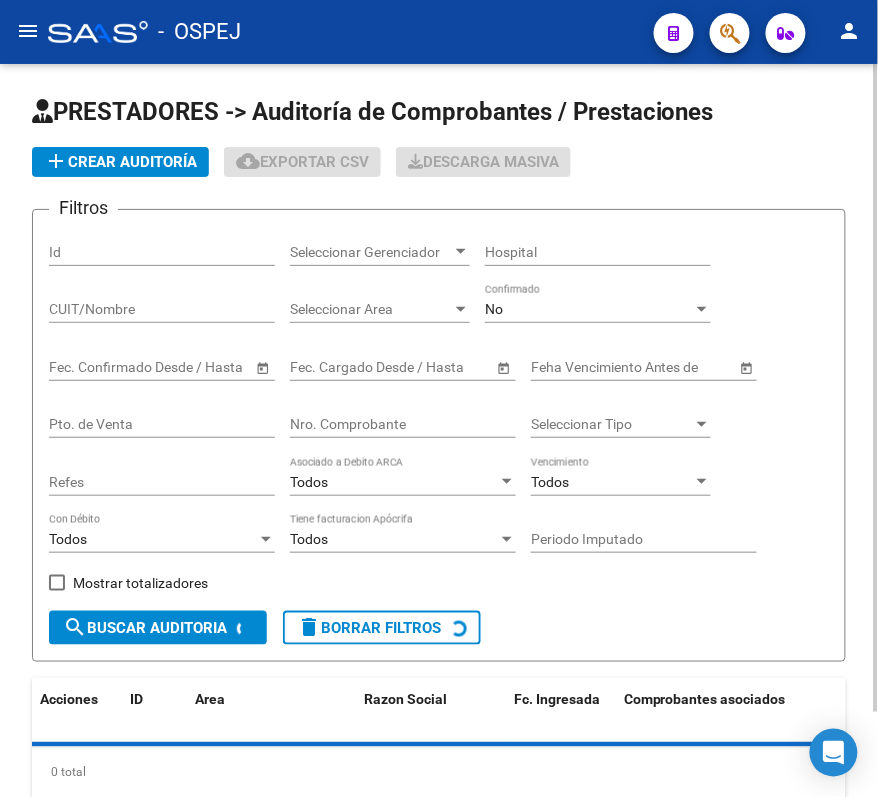 click on "No Confirmado" 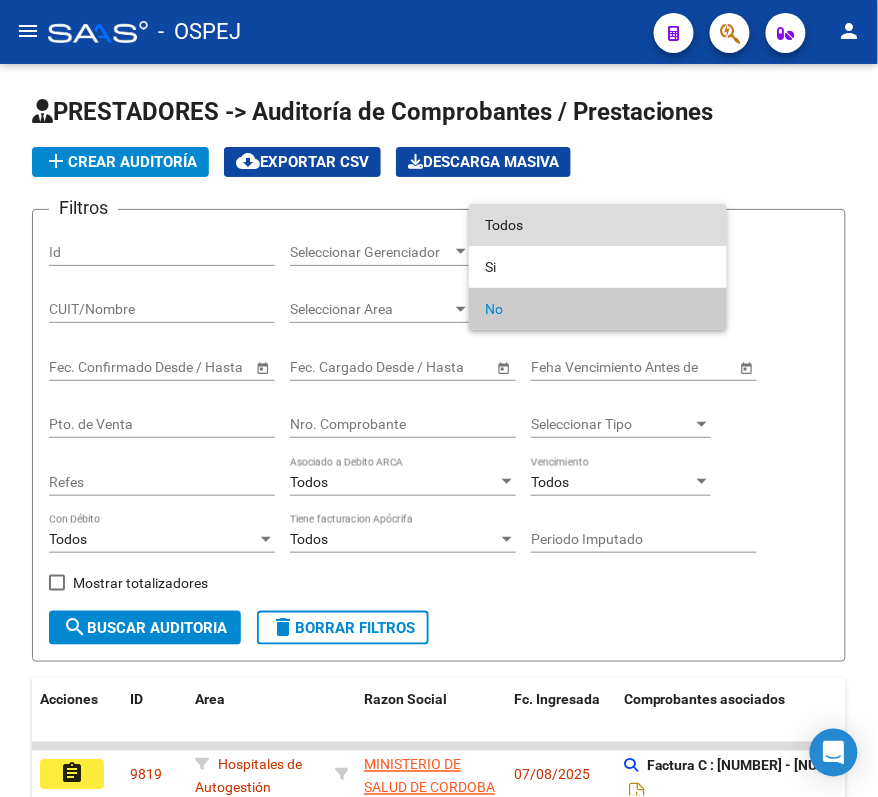 click on "Todos" at bounding box center [598, 225] 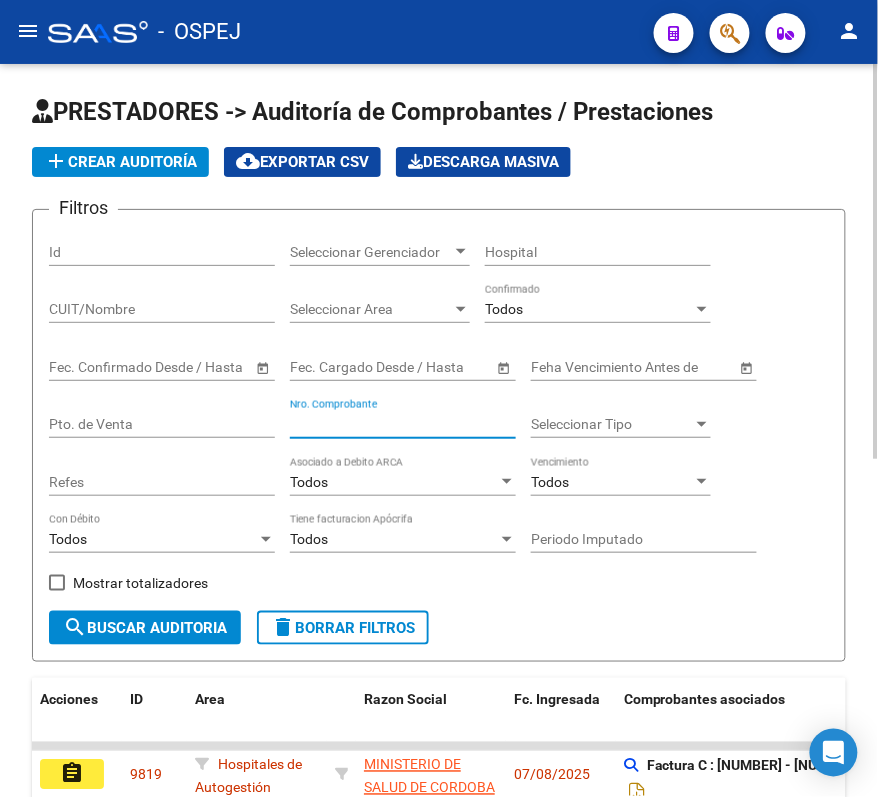 click on "Nro. Comprobante" at bounding box center [403, 424] 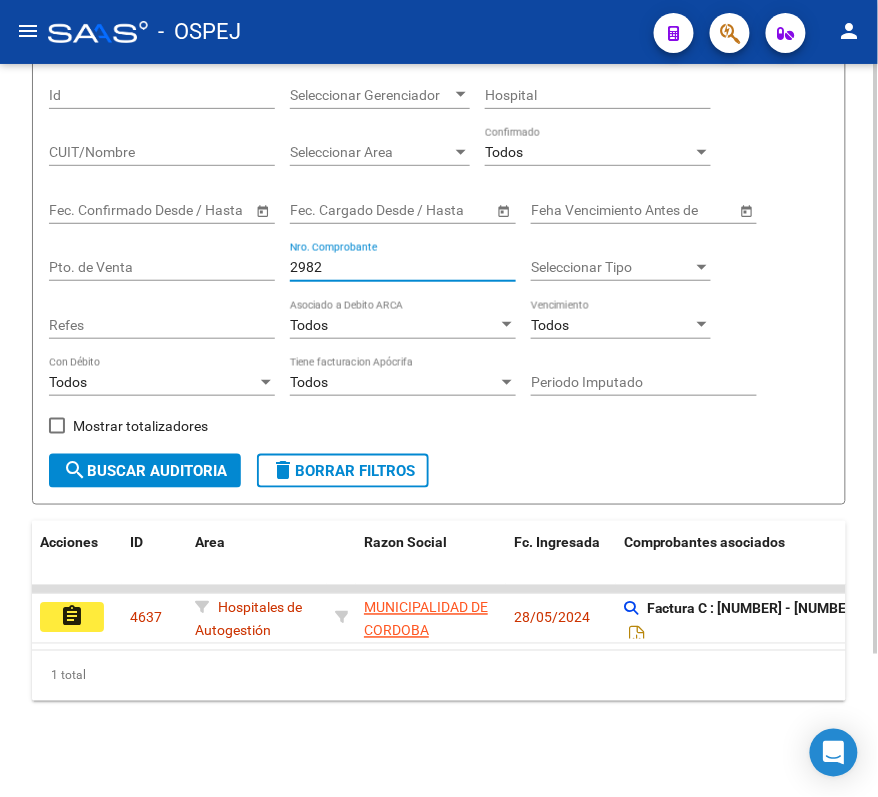 scroll, scrollTop: 177, scrollLeft: 0, axis: vertical 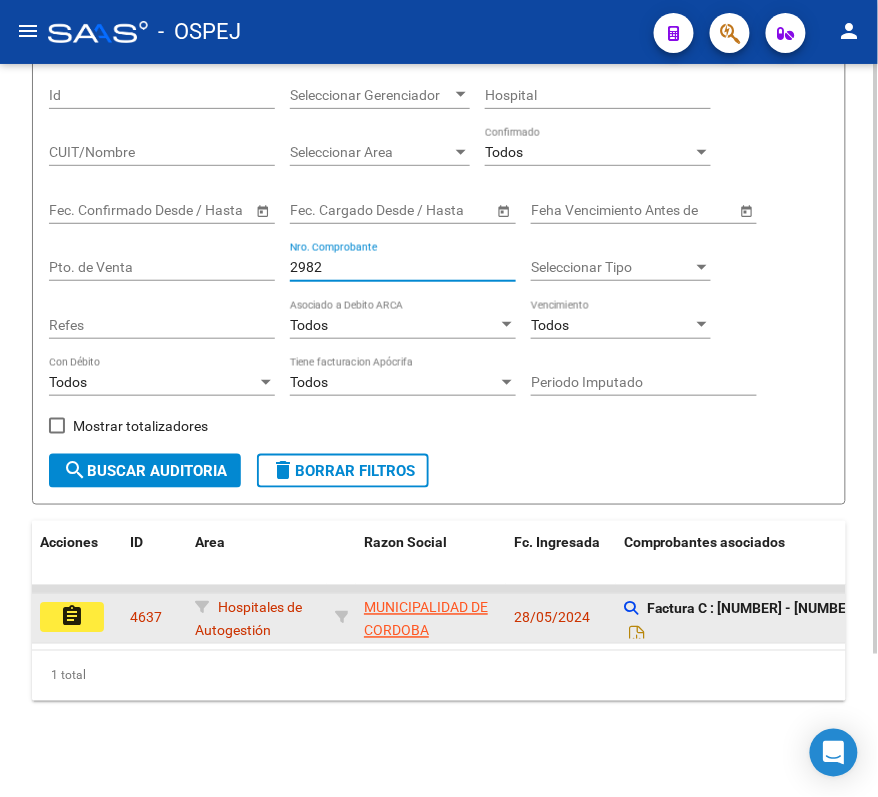 type on "2982" 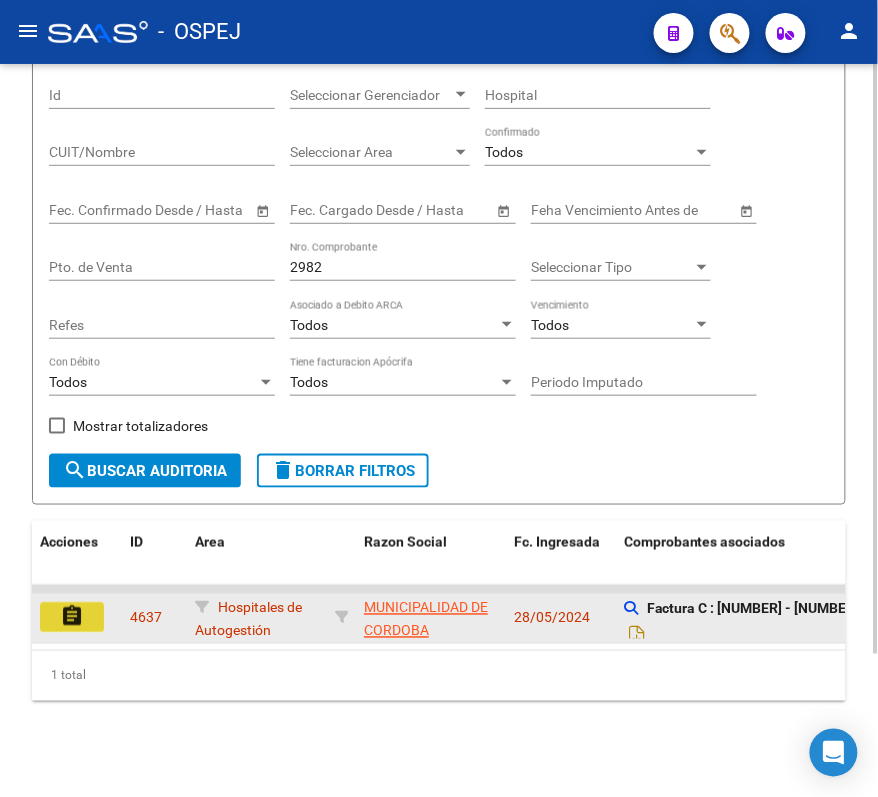 click on "assignment" 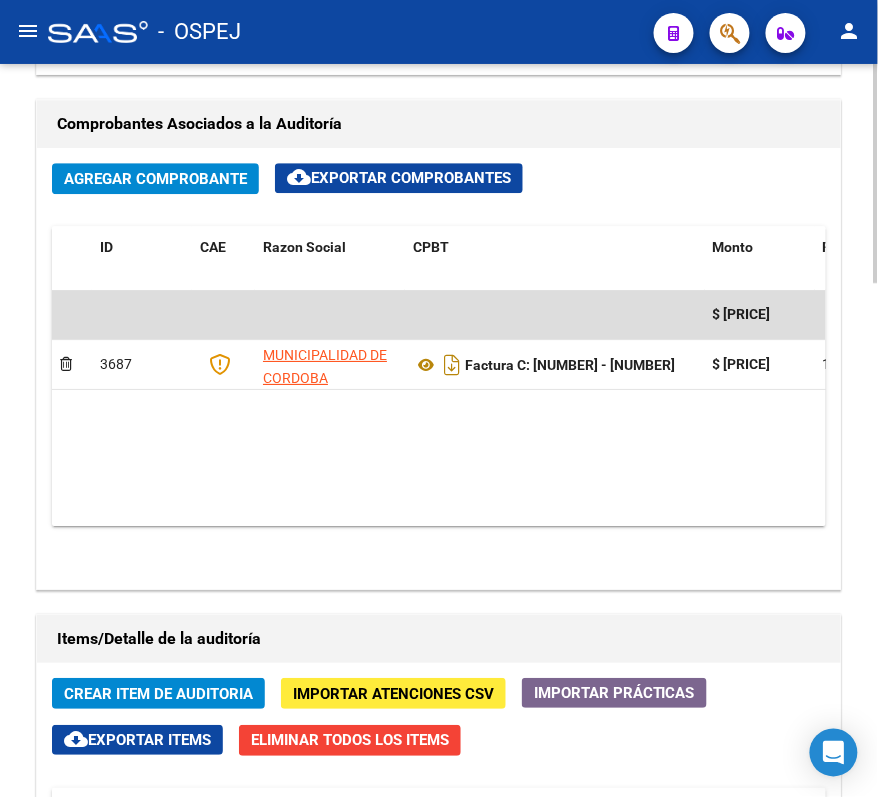 scroll, scrollTop: 1200, scrollLeft: 0, axis: vertical 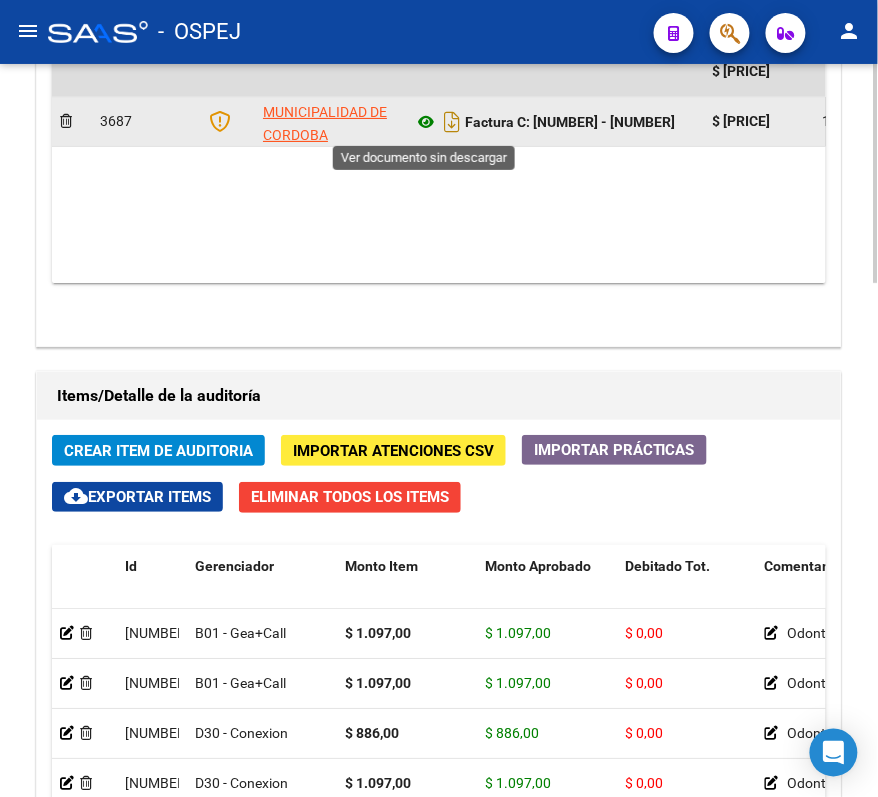 click 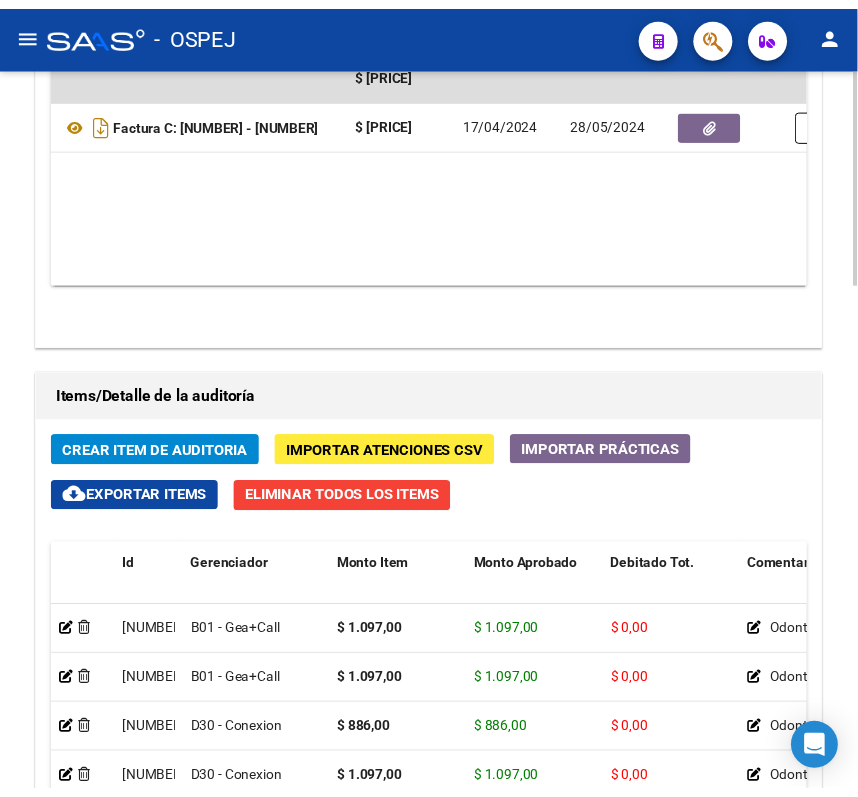 scroll, scrollTop: 0, scrollLeft: 424, axis: horizontal 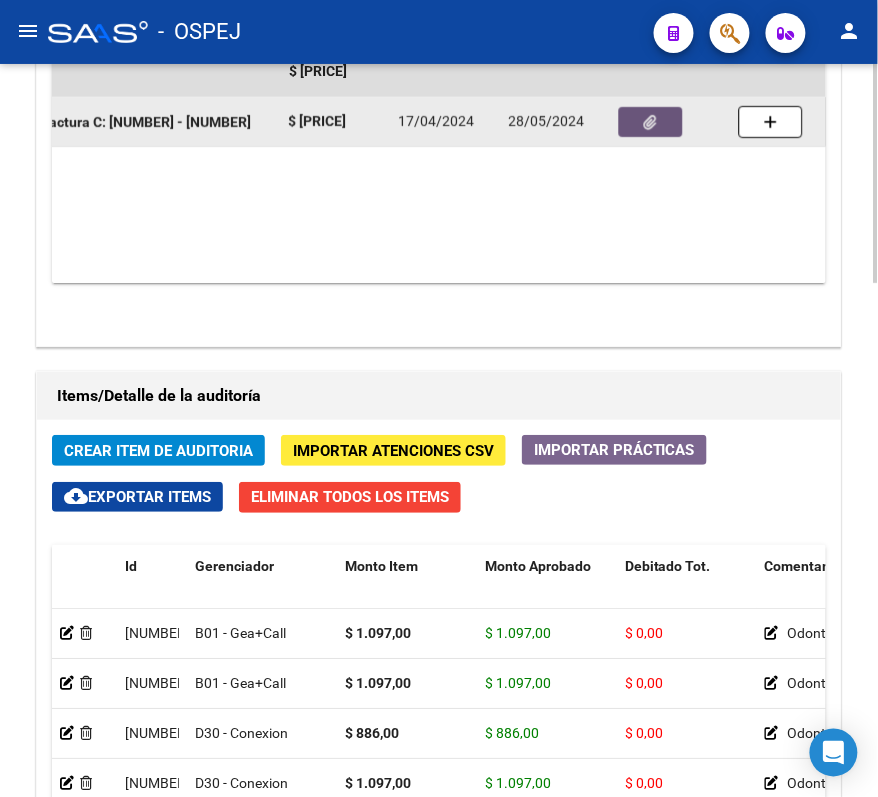 click 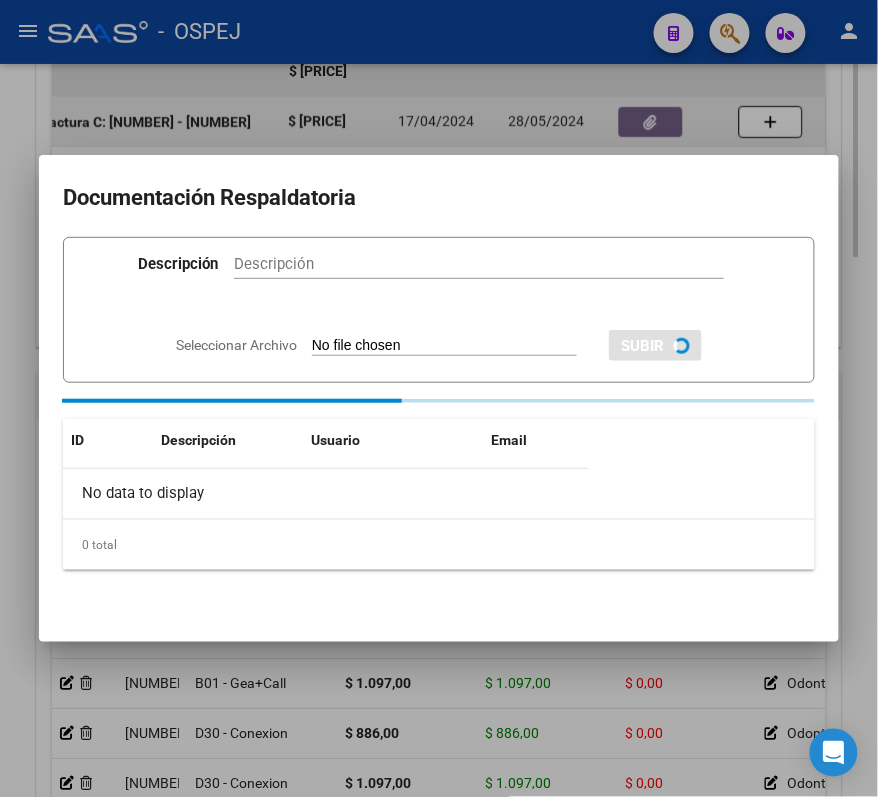 scroll, scrollTop: 1528, scrollLeft: 0, axis: vertical 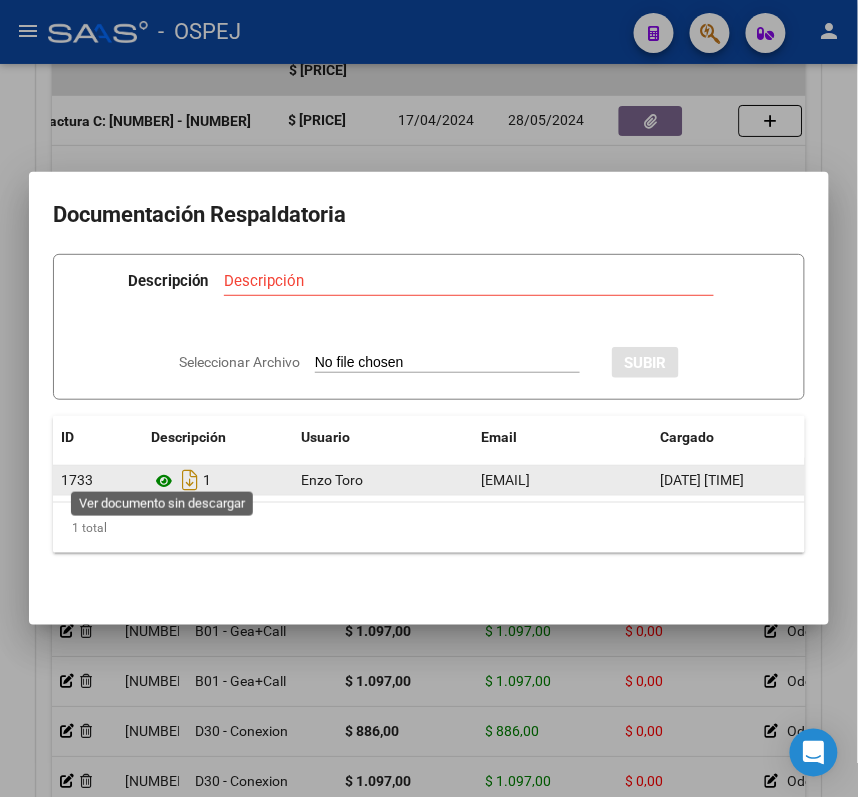 click 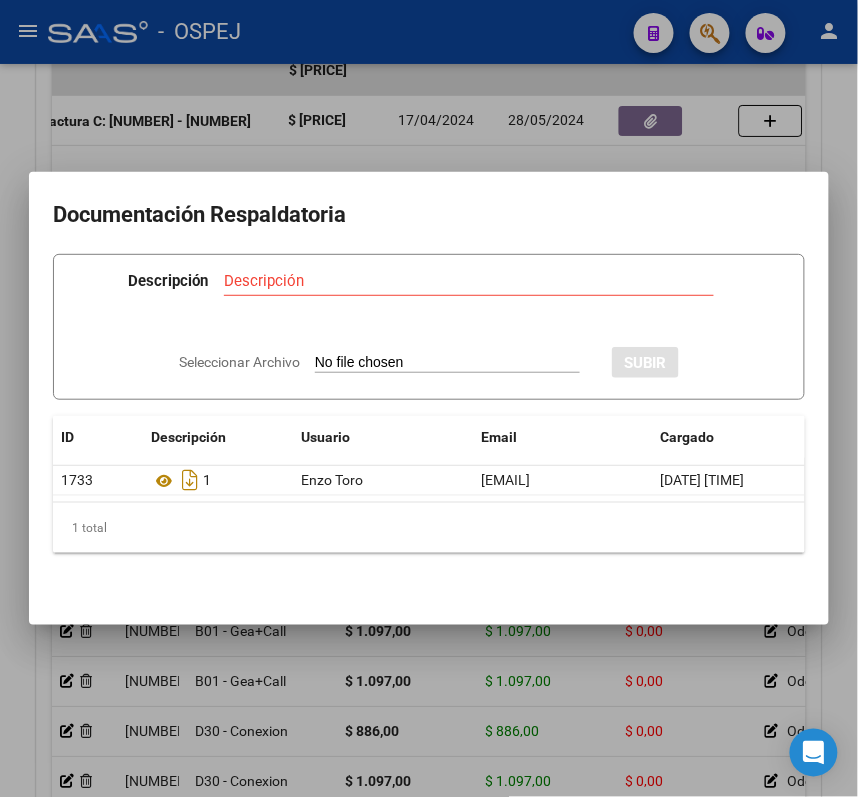 click at bounding box center [429, 398] 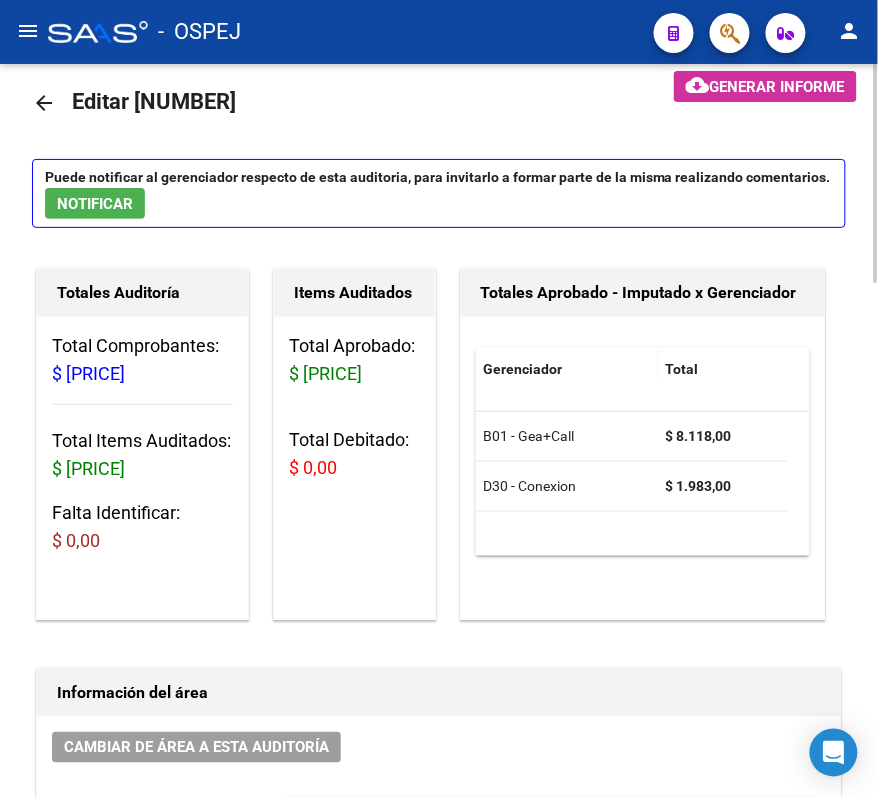 scroll, scrollTop: 0, scrollLeft: 0, axis: both 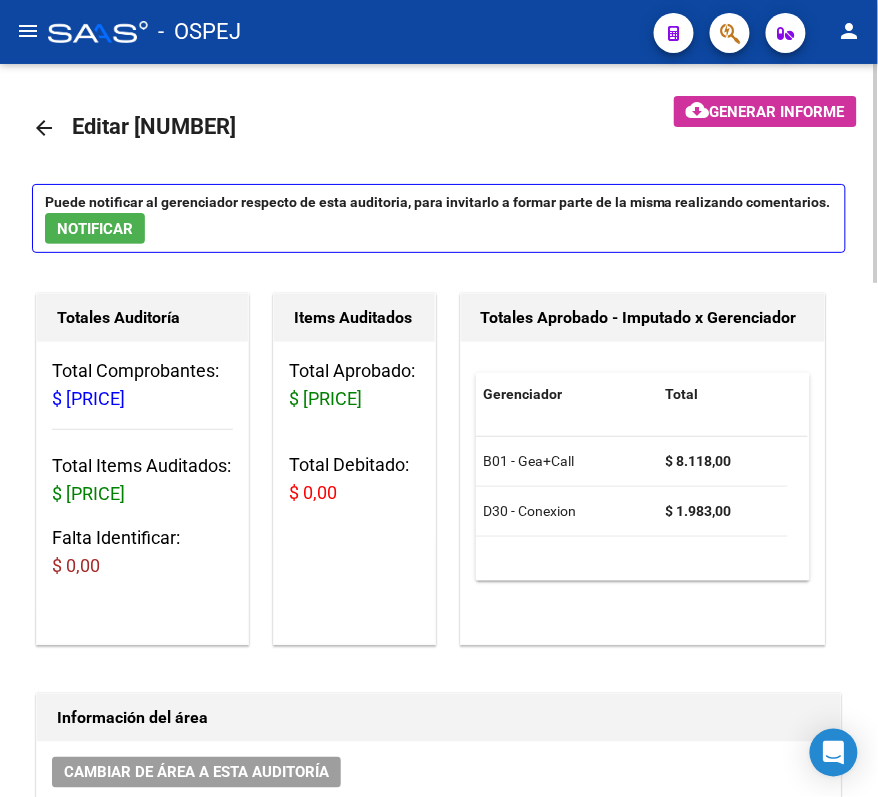 click on "arrow_back" 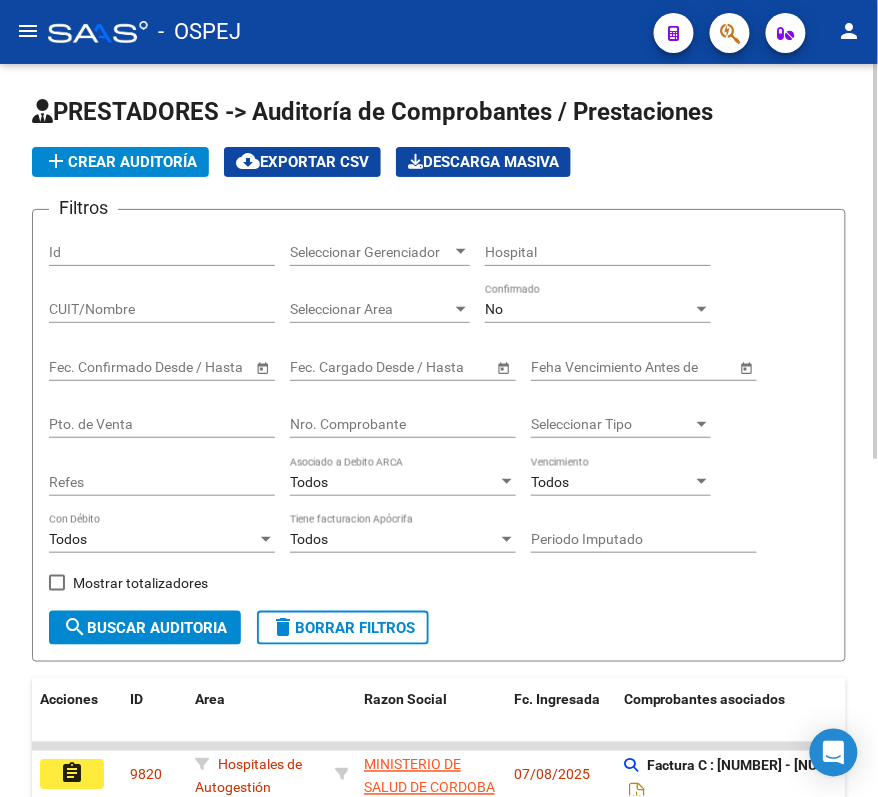 click on "No" at bounding box center [589, 309] 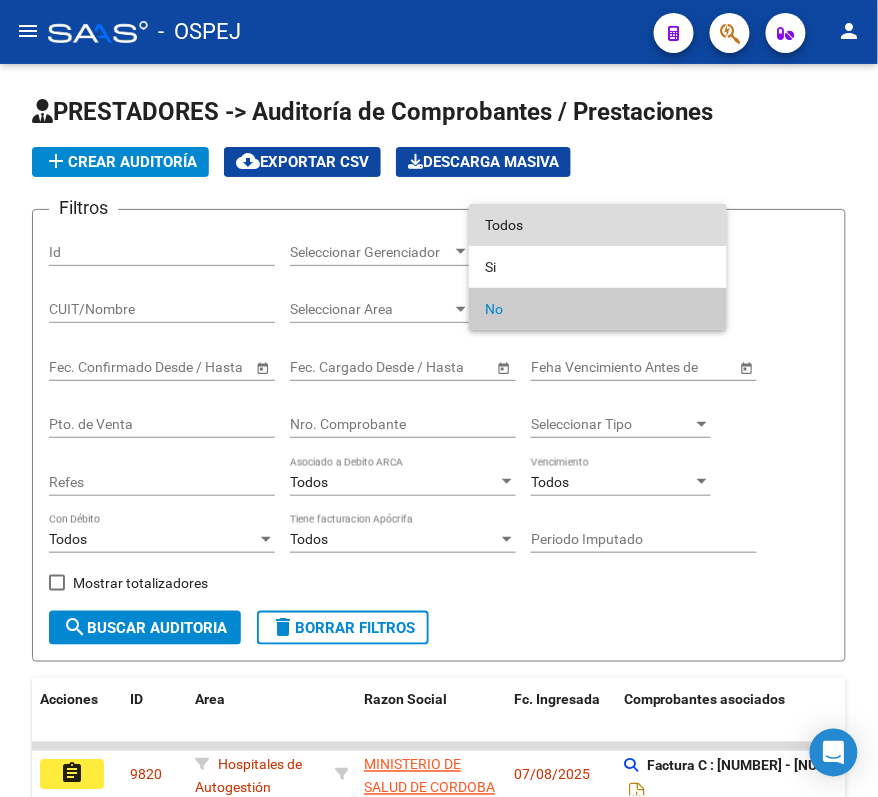 click on "Todos" at bounding box center (598, 225) 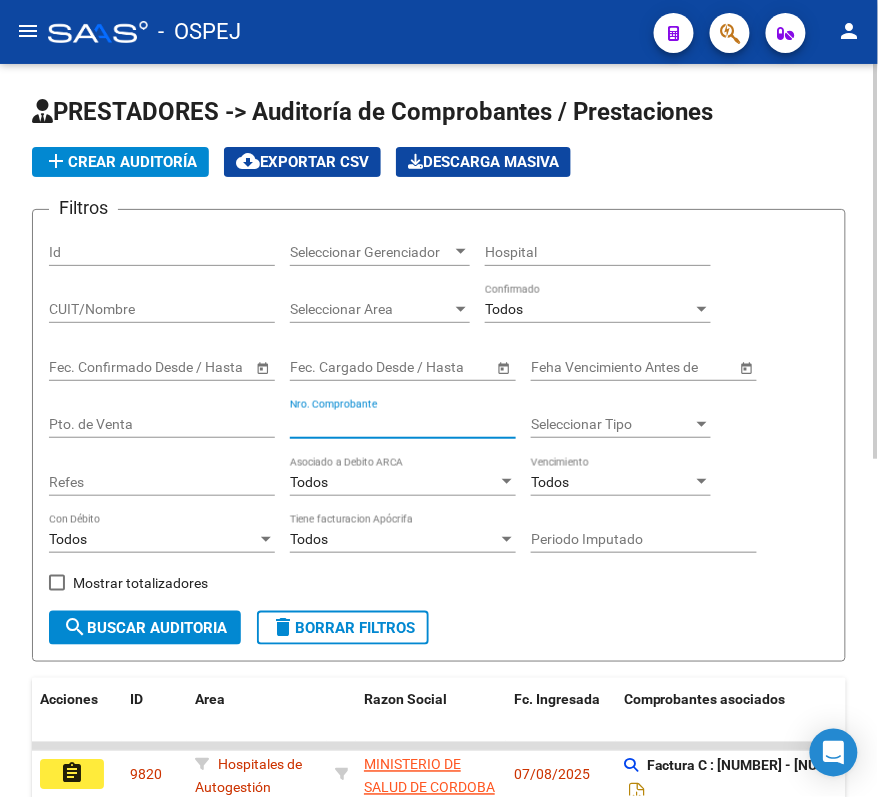 click on "Nro. Comprobante" at bounding box center (403, 424) 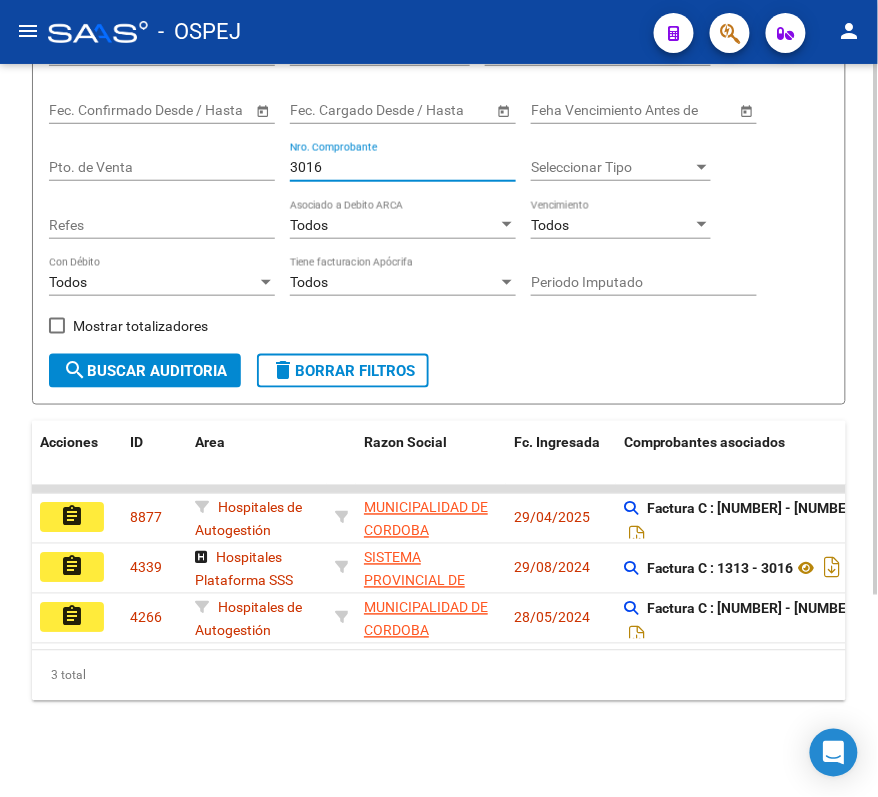 scroll, scrollTop: 266, scrollLeft: 0, axis: vertical 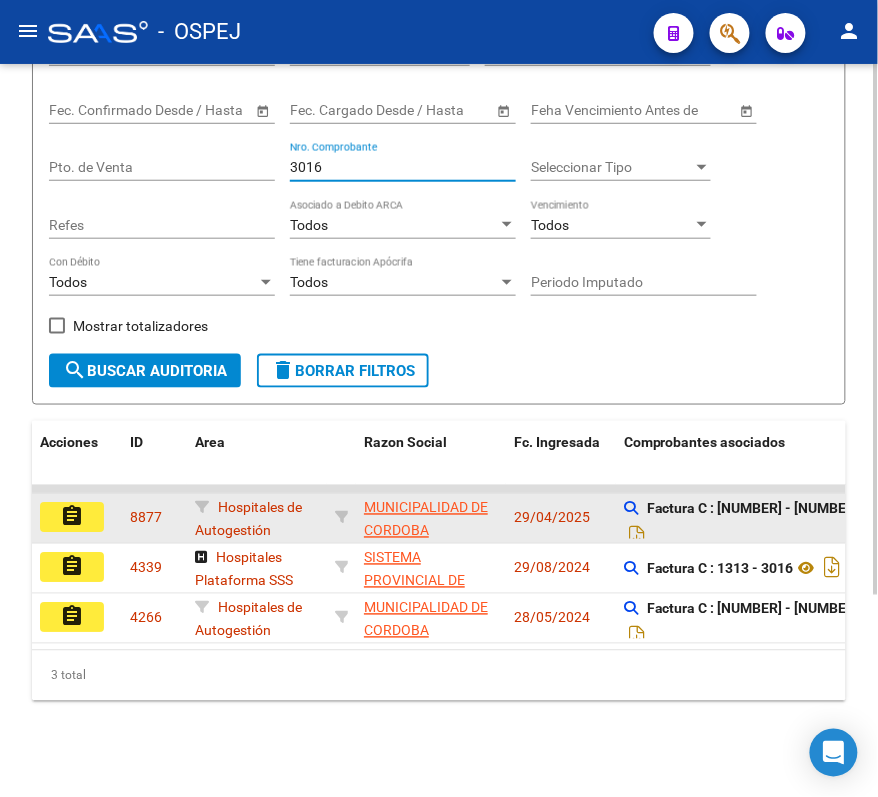 type on "3016" 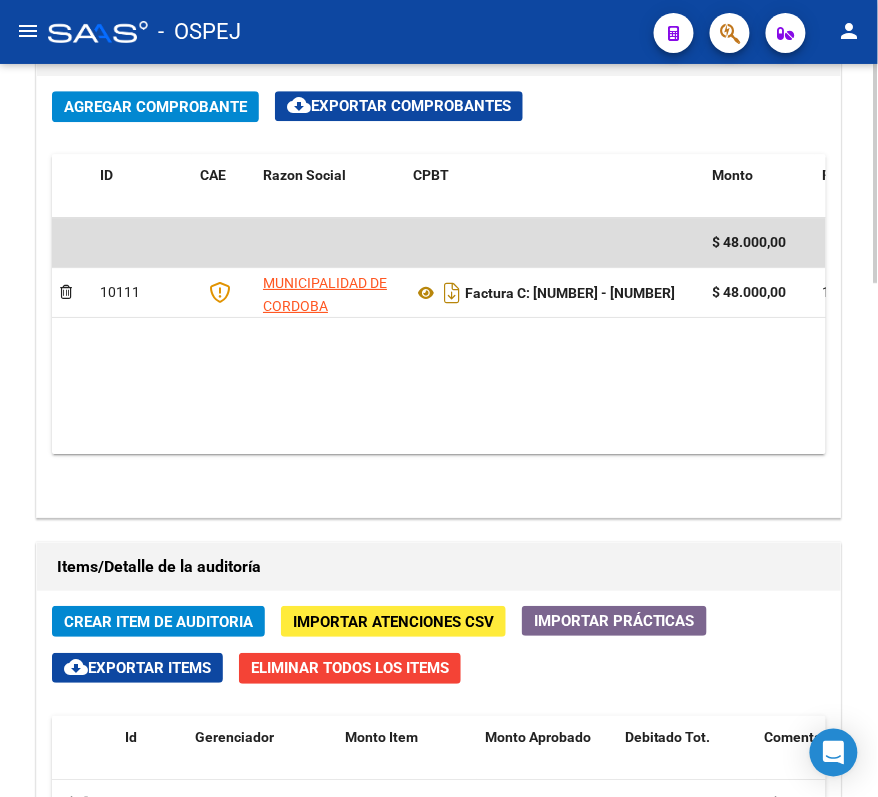 scroll, scrollTop: 1066, scrollLeft: 0, axis: vertical 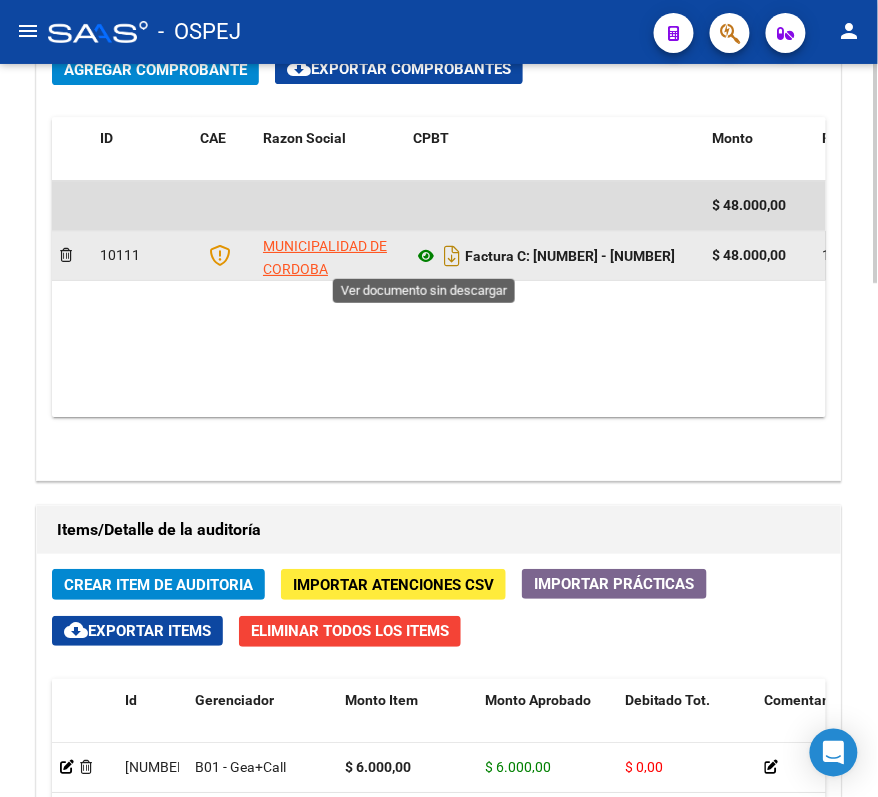 click 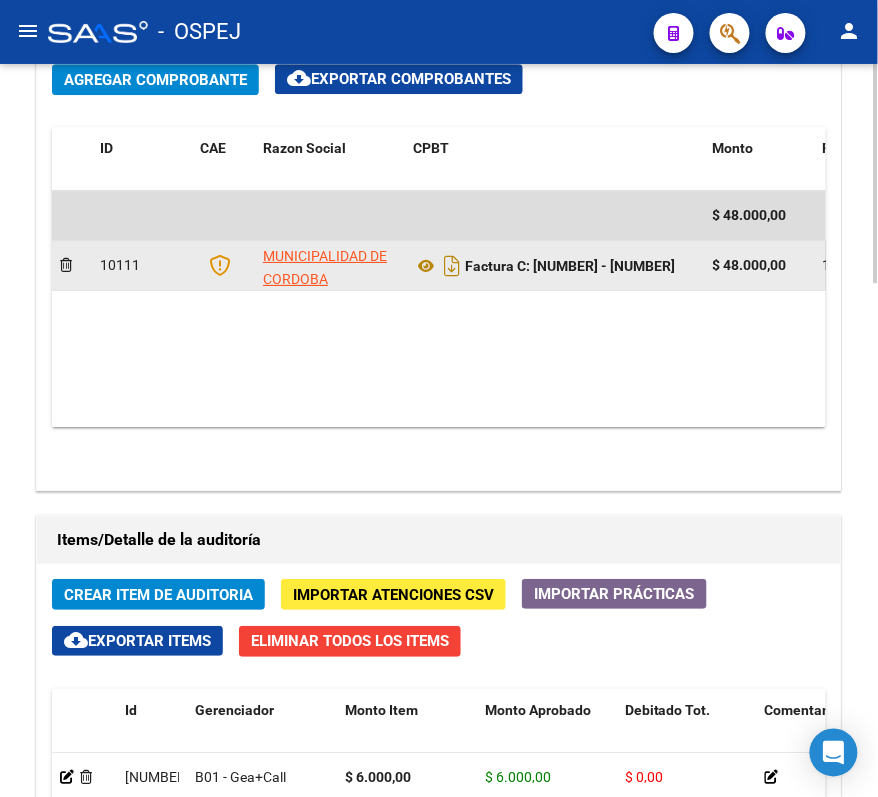 scroll, scrollTop: 1066, scrollLeft: 0, axis: vertical 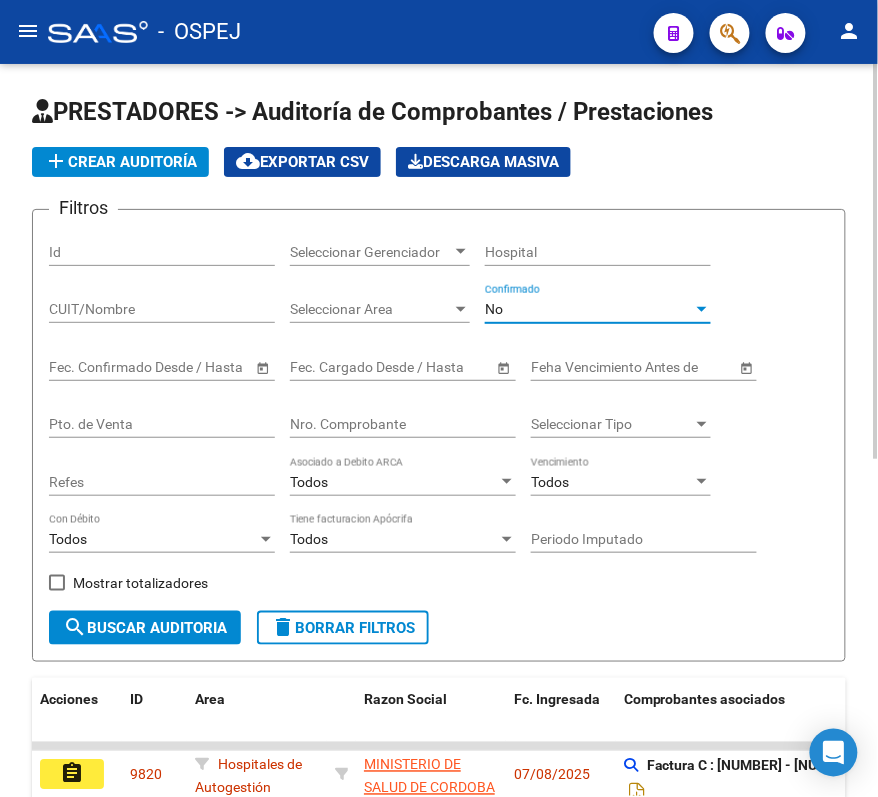 click on "No" at bounding box center (589, 309) 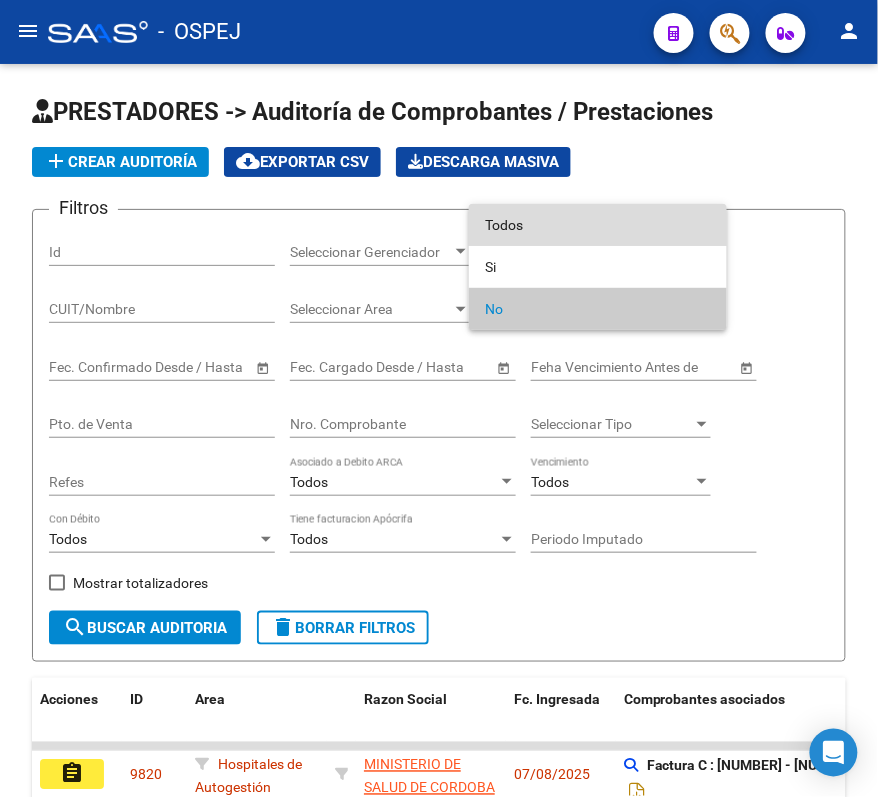 click on "Todos" at bounding box center (598, 225) 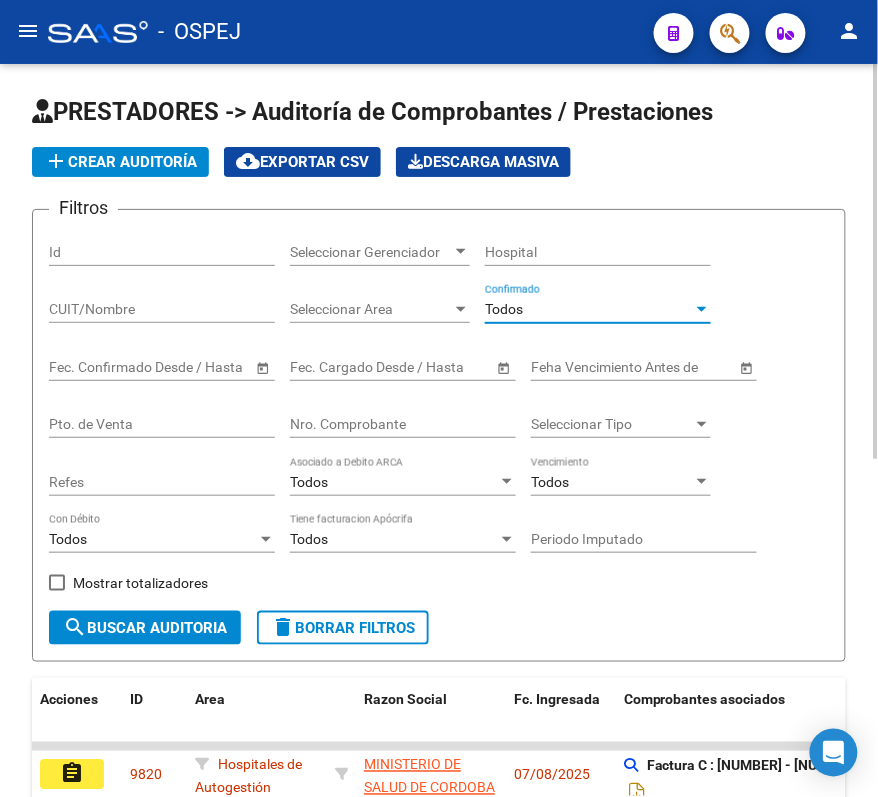 click on "Nro. Comprobante" at bounding box center [403, 424] 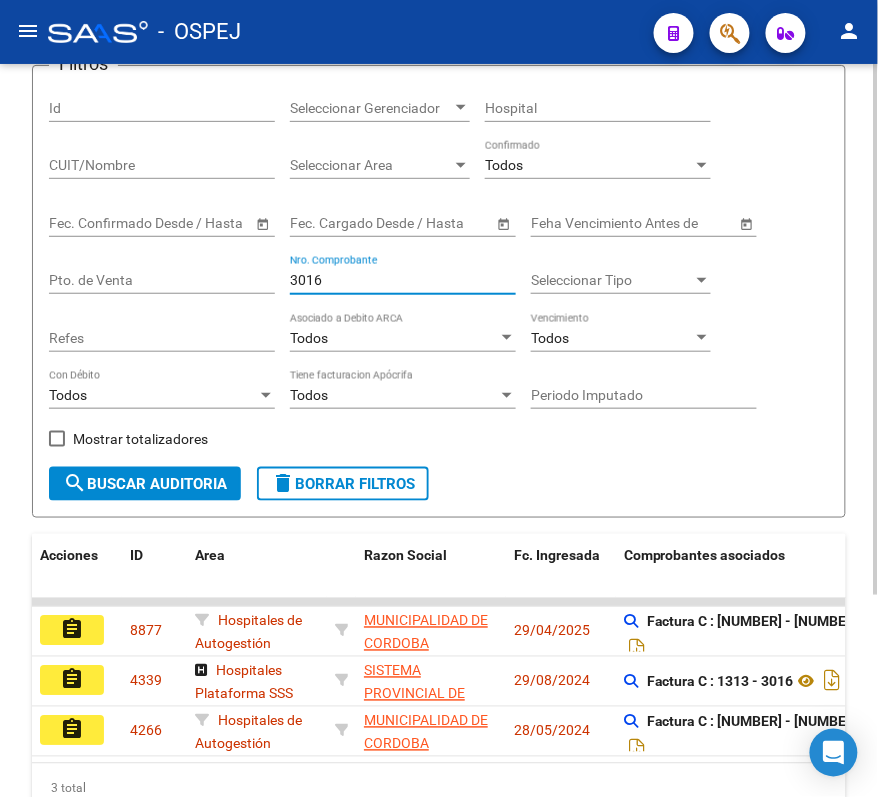 scroll, scrollTop: 277, scrollLeft: 0, axis: vertical 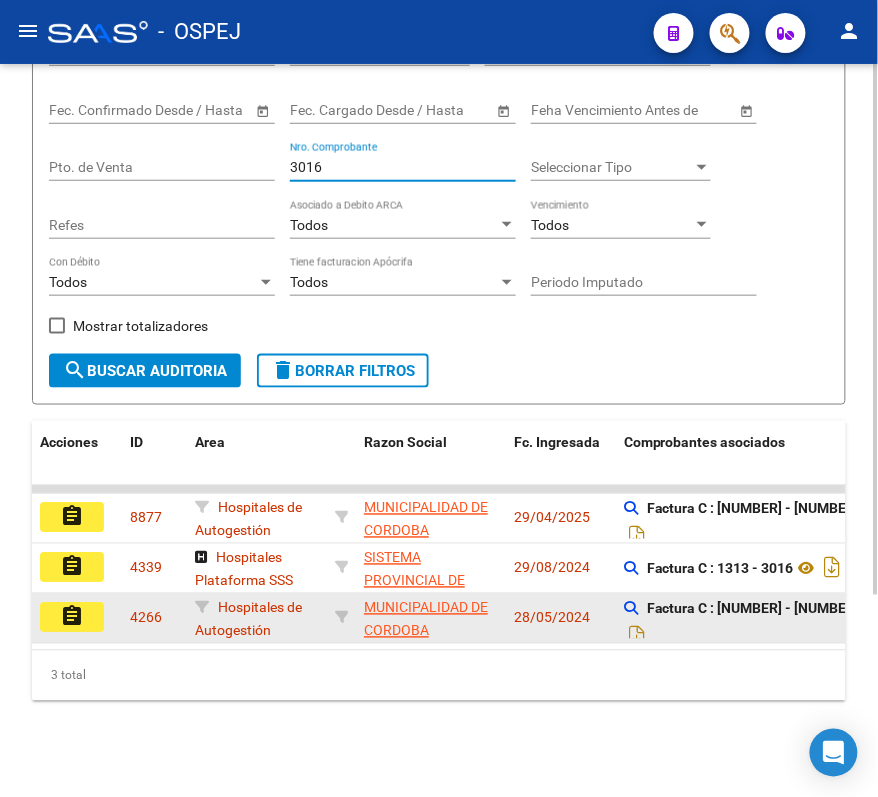 type on "3016" 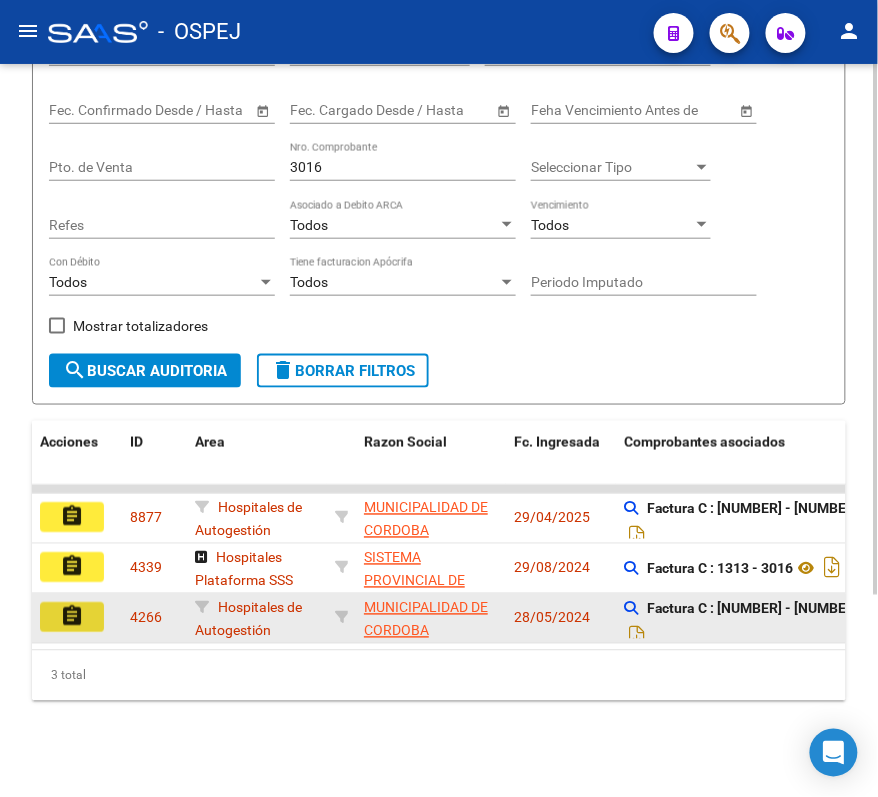 click on "assignment" 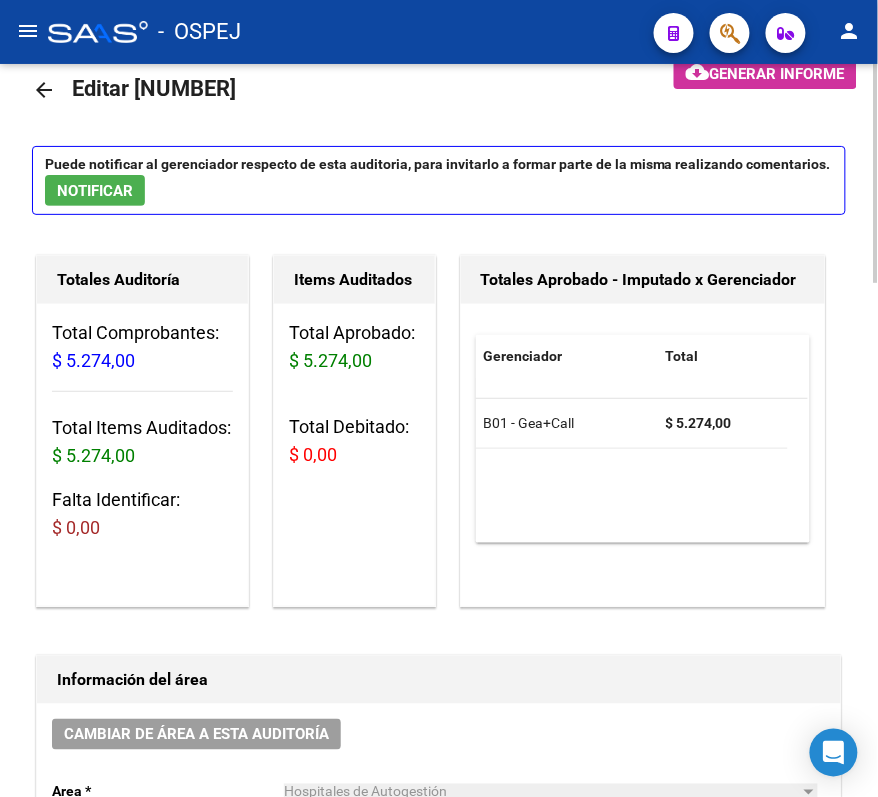 scroll, scrollTop: 0, scrollLeft: 0, axis: both 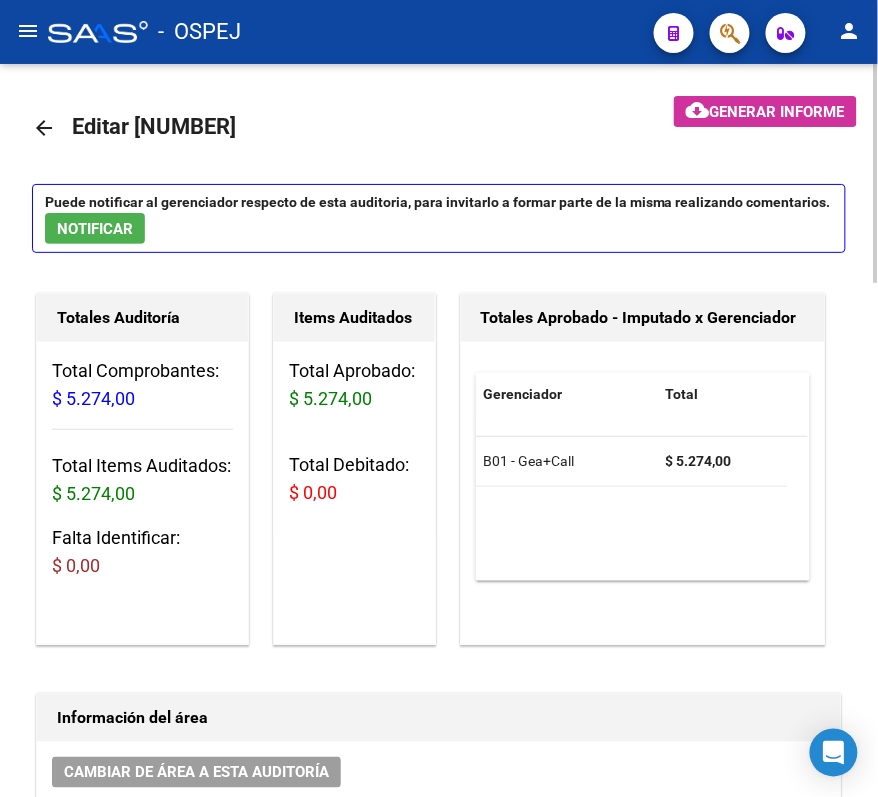 click on "arrow_back" 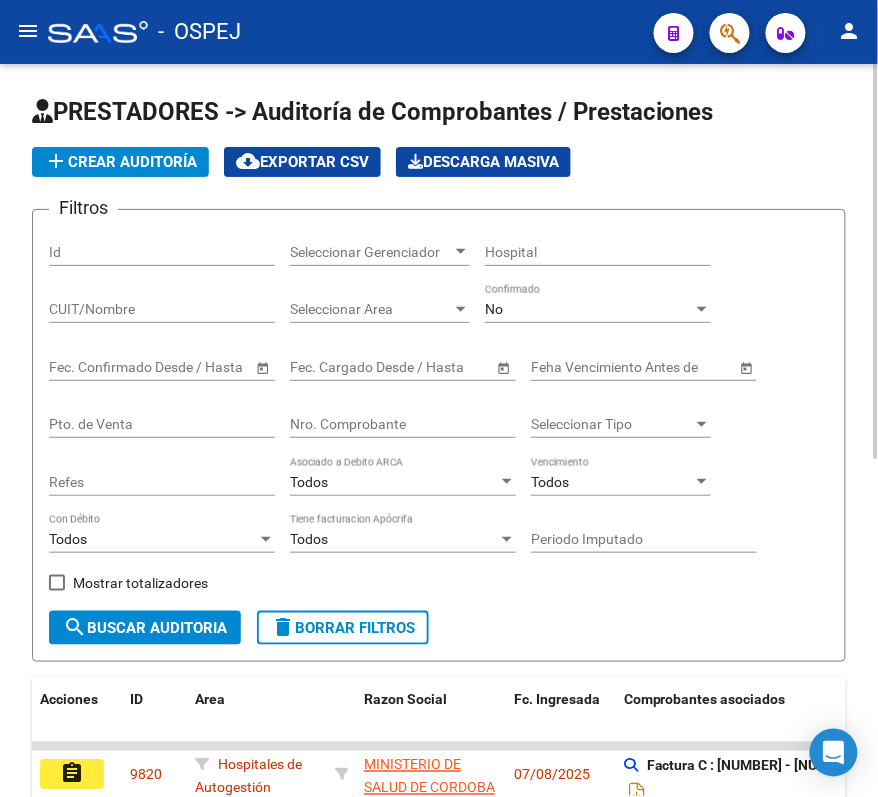click on "No Confirmado" 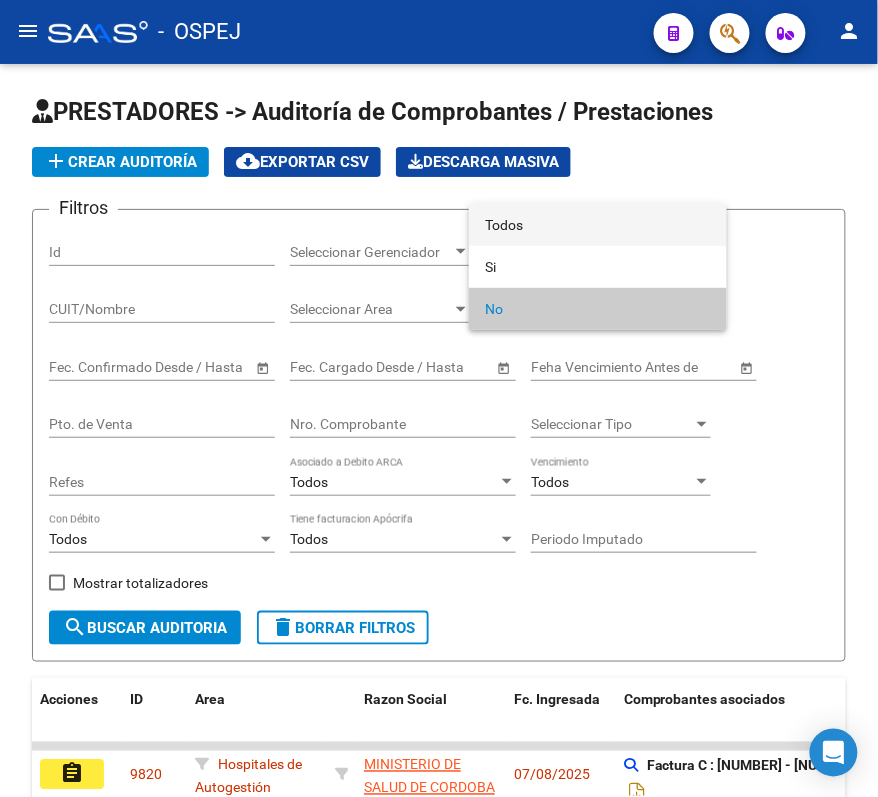 click on "Todos" at bounding box center [598, 225] 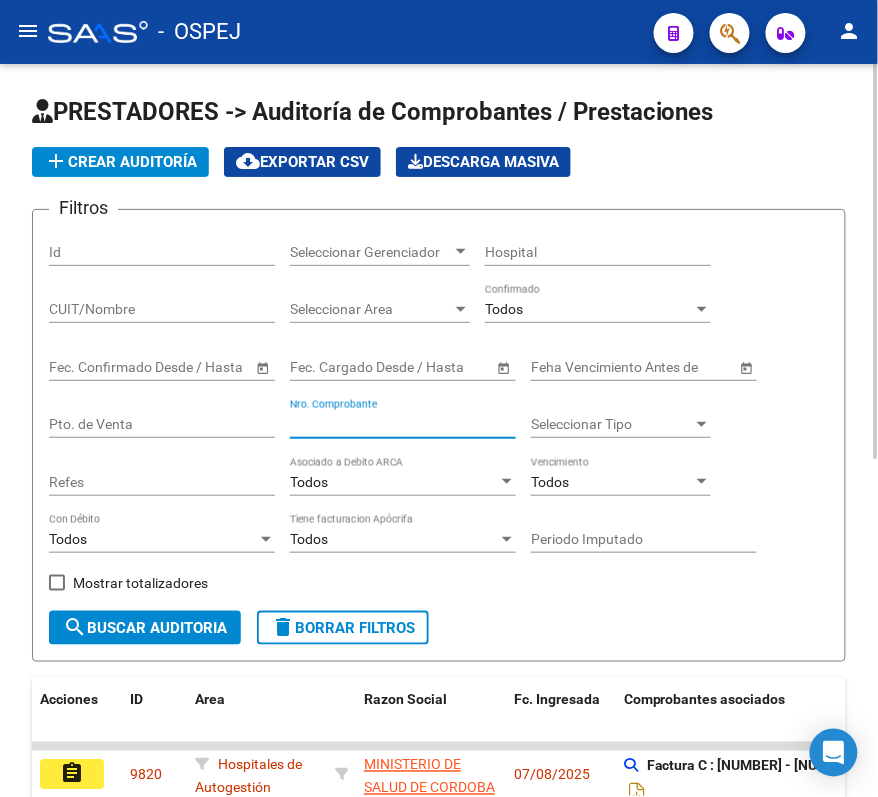 click on "Nro. Comprobante" at bounding box center [403, 424] 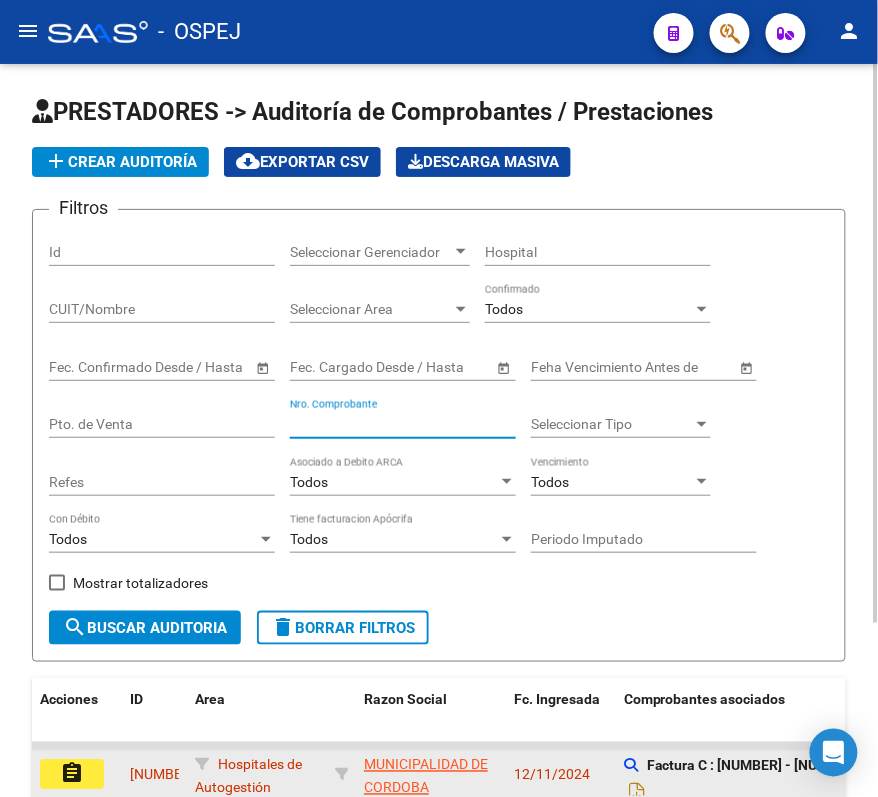 type on "3050" 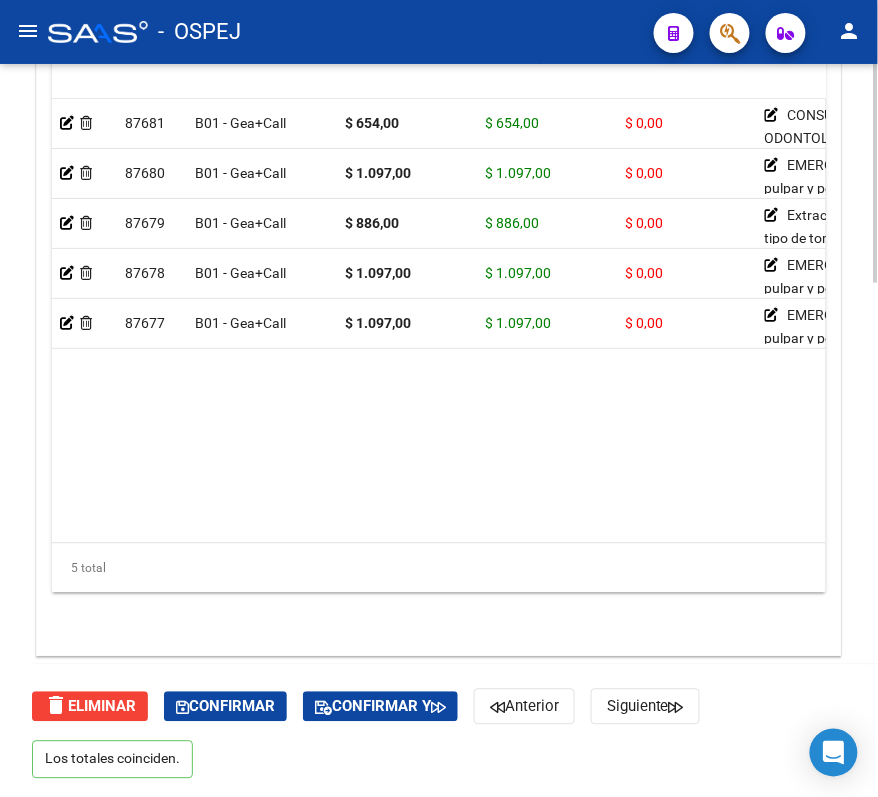 scroll, scrollTop: 1716, scrollLeft: 0, axis: vertical 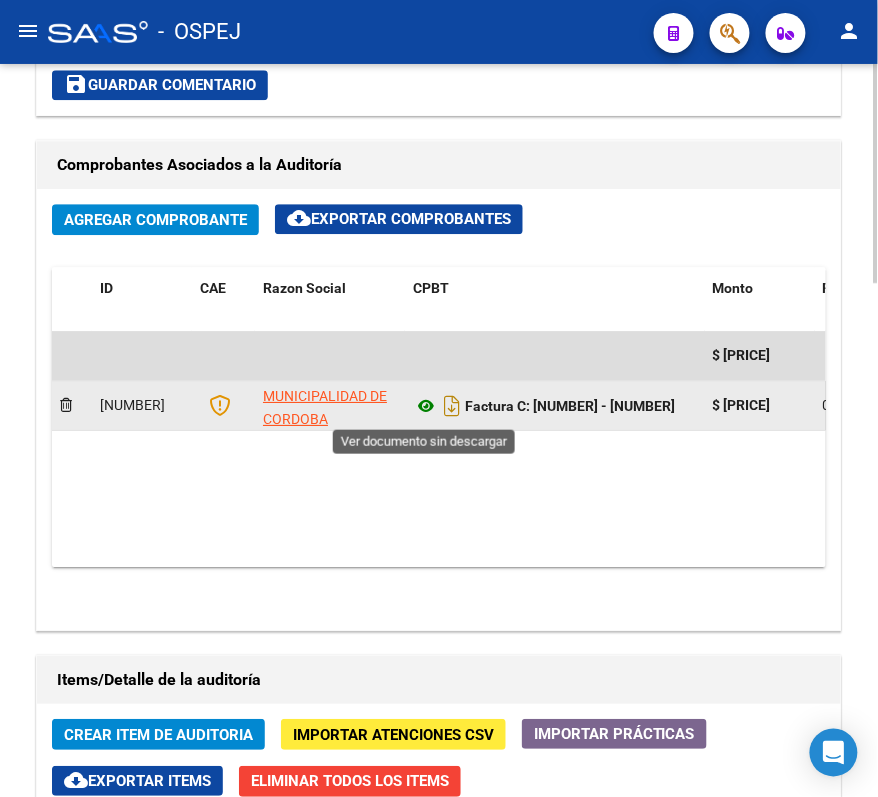click 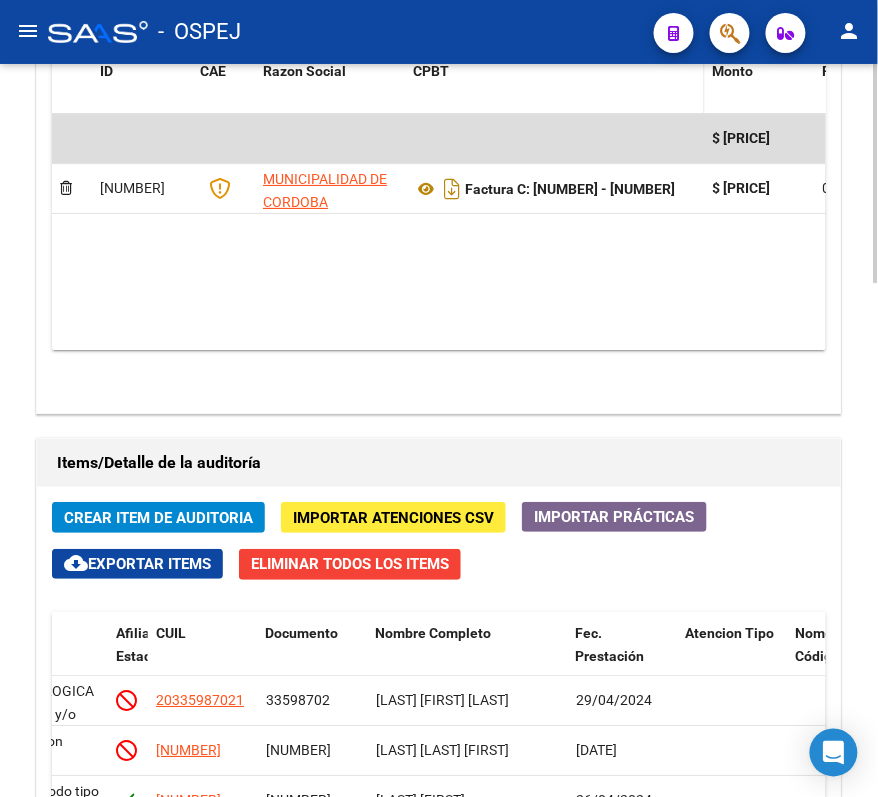scroll, scrollTop: 1049, scrollLeft: 0, axis: vertical 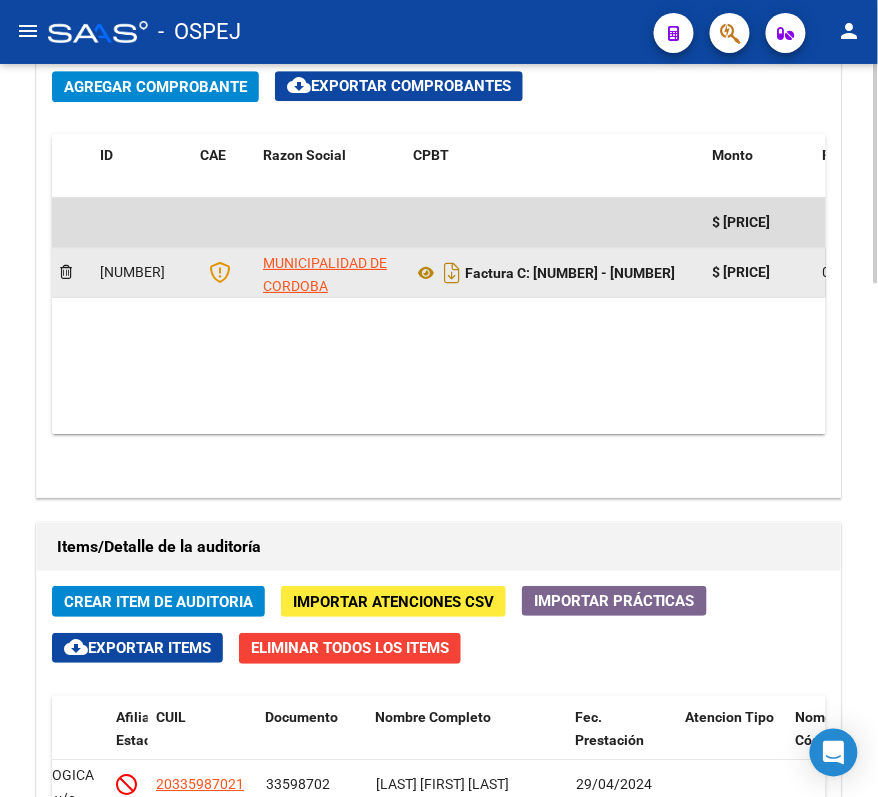 drag, startPoint x: 538, startPoint y: 293, endPoint x: 596, endPoint y: 262, distance: 65.76473 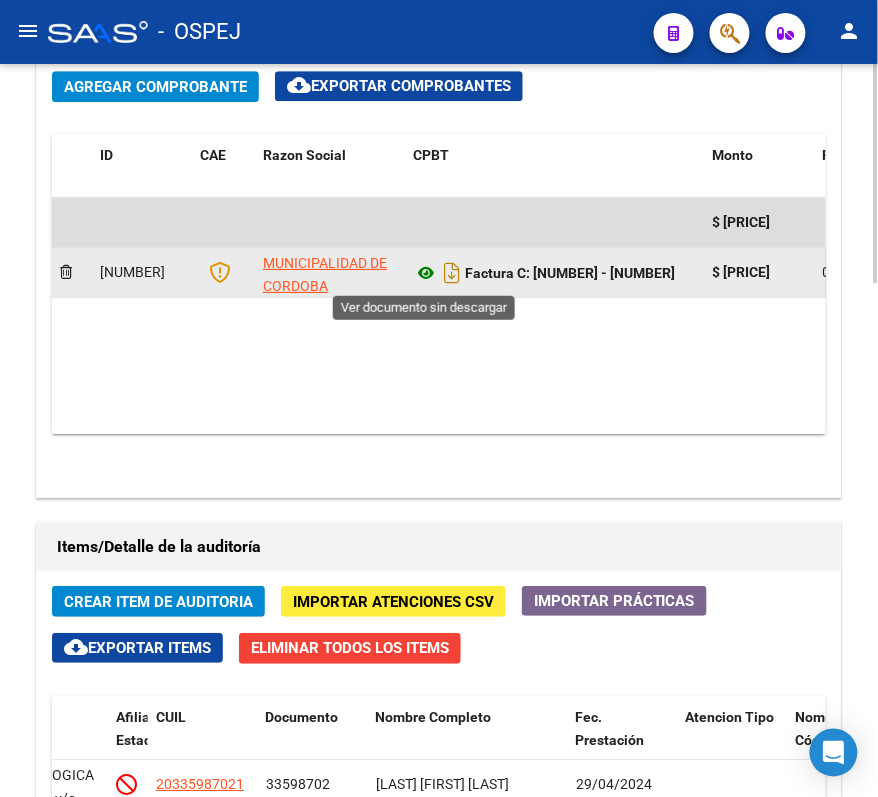click 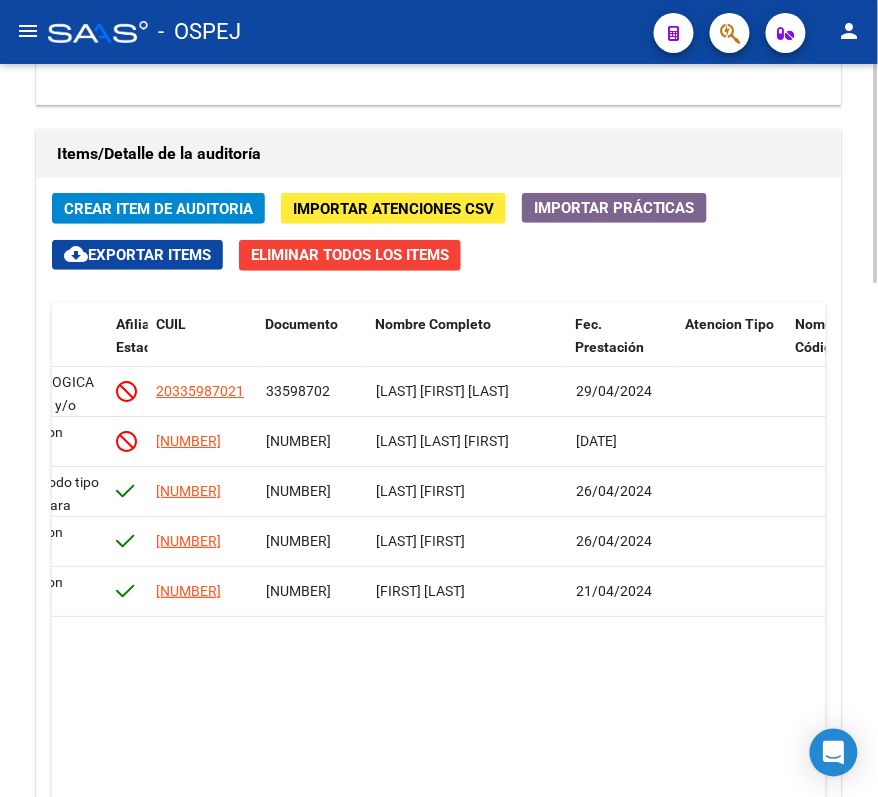 scroll, scrollTop: 1716, scrollLeft: 0, axis: vertical 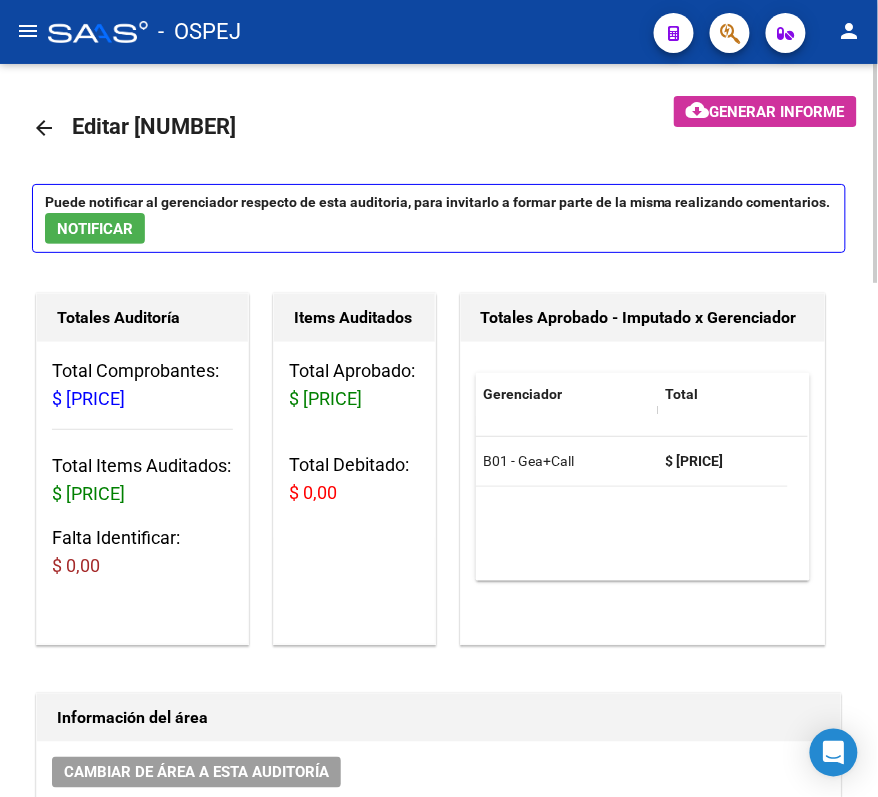 click on "arrow_back" 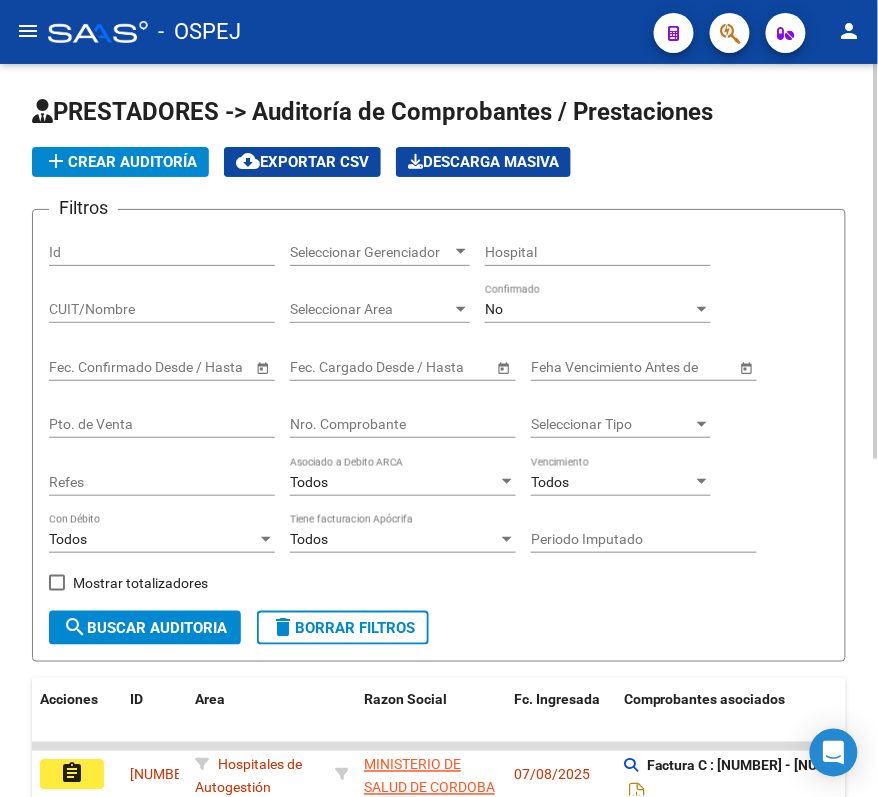 click on "No" at bounding box center [589, 309] 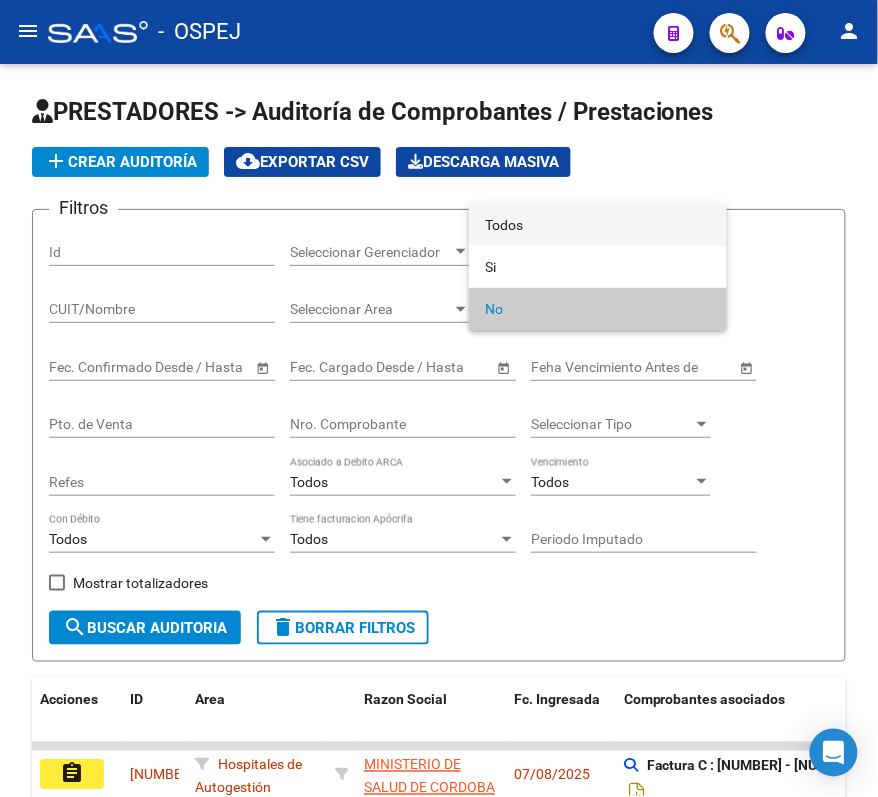 click on "Todos" at bounding box center [598, 225] 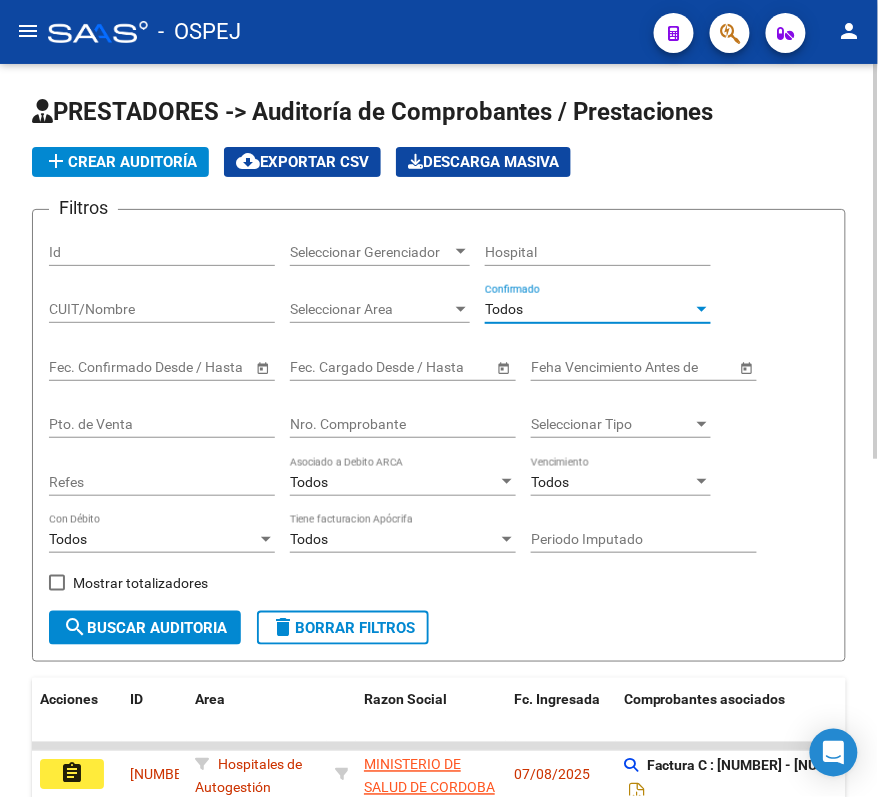 drag, startPoint x: 356, startPoint y: 430, endPoint x: 370, endPoint y: 424, distance: 15.231546 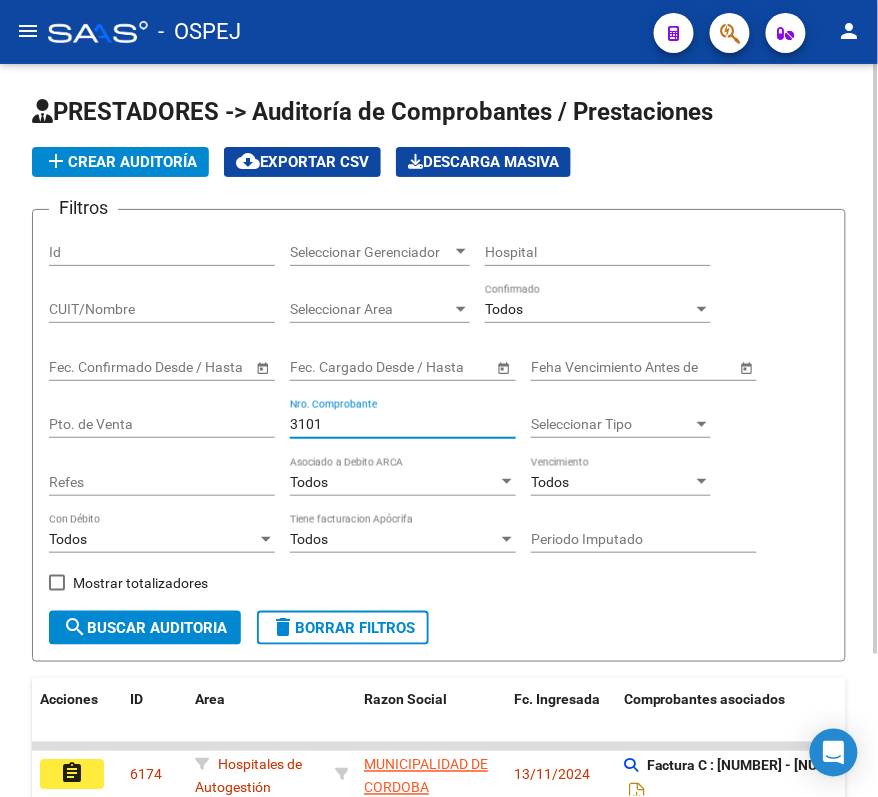 scroll, scrollTop: 133, scrollLeft: 0, axis: vertical 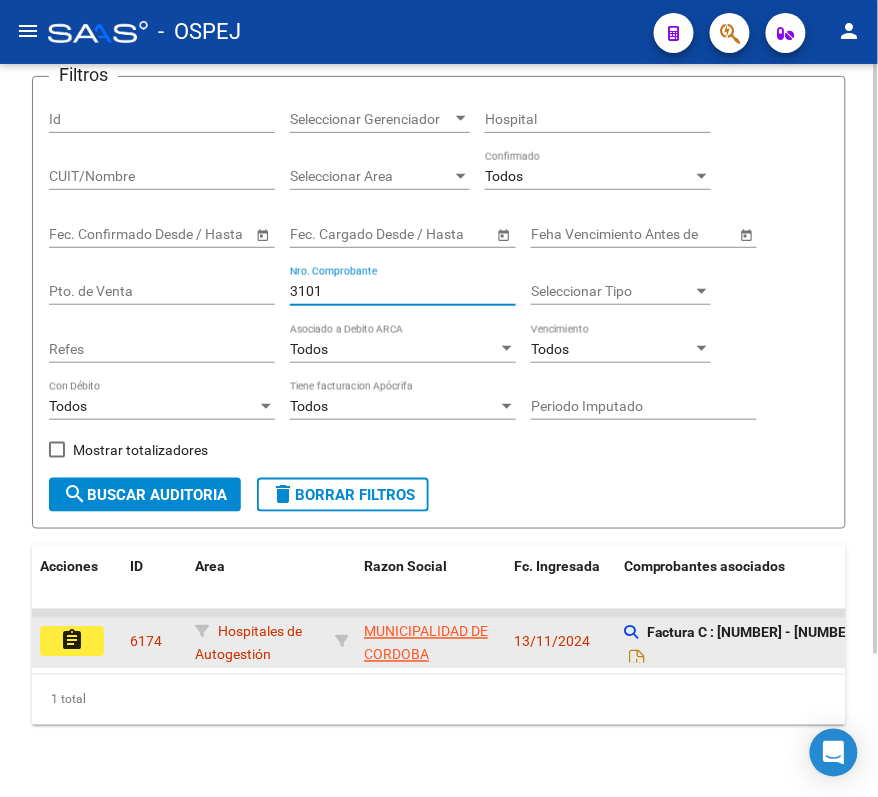 type on "3101" 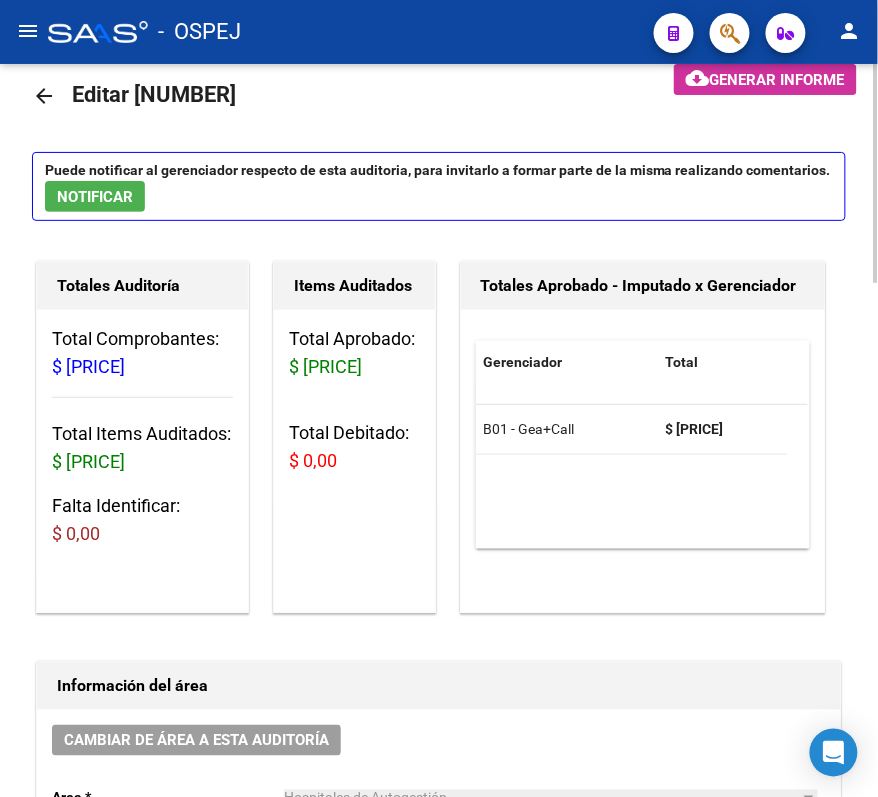 scroll, scrollTop: 0, scrollLeft: 0, axis: both 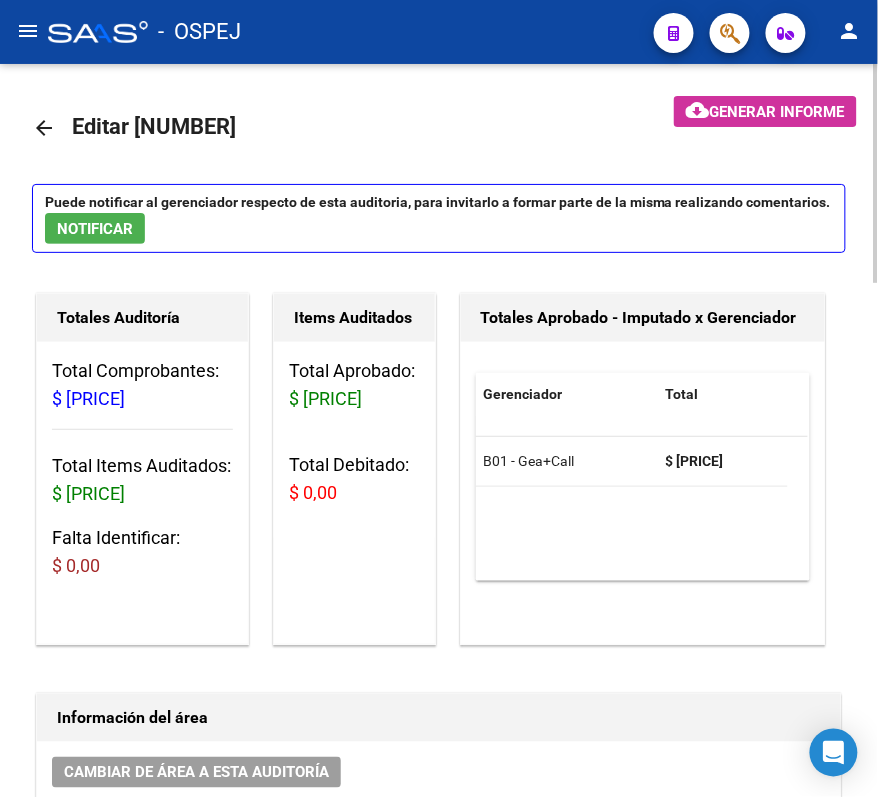 click on "arrow_back" 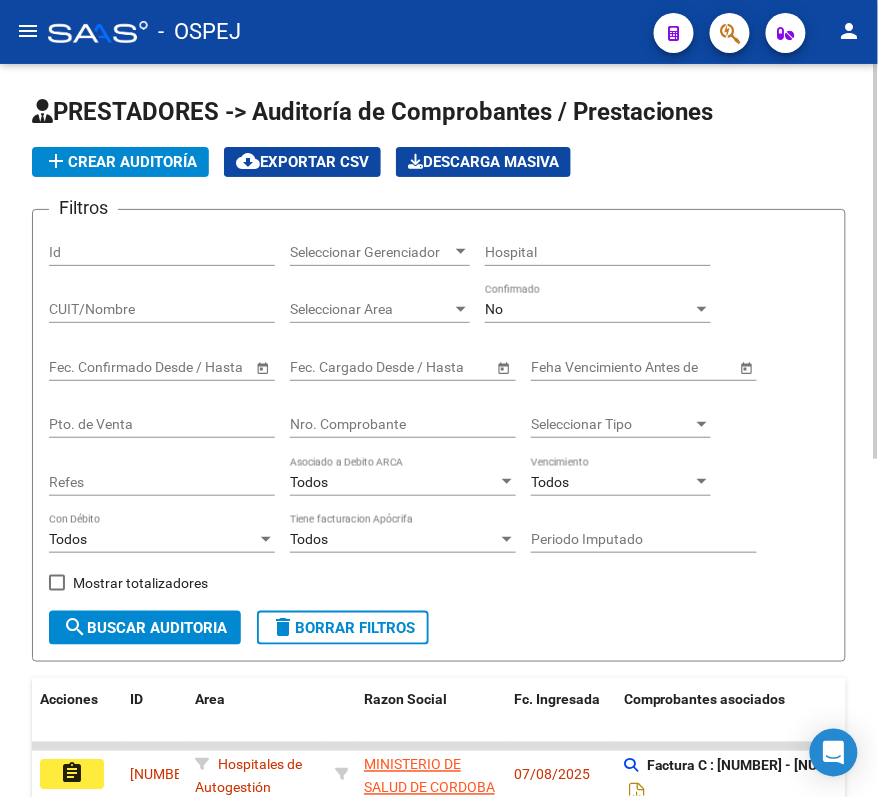 click on "No" at bounding box center (589, 309) 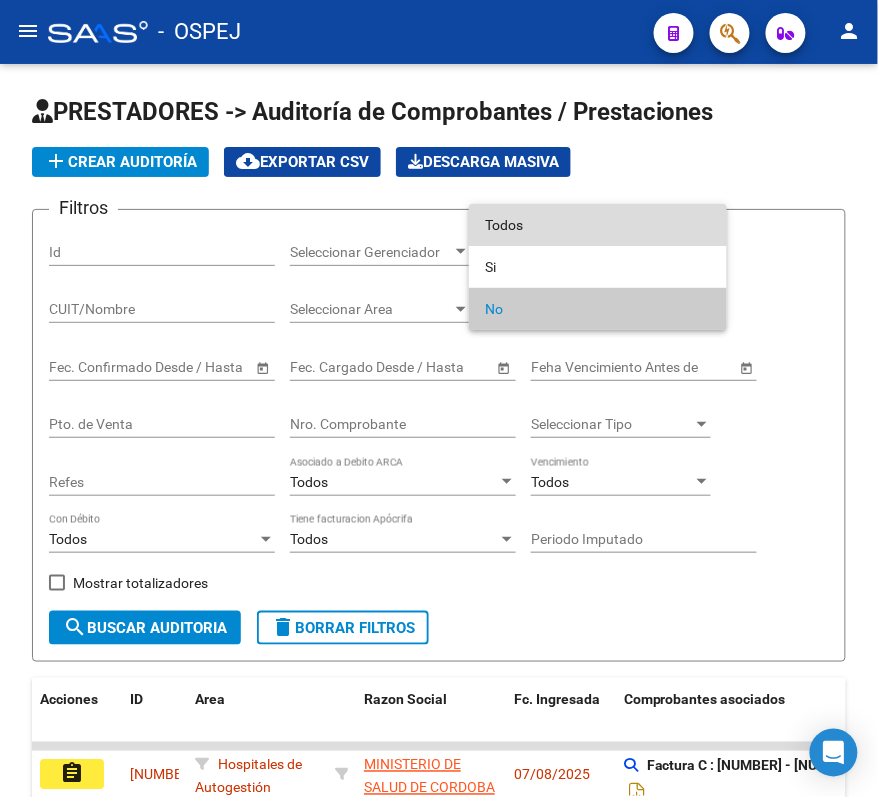 click on "Todos" at bounding box center [598, 225] 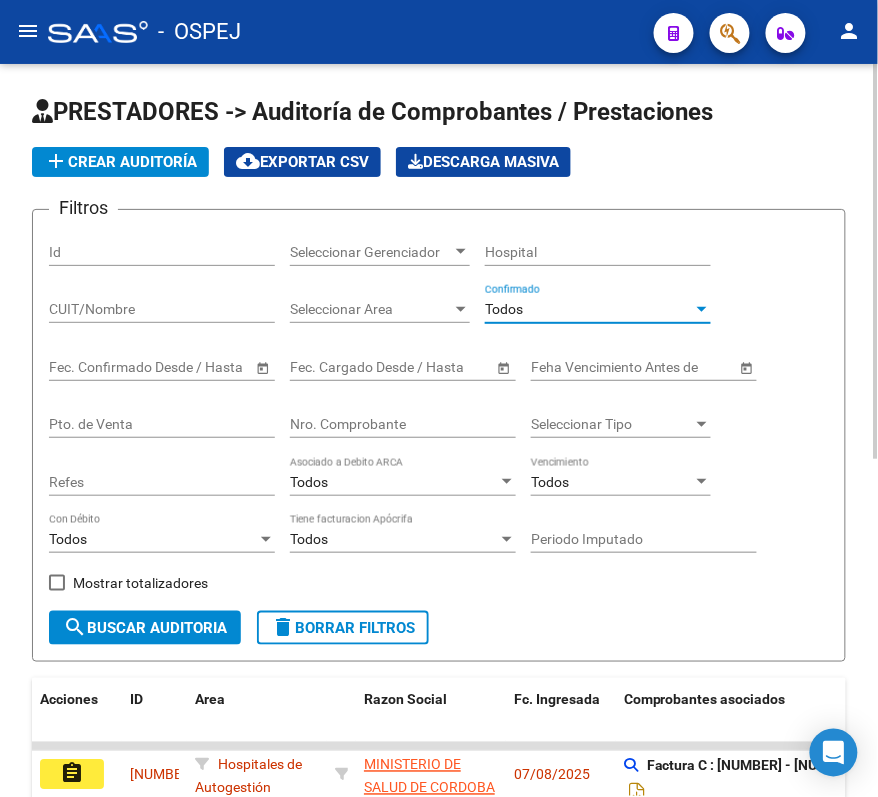click on "Nro. Comprobante" at bounding box center [403, 424] 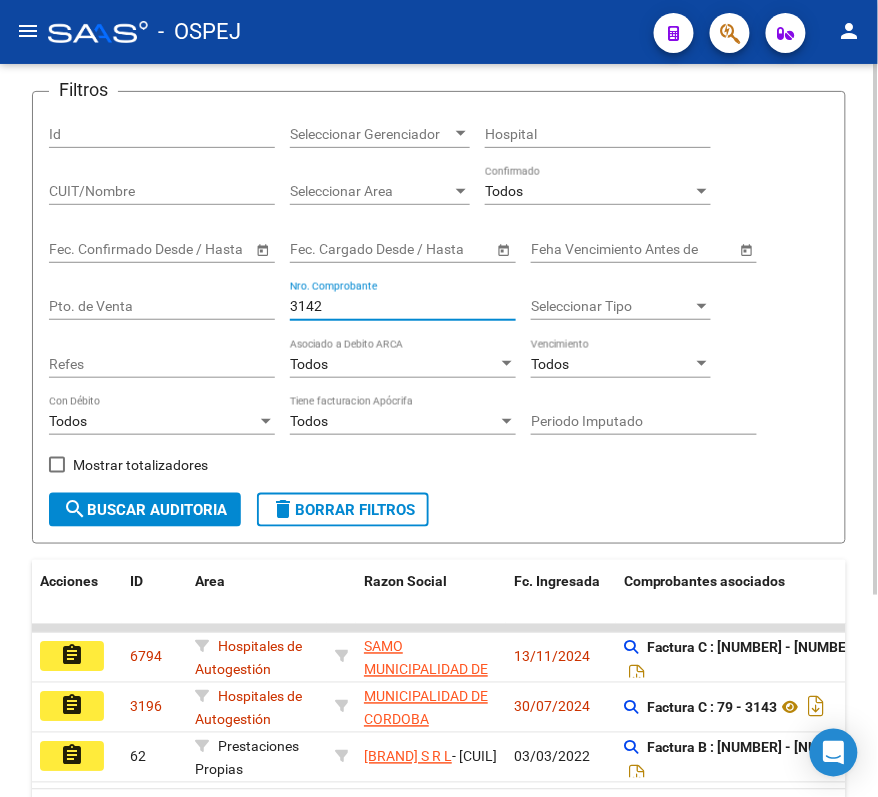 scroll, scrollTop: 266, scrollLeft: 0, axis: vertical 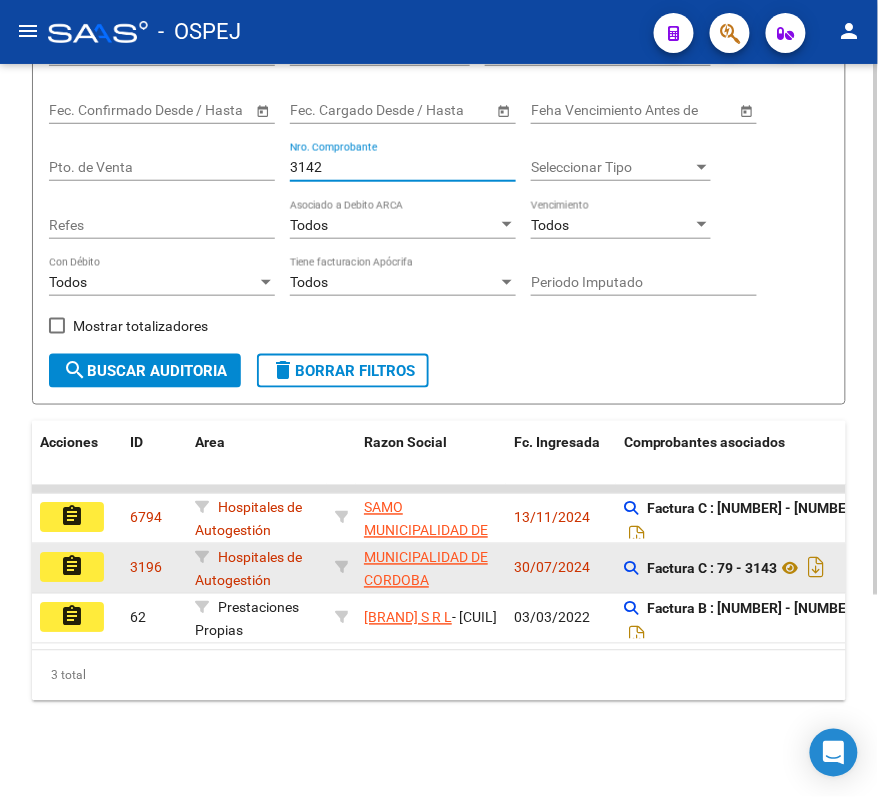 type on "3142" 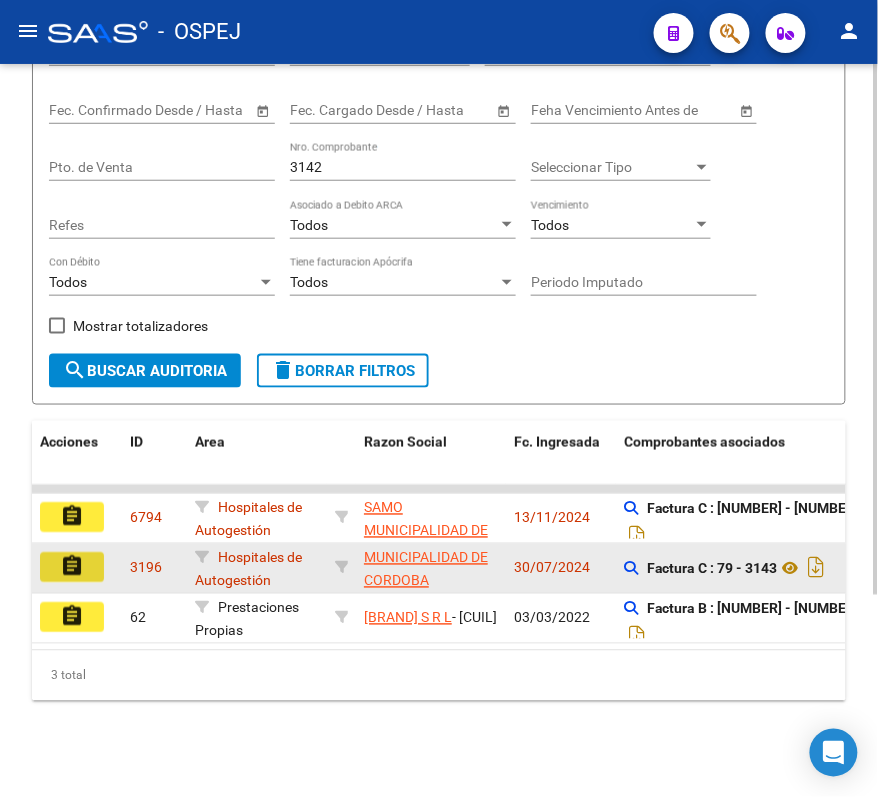 click on "assignment" 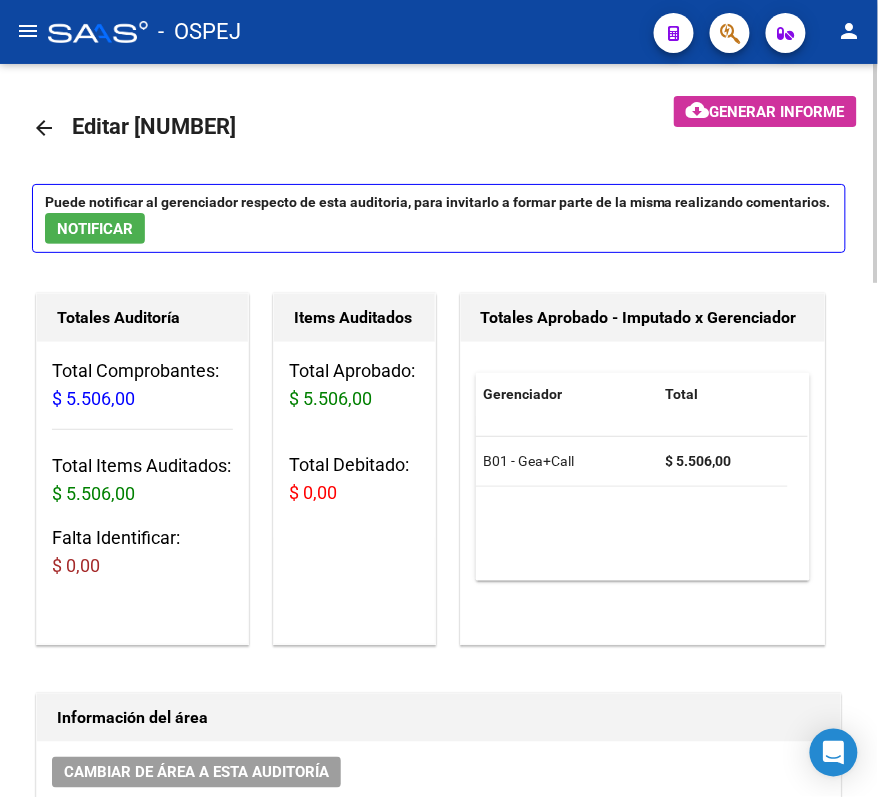 click on "arrow_back" 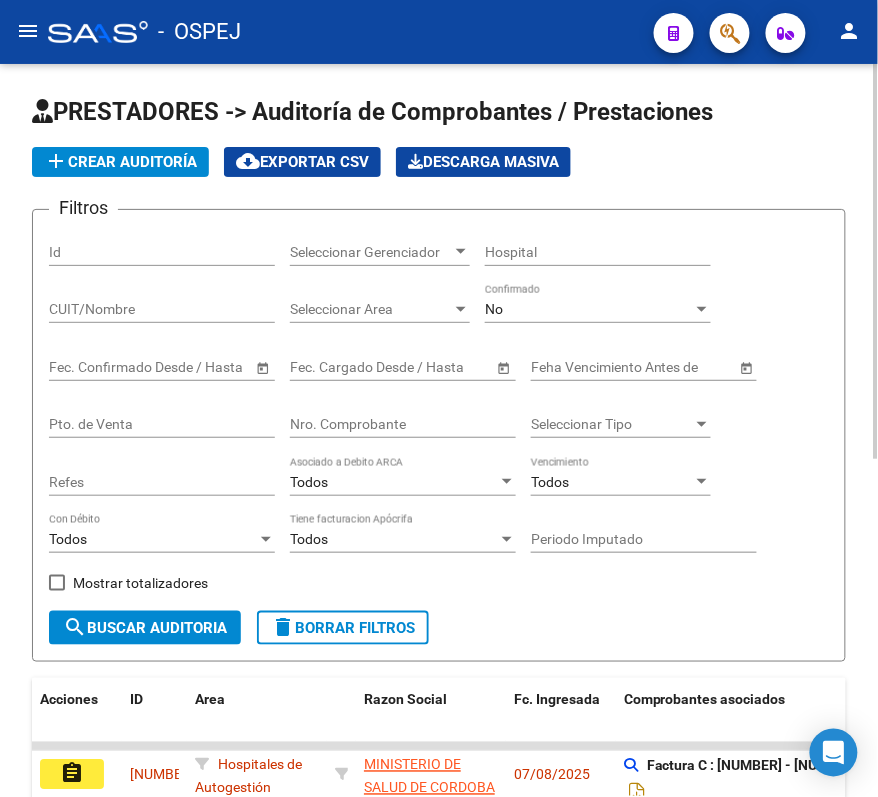 click on "No" at bounding box center [494, 309] 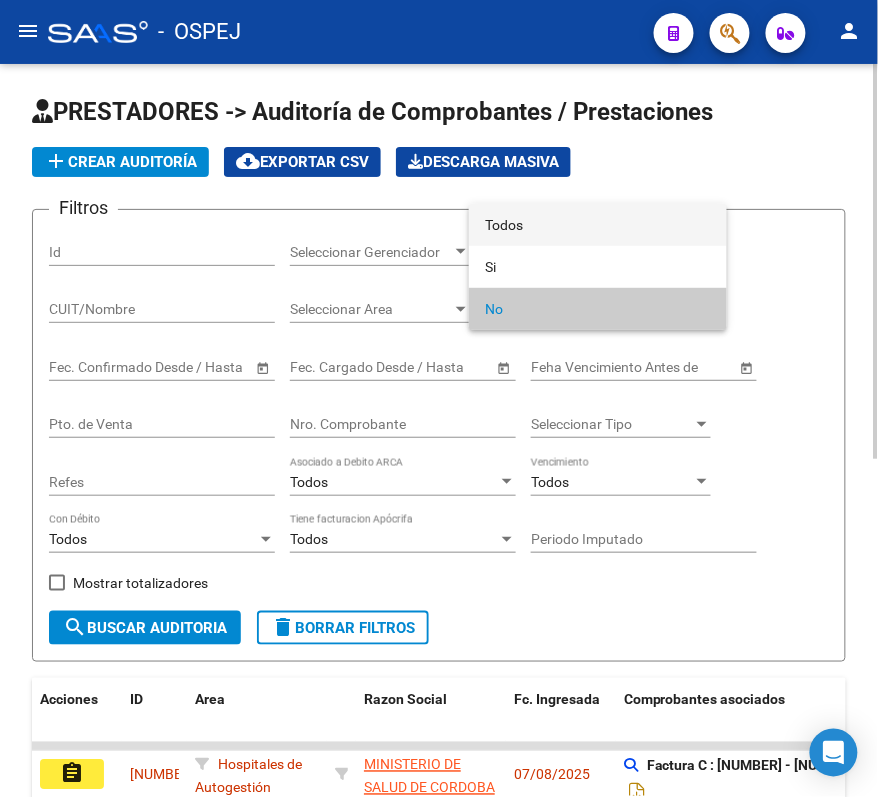 click on "Todos" at bounding box center (598, 225) 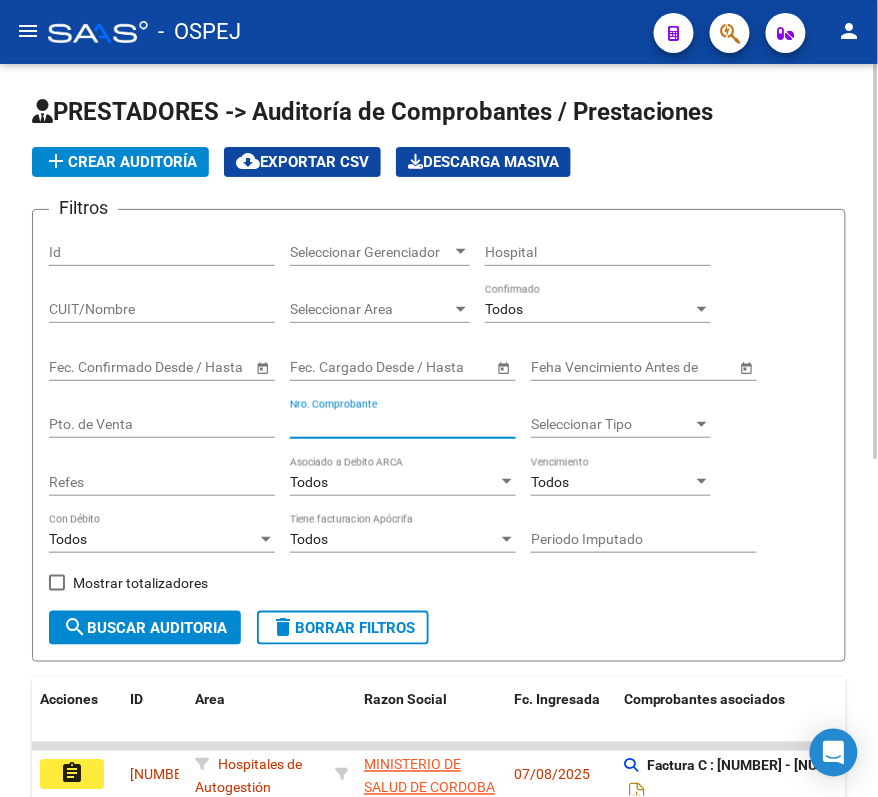 click on "Nro. Comprobante" at bounding box center [403, 424] 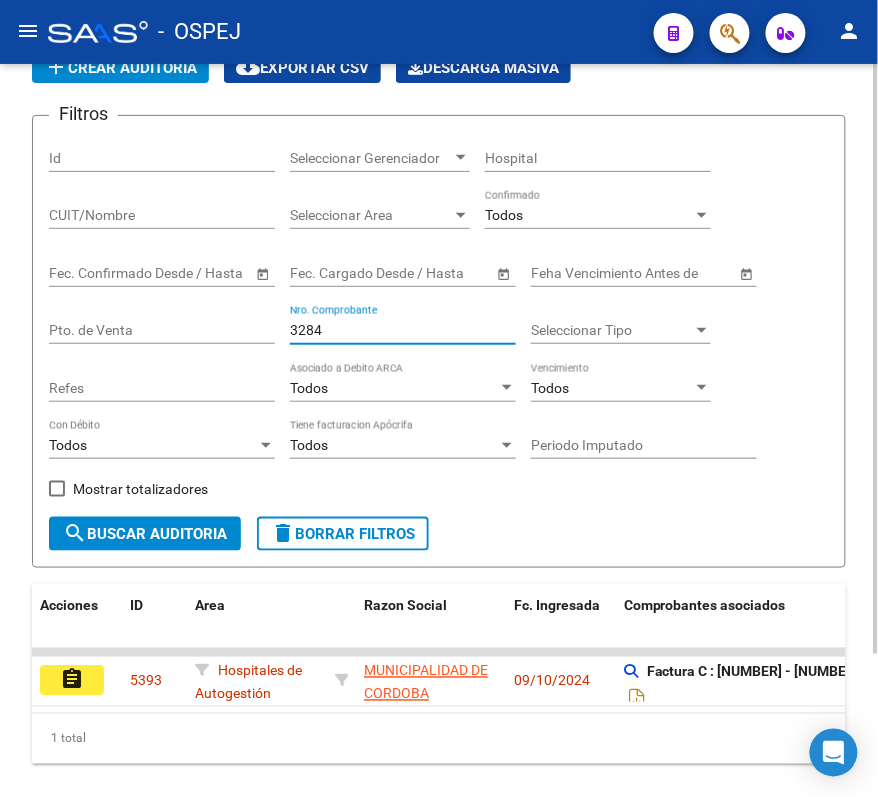 scroll, scrollTop: 133, scrollLeft: 0, axis: vertical 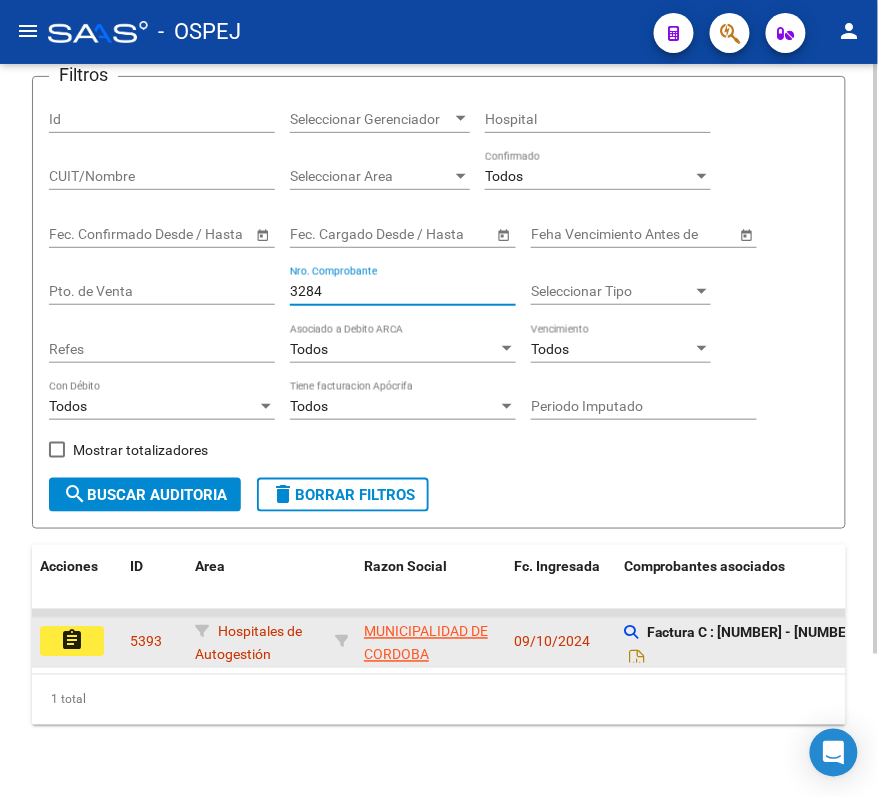 type on "3284" 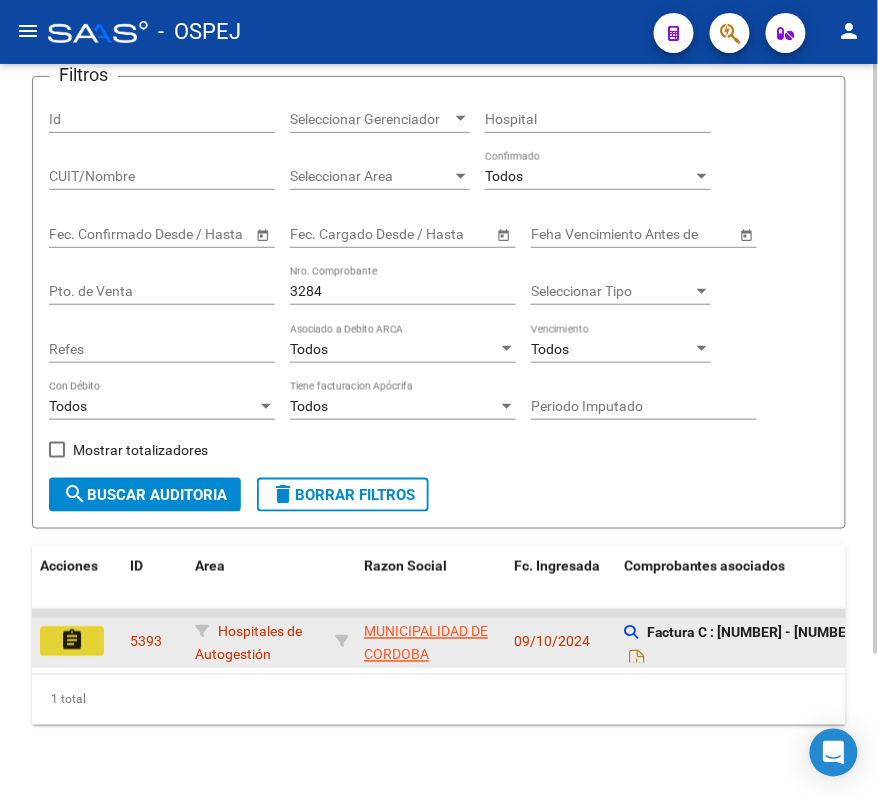 click on "assignment" 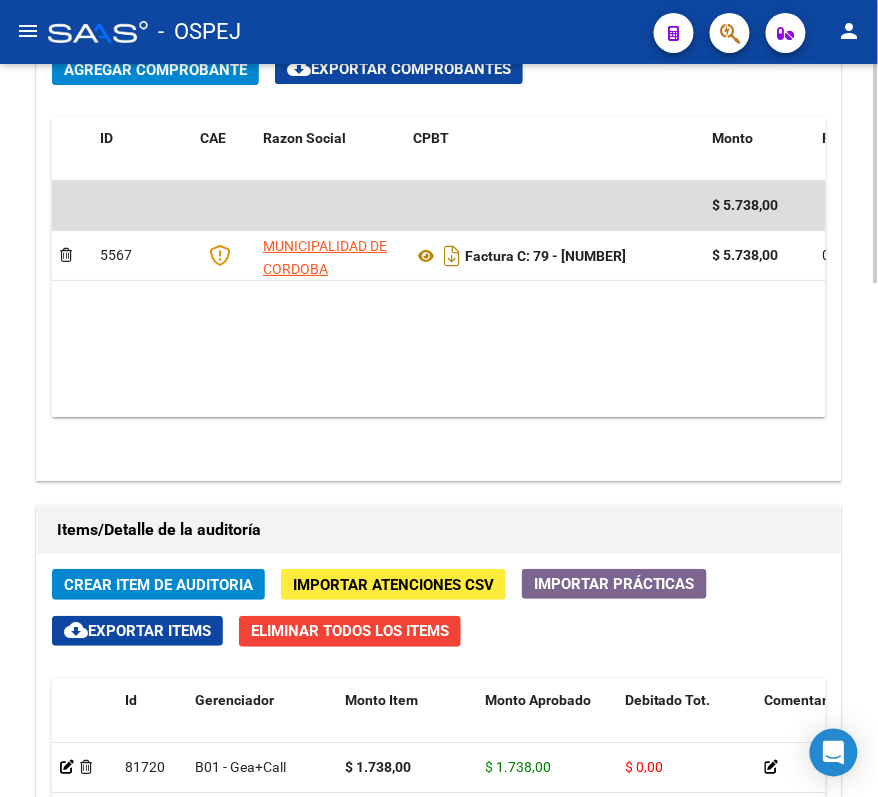 scroll, scrollTop: 1600, scrollLeft: 0, axis: vertical 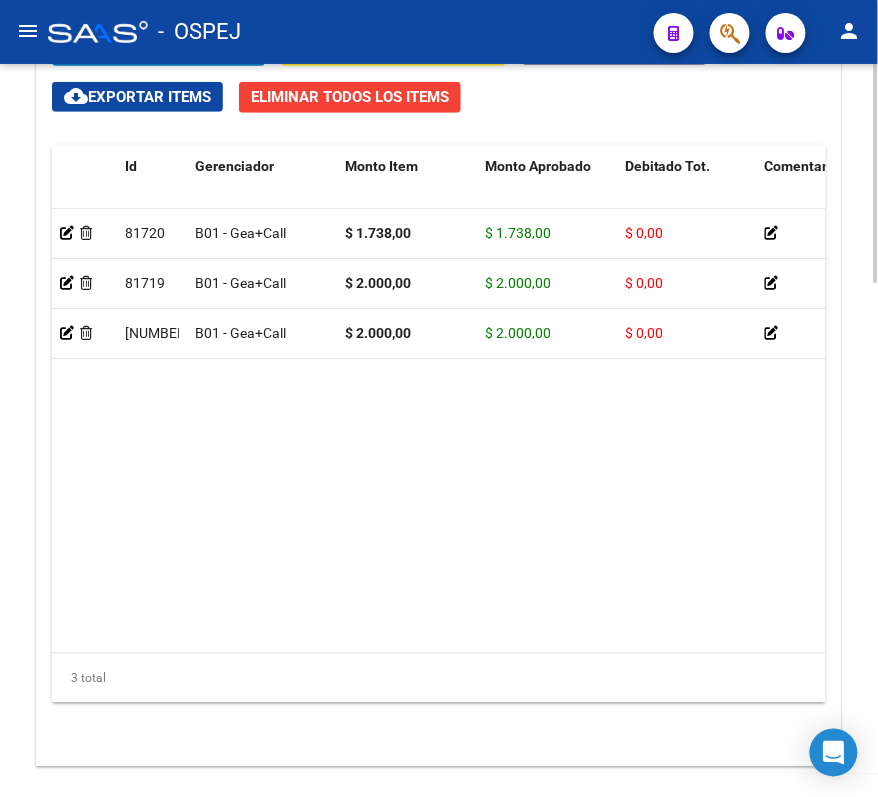 click on "81720  B01 - Gea+Call $ 1.738,00 $ 1.738,00 $ 0,00         27242418633  24241863   RAMIREZ GRACIELA SILVANA   16/05/2024  Mariela Márquez   23/10/2024   Hospitales de Autogestión     81719  B01 - Gea+Call $ 2.000,00 $ 2.000,00 $ 0,00         27378510819  37851081   CARBALLO ELIANA FLORENCIA       12/06/2024   Ambulatorio  Mariela Márquez   23/10/2024   Hospitales de Autogestión     81718  B01 - Gea+Call $ 2.000,00 $ 2.000,00 $ 0,00         27326231040  32623104   FIGUEROA ALEJANDRA SOLEDAD   24/05/2024   Ambulatorio  Mariela Márquez   23/10/2024   Hospitales de Autogestión" 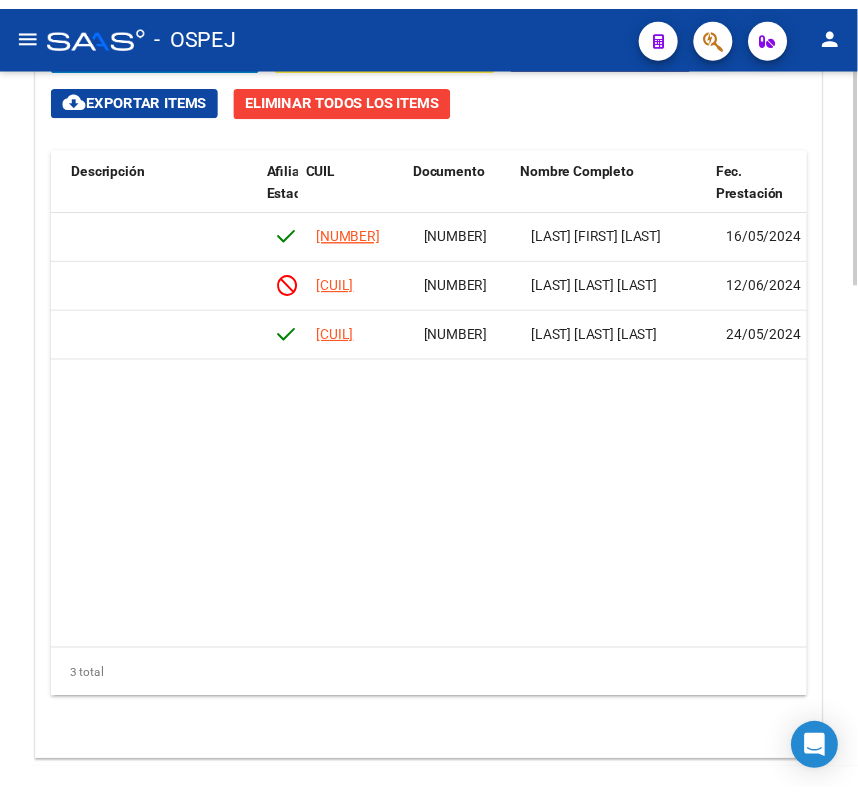 scroll, scrollTop: 0, scrollLeft: 1092, axis: horizontal 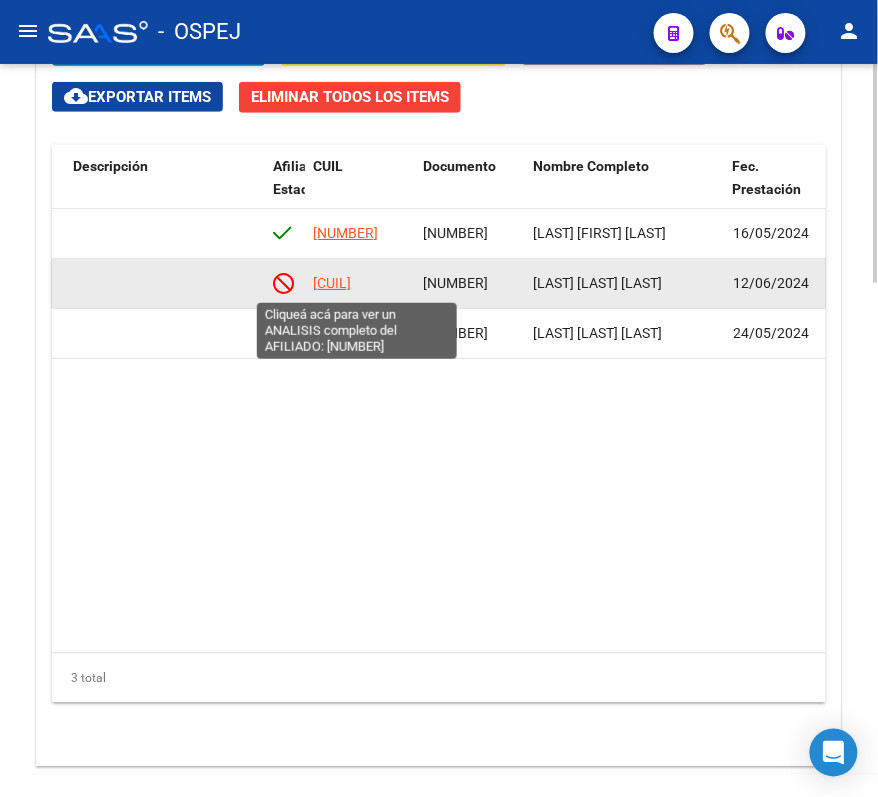 click on "27378510819" 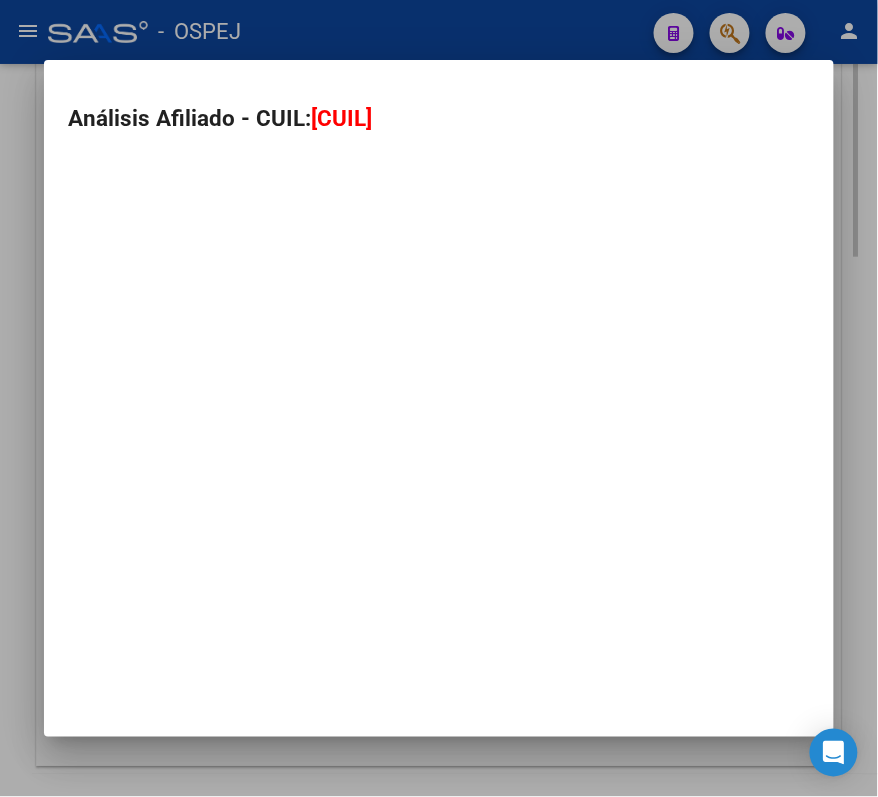 scroll, scrollTop: 1928, scrollLeft: 0, axis: vertical 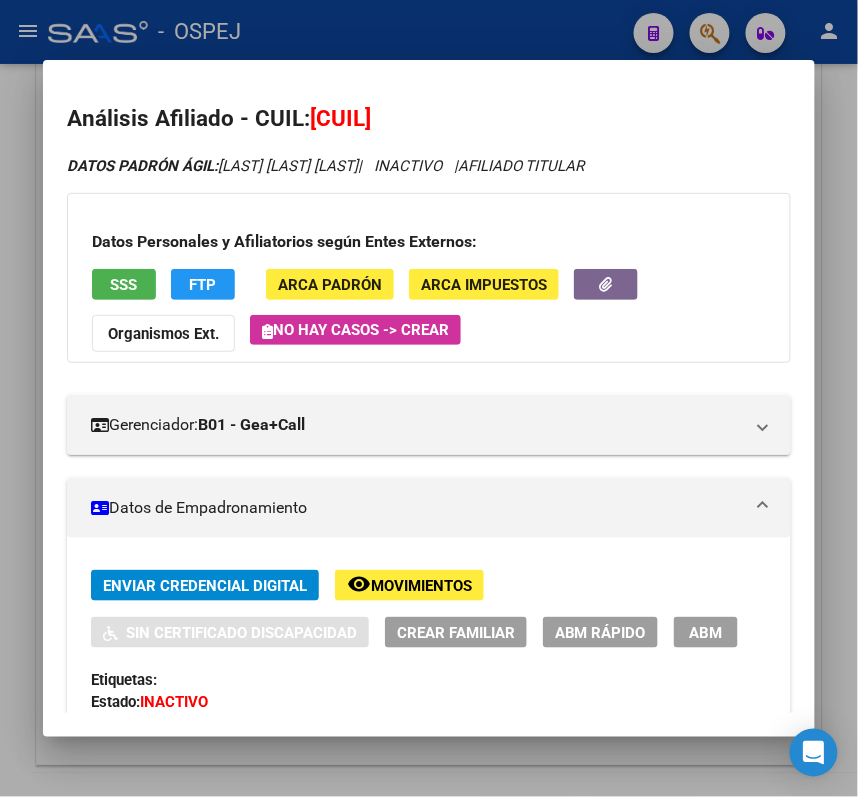 click at bounding box center [429, 398] 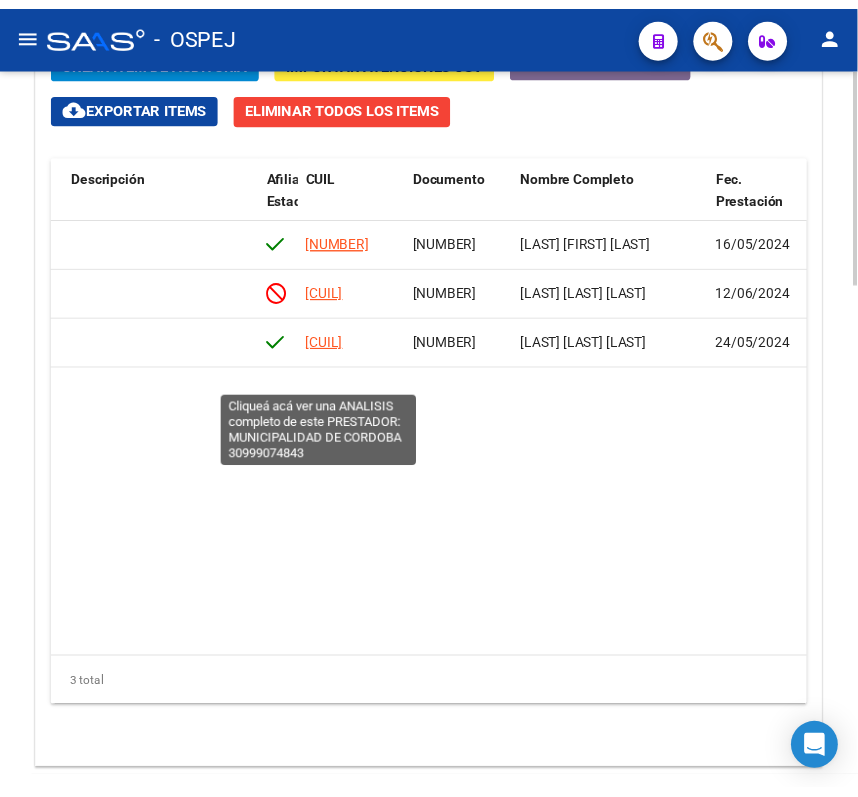 scroll, scrollTop: 1600, scrollLeft: 0, axis: vertical 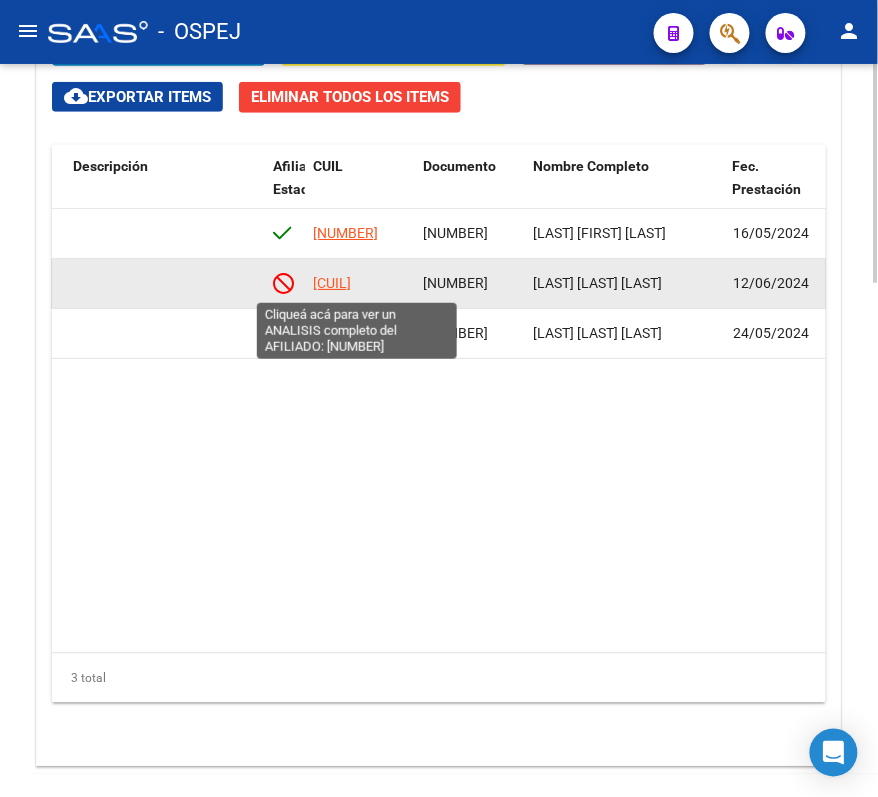 click on "27378510819" 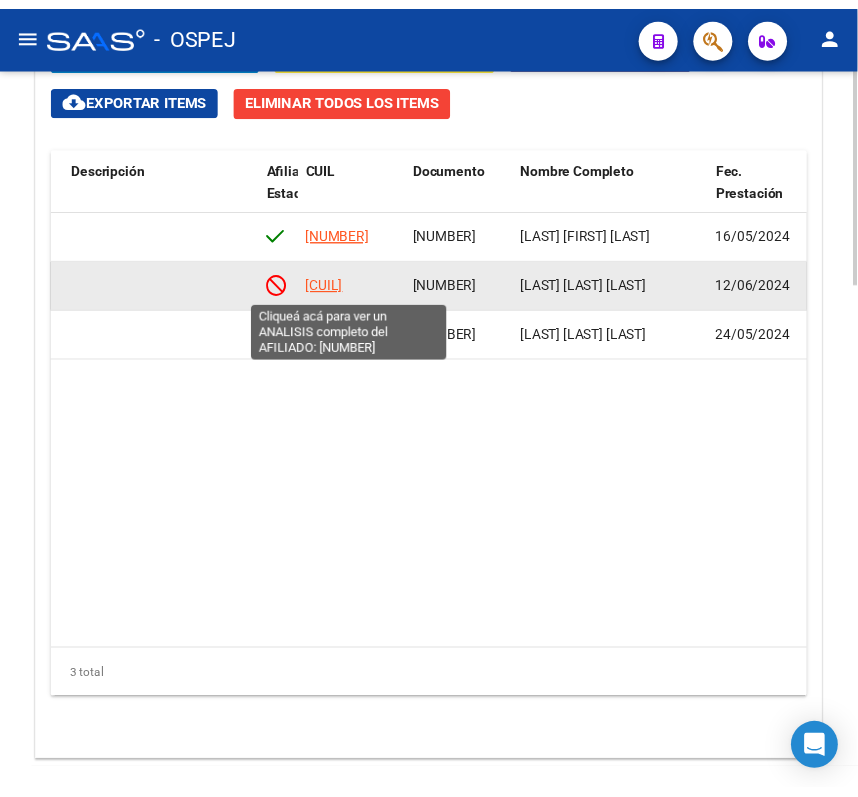 scroll, scrollTop: 1928, scrollLeft: 0, axis: vertical 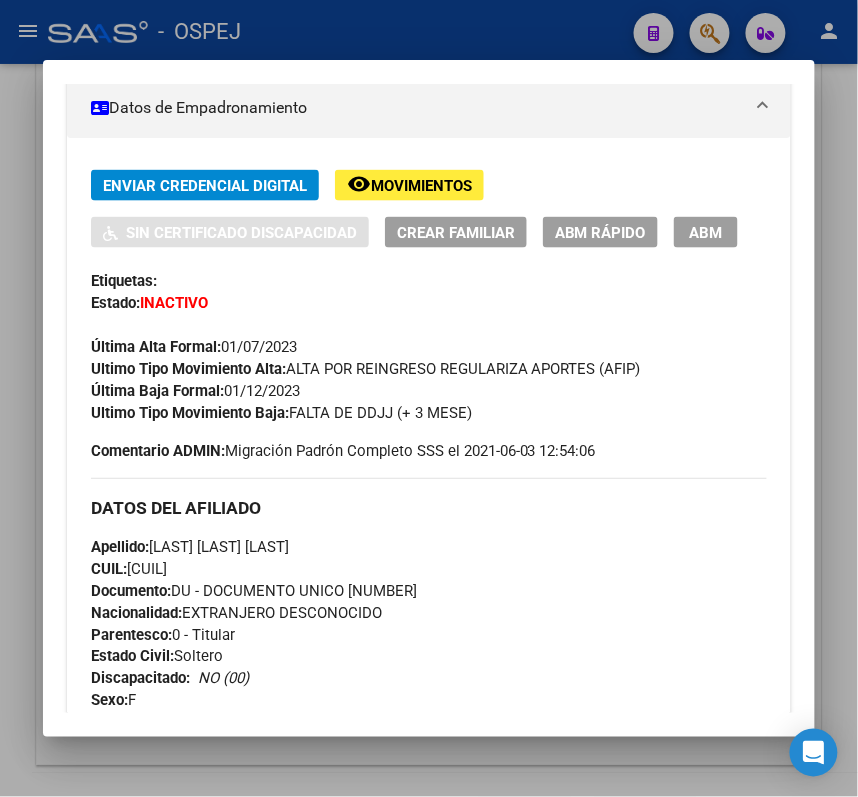 click at bounding box center (429, 398) 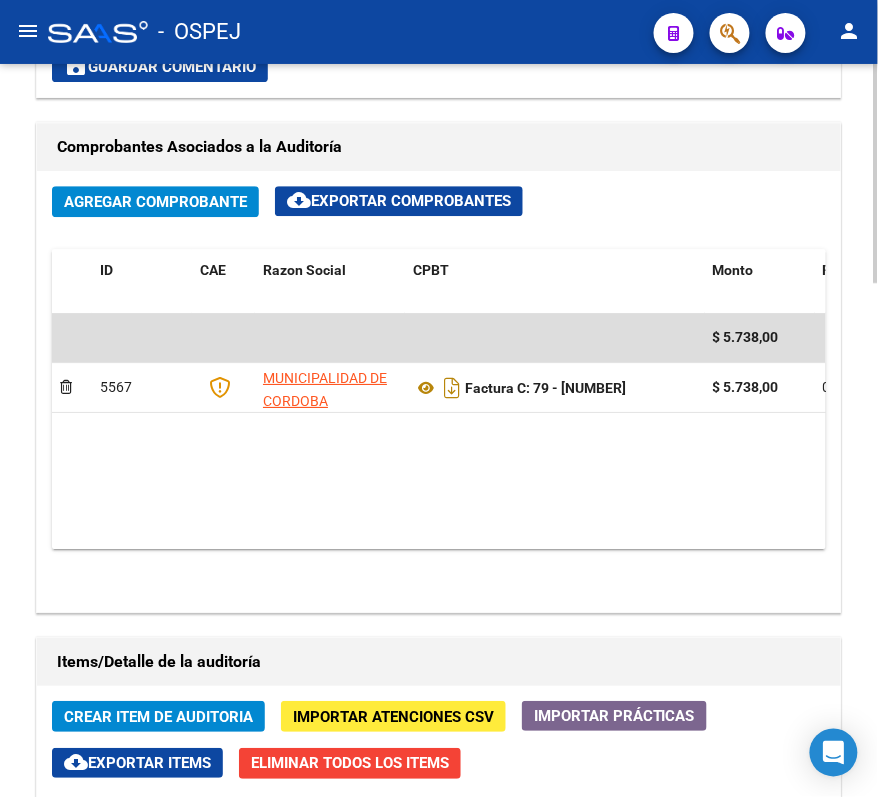 scroll, scrollTop: 933, scrollLeft: 0, axis: vertical 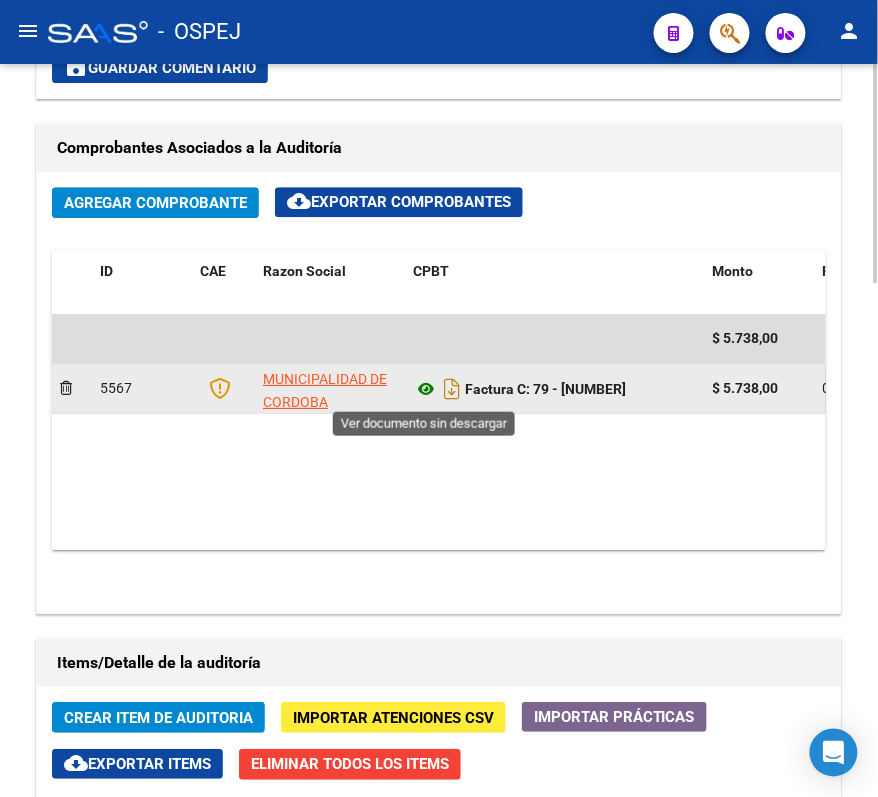 click 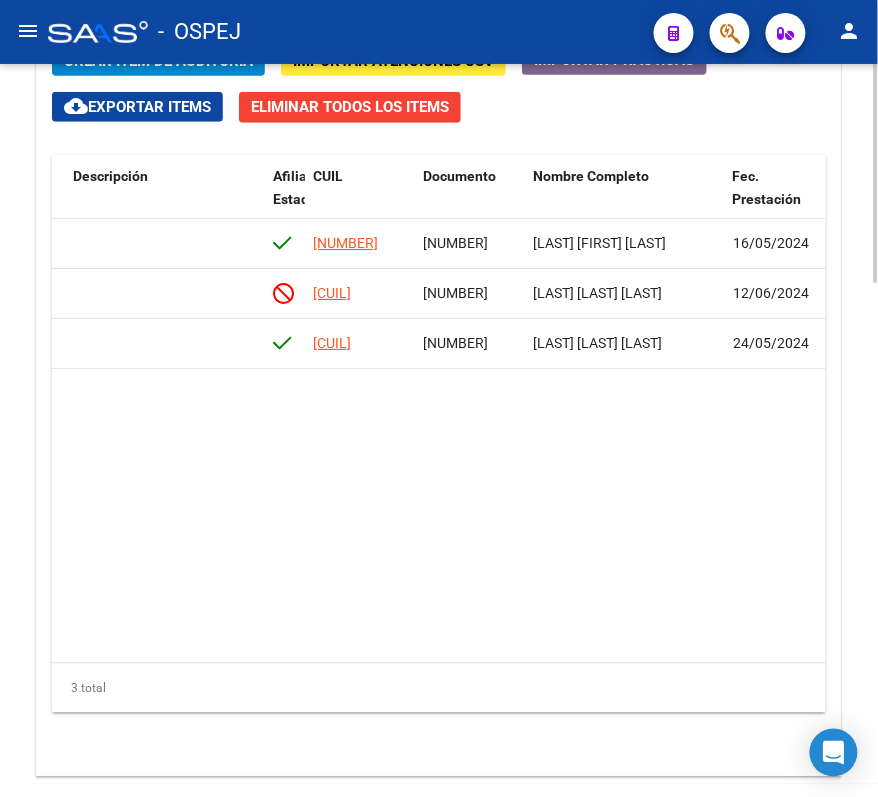 scroll, scrollTop: 1600, scrollLeft: 0, axis: vertical 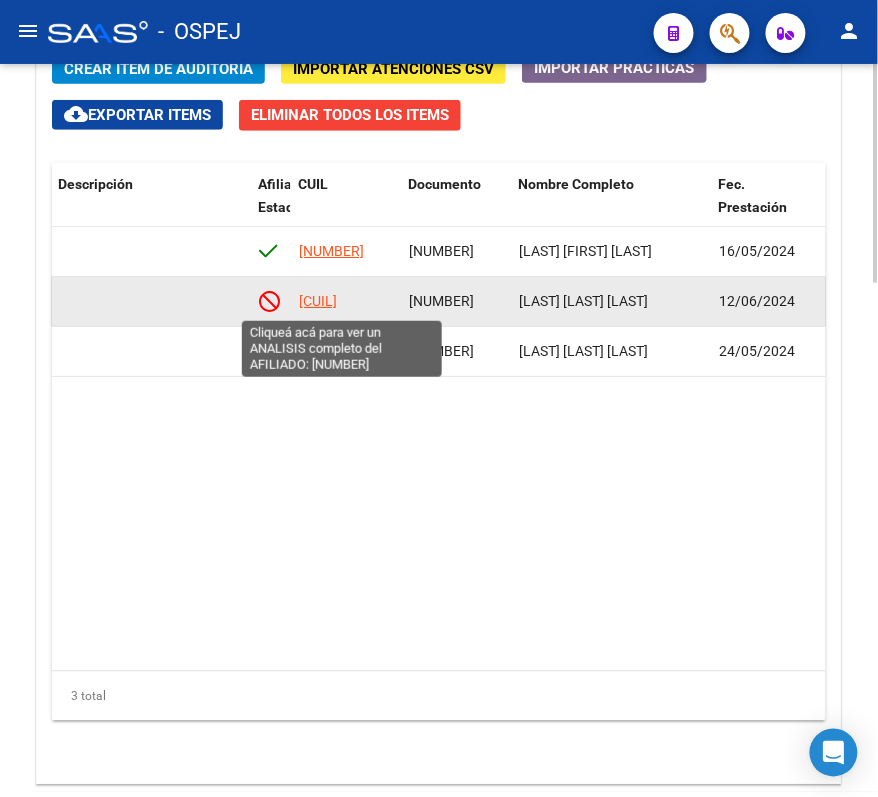 click on "27378510819" 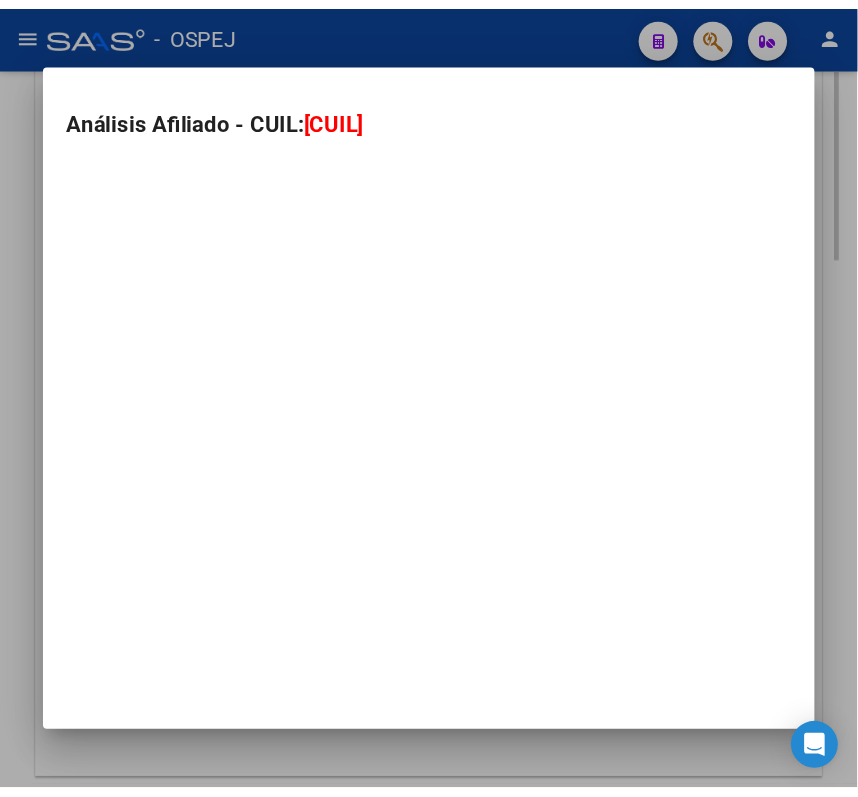 scroll, scrollTop: 1910, scrollLeft: 0, axis: vertical 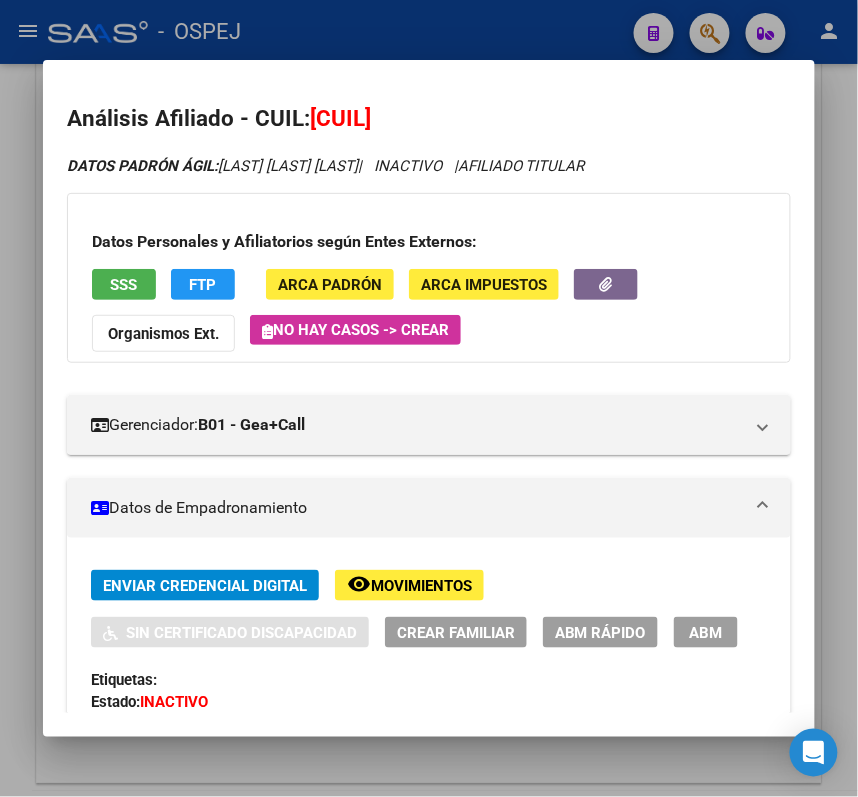 click on "SSS" at bounding box center [124, 284] 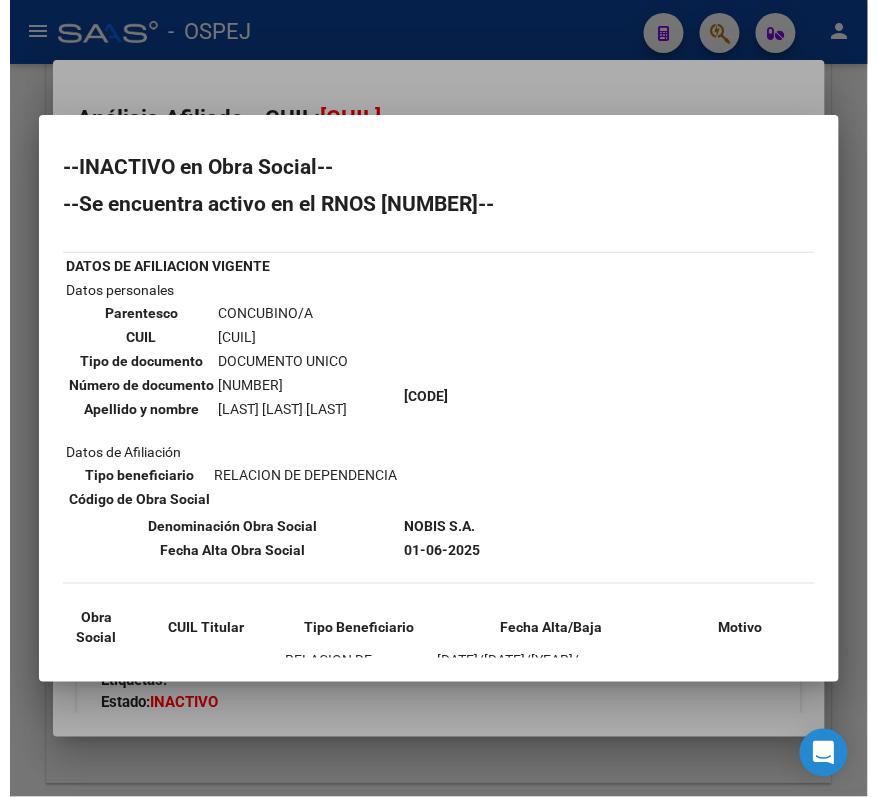 scroll, scrollTop: 96, scrollLeft: 0, axis: vertical 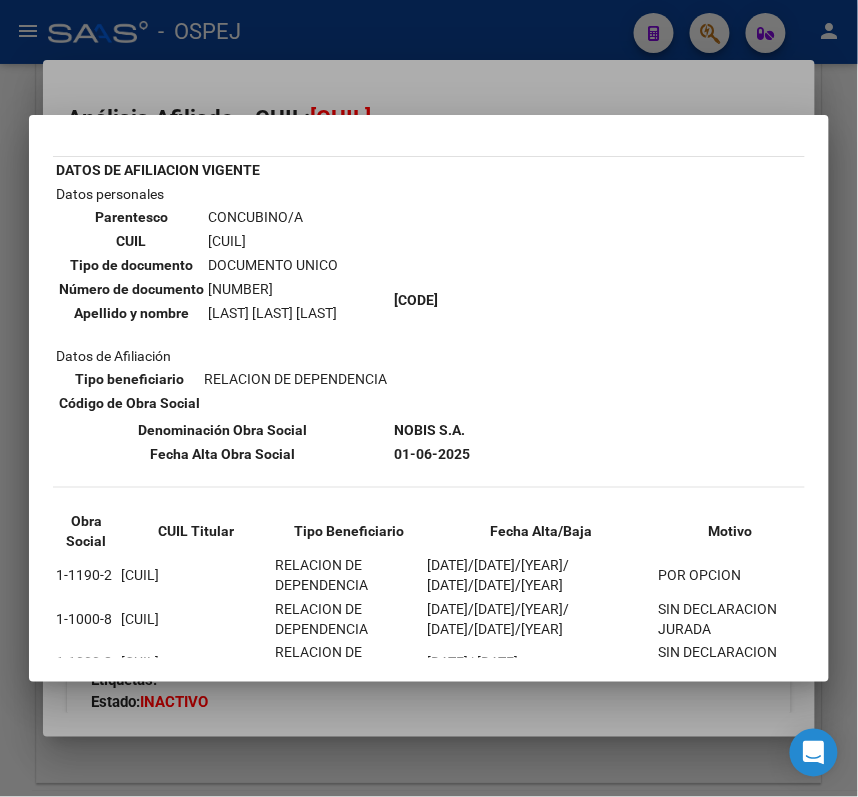 drag, startPoint x: 62, startPoint y: 169, endPoint x: 688, endPoint y: 621, distance: 772.12695 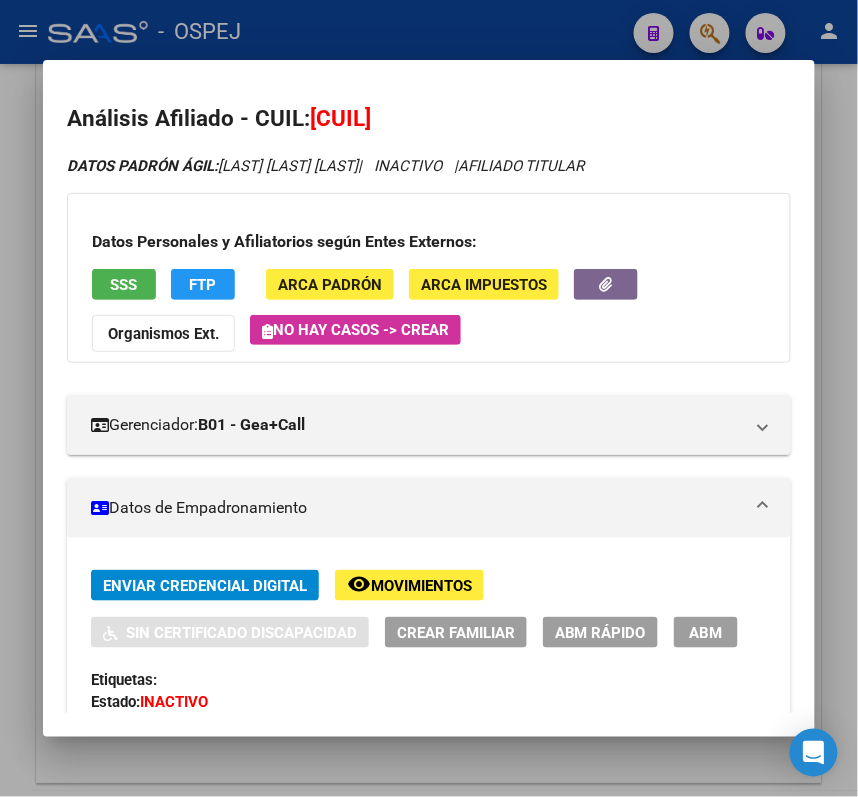 click at bounding box center (429, 398) 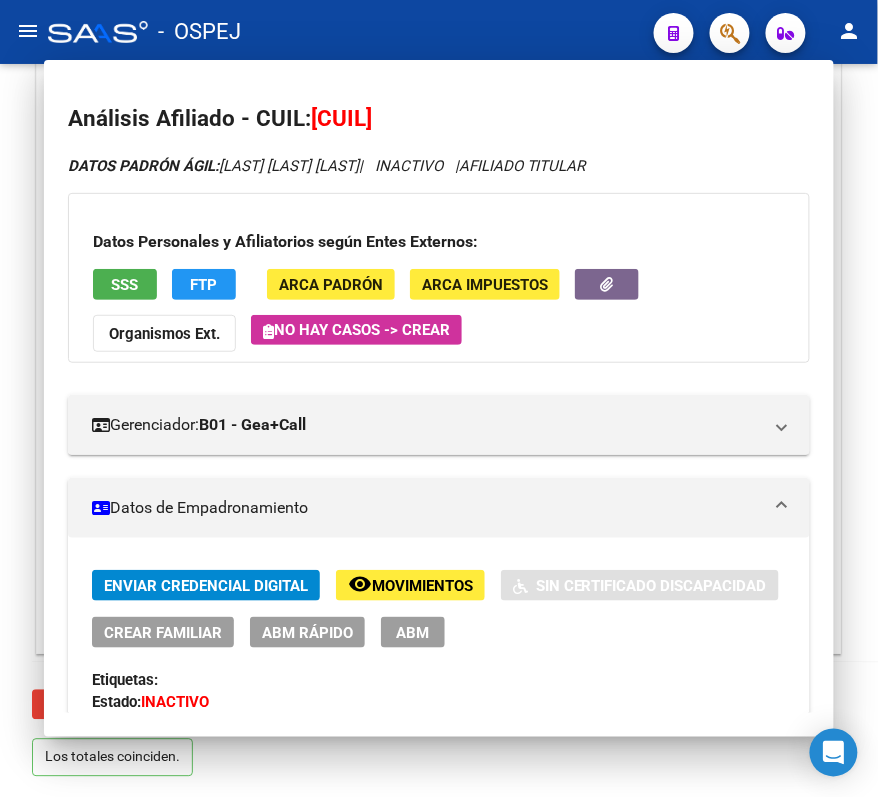 scroll, scrollTop: 1582, scrollLeft: 0, axis: vertical 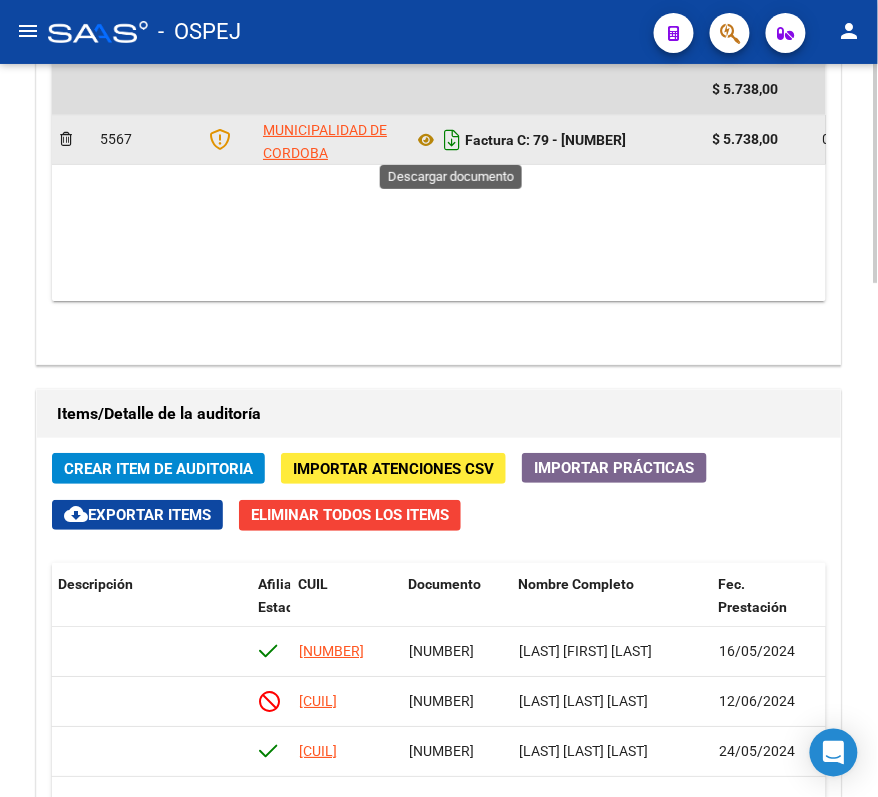click 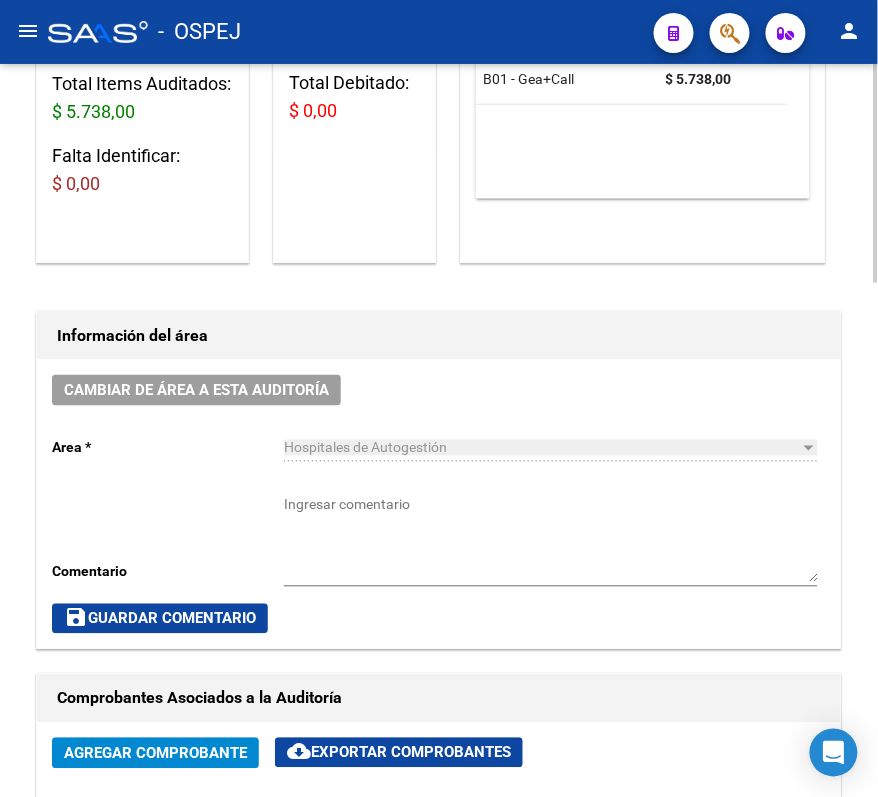 scroll, scrollTop: 0, scrollLeft: 0, axis: both 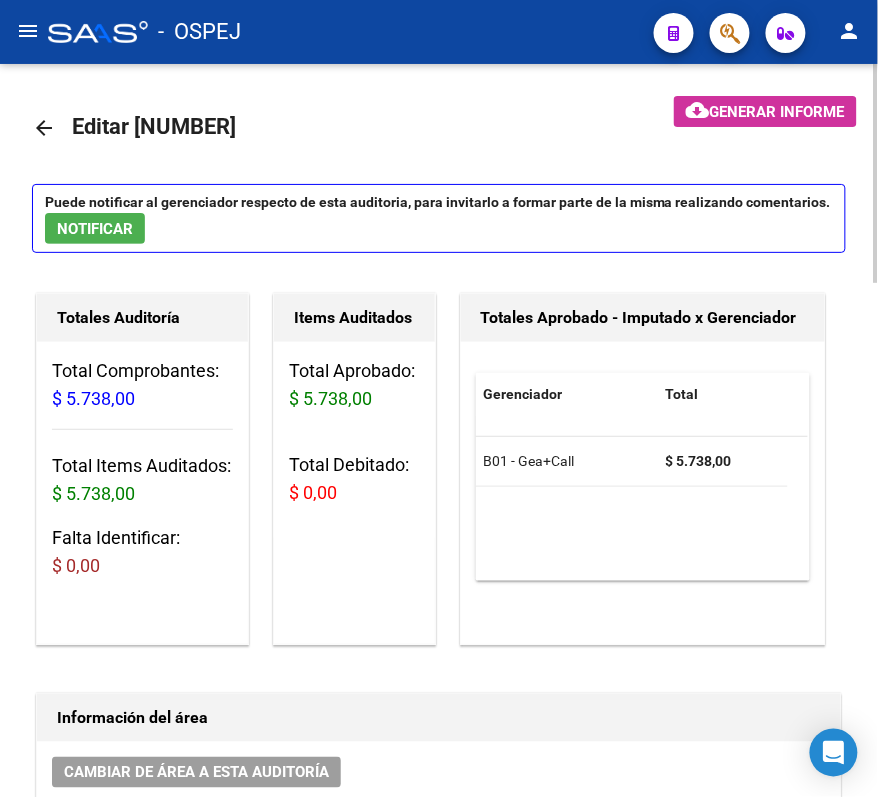 click on "arrow_back" 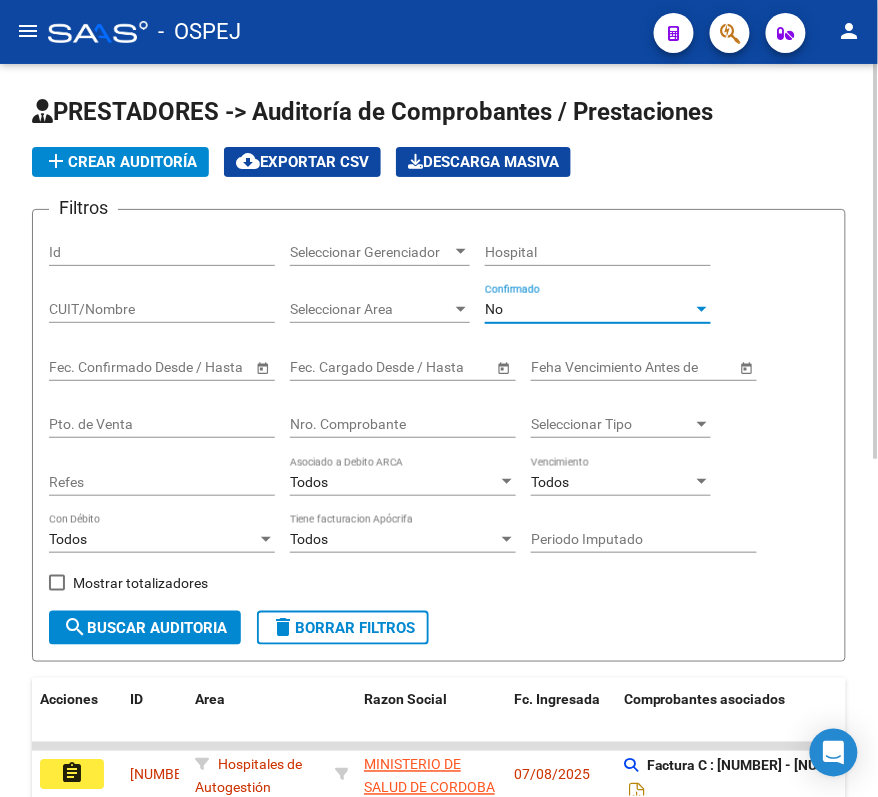 click on "No" at bounding box center (589, 309) 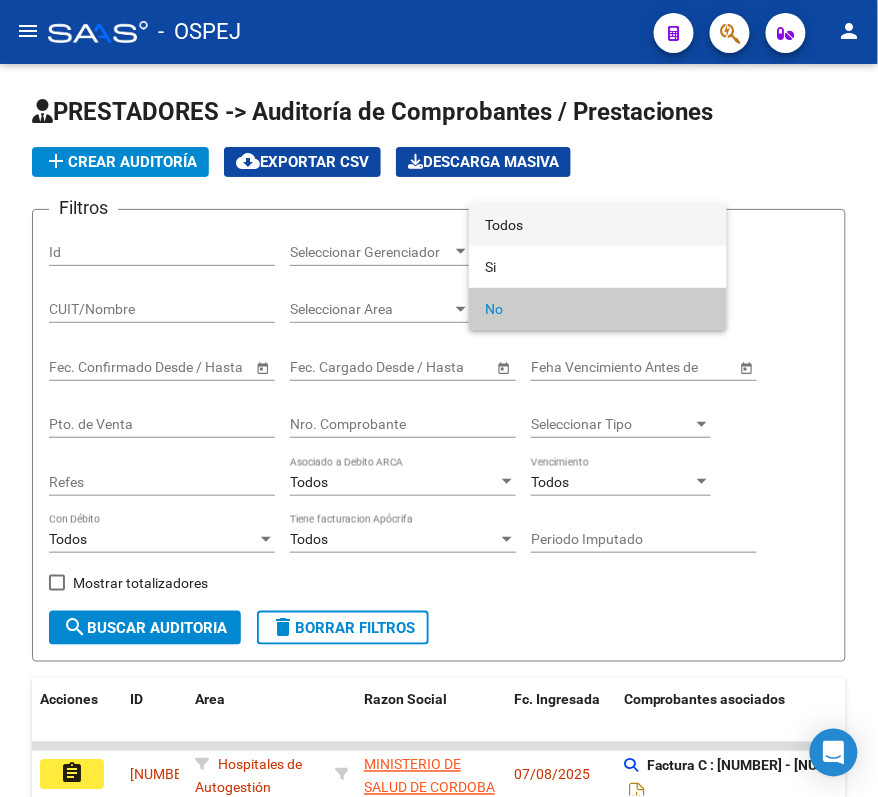 click on "Todos" at bounding box center (598, 225) 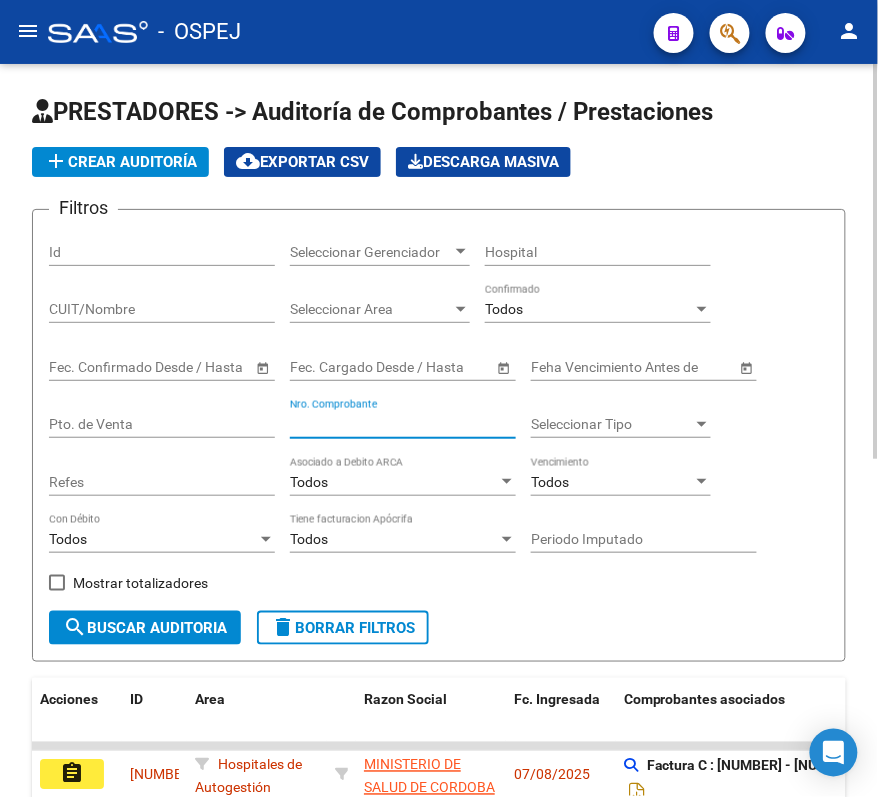 click on "Nro. Comprobante" at bounding box center (403, 424) 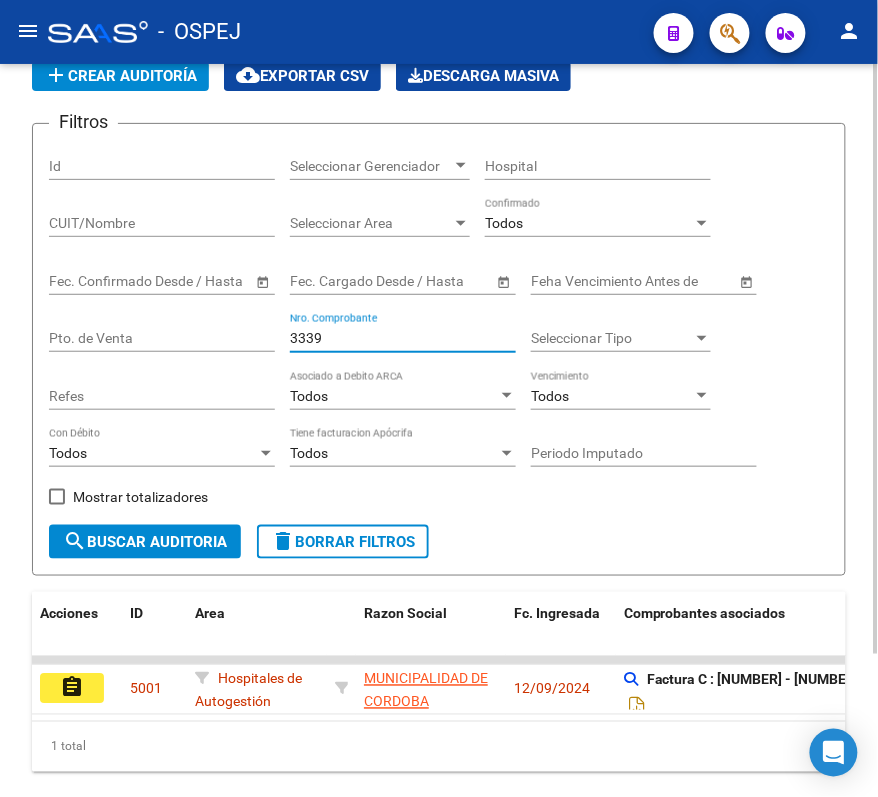 scroll, scrollTop: 177, scrollLeft: 0, axis: vertical 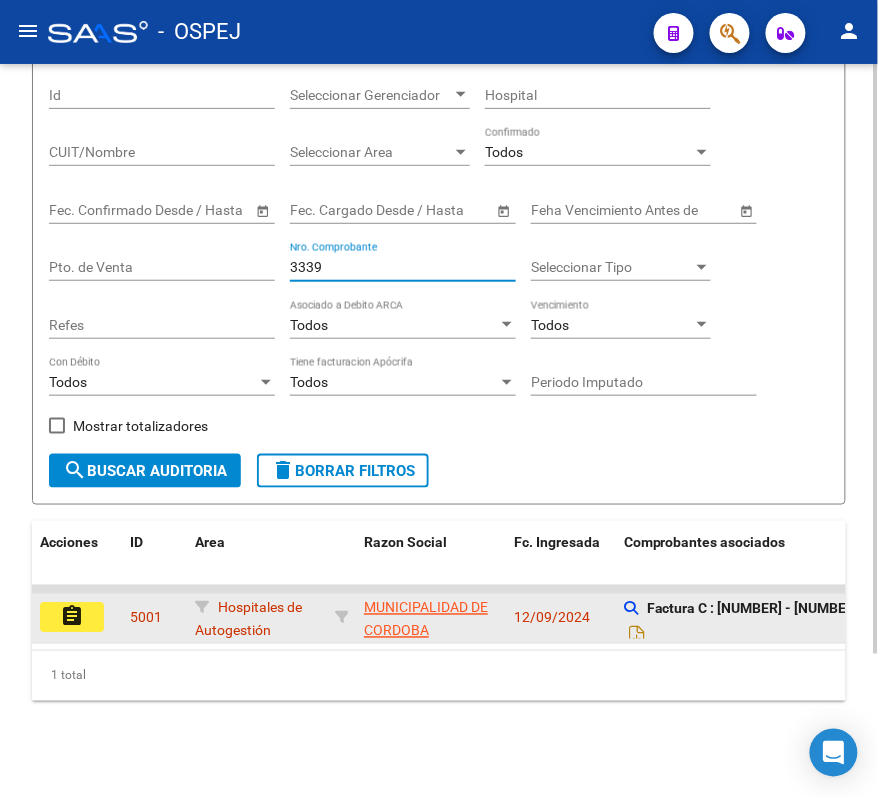 type on "3339" 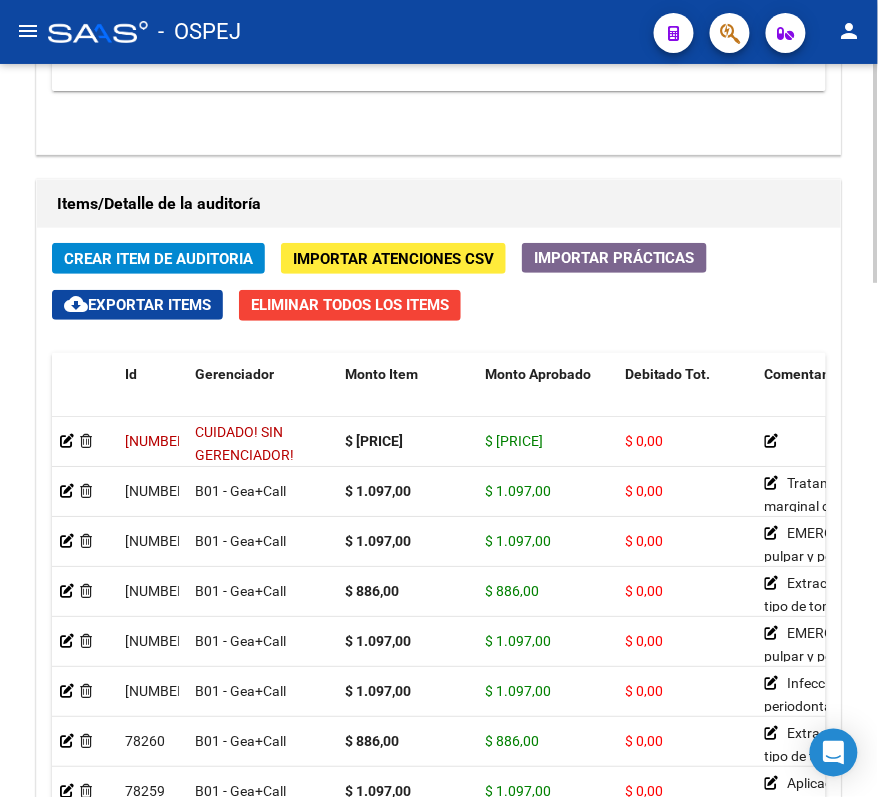 scroll, scrollTop: 1716, scrollLeft: 0, axis: vertical 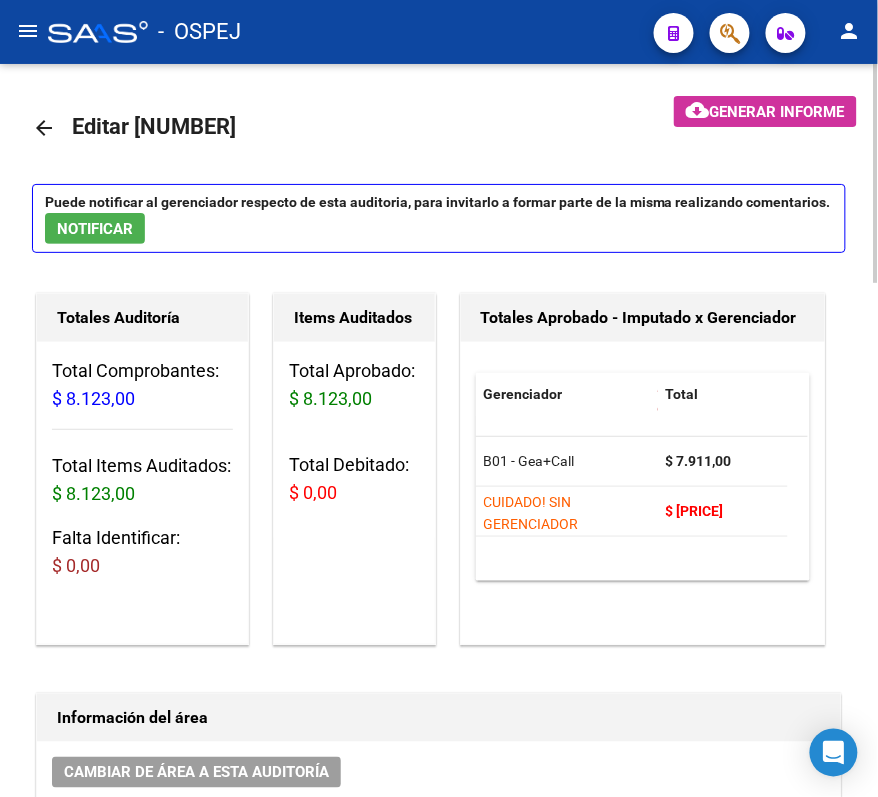 click on "arrow_back" 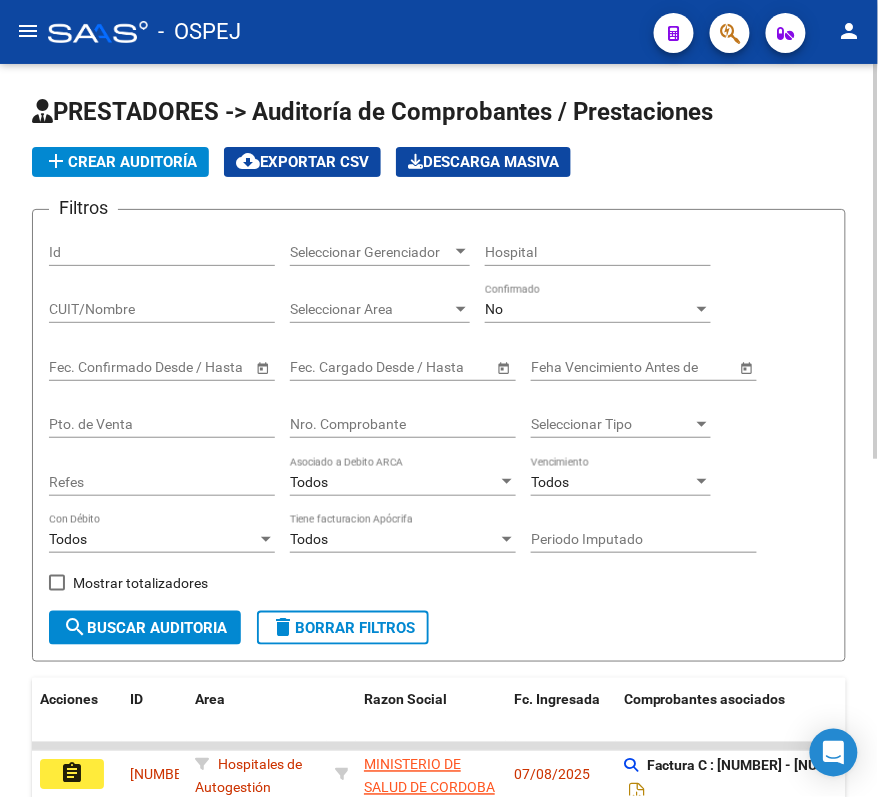 click on "No Confirmado" 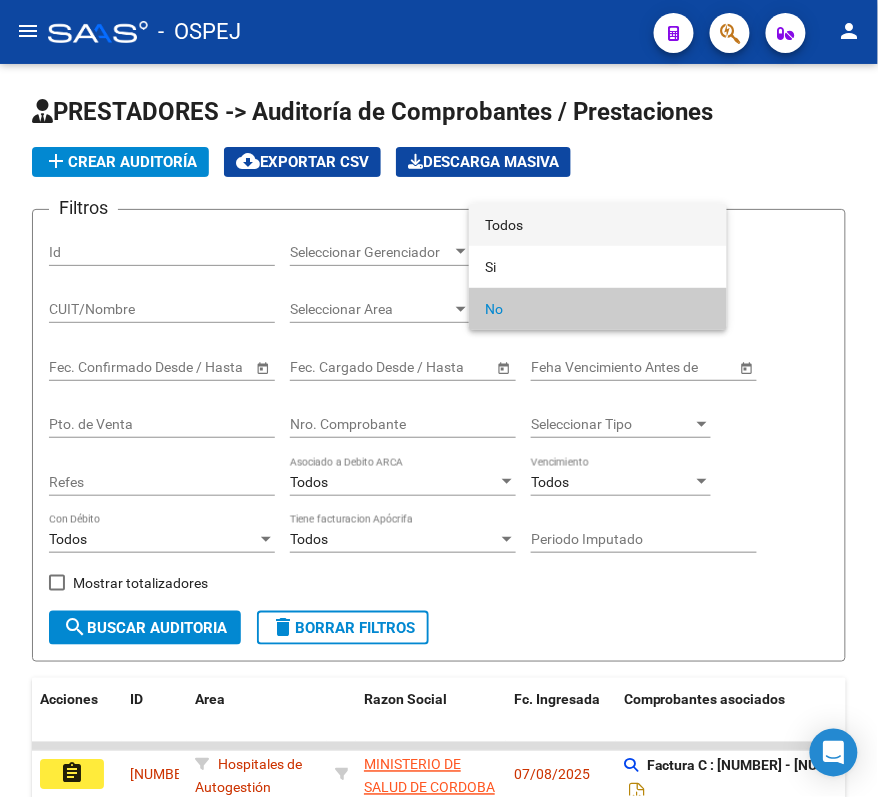 click on "Todos" at bounding box center [598, 225] 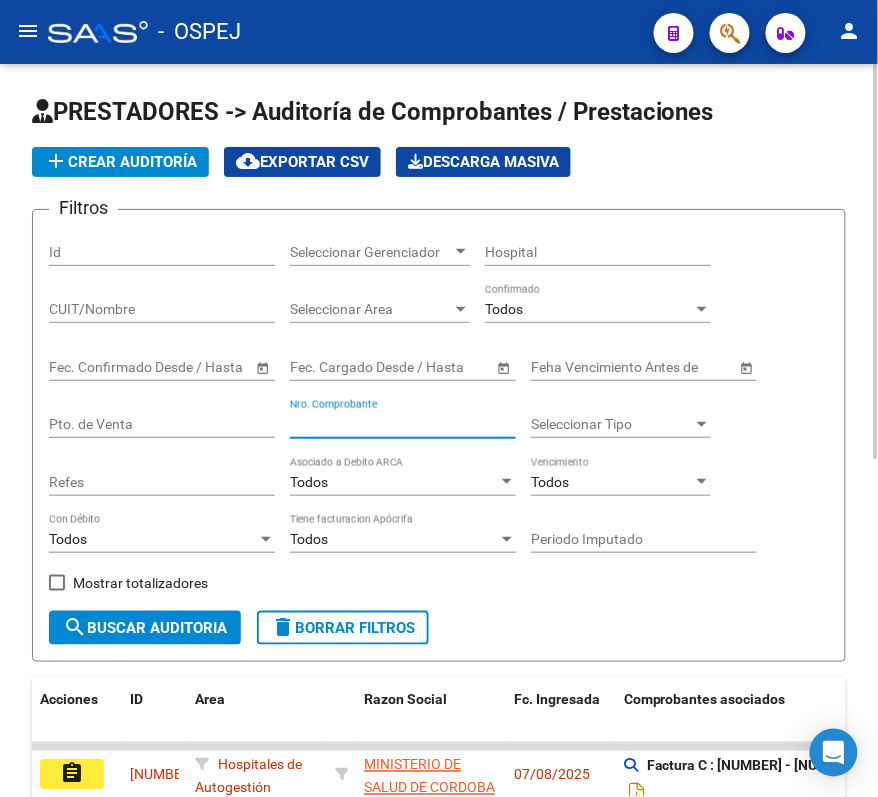 click on "Nro. Comprobante" at bounding box center (403, 424) 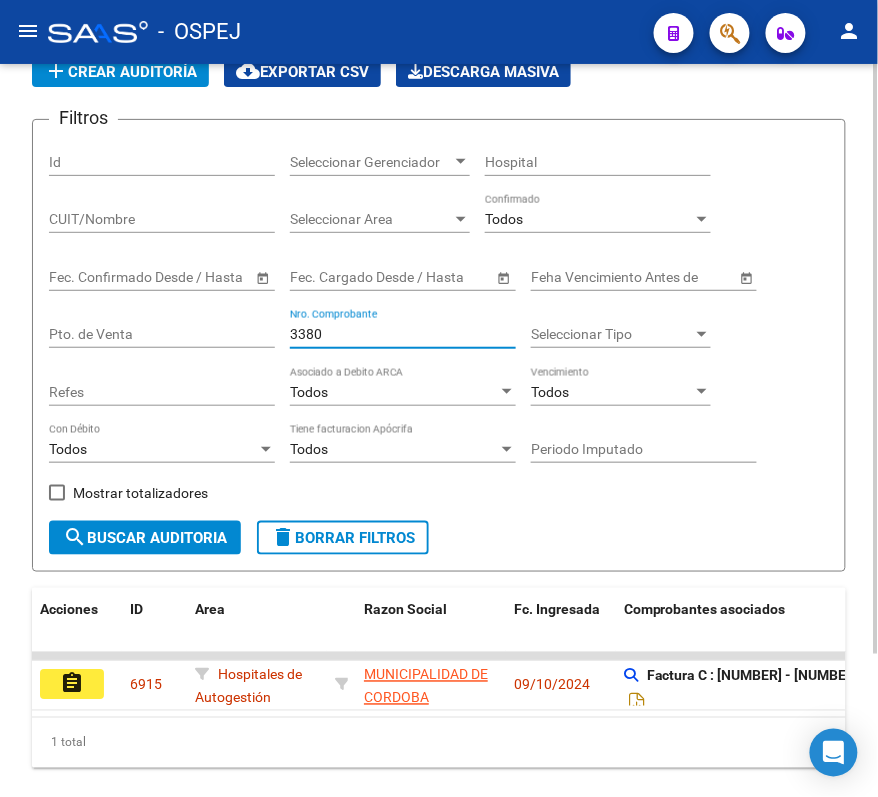scroll, scrollTop: 133, scrollLeft: 0, axis: vertical 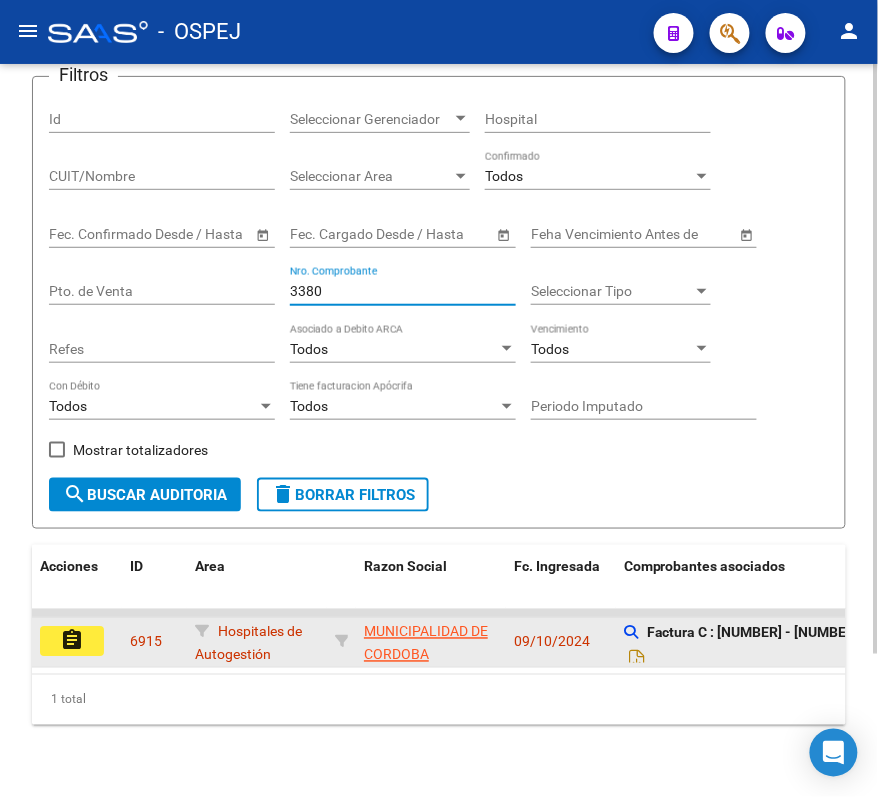 type on "3380" 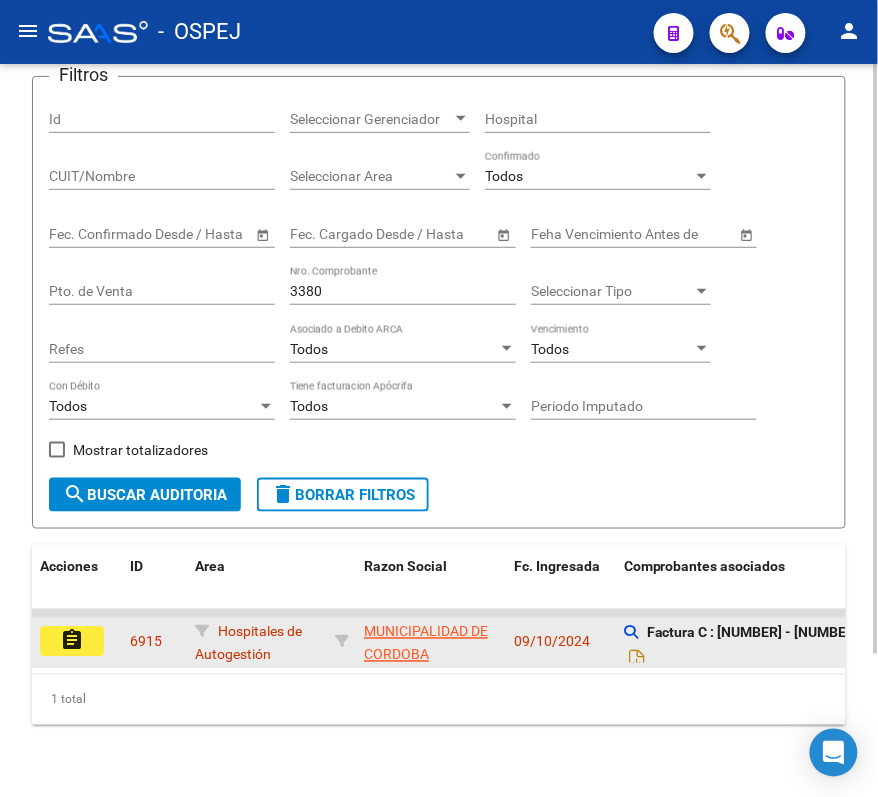 click on "assignment" 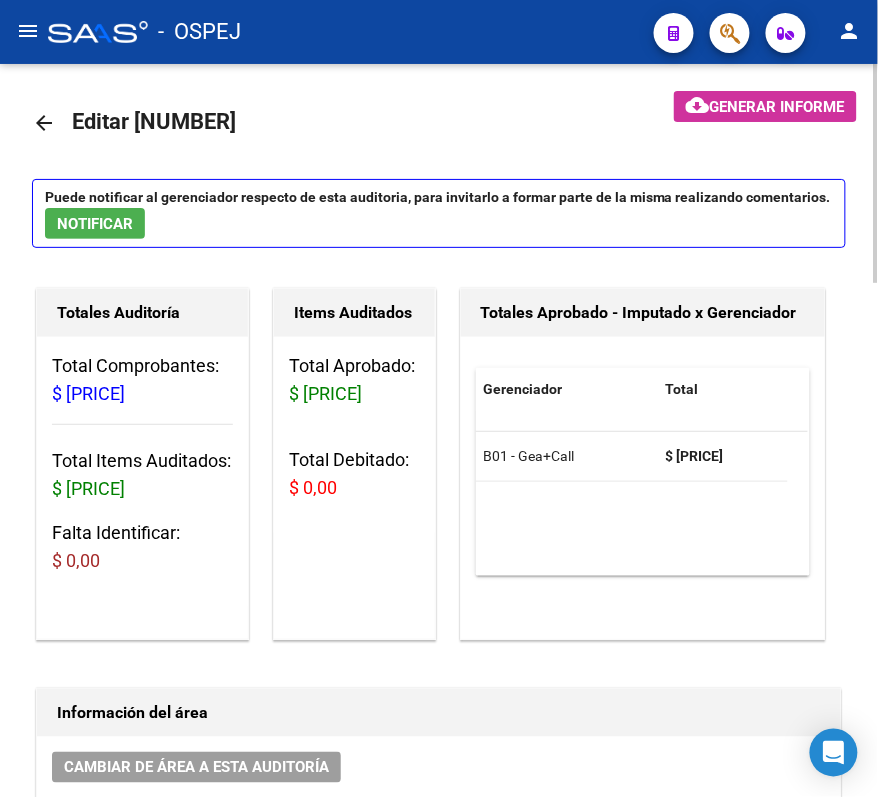 scroll, scrollTop: 0, scrollLeft: 0, axis: both 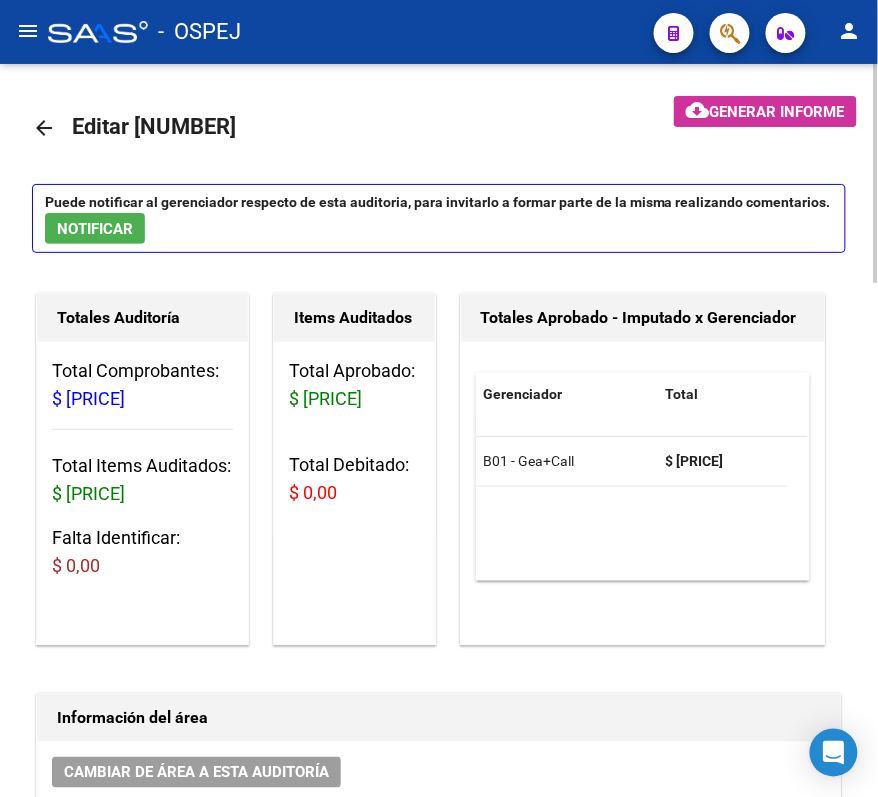 click on "arrow_back" 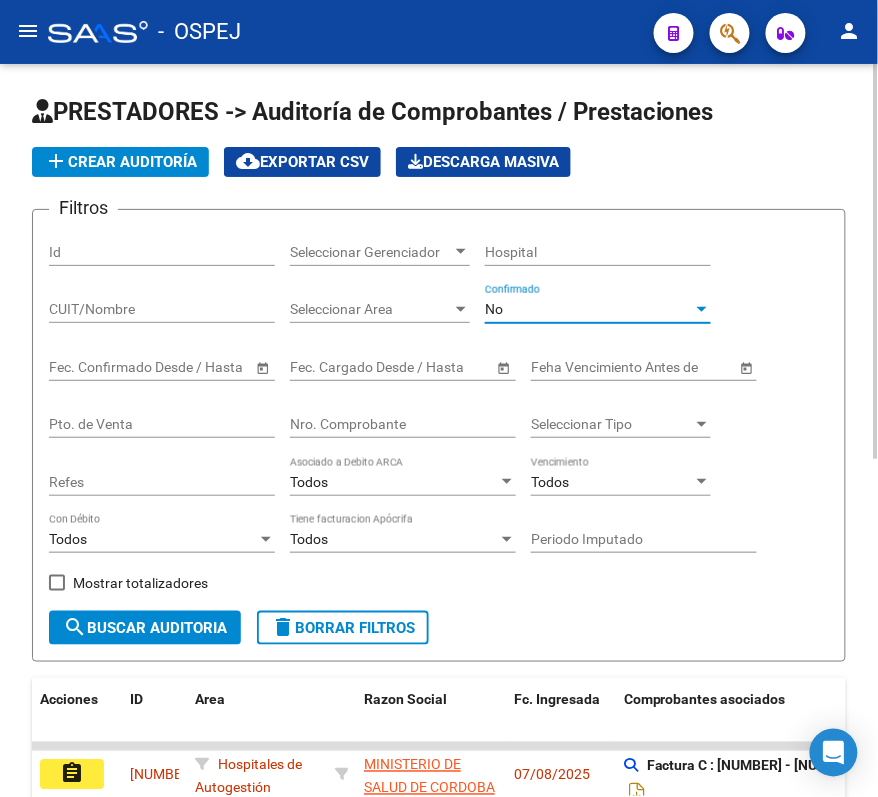 click on "No" at bounding box center (589, 309) 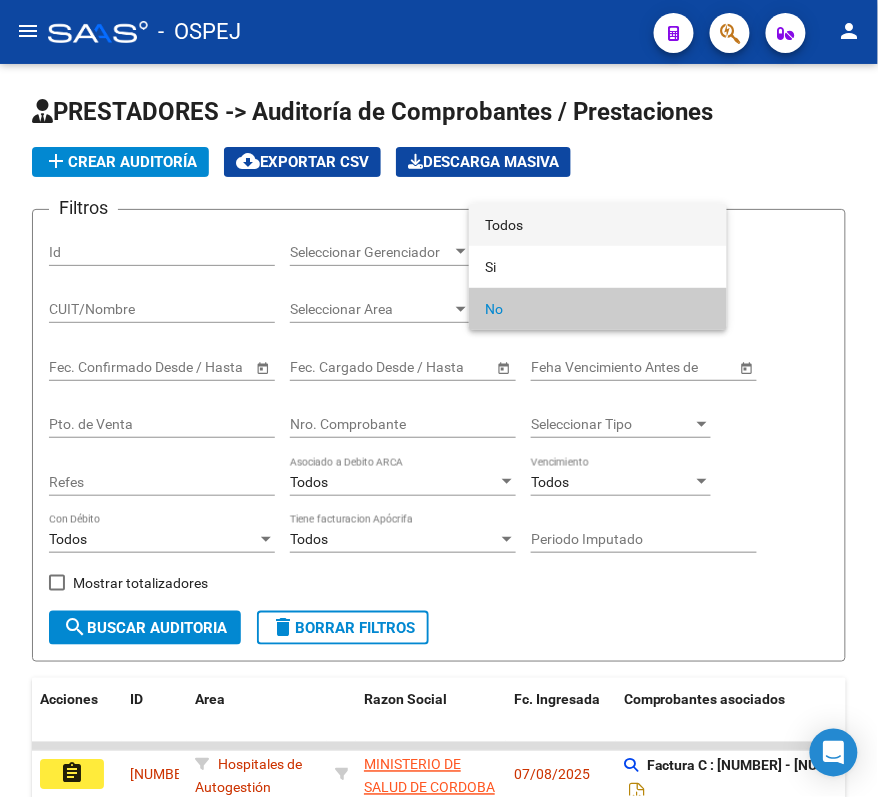click on "Todos" at bounding box center (598, 225) 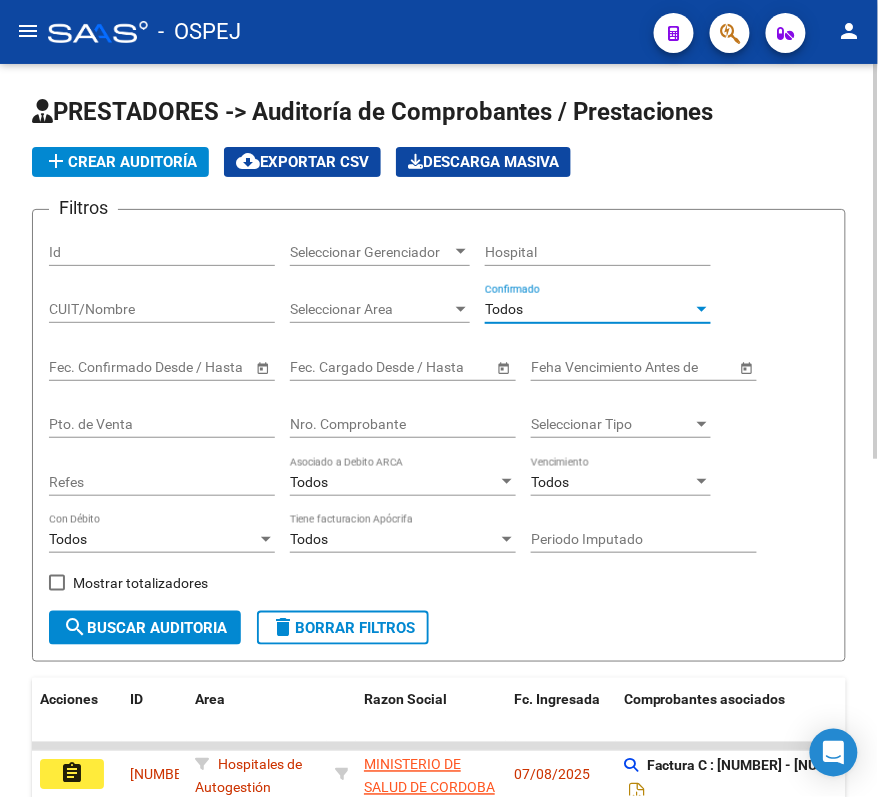 click on "Nro. Comprobante" 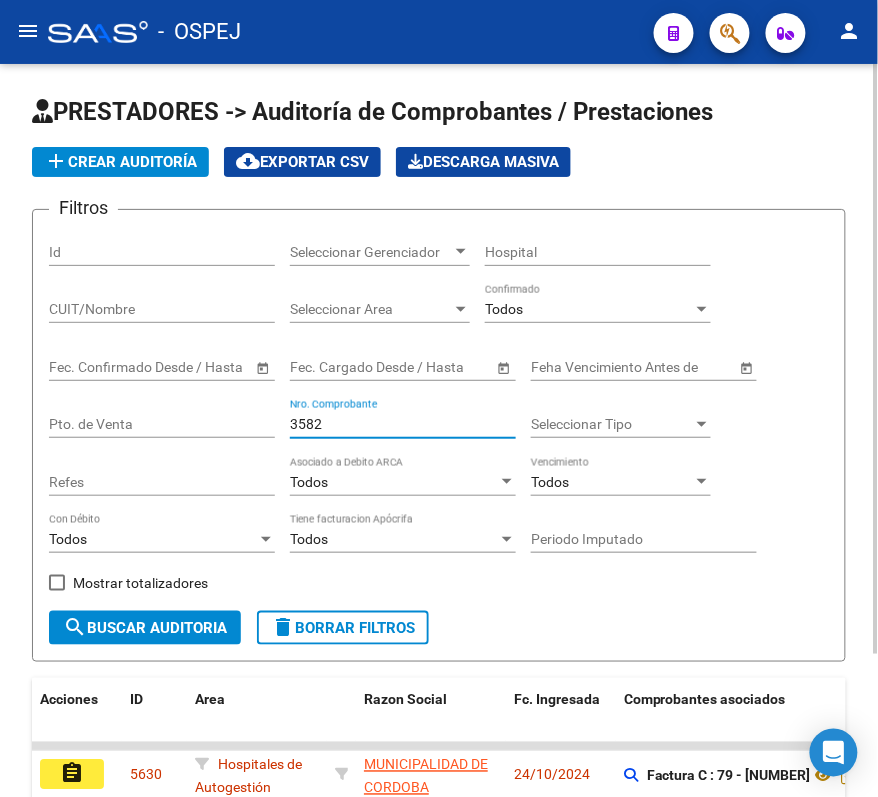 scroll, scrollTop: 133, scrollLeft: 0, axis: vertical 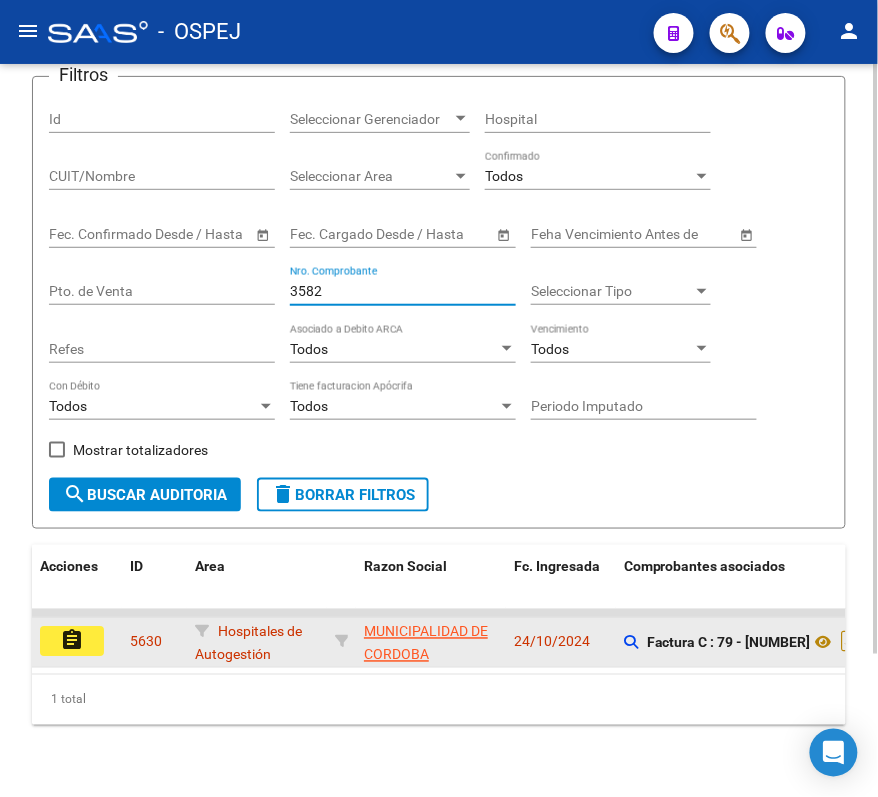type on "3582" 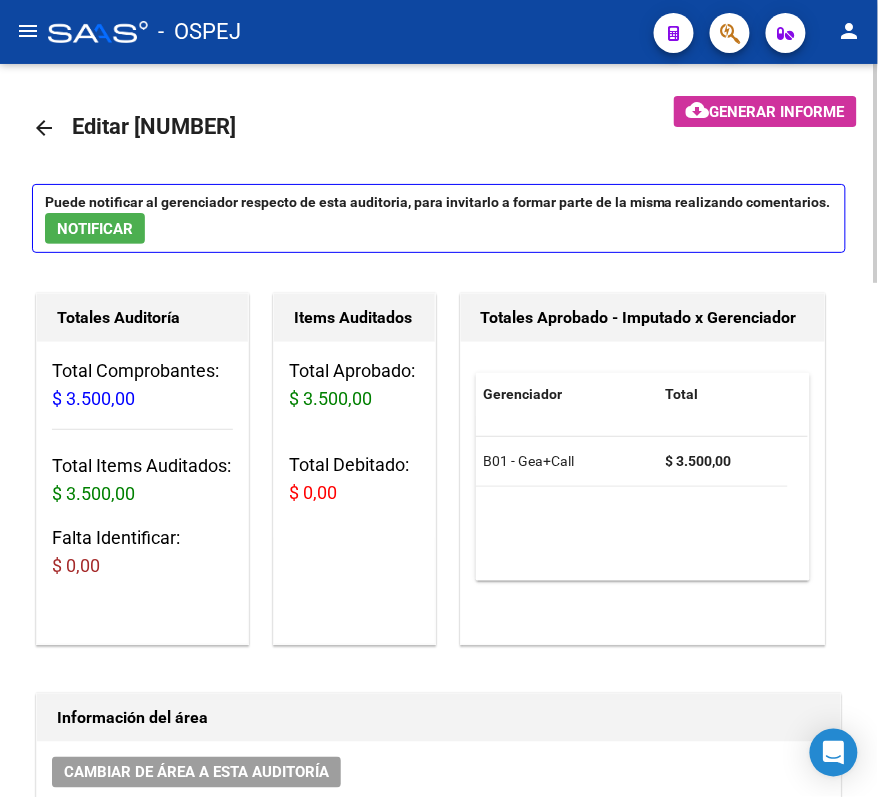 click on "arrow_back" 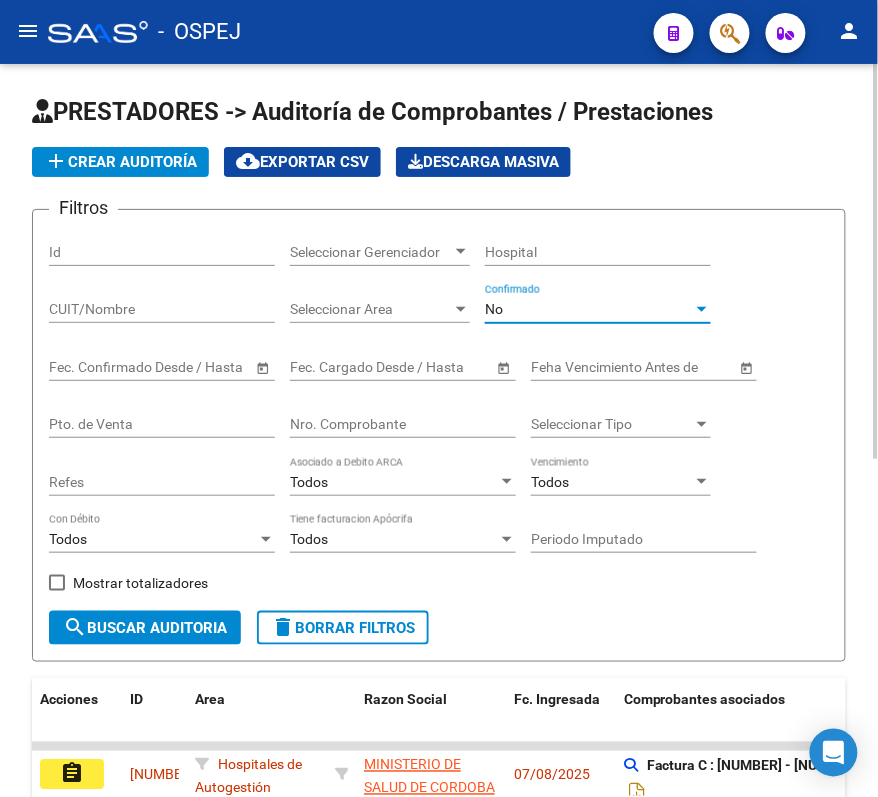 click on "No" at bounding box center [589, 309] 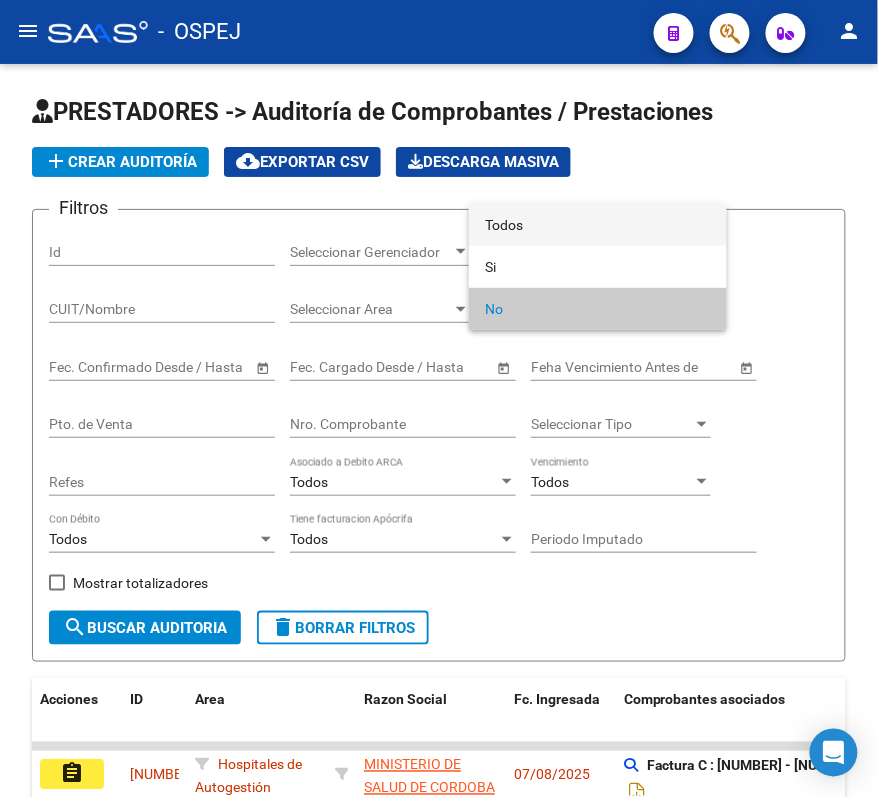 click on "Todos" at bounding box center (598, 225) 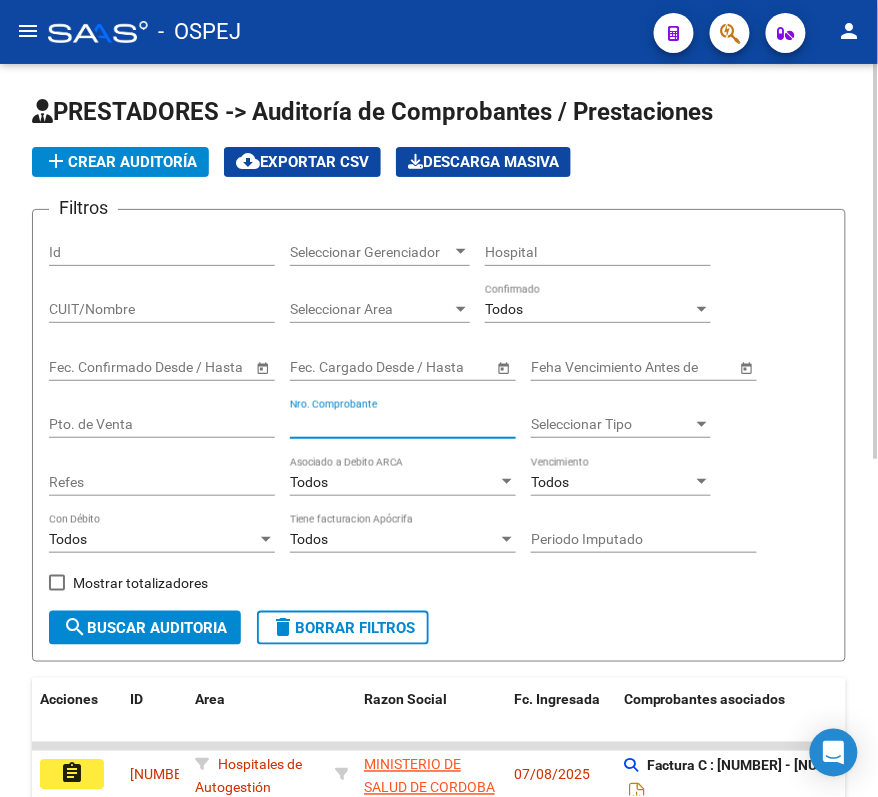 click on "Nro. Comprobante" at bounding box center [403, 424] 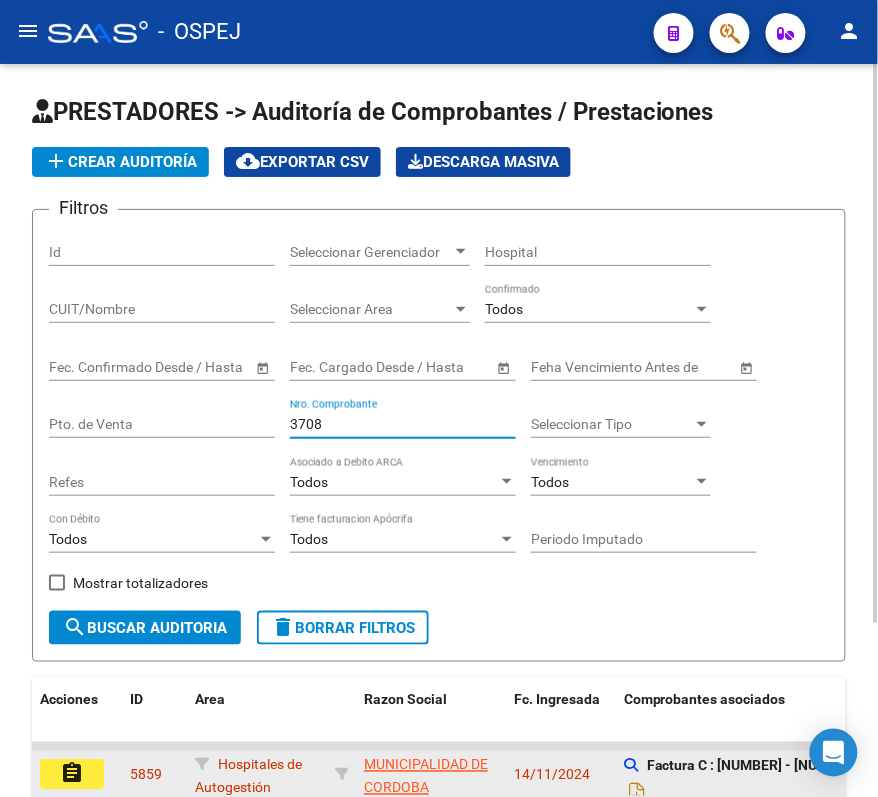 type on "3708" 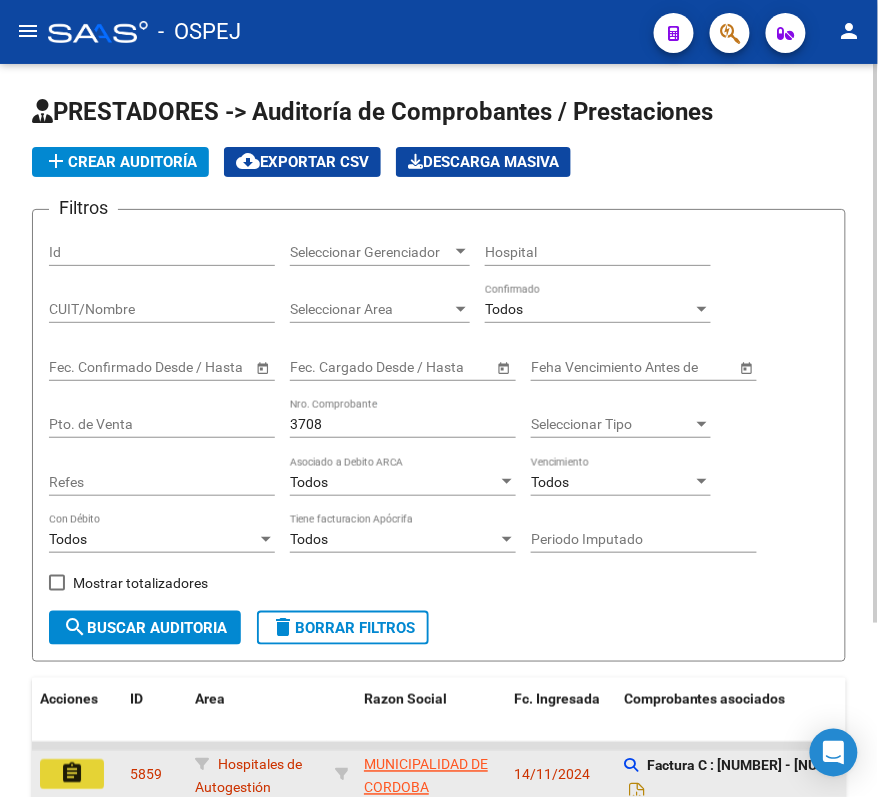 click on "assignment" 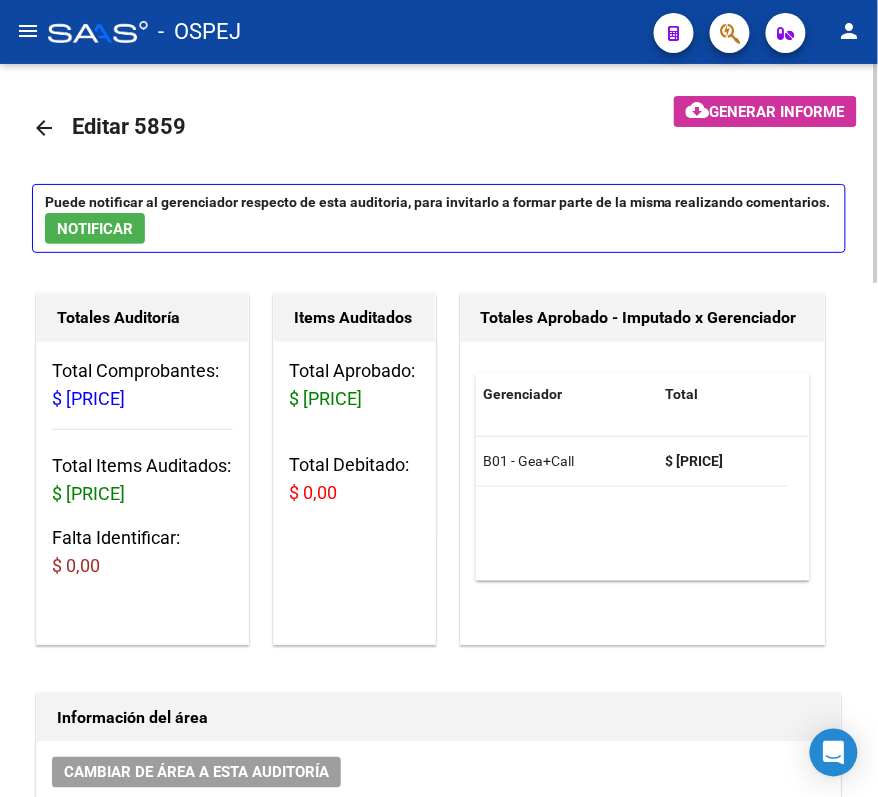 click on "arrow_back" 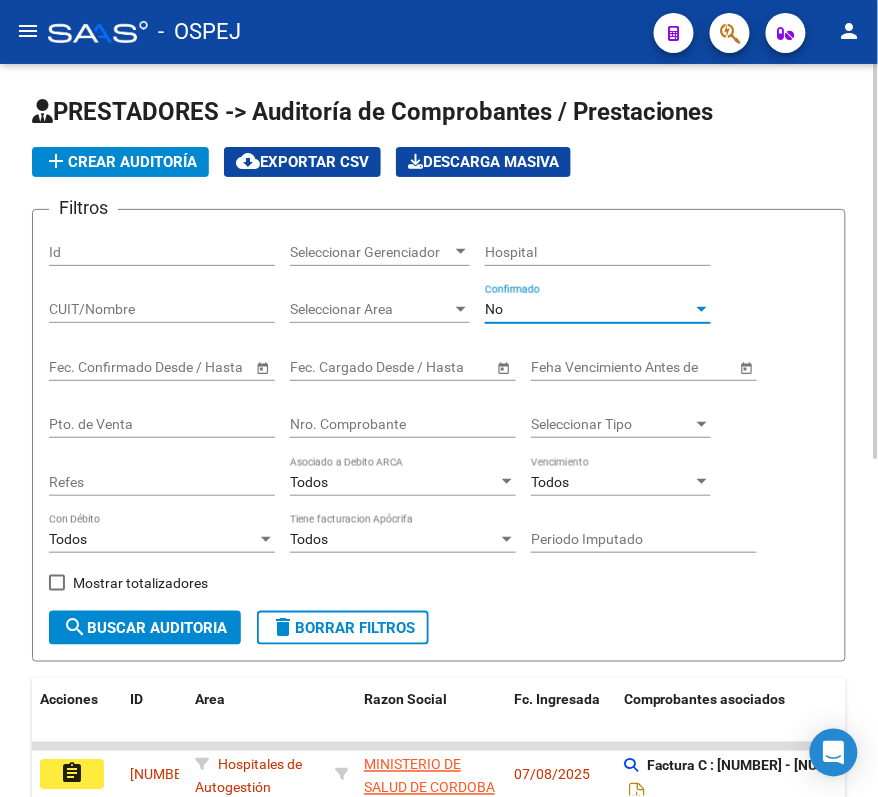 click on "No" at bounding box center (589, 309) 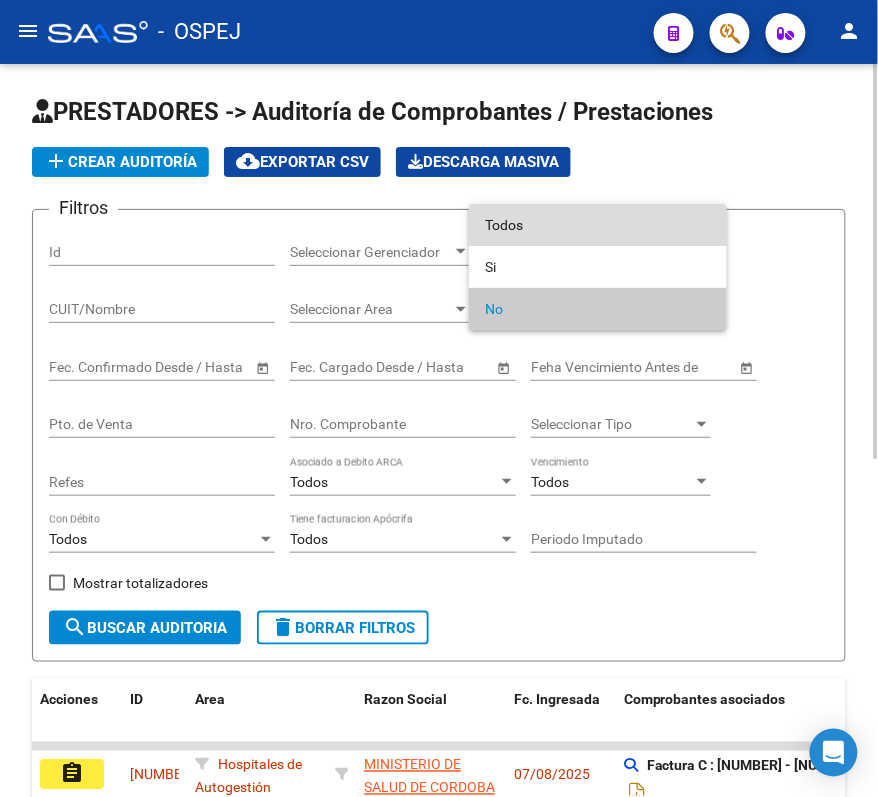 click on "Todos" at bounding box center (598, 225) 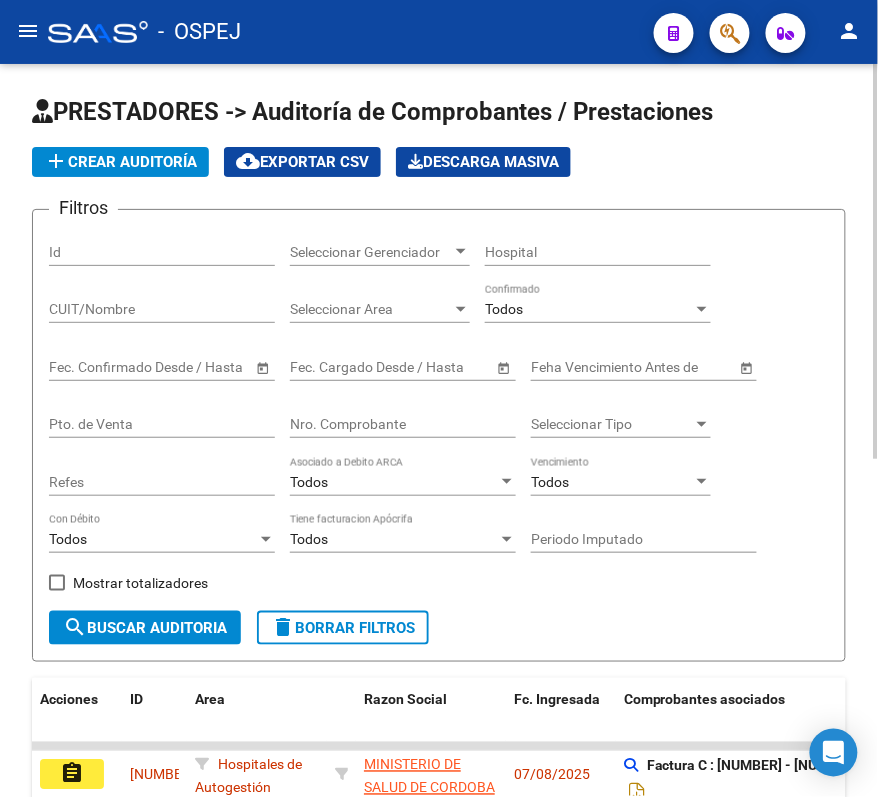click on "Nro. Comprobante" 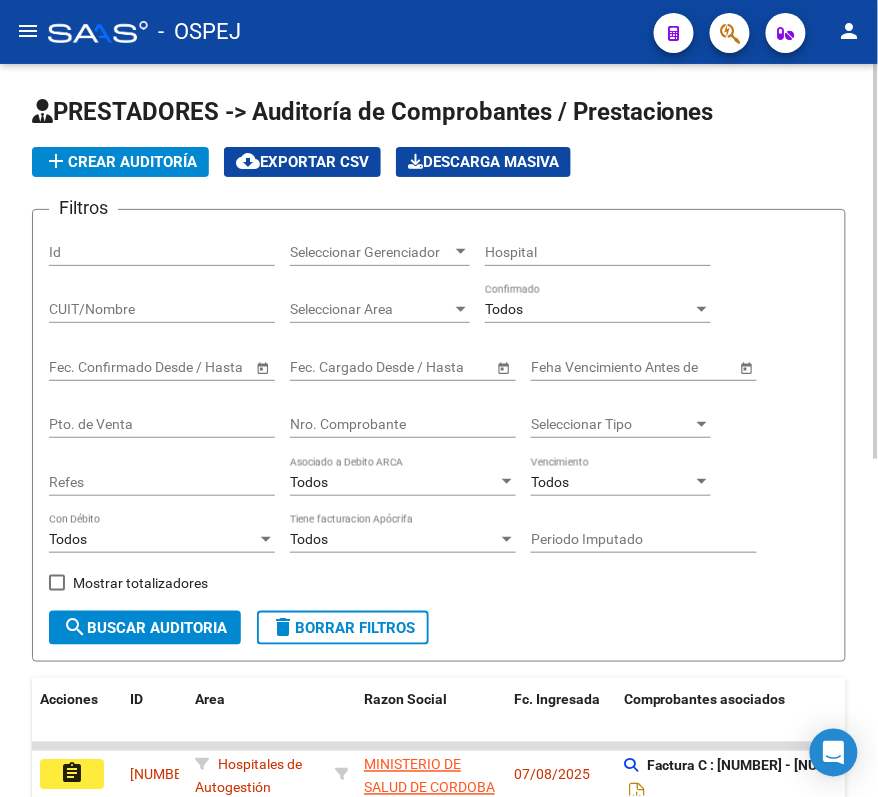 click on "Nro. Comprobante" at bounding box center (403, 424) 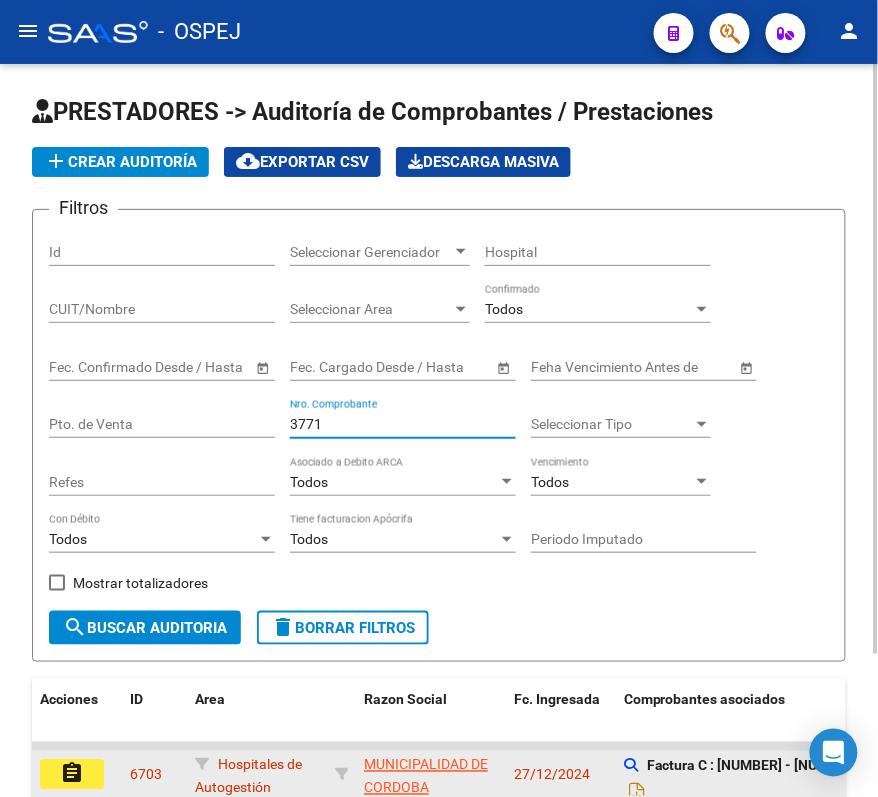 type on "3771" 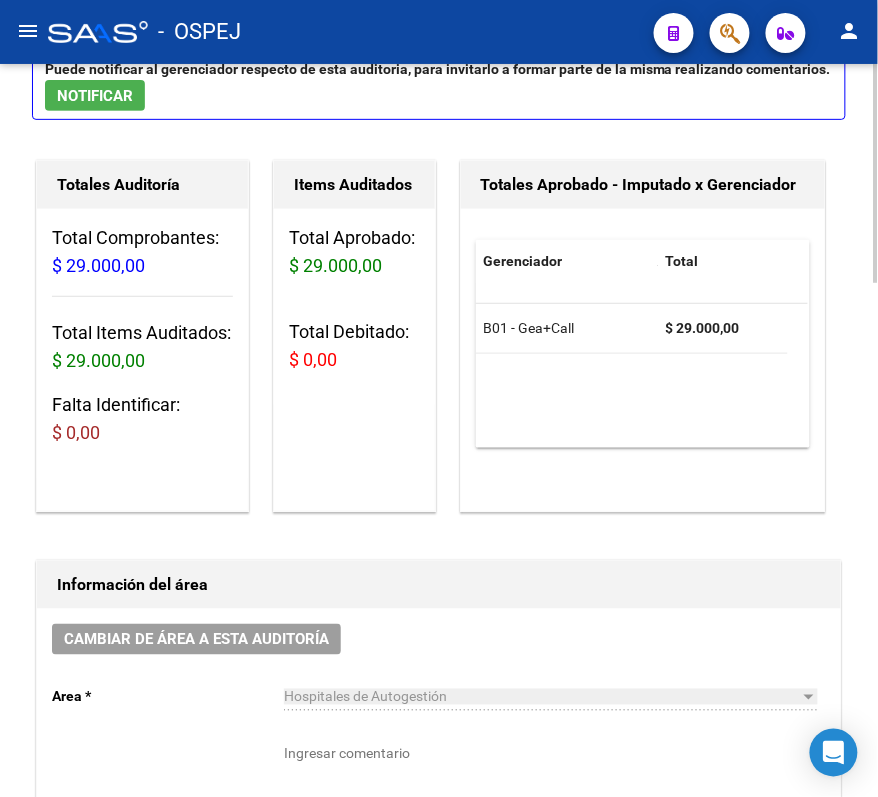 scroll, scrollTop: 0, scrollLeft: 0, axis: both 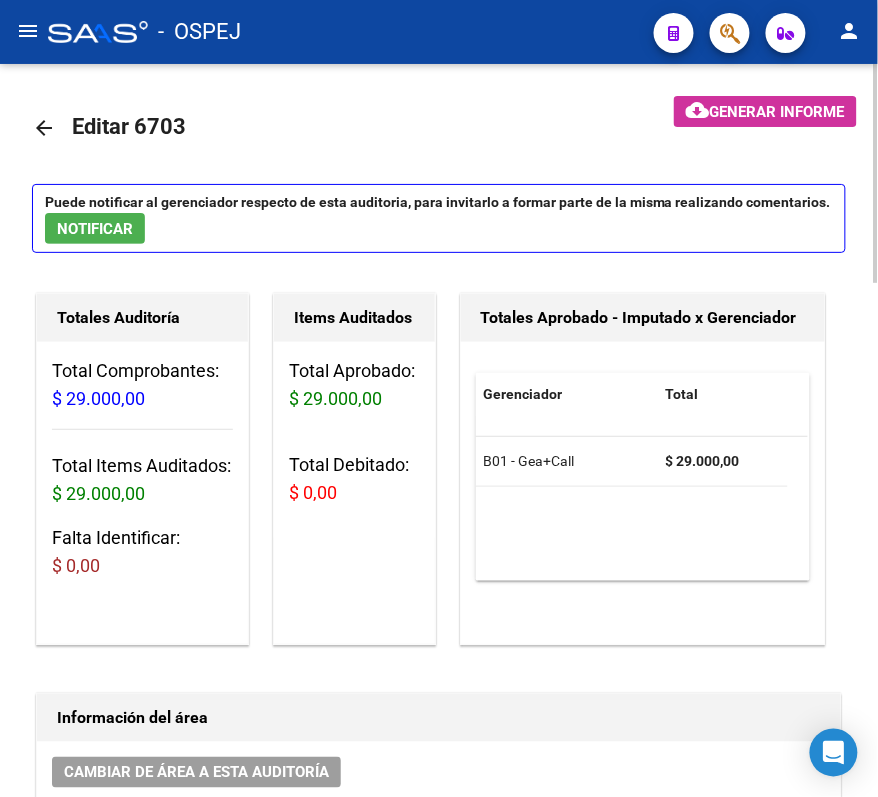 click on "arrow_back" 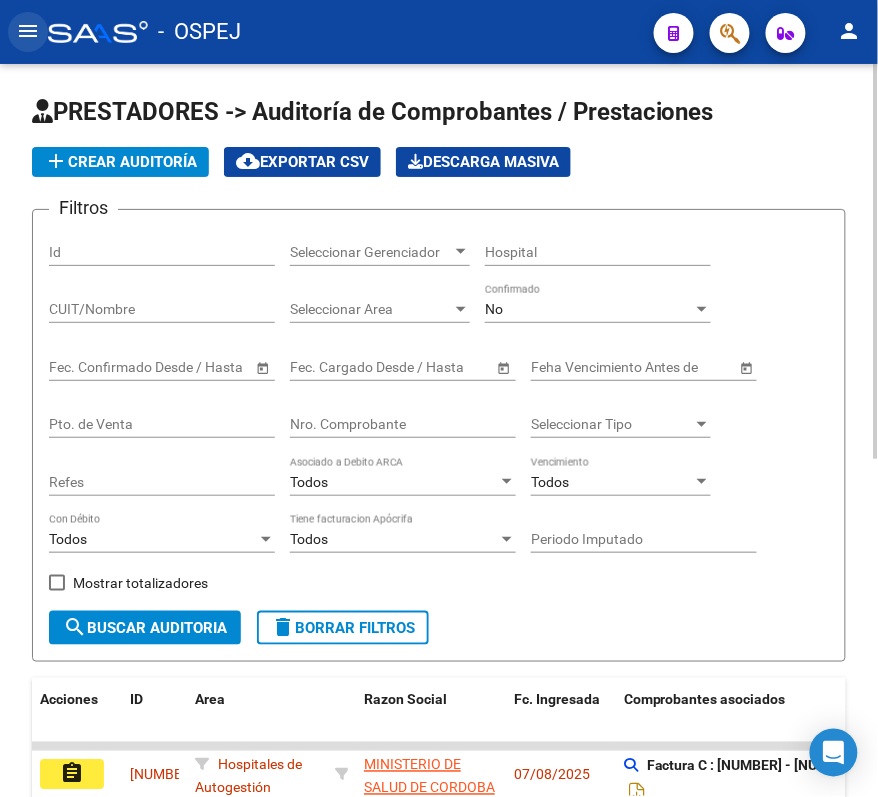 click on "menu" 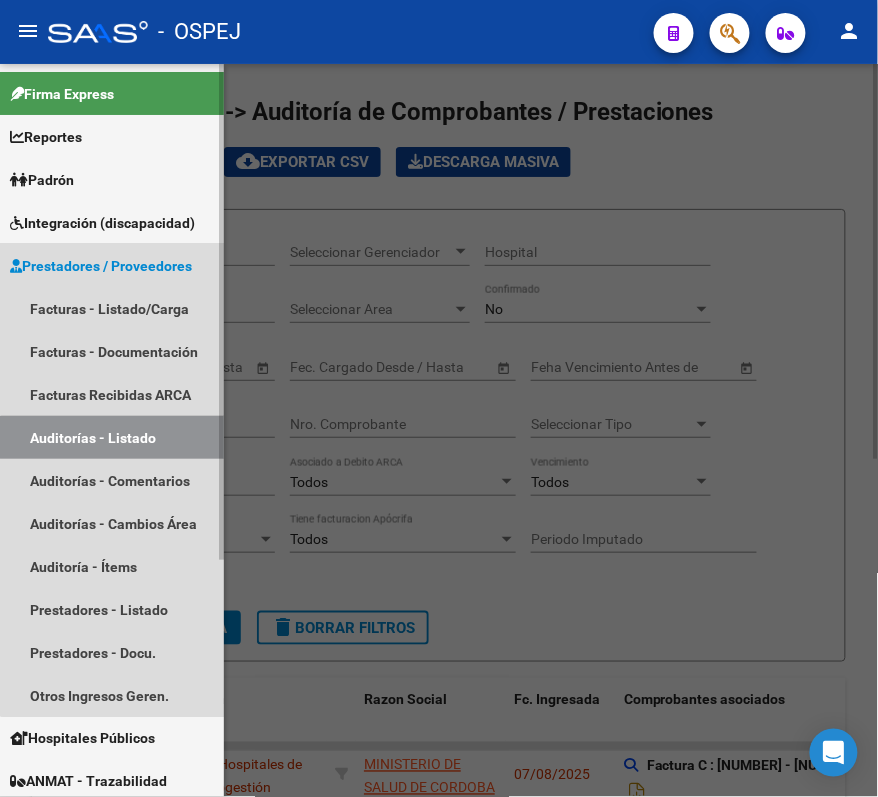 click on "Auditorías - Listado" at bounding box center (112, 437) 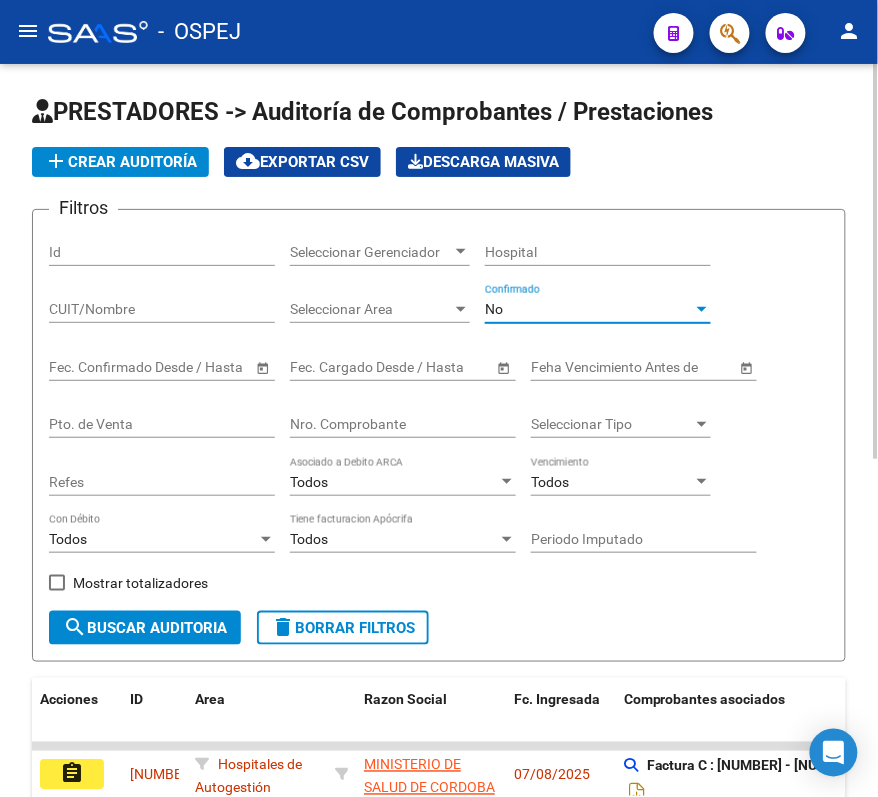 click on "No" at bounding box center (494, 309) 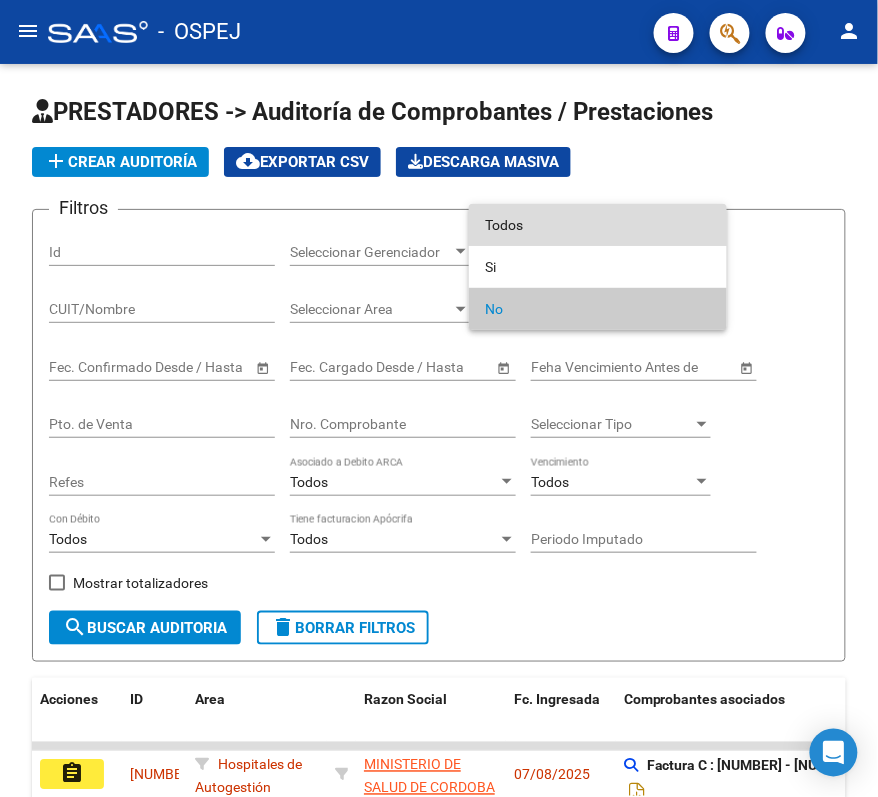 click on "Todos" at bounding box center [598, 225] 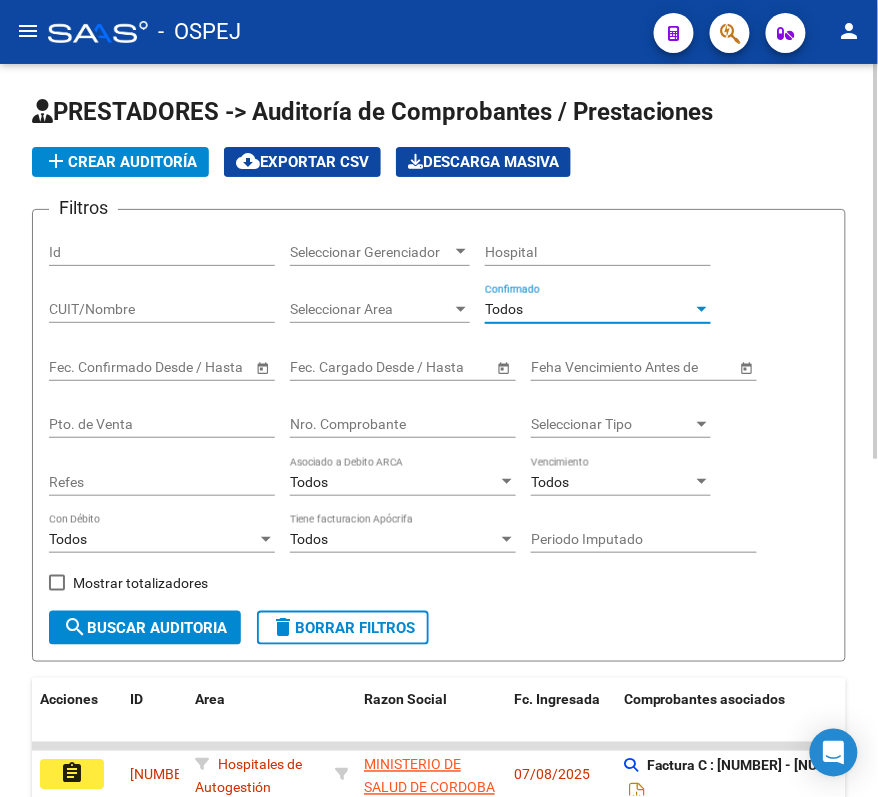 click on "Nro. Comprobante" at bounding box center (403, 424) 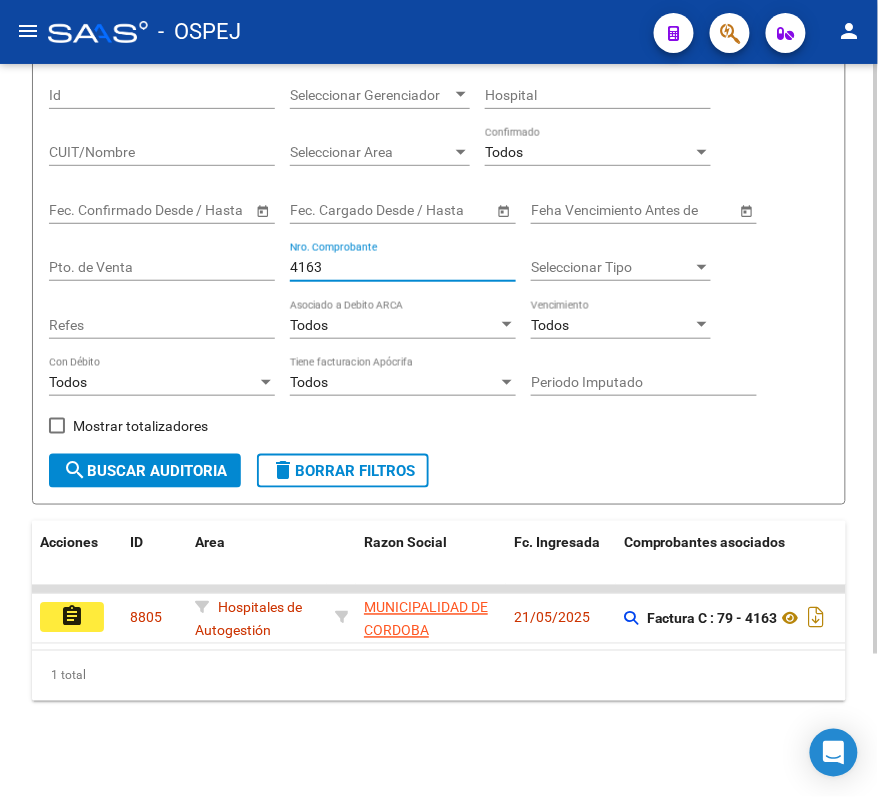 scroll, scrollTop: 177, scrollLeft: 0, axis: vertical 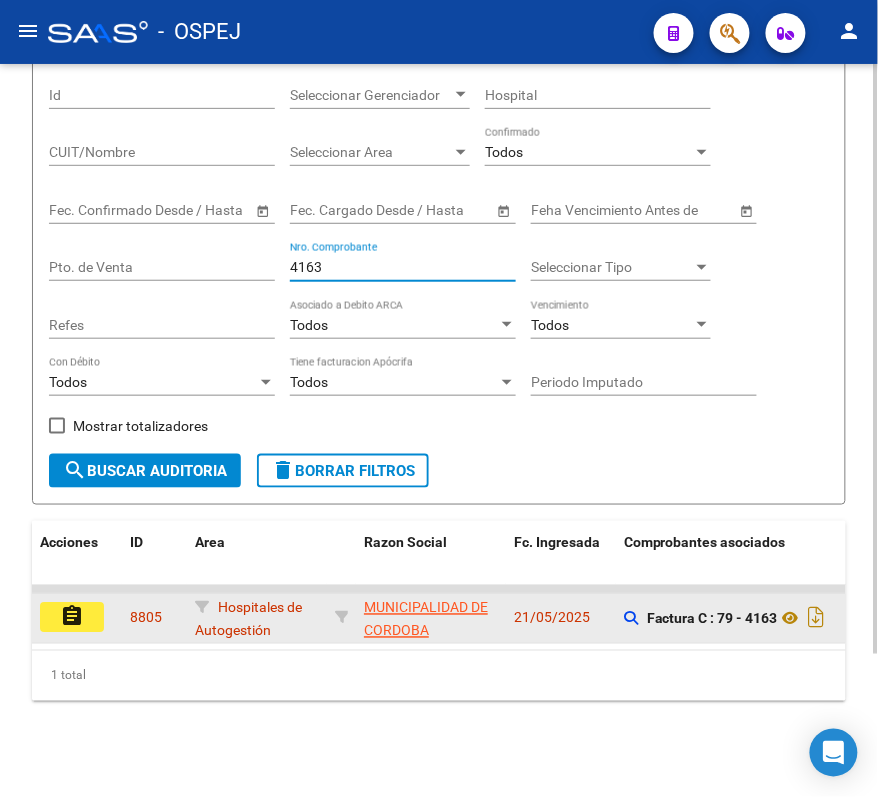 type on "4163" 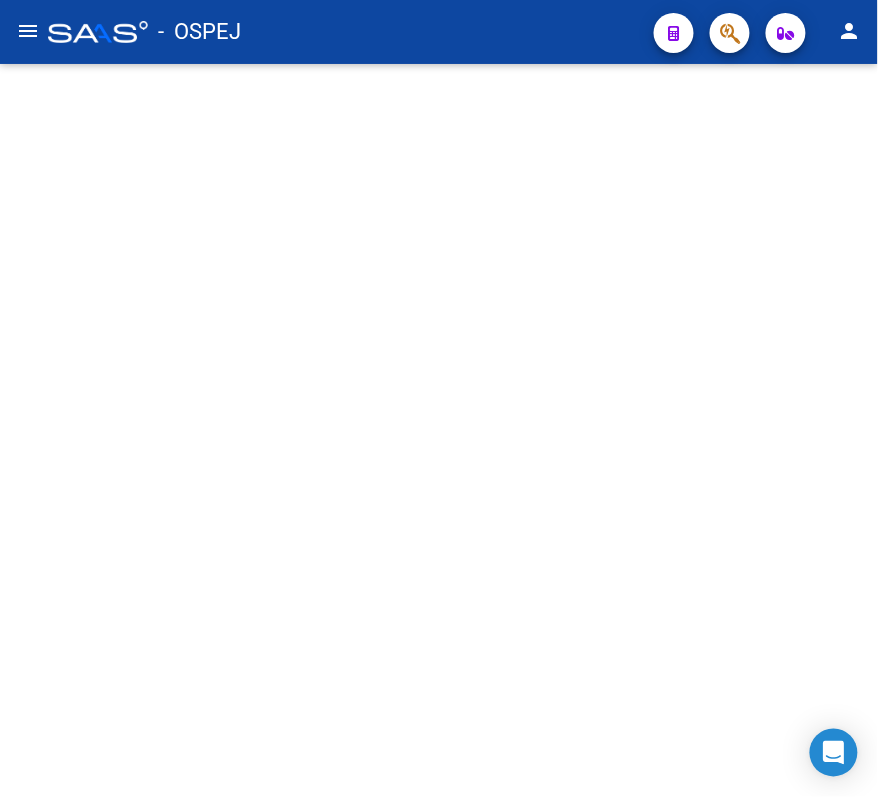 scroll, scrollTop: 0, scrollLeft: 0, axis: both 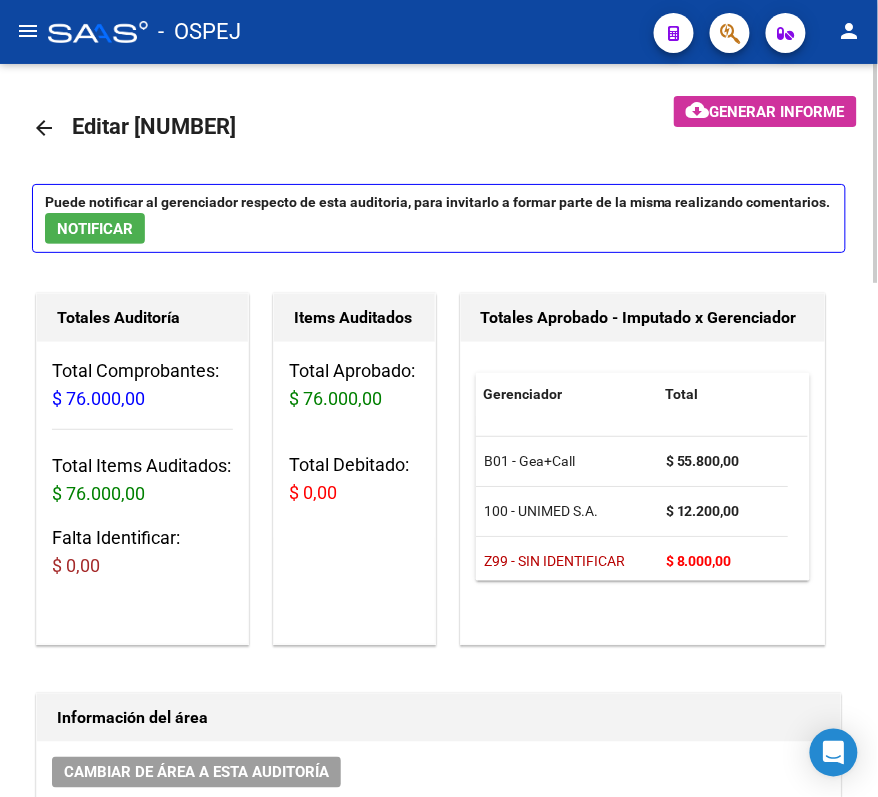 click on "arrow_back" 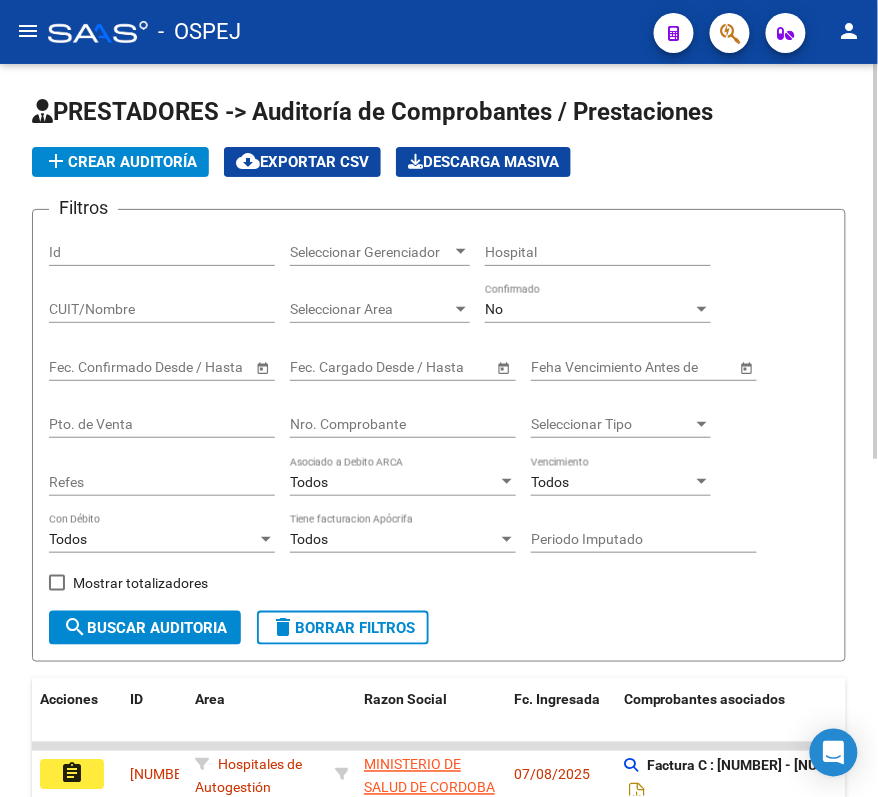 click on "No" at bounding box center (494, 309) 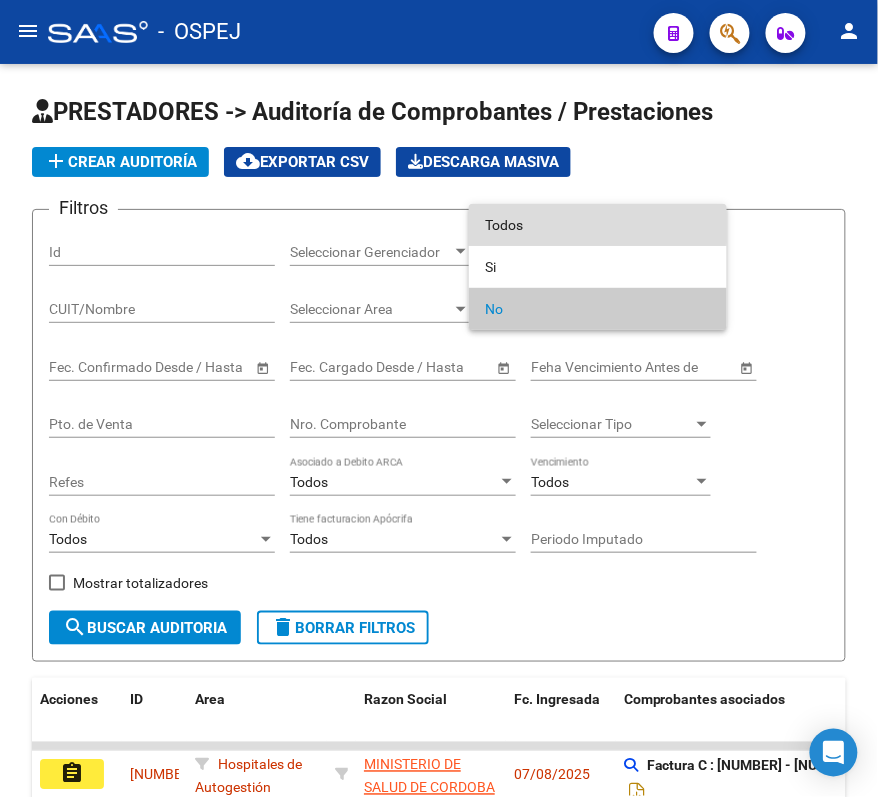 click on "Todos" at bounding box center (598, 225) 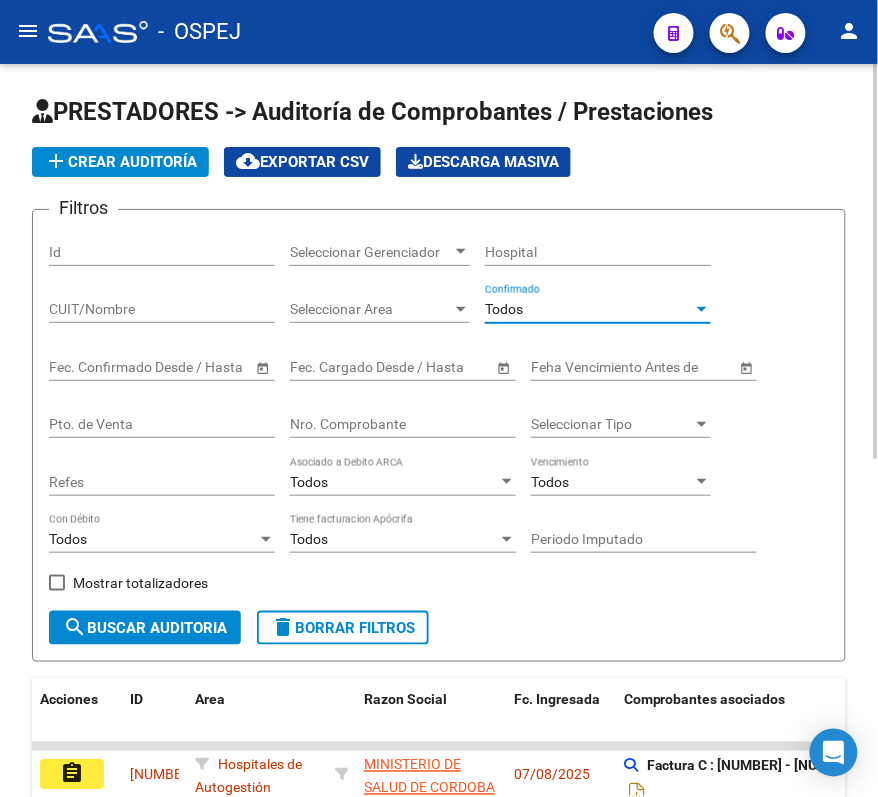 click on "Nro. Comprobante" 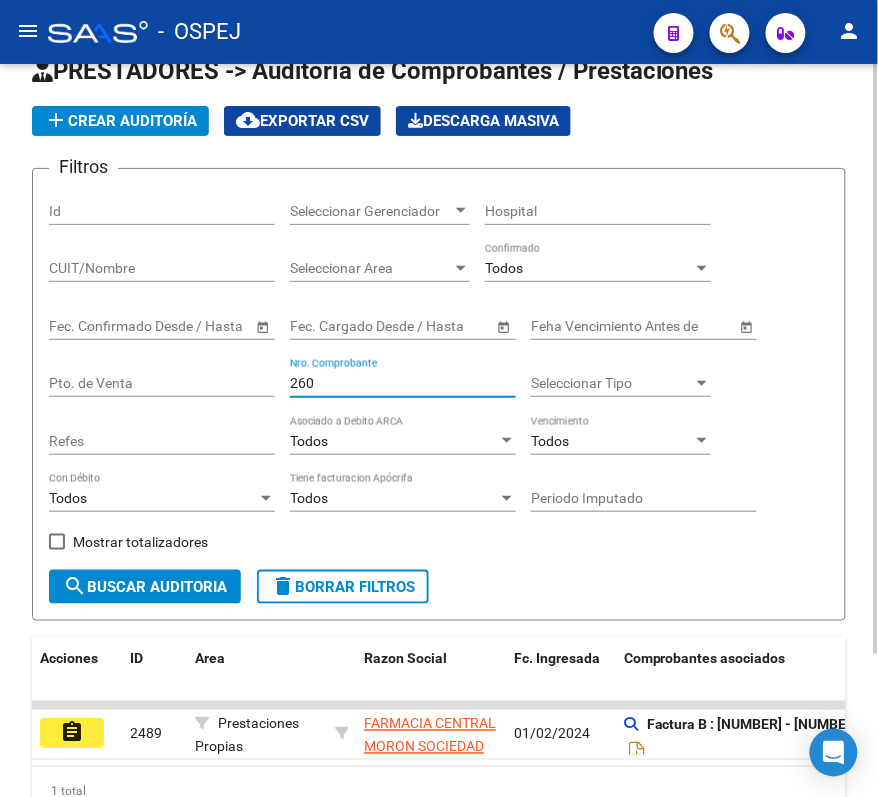 scroll, scrollTop: 0, scrollLeft: 0, axis: both 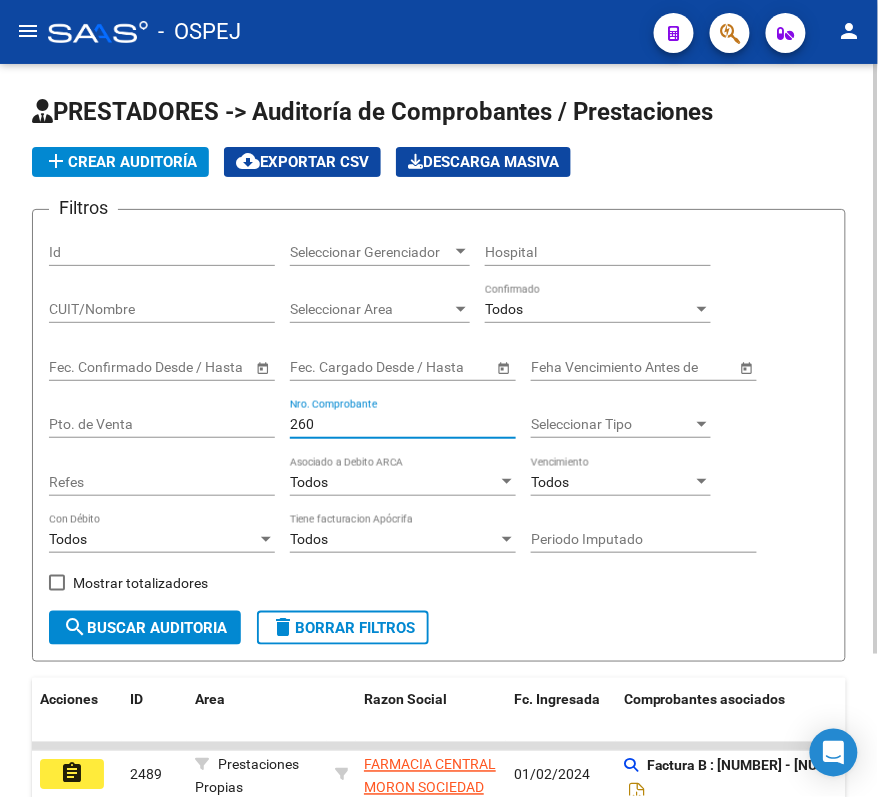 type on "260" 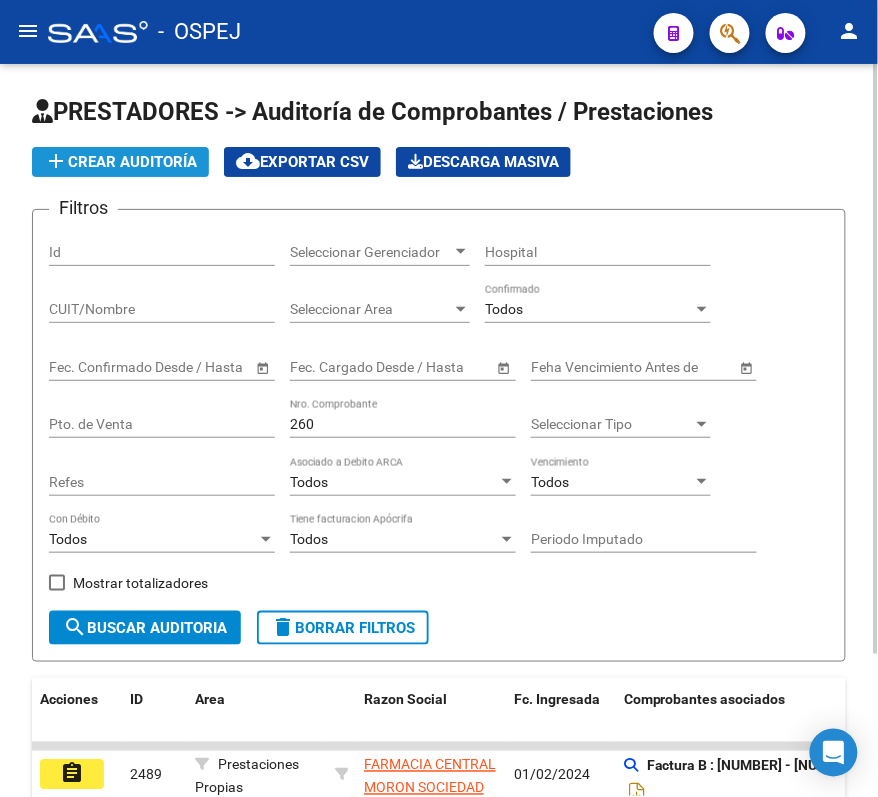 click on "add  Crear Auditoría" 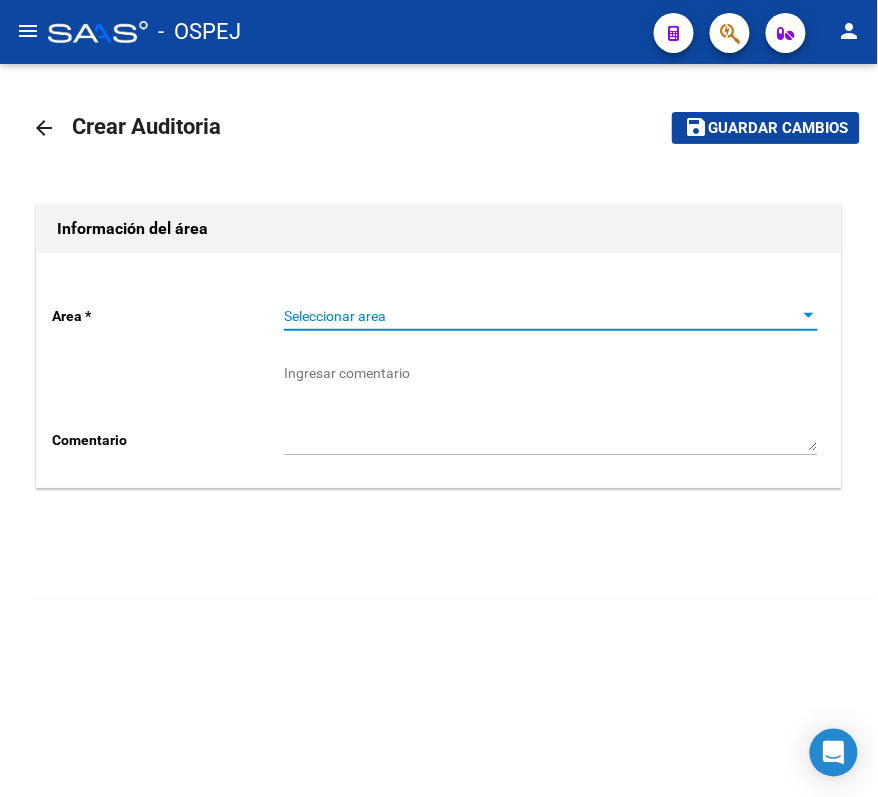 click on "Seleccionar area" at bounding box center [542, 316] 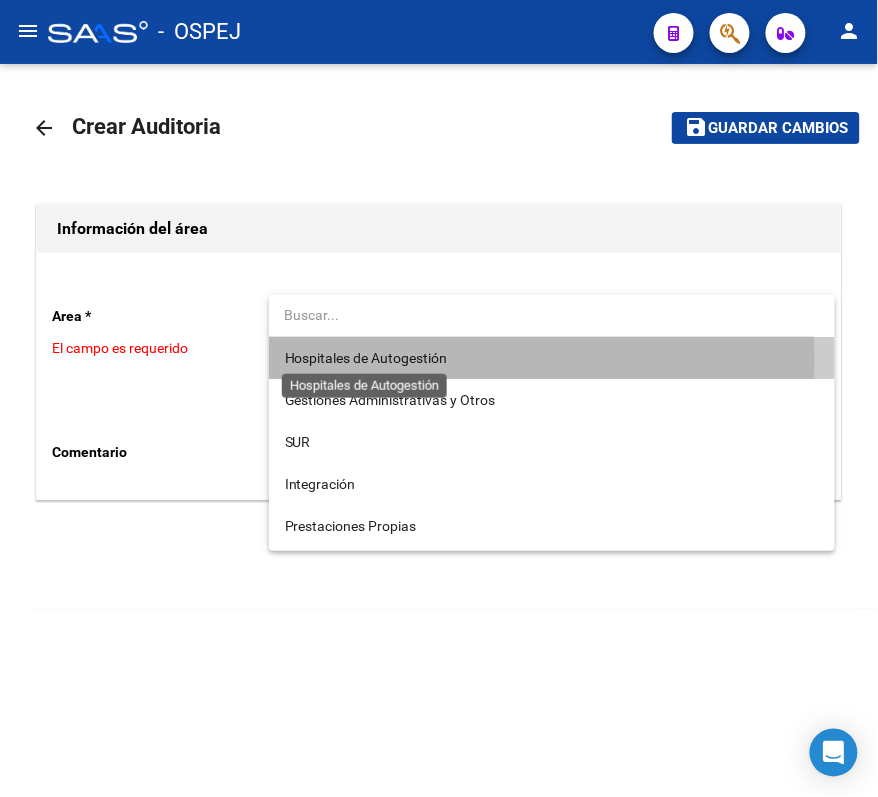 click on "Hospitales de Autogestión" at bounding box center [366, 358] 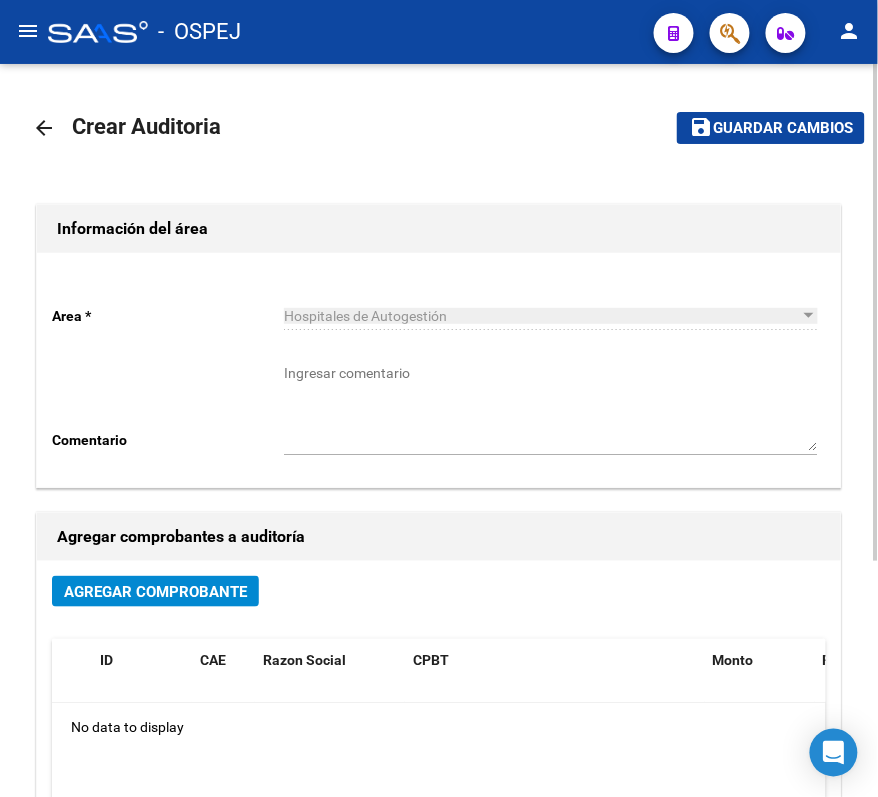 click on "Agregar Comprobante ID CAE Razon Social CPBT Monto Fecha Cpbt Fecha Recibido Doc Respaldatoria Doc Trazabilidad Expte. Interno Creado Usuario No data to display" 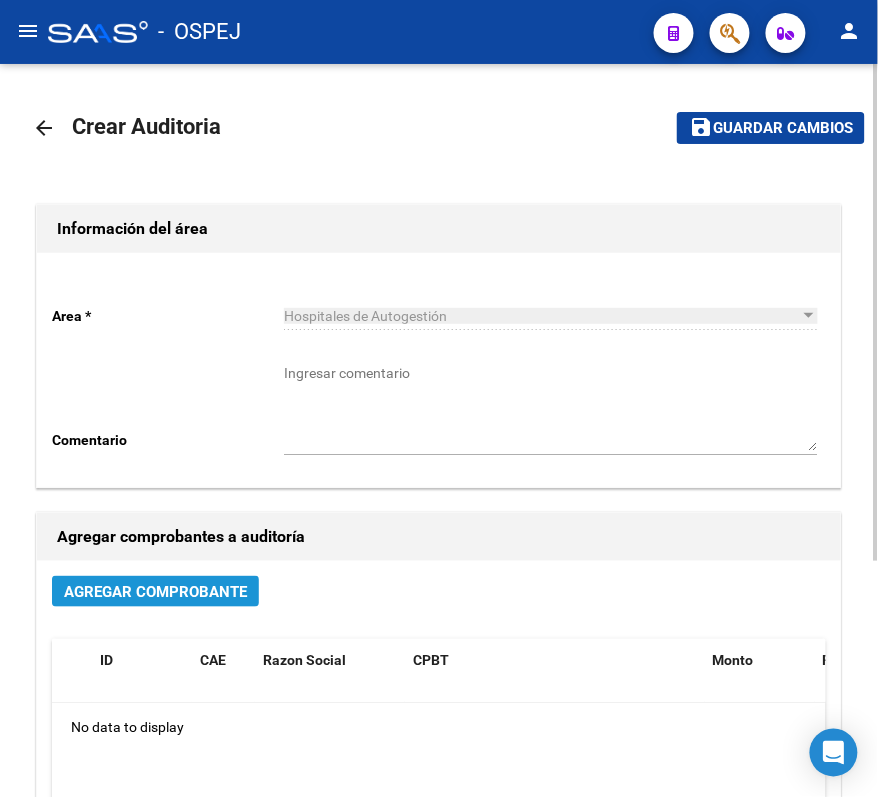 click on "Agregar Comprobante" 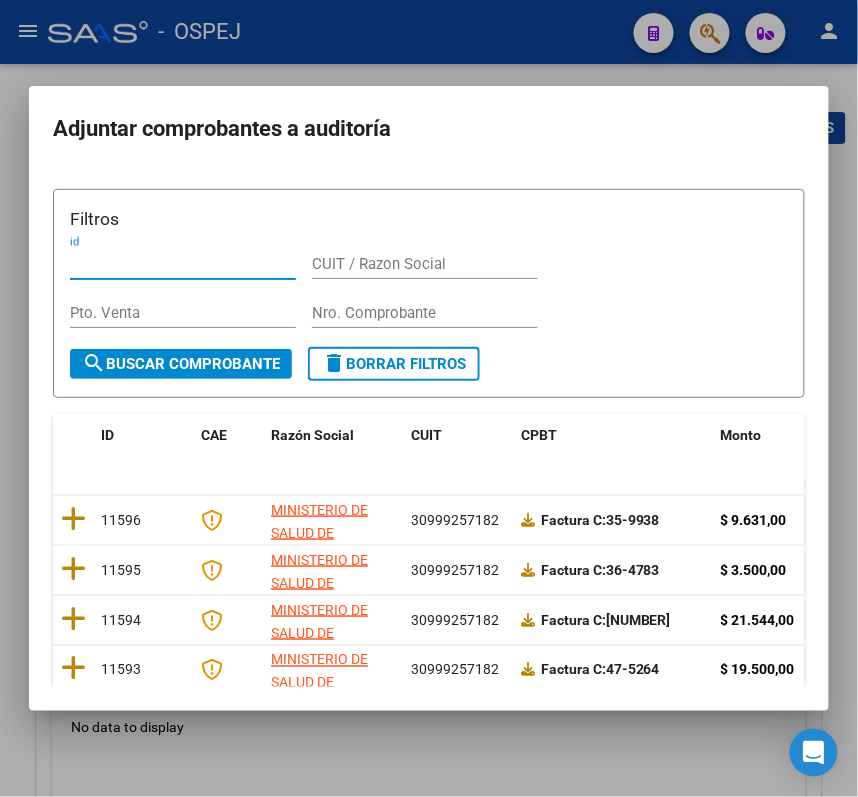 click on "Nro. Comprobante" at bounding box center [425, 313] 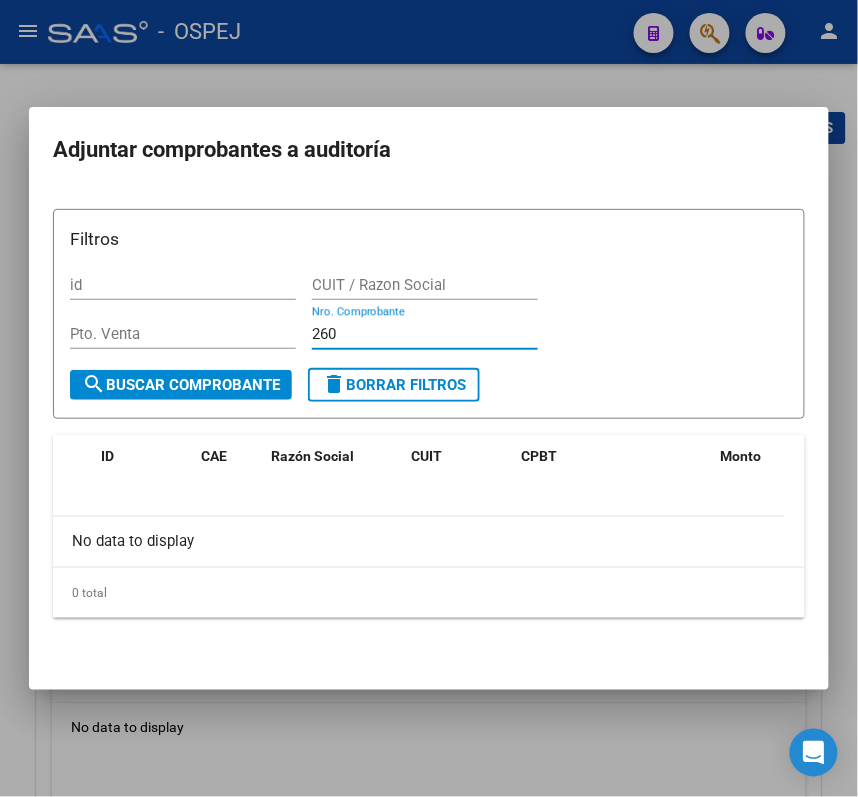 type on "260" 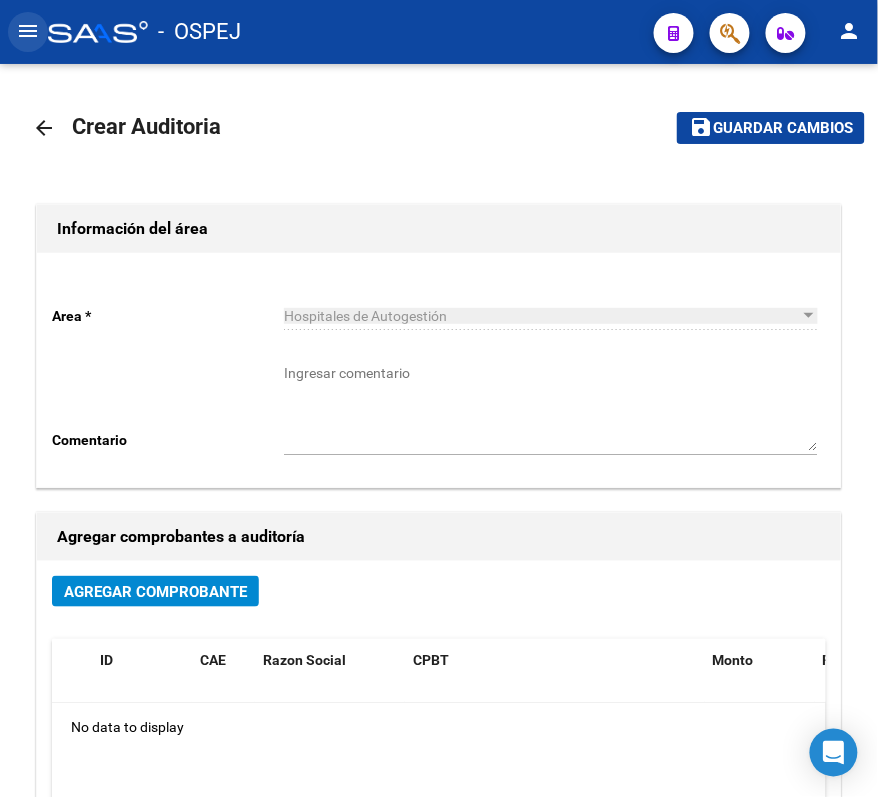 click on "menu" 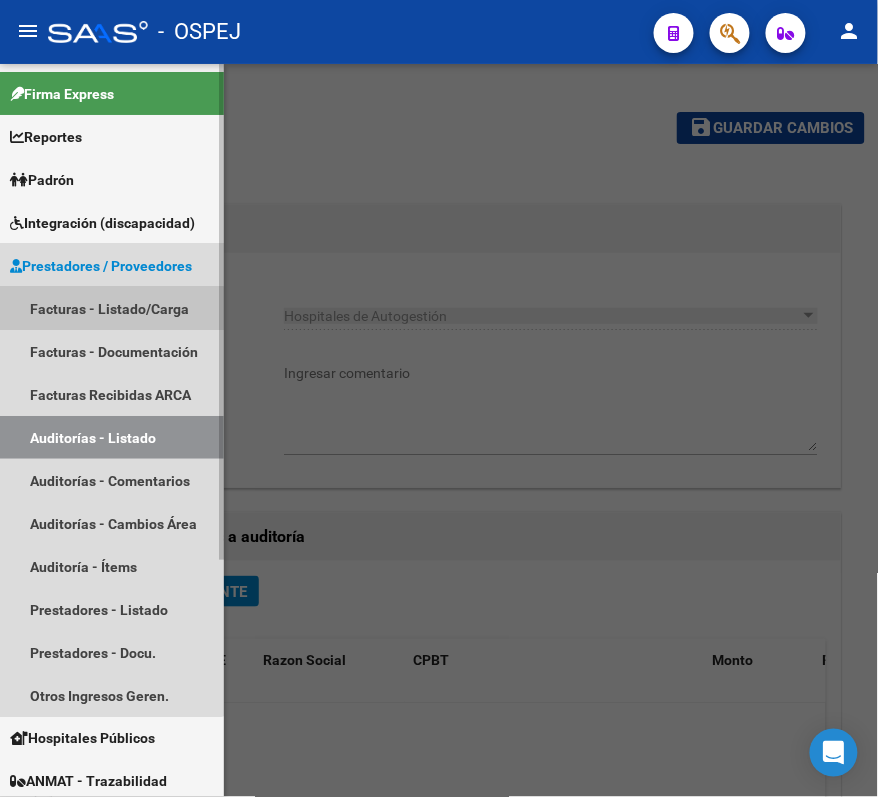 click on "Facturas - Listado/Carga" at bounding box center (112, 308) 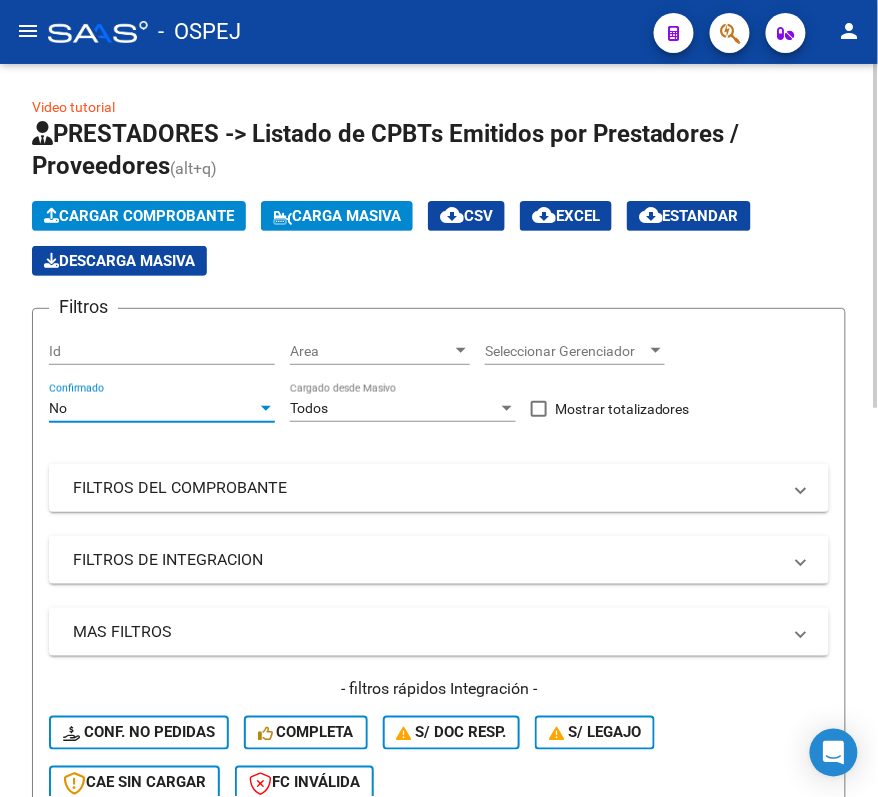 click on "No" at bounding box center (153, 408) 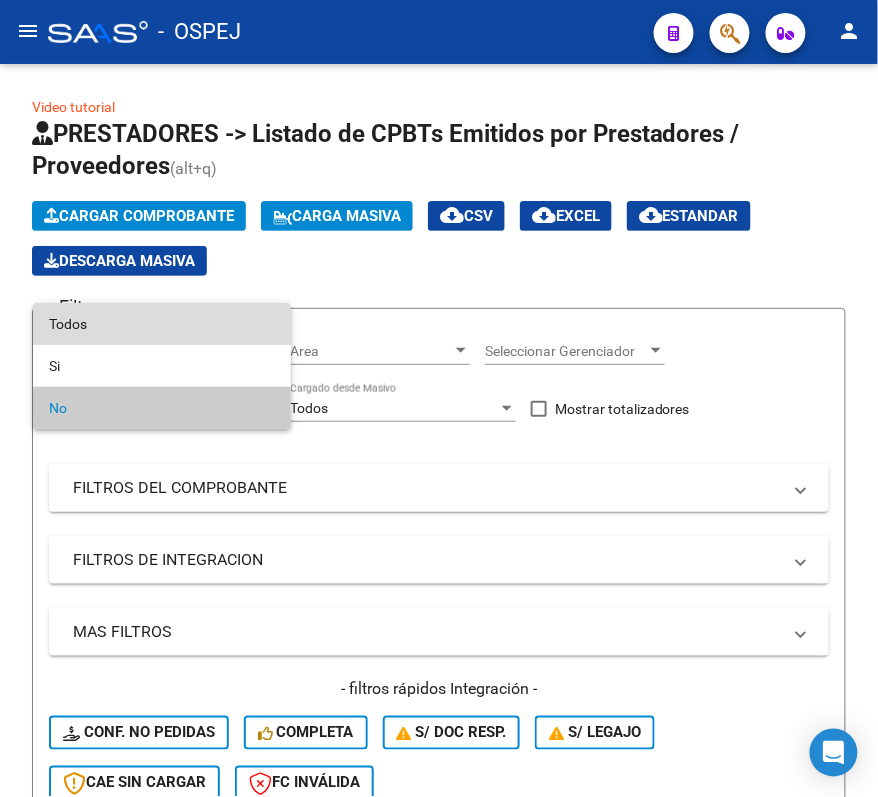 click on "Todos" at bounding box center [162, 324] 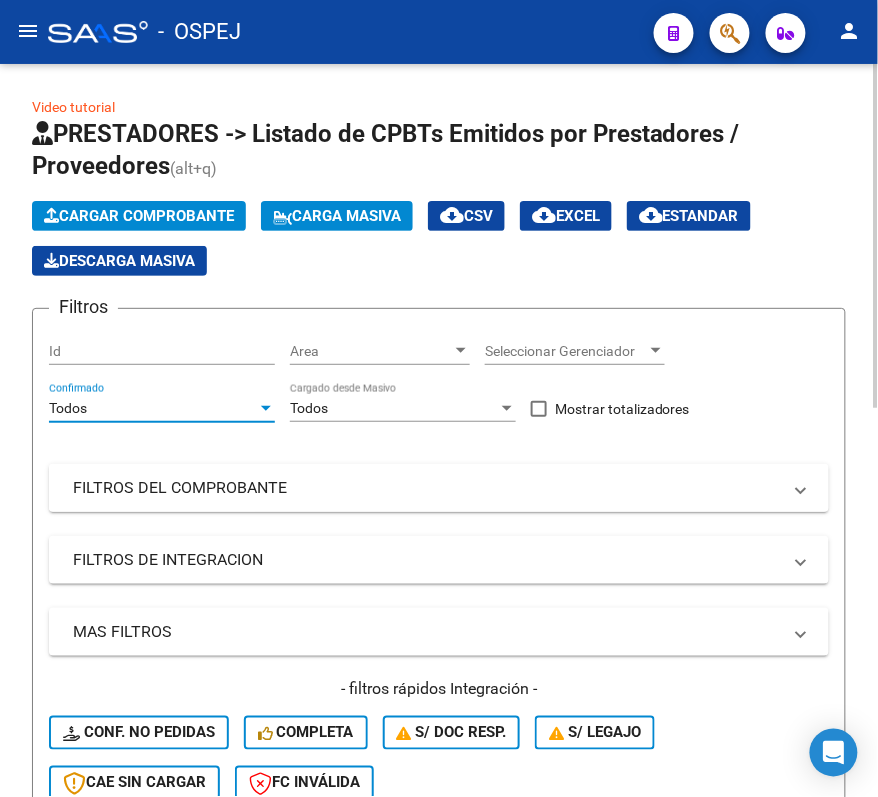 click on "FILTROS DEL COMPROBANTE" at bounding box center (439, 488) 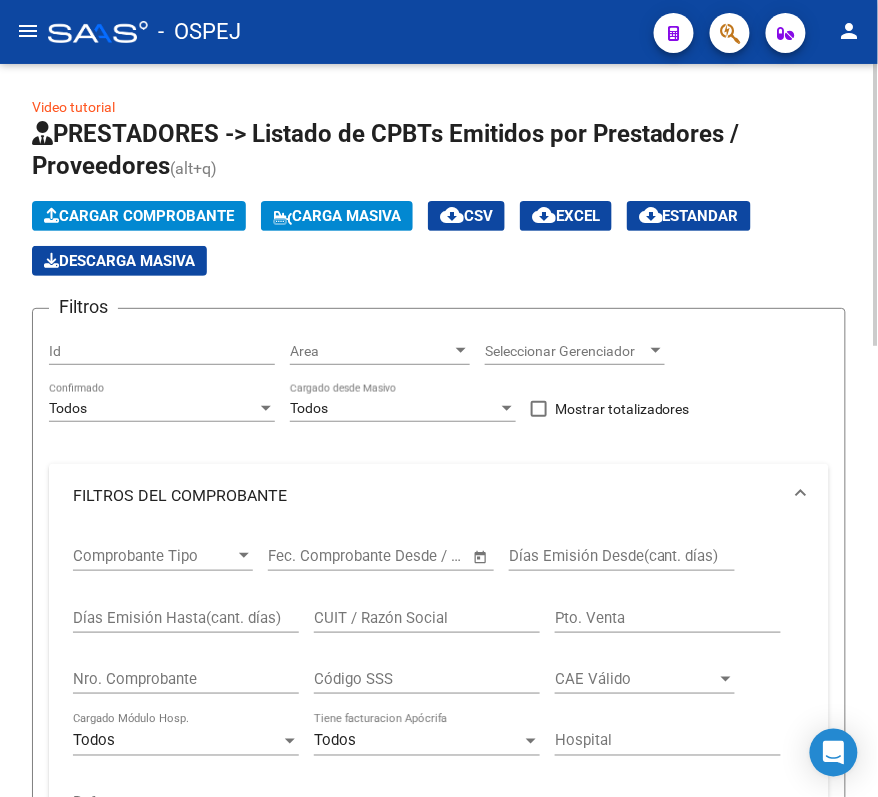click on "Nro. Comprobante" at bounding box center [186, 679] 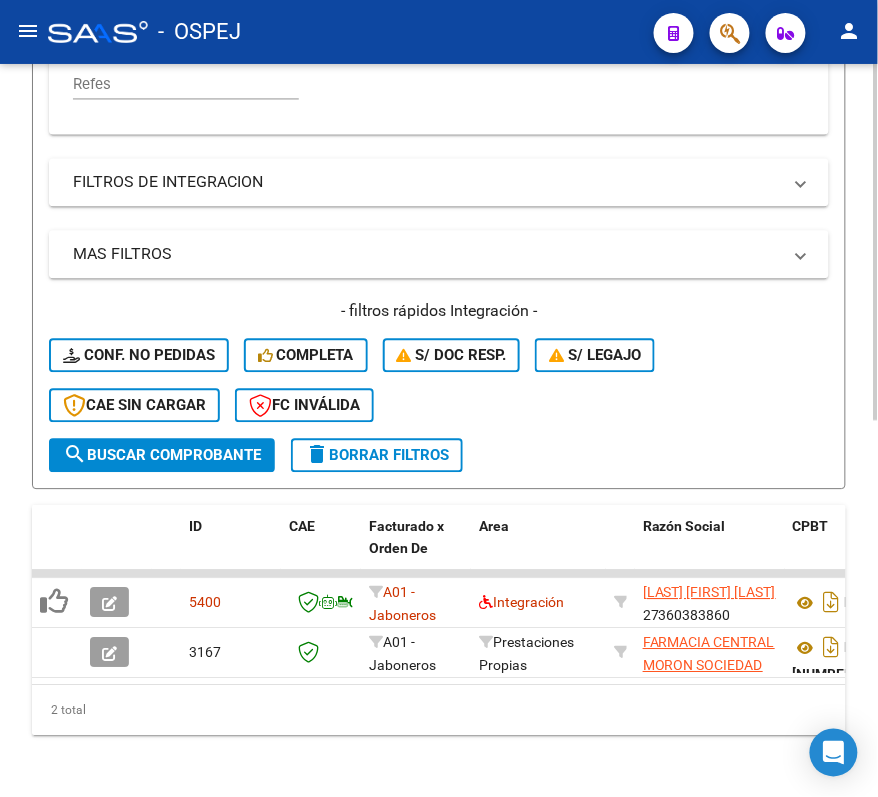 scroll, scrollTop: 772, scrollLeft: 0, axis: vertical 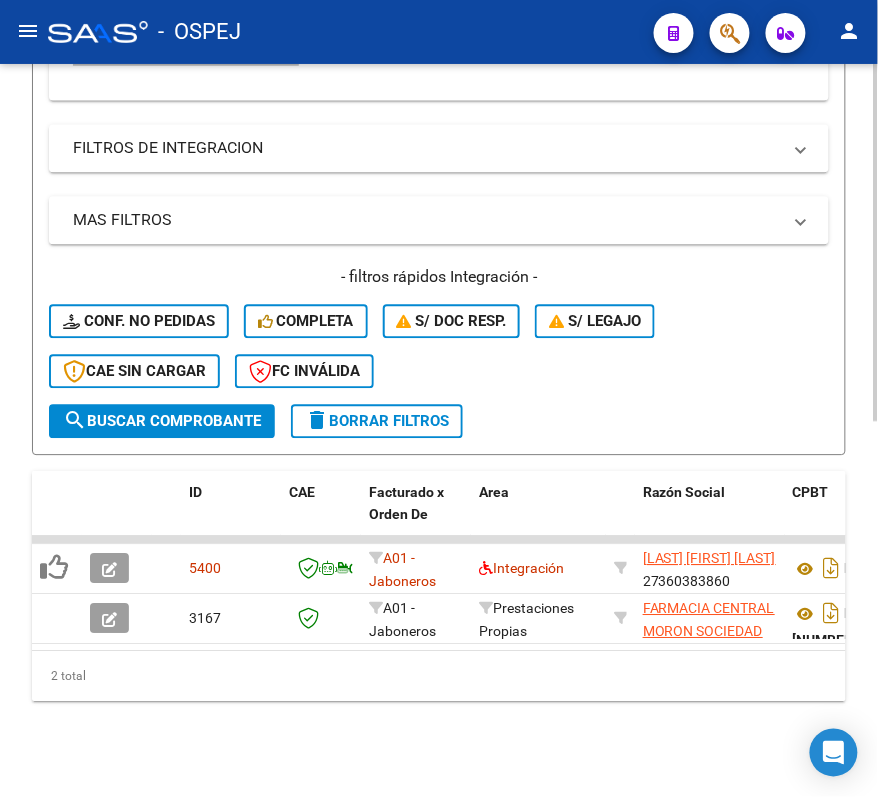 type on "260" 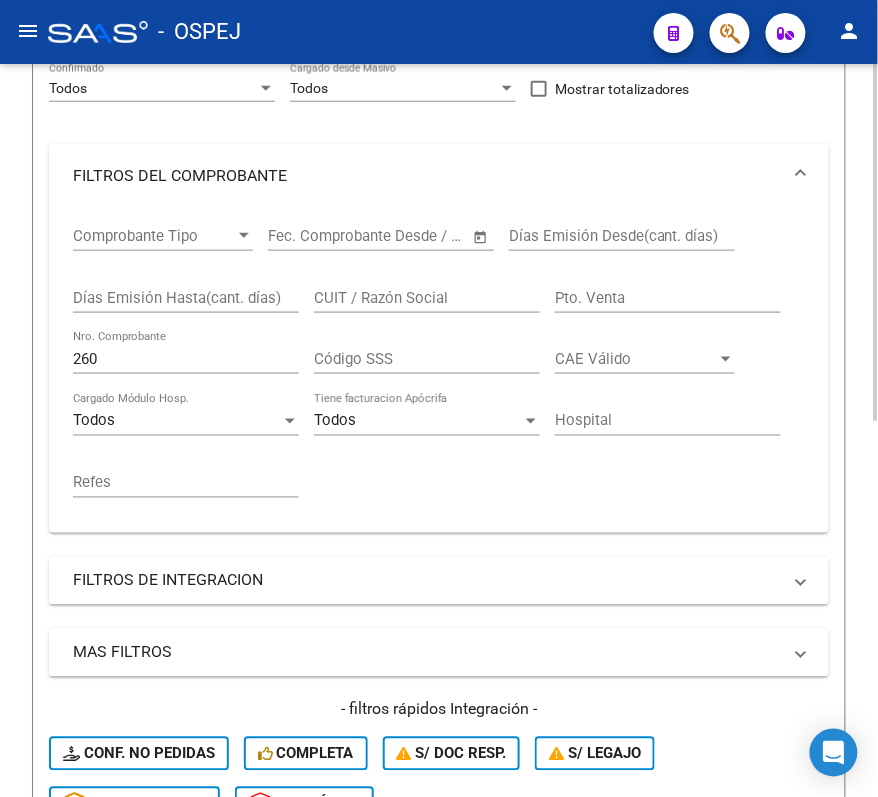 scroll, scrollTop: 0, scrollLeft: 0, axis: both 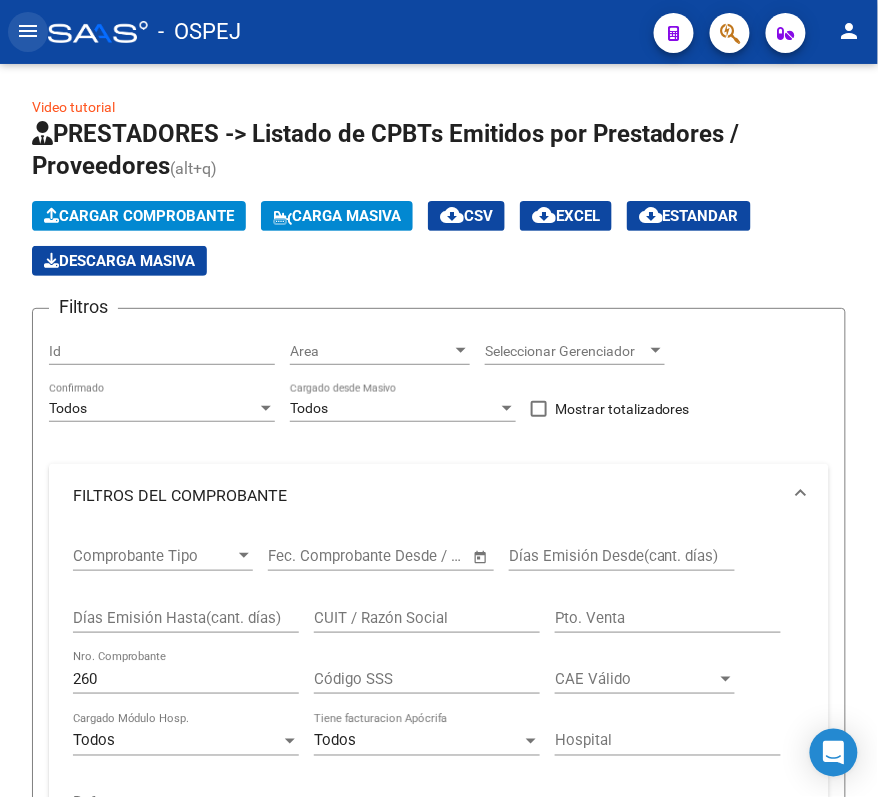 click on "menu" 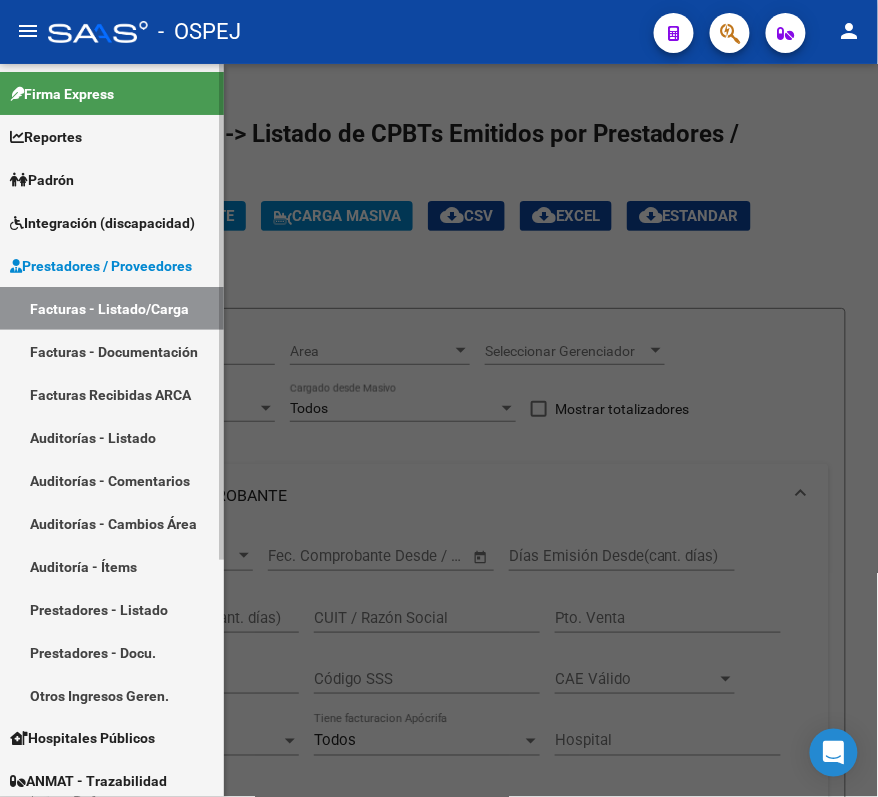 click on "Auditorías - Listado" at bounding box center (112, 437) 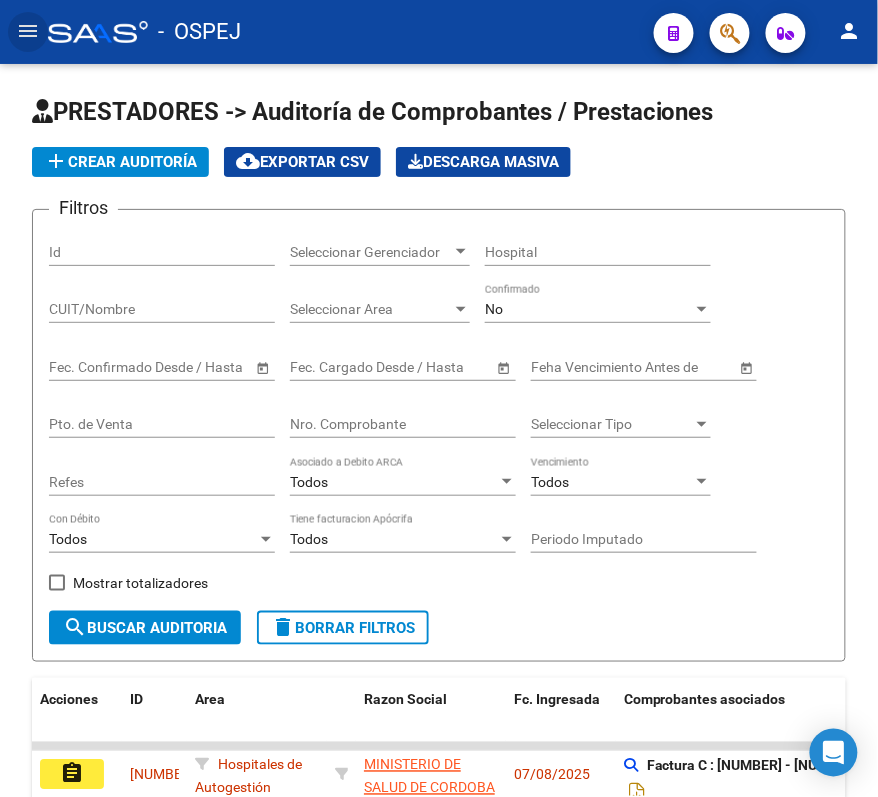 click on "menu -   OSPEJ  person" 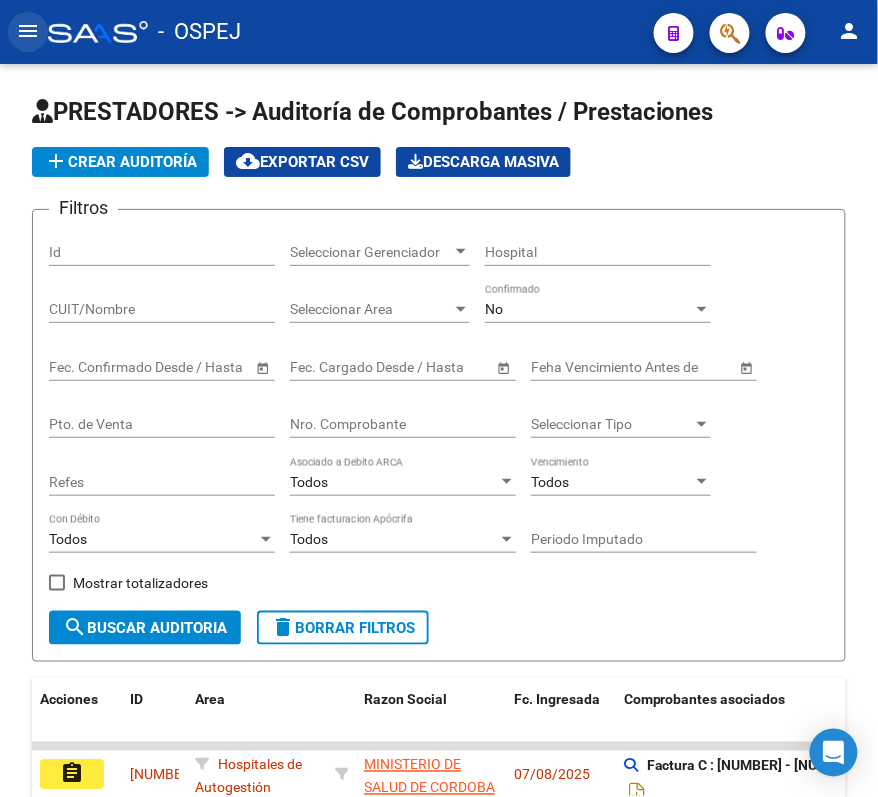 click on "menu" 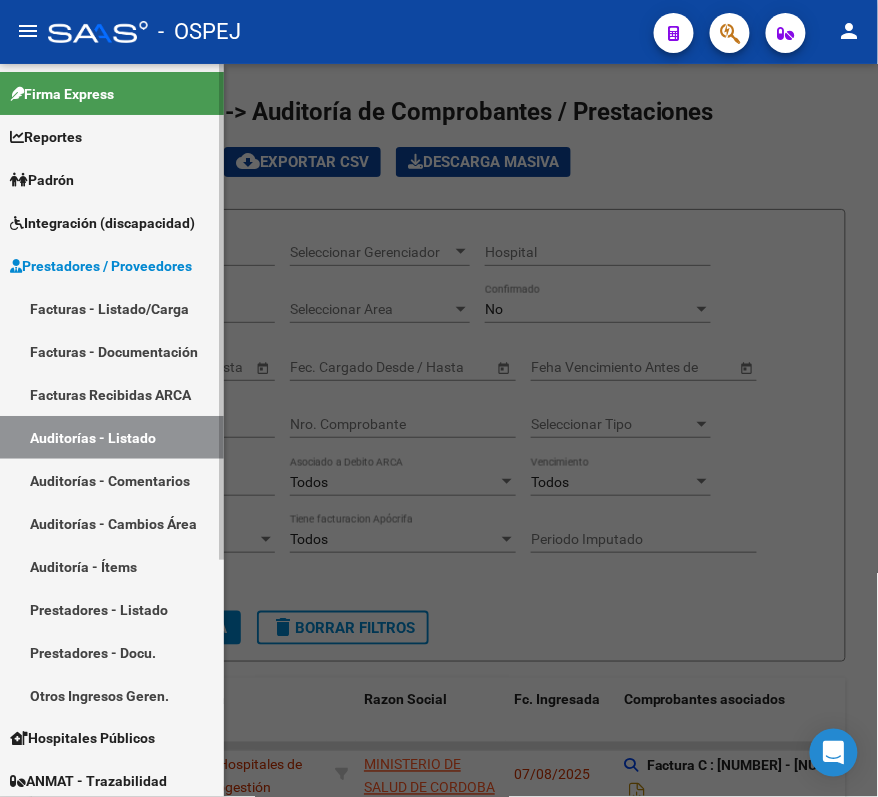 click on "Facturas - Listado/Carga" at bounding box center (112, 308) 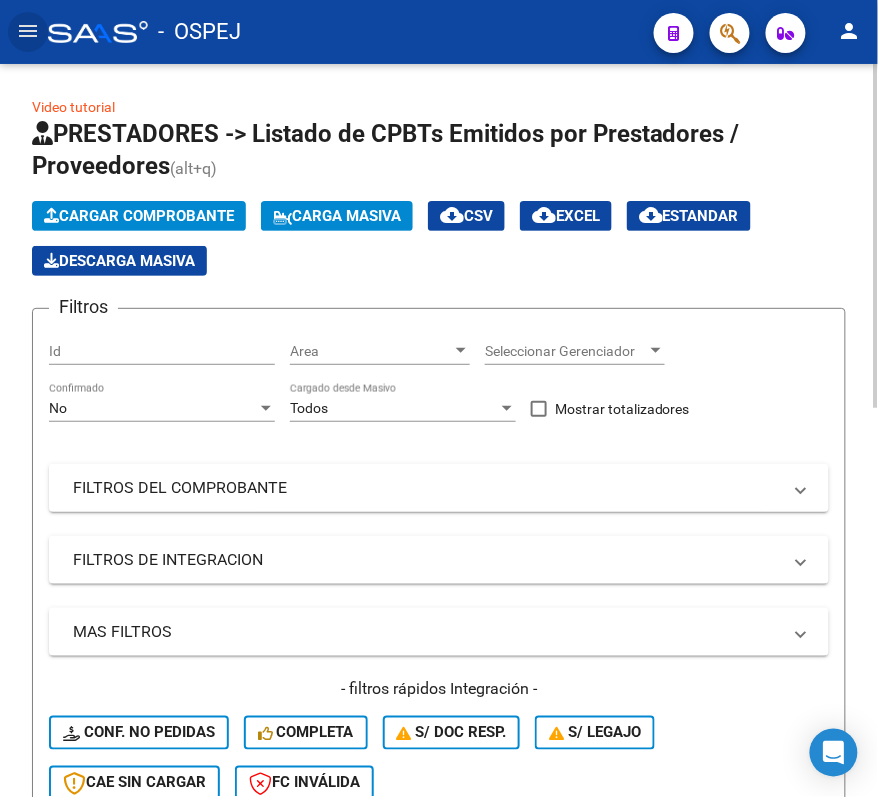 click on "No" at bounding box center (153, 408) 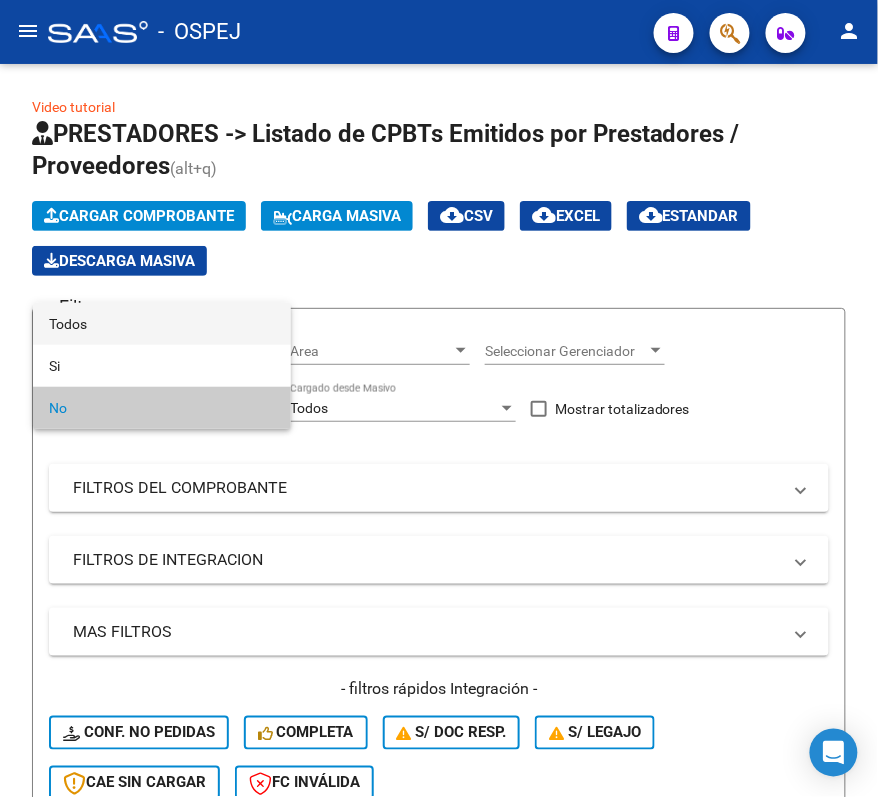click on "Todos" at bounding box center [162, 324] 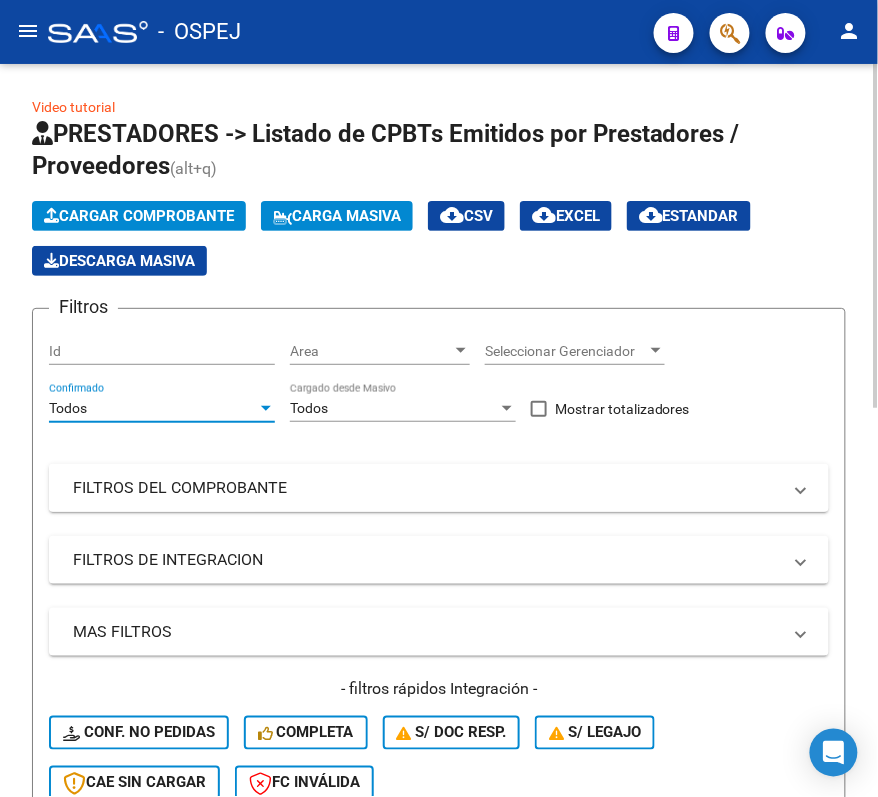 click on "FILTROS DEL COMPROBANTE" at bounding box center [427, 488] 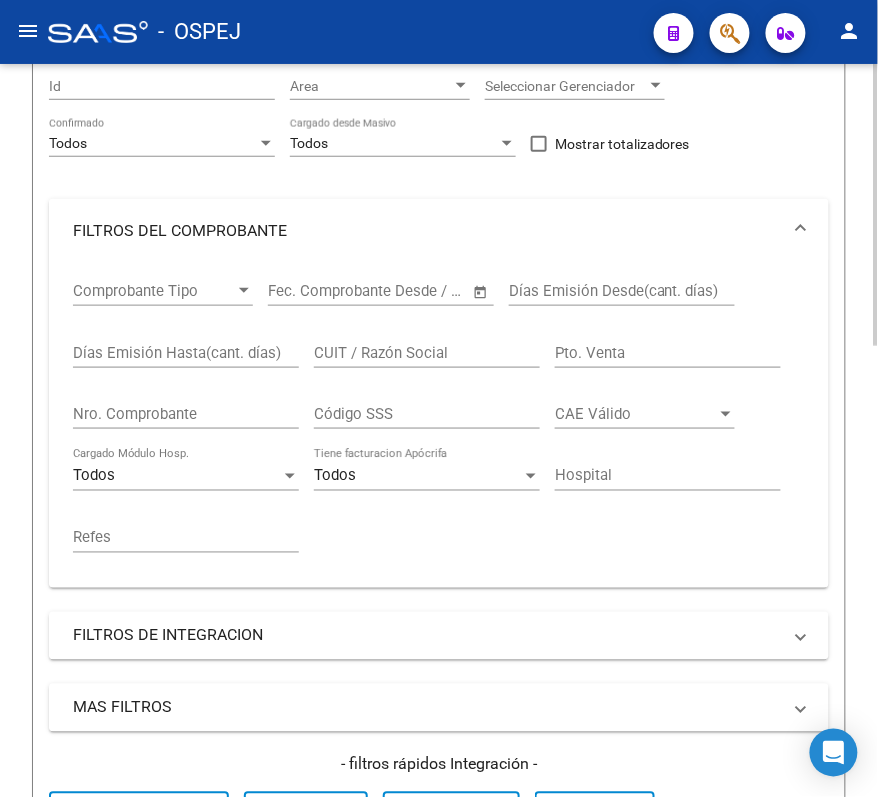 scroll, scrollTop: 266, scrollLeft: 0, axis: vertical 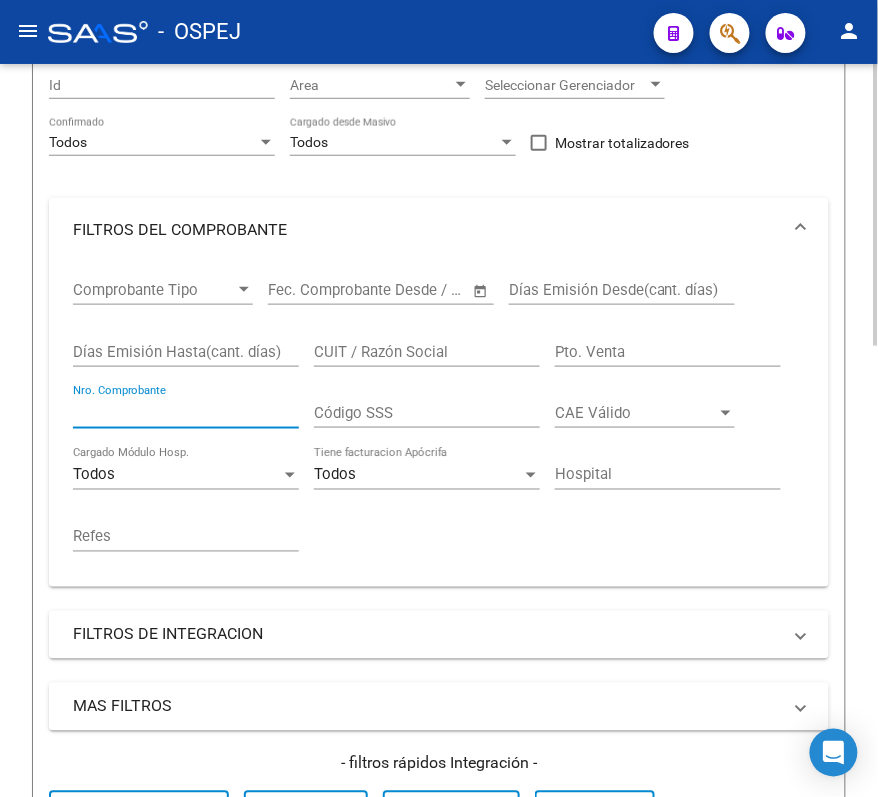 click on "Nro. Comprobante" at bounding box center (186, 413) 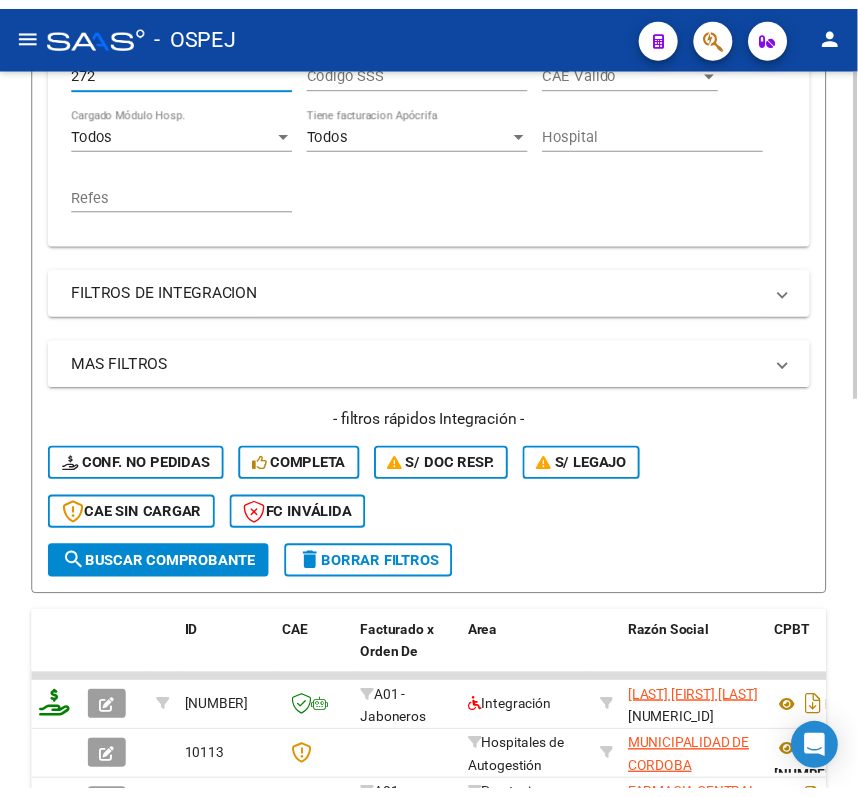 scroll, scrollTop: 872, scrollLeft: 0, axis: vertical 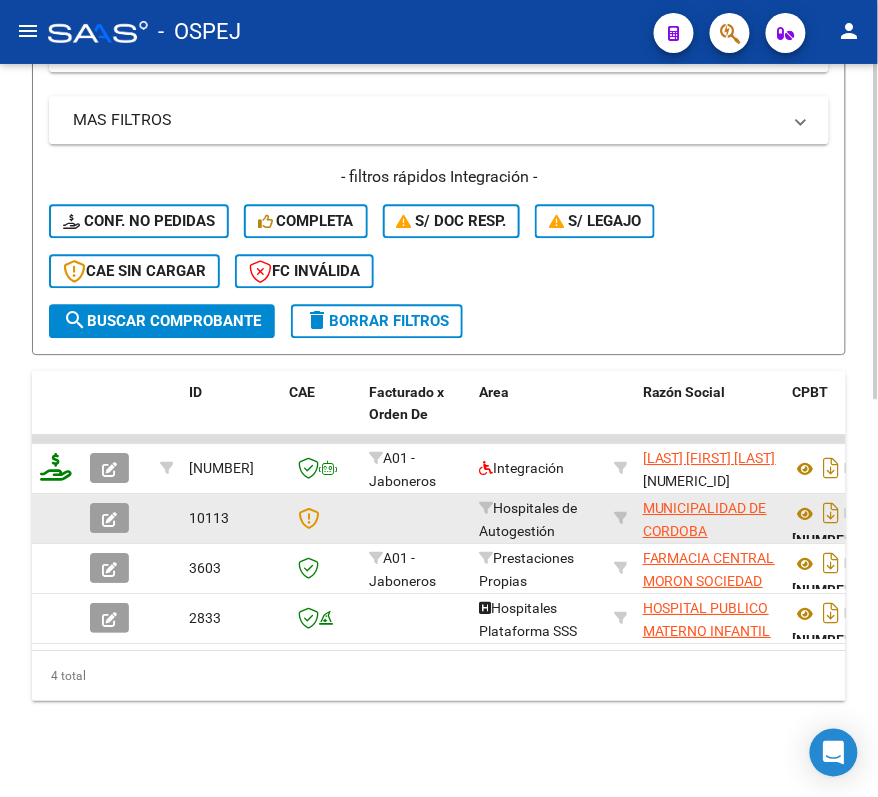 type on "272" 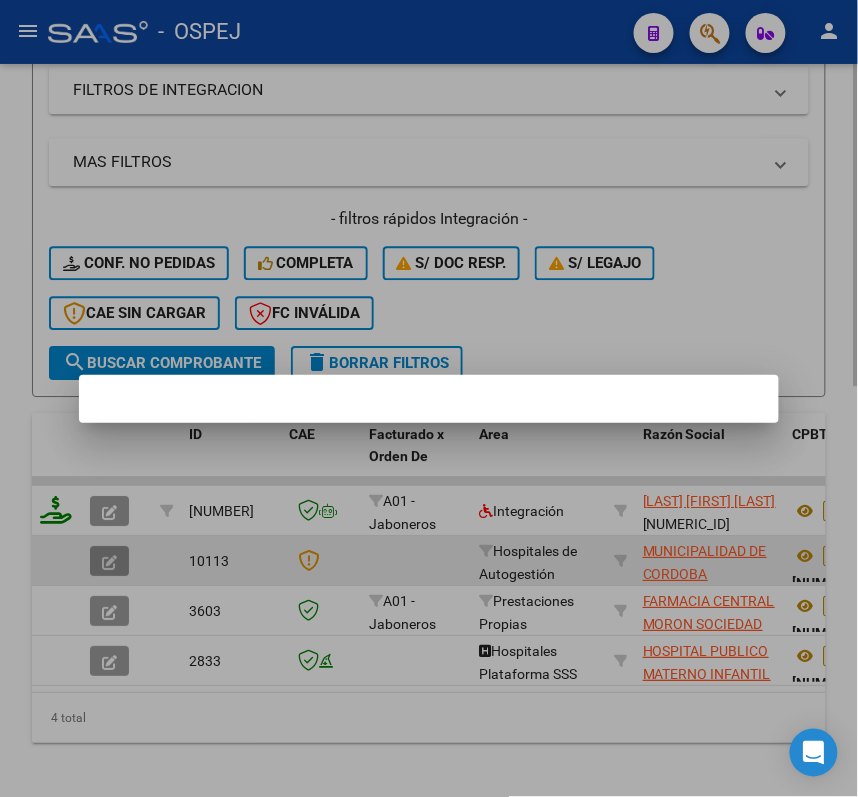 scroll, scrollTop: 933, scrollLeft: 0, axis: vertical 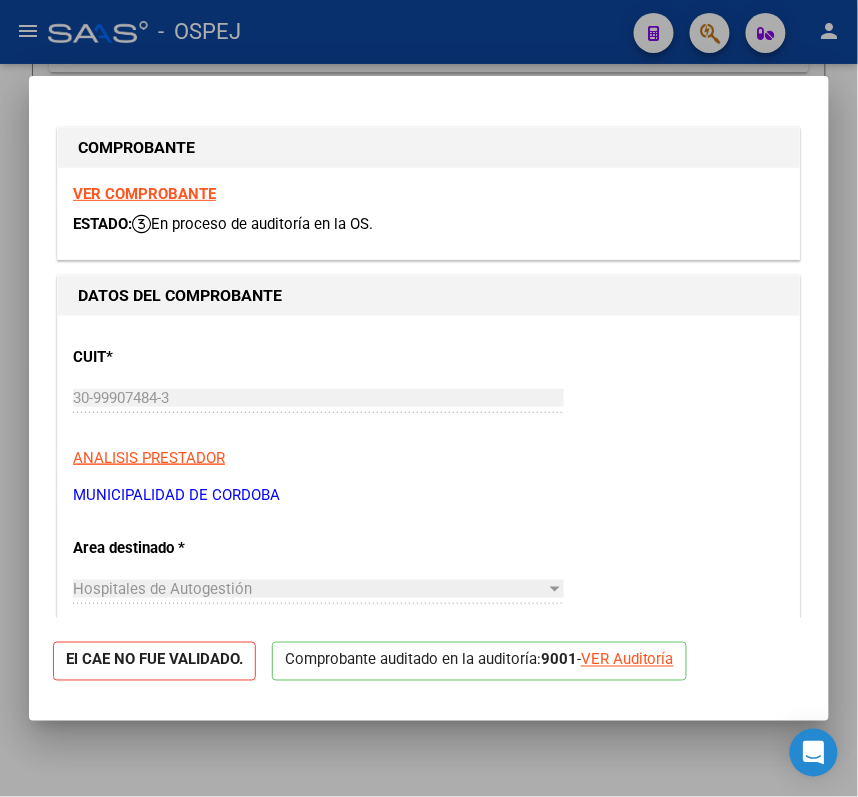 click on "VER Auditoría" 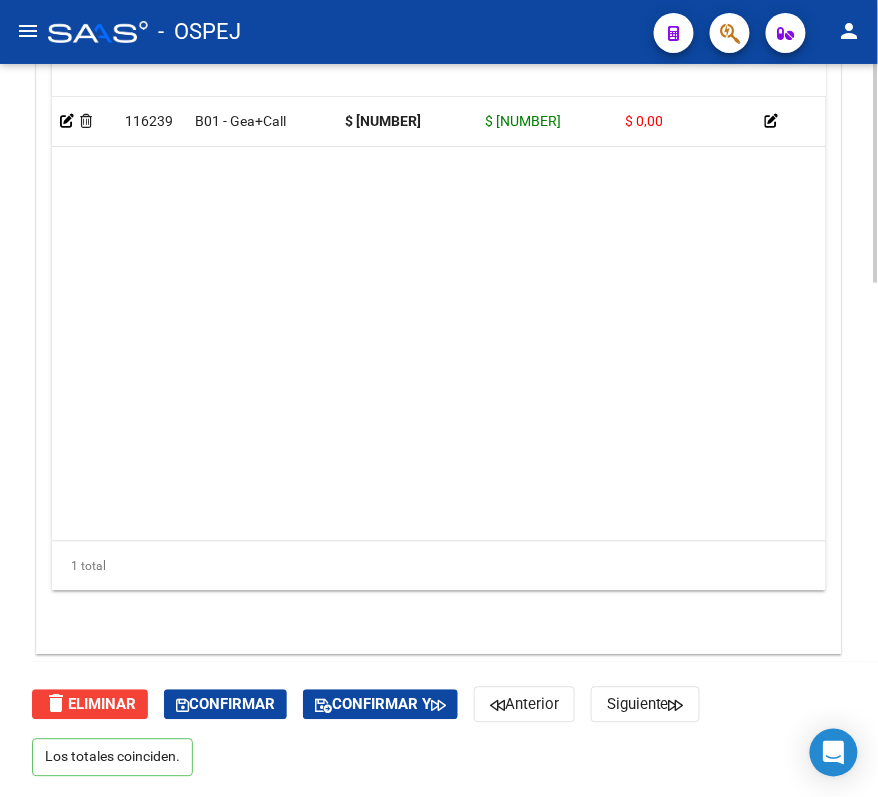scroll, scrollTop: 1582, scrollLeft: 0, axis: vertical 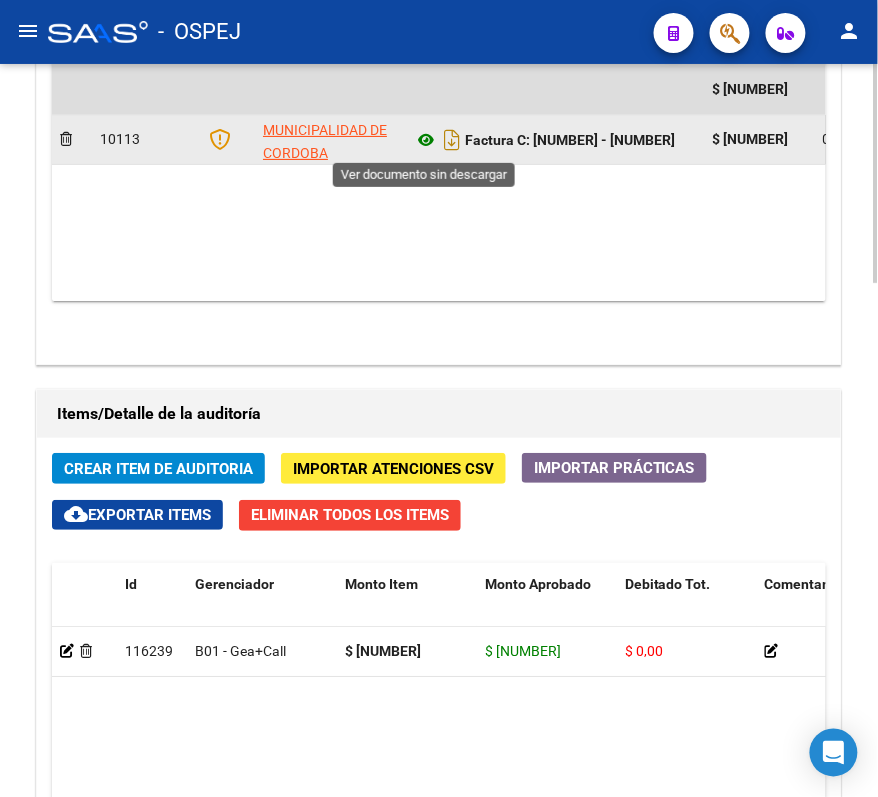 click 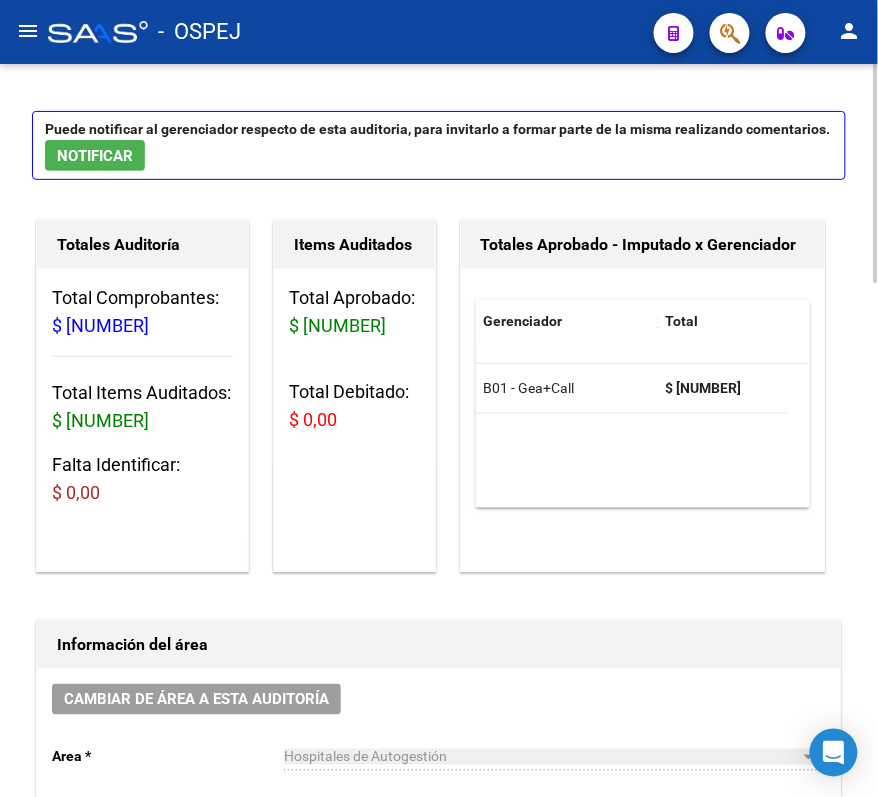 scroll, scrollTop: 0, scrollLeft: 0, axis: both 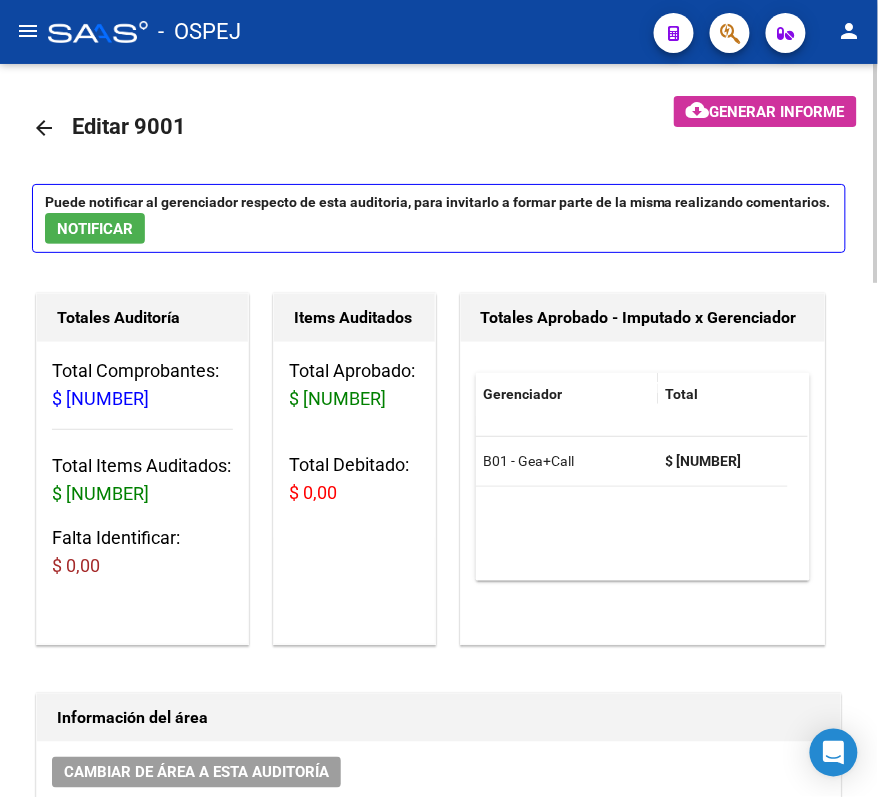 click on "arrow_back" 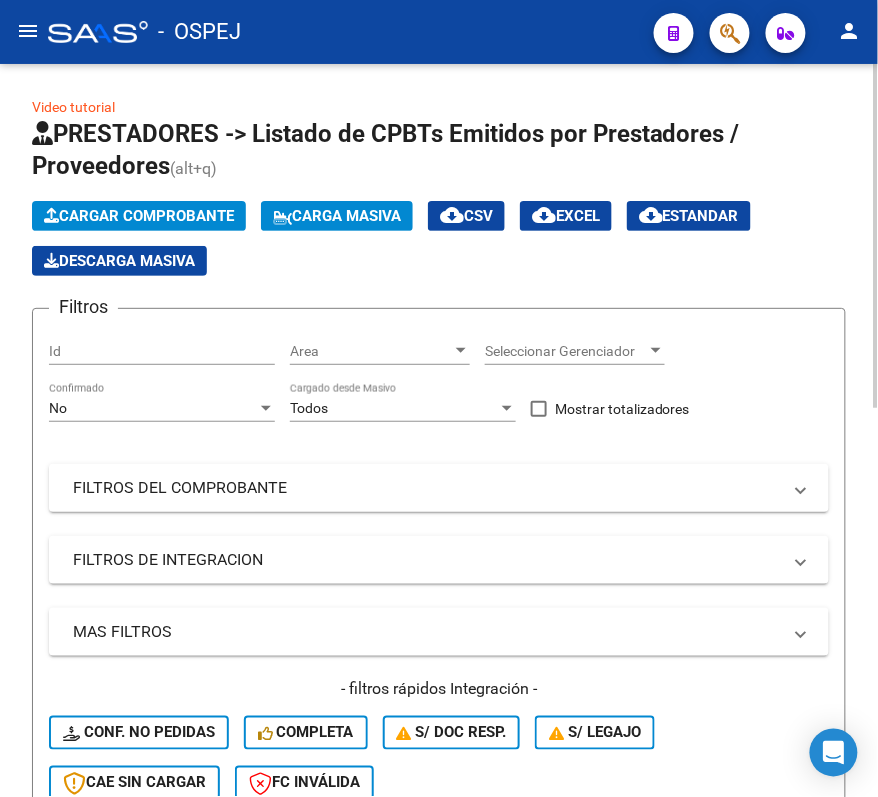 click on "No Confirmado" 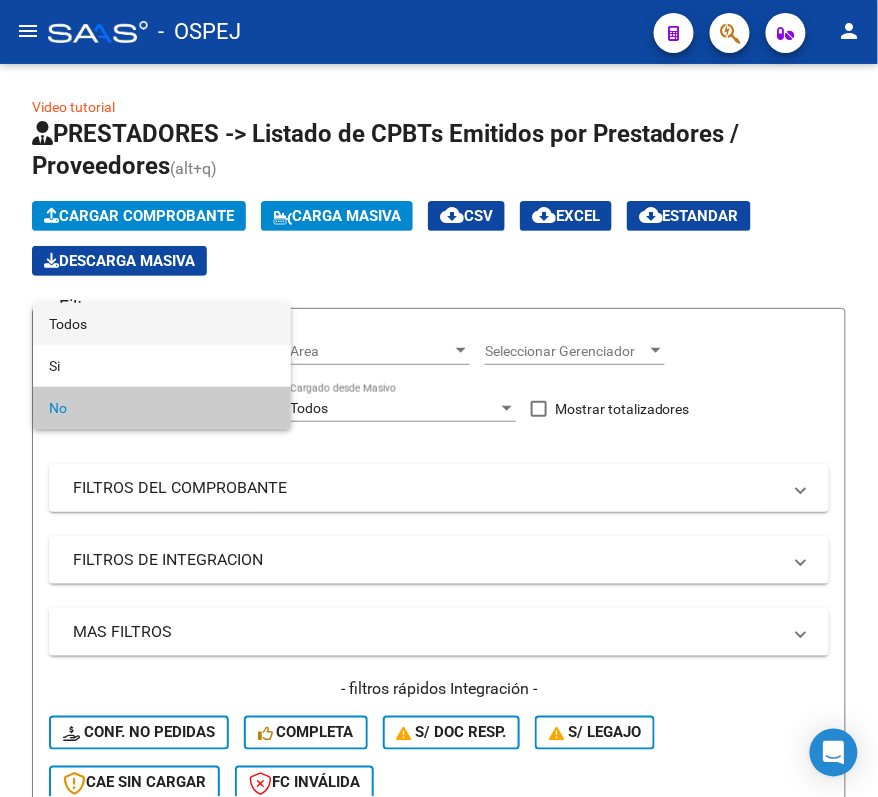 click on "Todos" at bounding box center [162, 324] 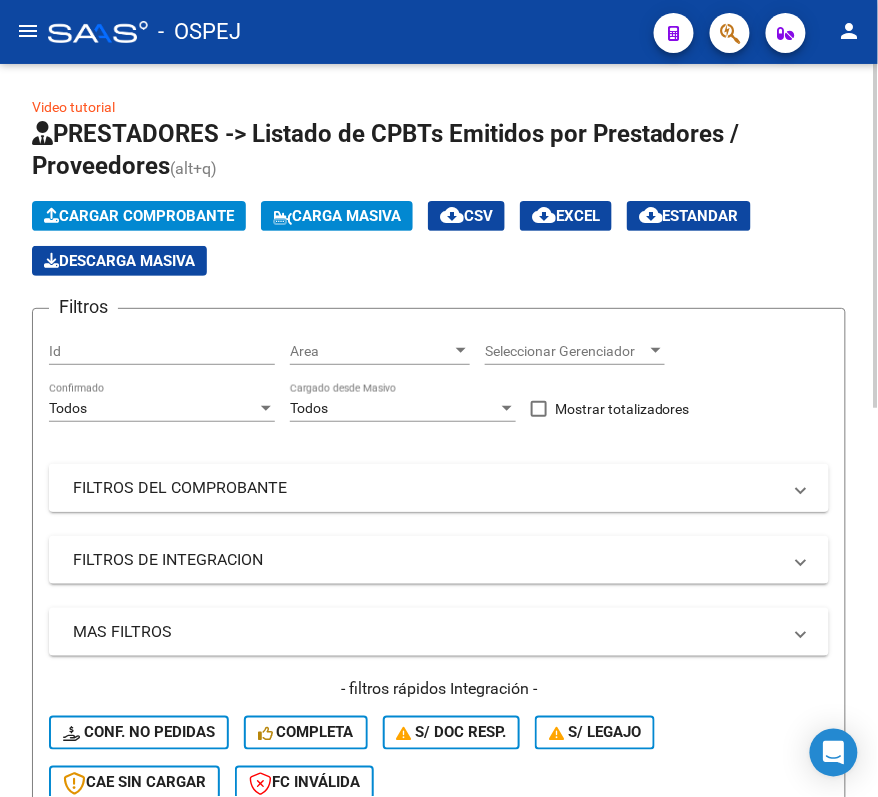 click on "FILTROS DEL COMPROBANTE" at bounding box center [427, 488] 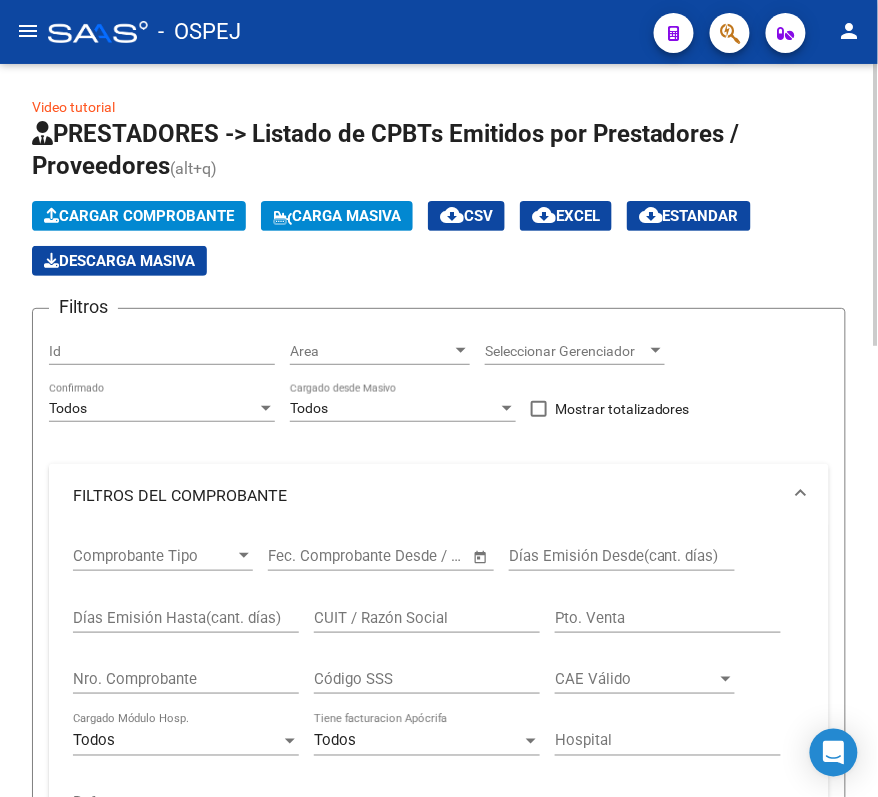 scroll, scrollTop: 133, scrollLeft: 0, axis: vertical 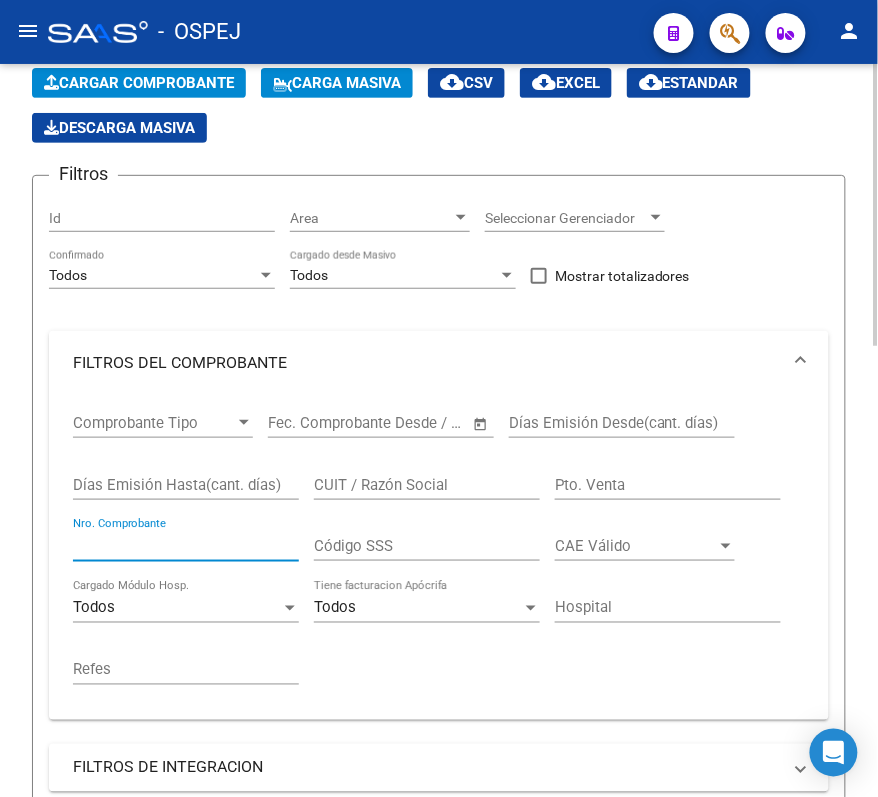 click on "Nro. Comprobante" at bounding box center (186, 546) 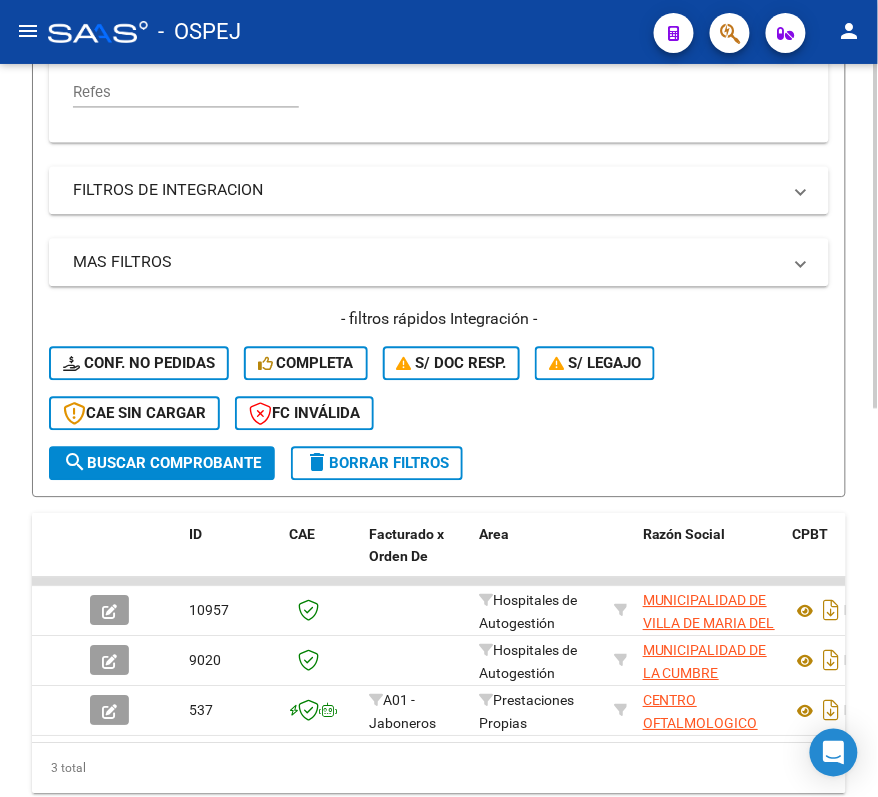 scroll, scrollTop: 822, scrollLeft: 0, axis: vertical 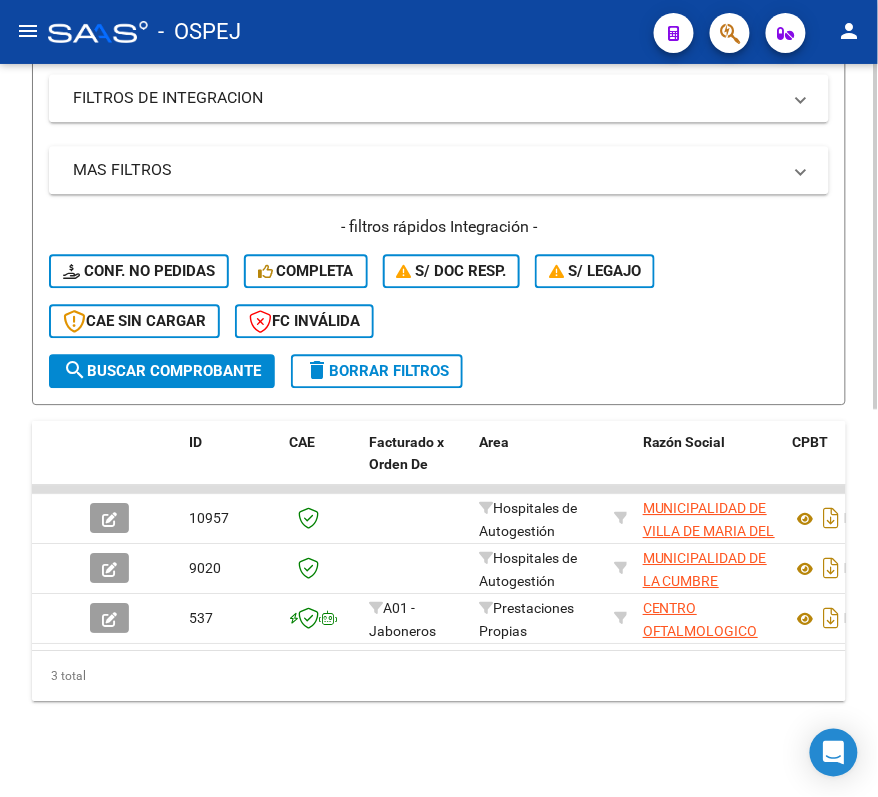 type on "322" 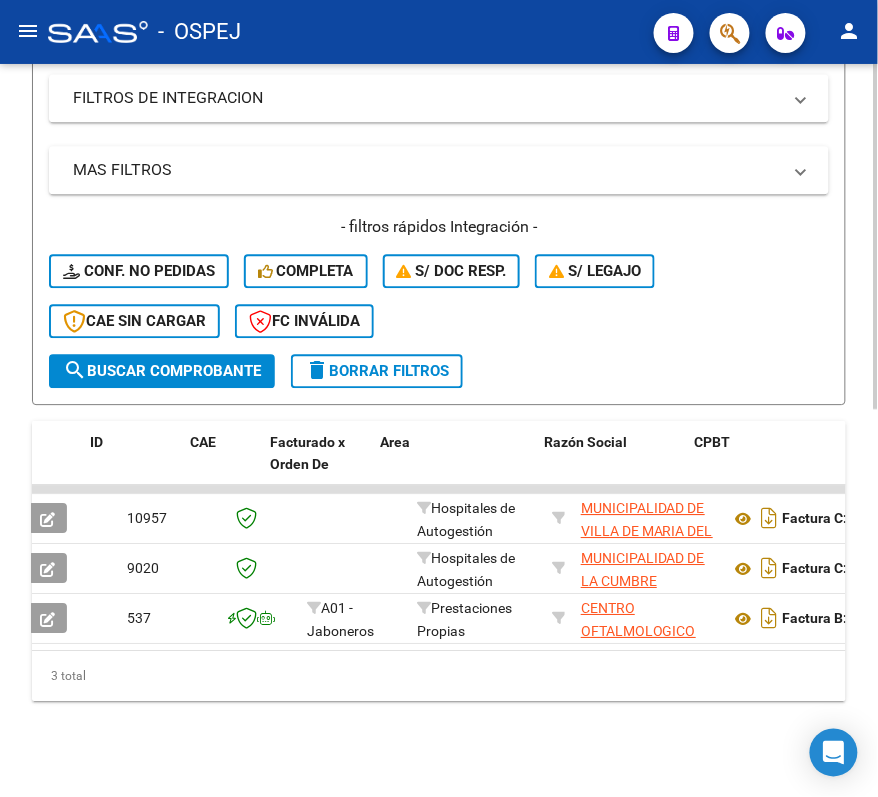 scroll, scrollTop: 0, scrollLeft: 0, axis: both 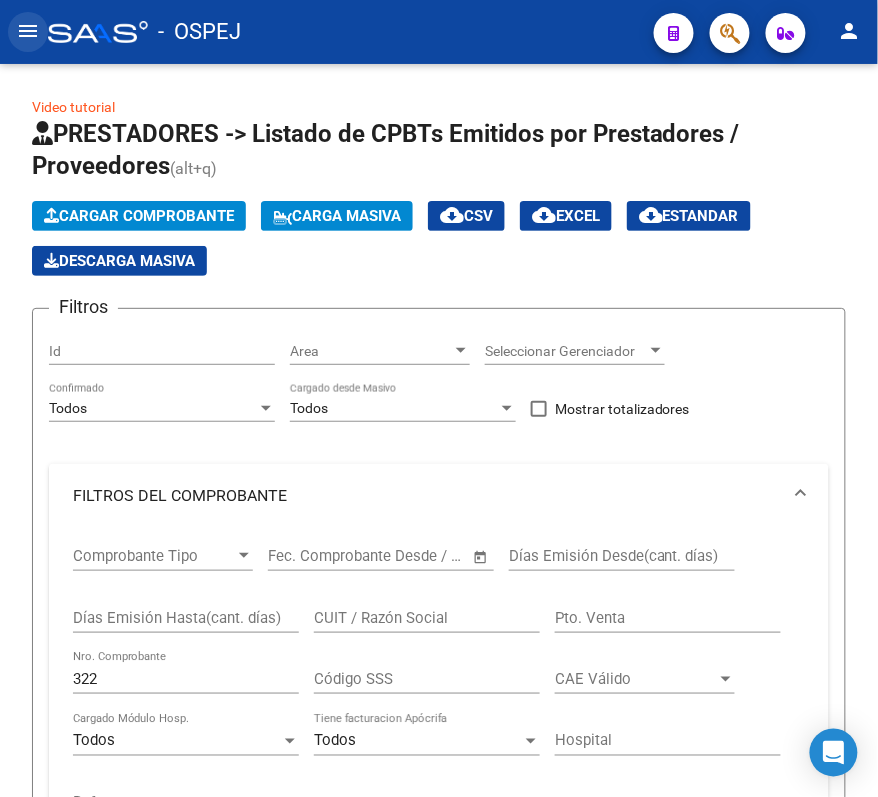 click on "menu" 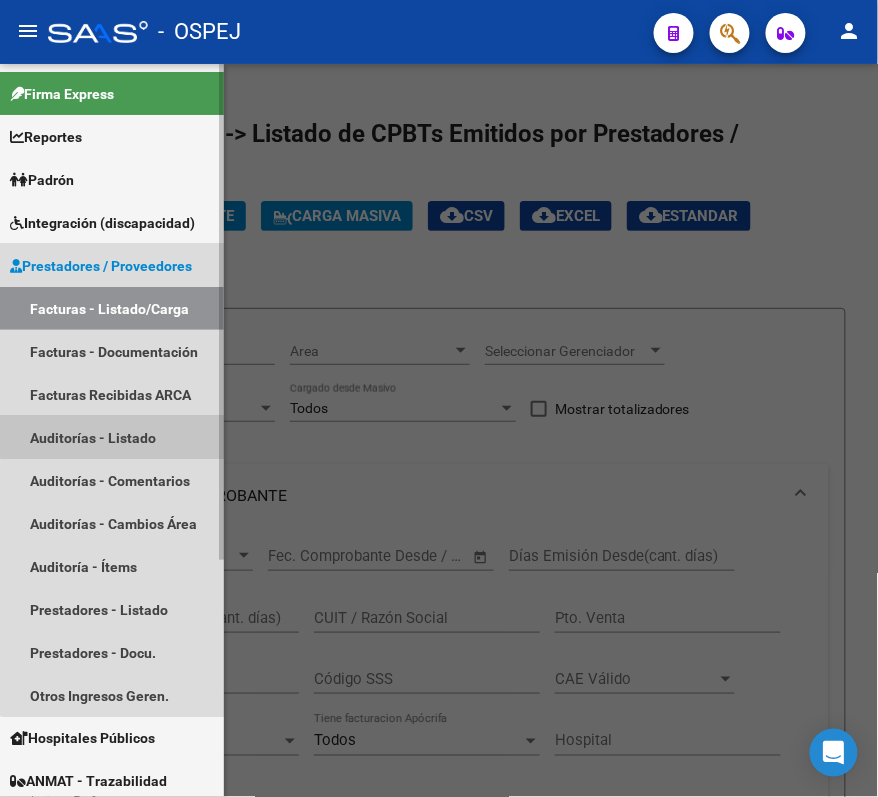 click on "Auditorías - Listado" at bounding box center [112, 437] 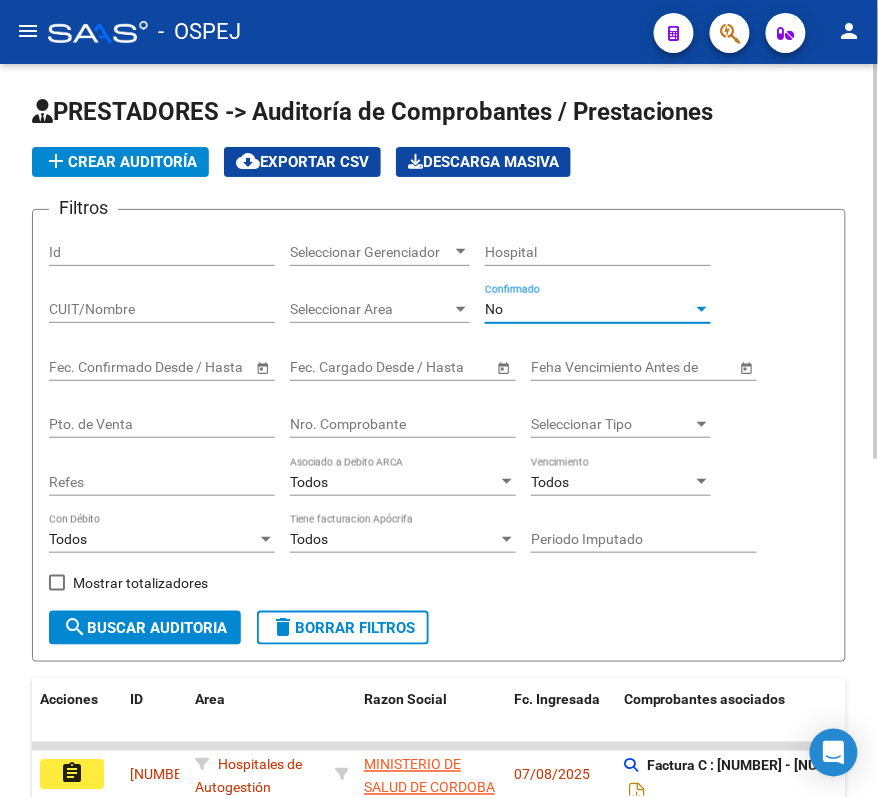 click on "No" at bounding box center (494, 309) 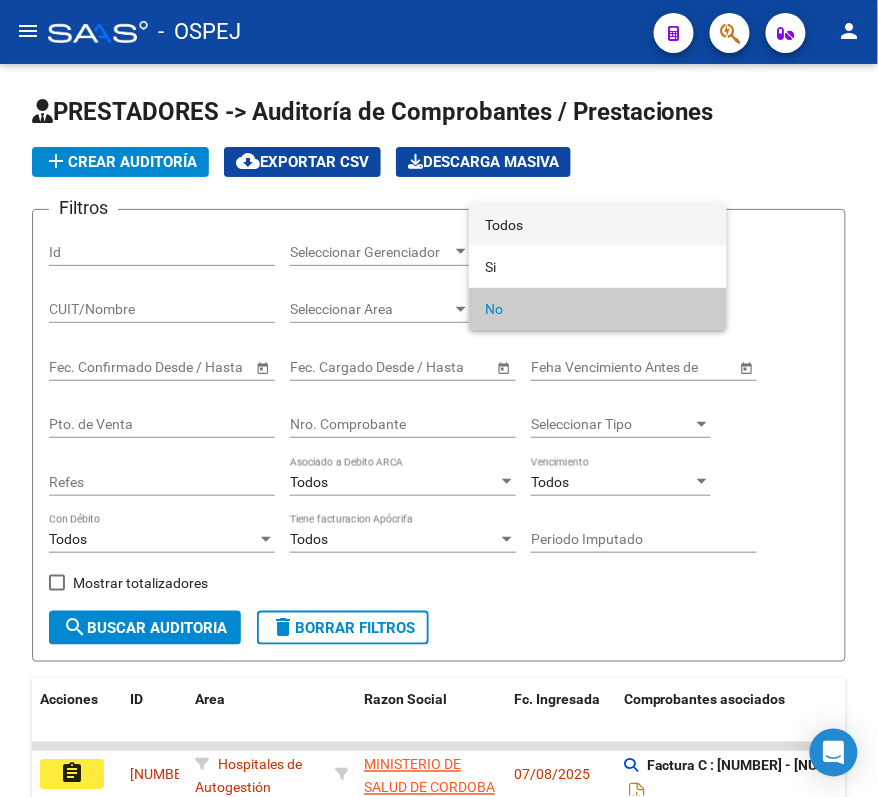 click on "Todos" at bounding box center (598, 225) 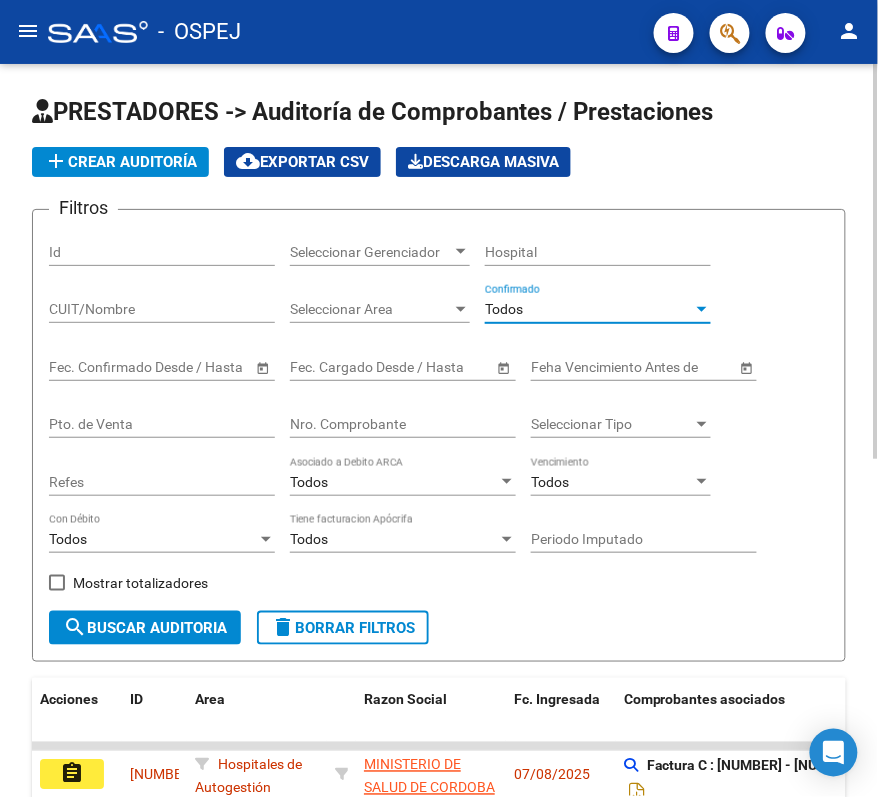 click on "Nro. Comprobante" at bounding box center [403, 424] 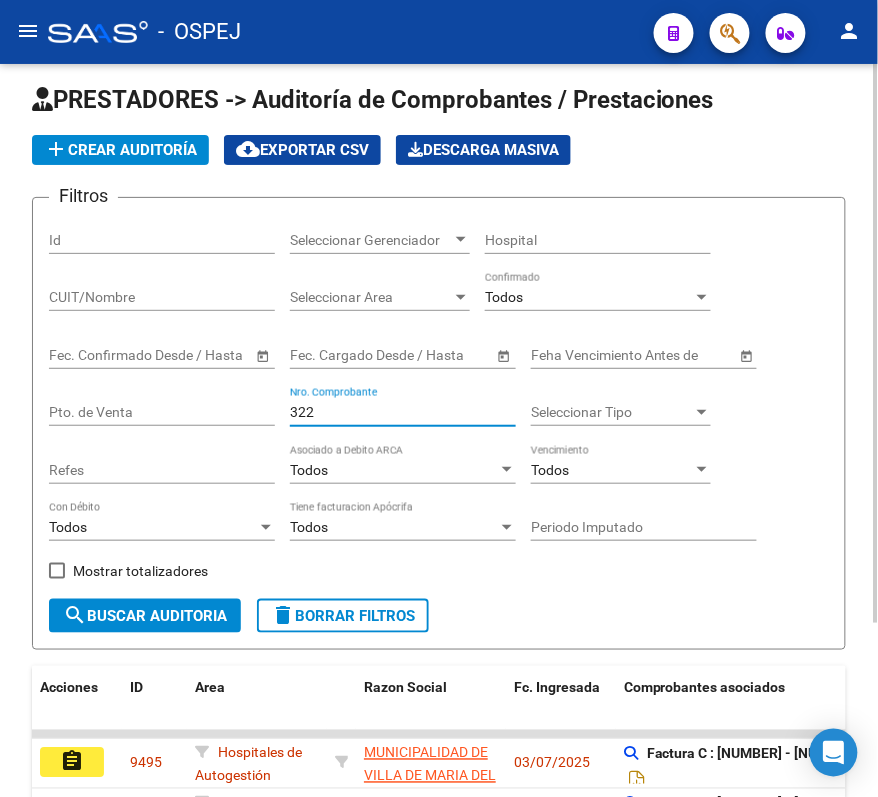 scroll, scrollTop: 0, scrollLeft: 0, axis: both 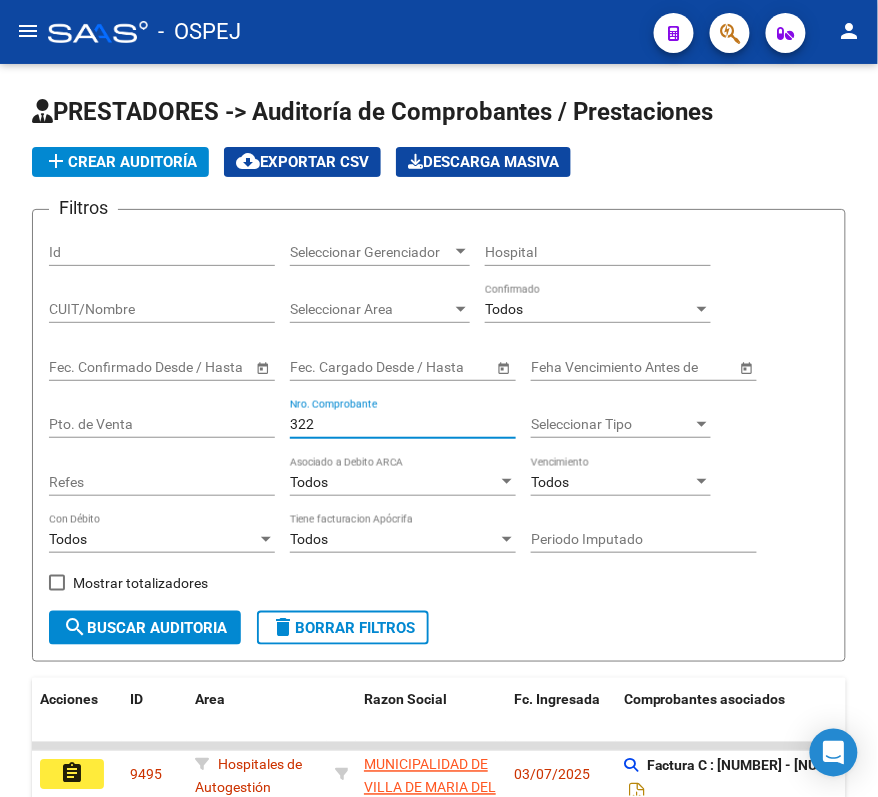 type on "322" 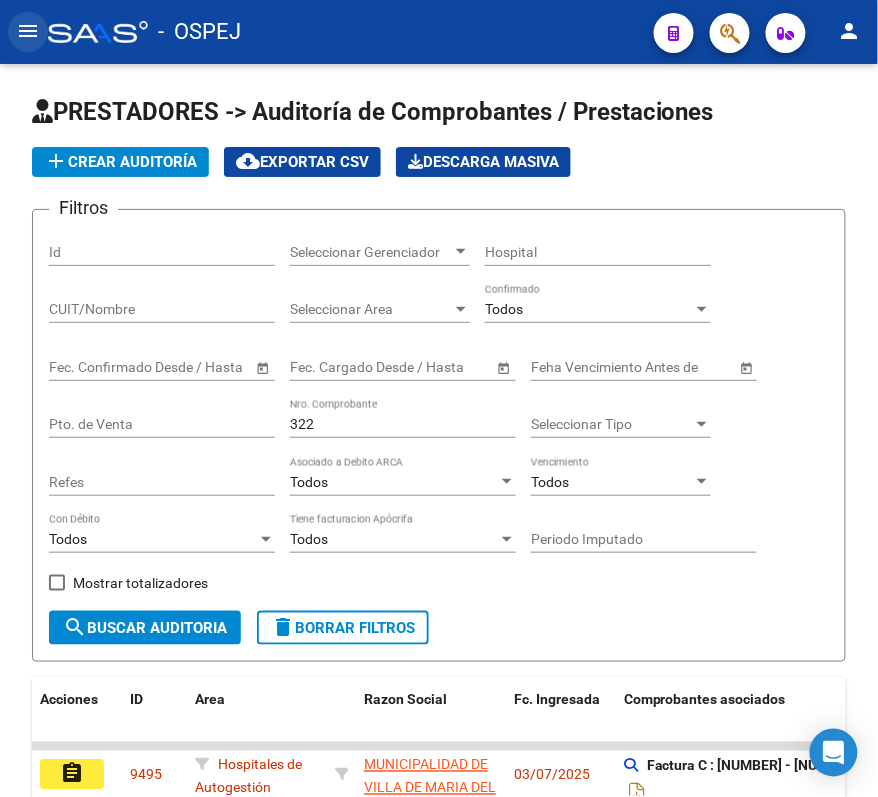 click on "menu" 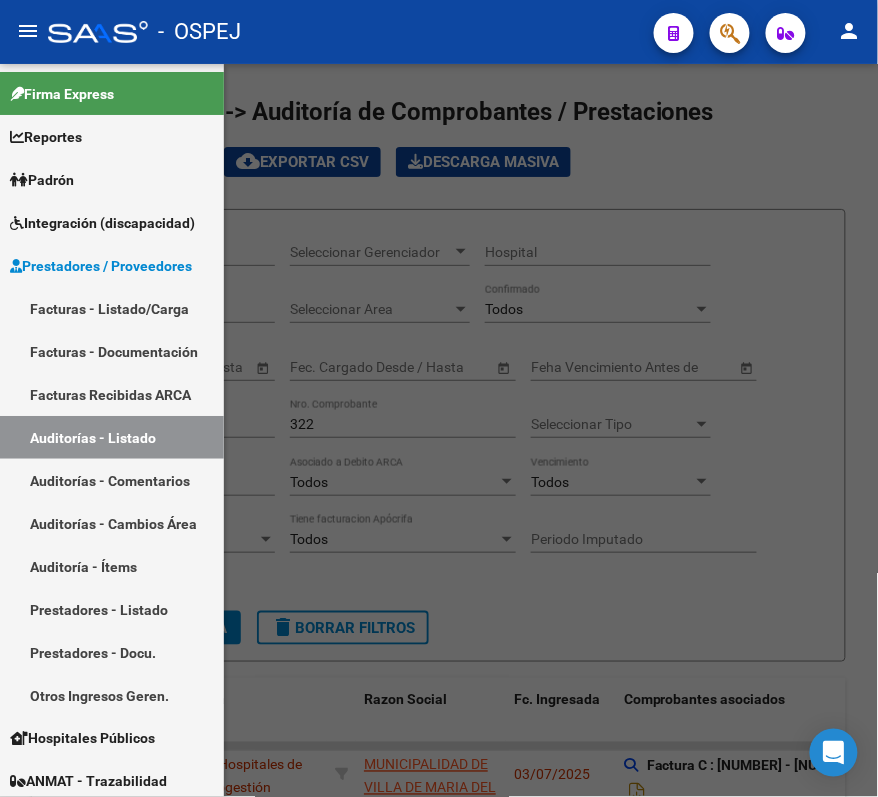 click 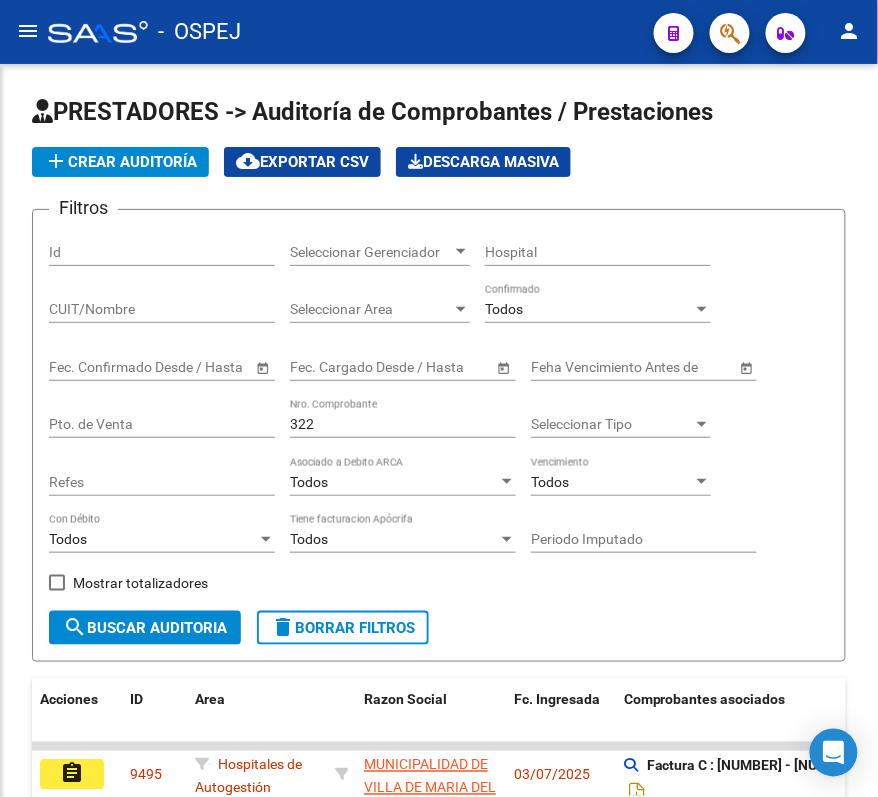 click on "Firma Express     Reportes Ingresos Devengados Detalles por CUIL RG Detalles - MT/PD MT morosos SUR Expedientes Internos Padrón Traspasos x O.S. Traspasos x Gerenciador Traspasos x Provincia Nuevos Aportantes Métricas - Padrón SSS Métricas - Crecimiento Población    Padrón Afiliados Empadronados Movimientos de Afiliados Cambios de Gerenciador Padrón Ágil Análisis Afiliado Doc. Respaldatoria Categorías Última DDJJ Último Aporte MT/PD    Integración (discapacidad) Estado Presentaciones SSS Rendición Certificado Discapacidad Pedido Integración a SSS Datos Contables de Facturas Facturas Liquidadas x SSS Legajos Legajos Documentación    Prestadores / Proveedores Facturas - Listado/Carga Facturas - Documentación Facturas Recibidas ARCA Auditorías - Listado Auditorías - Comentarios Auditorías - Cambios Área Auditoría - Ítems Prestadores - Listado Prestadores - Docu. Otros Ingresos Geren.    Hospitales Públicos SSS - Censo Hospitalario SSS - Preliquidación SSS - Comprobantes Actas Id" 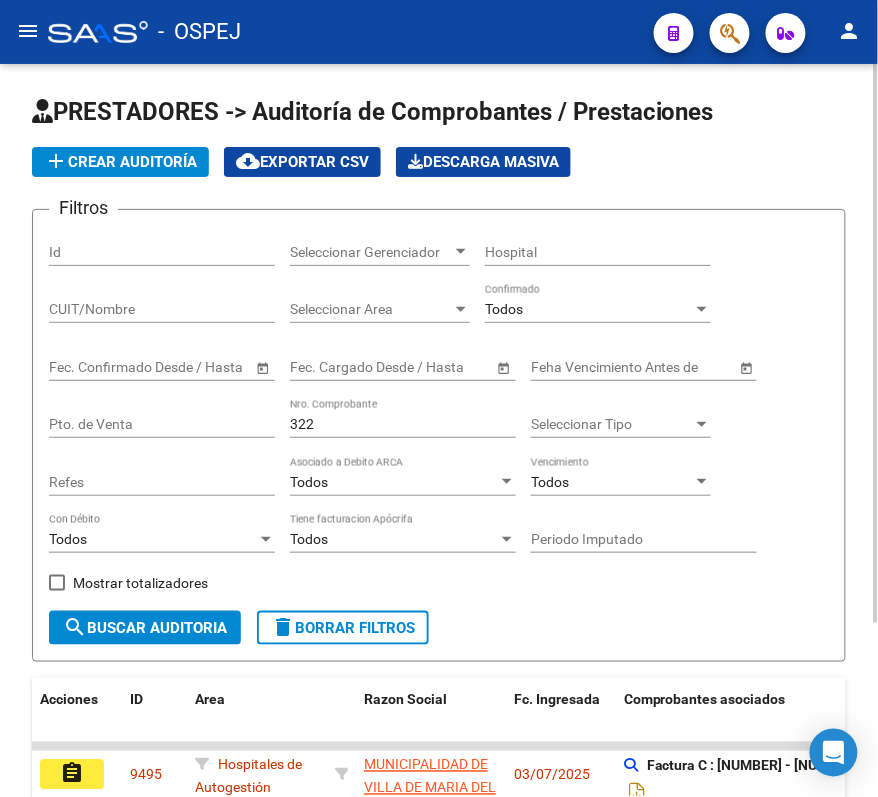 click on "add  Crear Auditoría" 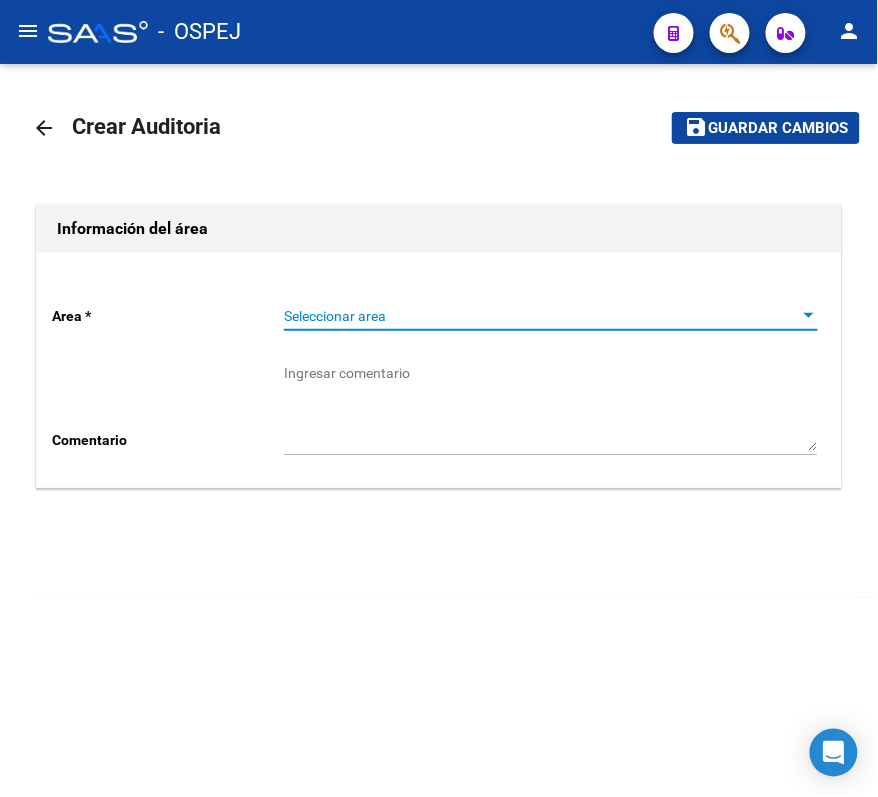 click on "Seleccionar area" at bounding box center [542, 316] 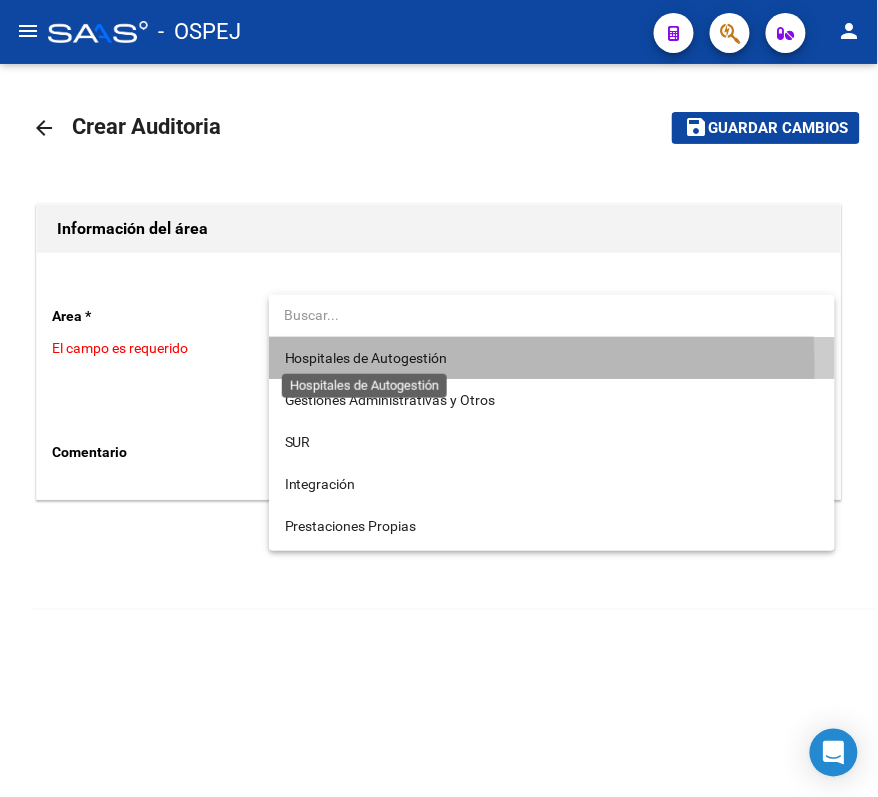 click on "Hospitales de Autogestión" at bounding box center (366, 358) 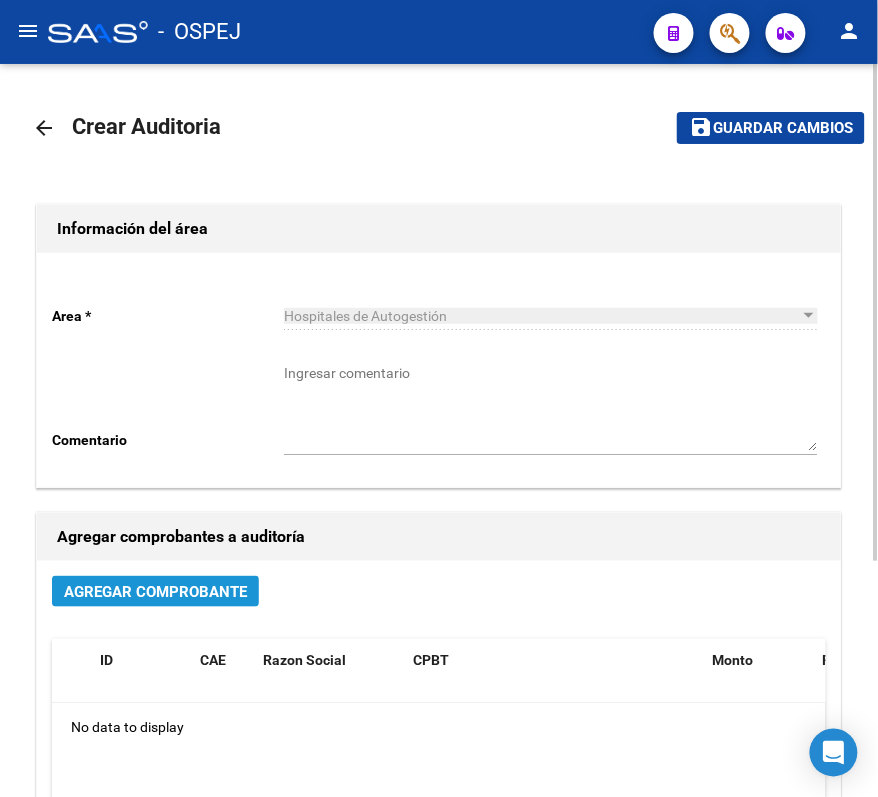 click on "Agregar Comprobante" 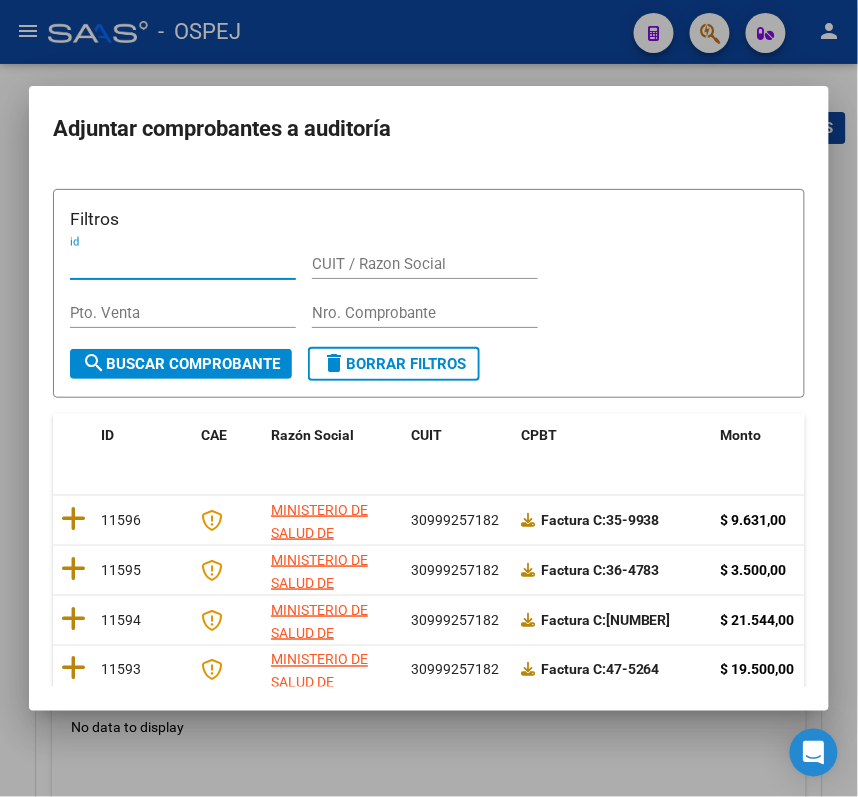 click on "Nro. Comprobante" at bounding box center [425, 313] 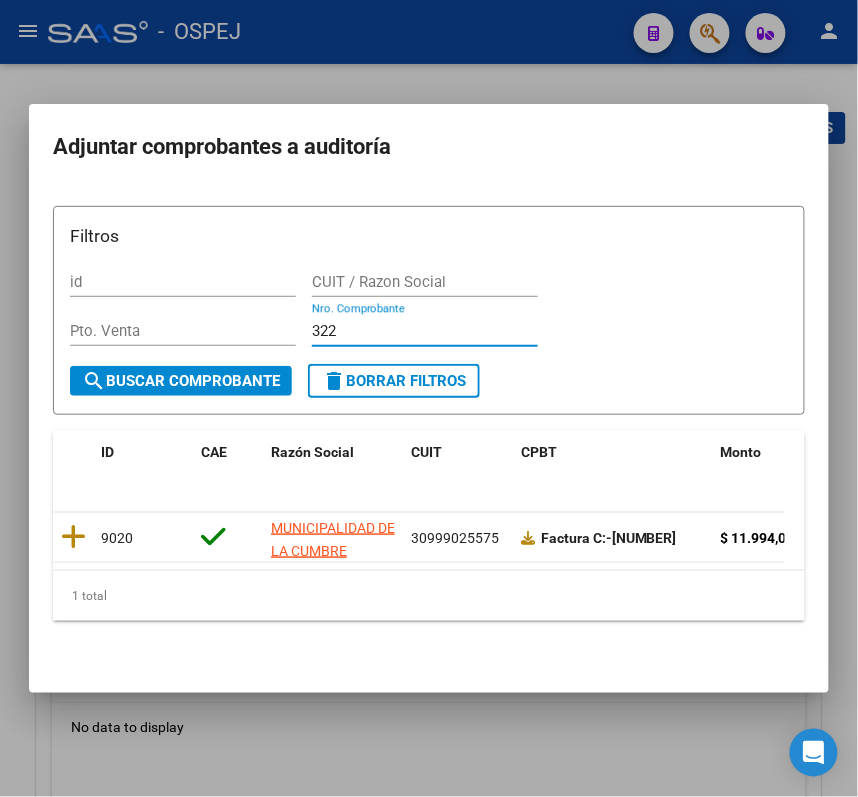 type on "322" 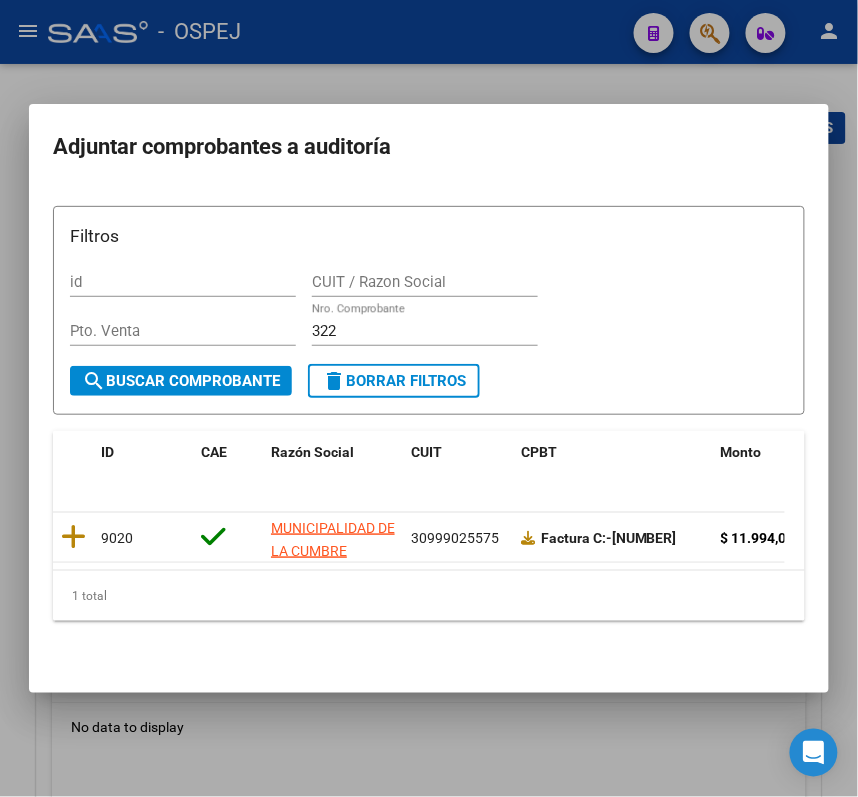 click at bounding box center (429, 398) 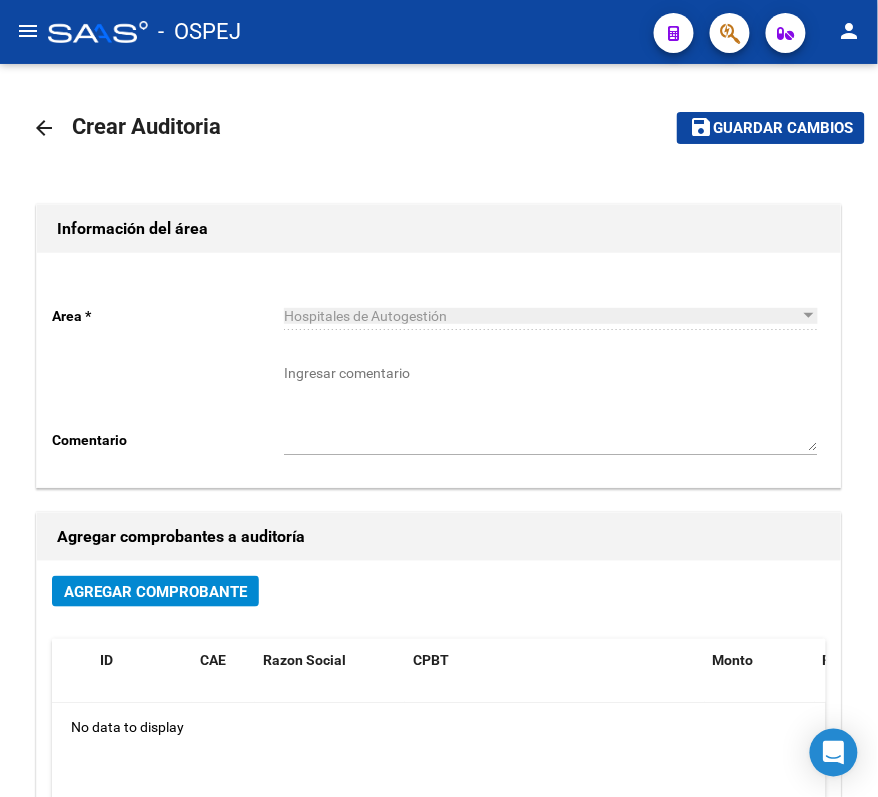 click on "menu" 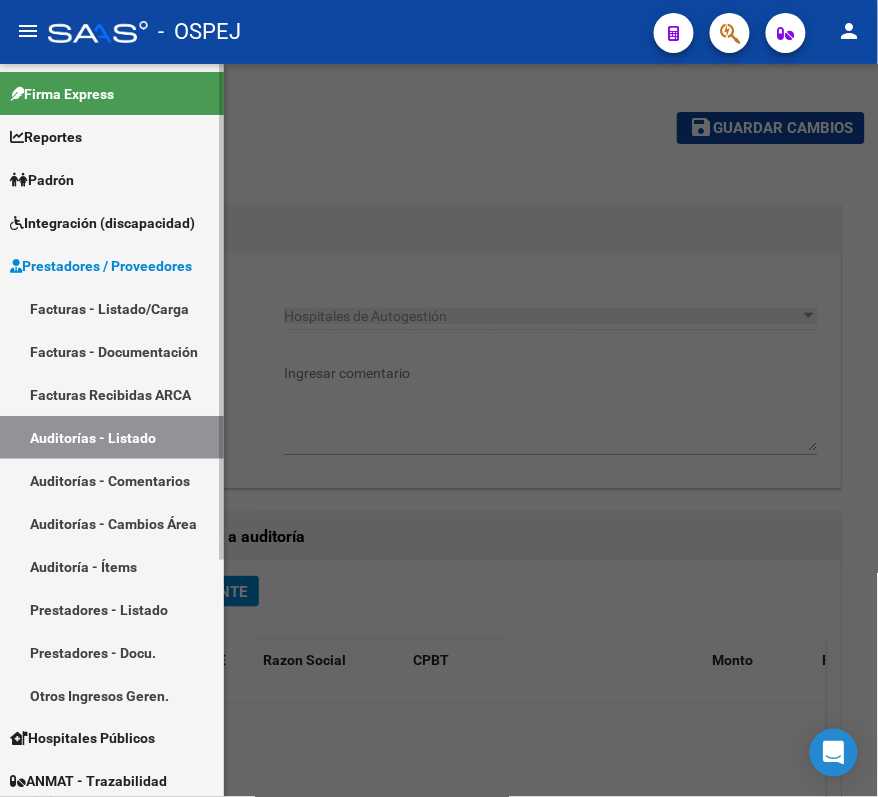 click on "Facturas - Listado/Carga" at bounding box center [112, 308] 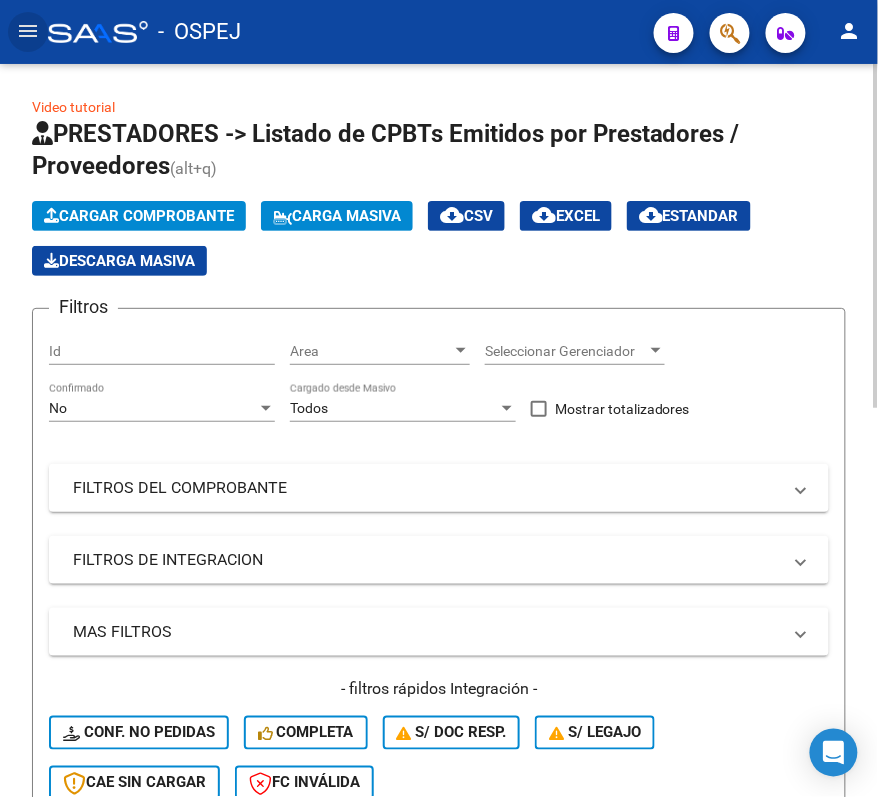 click on "No Confirmado" 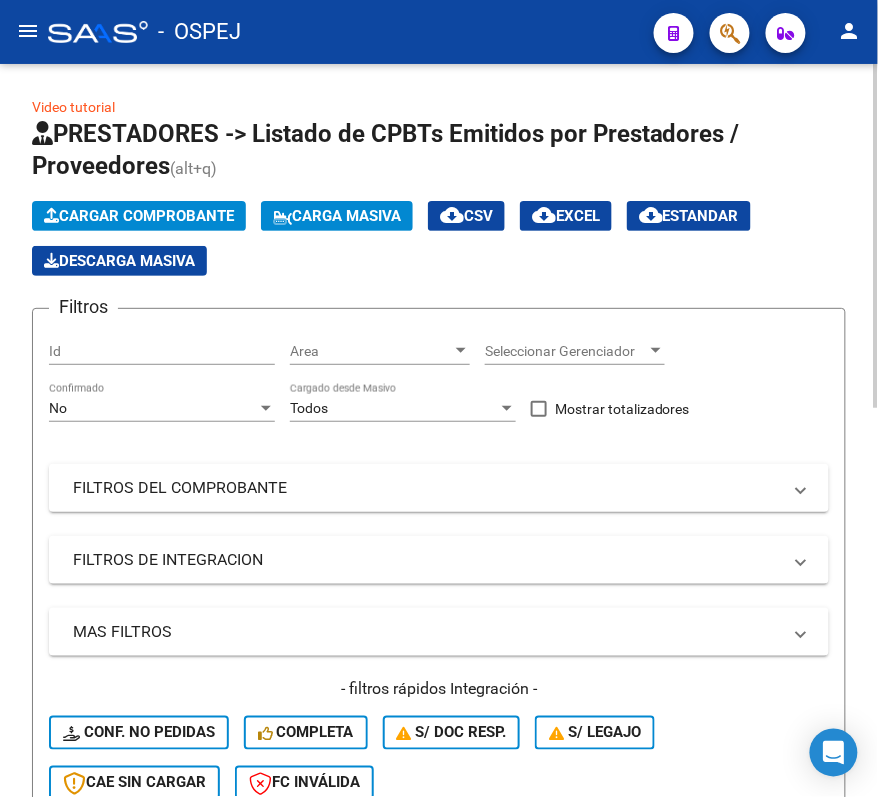 click on "No" at bounding box center [153, 408] 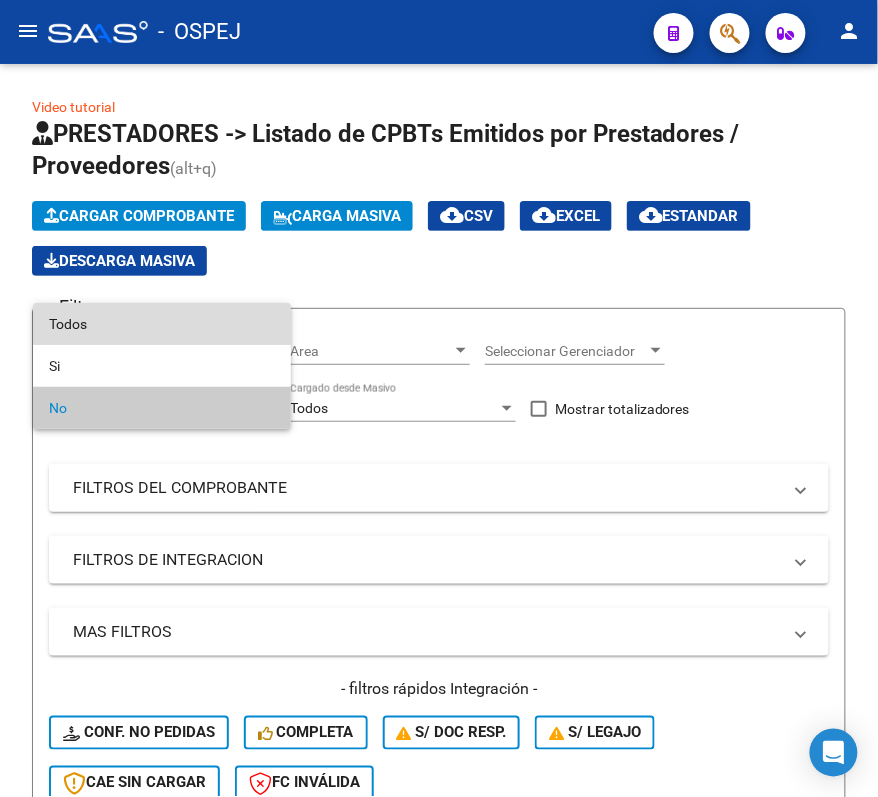 click on "Todos" at bounding box center (162, 324) 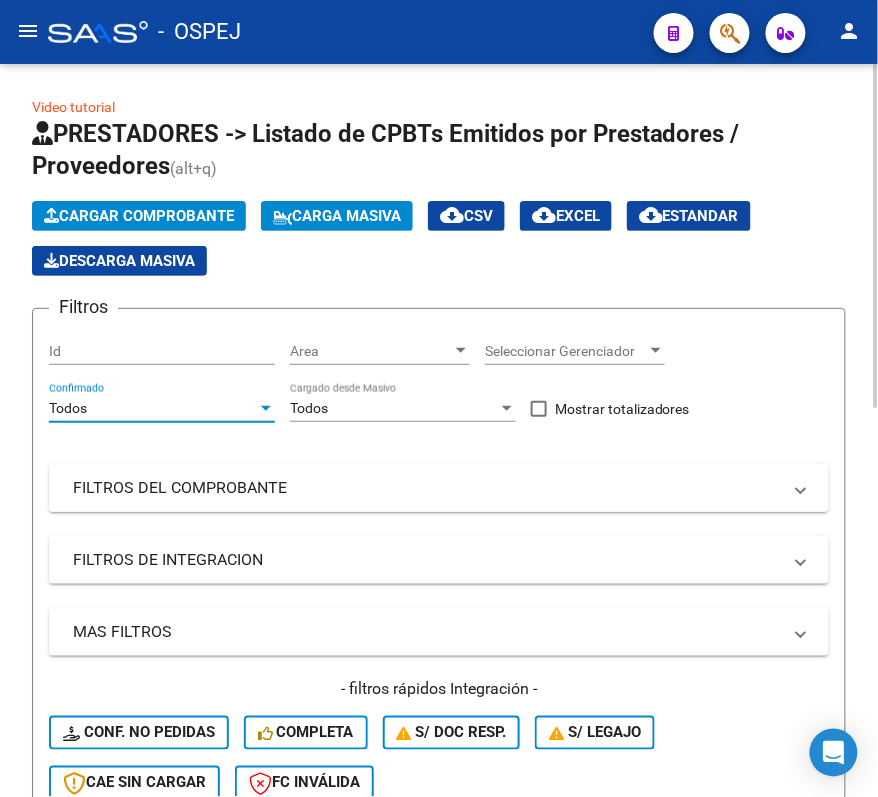 click on "FILTROS DEL COMPROBANTE" at bounding box center (439, 488) 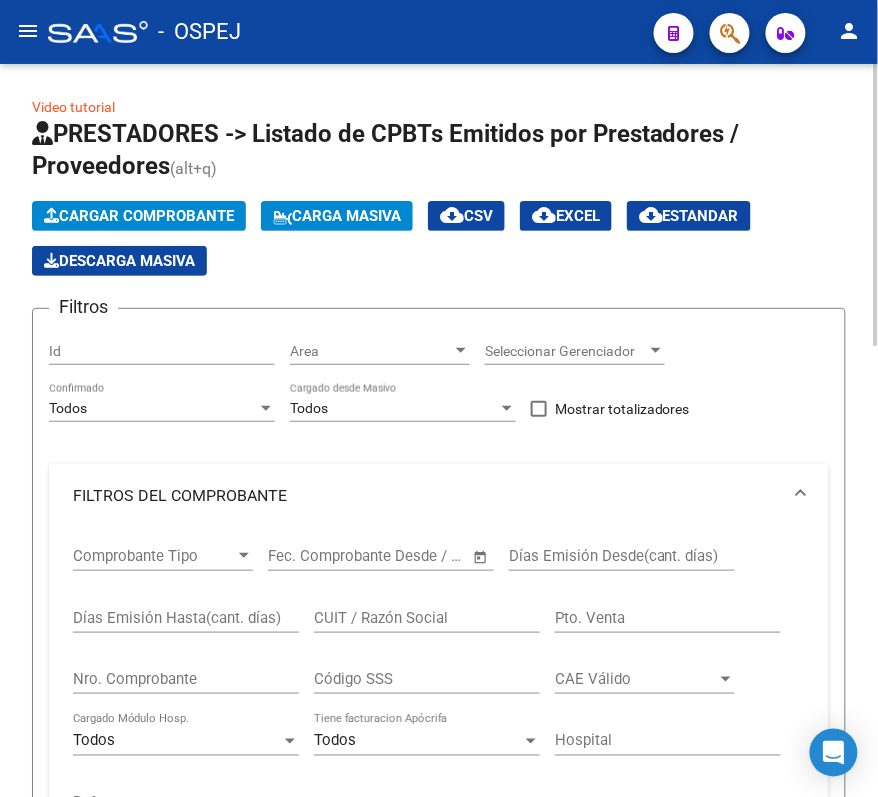 click on "Nro. Comprobante" 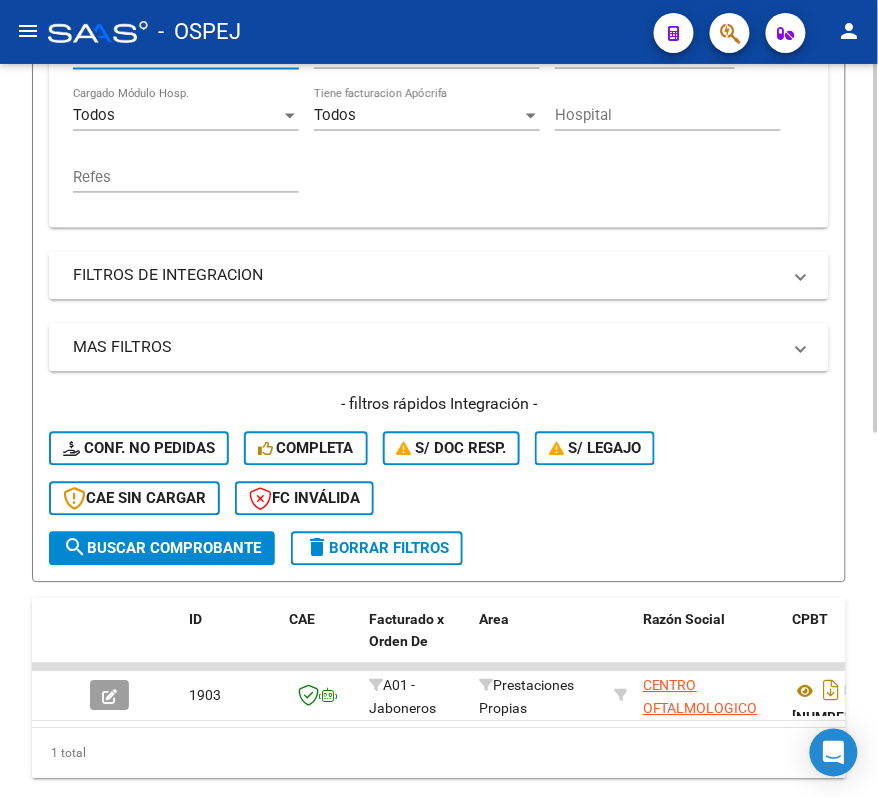 scroll, scrollTop: 722, scrollLeft: 0, axis: vertical 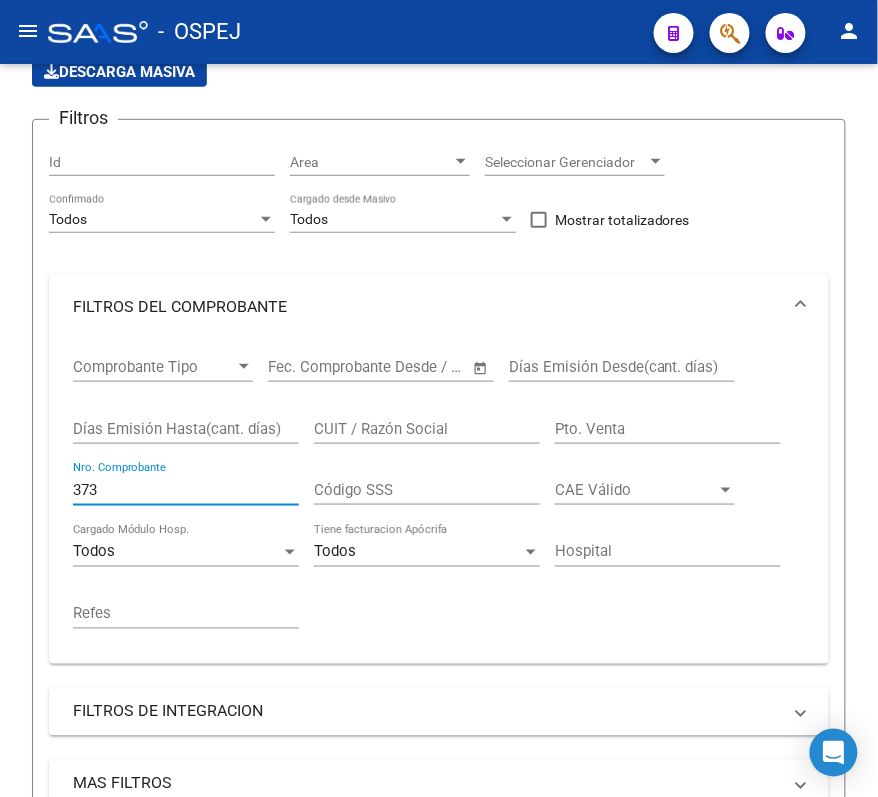 type on "373" 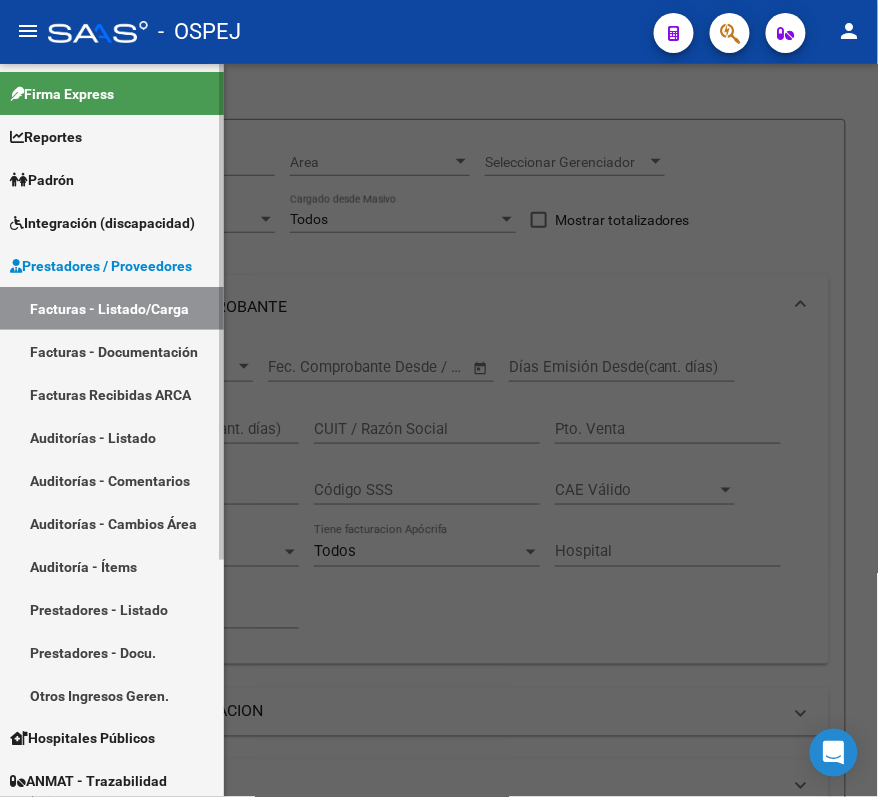 click on "Auditorías - Listado" at bounding box center [112, 437] 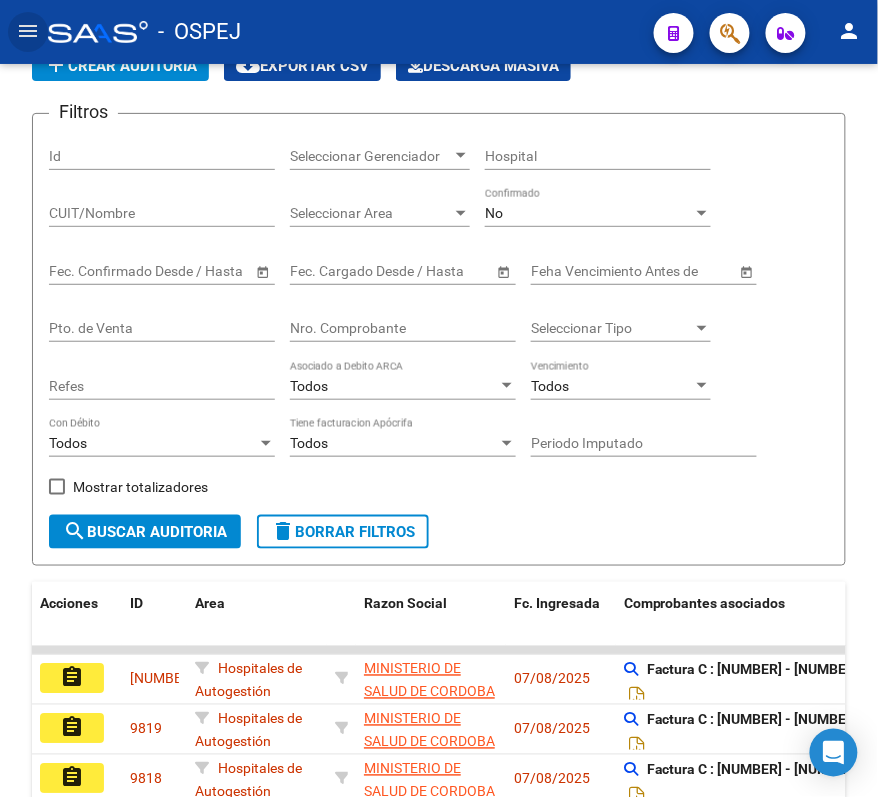 scroll, scrollTop: 189, scrollLeft: 0, axis: vertical 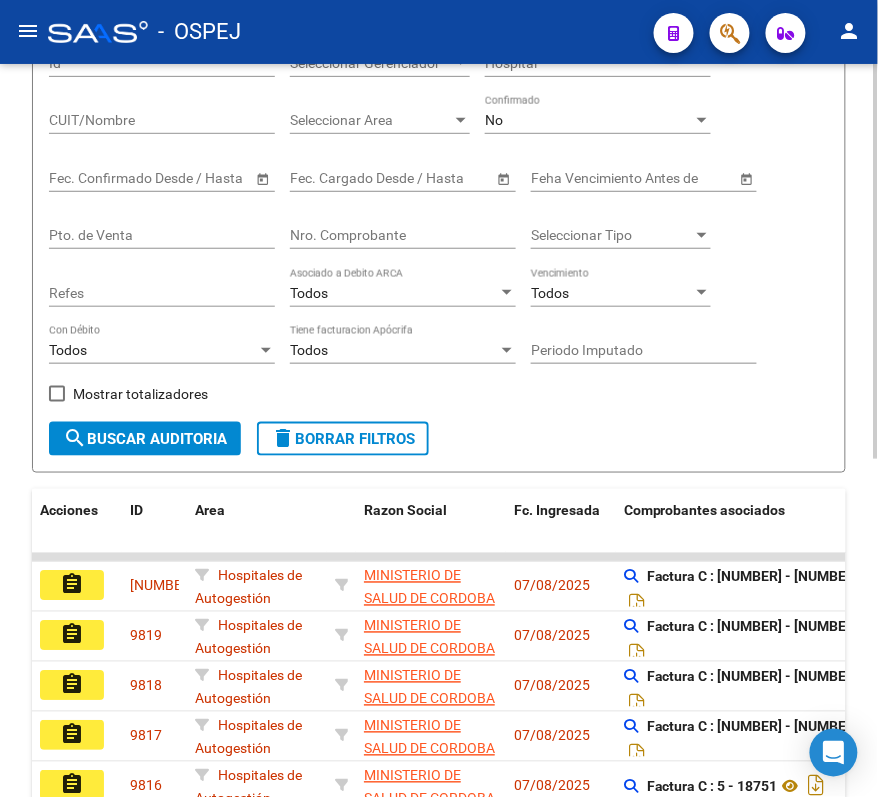 click on "No Confirmado" 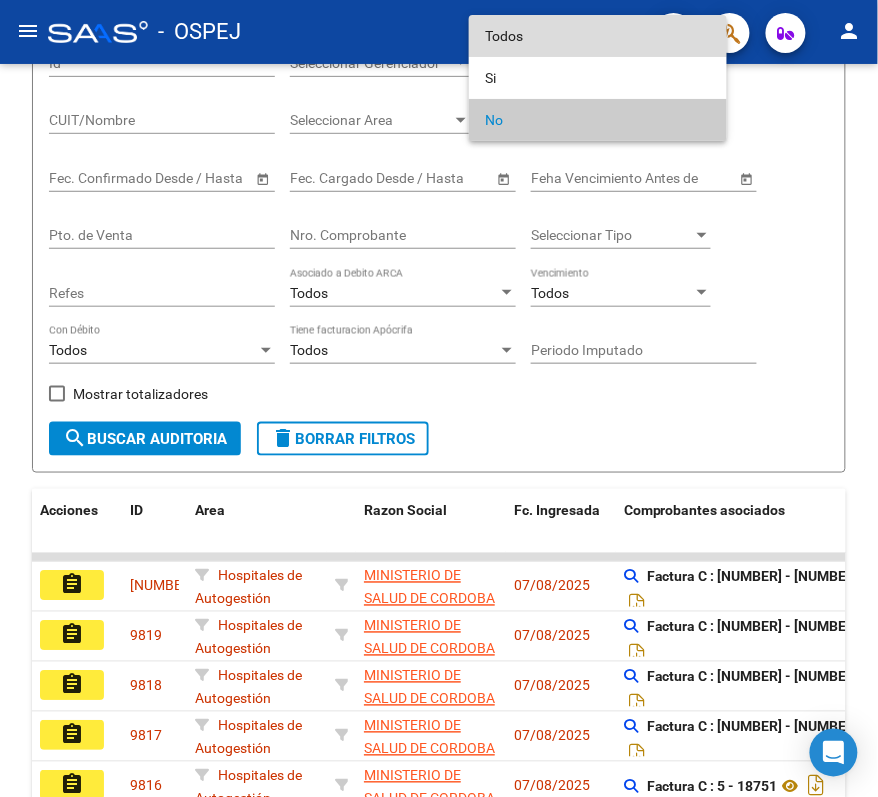 click on "Todos" at bounding box center (598, 36) 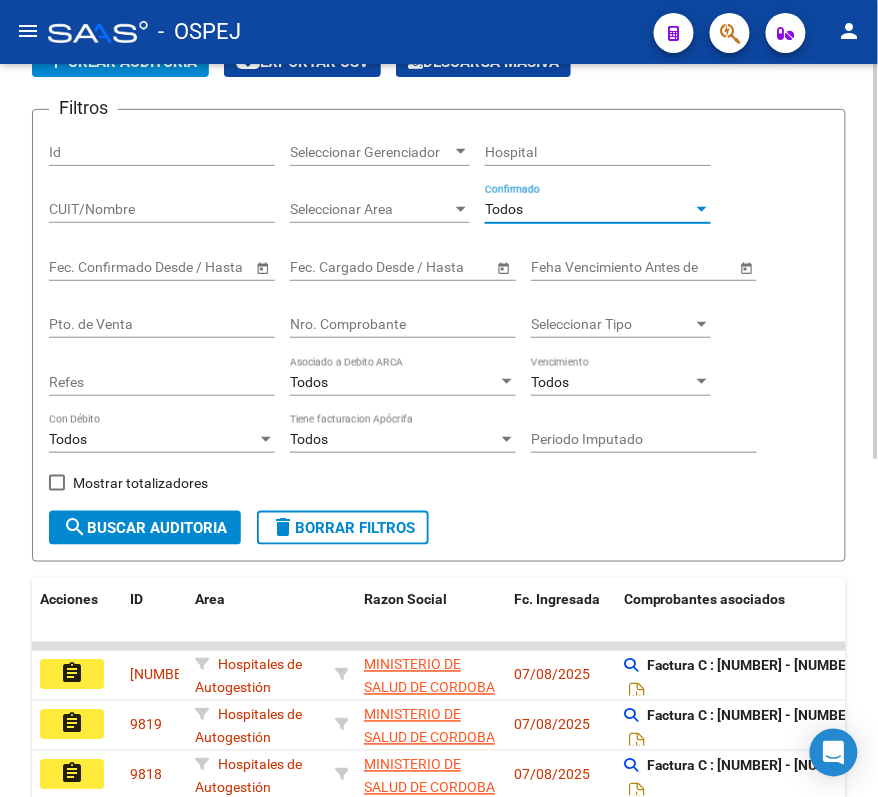 scroll, scrollTop: 56, scrollLeft: 0, axis: vertical 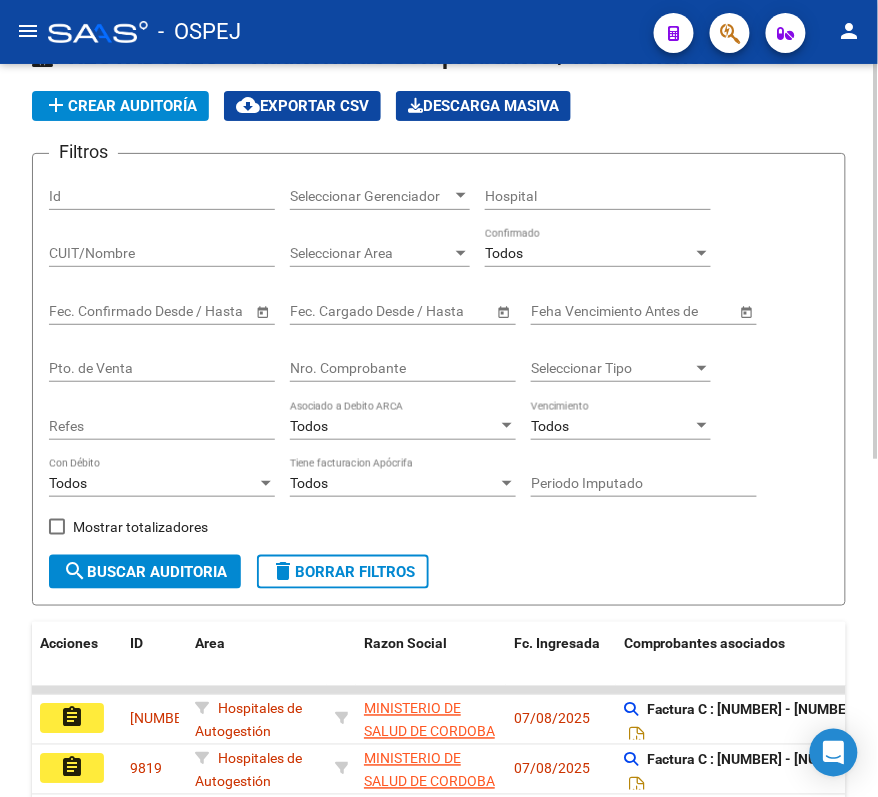 click on "Pto. de Venta" 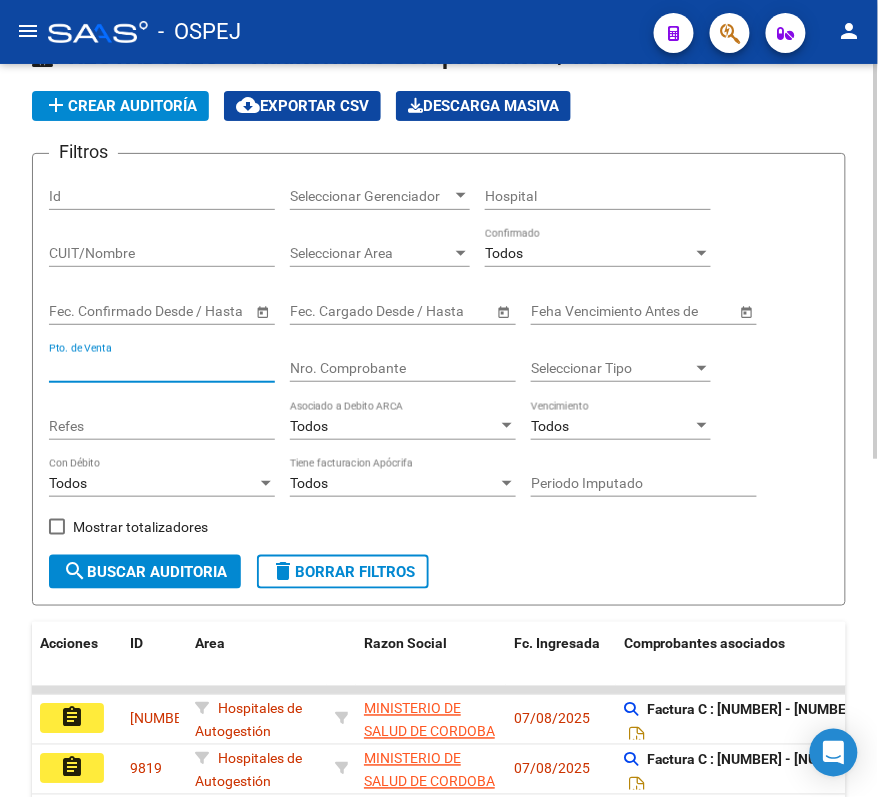 click on "Nro. Comprobante" at bounding box center (403, 368) 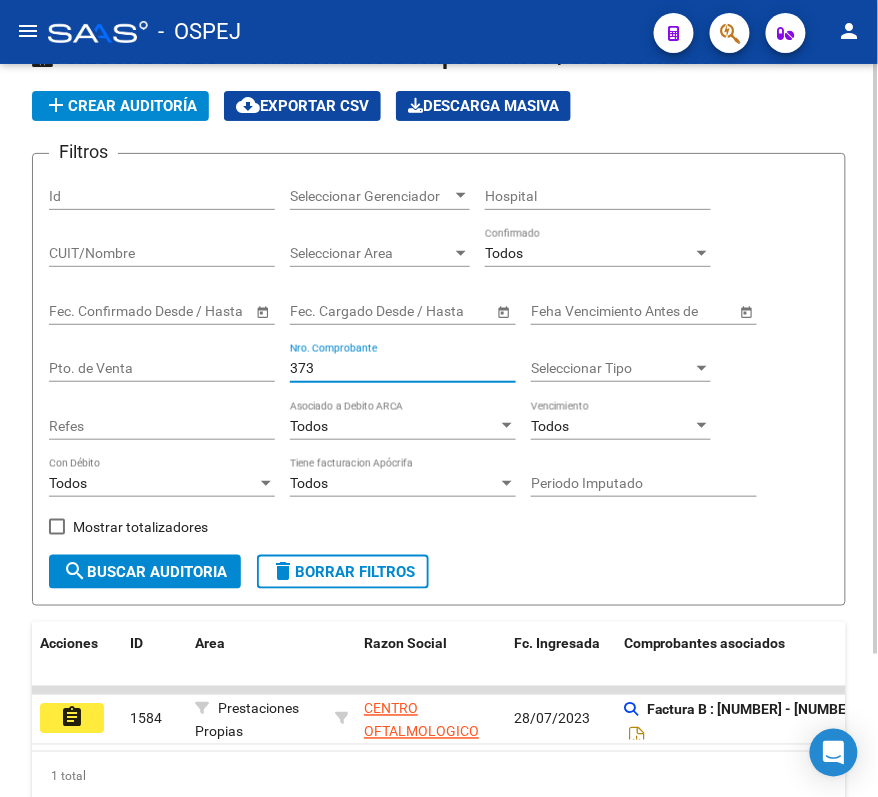 type on "373" 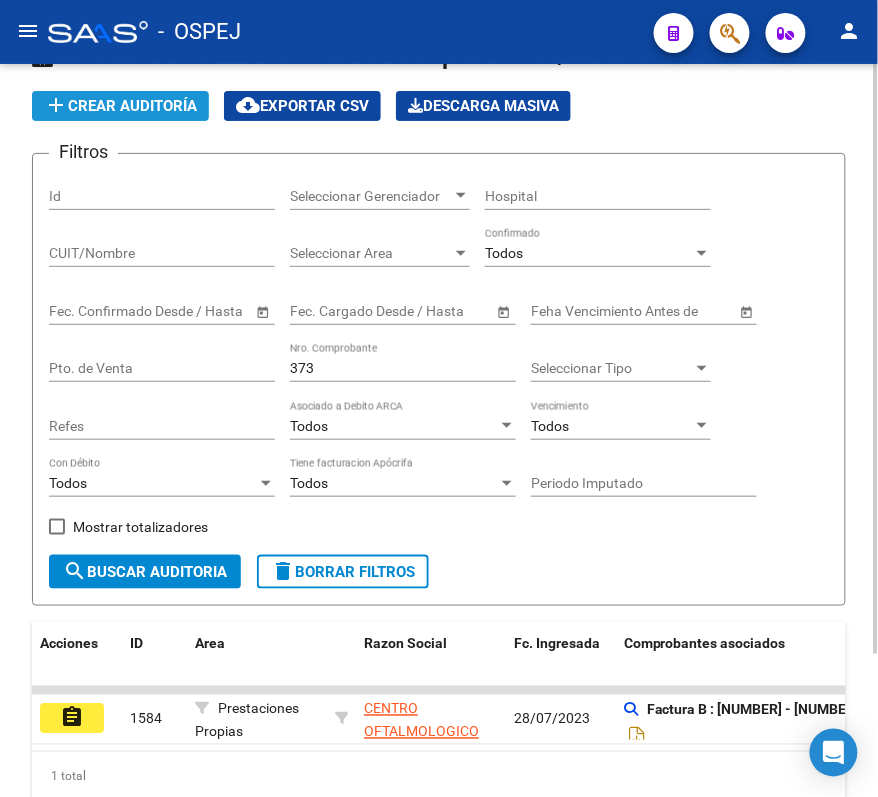 click on "add  Crear Auditoría" 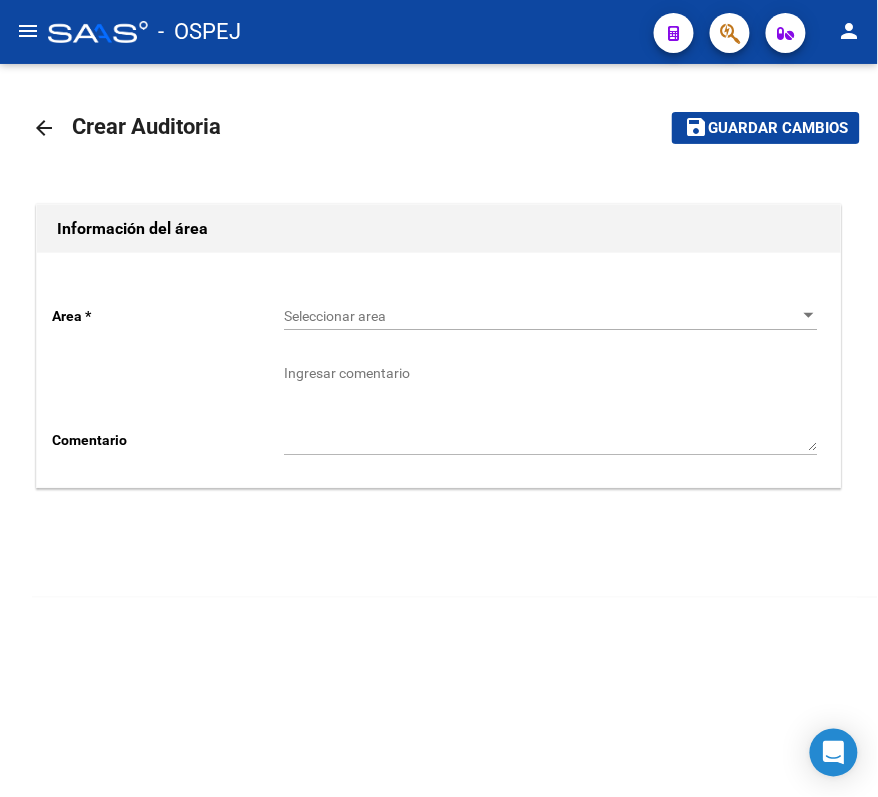 click on "Seleccionar area" at bounding box center [542, 316] 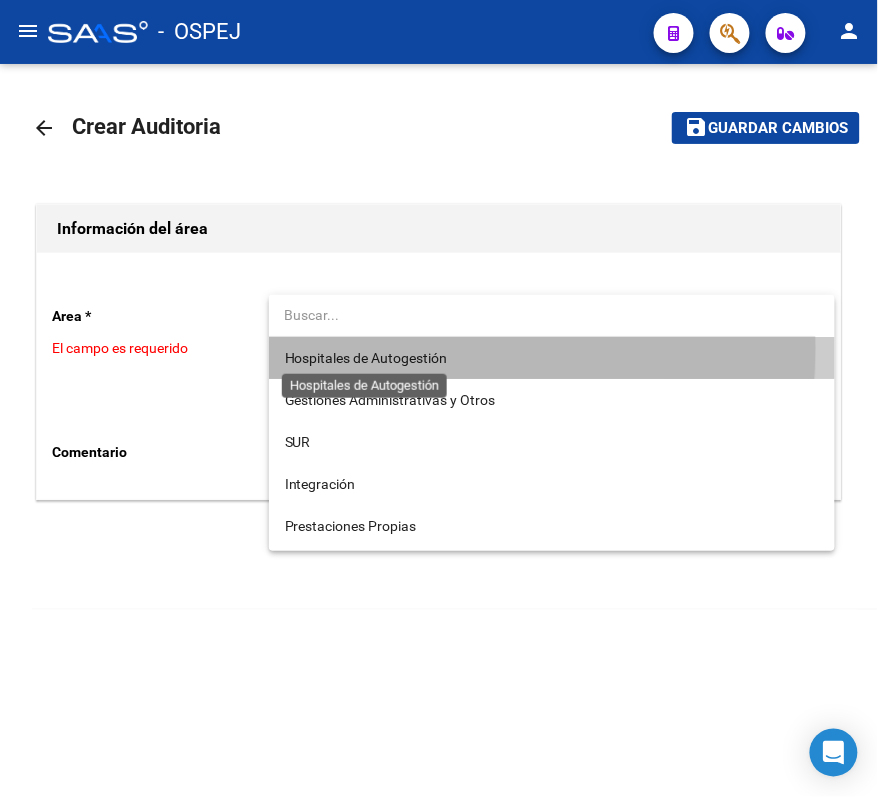 click on "Hospitales de Autogestión" at bounding box center [366, 358] 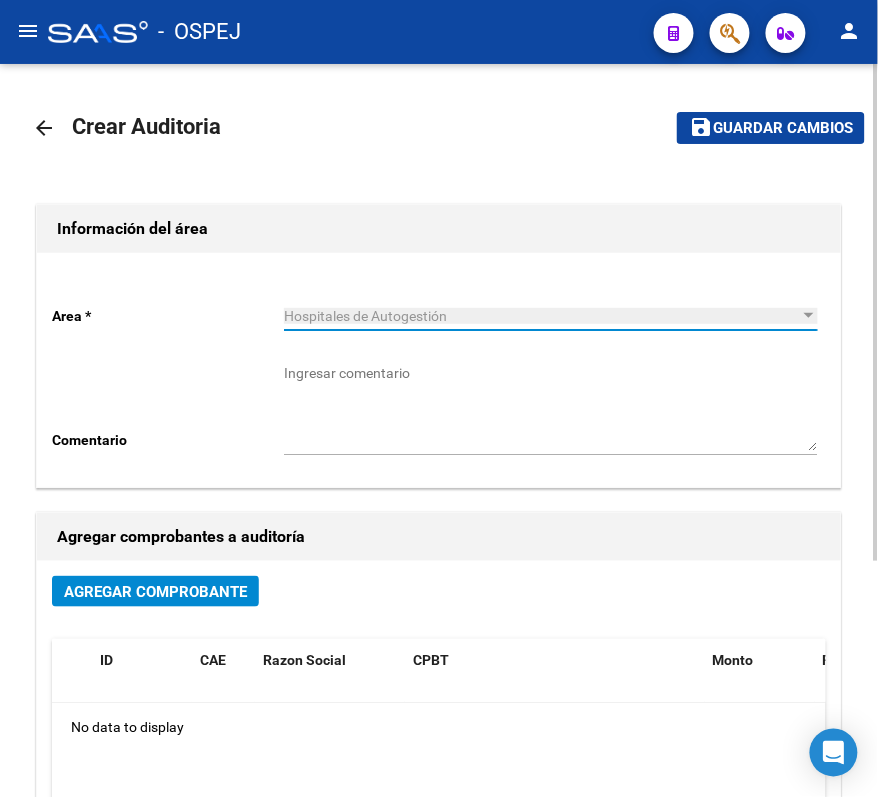 click on "Agregar Comprobante ID CAE Razon Social CPBT Monto Fecha Cpbt Fecha Recibido Doc Respaldatoria Doc Trazabilidad Expte. Interno Creado Usuario No data to display" 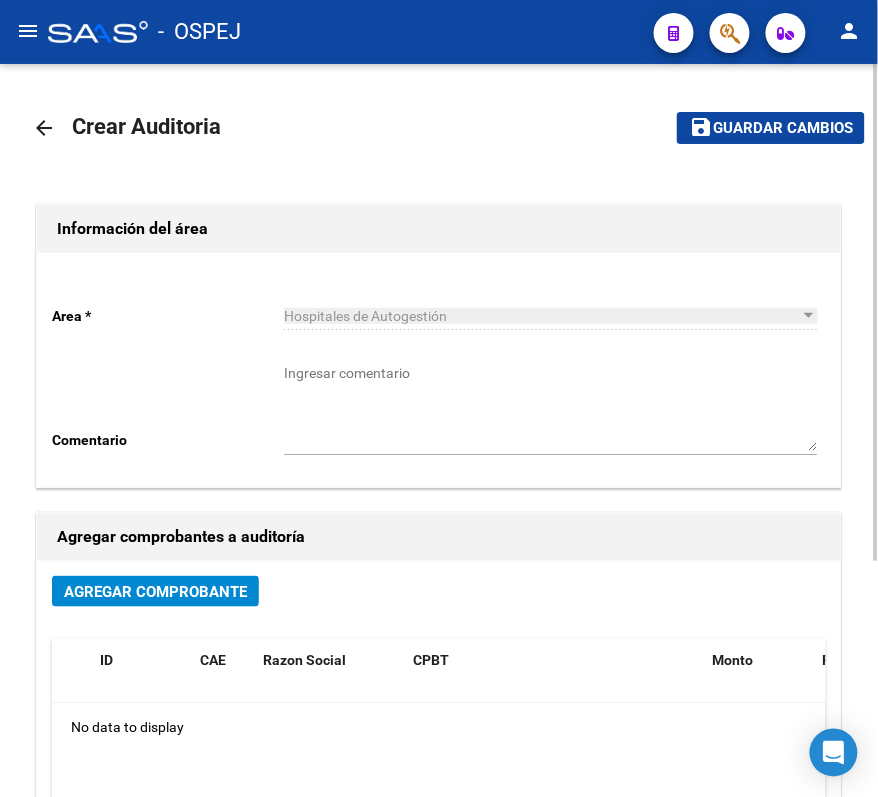 click on "Agregar Comprobante" 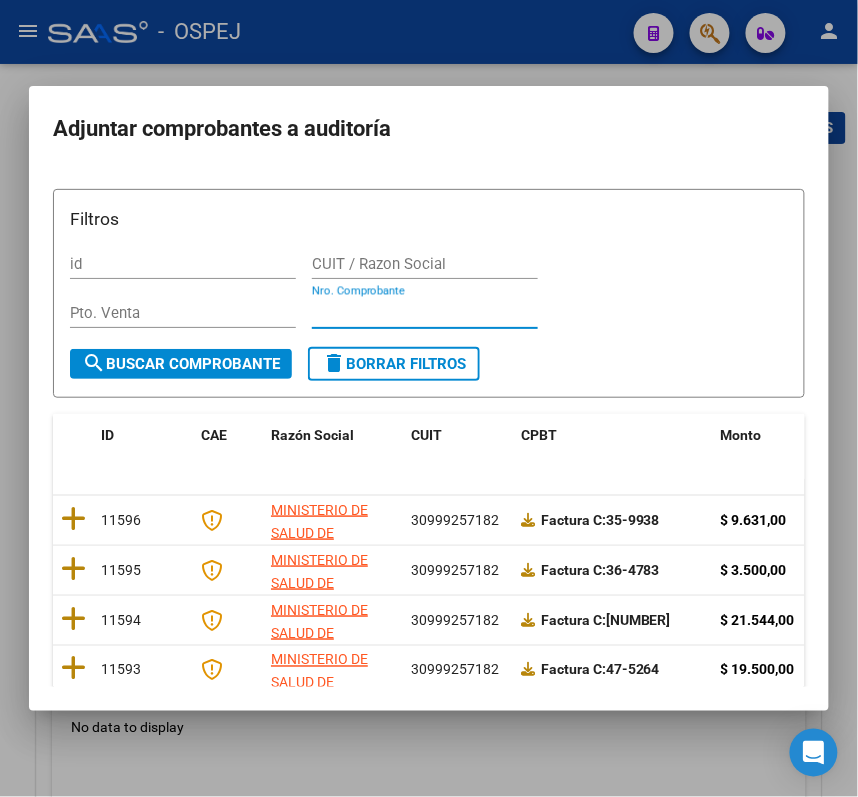 click on "Nro. Comprobante" at bounding box center (425, 313) 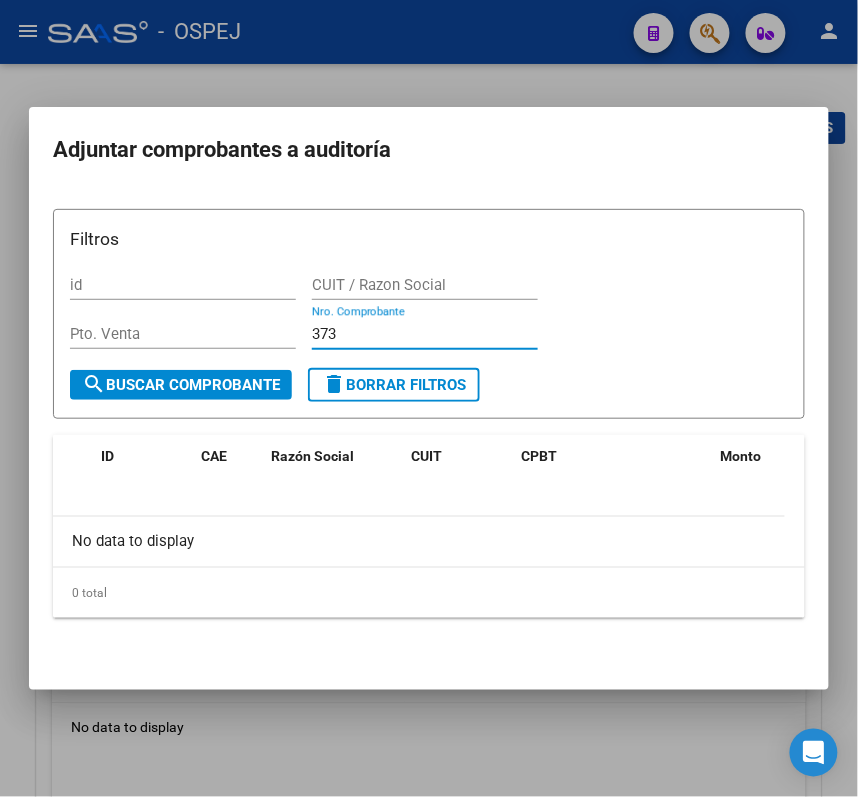 type on "373" 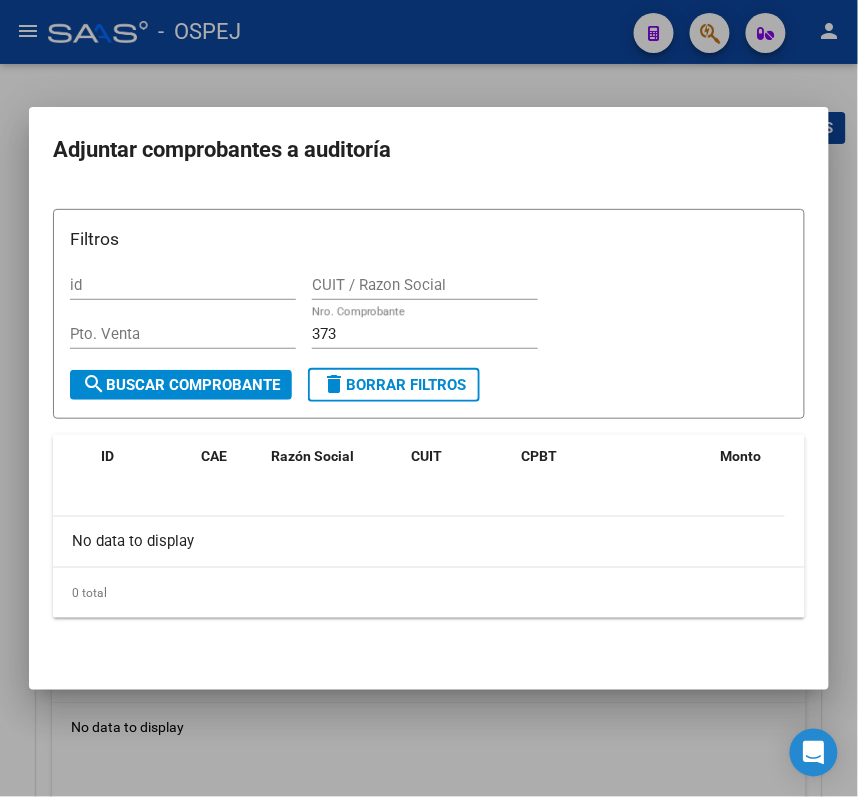 click at bounding box center (429, 398) 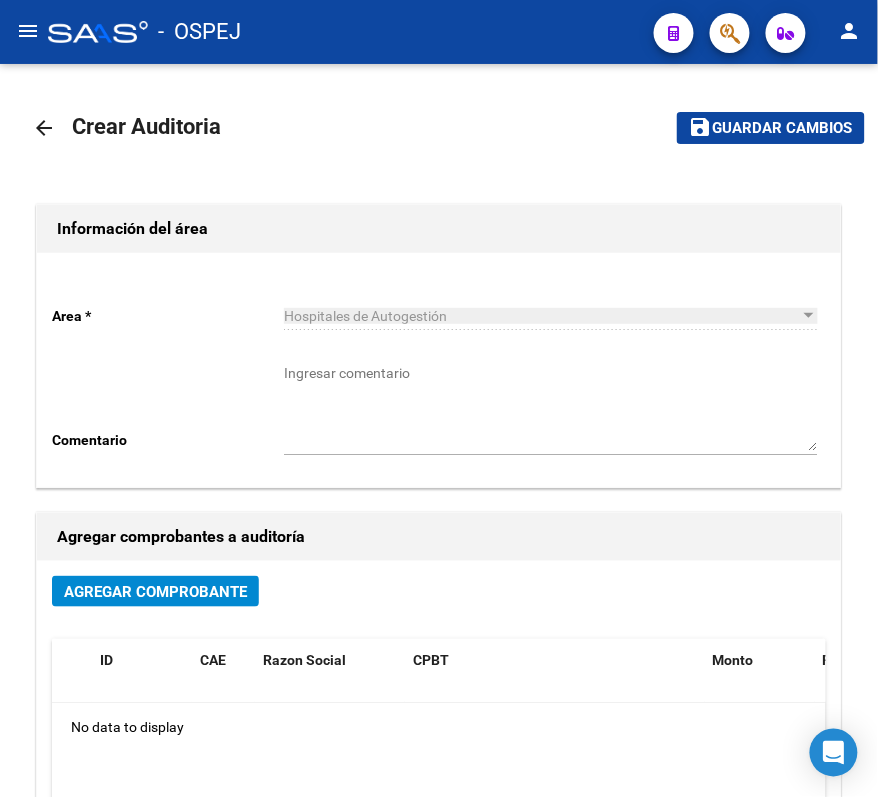 click on "menu" 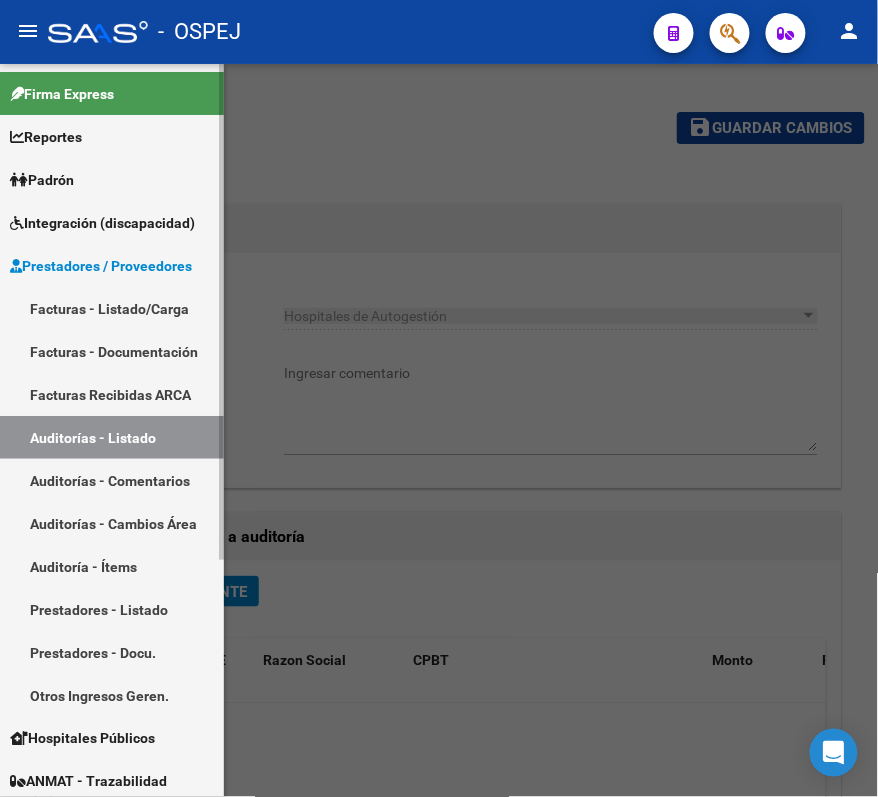 click on "Facturas - Listado/Carga" at bounding box center [112, 308] 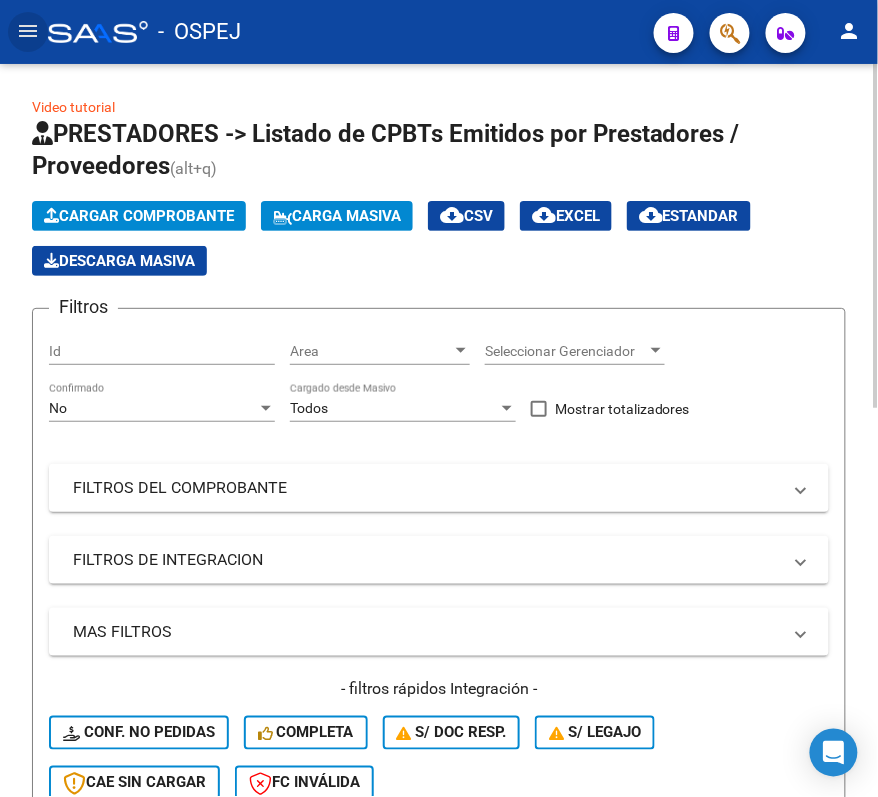 click on "No" at bounding box center [153, 408] 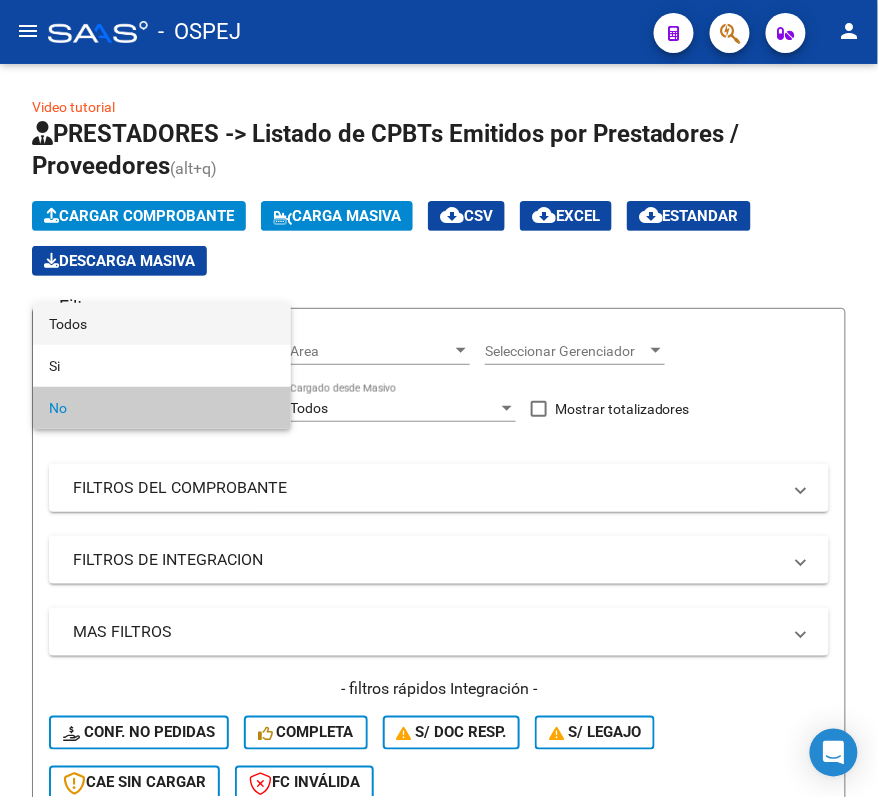 click on "Todos" at bounding box center [162, 324] 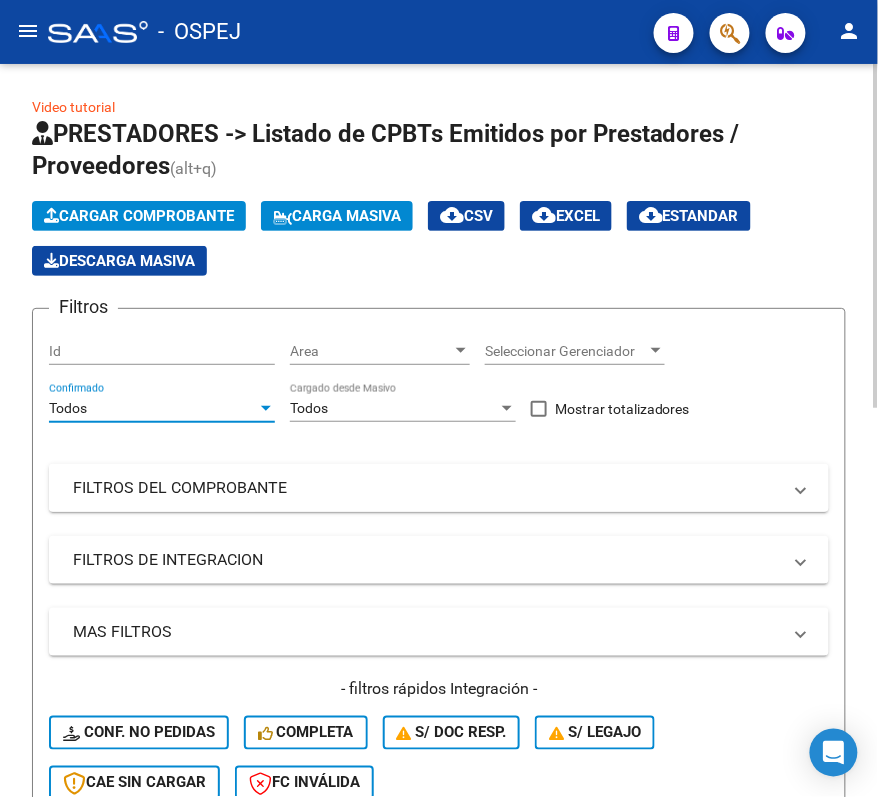 click on "FILTROS DEL COMPROBANTE" at bounding box center (439, 488) 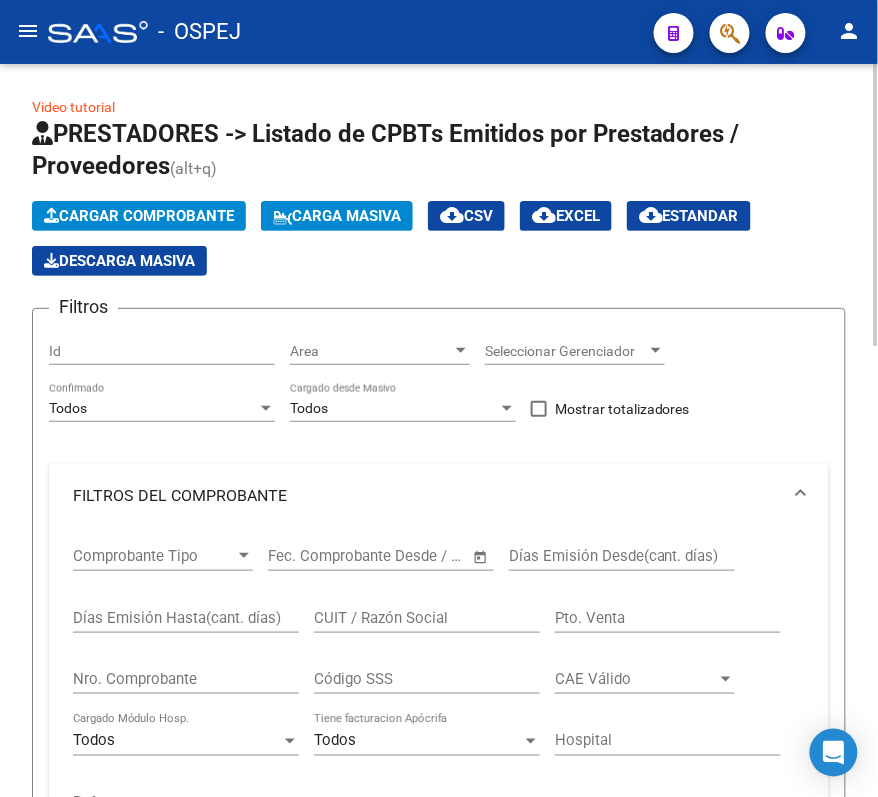 click on "Nro. Comprobante" at bounding box center [186, 679] 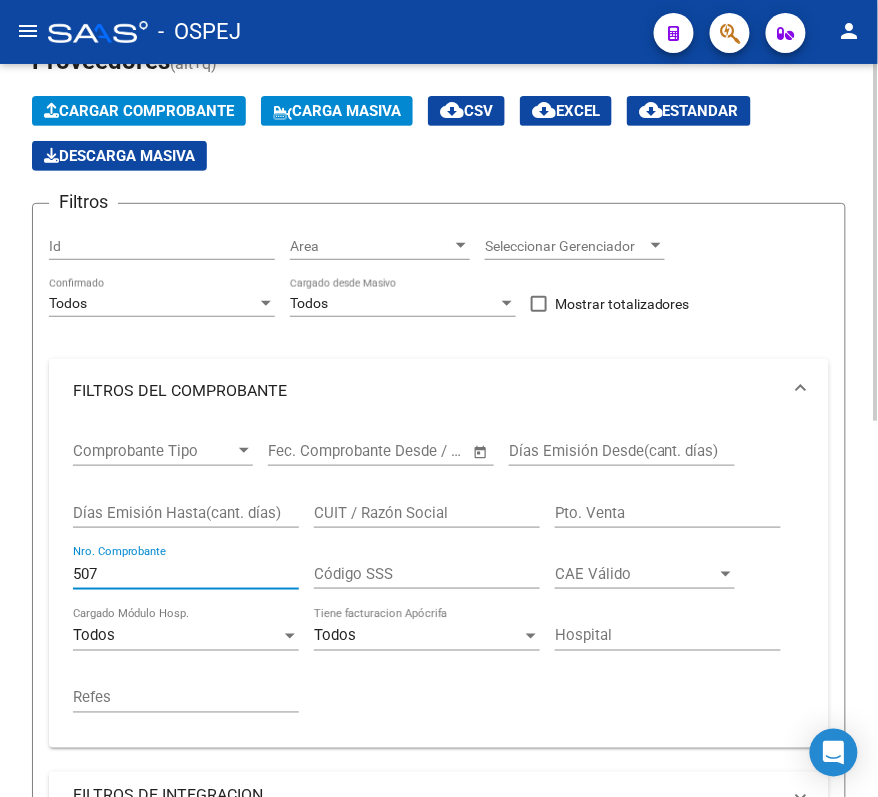 scroll, scrollTop: 0, scrollLeft: 0, axis: both 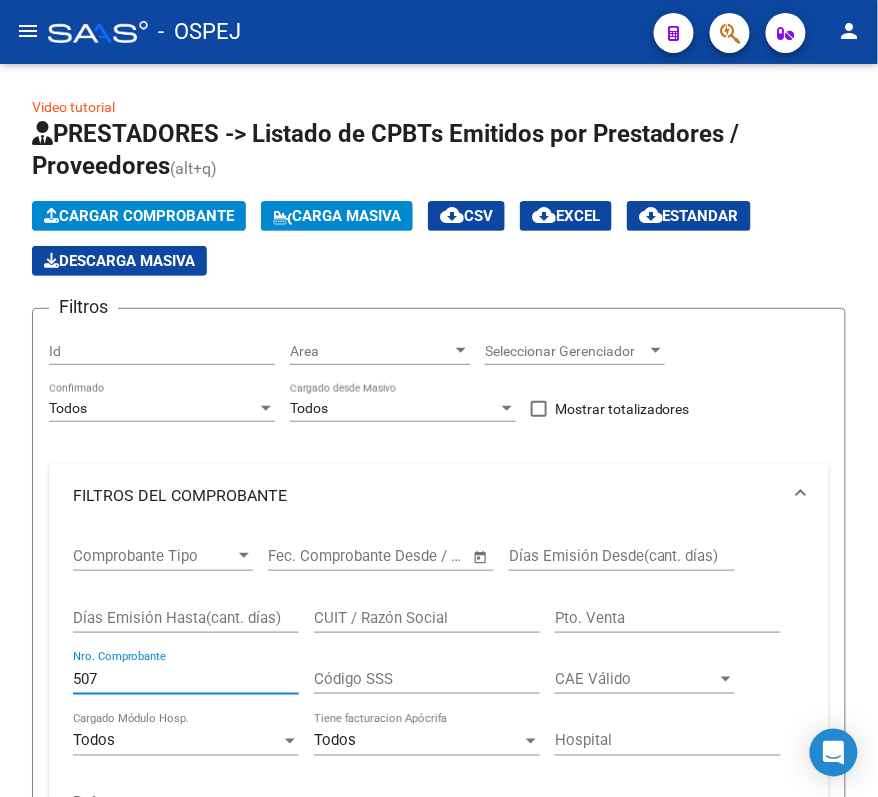 type on "507" 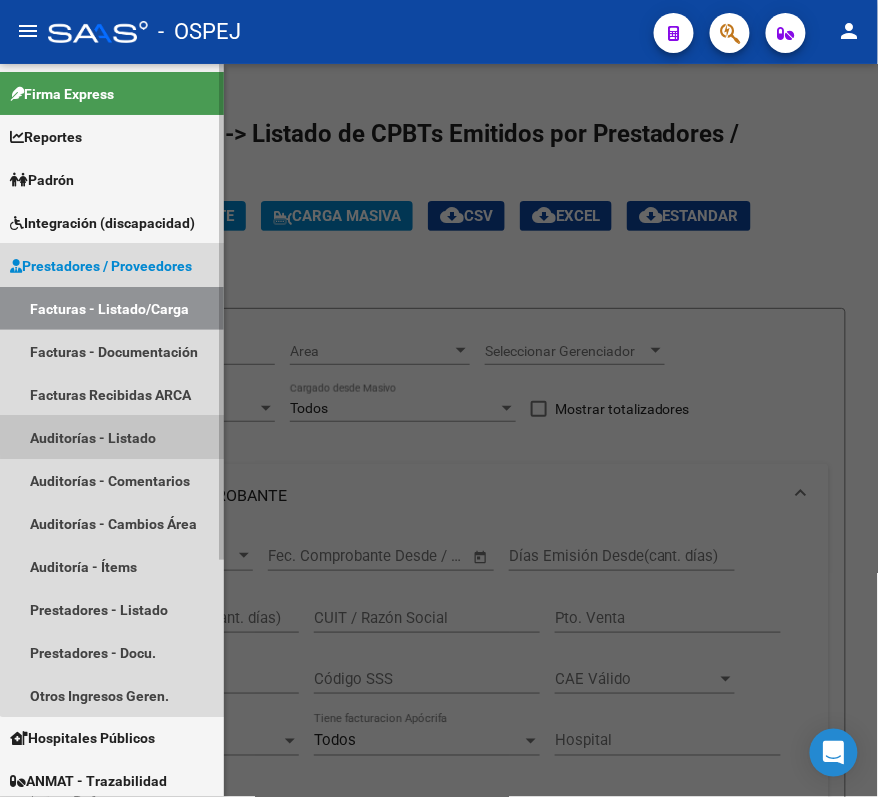 click on "Auditorías - Listado" at bounding box center [112, 437] 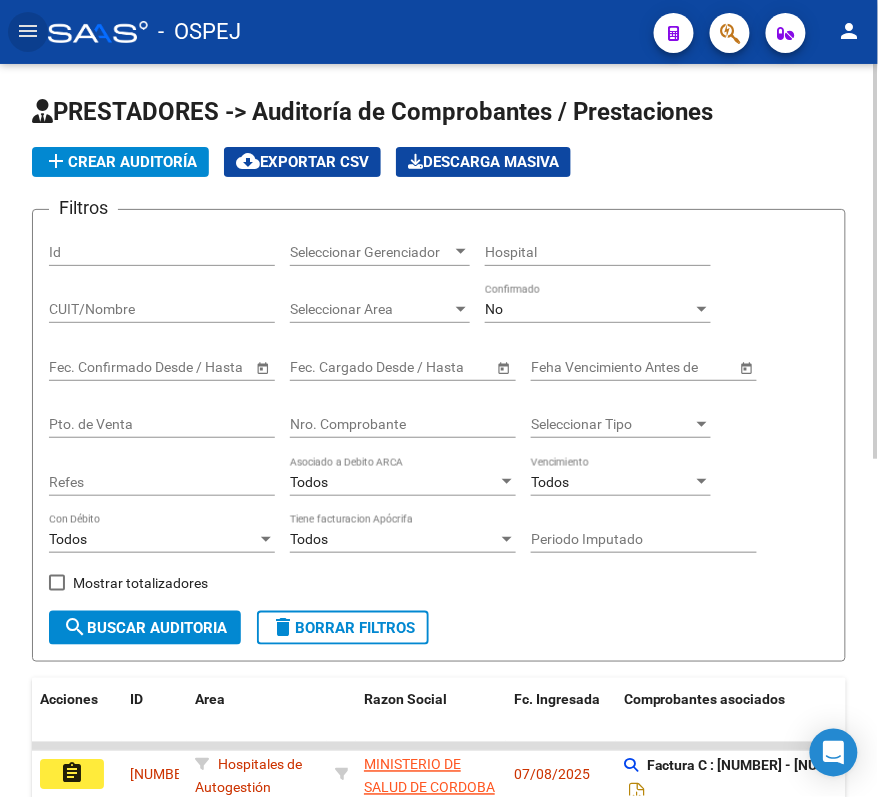 click on "Nro. Comprobante" at bounding box center [403, 424] 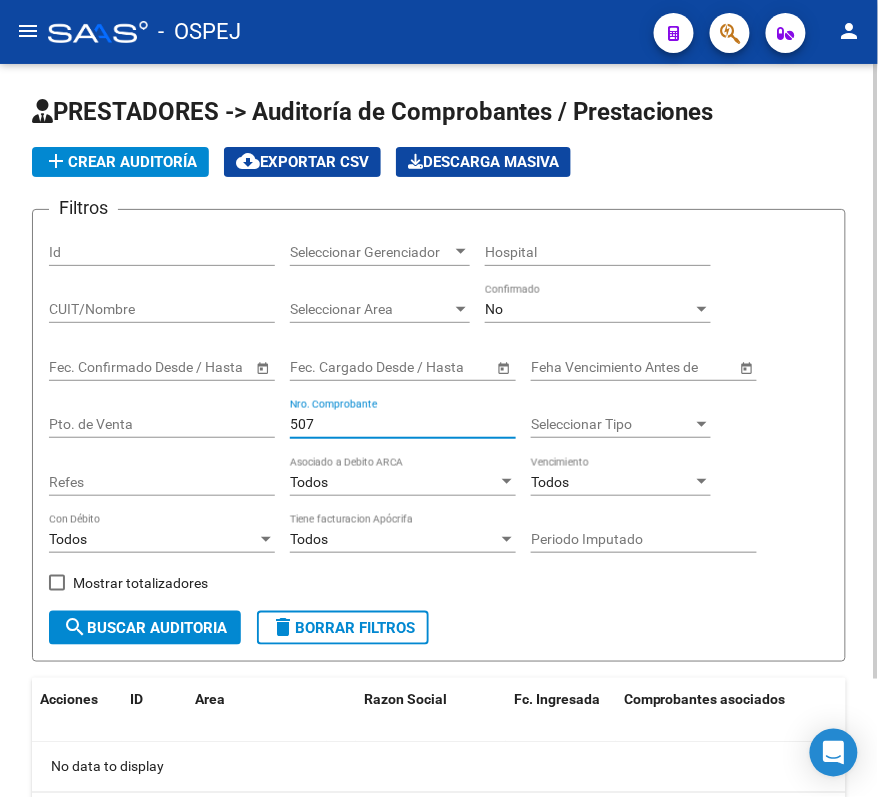 type on "507" 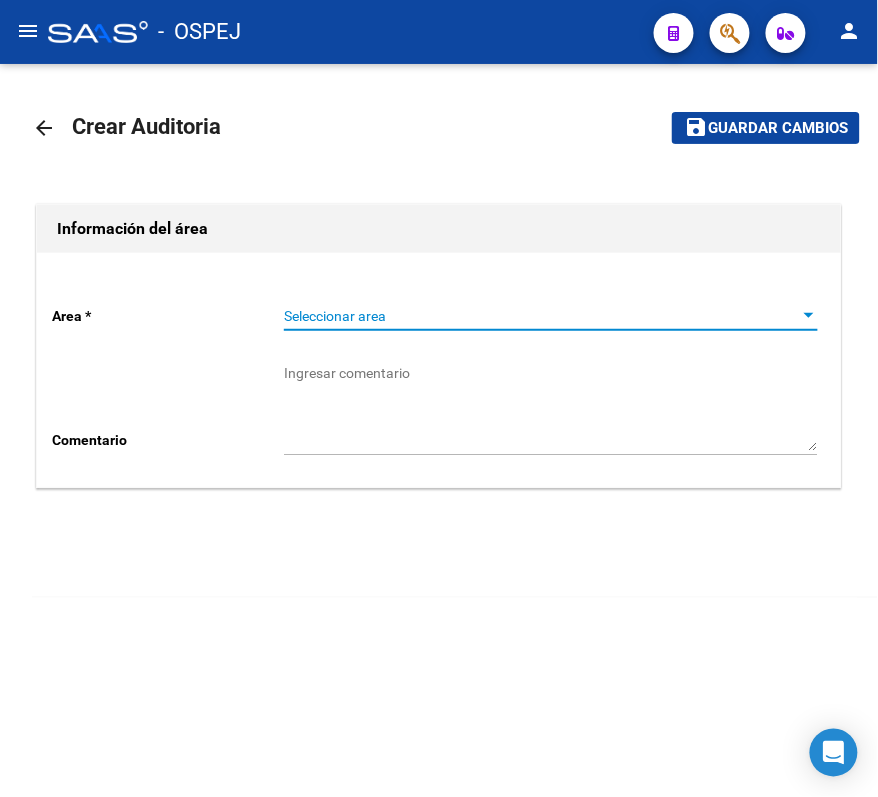 click on "Seleccionar area" at bounding box center [542, 316] 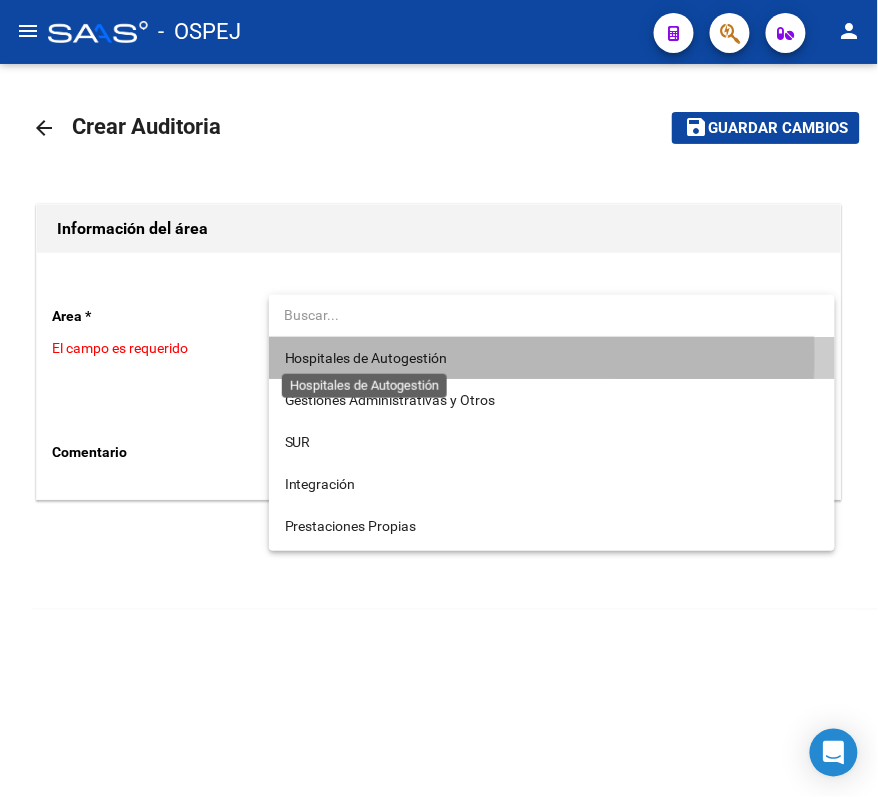 click on "Hospitales de Autogestión" at bounding box center (366, 358) 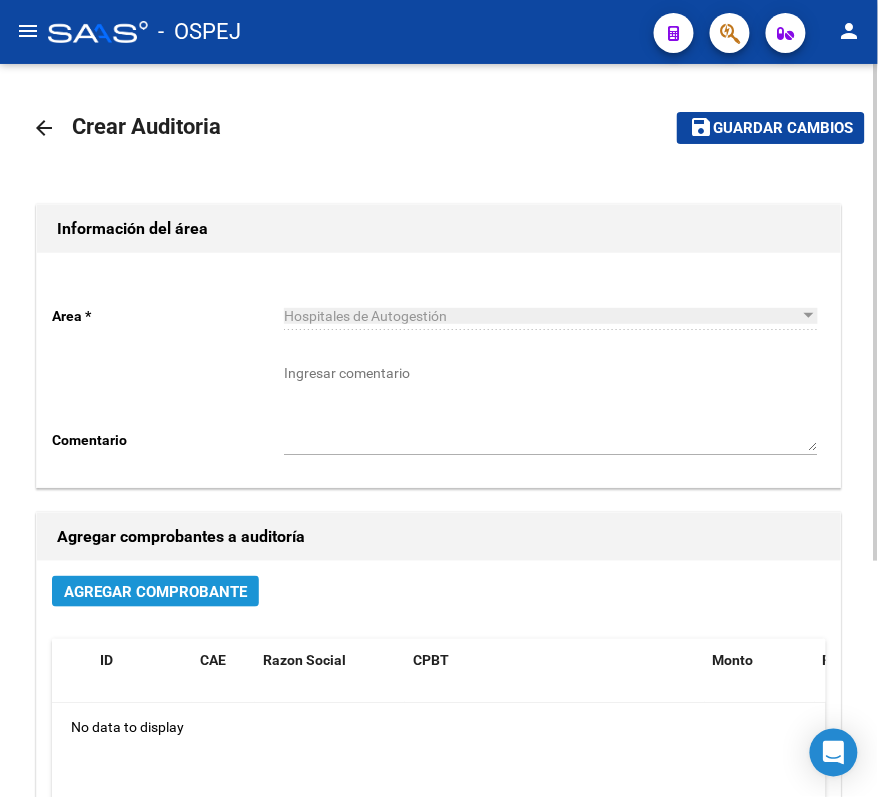 click on "Agregar Comprobante" 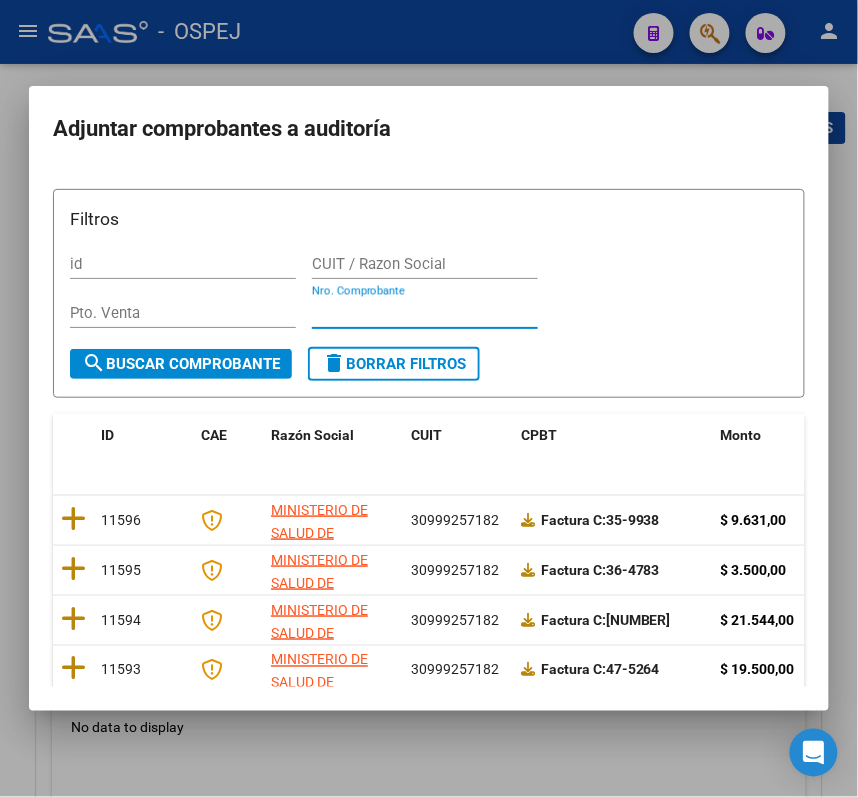 click on "Nro. Comprobante" at bounding box center [425, 313] 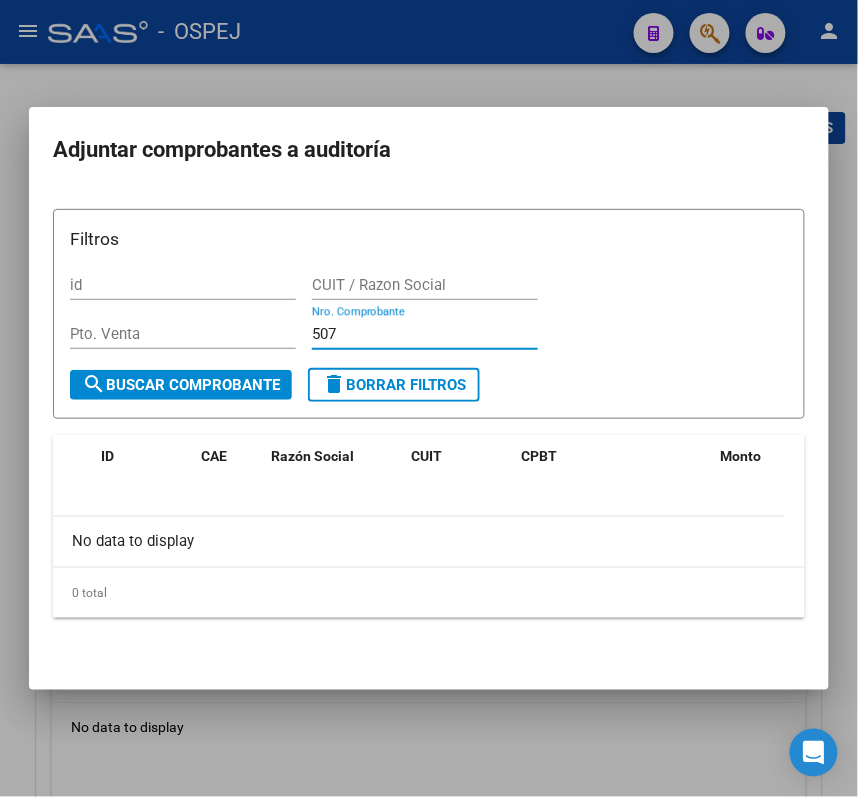 type on "507" 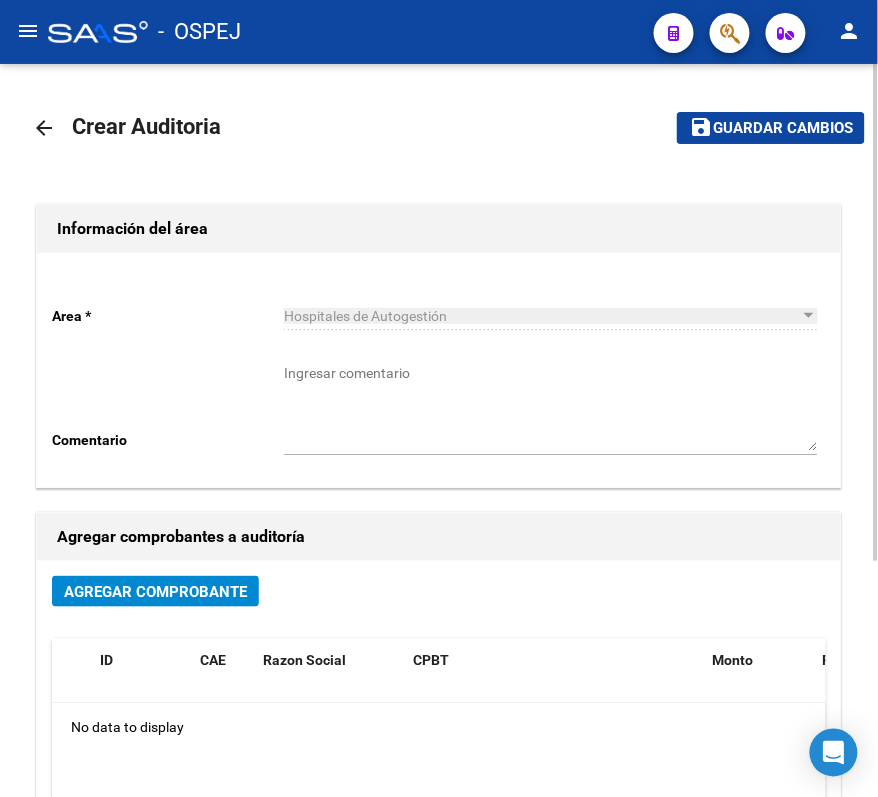 click on "arrow_back" 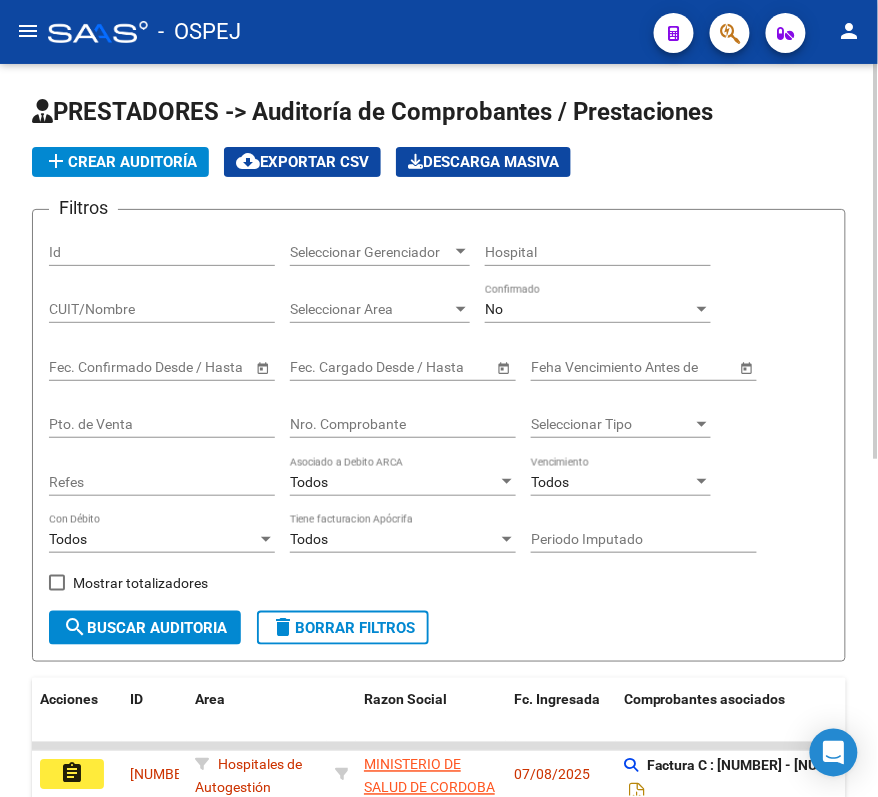 click on "No Confirmado" 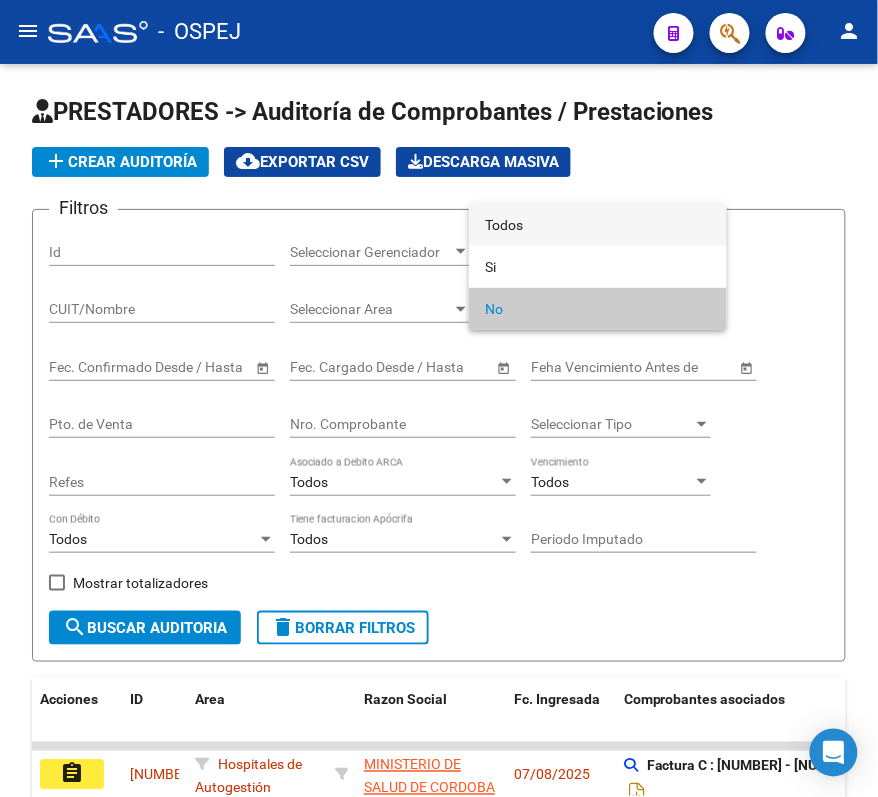 click on "Todos" at bounding box center [598, 225] 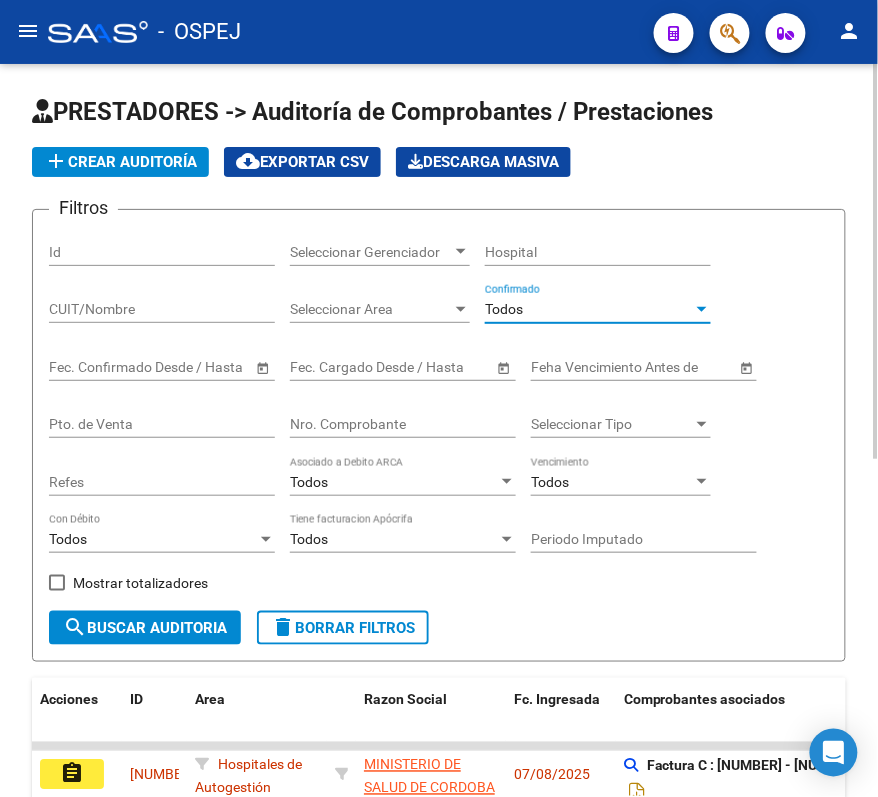 click on "Nro. Comprobante" at bounding box center (403, 424) 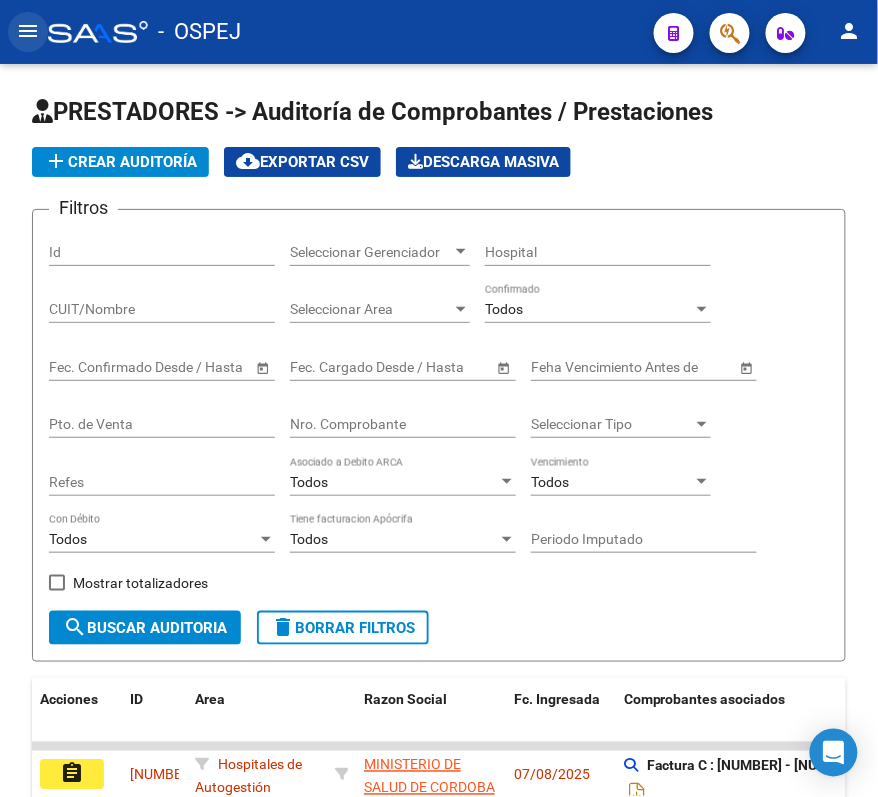 click on "menu" 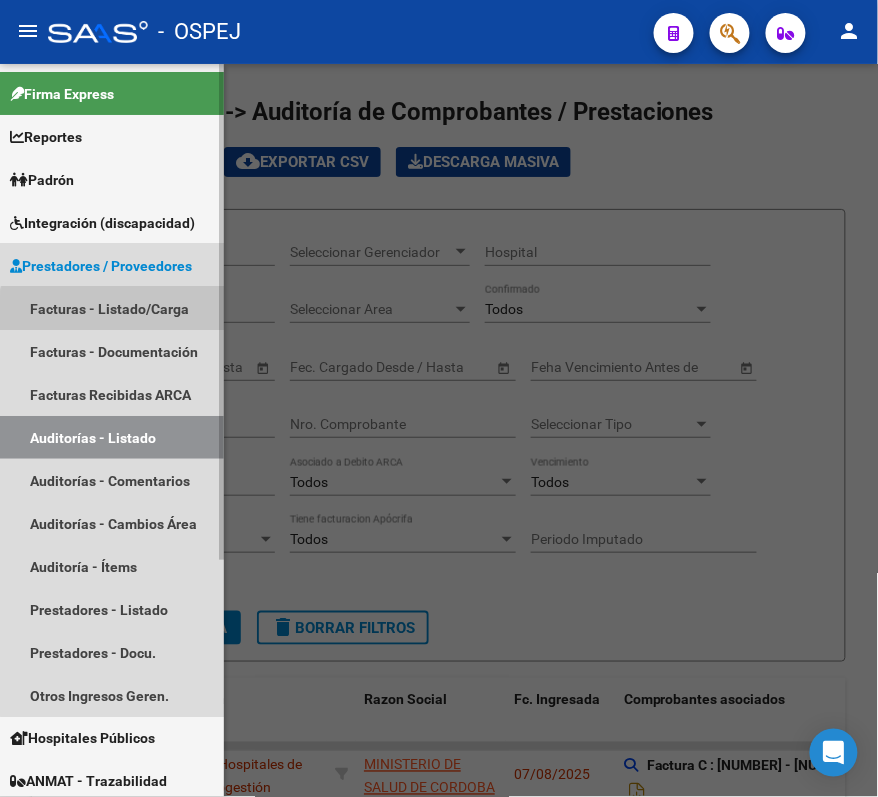 click on "Facturas - Listado/Carga" at bounding box center [112, 308] 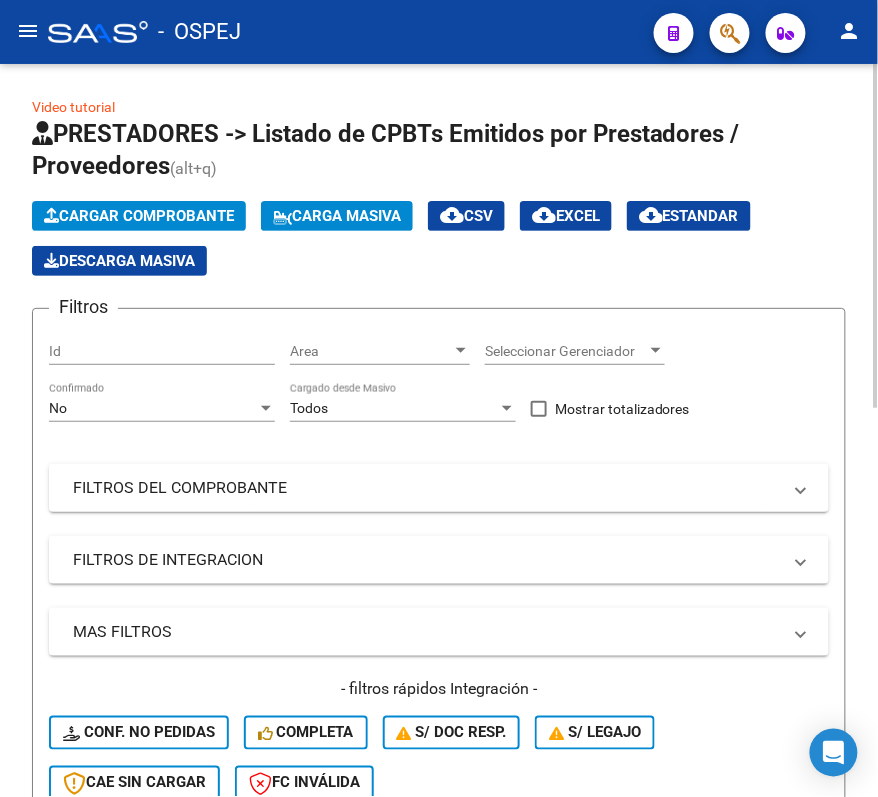 click on "No Confirmado" 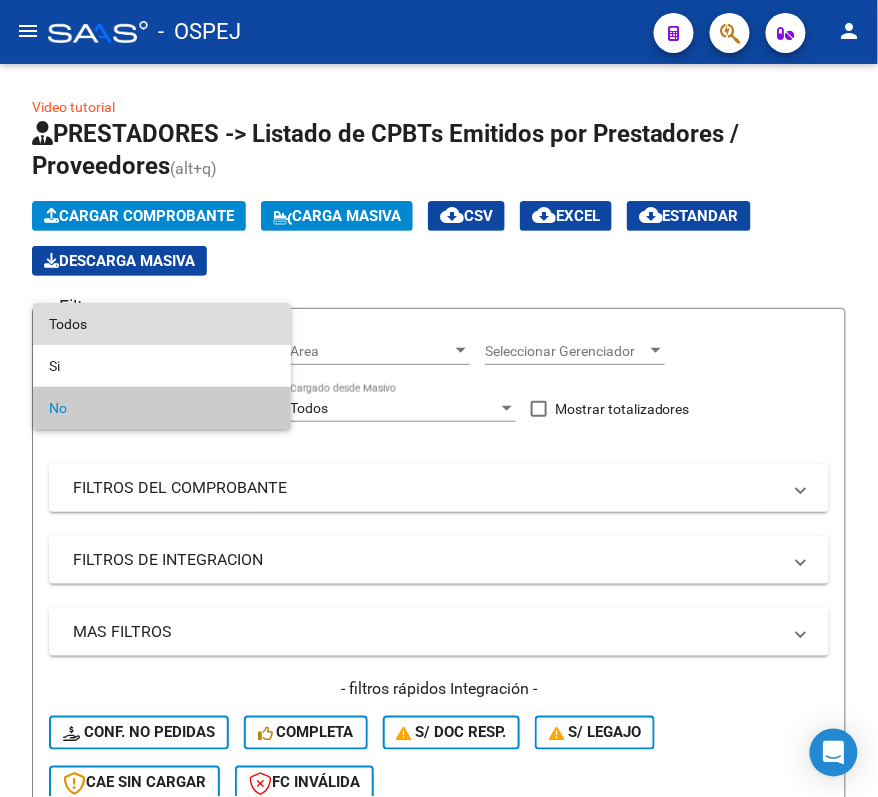 click on "Todos" at bounding box center [162, 324] 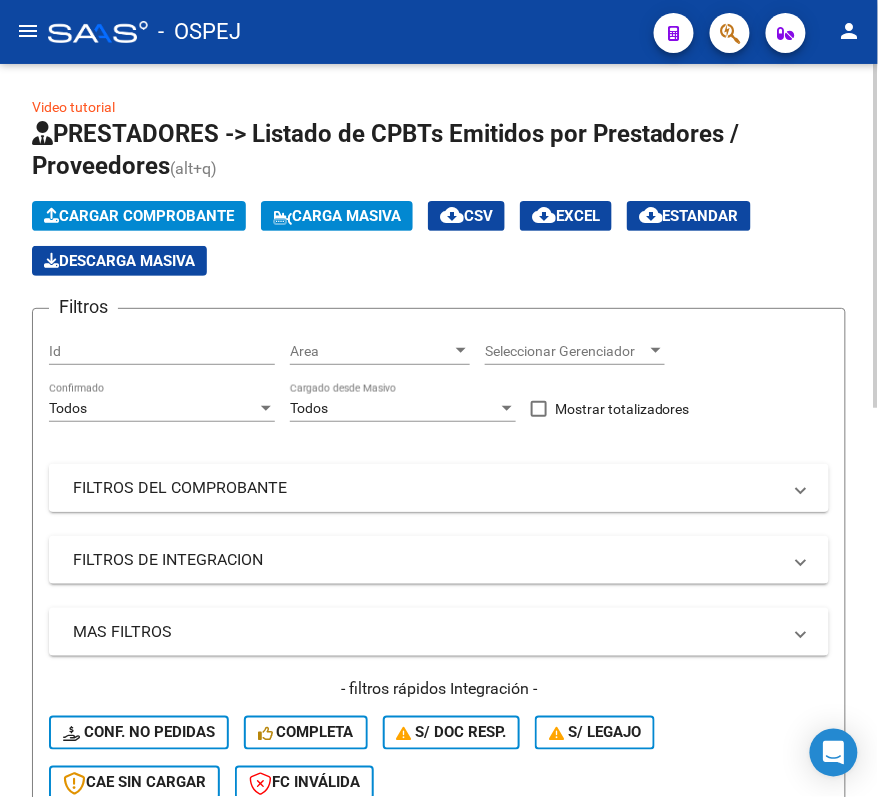 click on "FILTROS DEL COMPROBANTE" at bounding box center [439, 488] 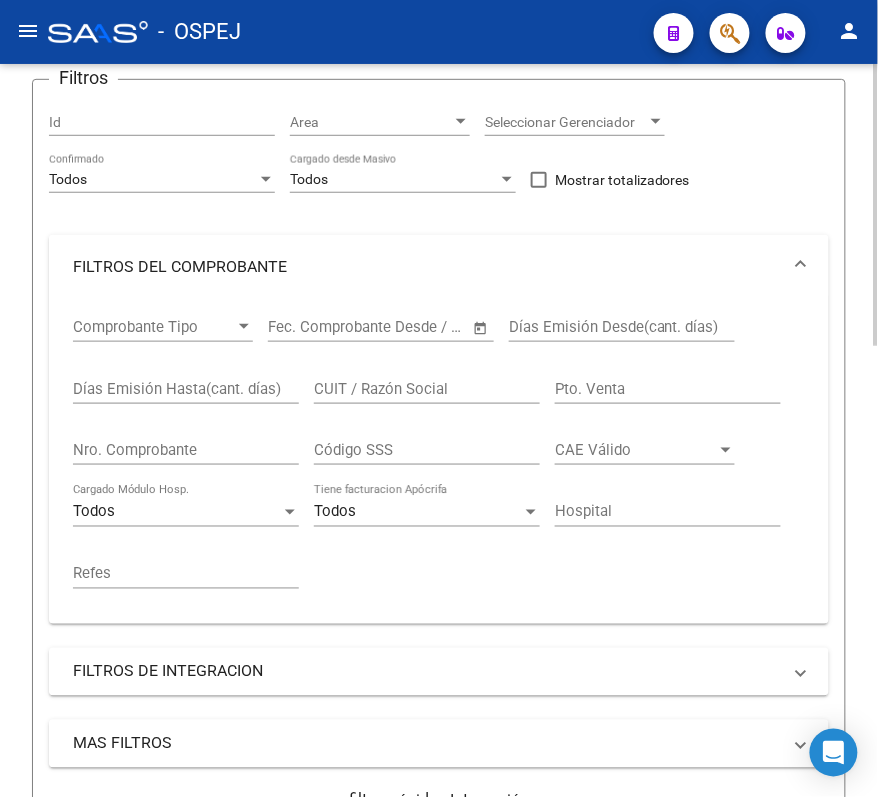 scroll, scrollTop: 266, scrollLeft: 0, axis: vertical 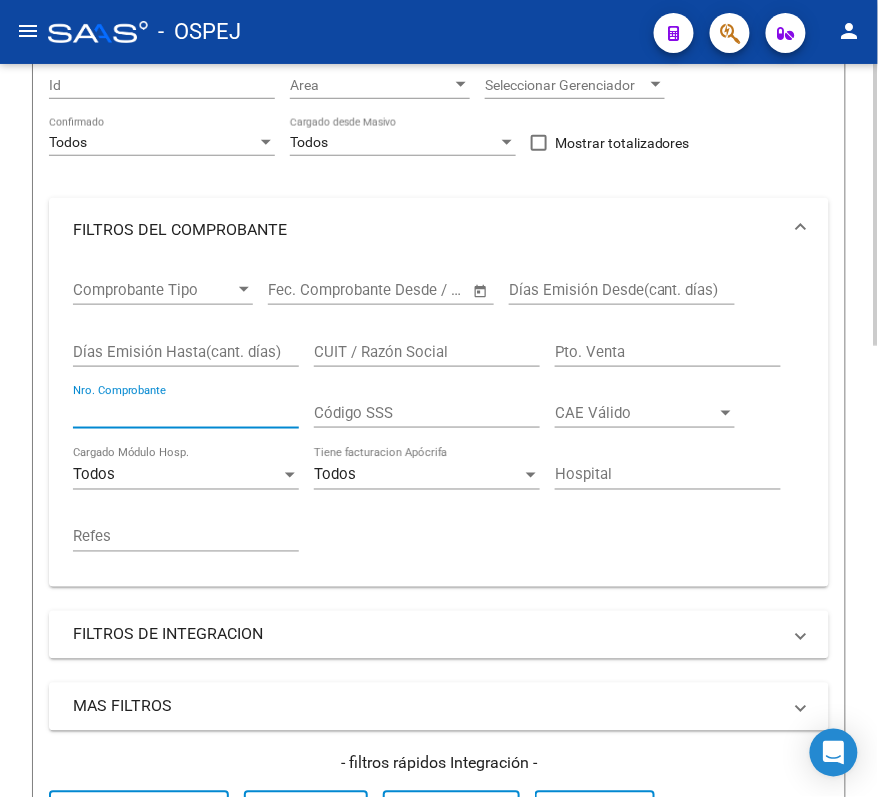 click on "Nro. Comprobante" at bounding box center [186, 413] 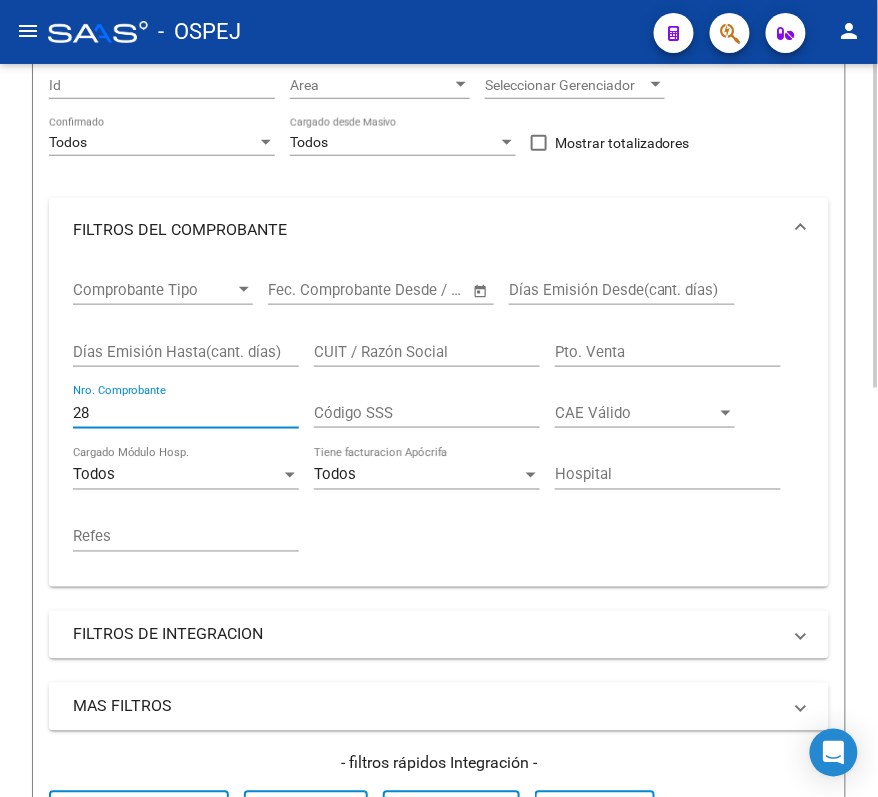 type on "2" 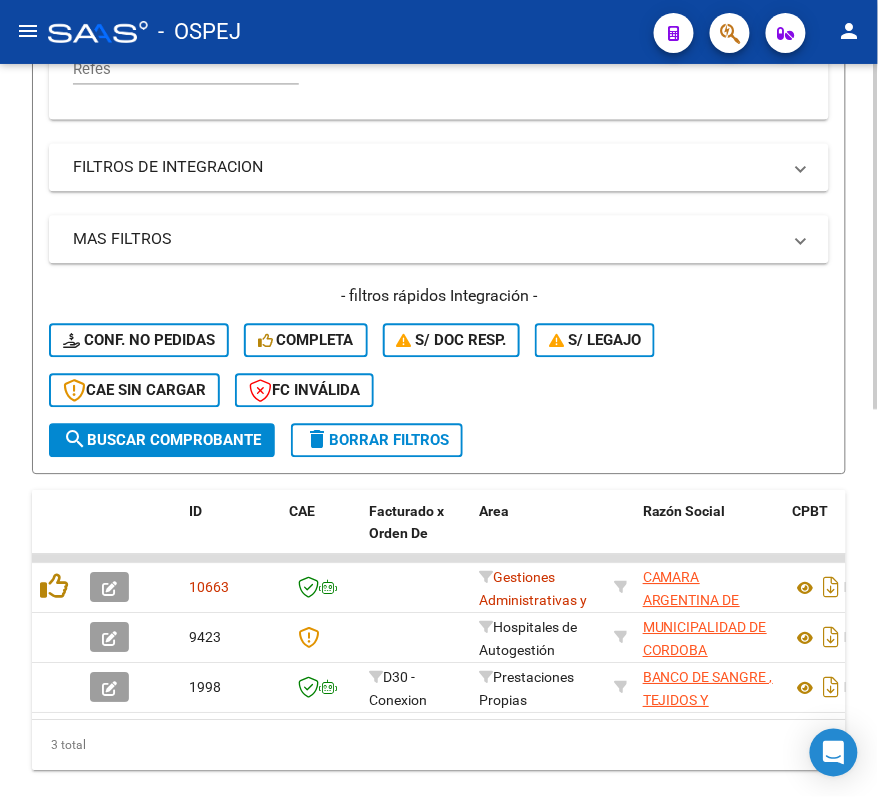 scroll, scrollTop: 822, scrollLeft: 0, axis: vertical 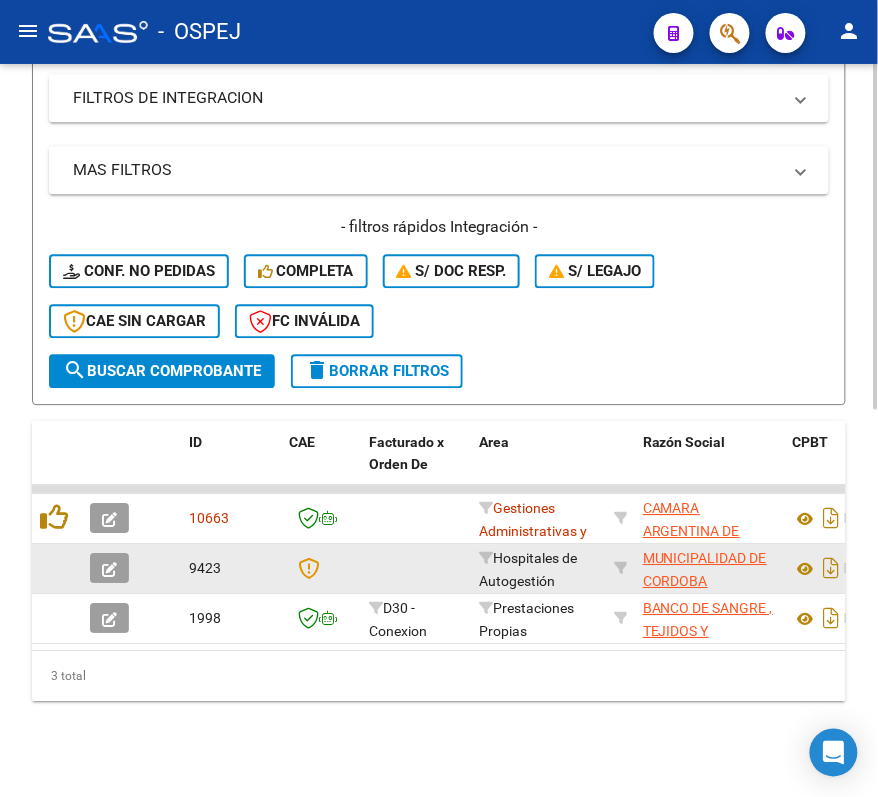 type on "585" 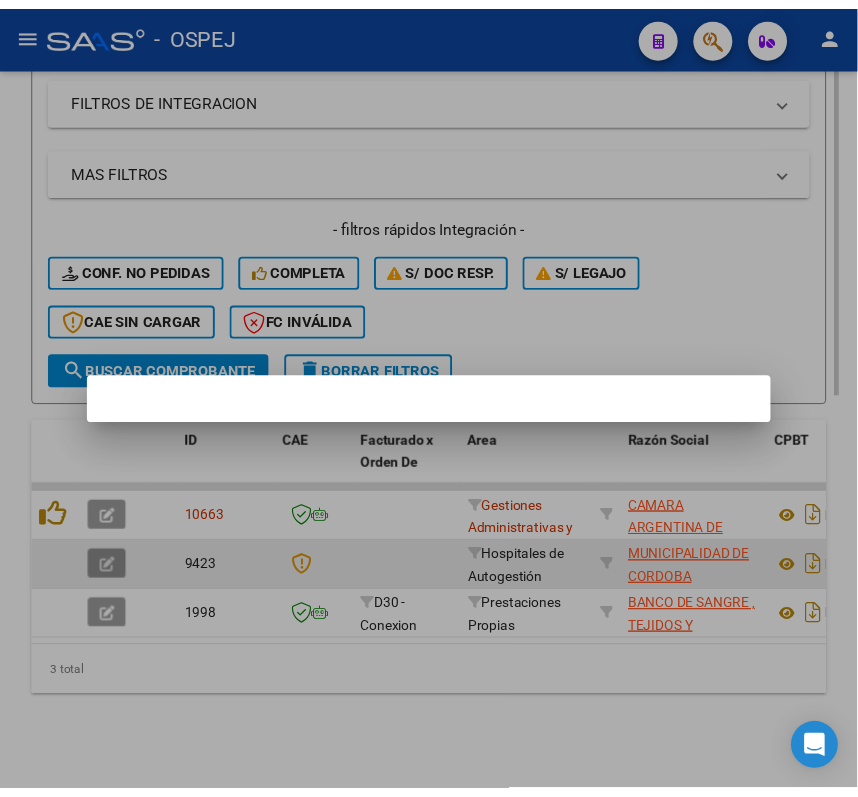 scroll, scrollTop: 884, scrollLeft: 0, axis: vertical 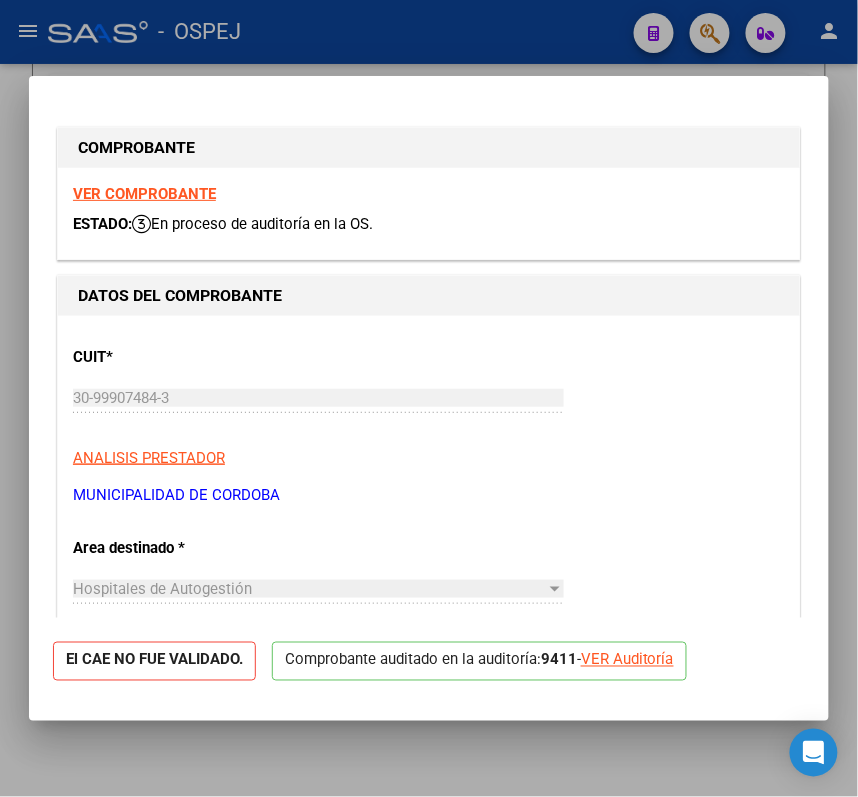 click on "VER Auditoría" 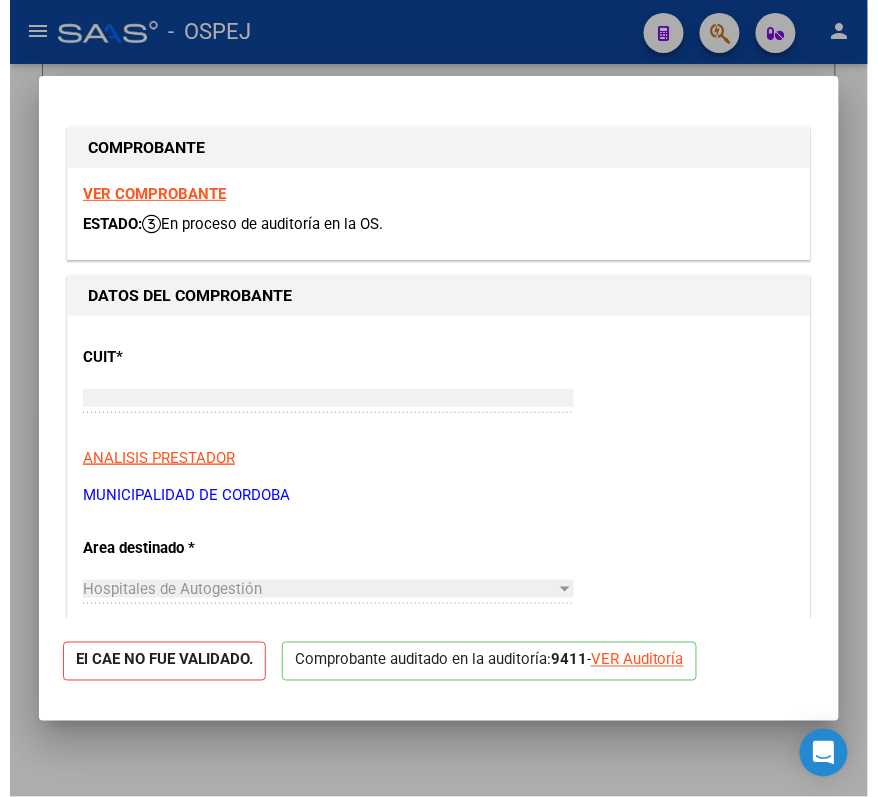scroll, scrollTop: 0, scrollLeft: 0, axis: both 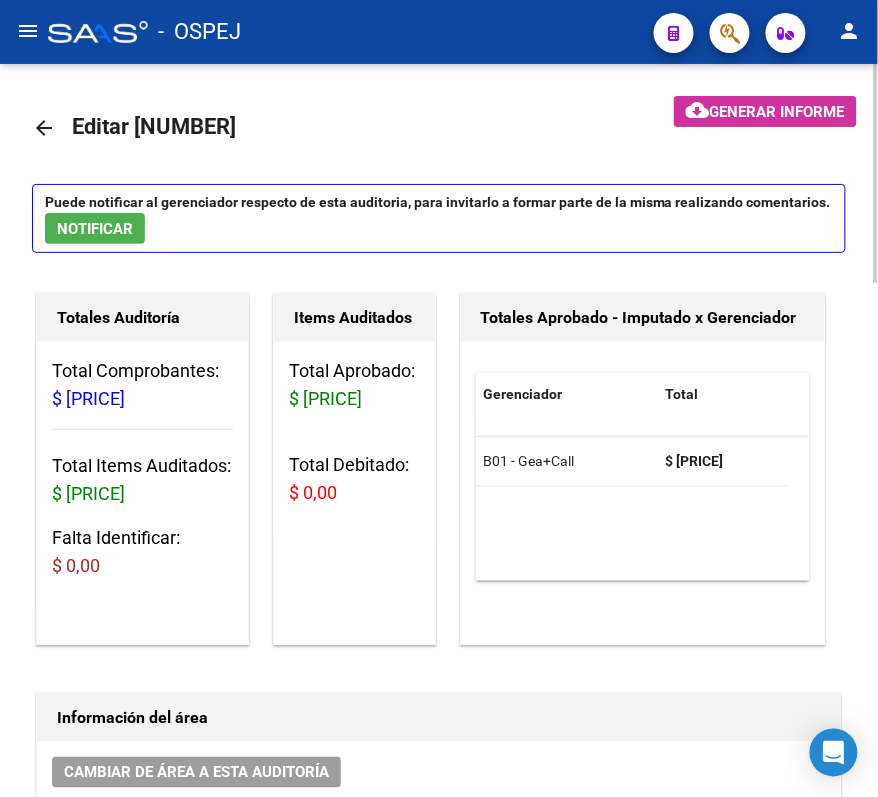 click on "arrow_back" 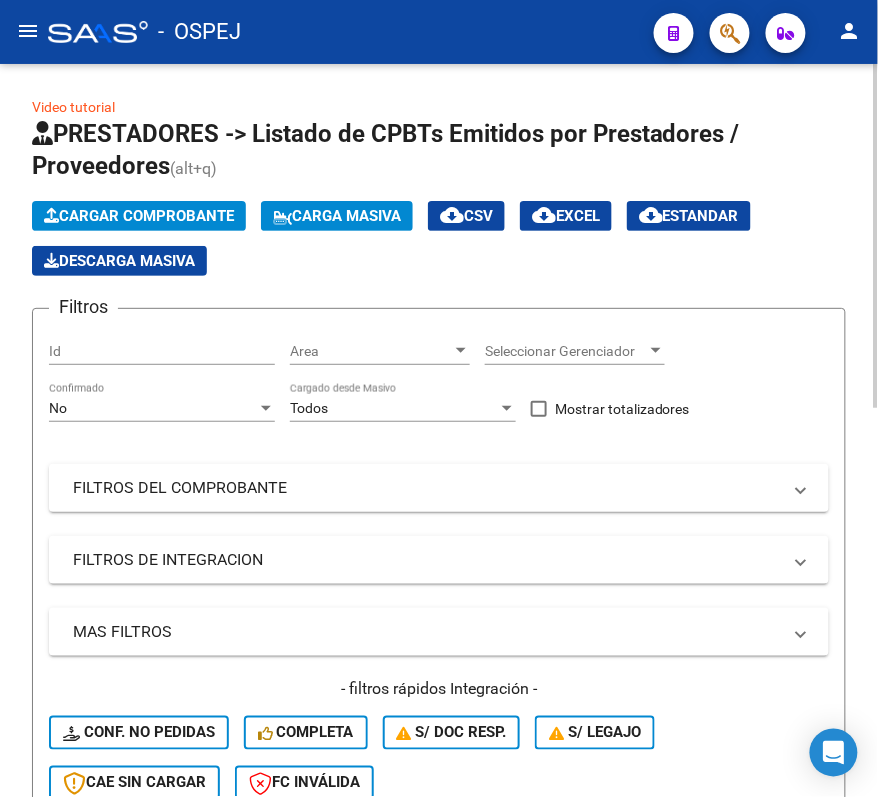 click on "No" at bounding box center (153, 408) 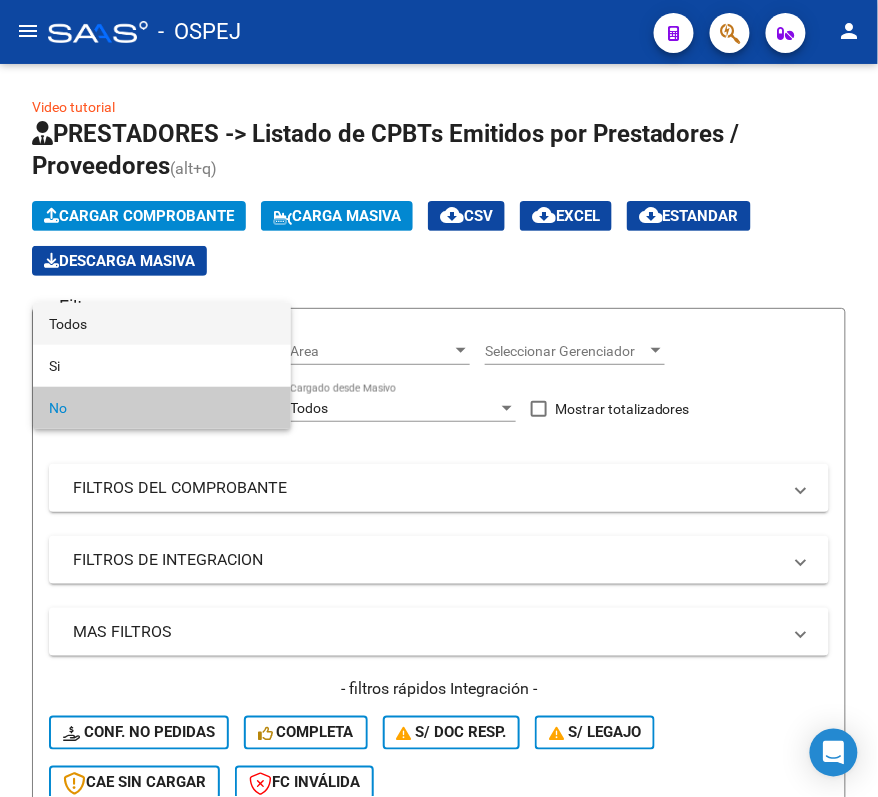 click on "Todos" at bounding box center (162, 324) 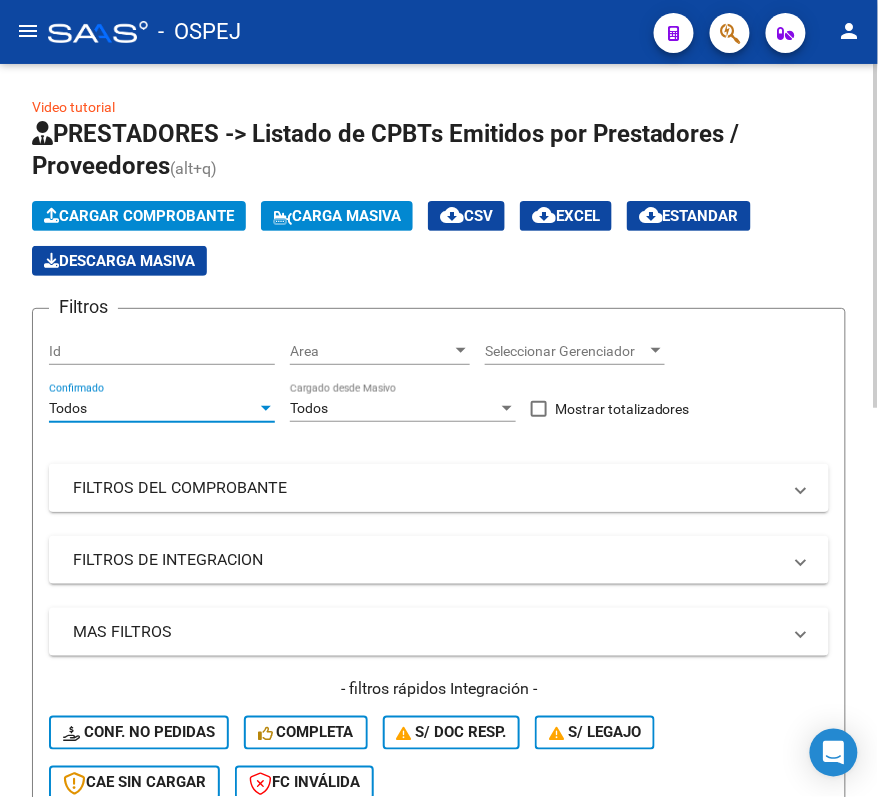 click on "FILTROS DEL COMPROBANTE" at bounding box center [427, 488] 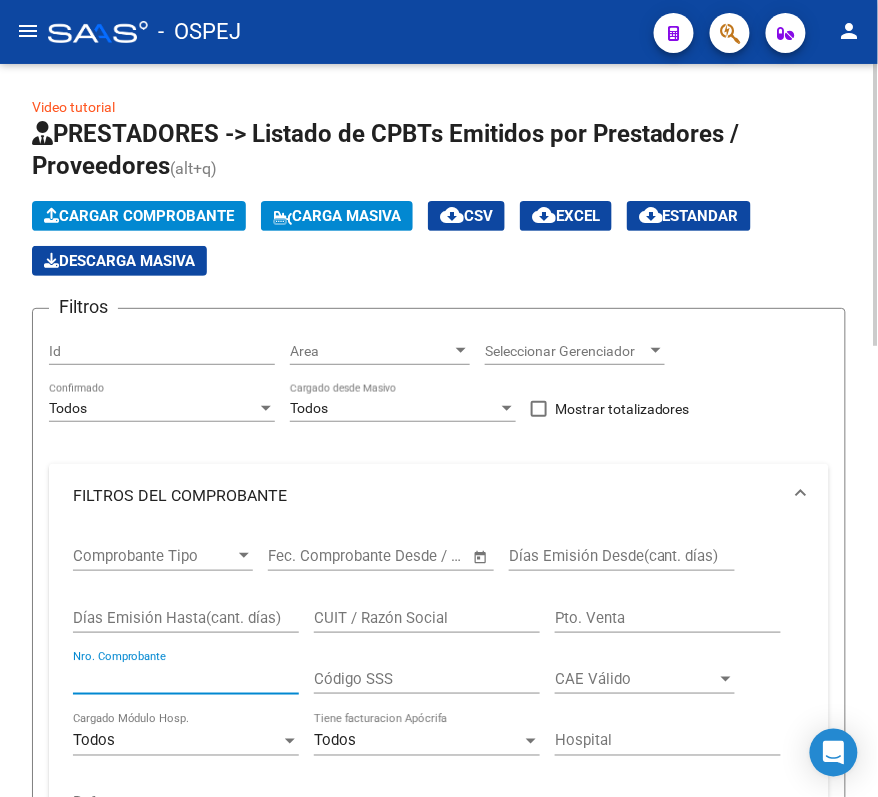 click on "Nro. Comprobante" at bounding box center (186, 679) 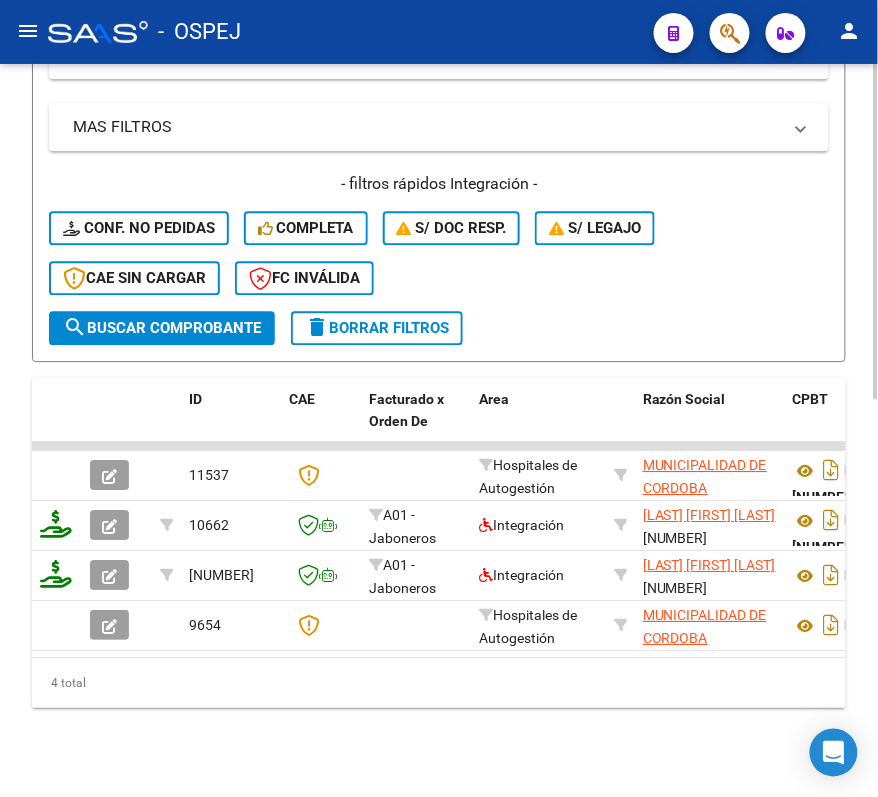 scroll, scrollTop: 872, scrollLeft: 0, axis: vertical 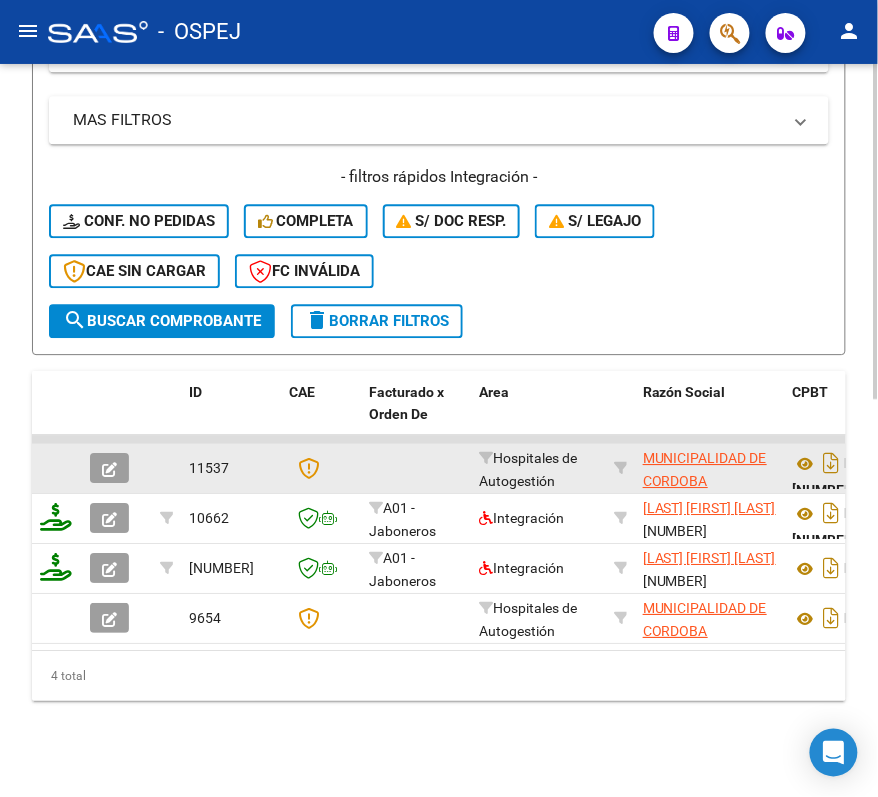 type on "876" 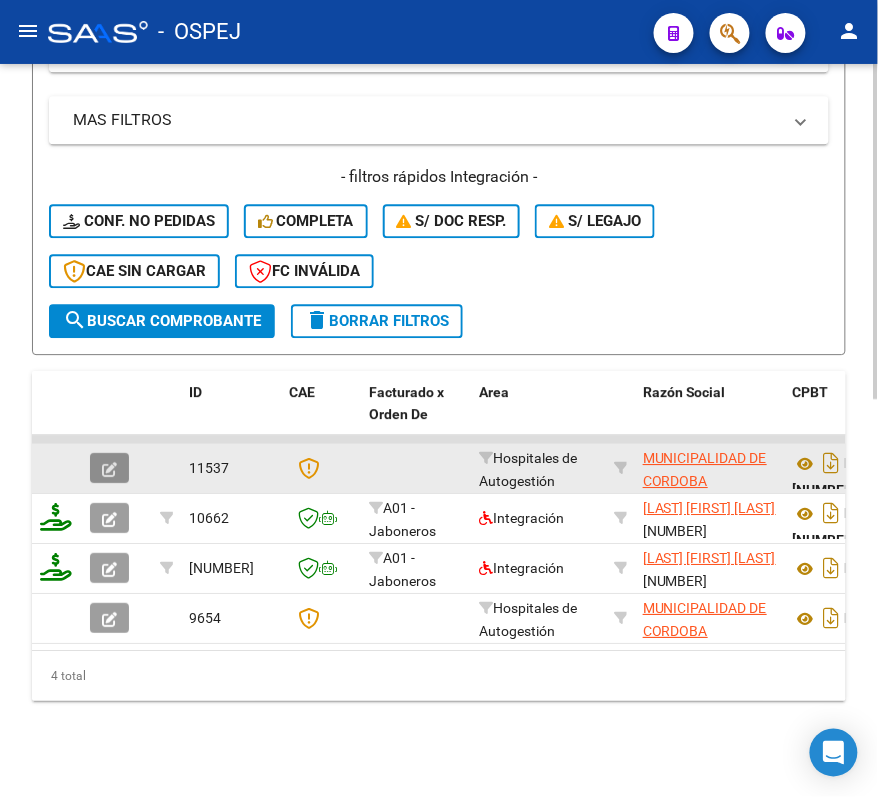 click 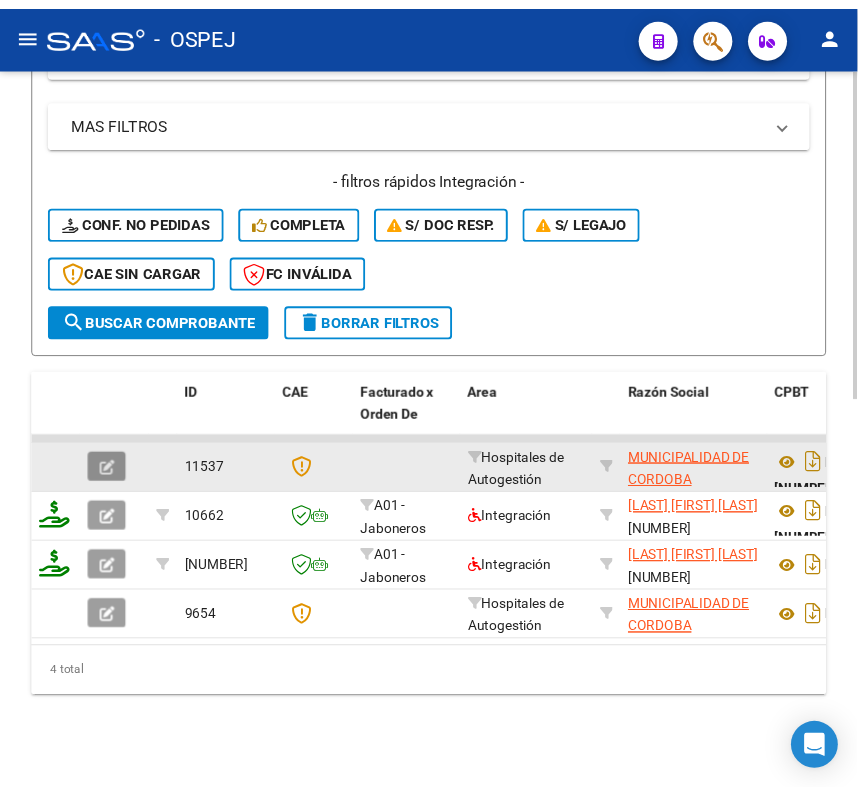 scroll, scrollTop: 933, scrollLeft: 0, axis: vertical 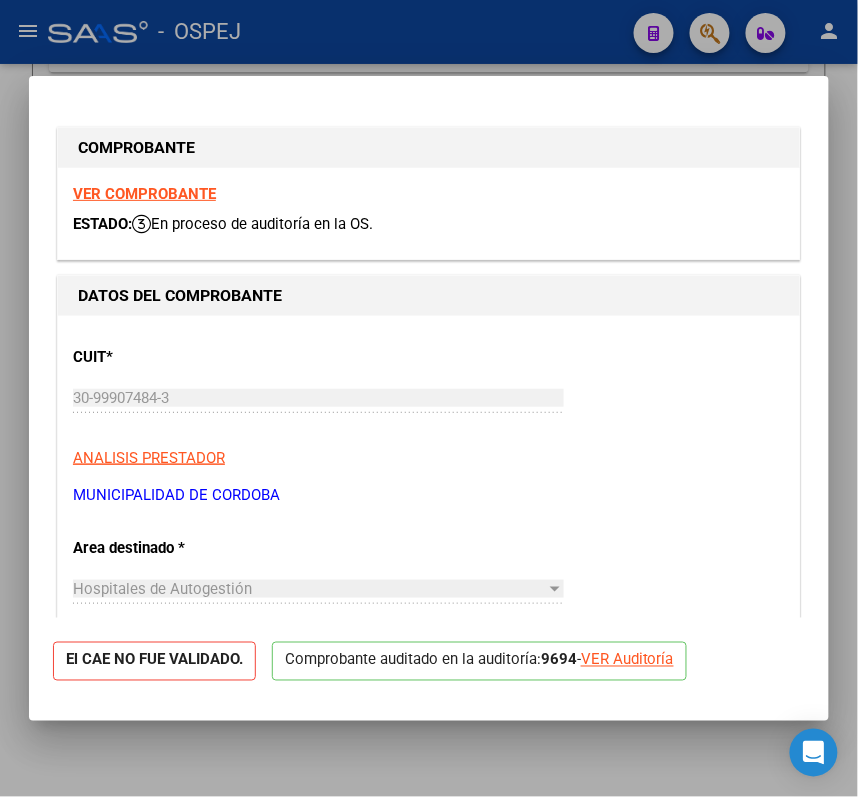 click on "VER Auditoría" 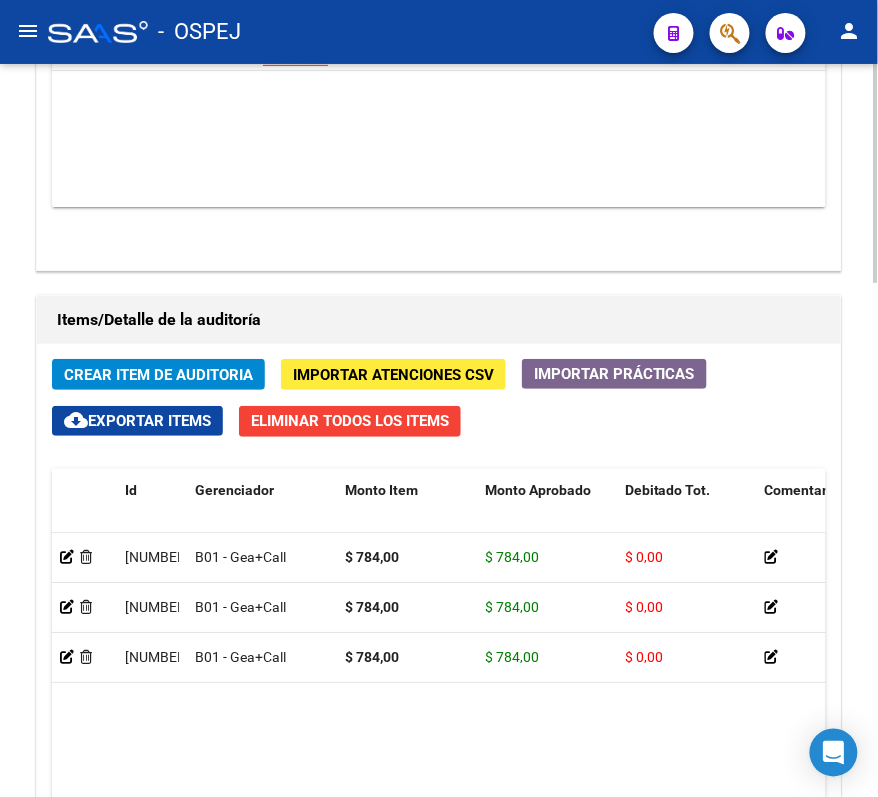 scroll, scrollTop: 1200, scrollLeft: 0, axis: vertical 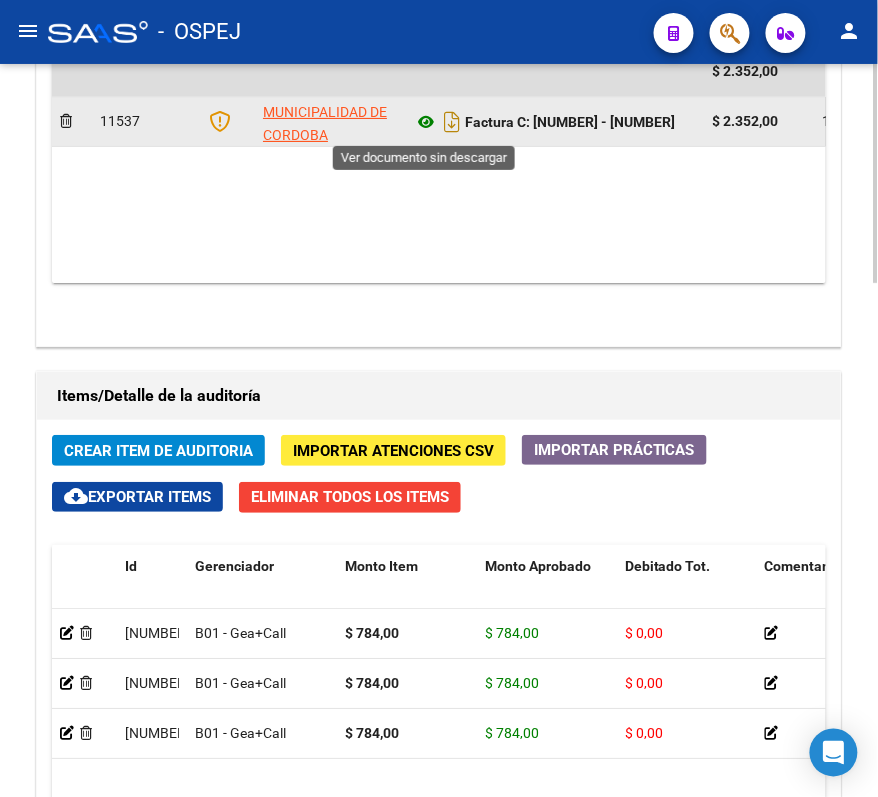 click 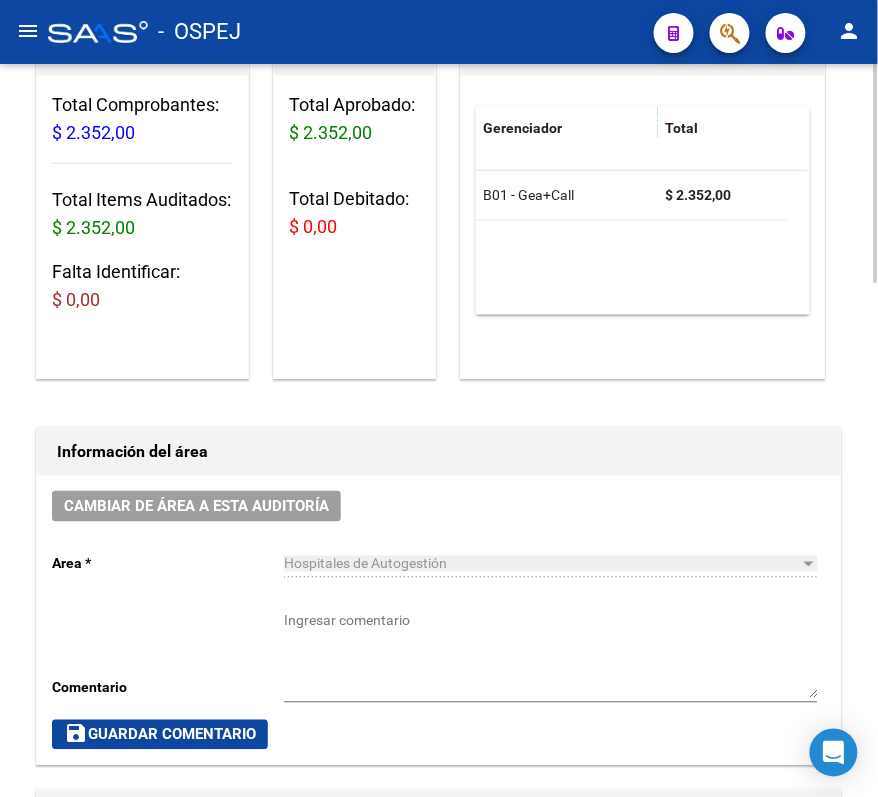 scroll, scrollTop: 0, scrollLeft: 0, axis: both 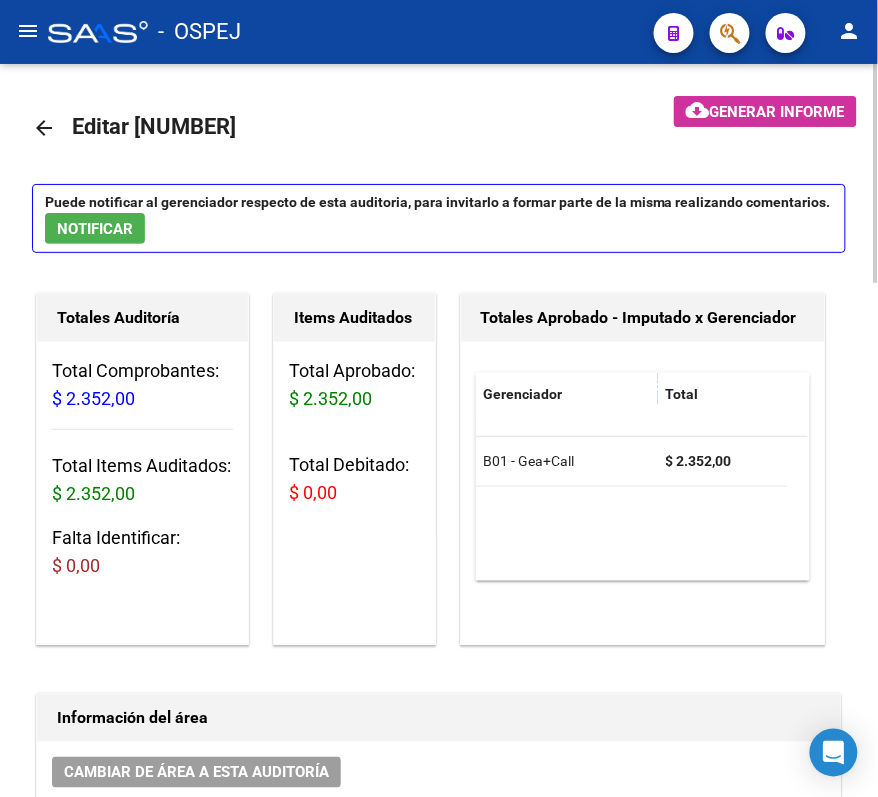 click on "arrow_back Editar 9694    cloud_download  Generar informe  Puede notificar al gerenciador respecto de esta auditoria, para invitarlo a formar parte de la misma realizando comentarios.  NOTIFICAR Totales Auditoría Total Comprobantes:  $ 2.352,00 Total Items Auditados:  $ 2.352,00 Falta Identificar:   $ 0,00 Items Auditados Total Aprobado: $ 2.352,00 Total Debitado: $ 0,00 Totales Aprobado - Imputado x Gerenciador Gerenciador Total B01 - Gea+Call  $ 2.352,00 Información del área Cambiar de área a esta auditoría  Area * Hospitales de Autogestión Seleccionar area Comentario    Ingresar comentario  save  Guardar Comentario  Comprobantes Asociados a la Auditoría Agregar Comprobante cloud_download  Exportar Comprobantes  ID CAE Razon Social CPBT Monto Fecha Cpbt Fecha Recibido Doc Respaldatoria Doc Trazabilidad Expte. Interno Creado Usuario $ 2.352,00 11537 MUNICIPALIDAD DE CORDOBA  Factura C: 99 - 876  $ 2.352,00 19/05/2023 05/08/2025 05/08/2025 Alfredo Petre - contable@osjaboneros.com.ar Id CUIL" 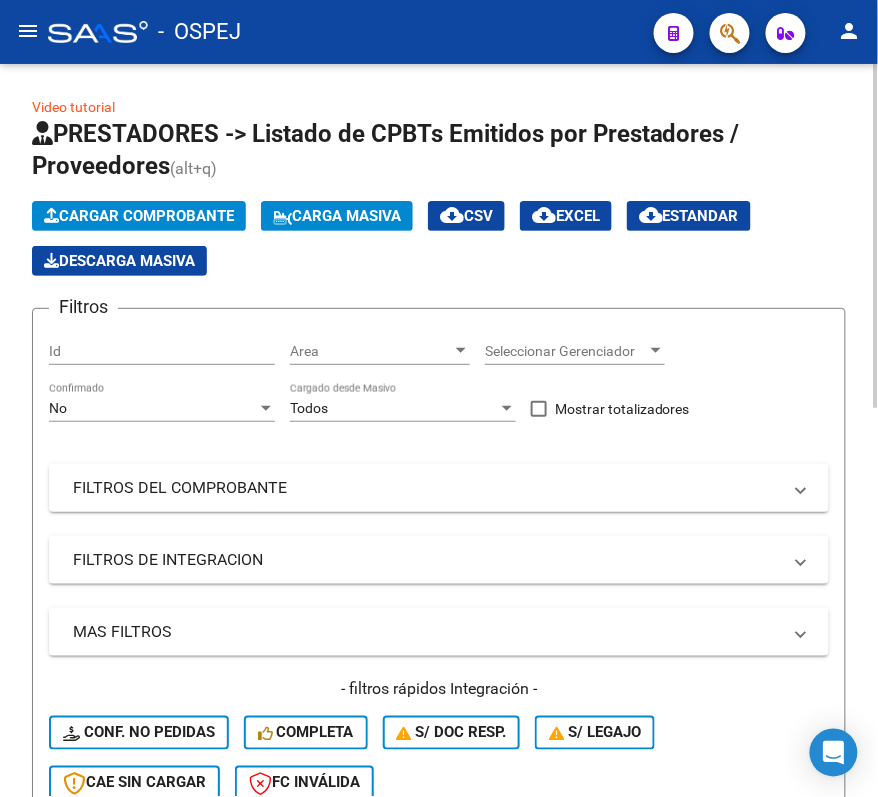 click on "No Confirmado" 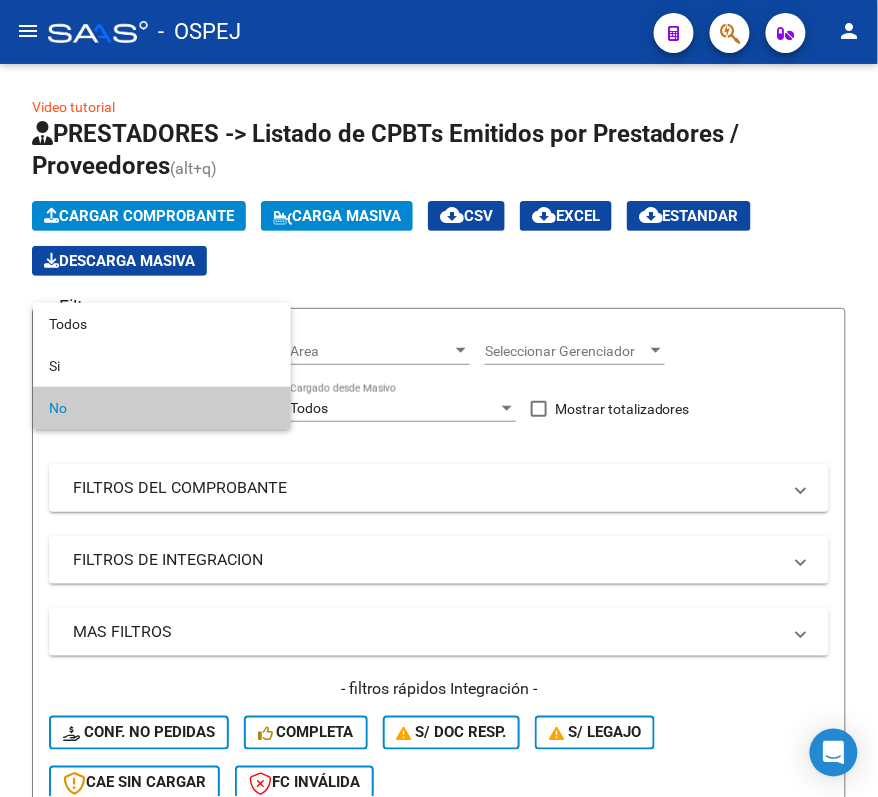 click at bounding box center [439, 398] 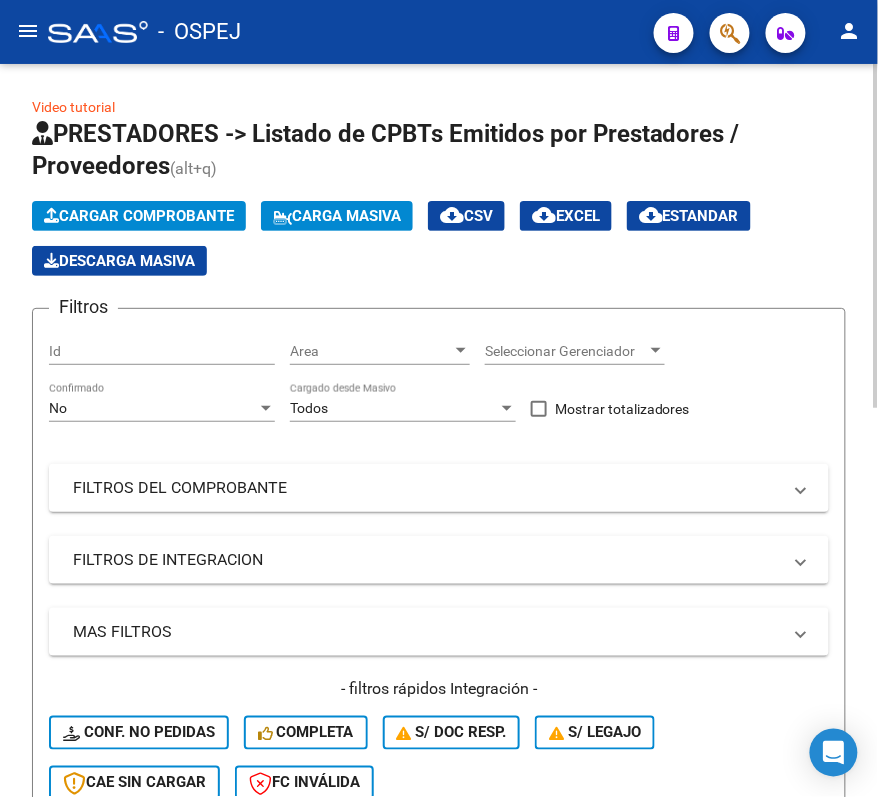 click on "No Confirmado" 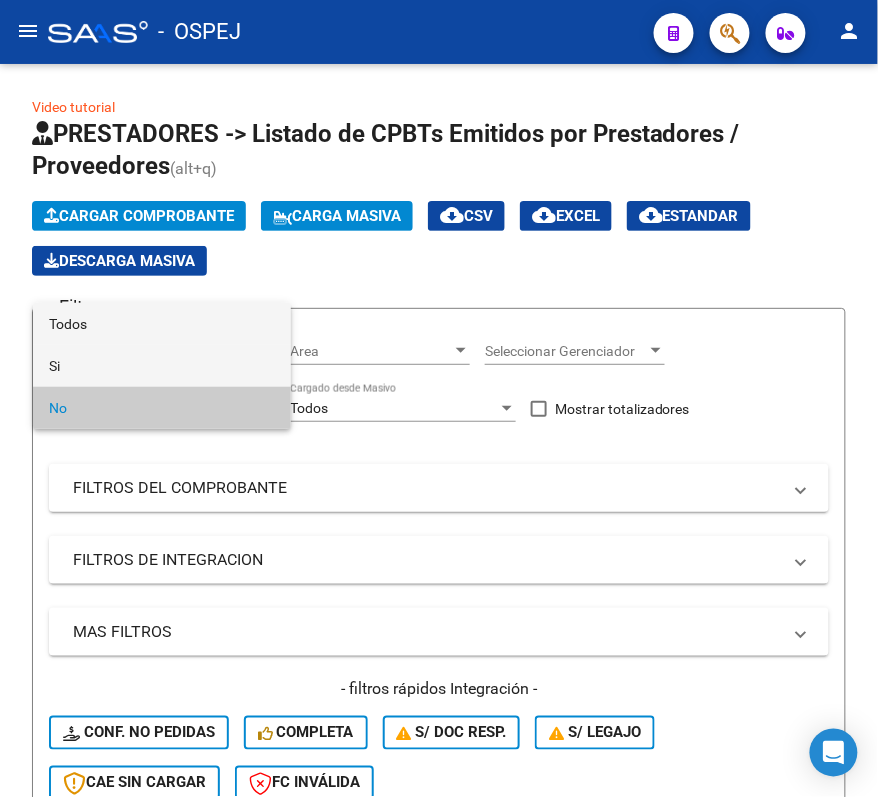 drag, startPoint x: 196, startPoint y: 344, endPoint x: 180, endPoint y: 336, distance: 17.888544 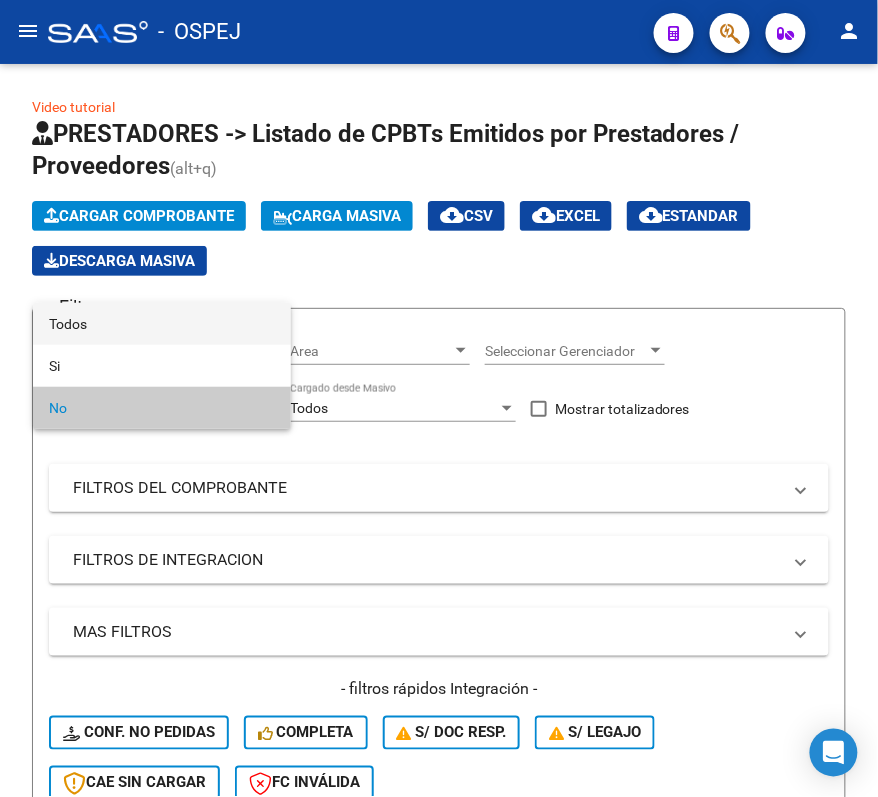 click on "Todos" at bounding box center [162, 324] 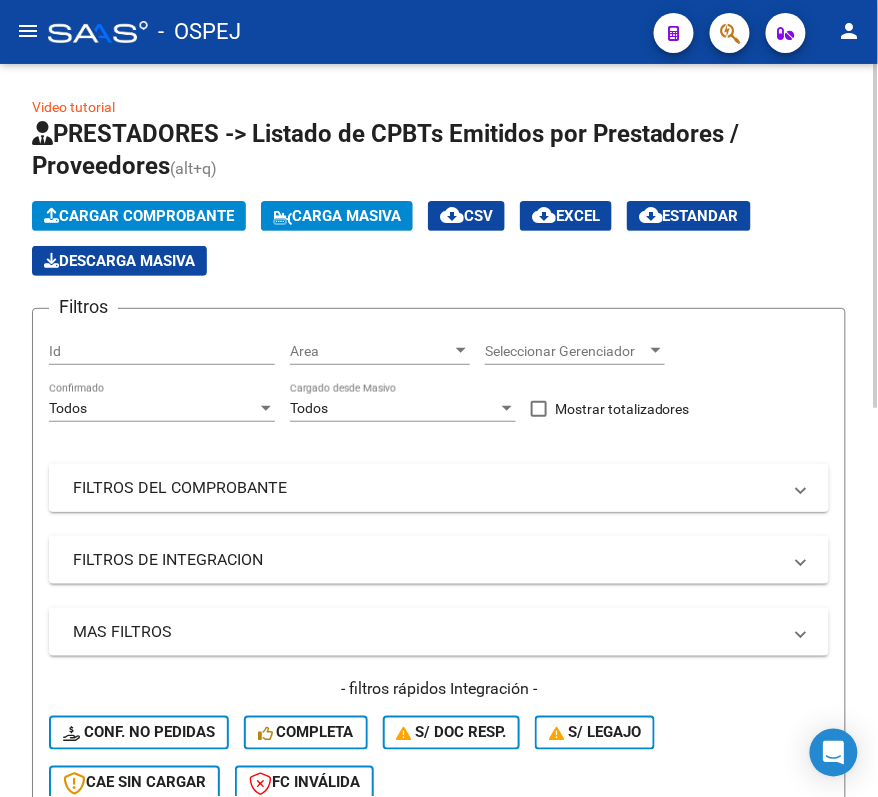 click on "FILTROS DEL COMPROBANTE" at bounding box center [427, 488] 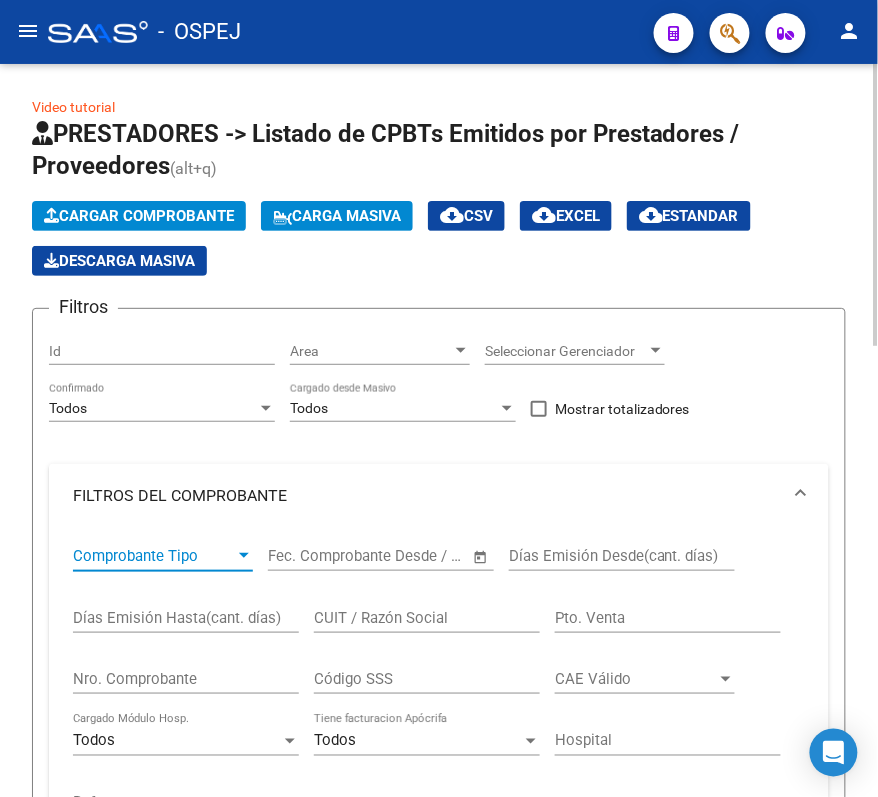 click on "Comprobante Tipo" at bounding box center [154, 556] 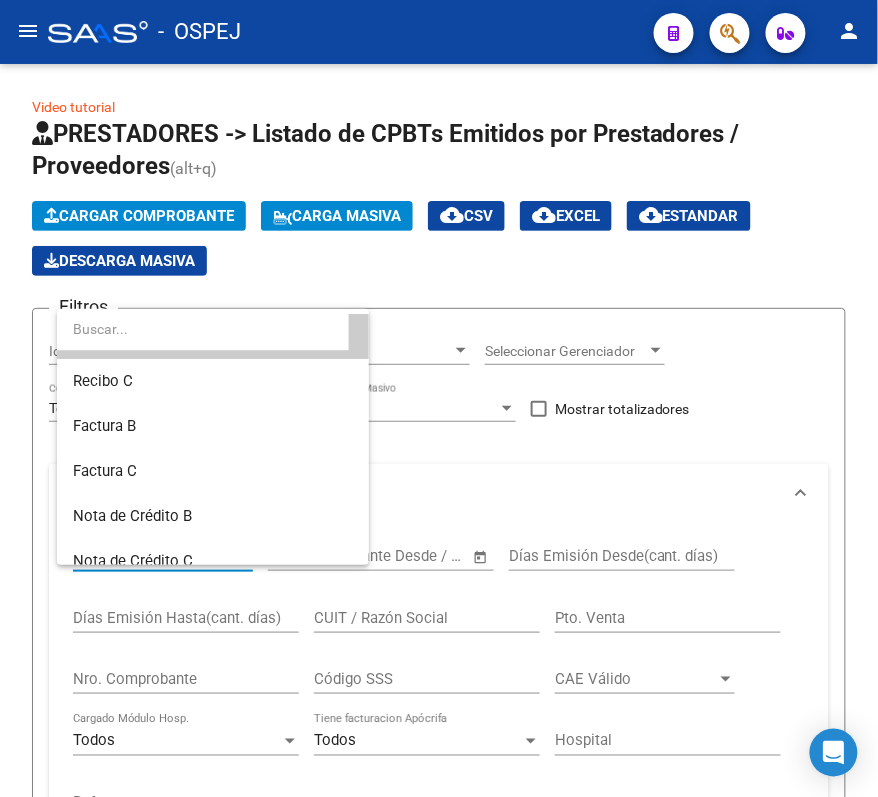 scroll, scrollTop: 0, scrollLeft: 0, axis: both 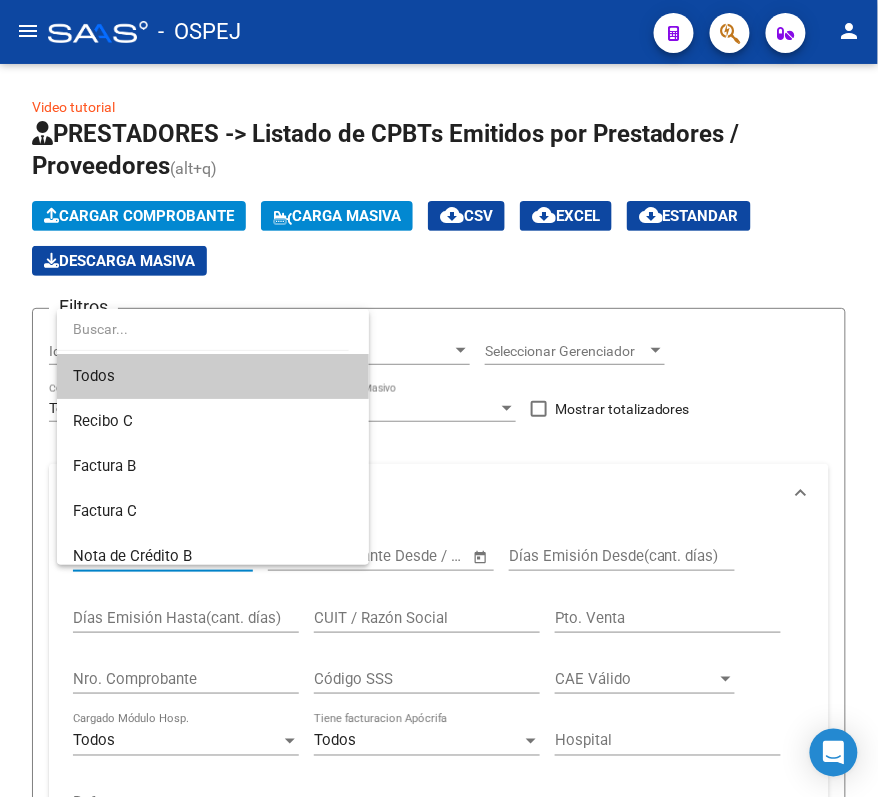click at bounding box center [439, 398] 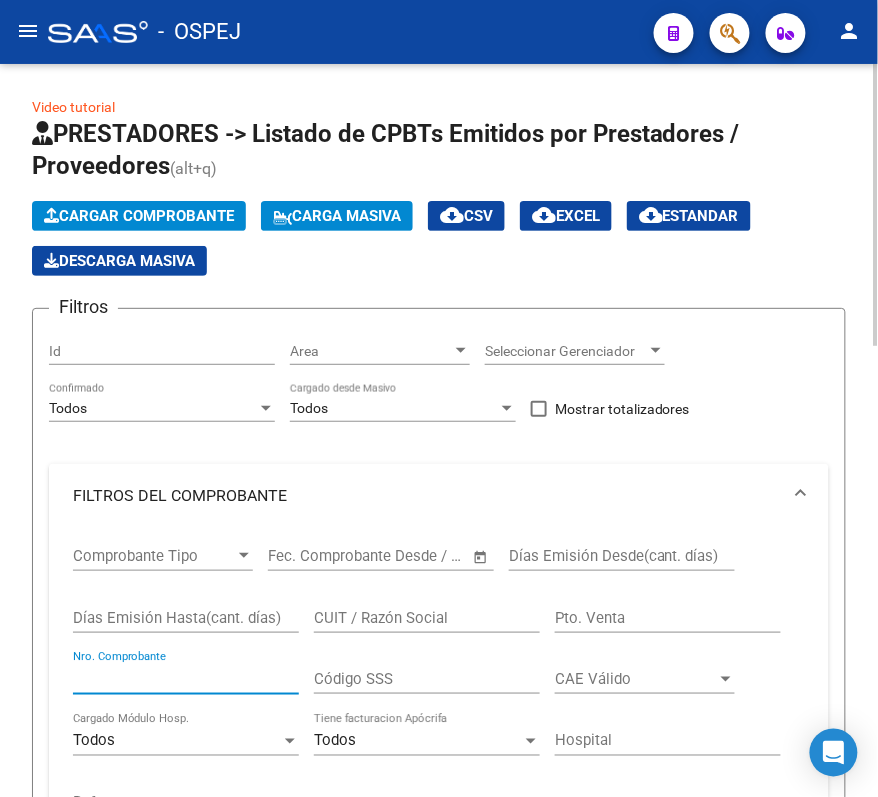 click on "Nro. Comprobante" at bounding box center [186, 679] 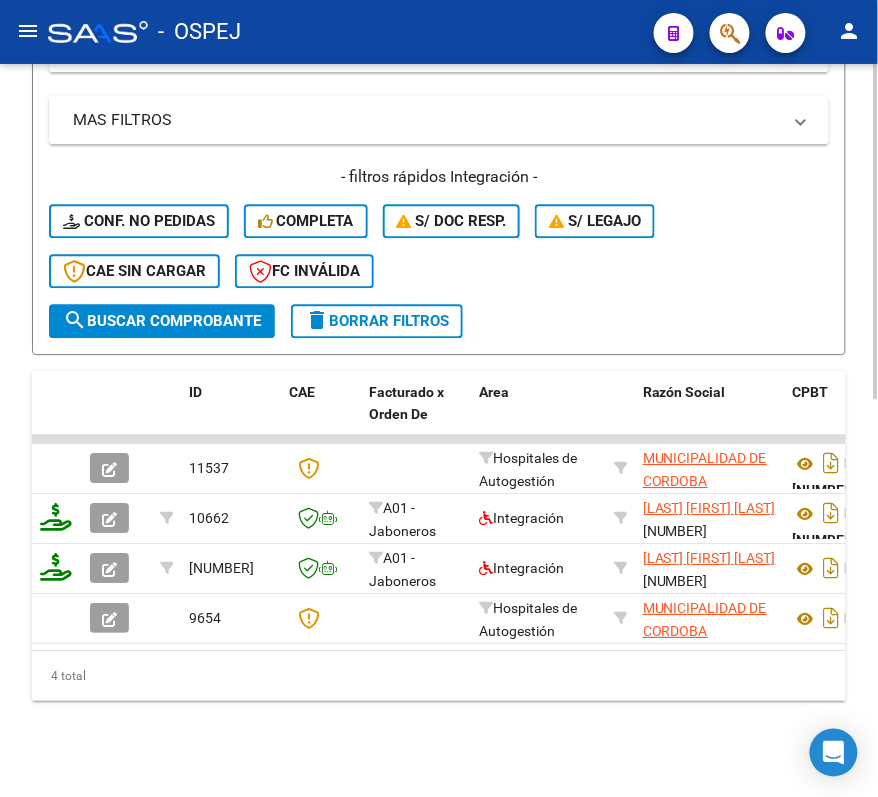 scroll, scrollTop: 872, scrollLeft: 0, axis: vertical 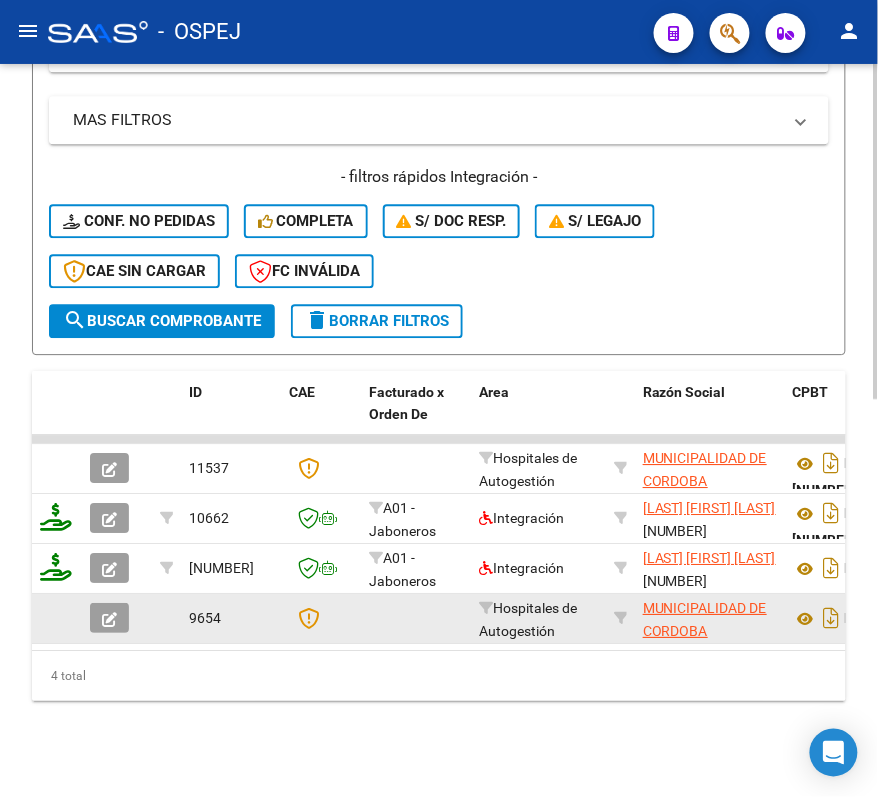 type on "876" 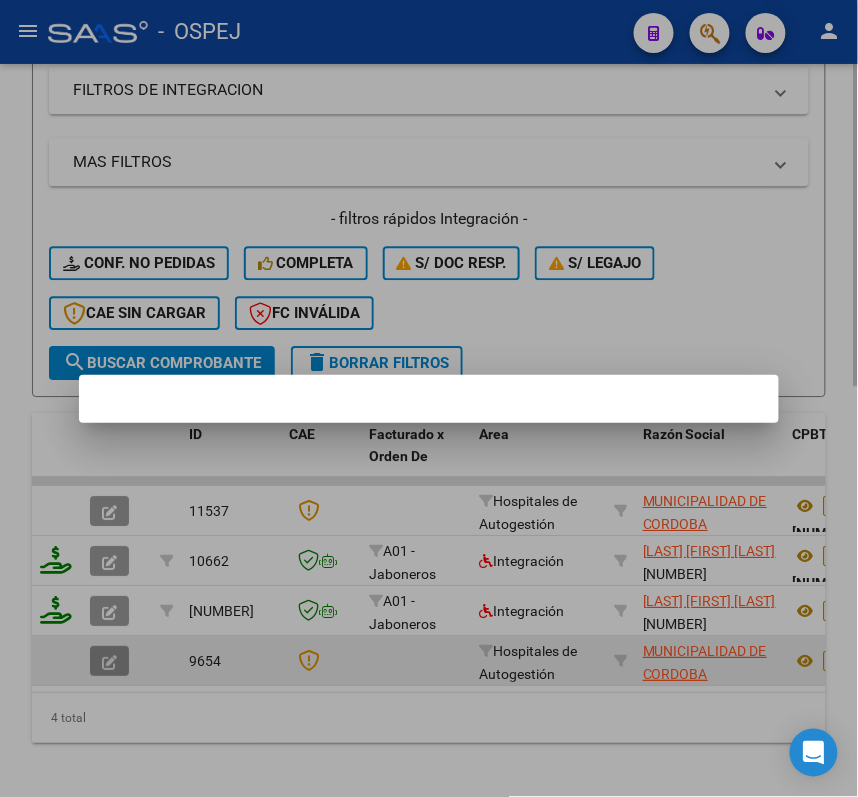 scroll, scrollTop: 933, scrollLeft: 0, axis: vertical 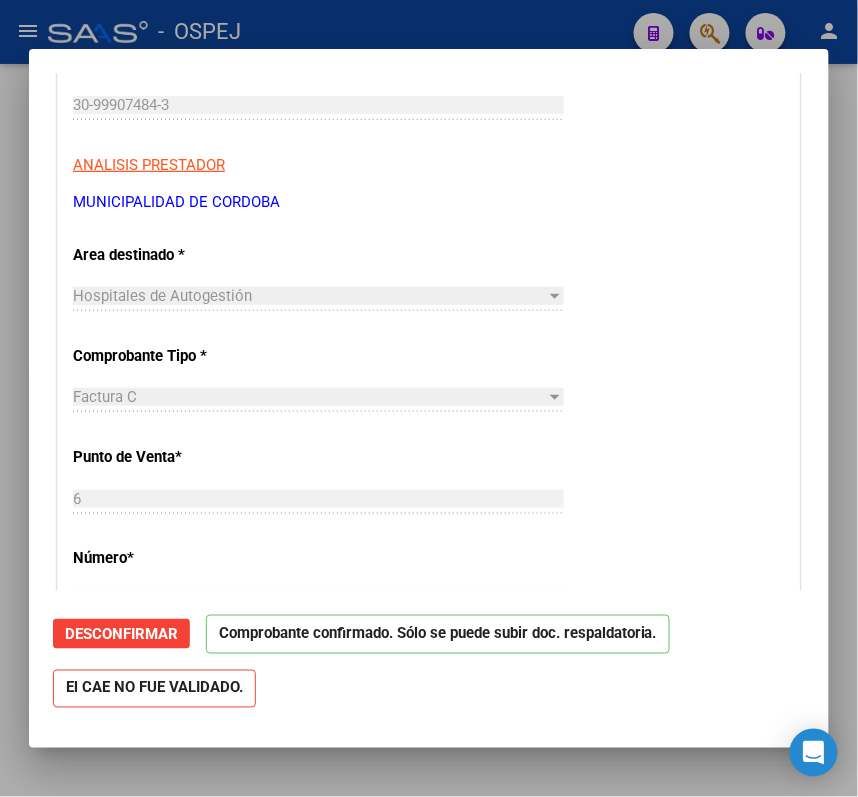 click at bounding box center [429, 398] 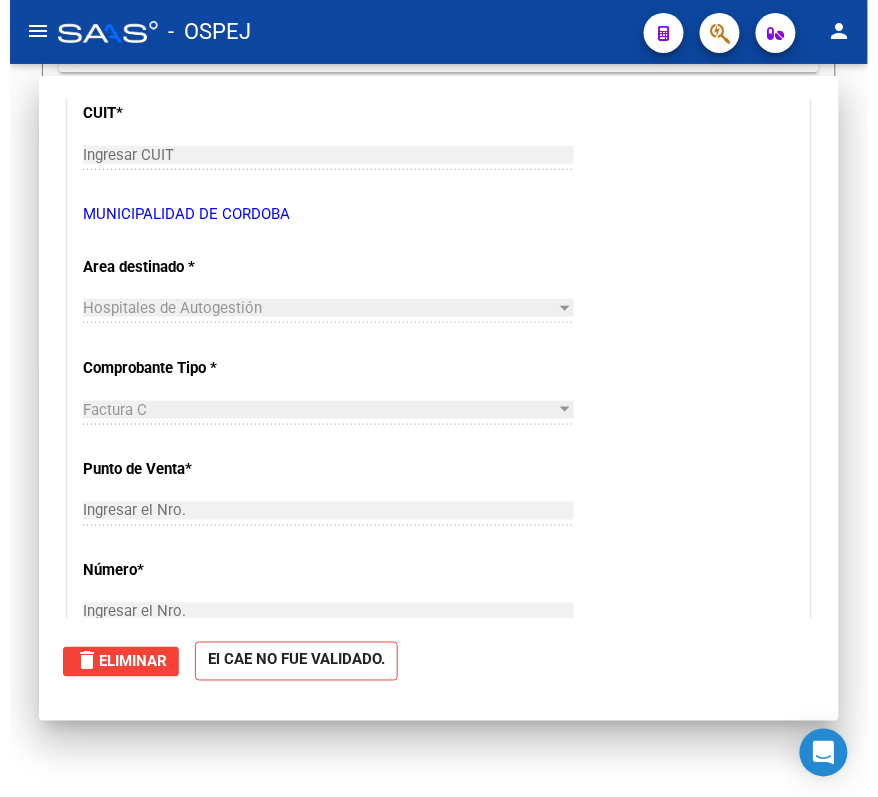 scroll, scrollTop: 289, scrollLeft: 0, axis: vertical 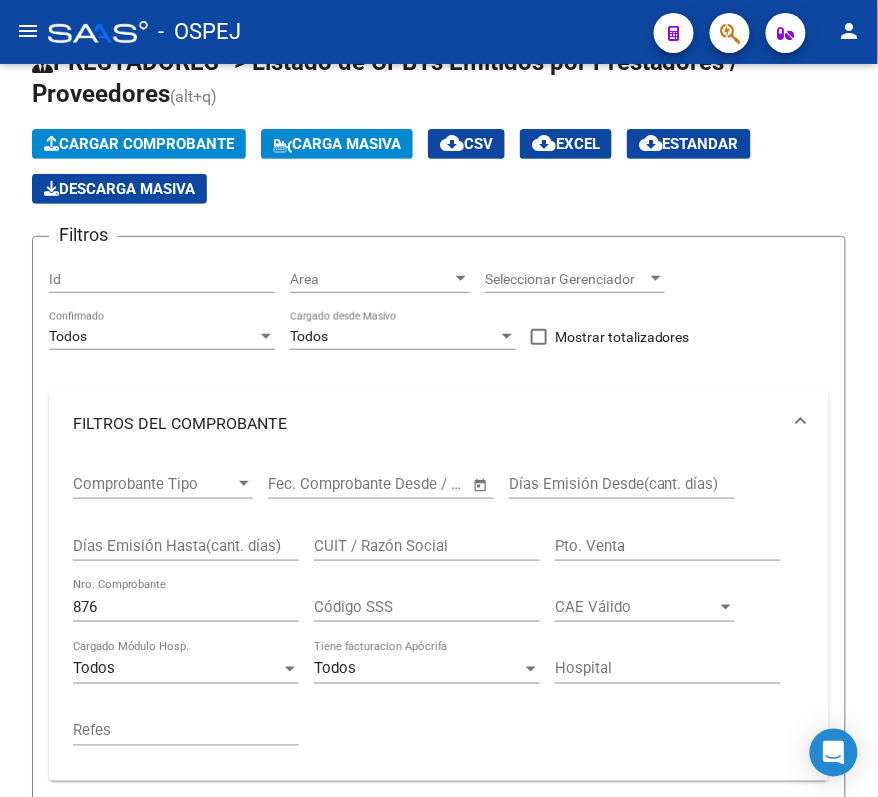 click on "menu" 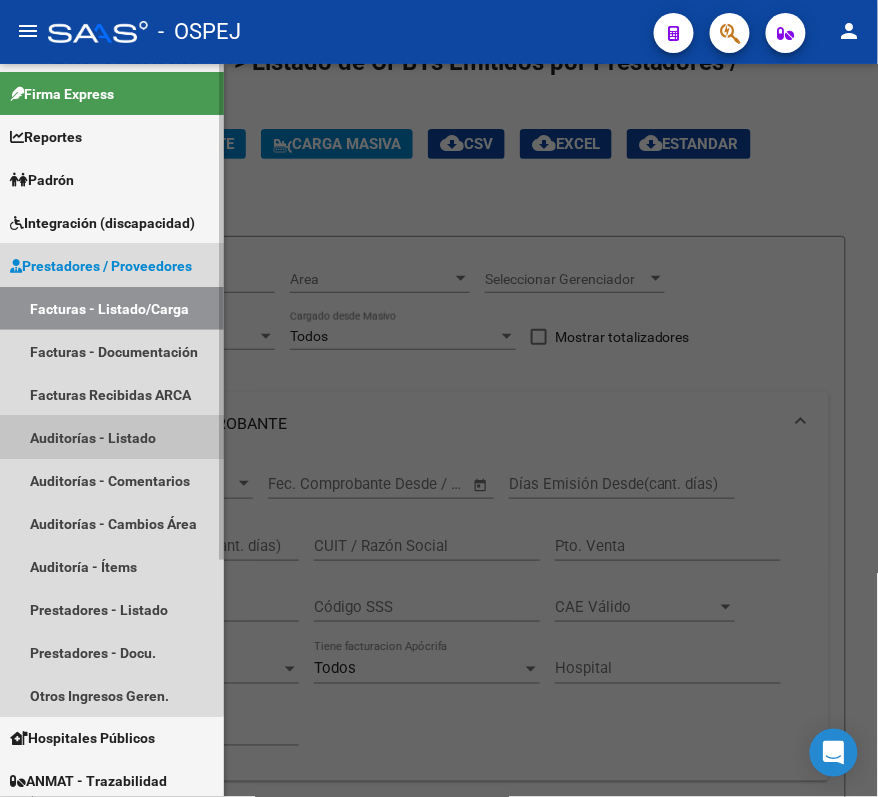 click on "Auditorías - Listado" at bounding box center [112, 437] 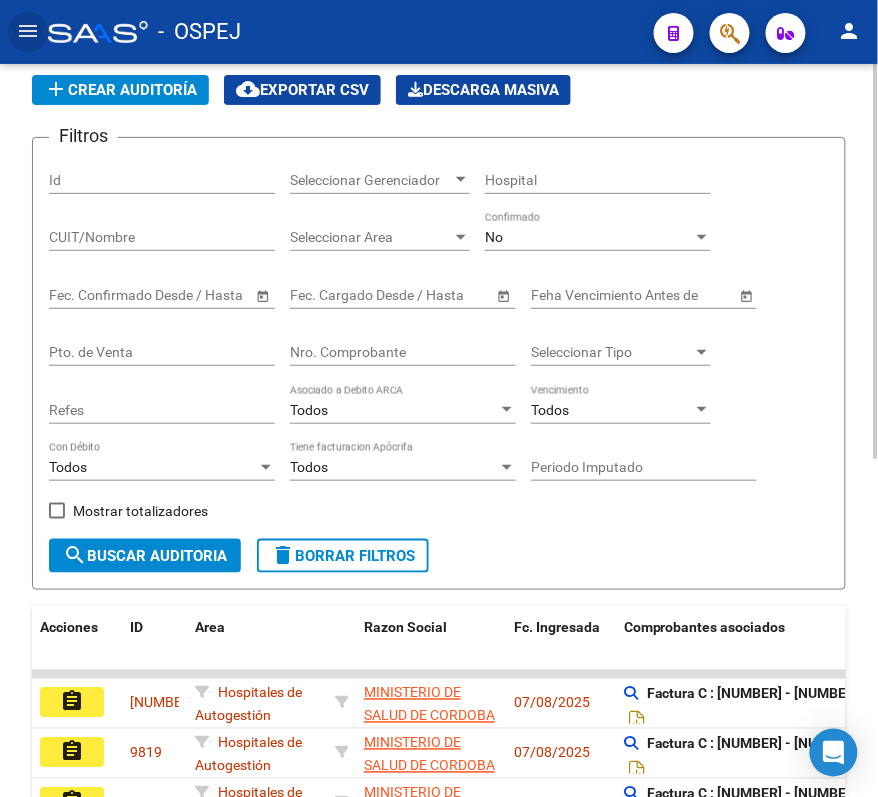 click on "PRESTADORES -> Auditoría de Comprobantes / Prestaciones add  Crear Auditoría
cloud_download  Exportar CSV   Descarga Masiva
Filtros Id Seleccionar Gerenciador Seleccionar Gerenciador Hospital CUIT/Nombre Seleccionar Area Seleccionar Area No Confirmado Start date – End date Fec. Confirmado Desde / Hasta Start date – End date Fec. Cargado Desde / Hasta Feha Vencimiento Antes de Pto. de Venta Nro. Comprobante Seleccionar Tipo Seleccionar Tipo Refes Todos Asociado a Debito ARCA Todos Vencimiento Todos Con Débito Todos Tiene facturacion Apócrifa Periodo Imputado    Mostrar totalizadores search  Buscar Auditoria  delete  Borrar Filtros" 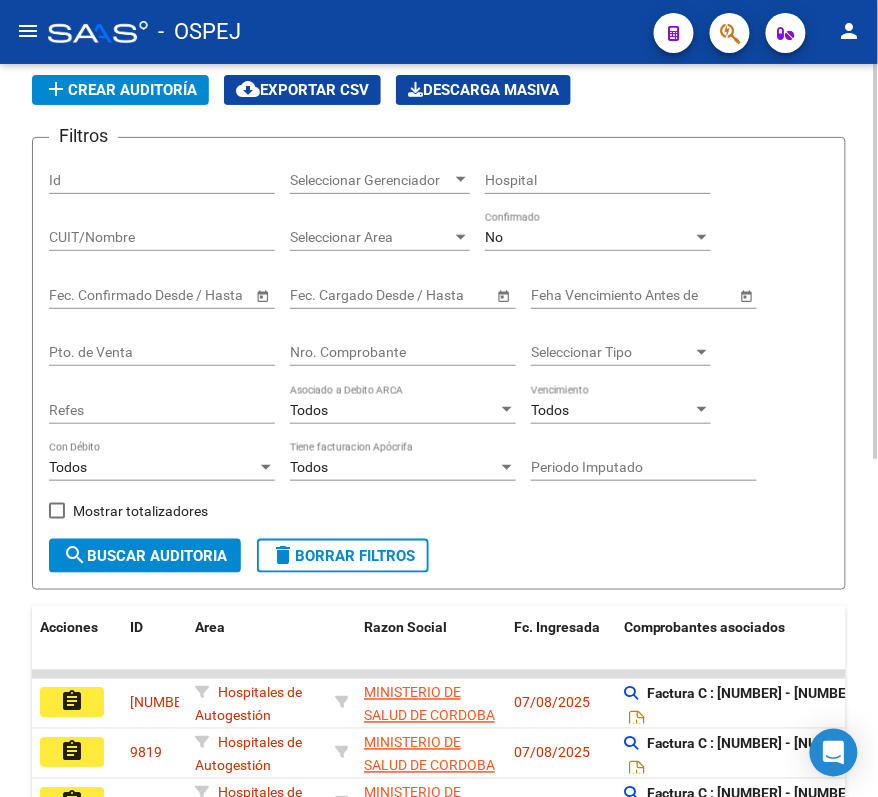 click on "PRESTADORES -> Auditoría de Comprobantes / Prestaciones add  Crear Auditoría
cloud_download  Exportar CSV   Descarga Masiva
Filtros Id Seleccionar Gerenciador Seleccionar Gerenciador Hospital CUIT/Nombre Seleccionar Area Seleccionar Area No Confirmado Start date – End date Fec. Confirmado Desde / Hasta Start date – End date Fec. Cargado Desde / Hasta Feha Vencimiento Antes de Pto. de Venta Nro. Comprobante Seleccionar Tipo Seleccionar Tipo Refes Todos Asociado a Debito ARCA Todos Vencimiento Todos Con Débito Todos Tiene facturacion Apócrifa Periodo Imputado    Mostrar totalizadores search  Buscar Auditoria  delete  Borrar Filtros" 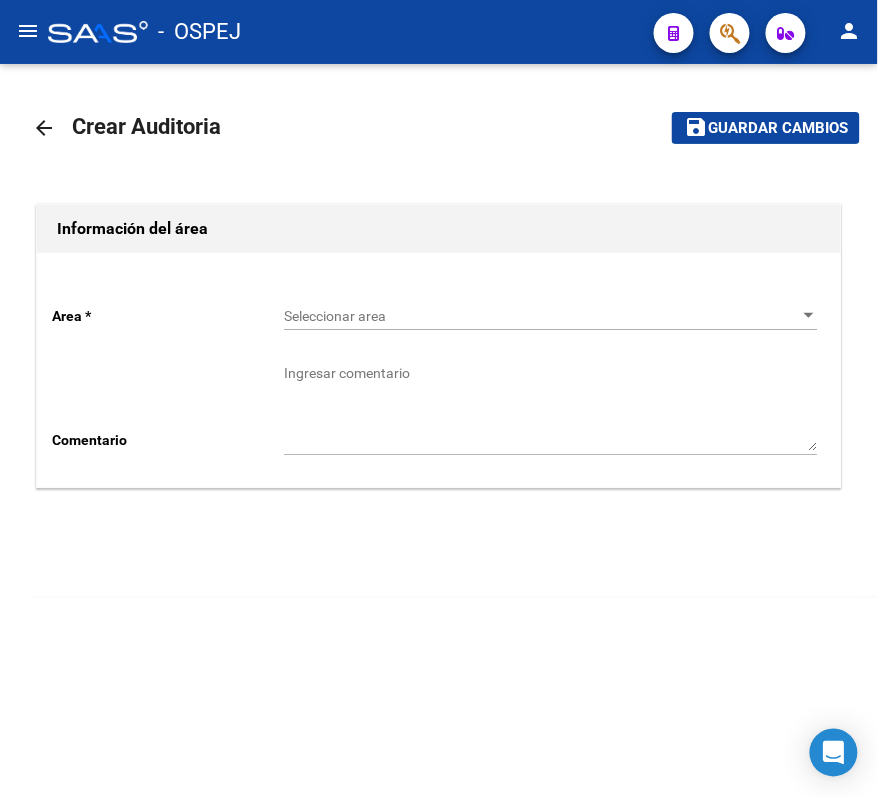 scroll, scrollTop: 0, scrollLeft: 0, axis: both 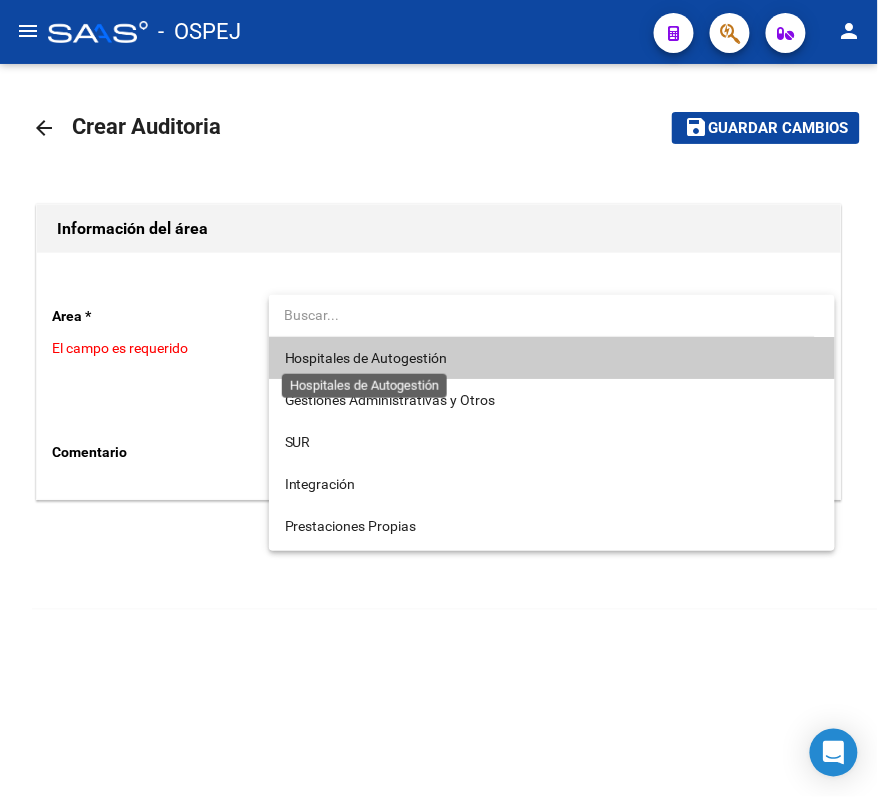 click on "Hospitales de Autogestión" at bounding box center [366, 358] 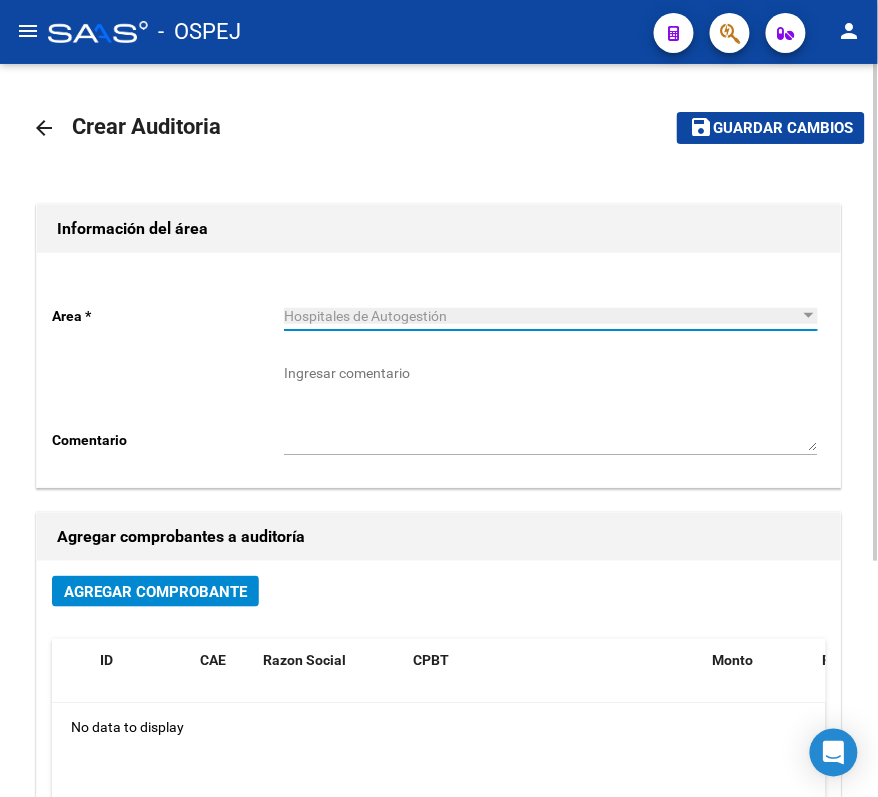 click on "Agregar Comprobante" 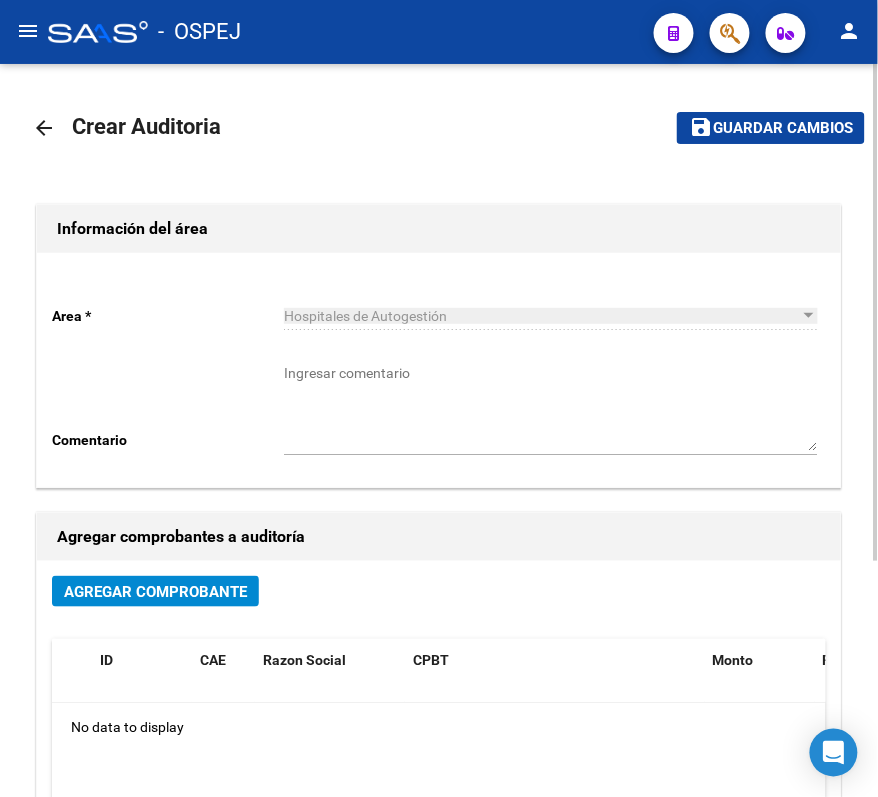 click on "Agregar Comprobante" 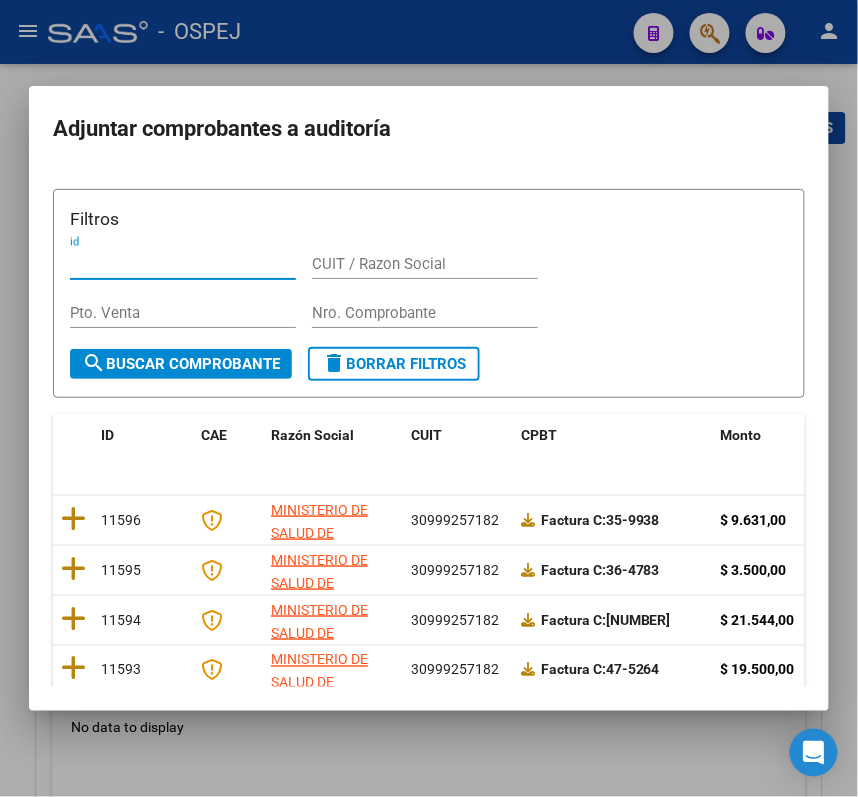 click on "Nro. Comprobante" at bounding box center (425, 313) 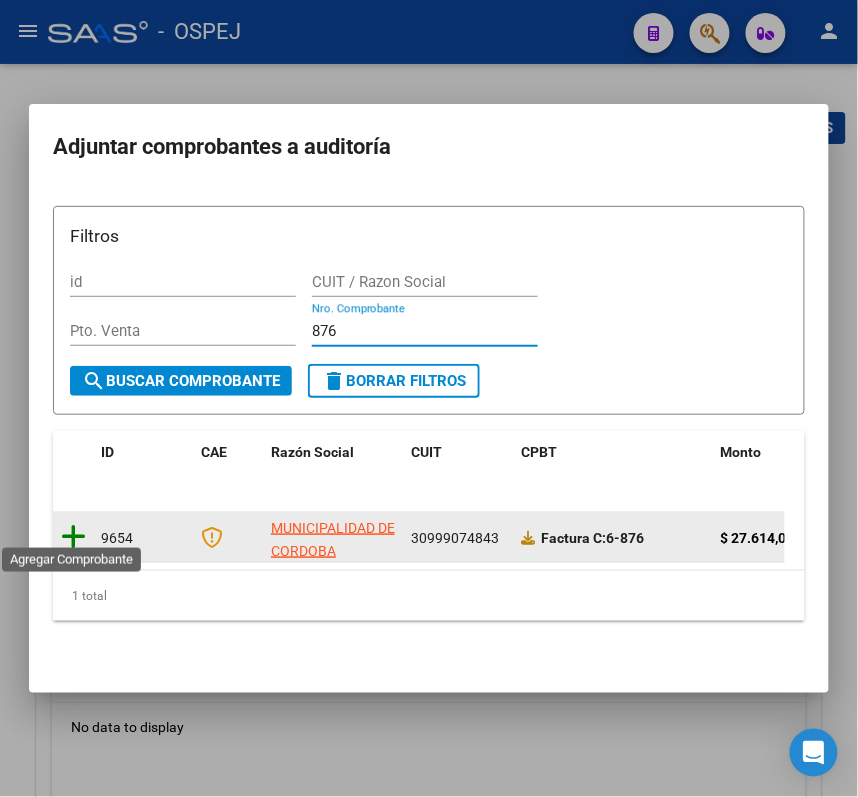 type on "876" 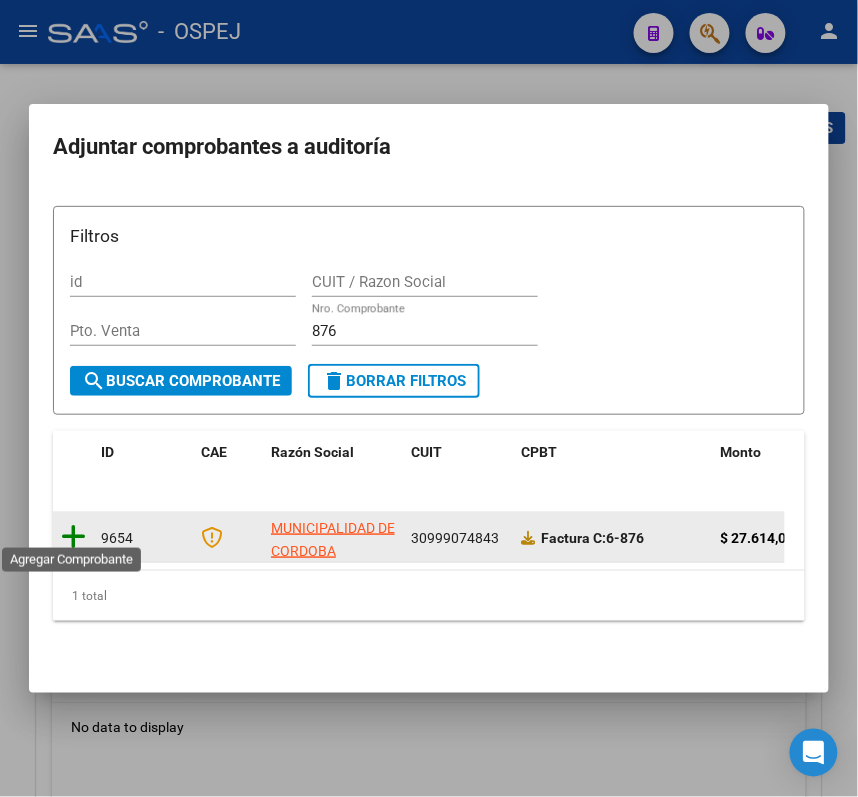 click 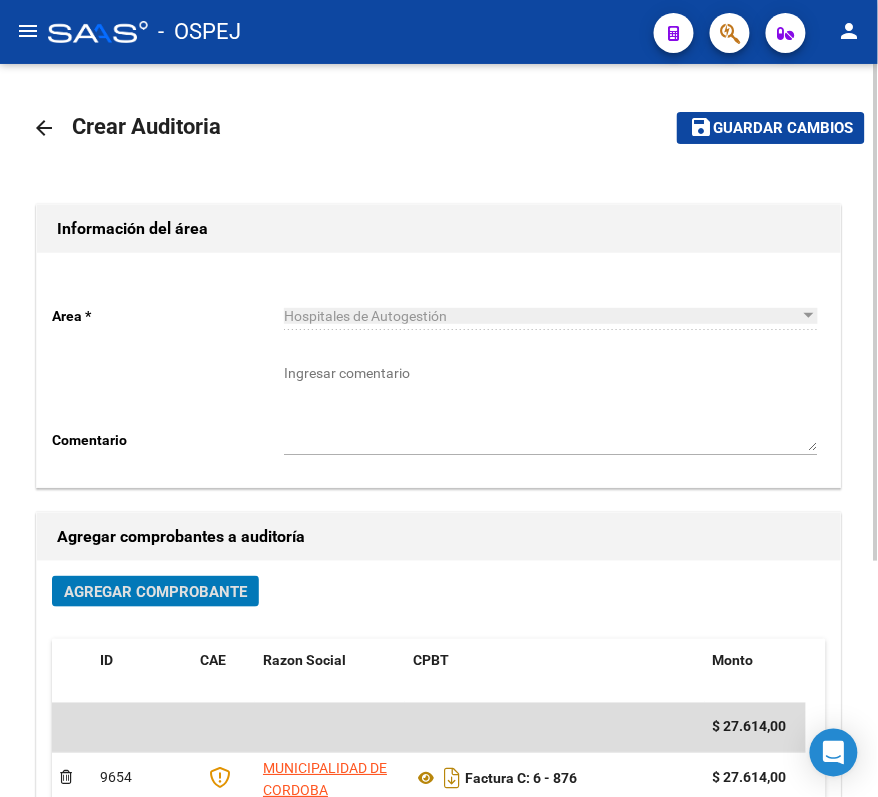 click on "Guardar cambios" 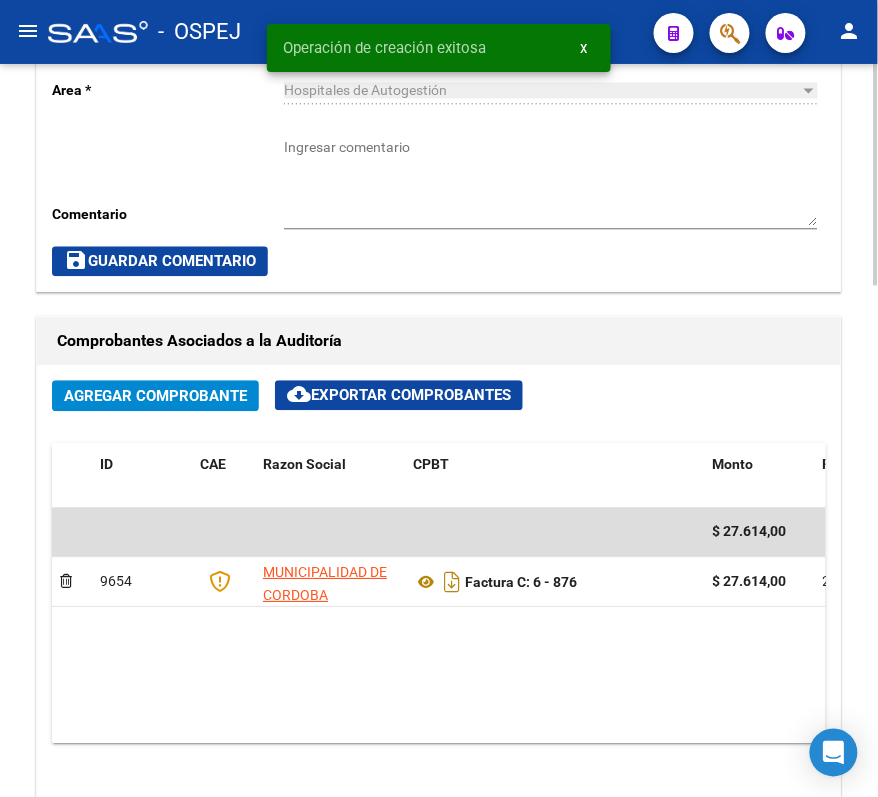 scroll, scrollTop: 800, scrollLeft: 0, axis: vertical 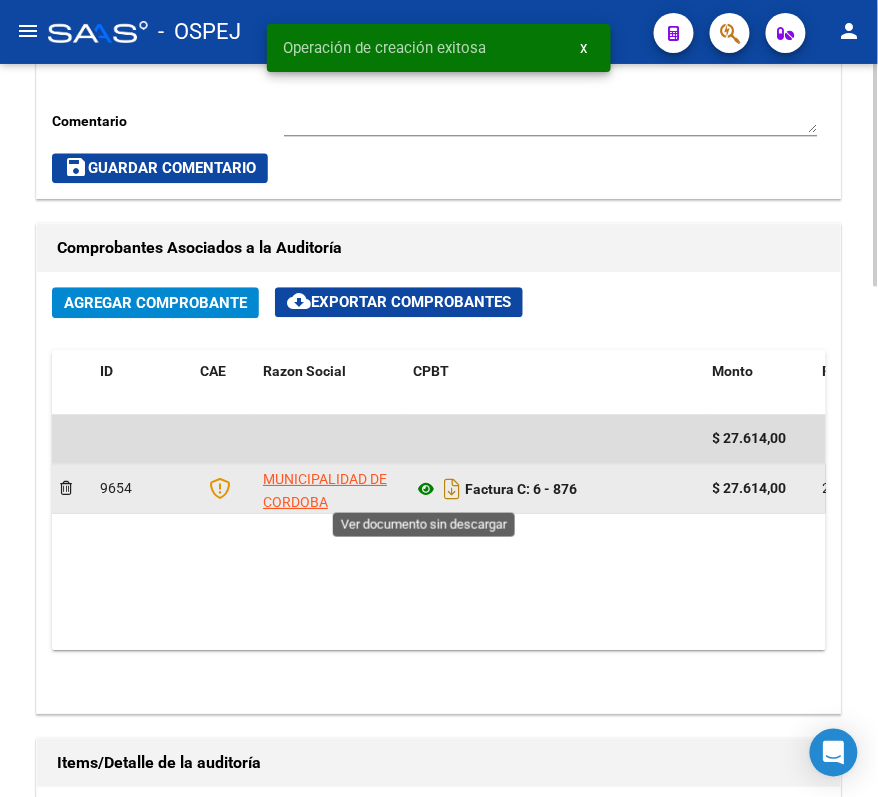 click 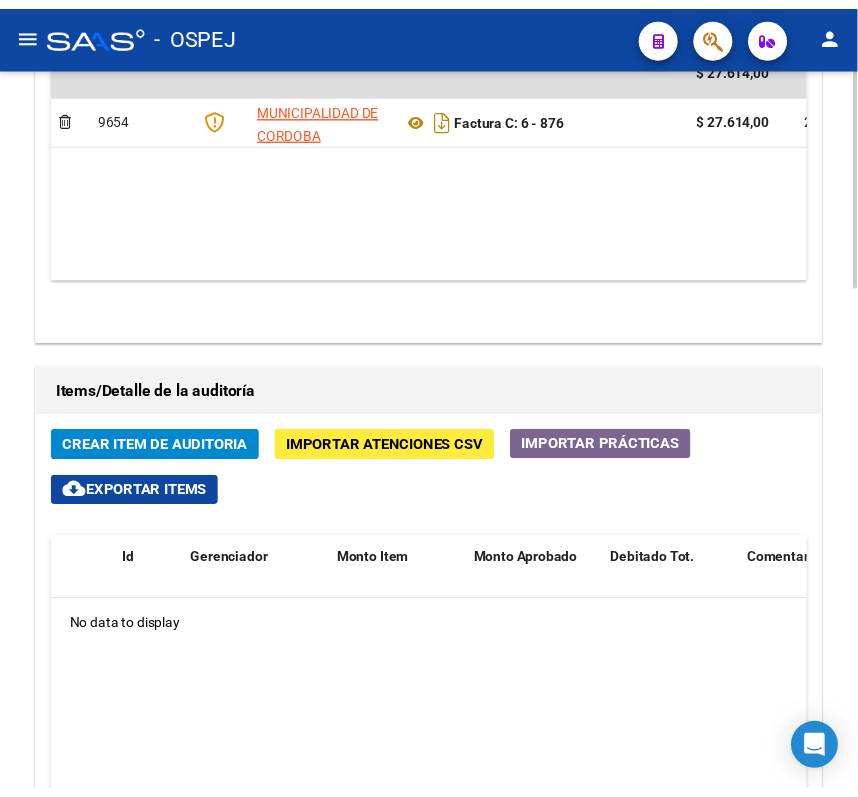 scroll, scrollTop: 1333, scrollLeft: 0, axis: vertical 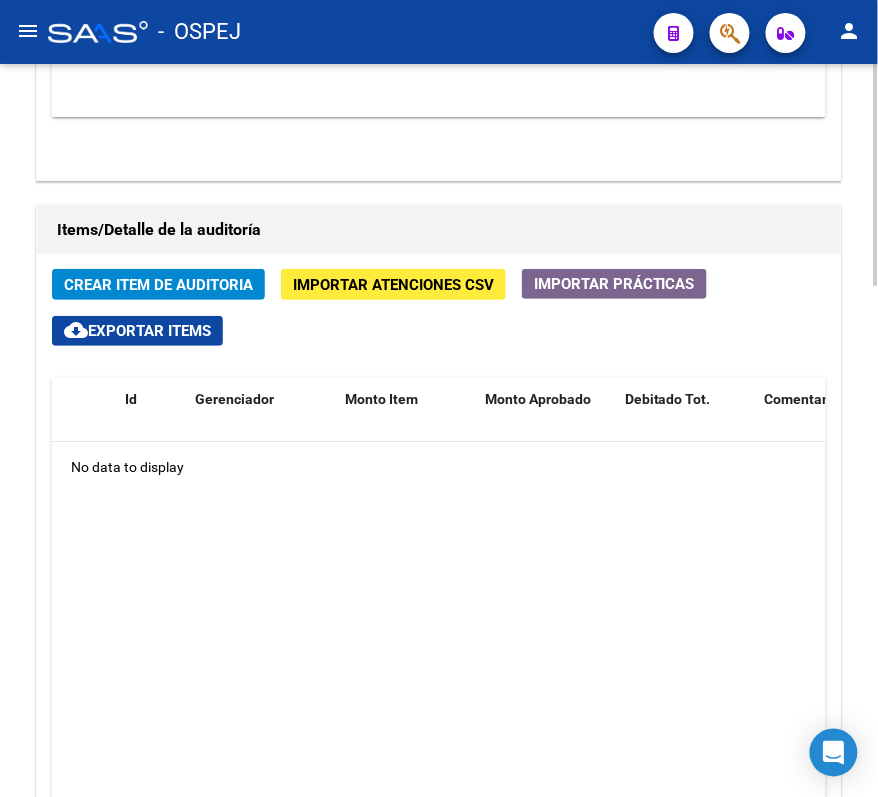 drag, startPoint x: 394, startPoint y: 313, endPoint x: 441, endPoint y: 290, distance: 52.3259 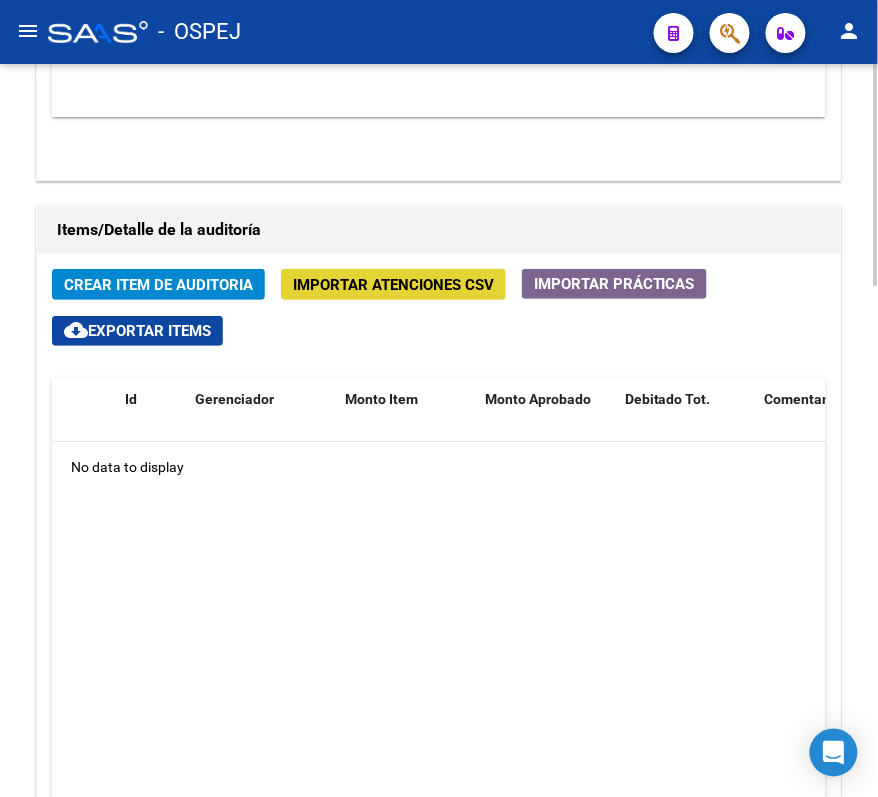 click on "Importar Atenciones CSV" 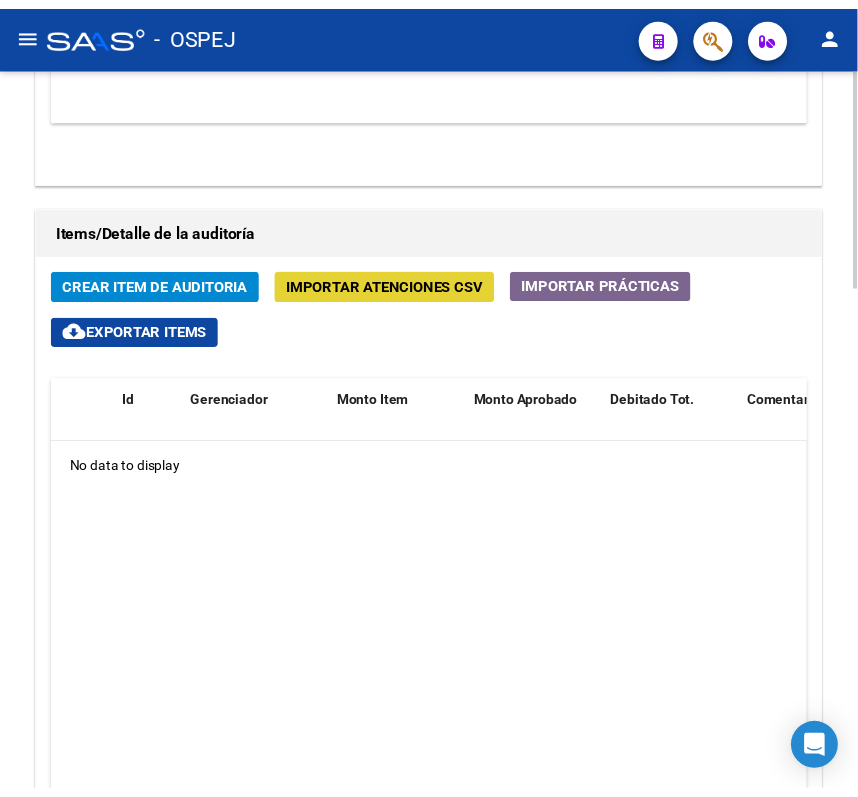 scroll, scrollTop: 1421, scrollLeft: 0, axis: vertical 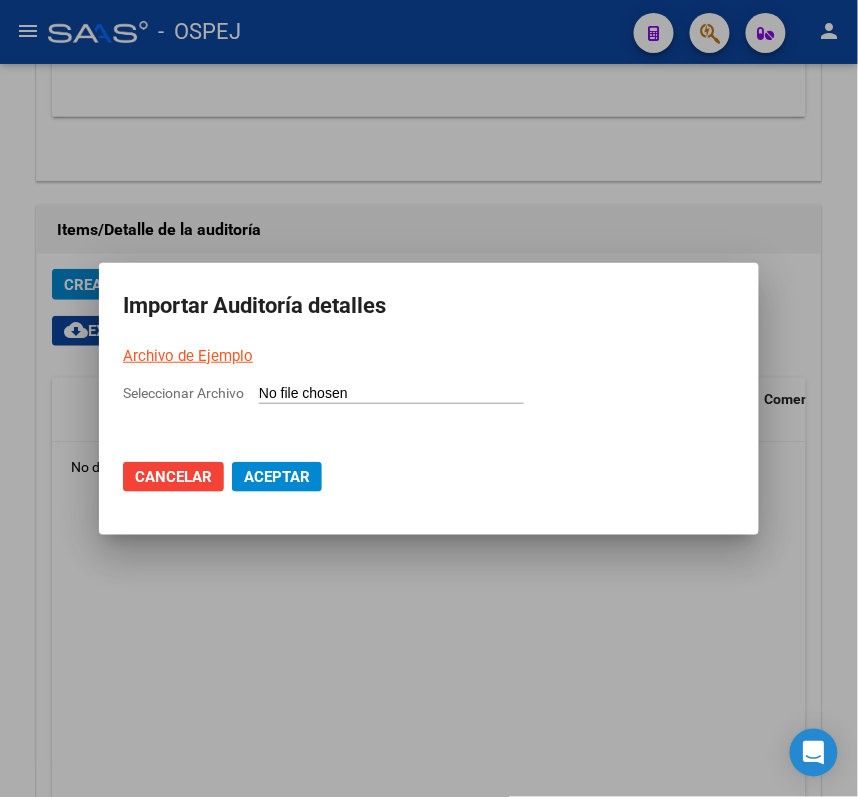click on "Seleccionar Archivo" at bounding box center [391, 394] 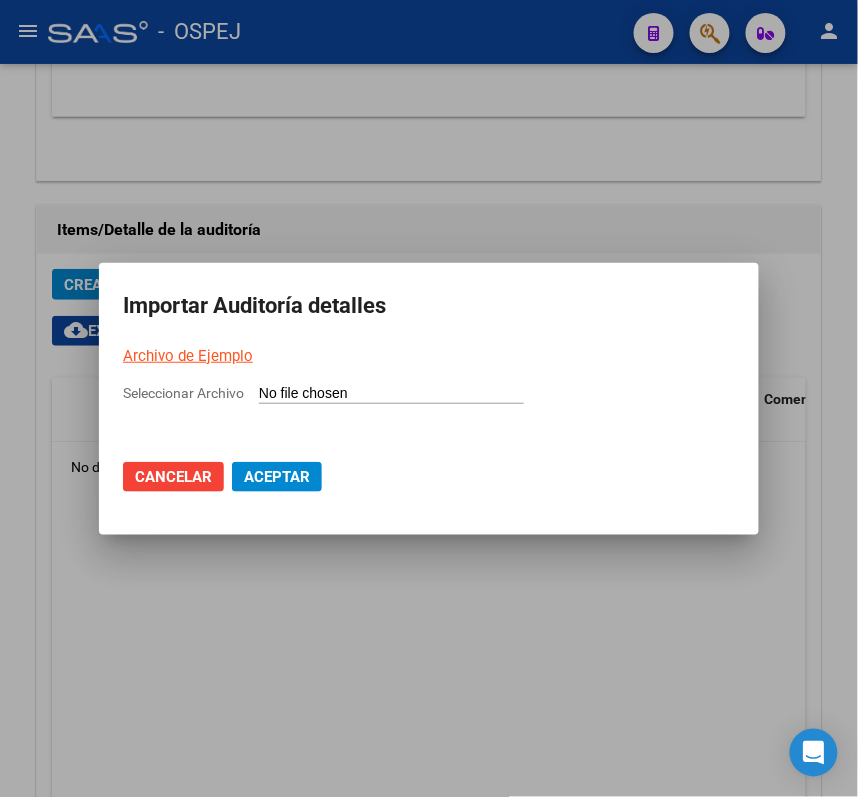 type on "C:\fakepath\876.csv" 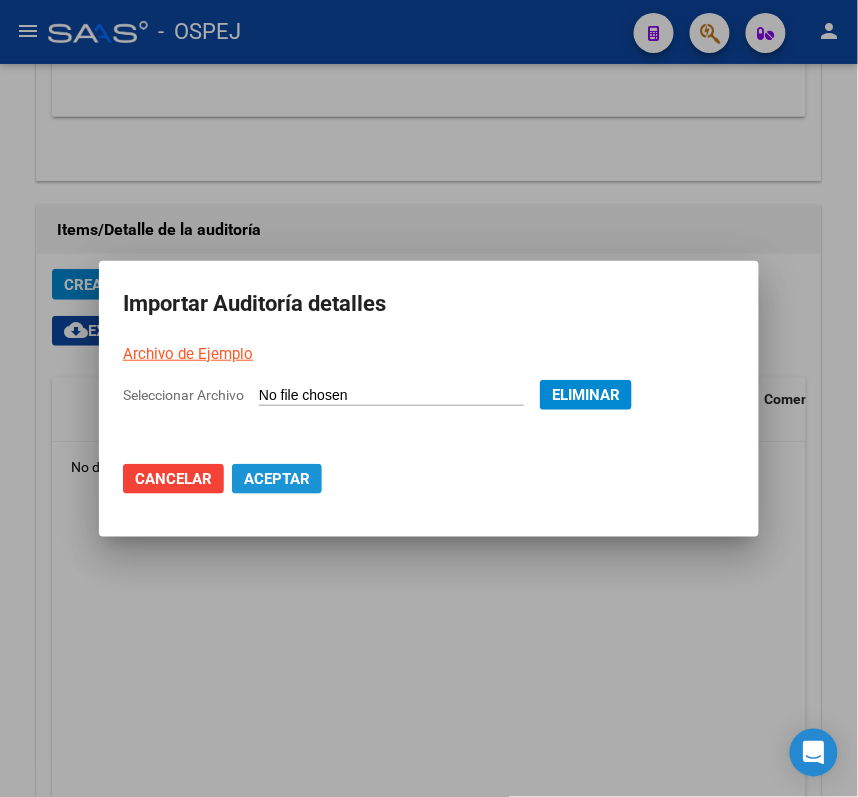 click on "Aceptar" 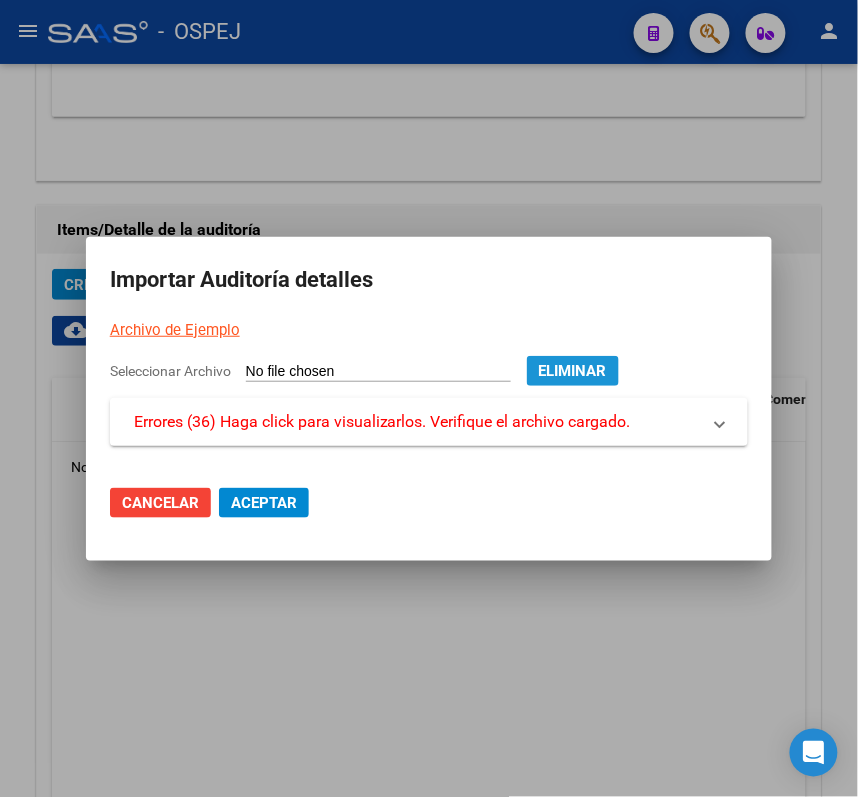 click on "Eliminar" at bounding box center [573, 371] 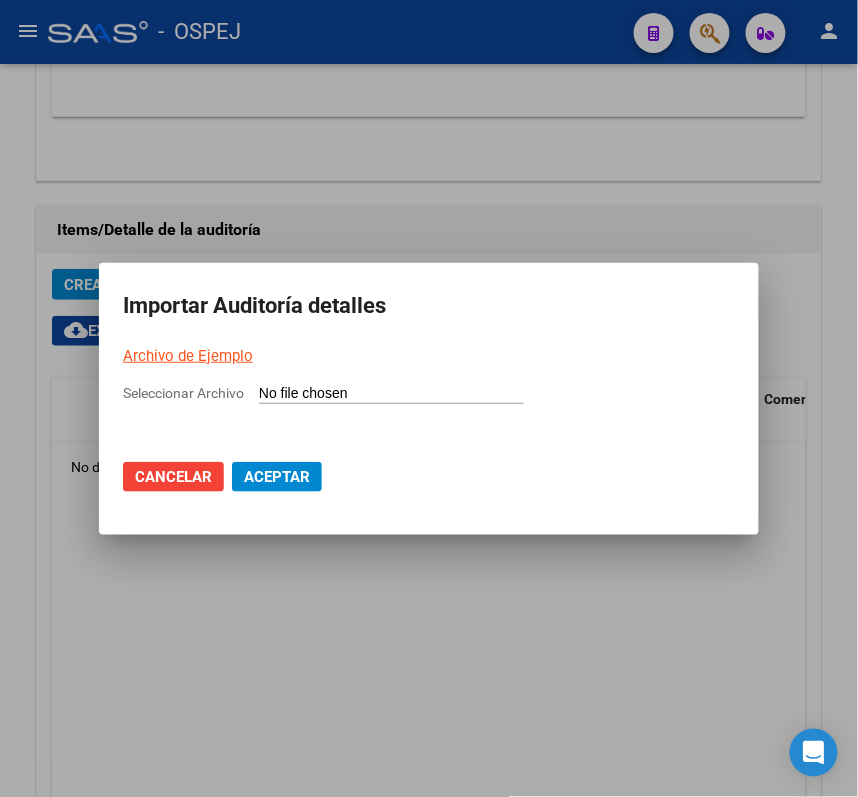 click on "Seleccionar Archivo" at bounding box center (391, 394) 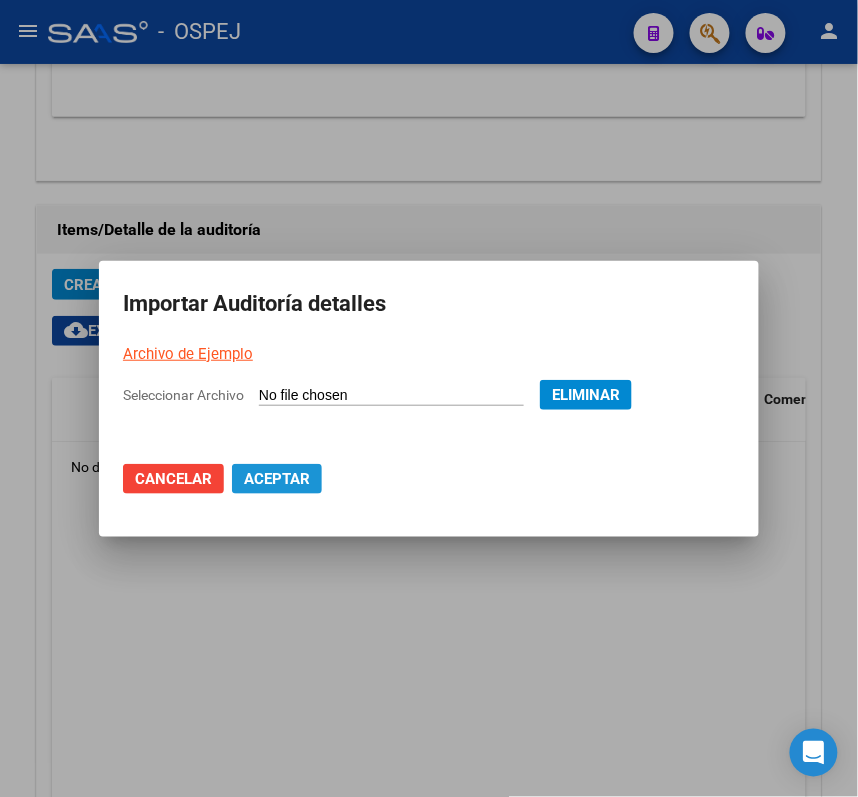 click on "Aceptar" 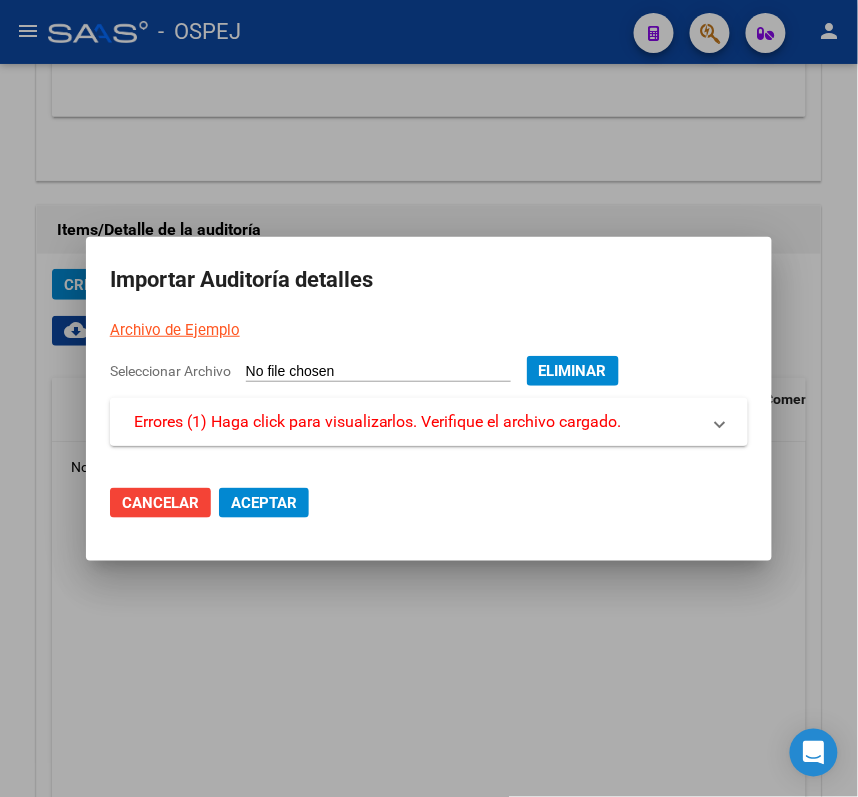click on "Errores (1) Haga click para visualizarlos. Verifique el archivo cargado." at bounding box center [378, 422] 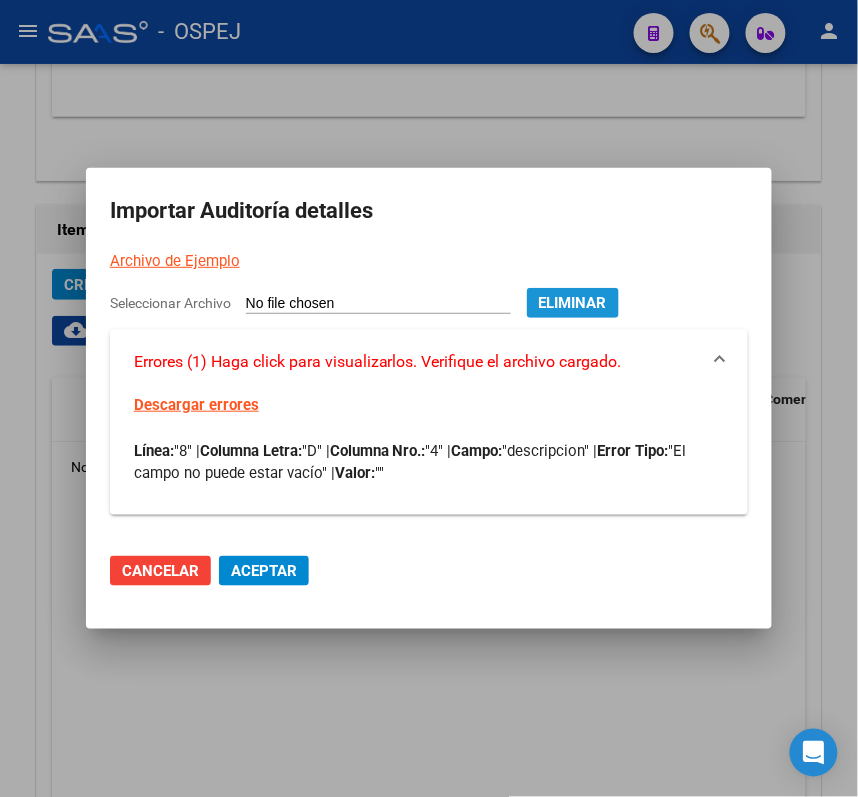 click on "Eliminar" at bounding box center [573, 303] 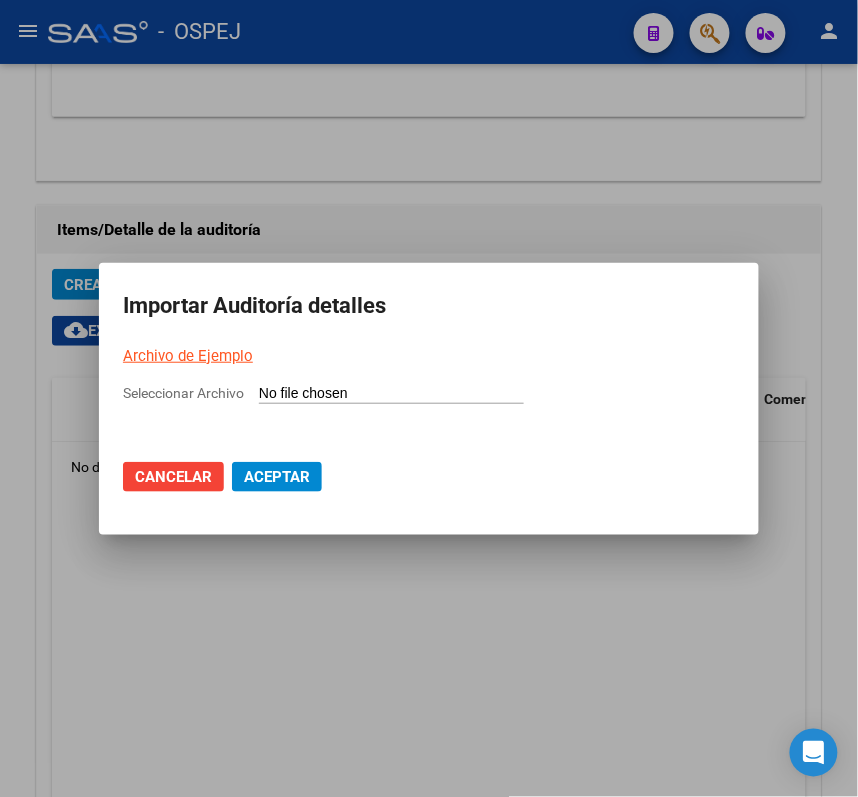 click on "Seleccionar Archivo" at bounding box center (391, 394) 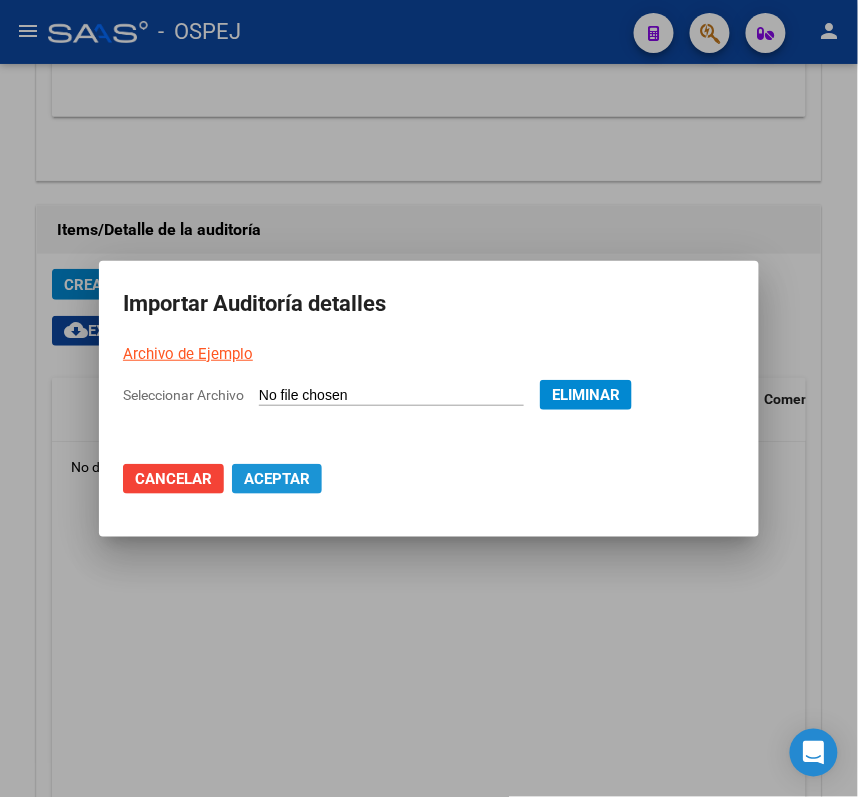 click on "Aceptar" 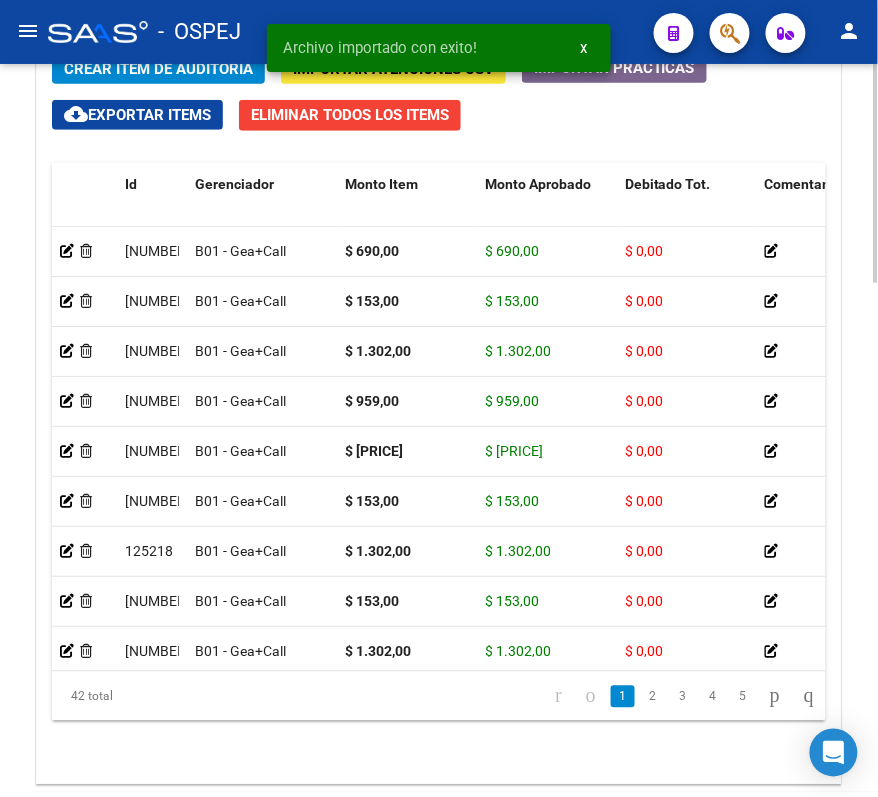 scroll, scrollTop: 1716, scrollLeft: 0, axis: vertical 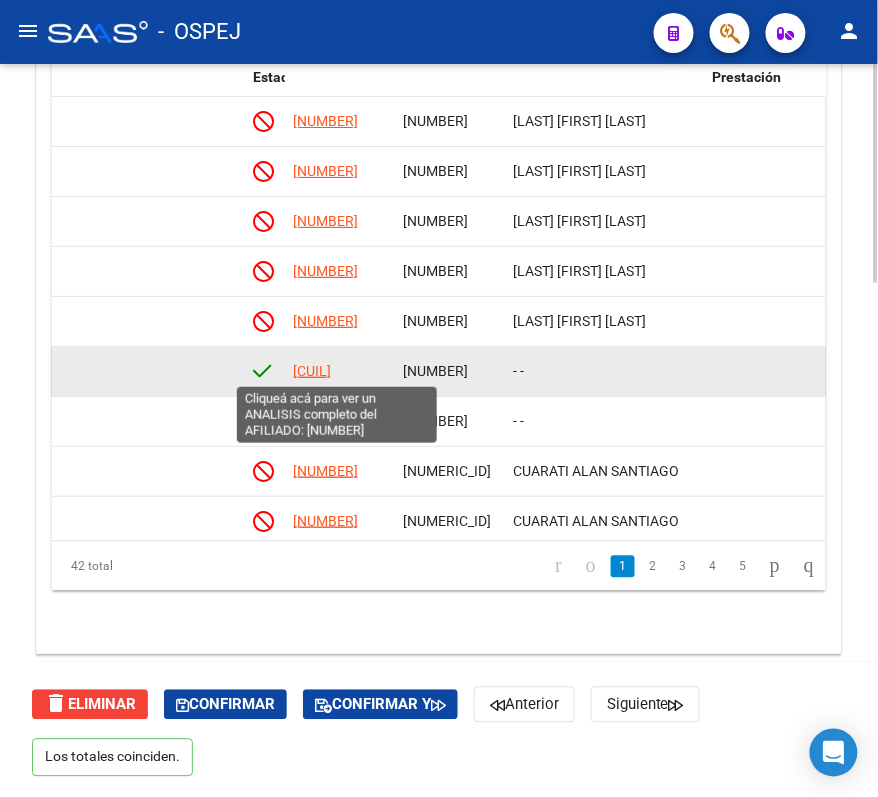 click on "27261815546" 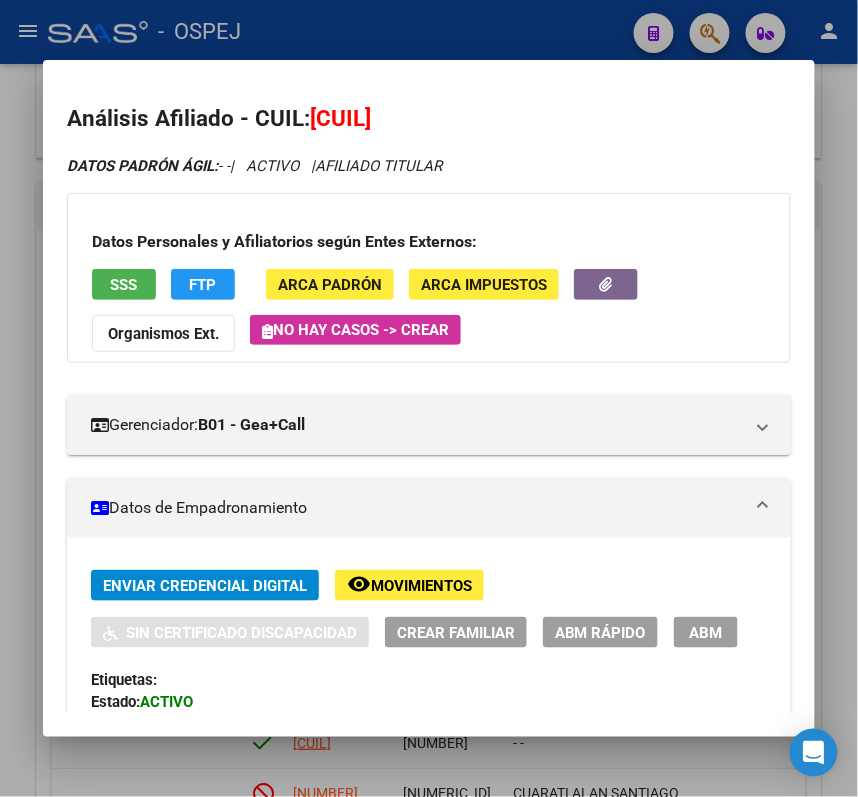 click on "ABM Rápido" 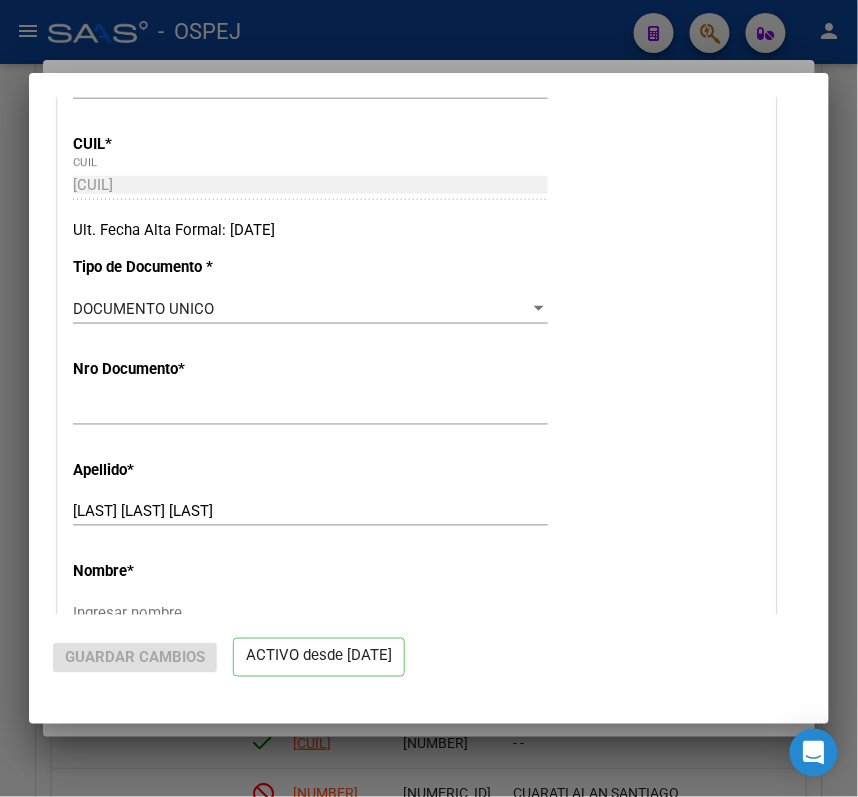 radio on "true" 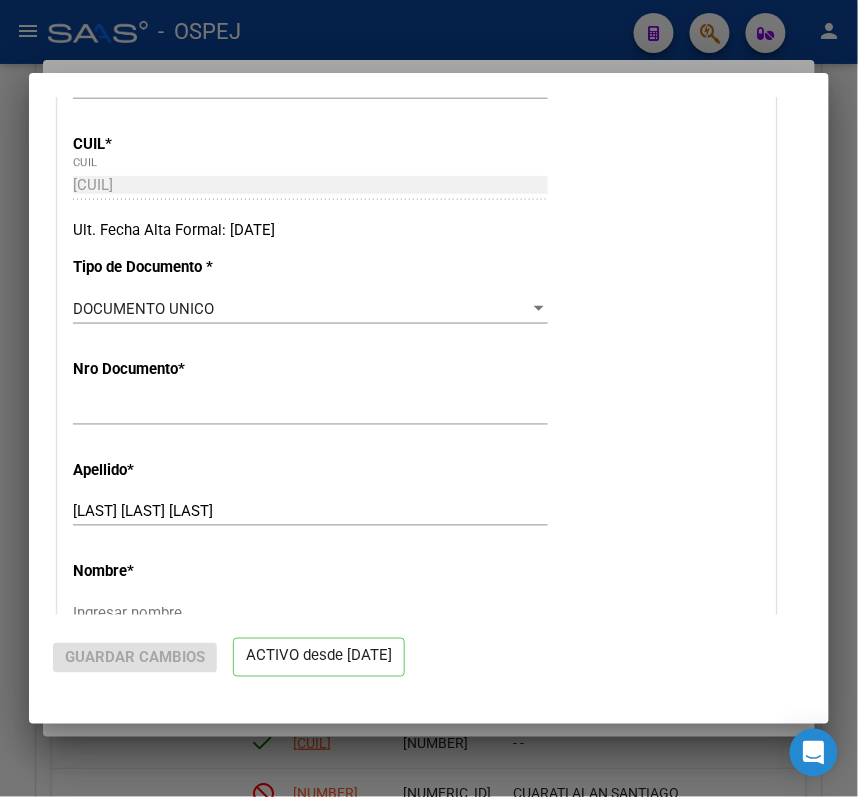 type on "27-26181554-6" 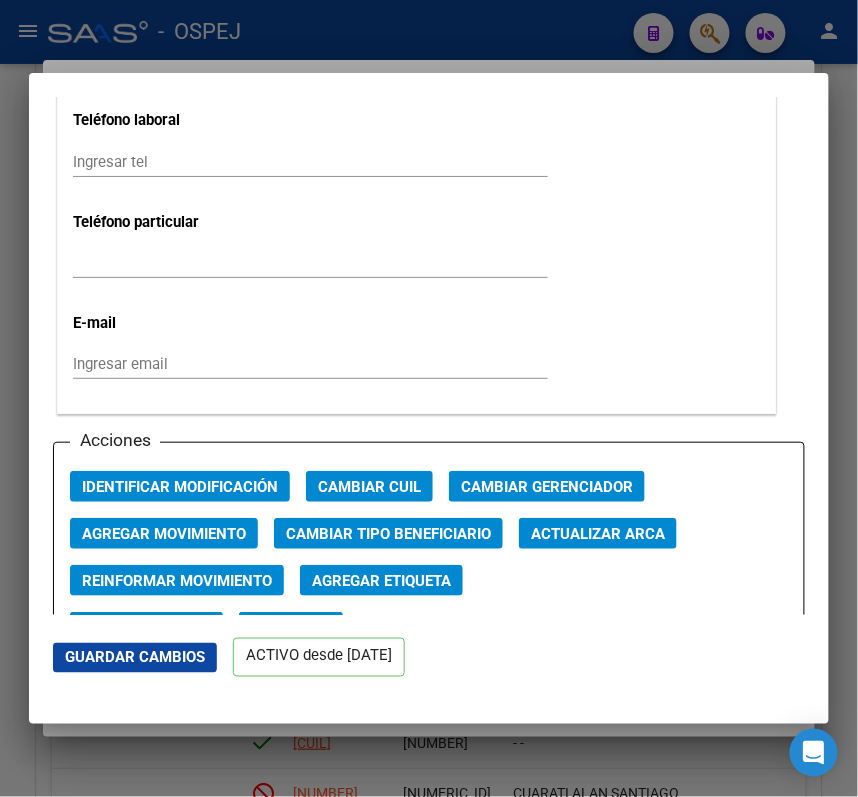 scroll, scrollTop: 2628, scrollLeft: 0, axis: vertical 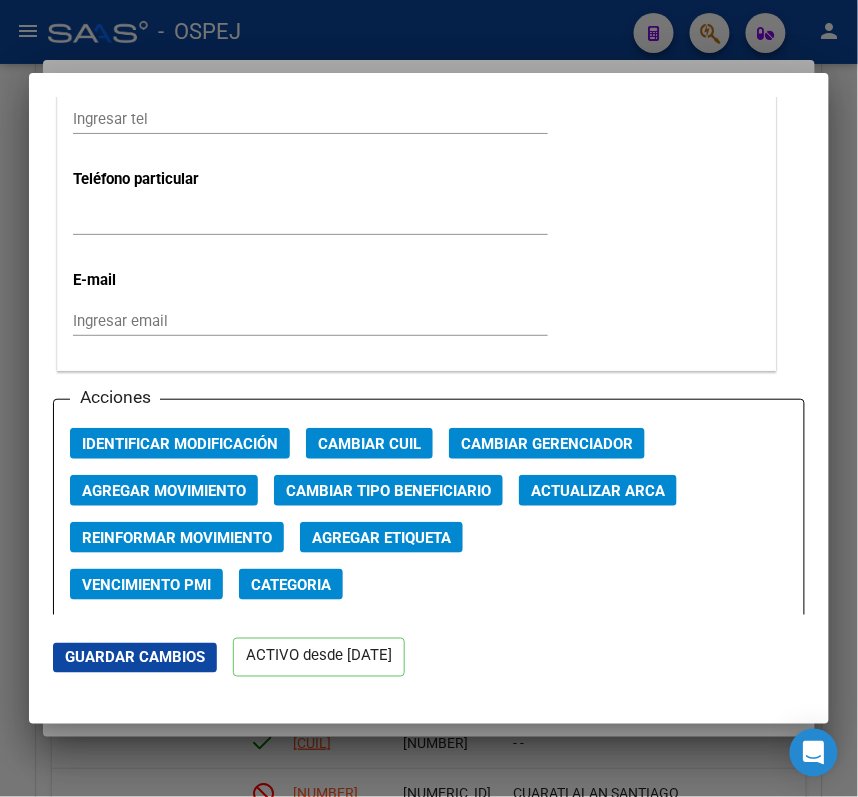 click on "Actualizar ARCA" at bounding box center (598, 491) 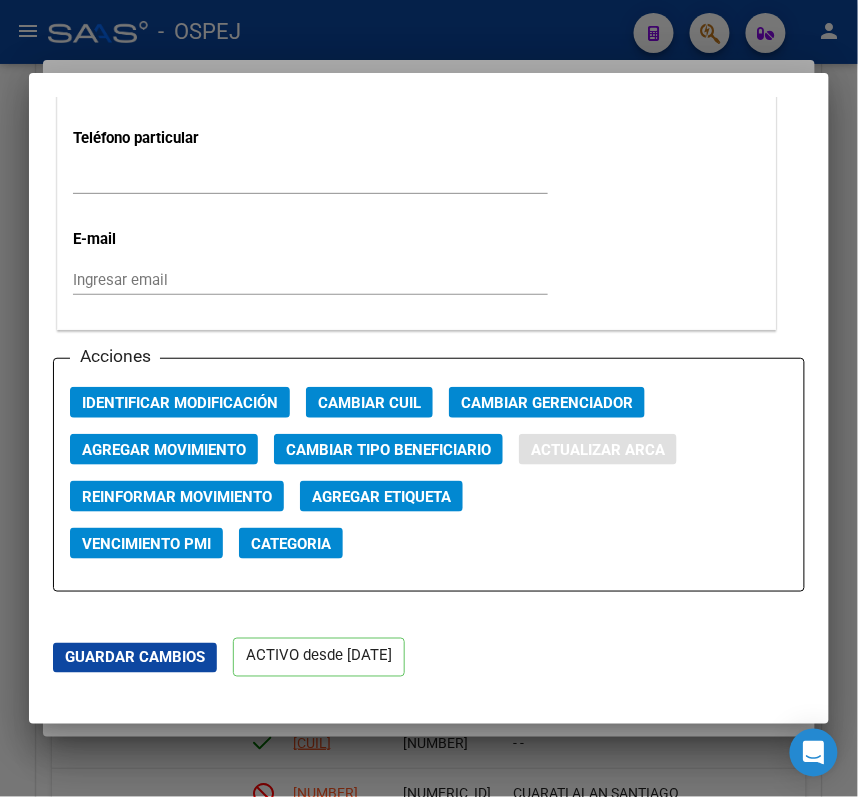 type on "GRAZIANO" 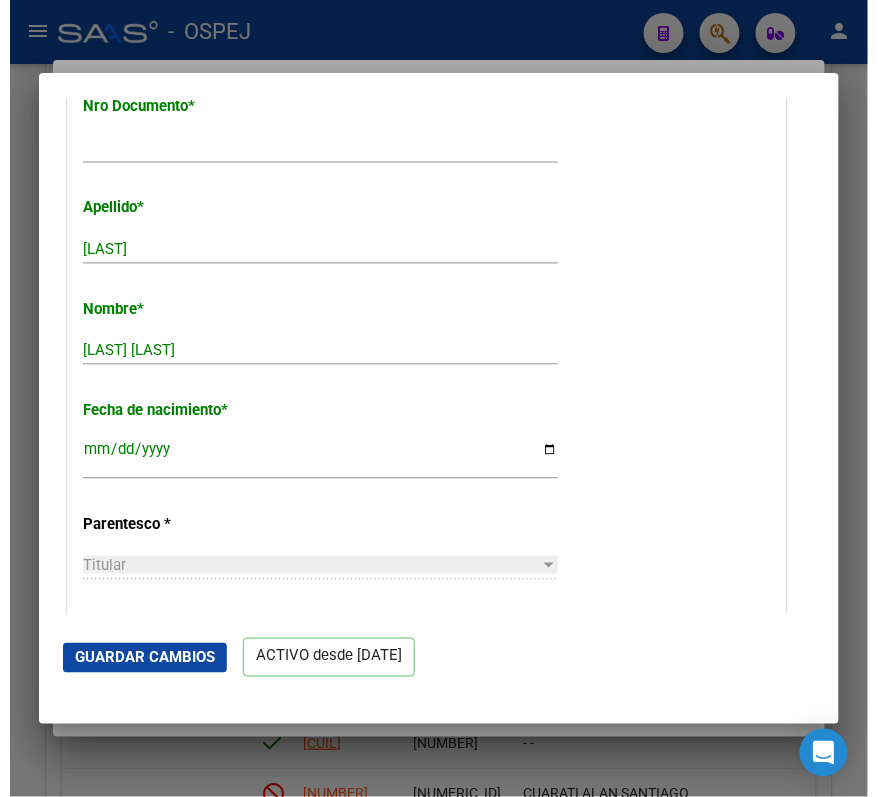 scroll, scrollTop: 494, scrollLeft: 0, axis: vertical 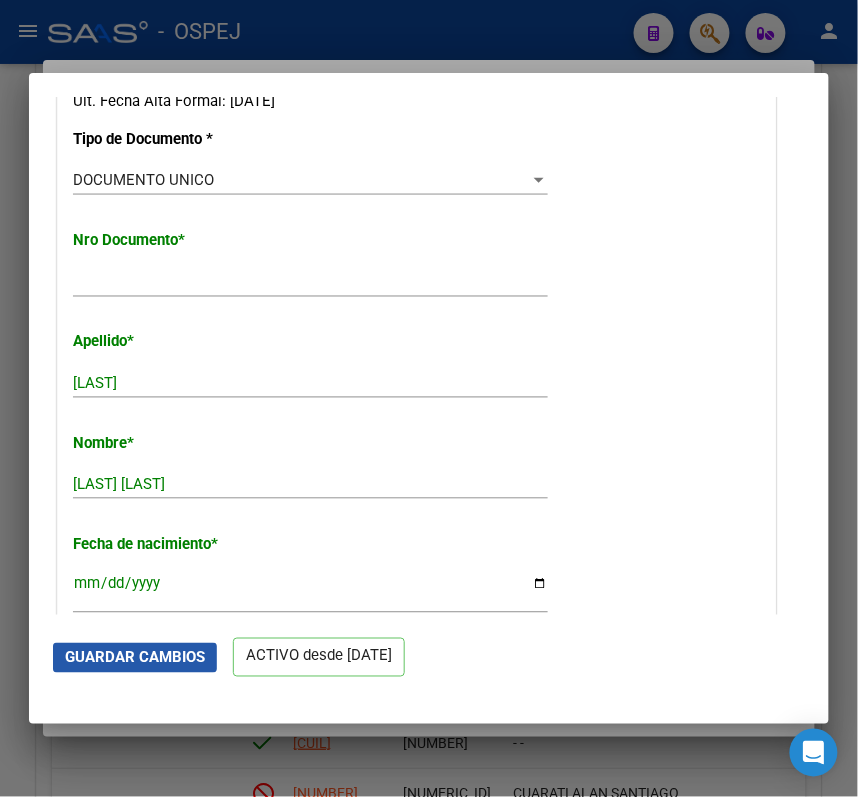 click on "Guardar Cambios" 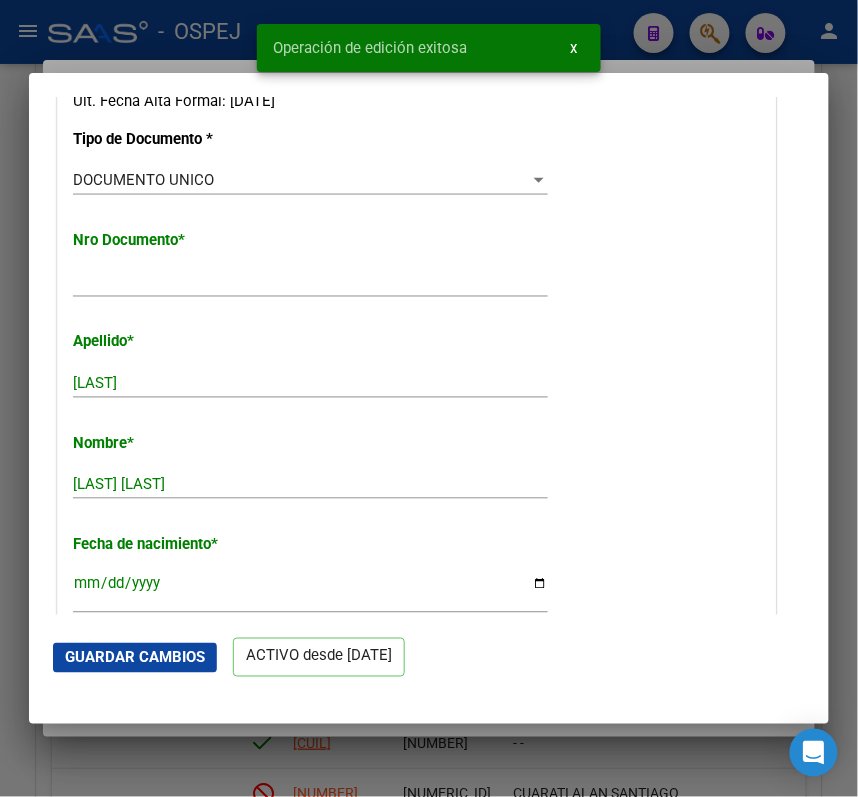 click on "Operación de edición exitosa x" at bounding box center (429, 48) 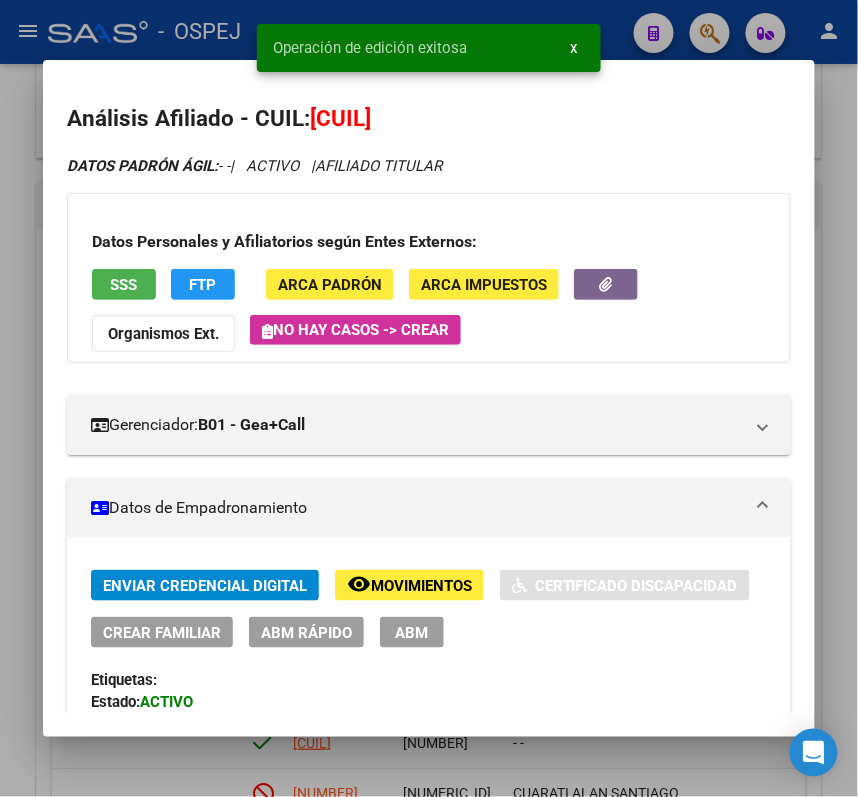 click at bounding box center (429, 398) 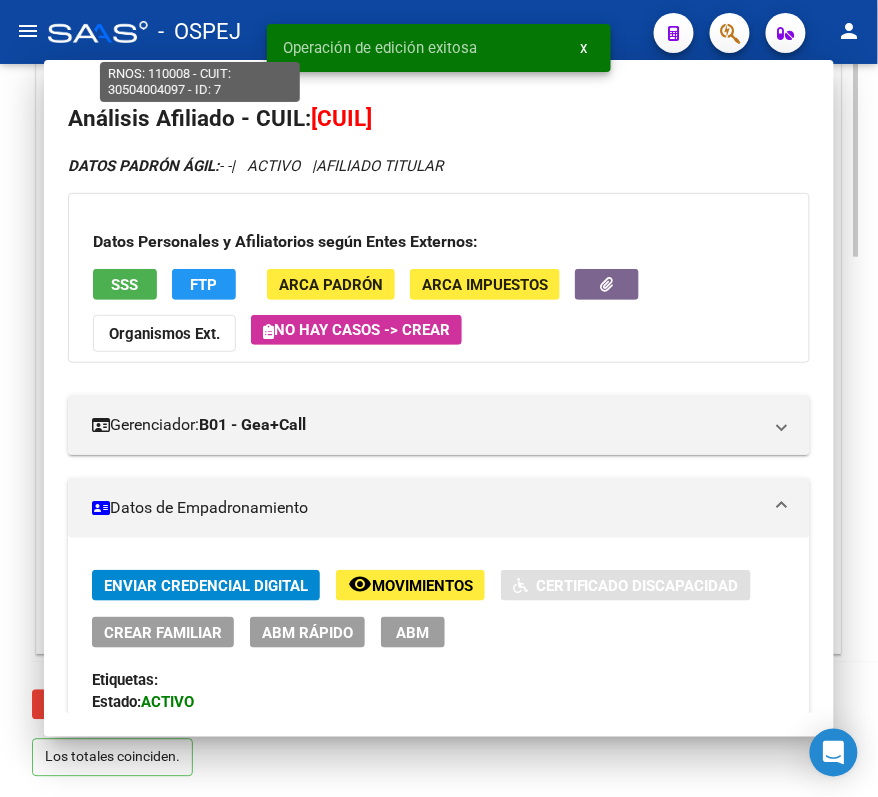 scroll, scrollTop: 1388, scrollLeft: 0, axis: vertical 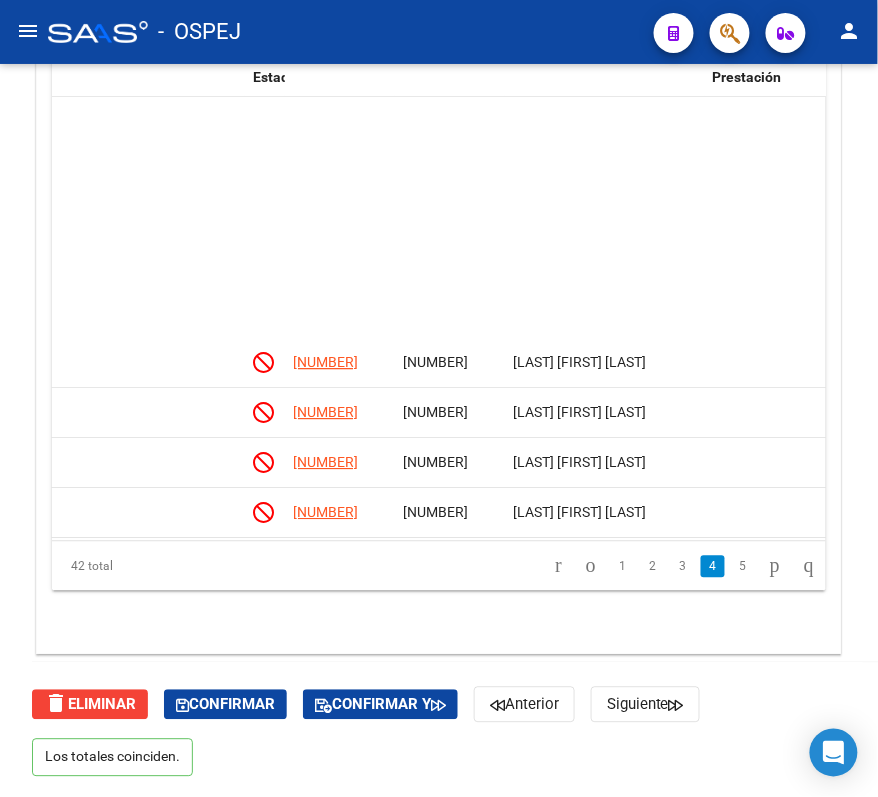 drag, startPoint x: 512, startPoint y: 541, endPoint x: 460, endPoint y: 533, distance: 52.611786 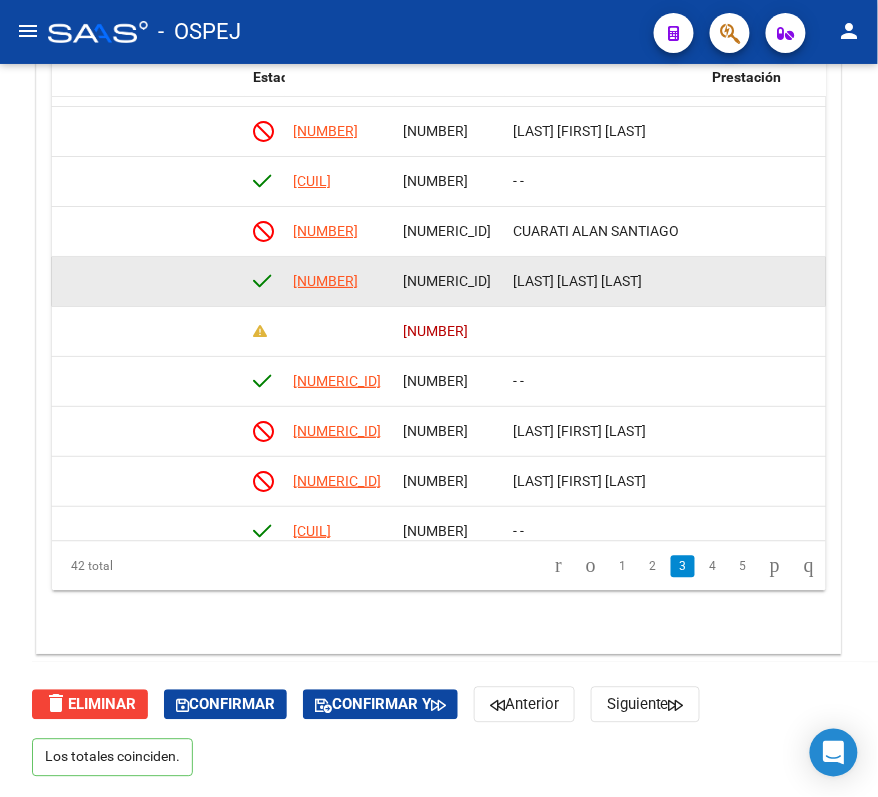 scroll, scrollTop: 1106, scrollLeft: 1112, axis: both 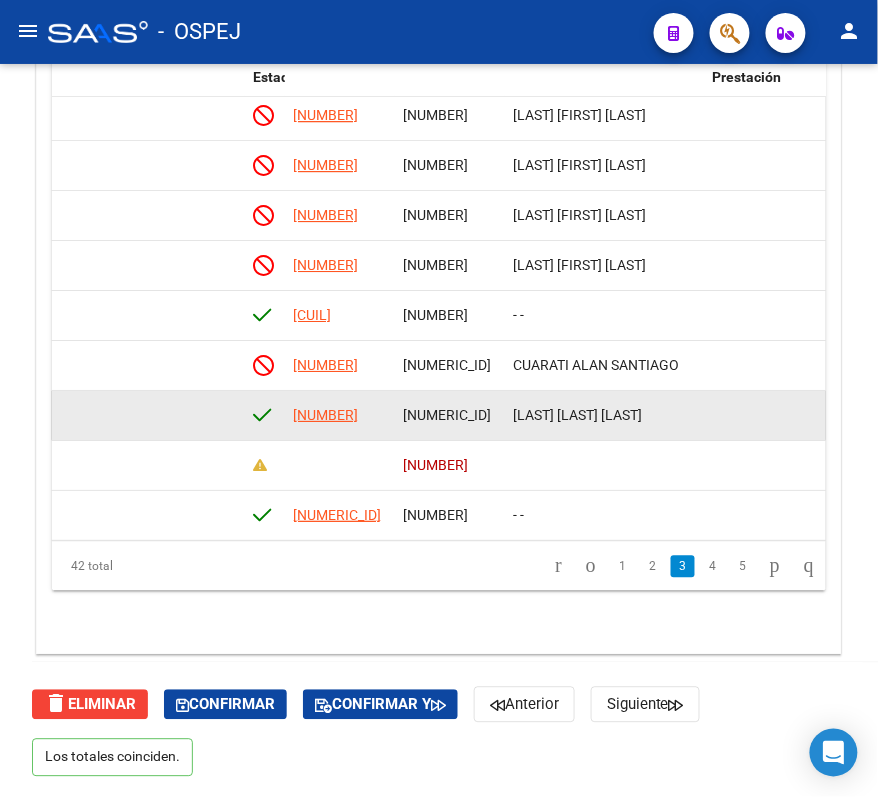 click 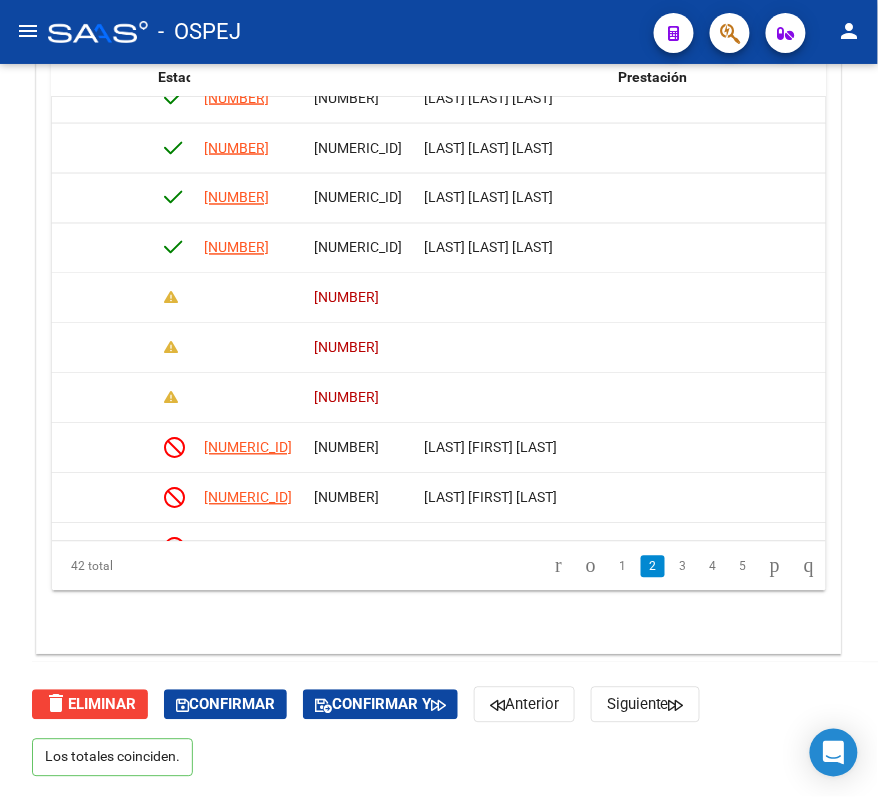 scroll, scrollTop: 573, scrollLeft: 1097, axis: both 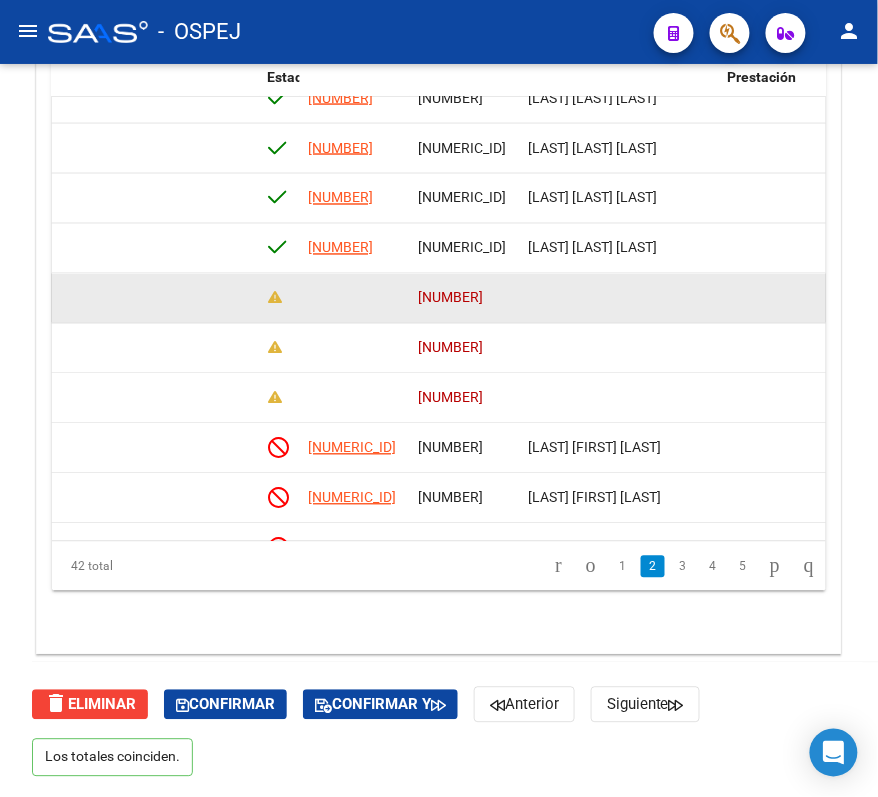 click on "34289014" 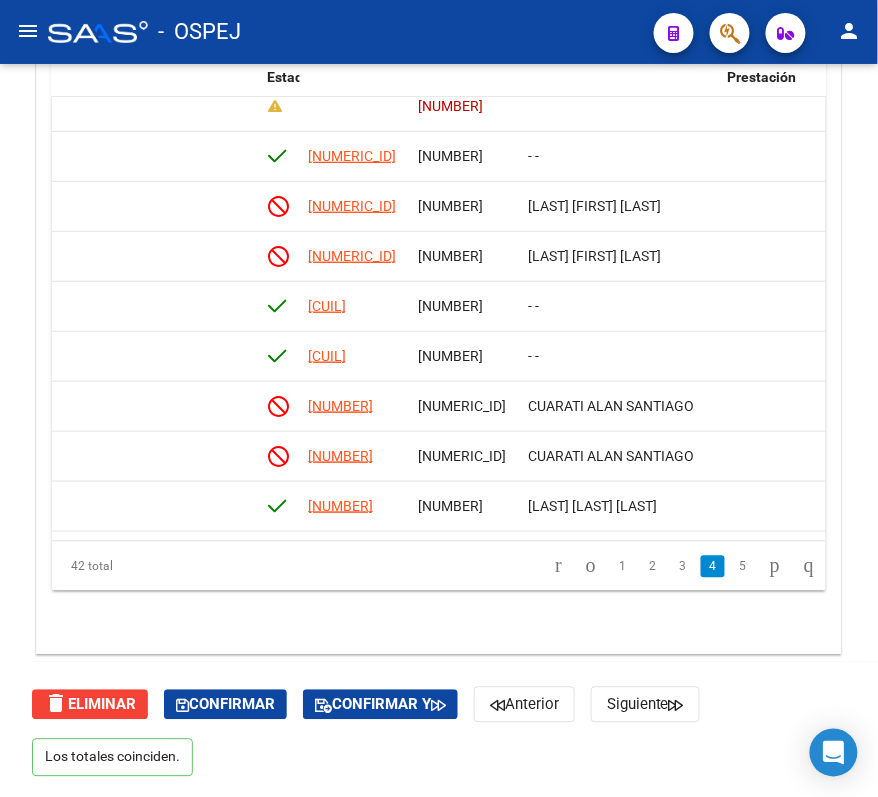 scroll, scrollTop: 1417, scrollLeft: 1097, axis: both 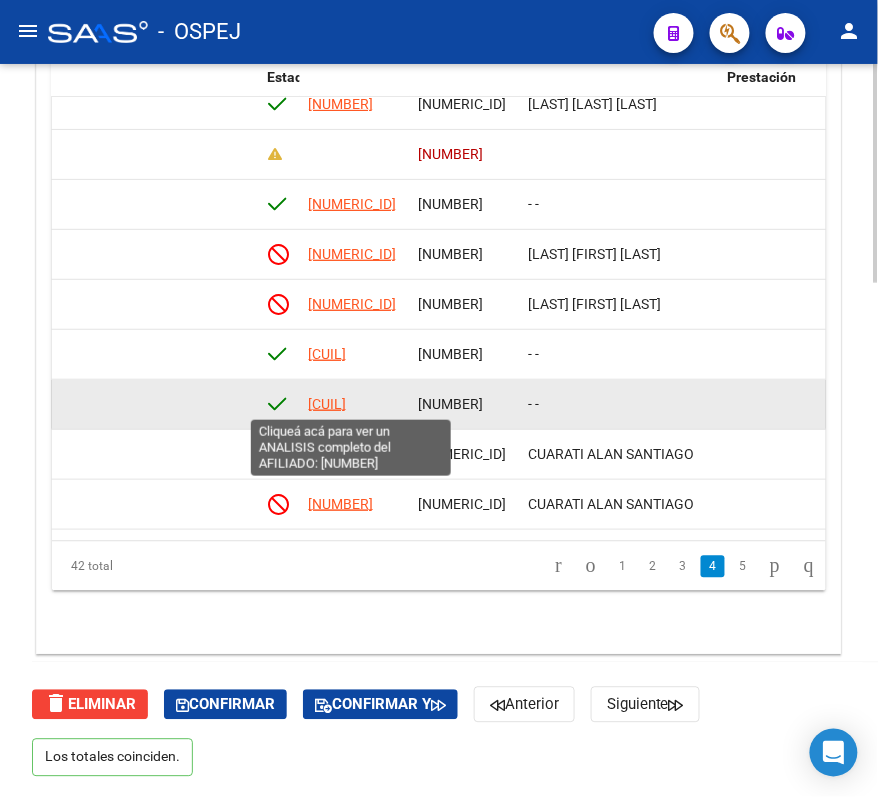 click on "27261815546" 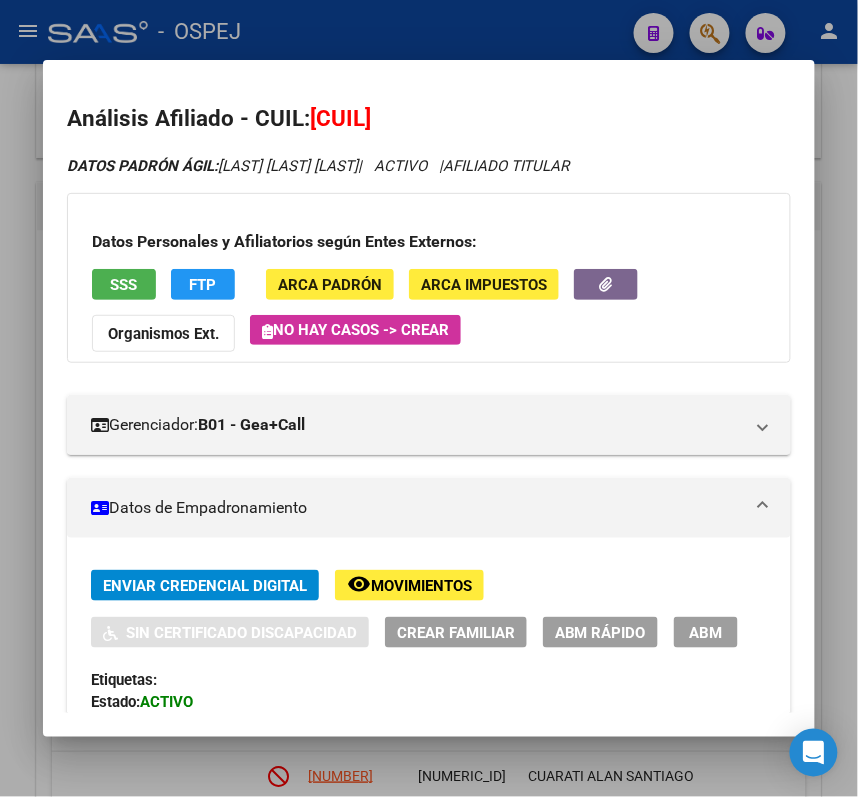 click at bounding box center [429, 398] 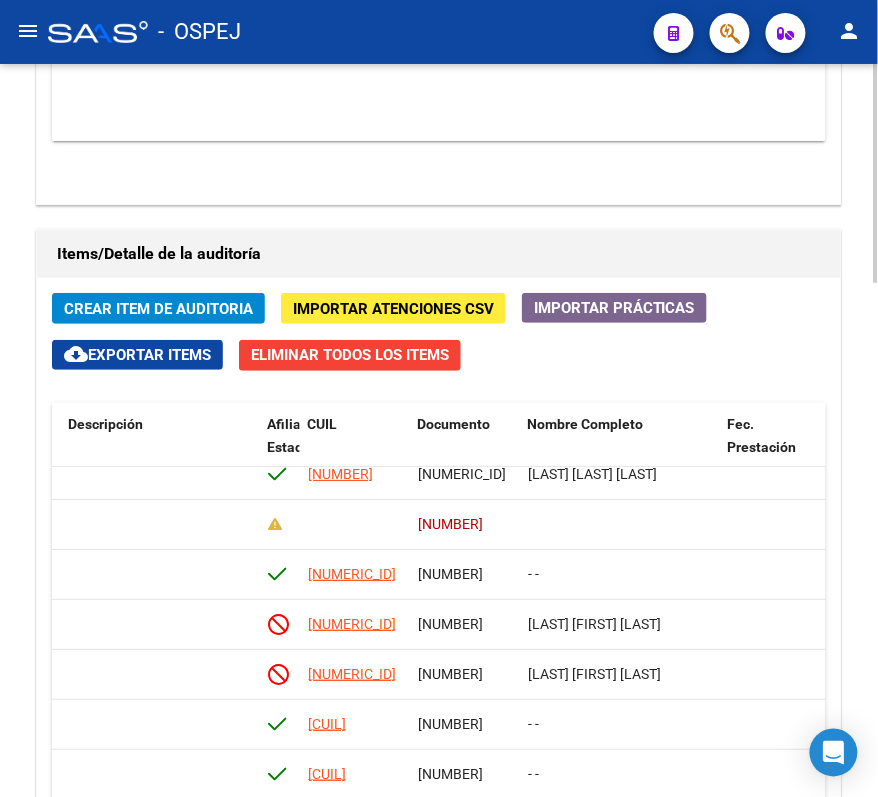 scroll, scrollTop: 1388, scrollLeft: 0, axis: vertical 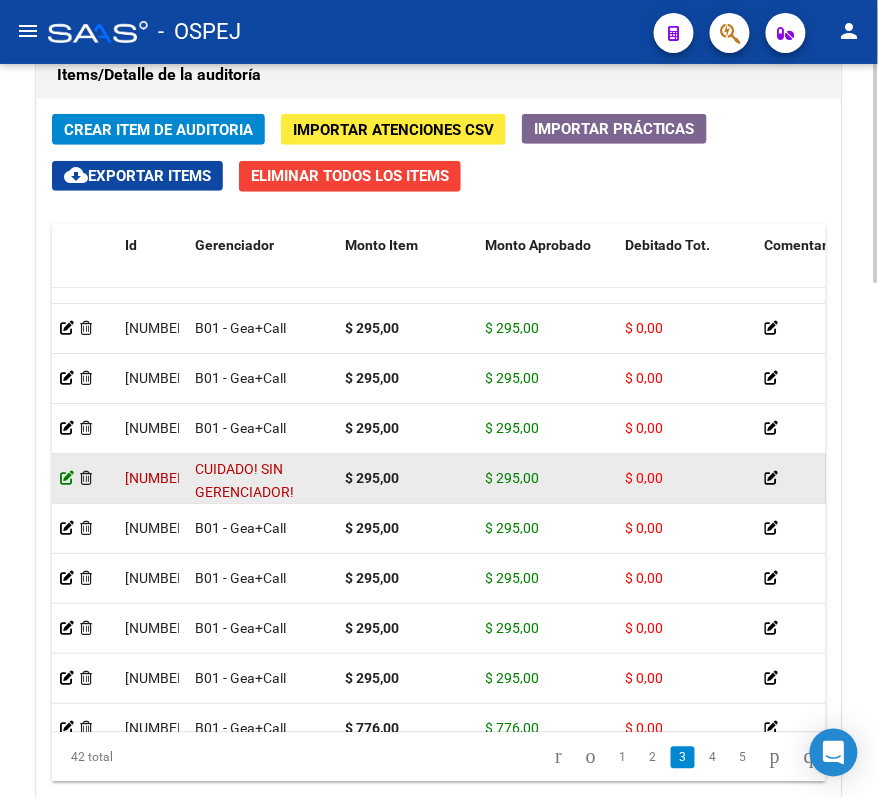 click 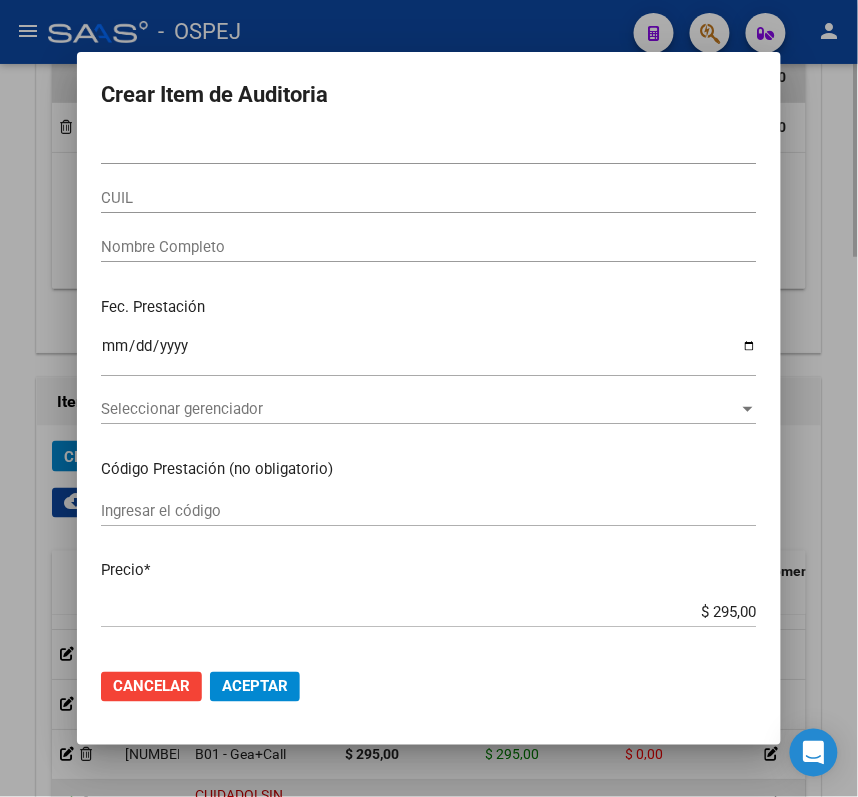 scroll, scrollTop: 1849, scrollLeft: 0, axis: vertical 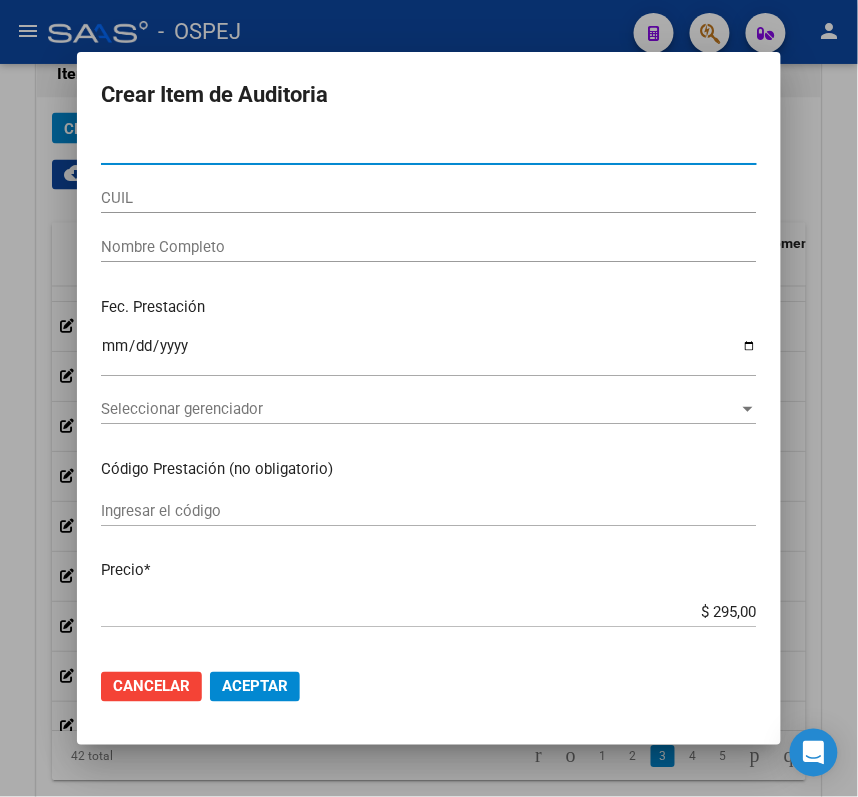 click on "34289014" at bounding box center [429, 149] 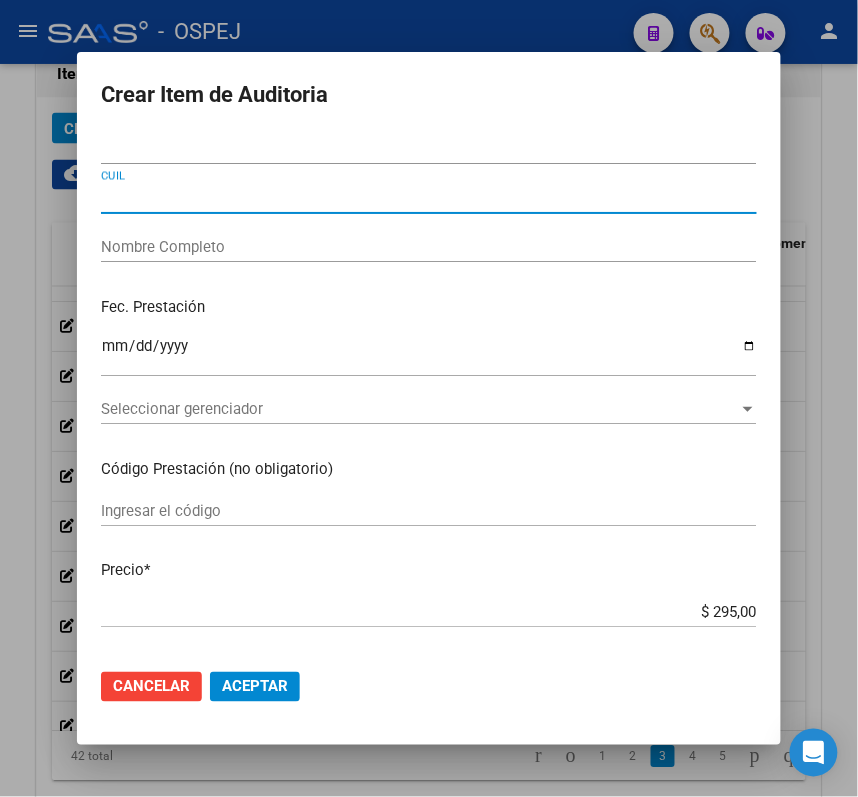 paste on "27342890151" 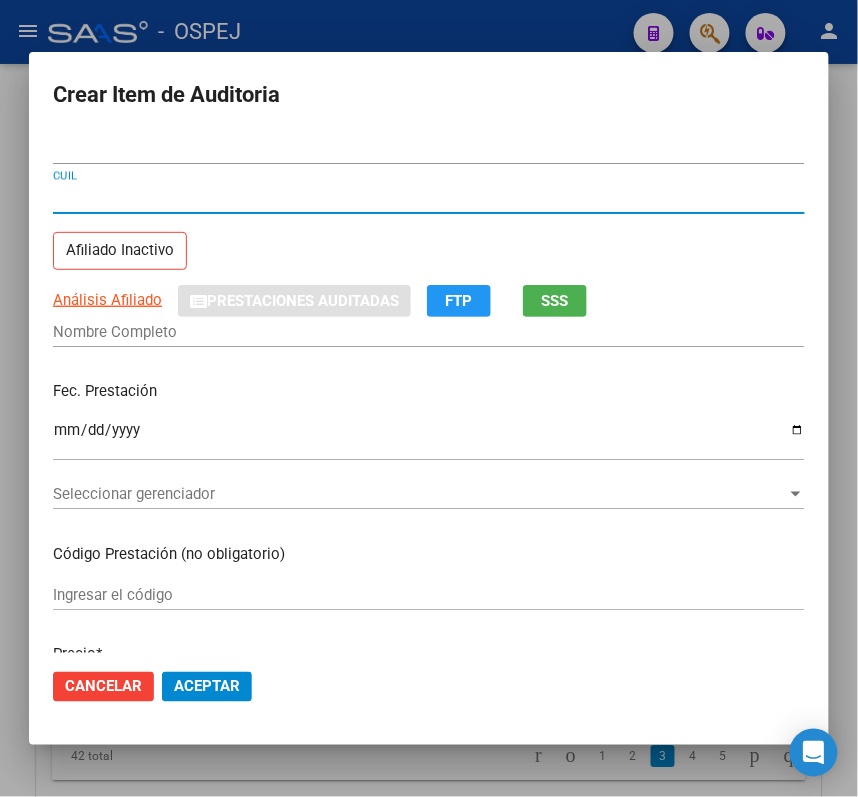 drag, startPoint x: 68, startPoint y: 197, endPoint x: 136, endPoint y: 202, distance: 68.18358 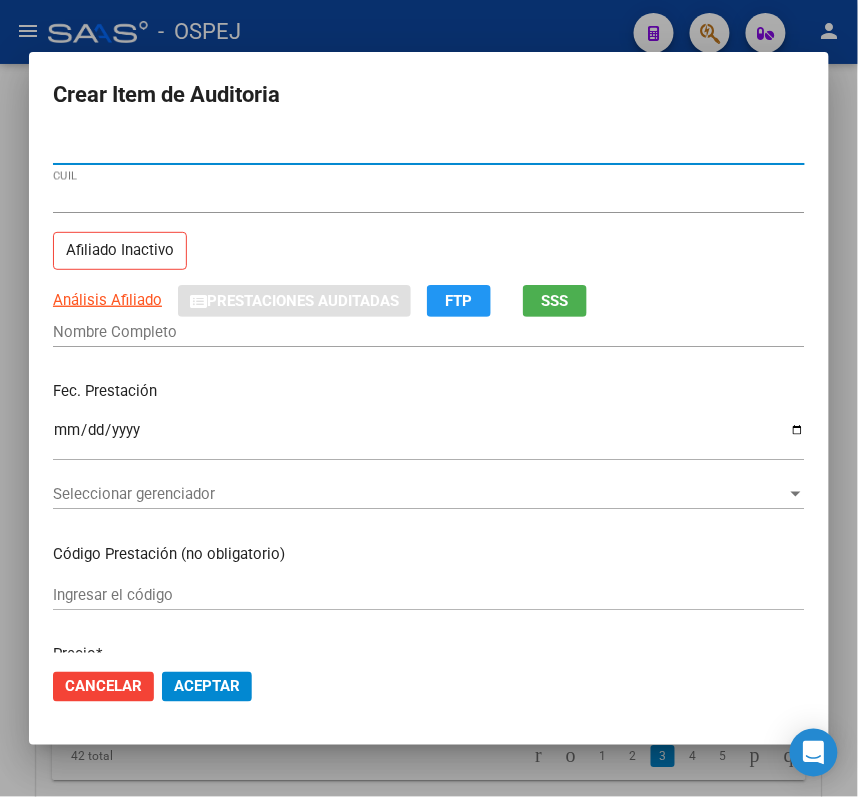 click on "34289014" at bounding box center (429, 149) 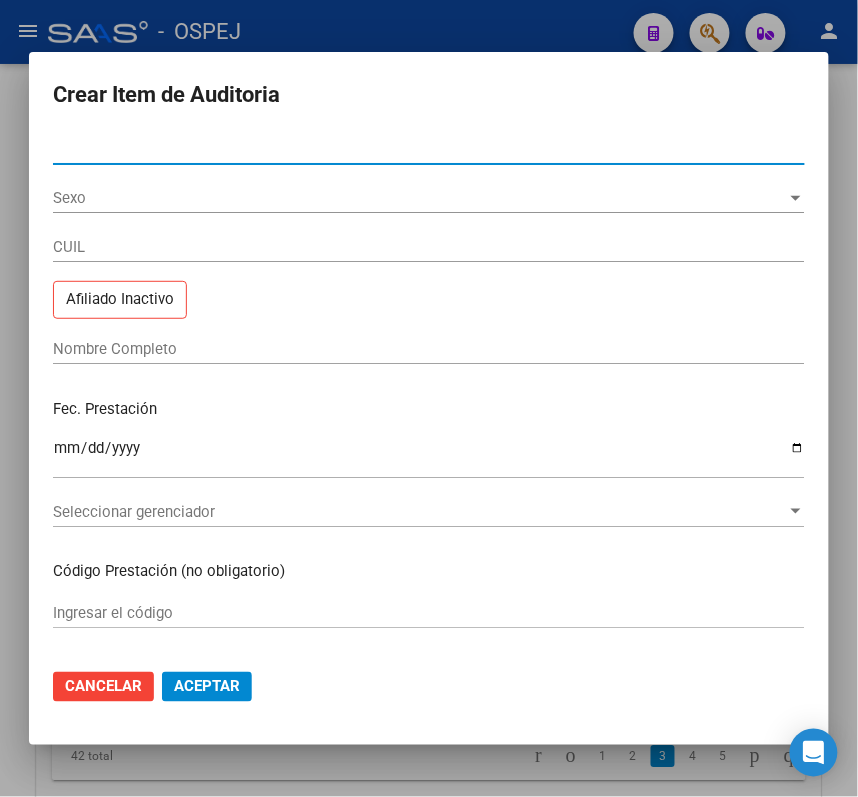 type on "34289015" 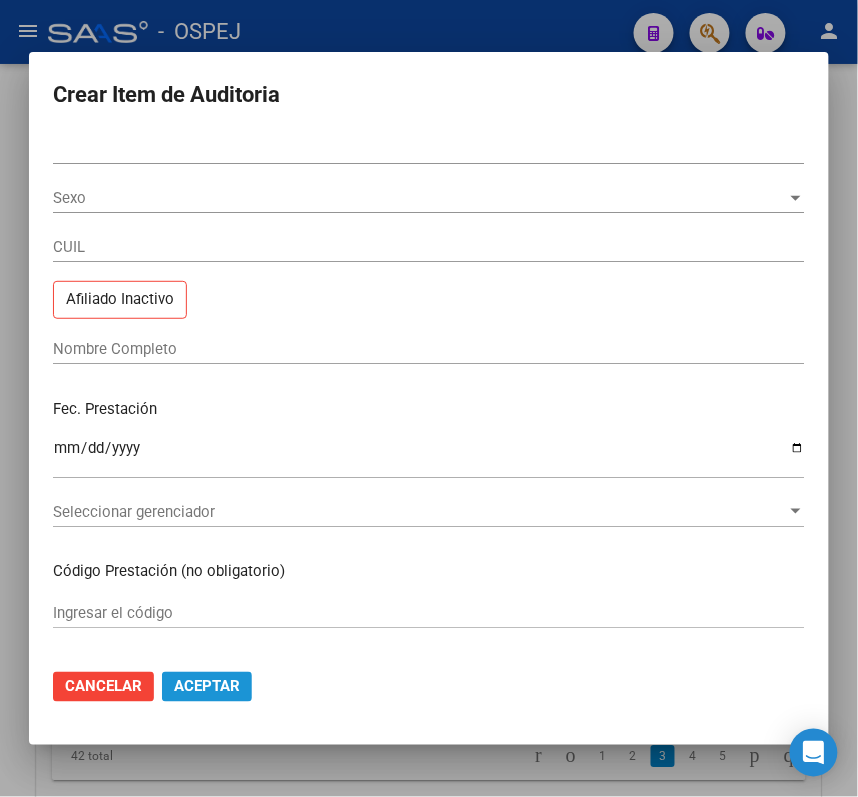 click on "Aceptar" 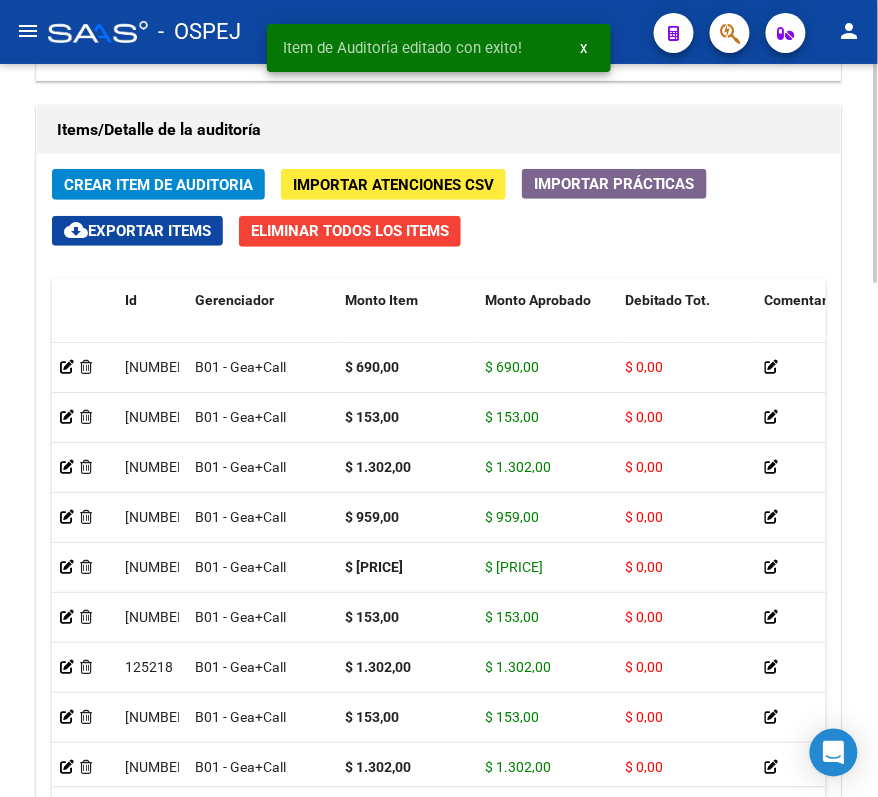 scroll, scrollTop: 1716, scrollLeft: 0, axis: vertical 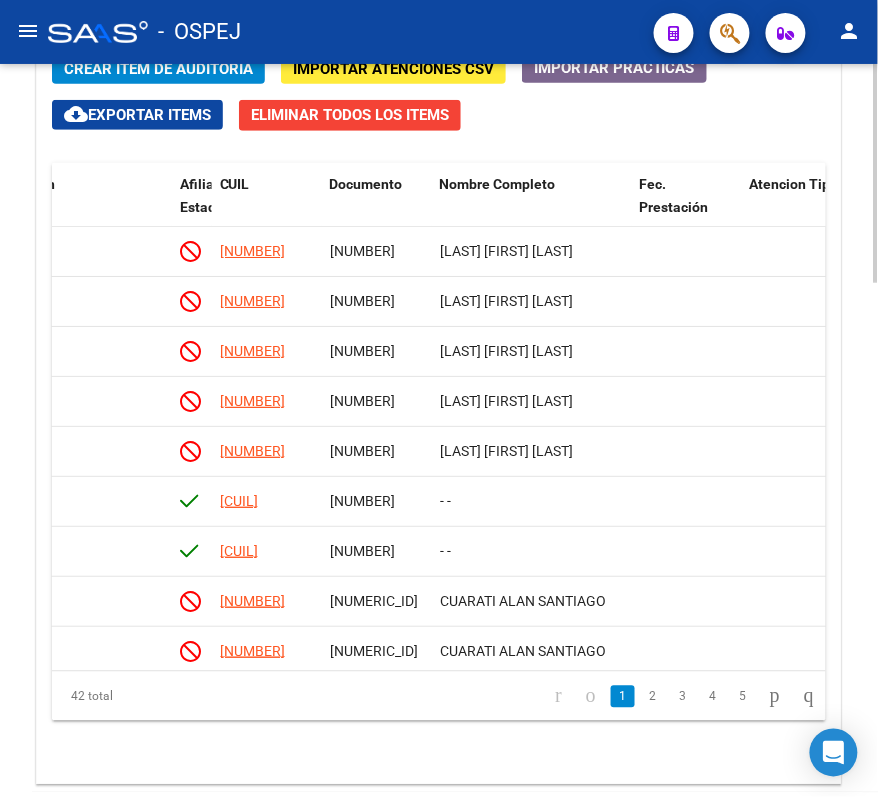 click on "Eliminar Todos los Items" 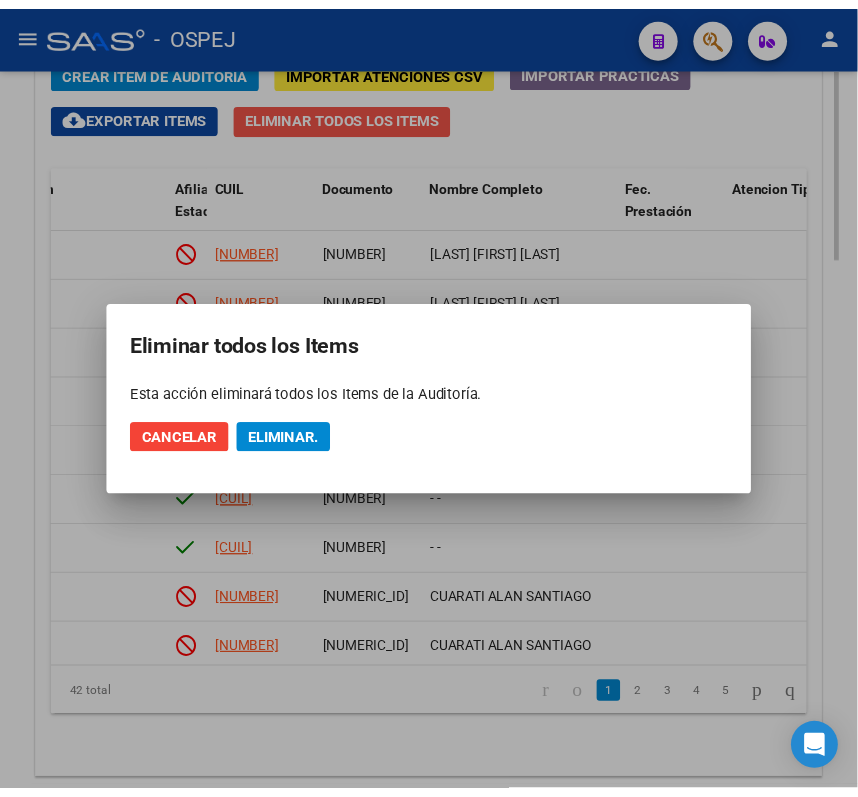 scroll, scrollTop: 1910, scrollLeft: 0, axis: vertical 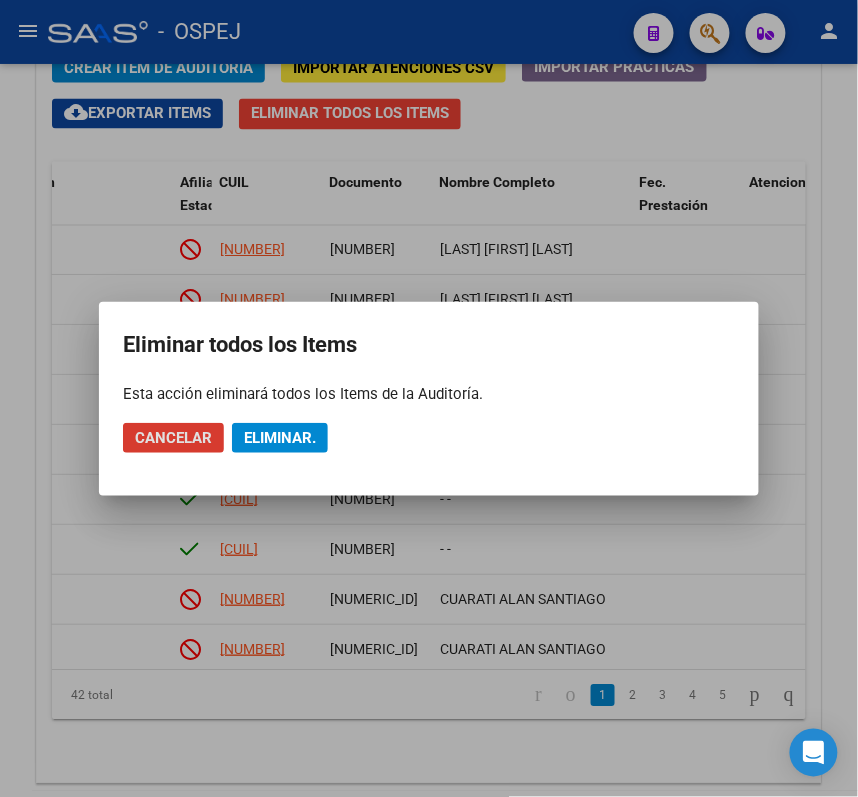 click on "Cancelar Eliminar." 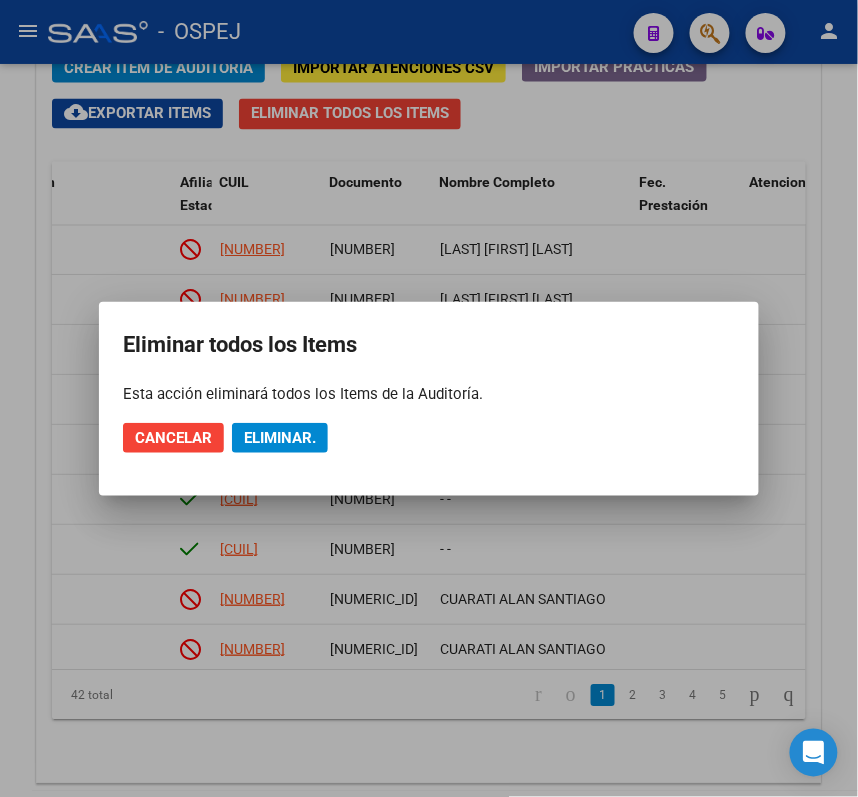 click on "Eliminar." 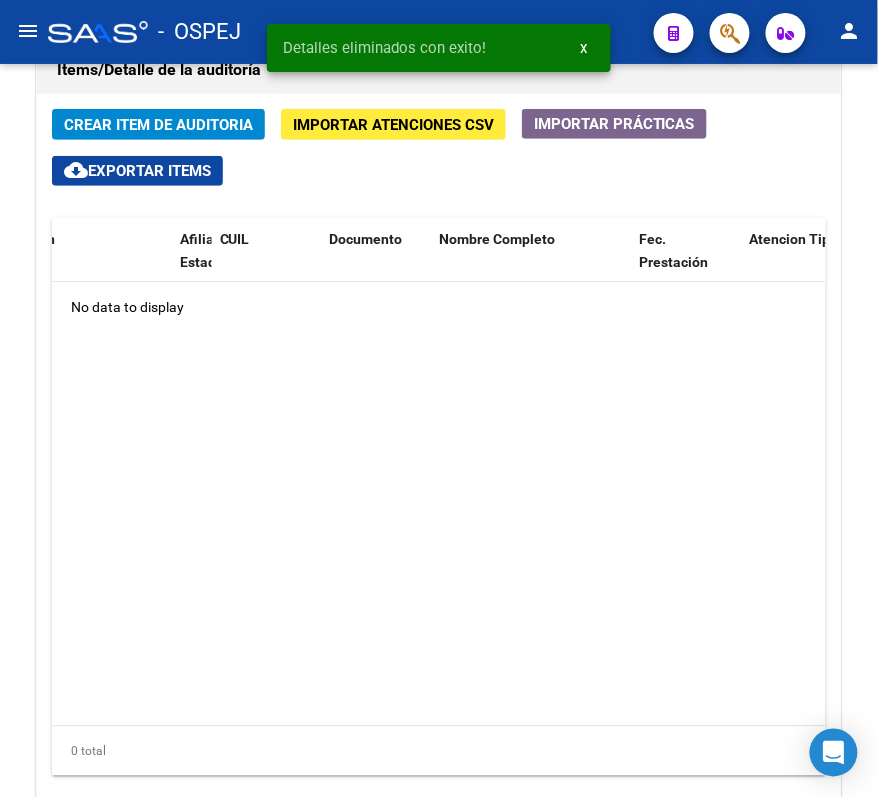 scroll, scrollTop: 1582, scrollLeft: 0, axis: vertical 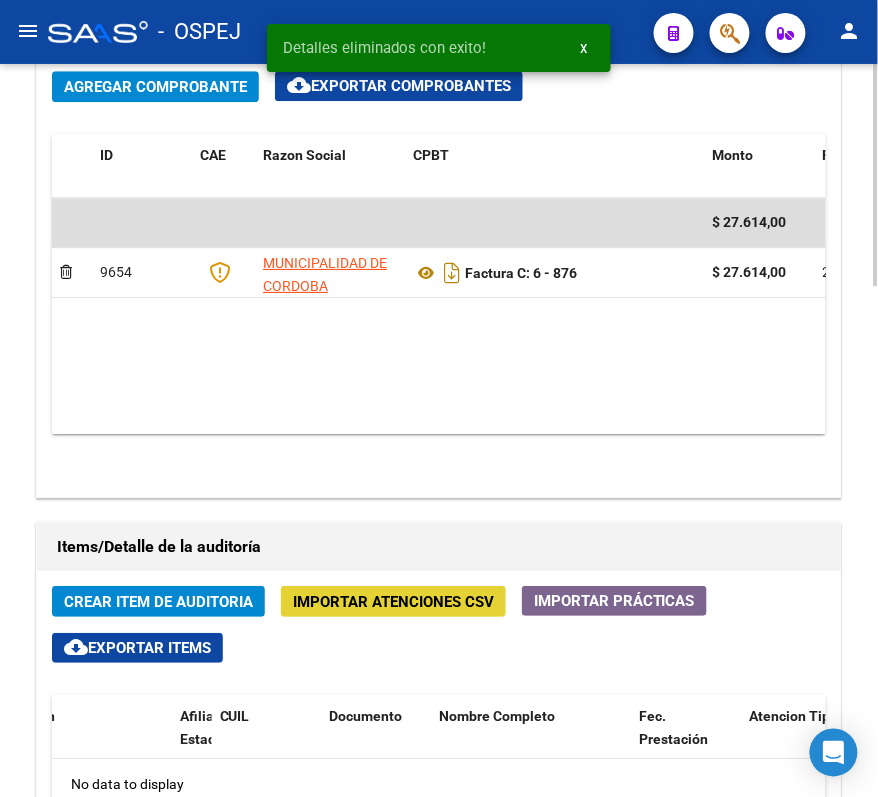 click on "Importar Atenciones CSV" 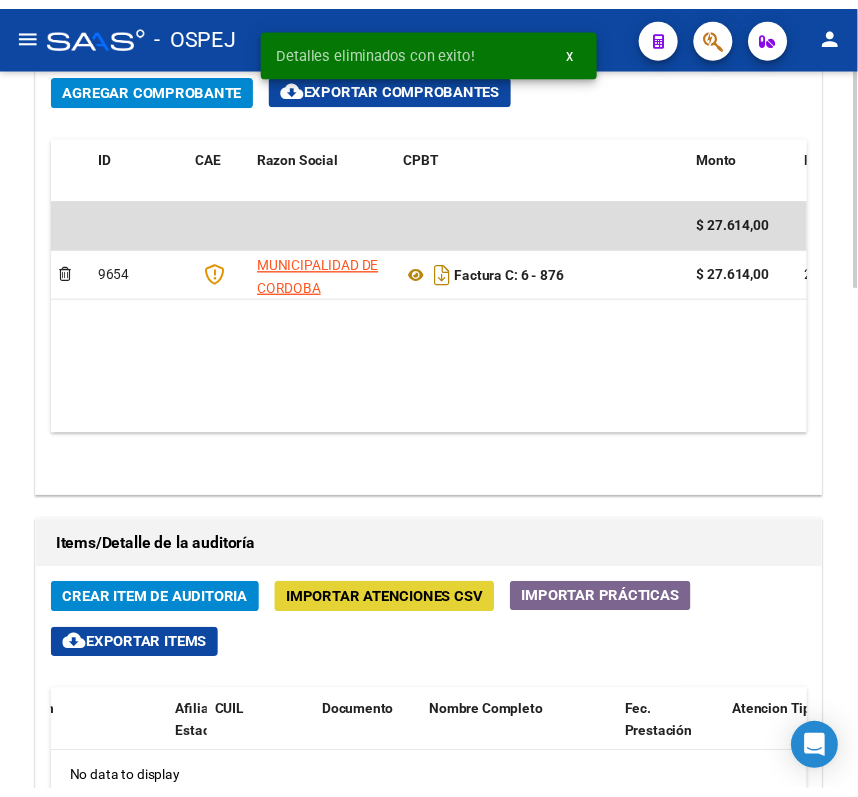 scroll, scrollTop: 1105, scrollLeft: 0, axis: vertical 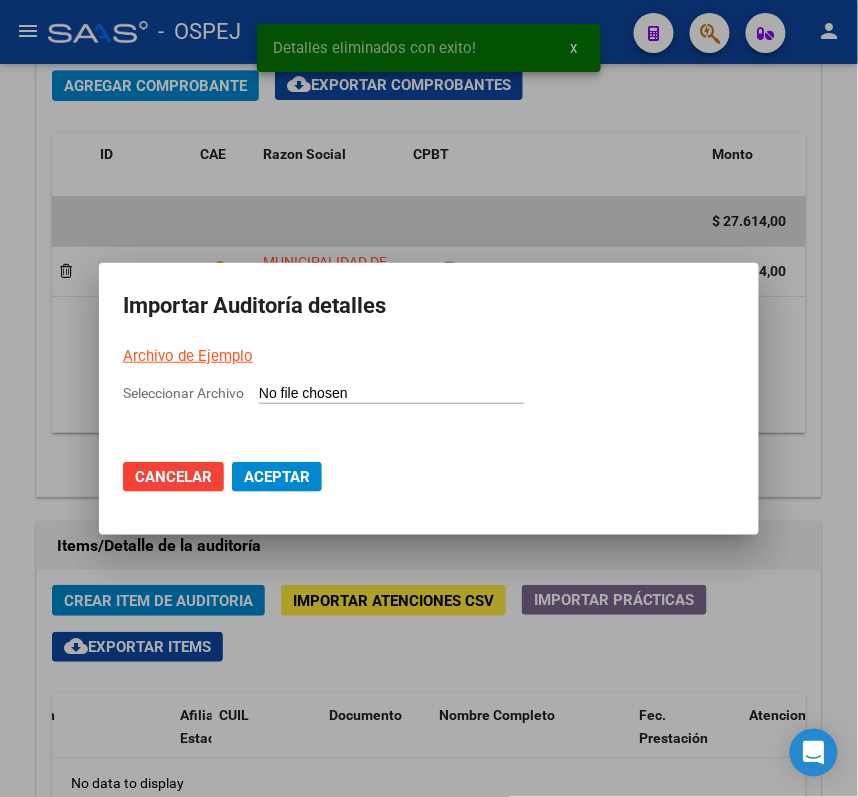 click on "Seleccionar Archivo" at bounding box center [391, 394] 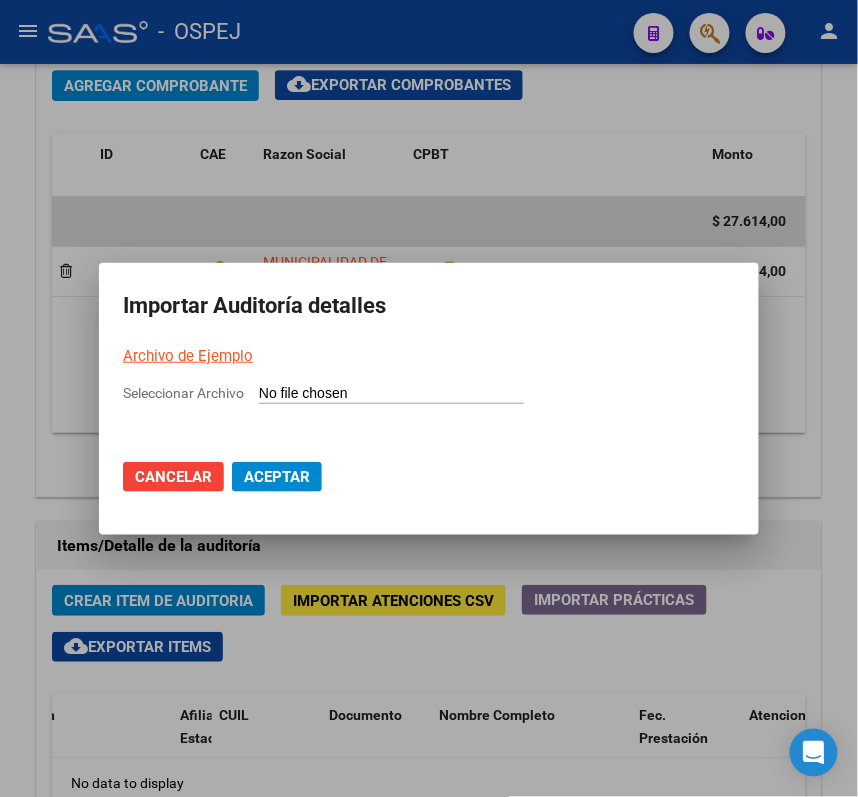 type on "C:\fakepath\876.csv" 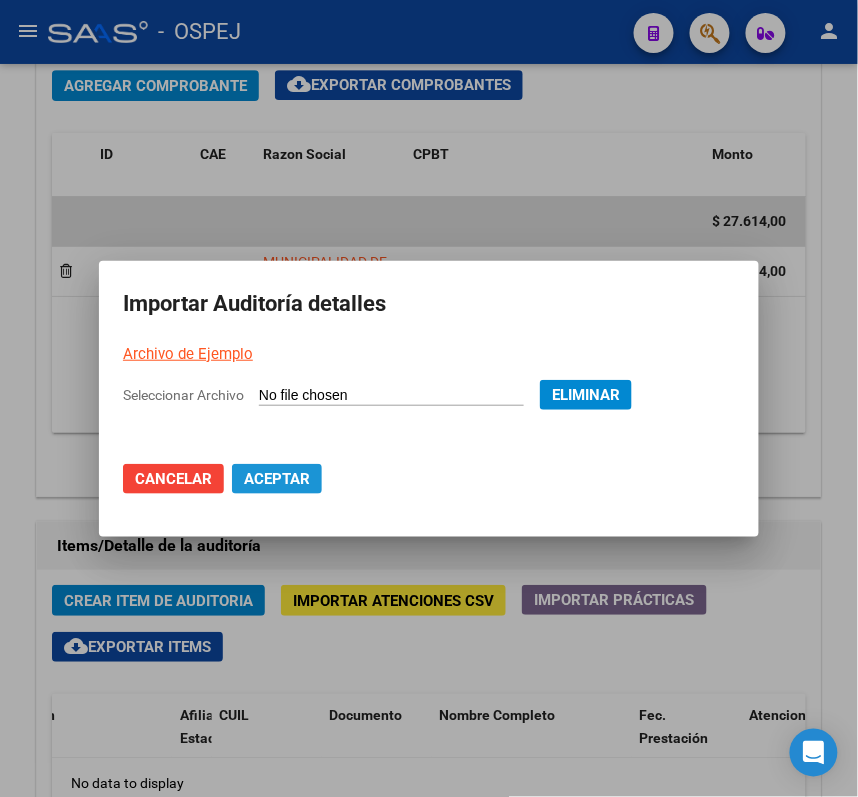 click on "Aceptar" 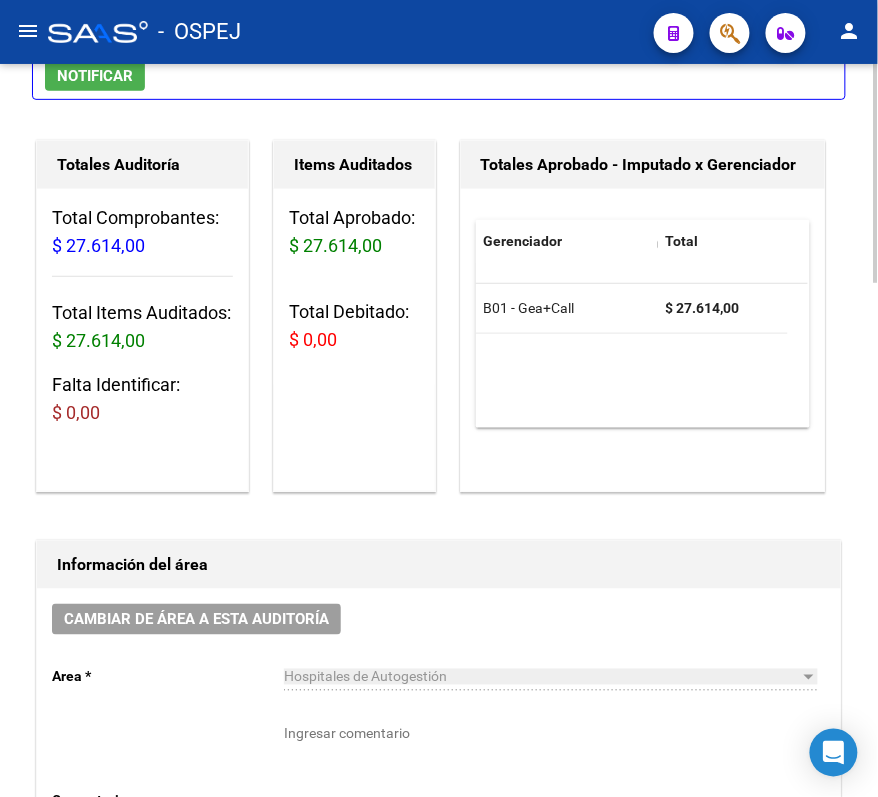 scroll, scrollTop: 0, scrollLeft: 0, axis: both 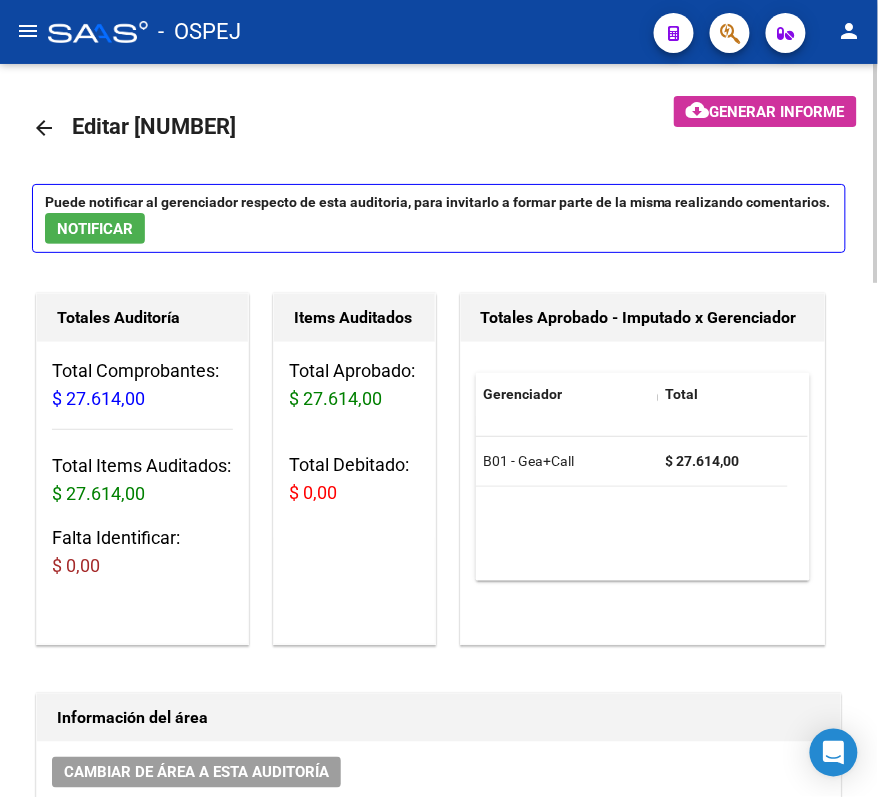 click on "arrow_back" 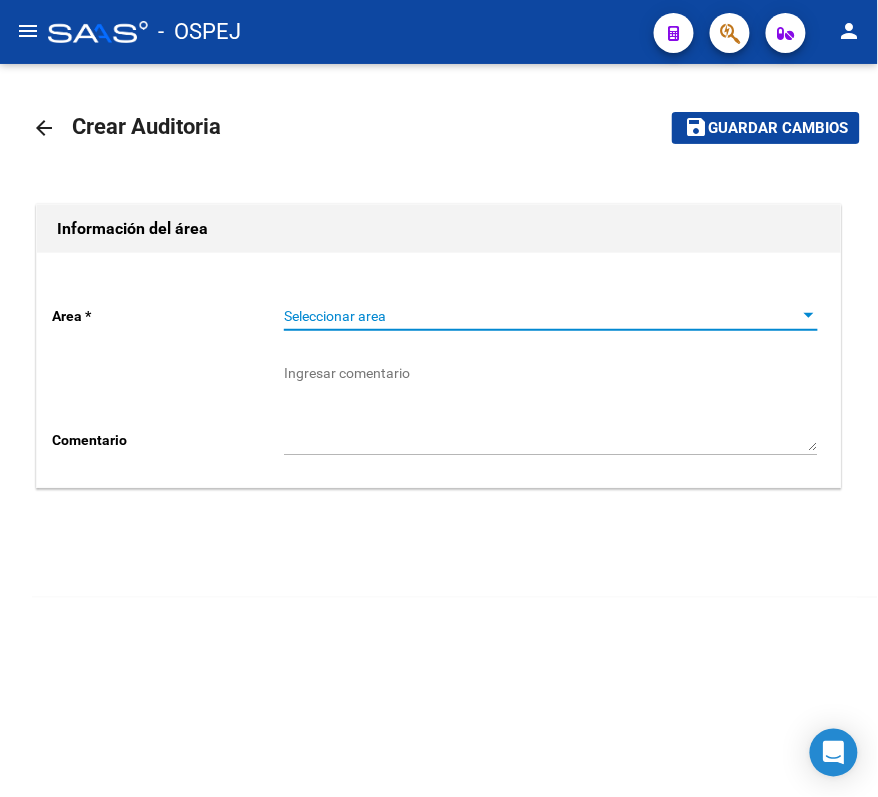 click on "Seleccionar area" at bounding box center [542, 316] 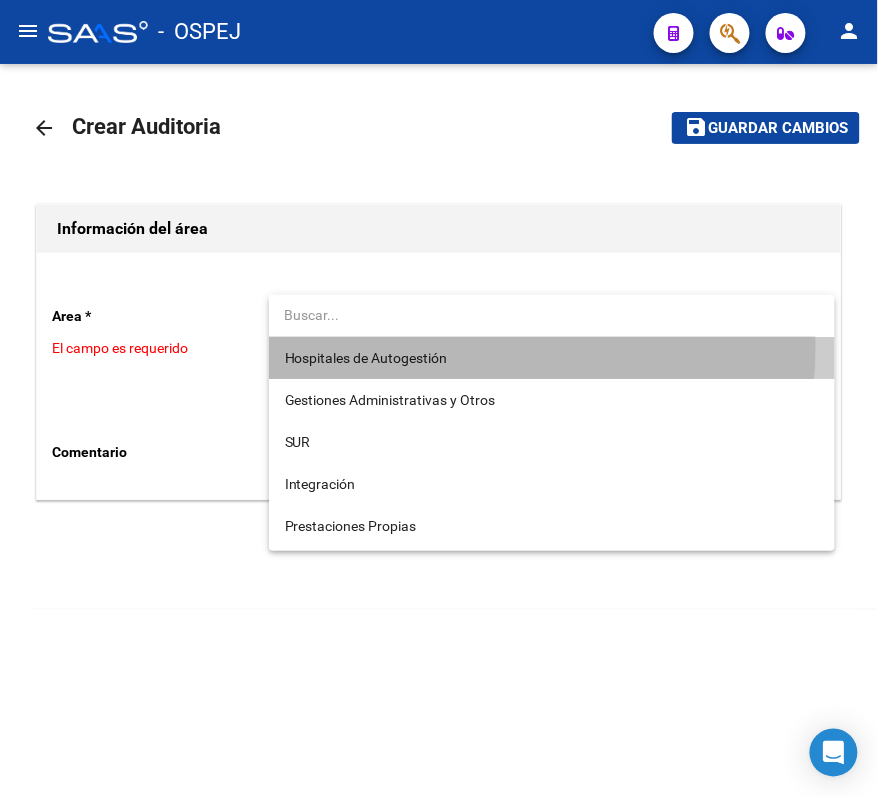 click on "Hospitales de Autogestión" at bounding box center [552, 358] 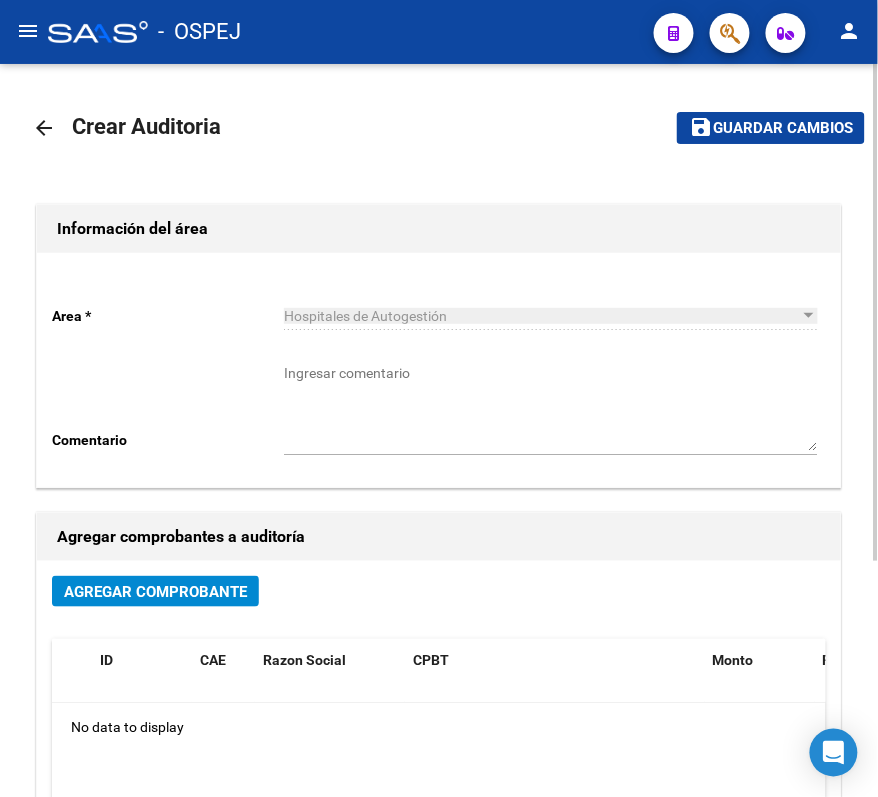 click on "arrow_back" 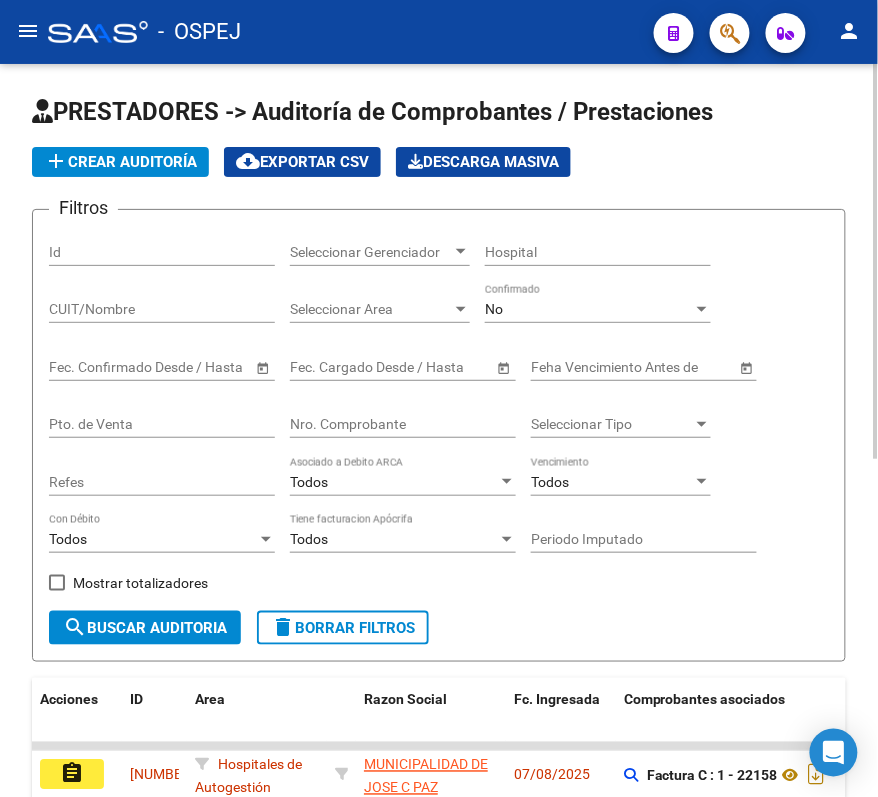 click on "menu -   OSPEJ  person" 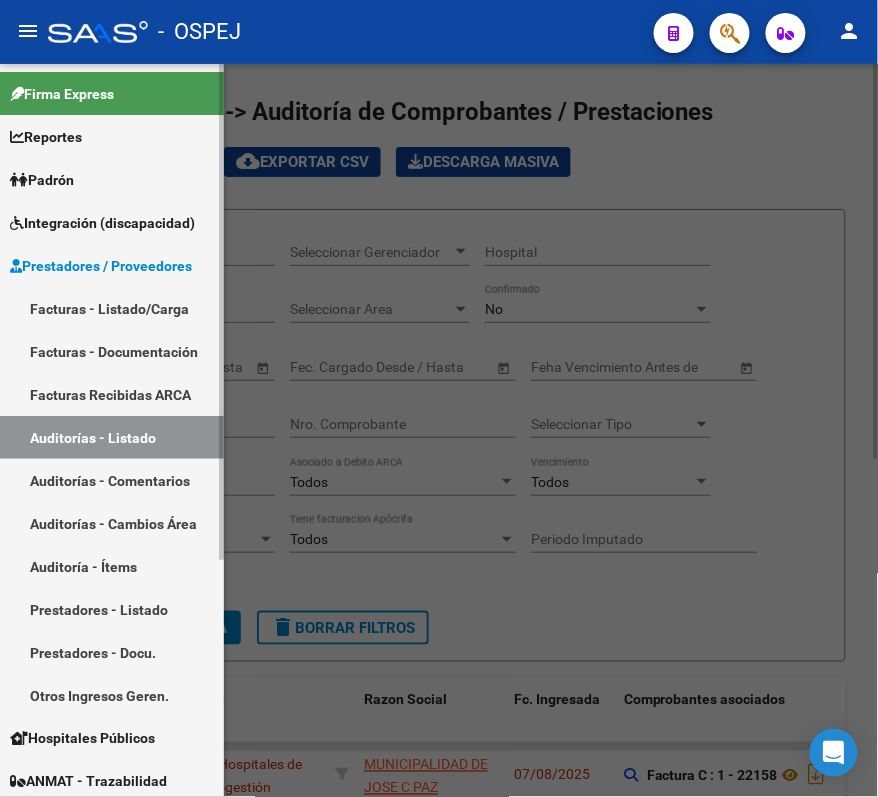 click on "Facturas - Listado/Carga" at bounding box center (112, 308) 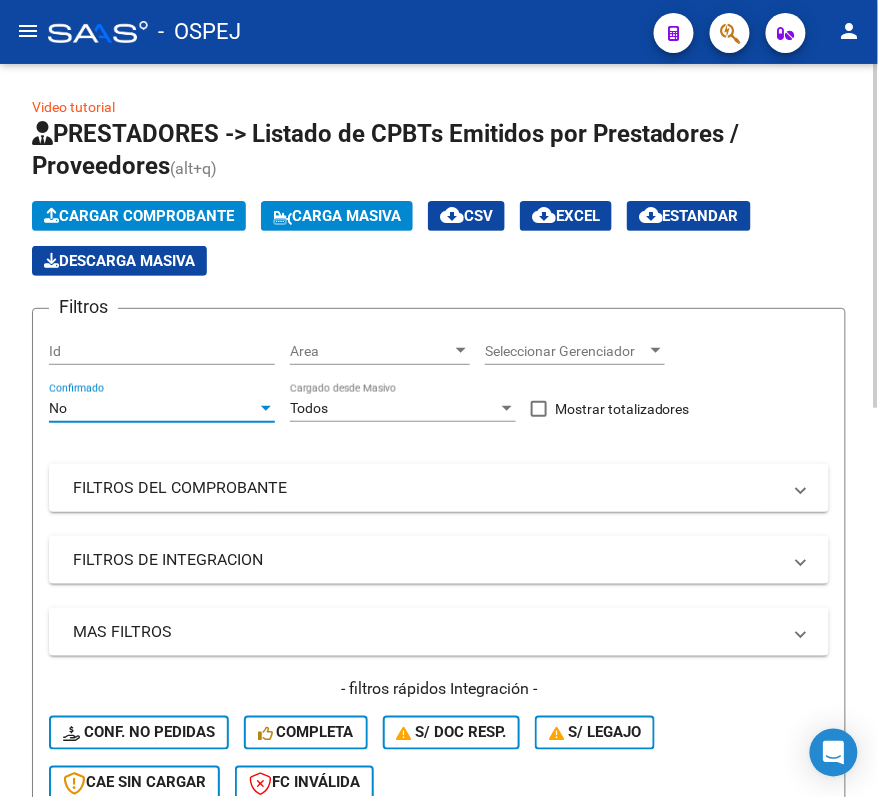 click on "No" at bounding box center (153, 408) 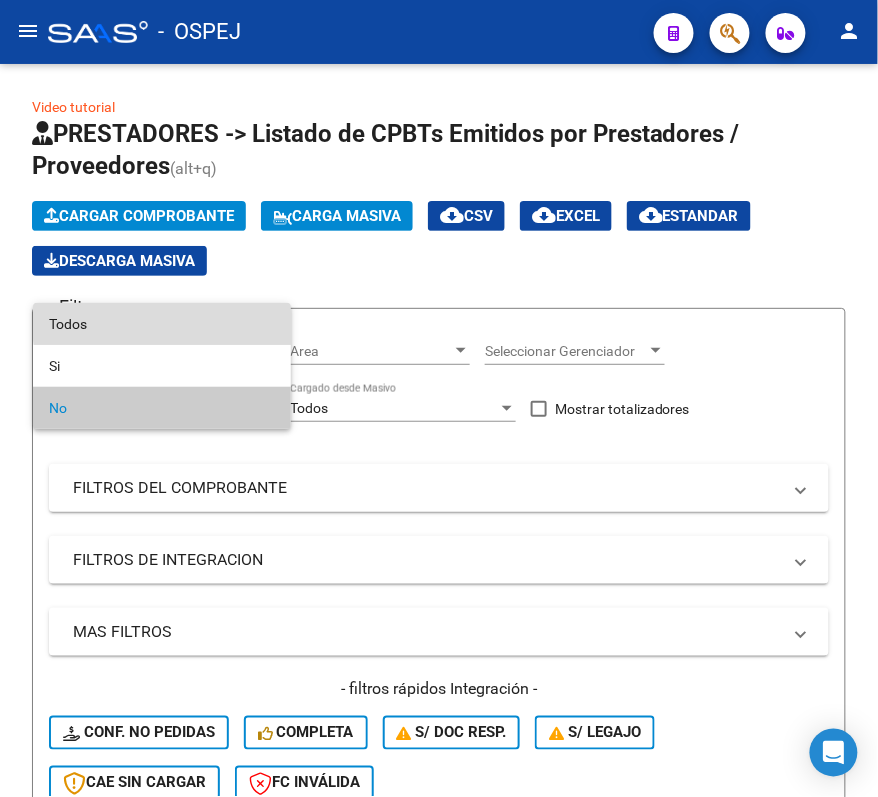 click on "Todos" at bounding box center [162, 324] 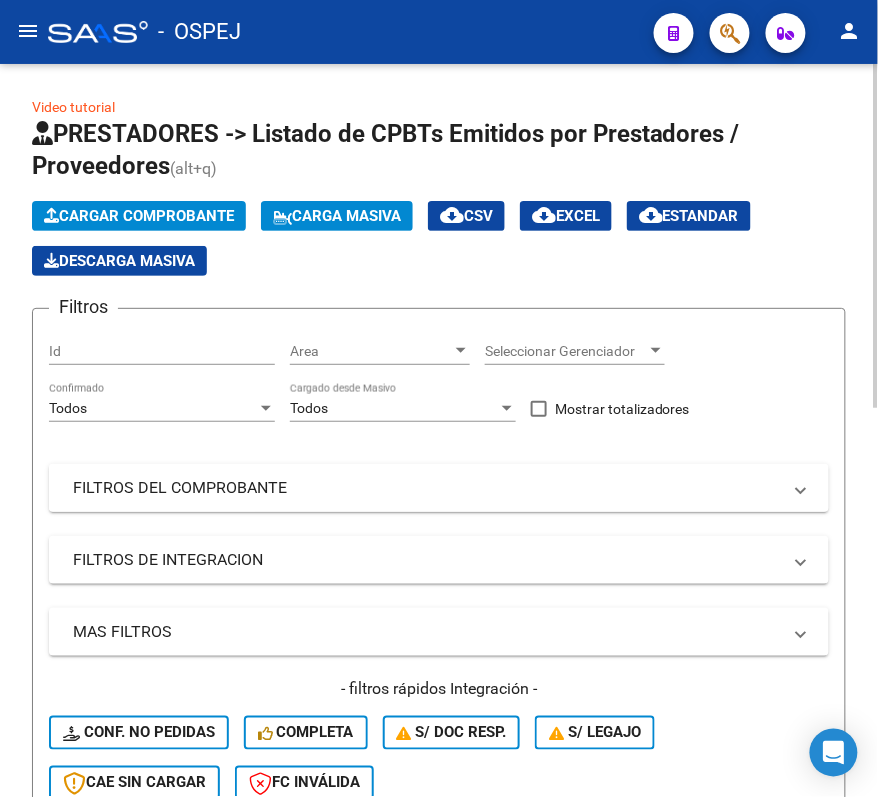 click on "FILTROS DEL COMPROBANTE" at bounding box center [427, 488] 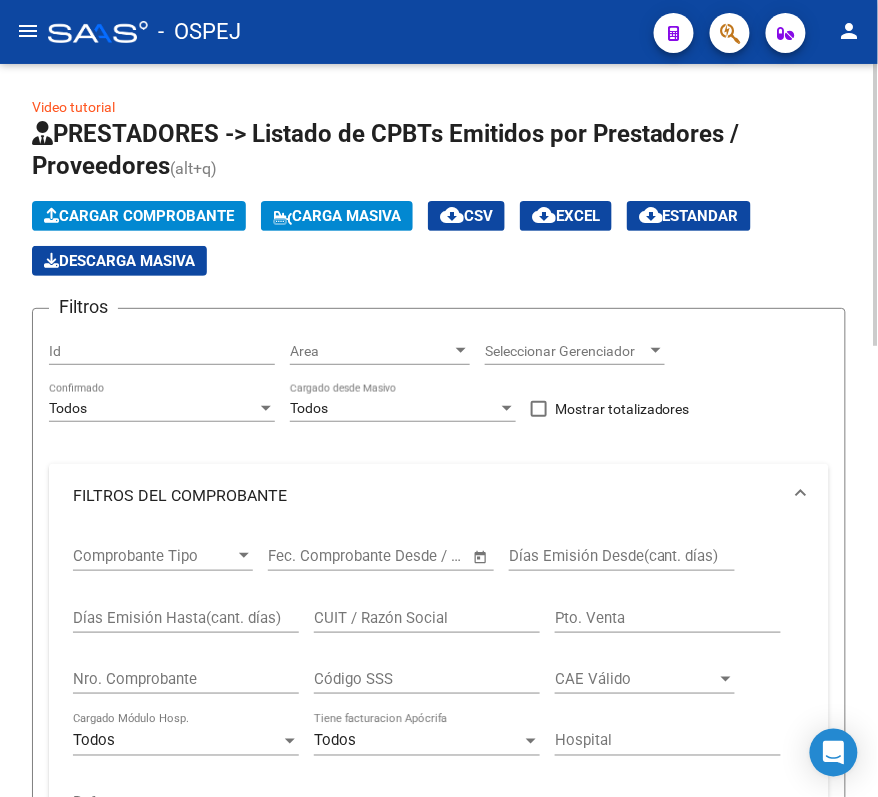click on "Nro. Comprobante" at bounding box center (186, 679) 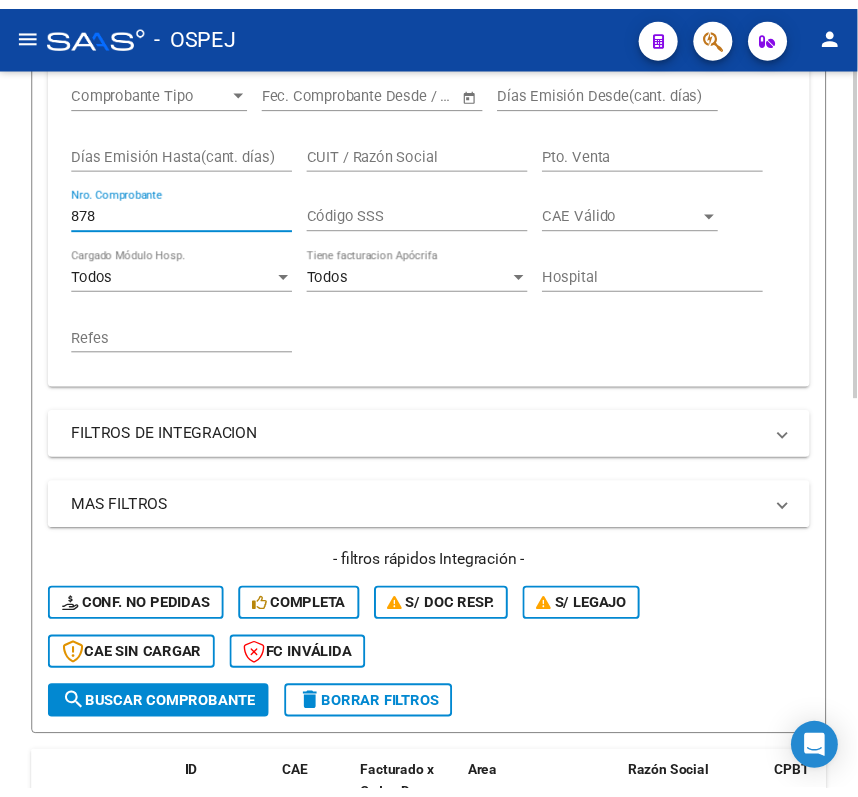 scroll, scrollTop: 800, scrollLeft: 0, axis: vertical 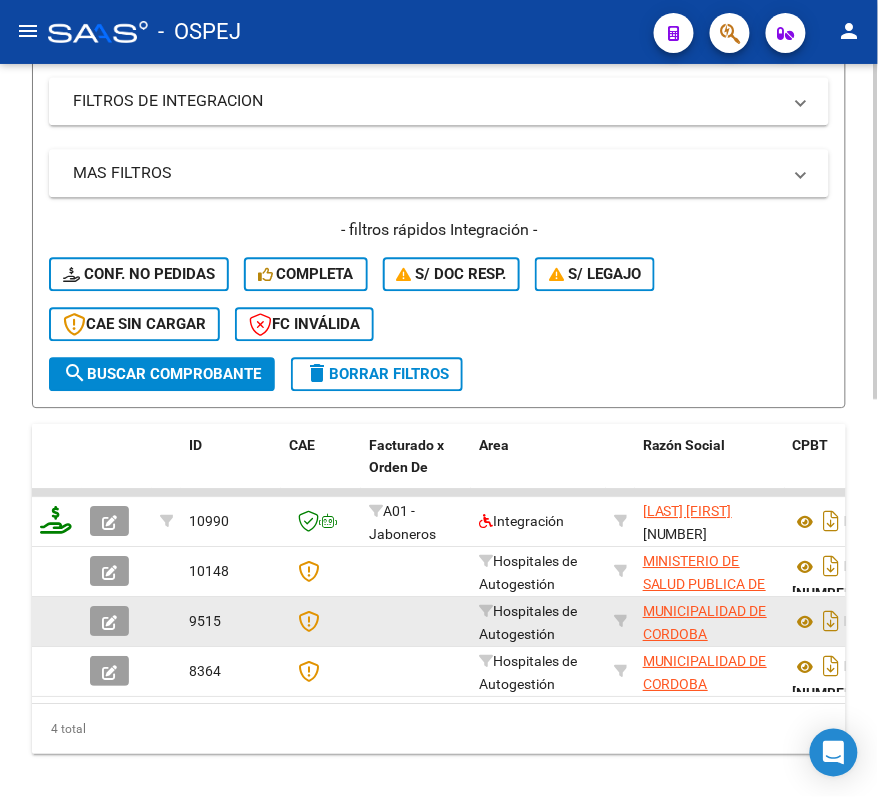type on "878" 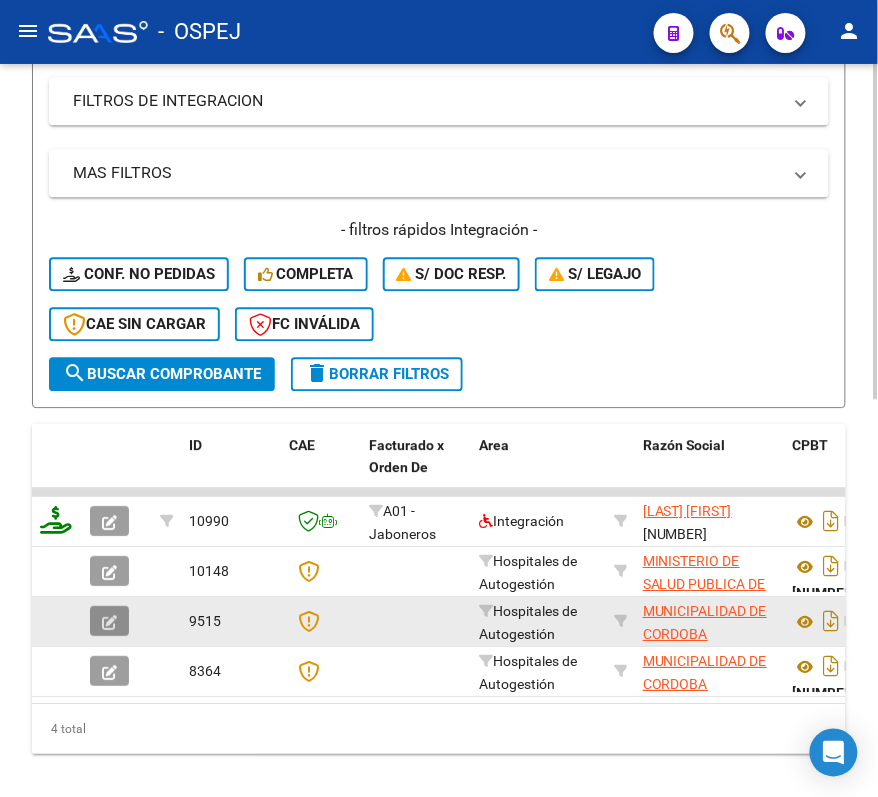 click 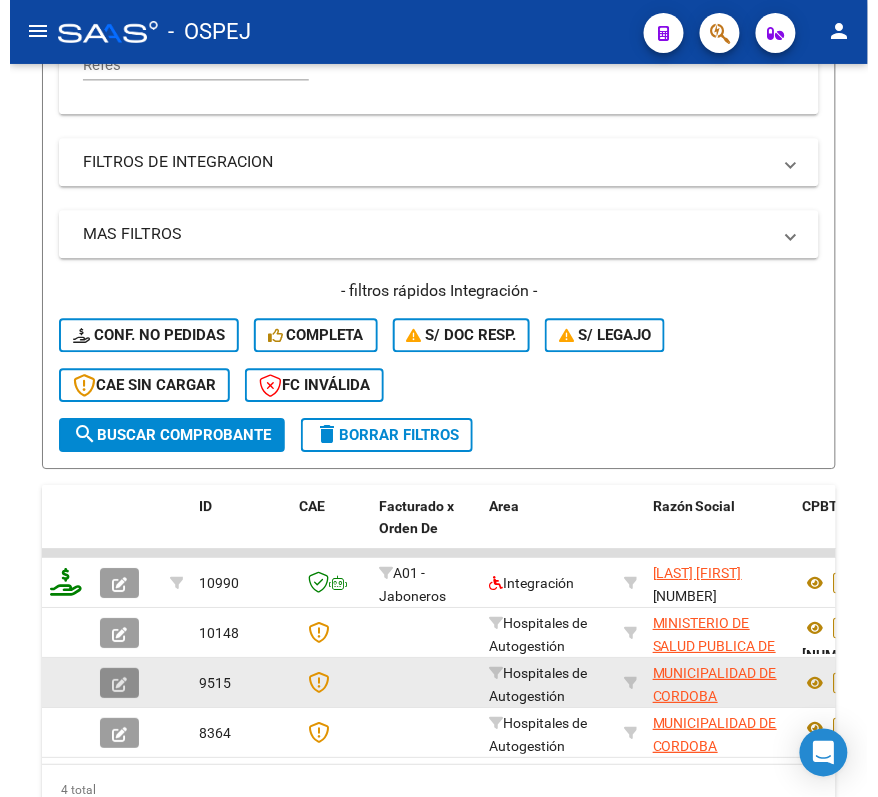 scroll, scrollTop: 861, scrollLeft: 0, axis: vertical 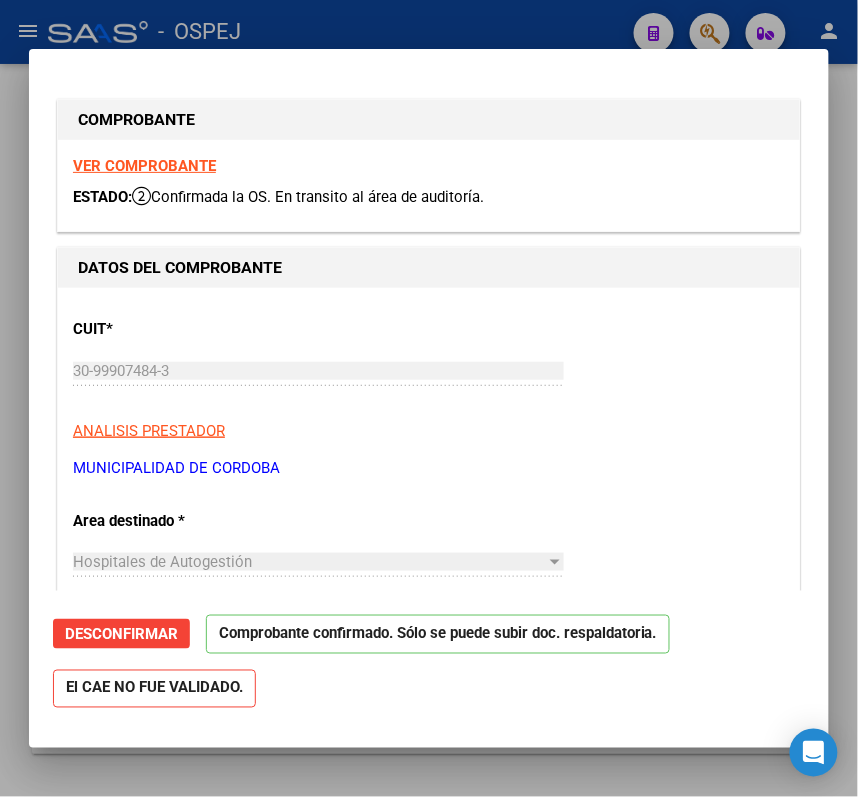 click at bounding box center (429, 398) 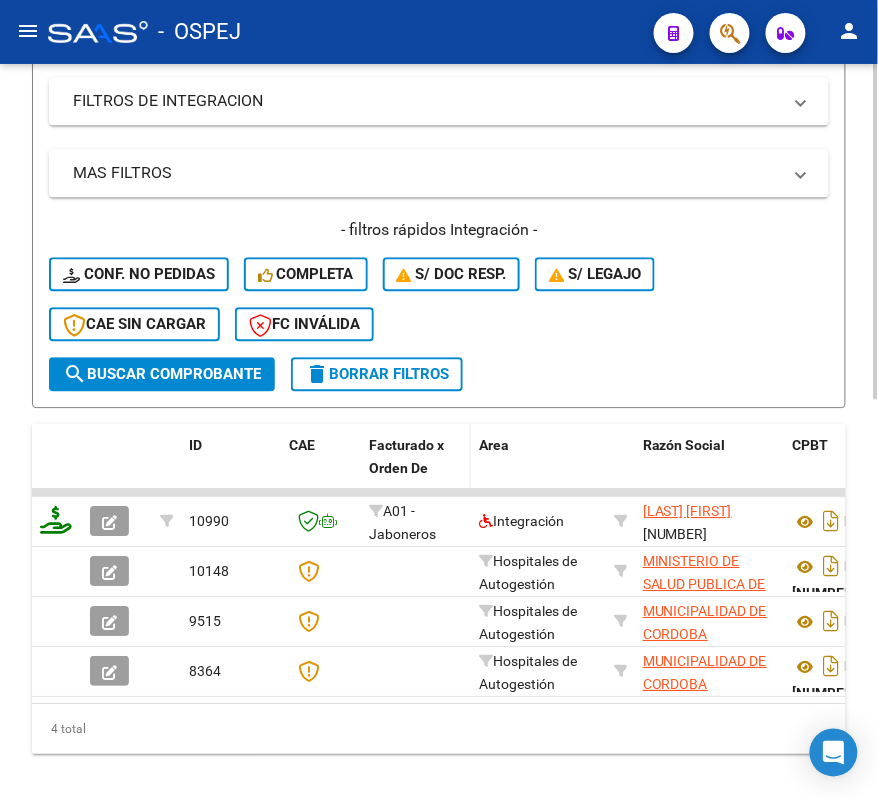 scroll, scrollTop: 872, scrollLeft: 0, axis: vertical 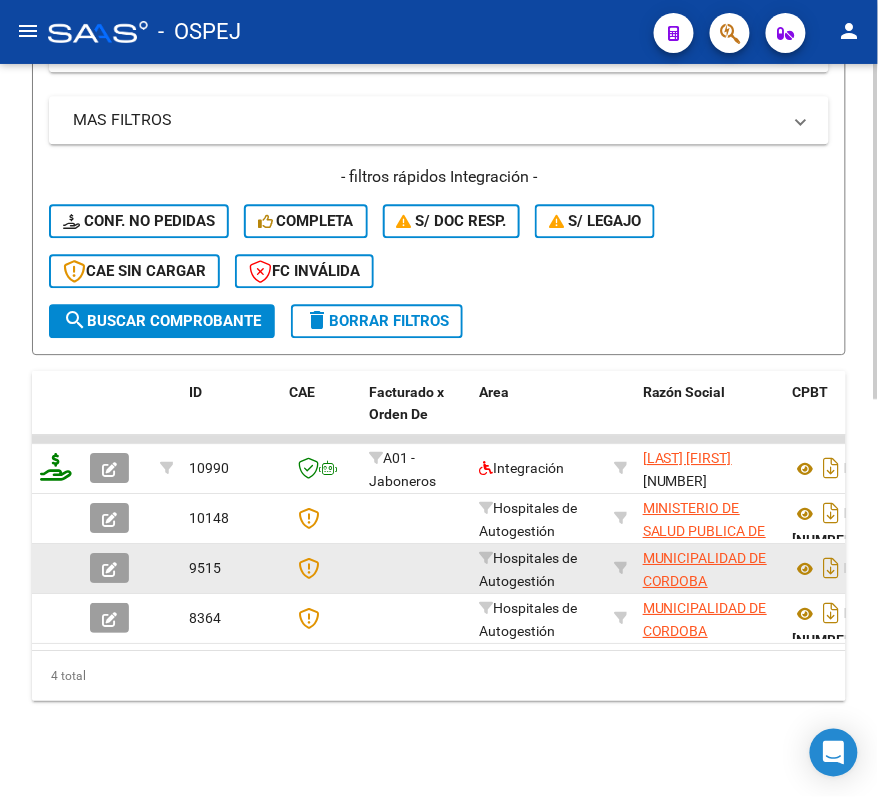 click 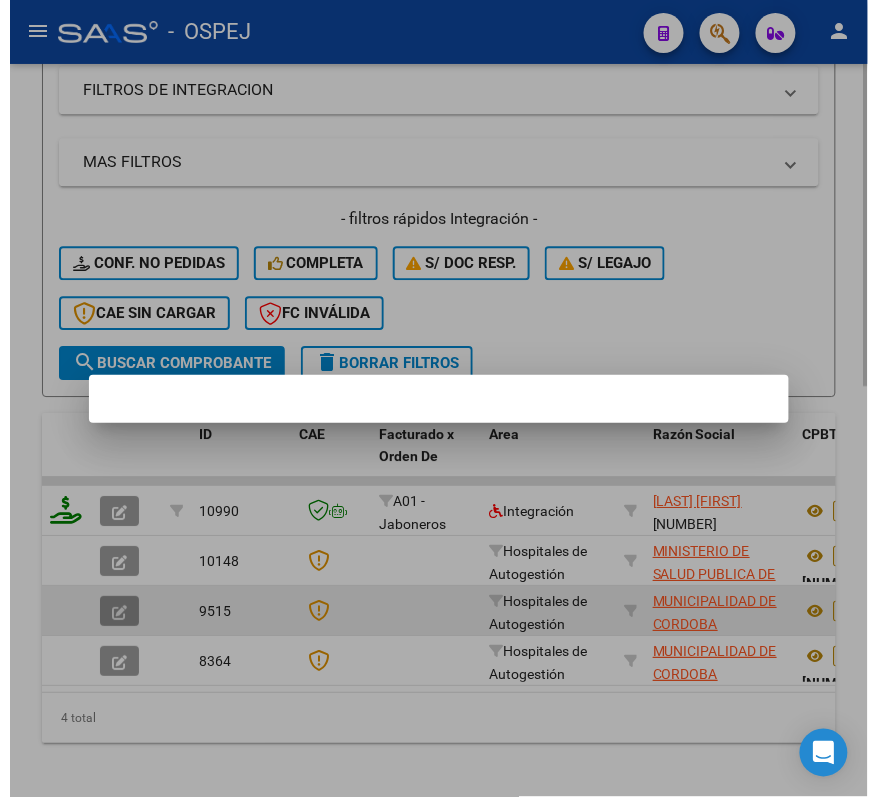 scroll, scrollTop: 933, scrollLeft: 0, axis: vertical 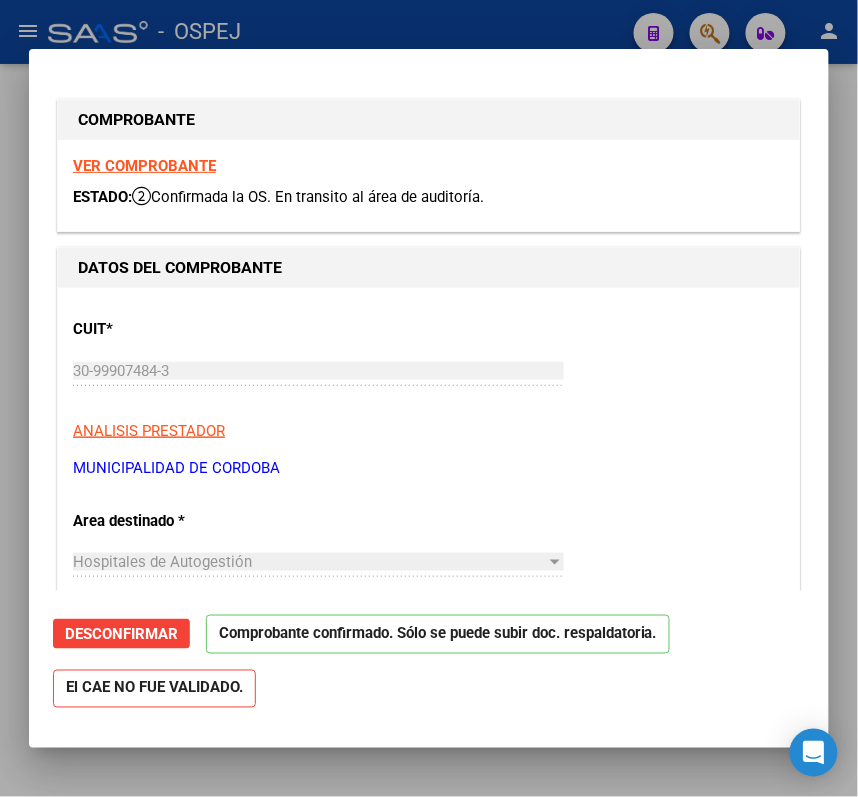 click at bounding box center [429, 398] 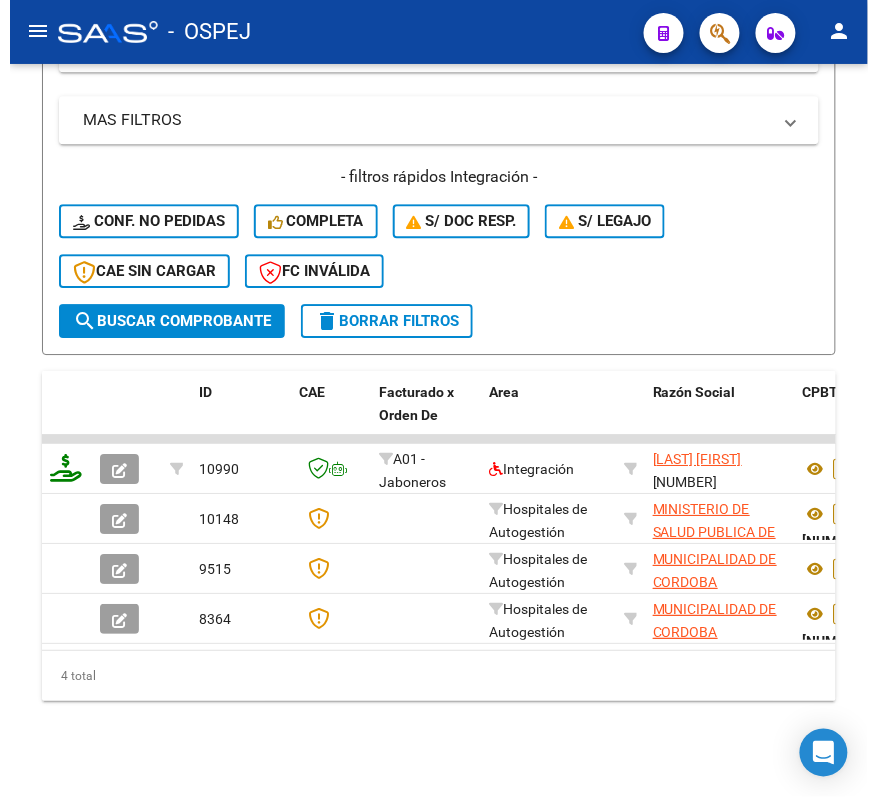 scroll, scrollTop: 872, scrollLeft: 0, axis: vertical 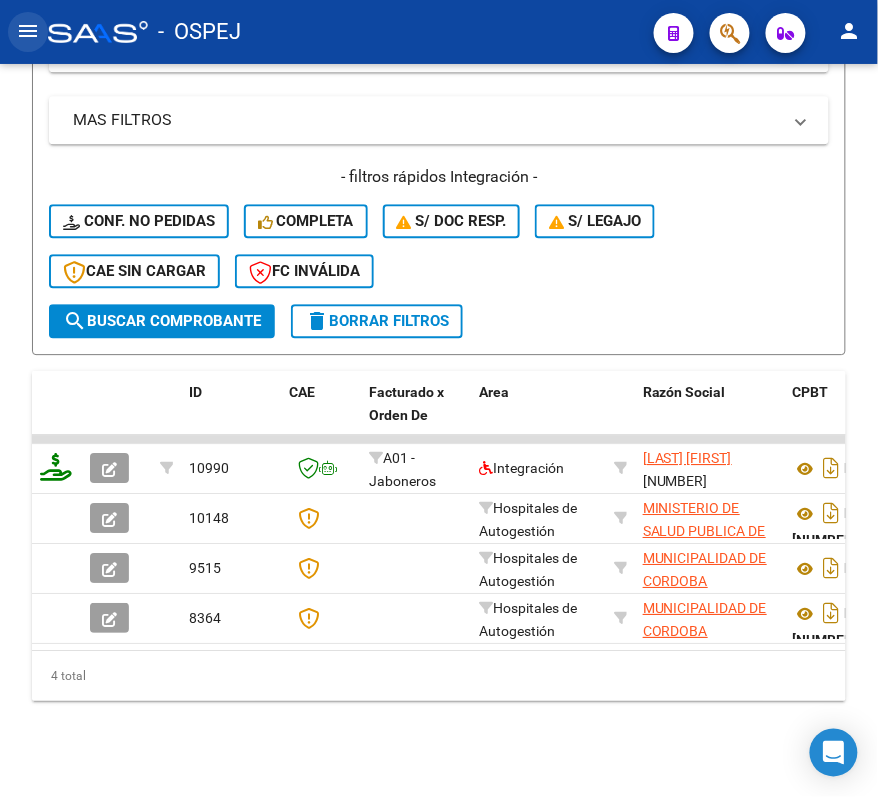 click on "menu" 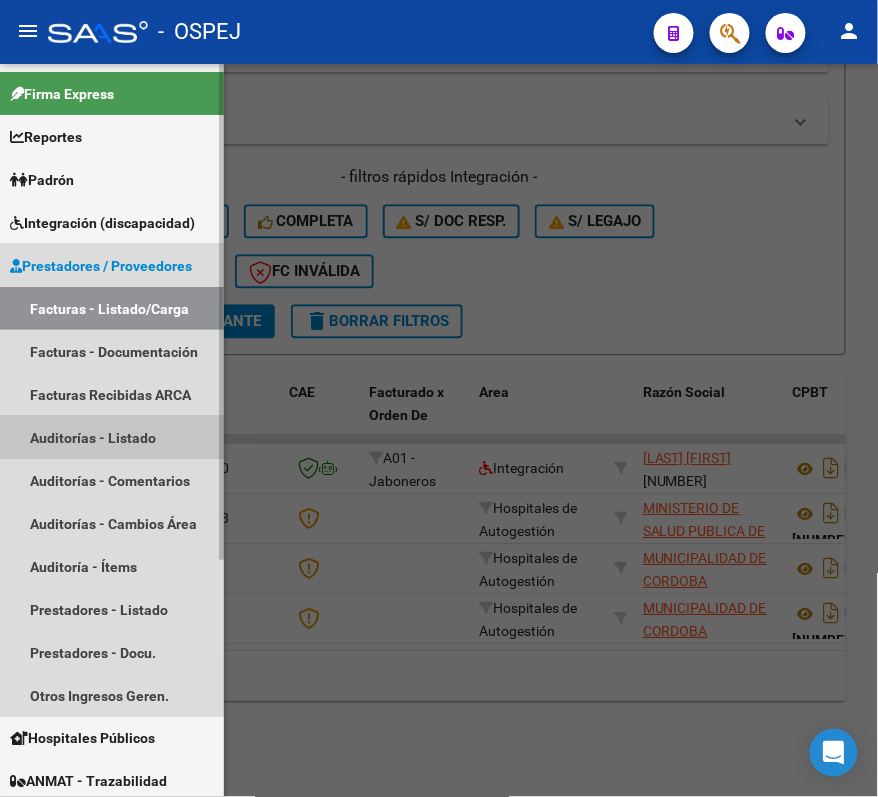 click on "Auditorías - Listado" at bounding box center (112, 437) 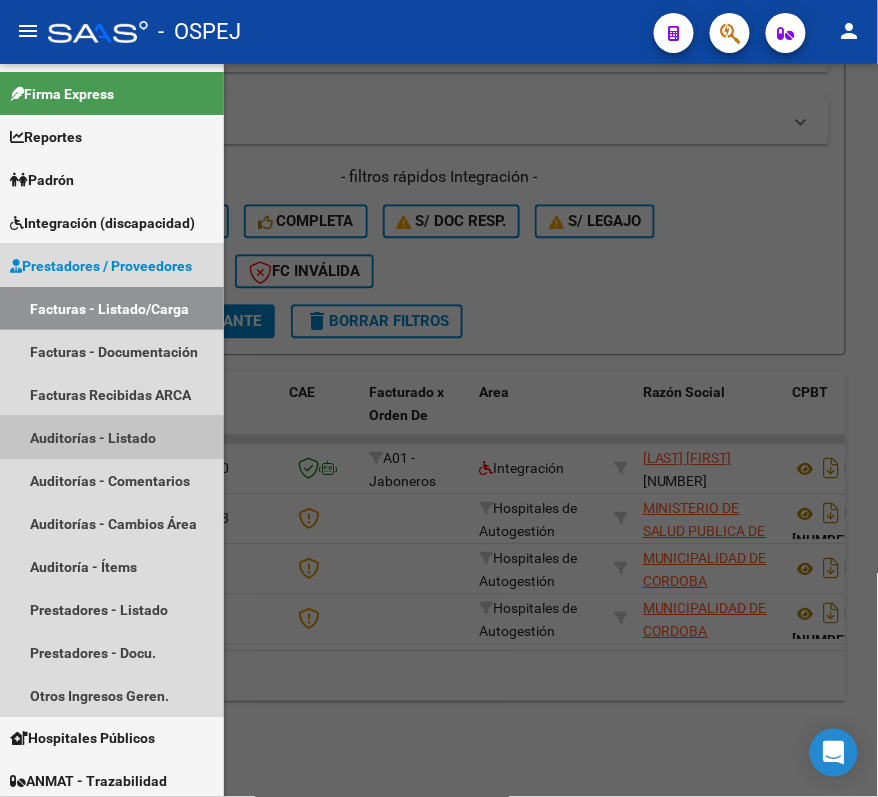 scroll, scrollTop: 0, scrollLeft: 0, axis: both 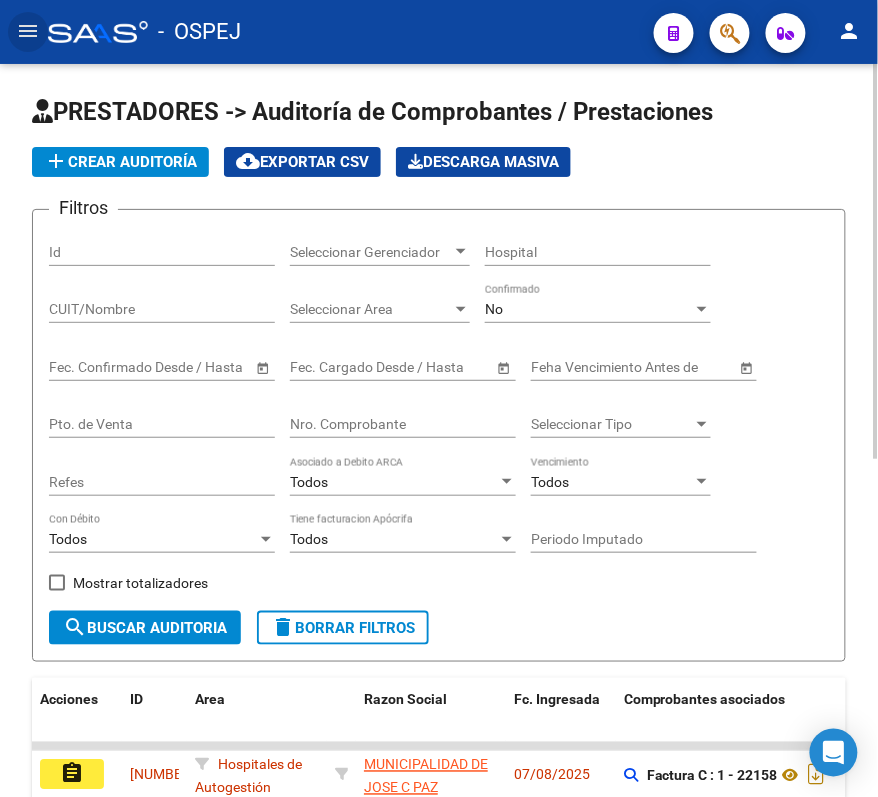 click on "add  Crear Auditoría" 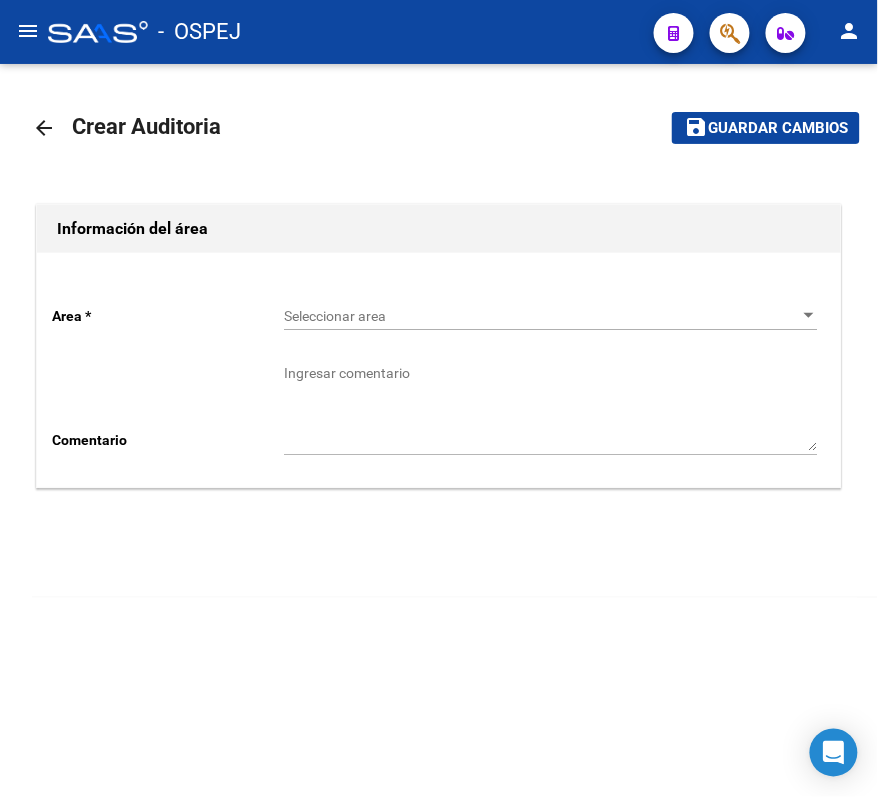 click on "Seleccionar area Seleccionar area" 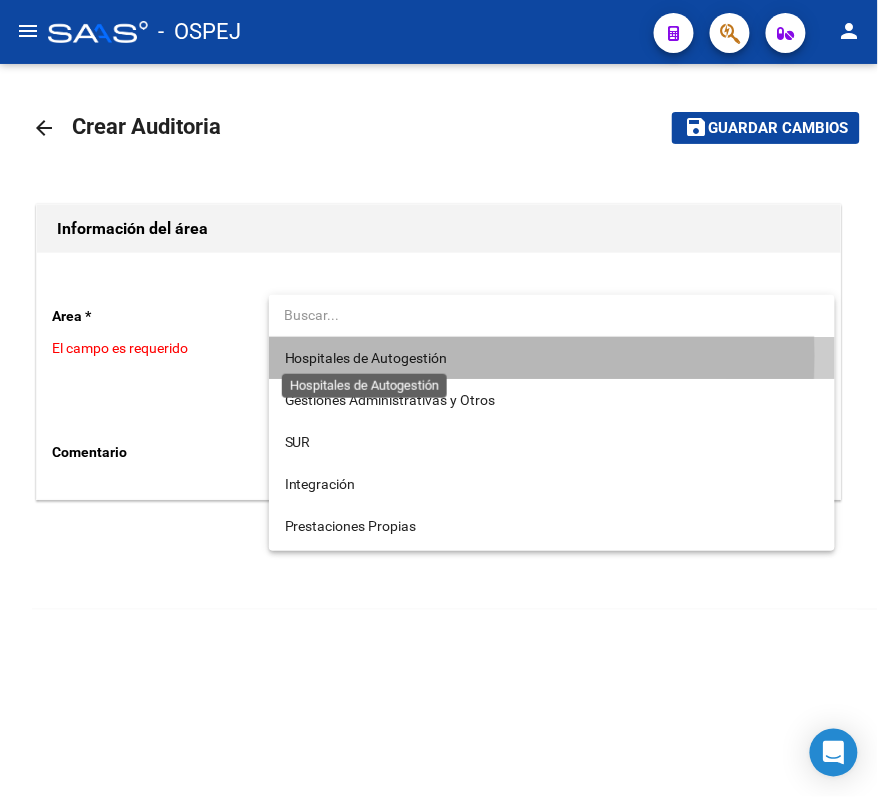 click on "Hospitales de Autogestión" at bounding box center (366, 358) 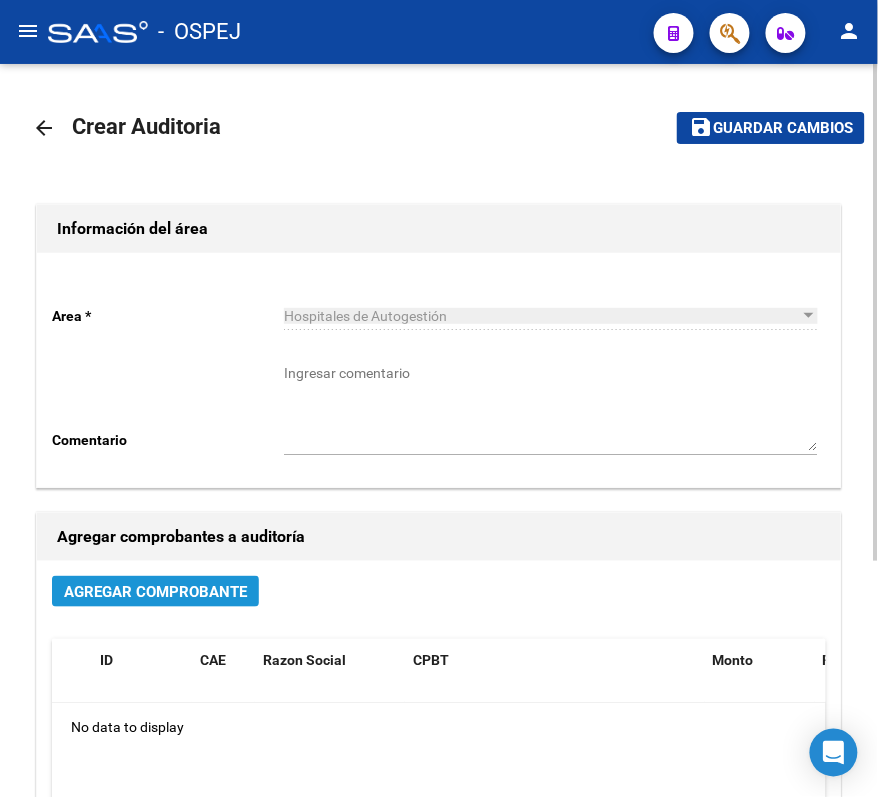 click on "Agregar Comprobante" 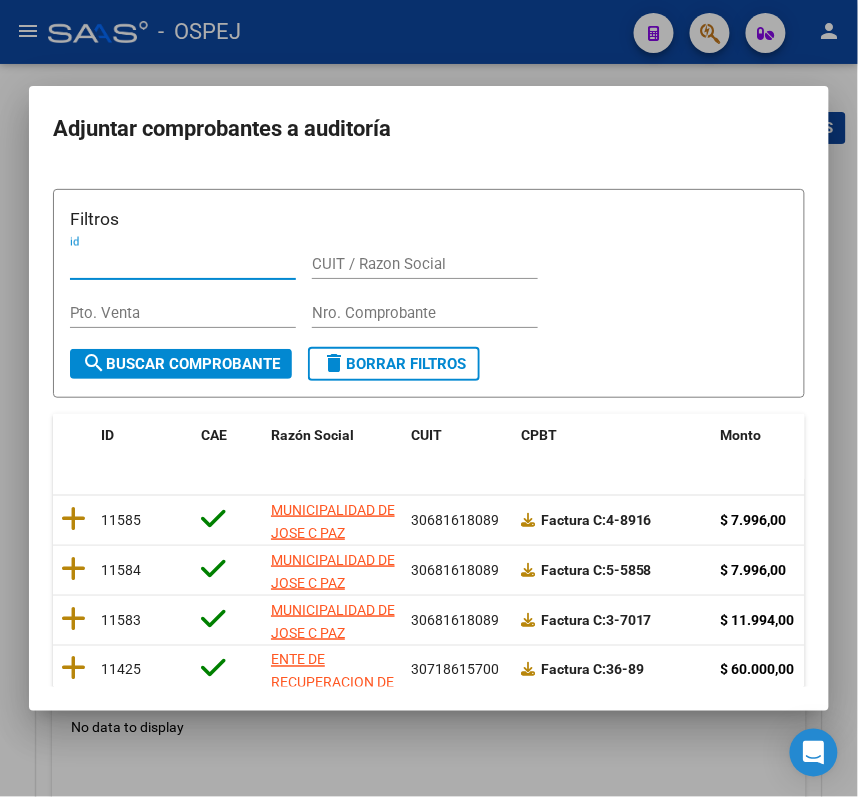 click on "Nro. Comprobante" at bounding box center (425, 313) 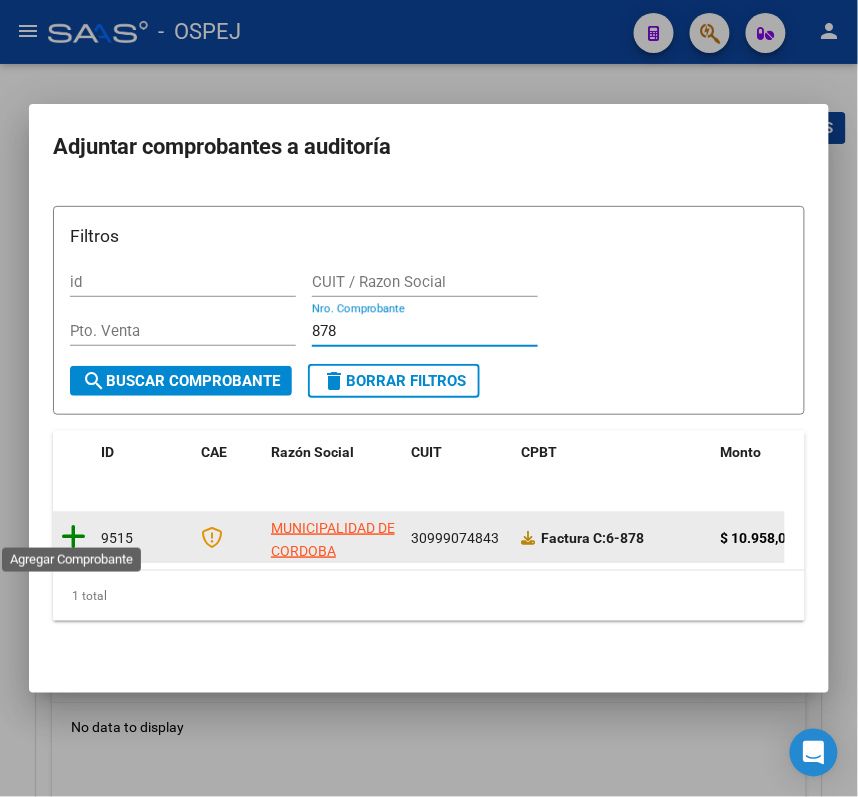 type on "878" 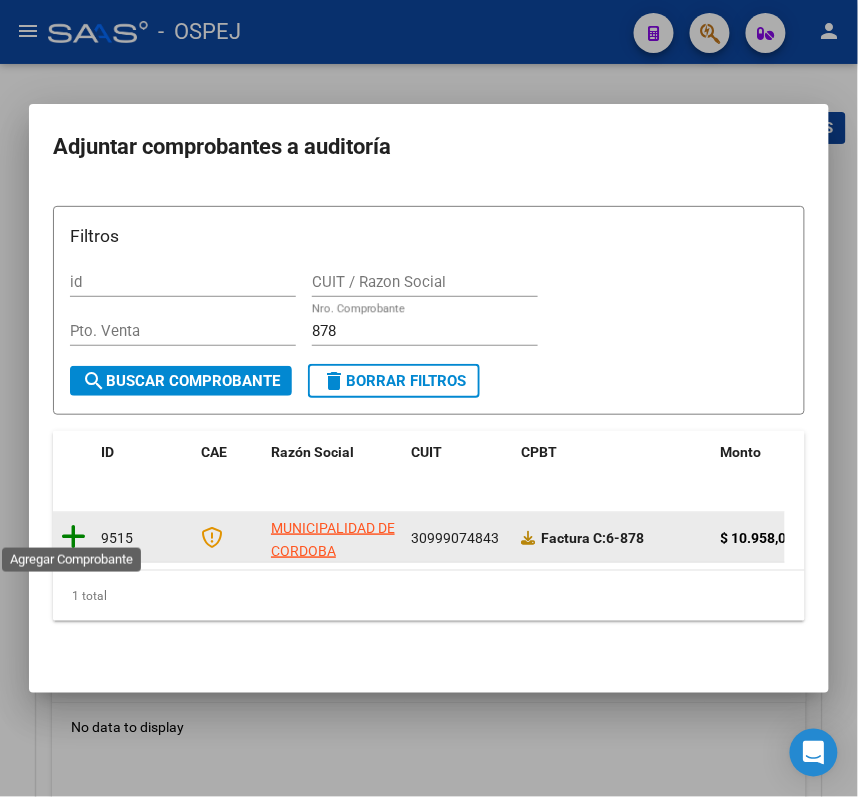 click 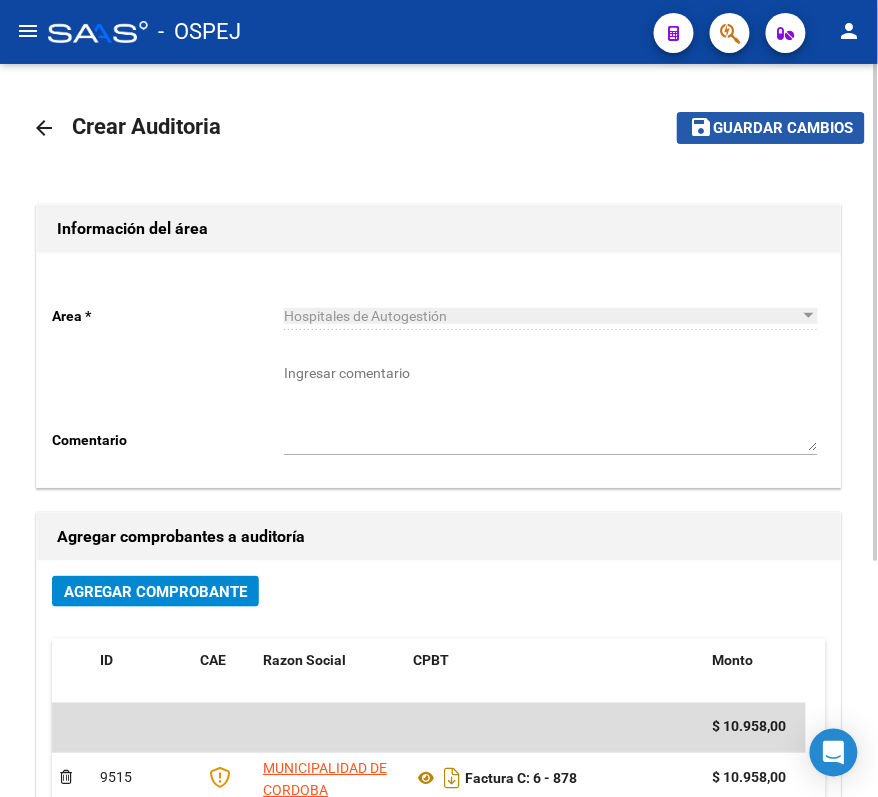 click on "Guardar cambios" 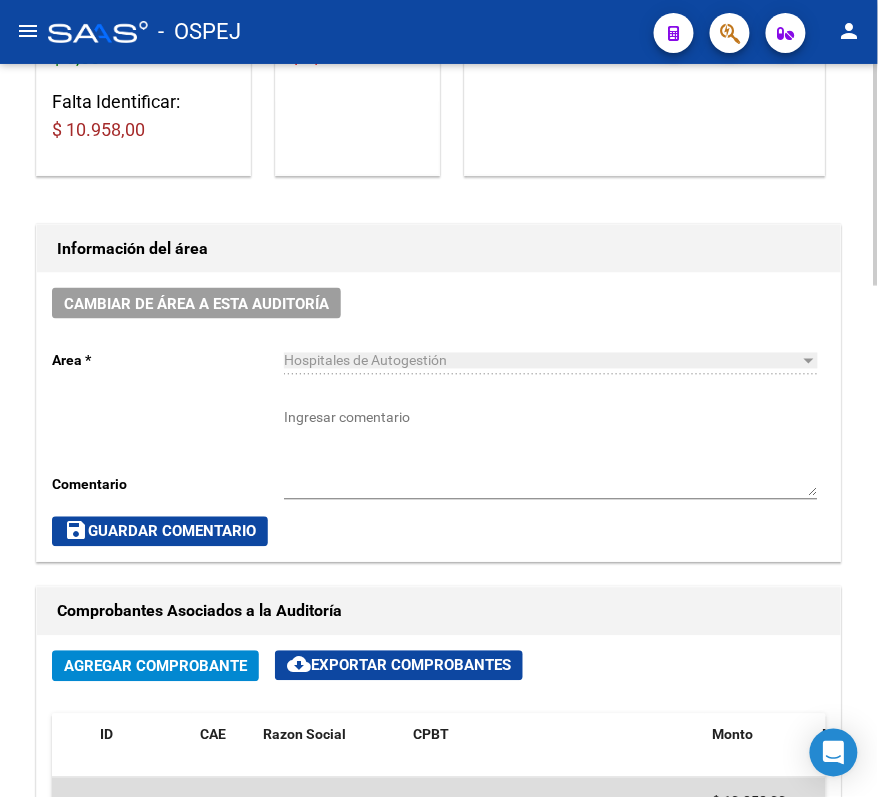 scroll, scrollTop: 666, scrollLeft: 0, axis: vertical 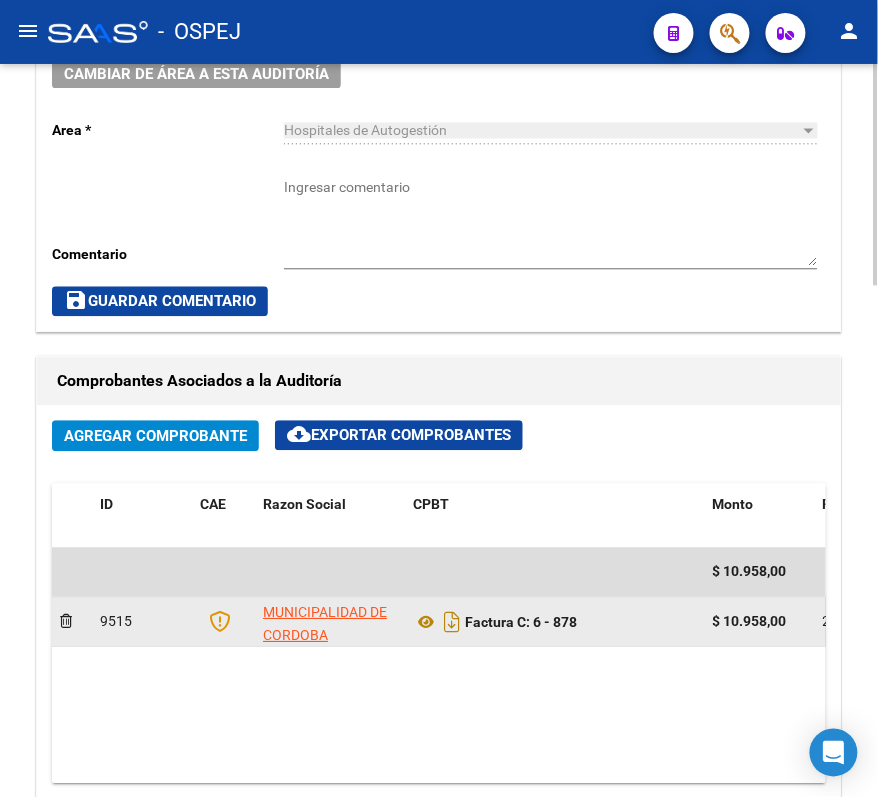 click on "Factura C: 6 - 878" 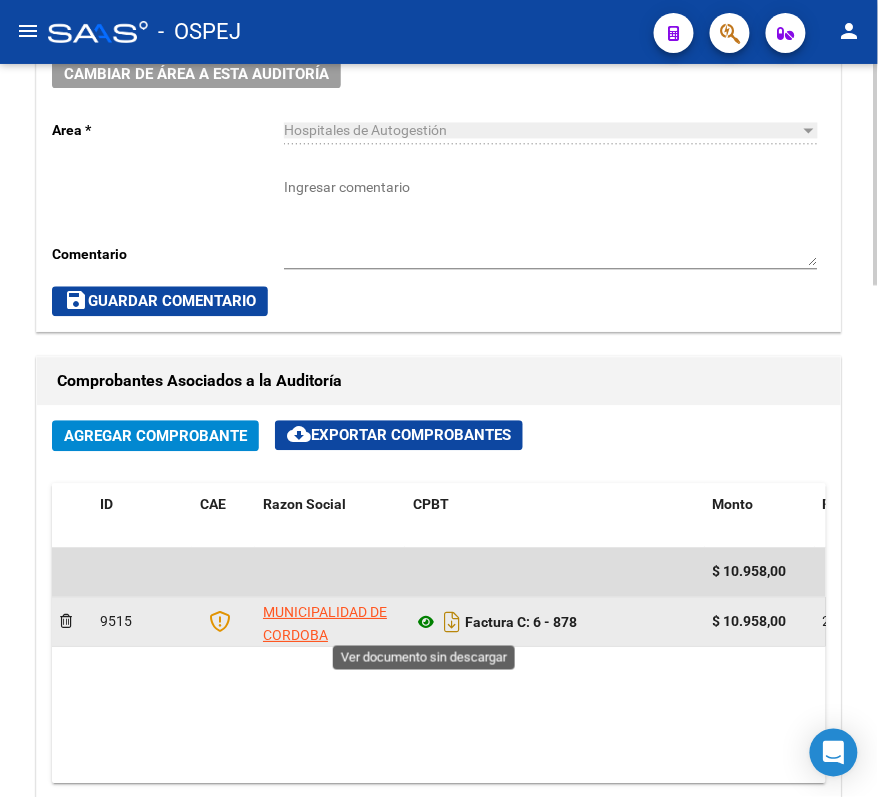 click 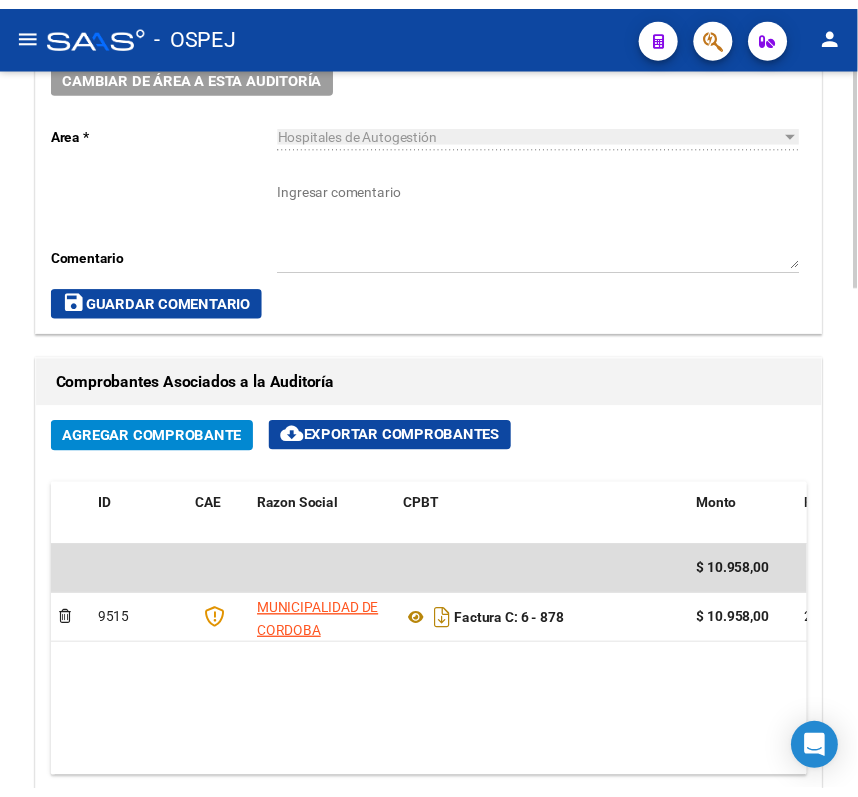 scroll, scrollTop: 933, scrollLeft: 0, axis: vertical 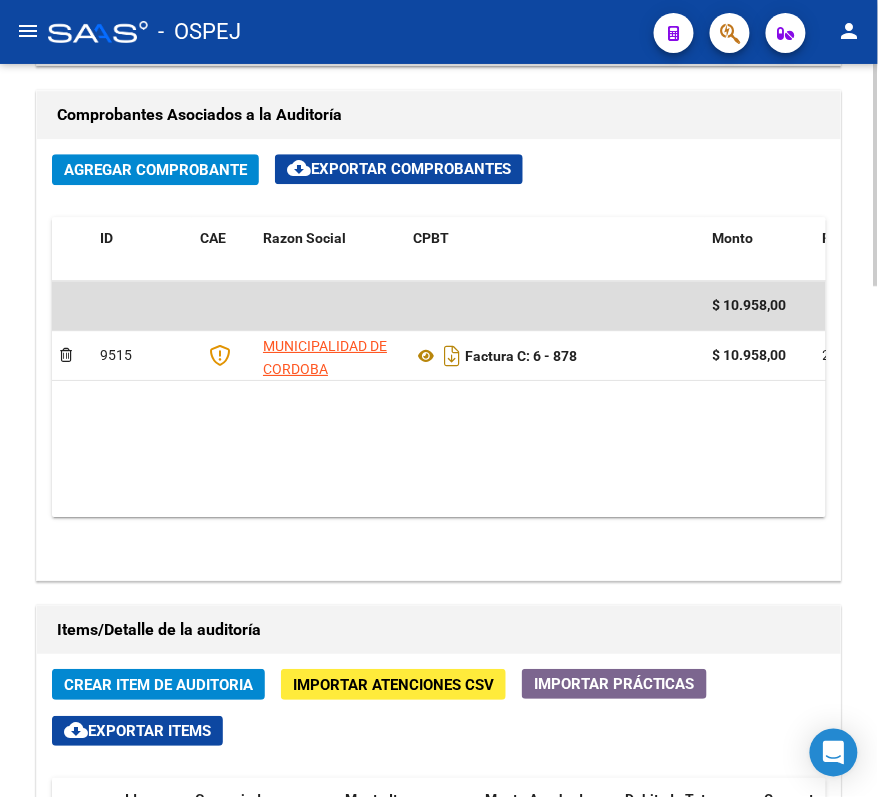 click on "Crear Item de Auditoria Importar Atenciones CSV  Importar Prácticas
cloud_download  Exportar Items  Id Gerenciador Monto Item Monto Aprobado Debitado Tot. Comentario Comentario Gerenciador Descripción Afiliado Estado CUIL Documento Nombre Completo Fec. Prestación Atencion Tipo Nomenclador Código Nomenclador Nombre Usuario Creado Area Creado Area Modificado No data to display  0 total   1" 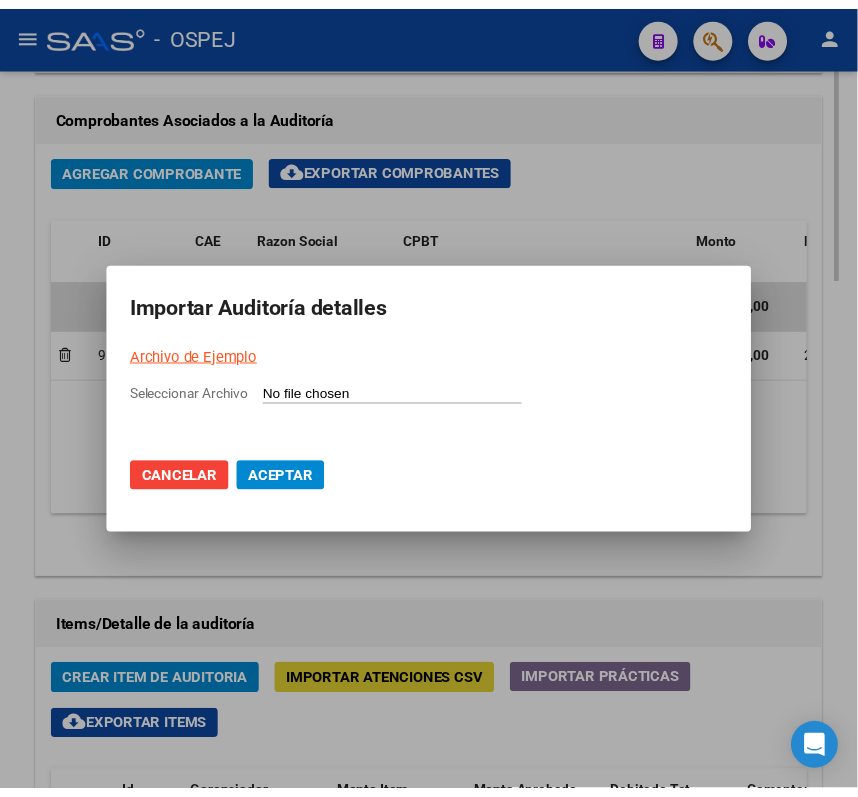 scroll, scrollTop: 1022, scrollLeft: 0, axis: vertical 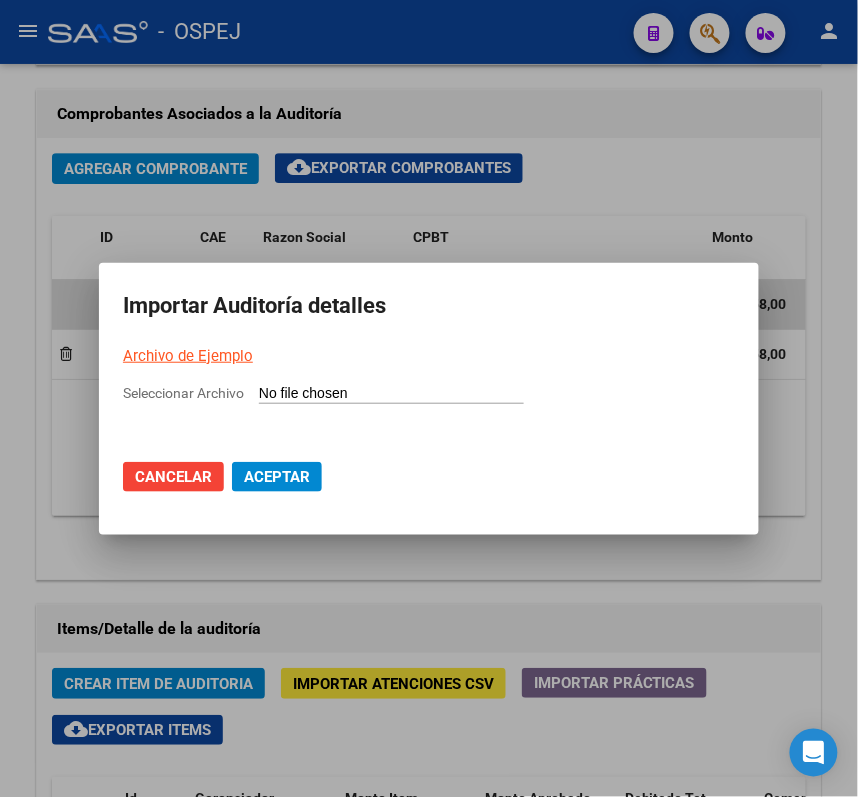 click on "Seleccionar Archivo" at bounding box center (391, 394) 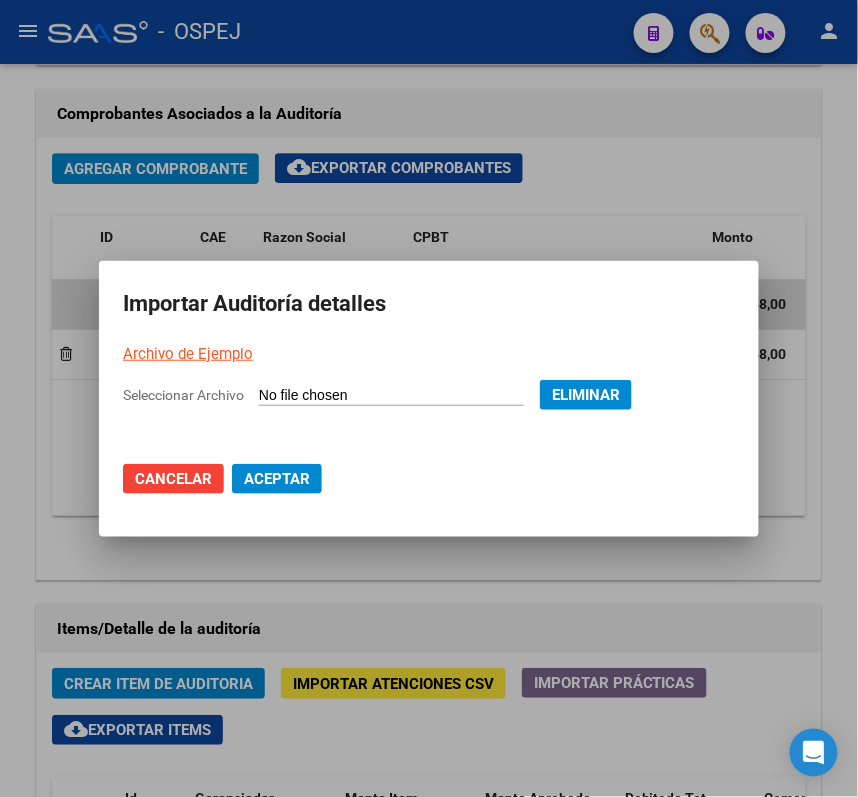 click on "Aceptar" 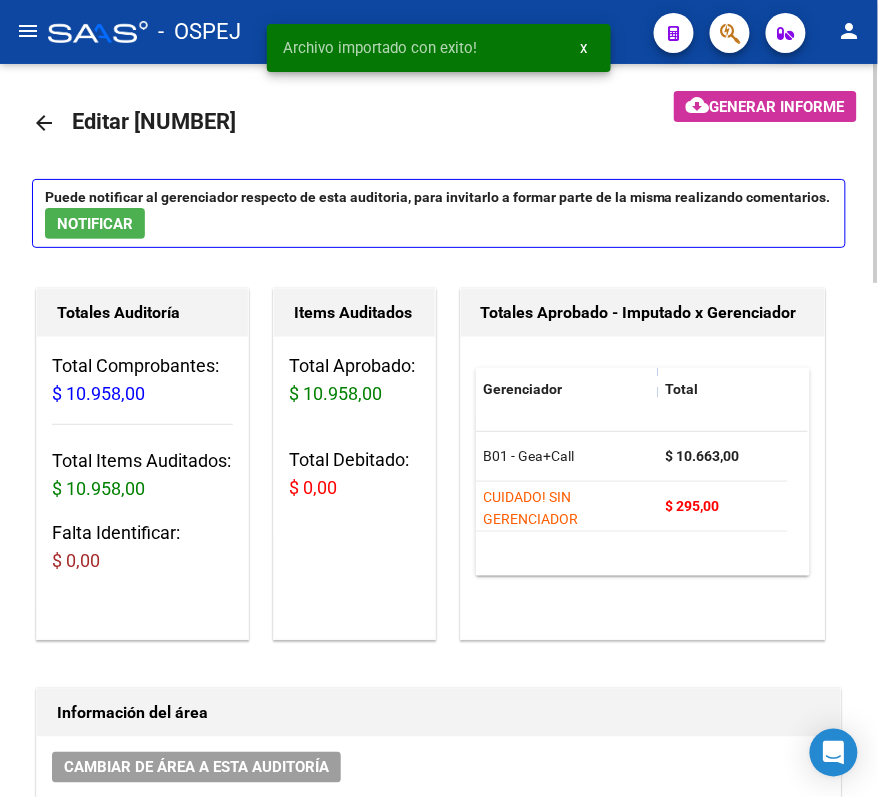 scroll, scrollTop: 0, scrollLeft: 0, axis: both 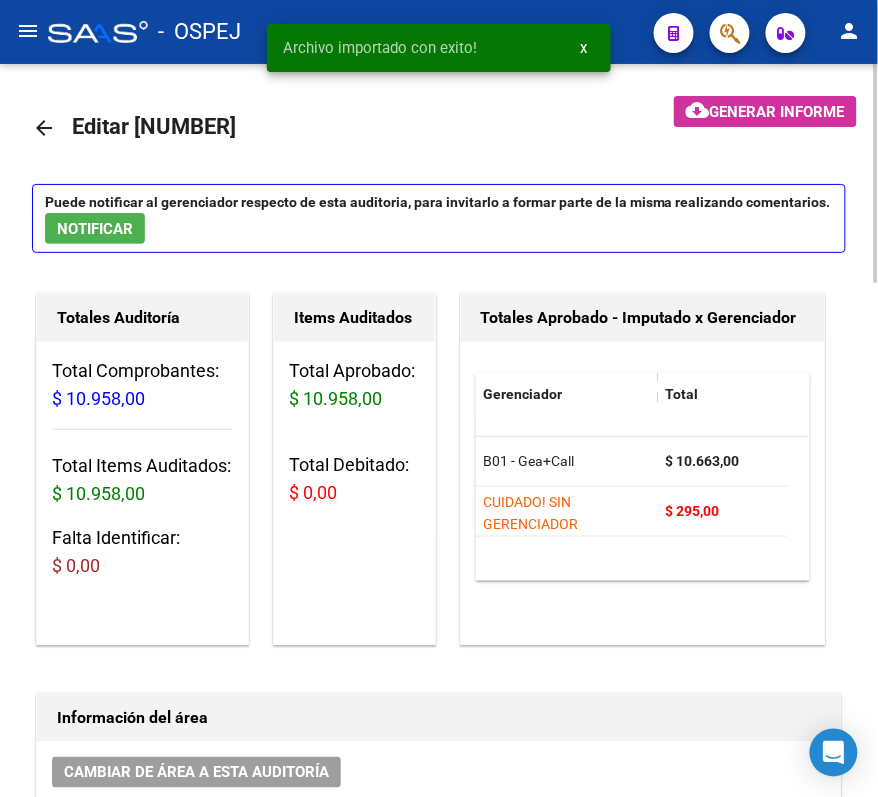 click on "arrow_back" 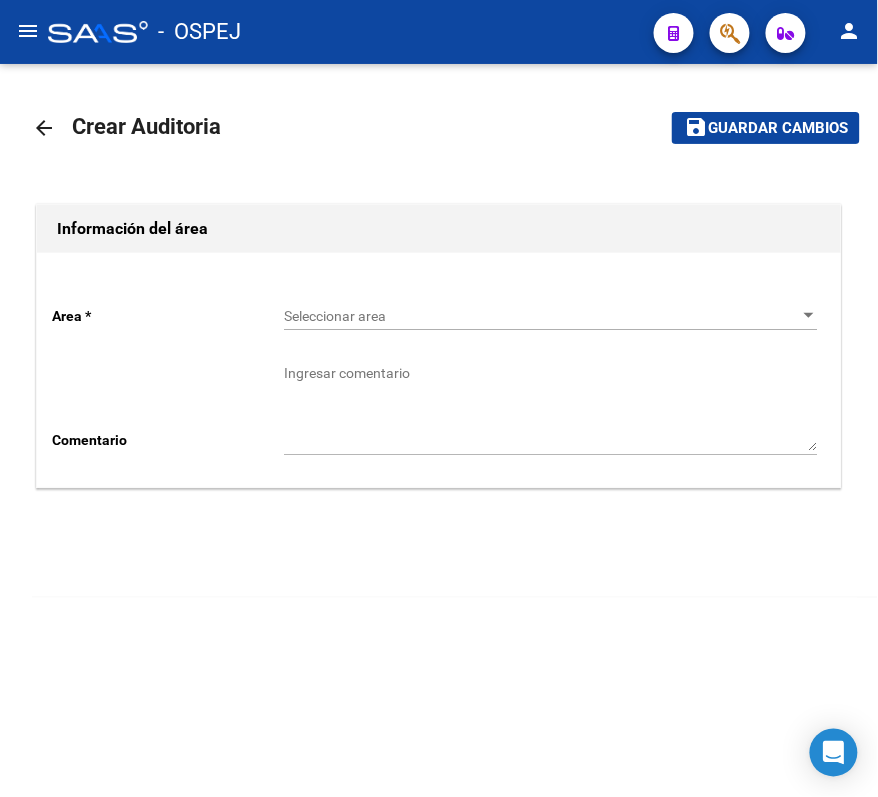 click on "arrow_back" 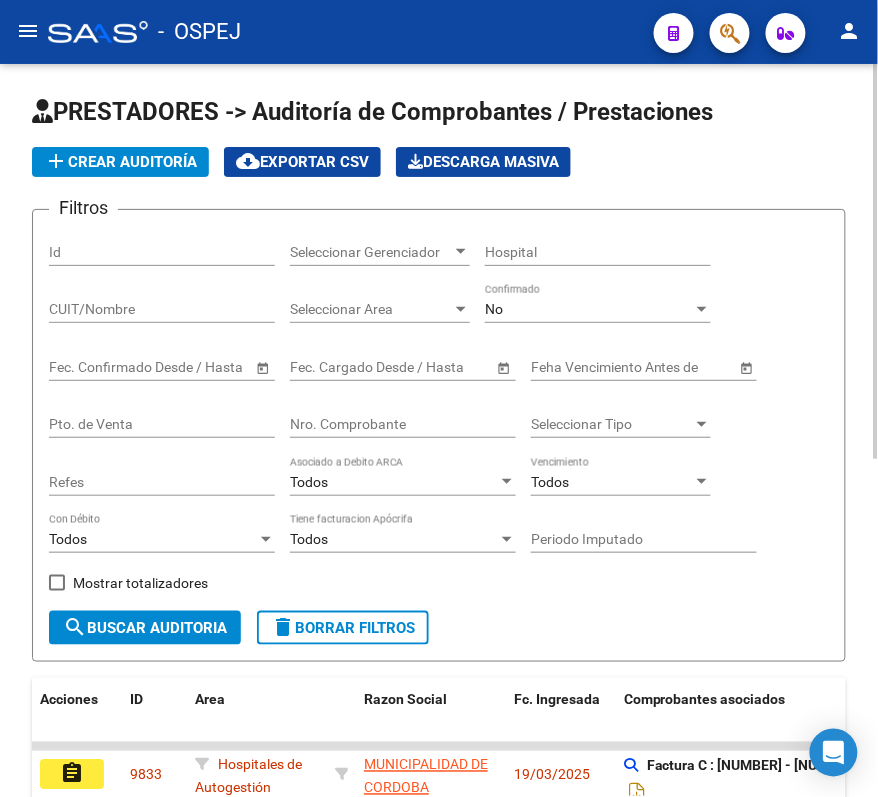 click on "No" at bounding box center [589, 309] 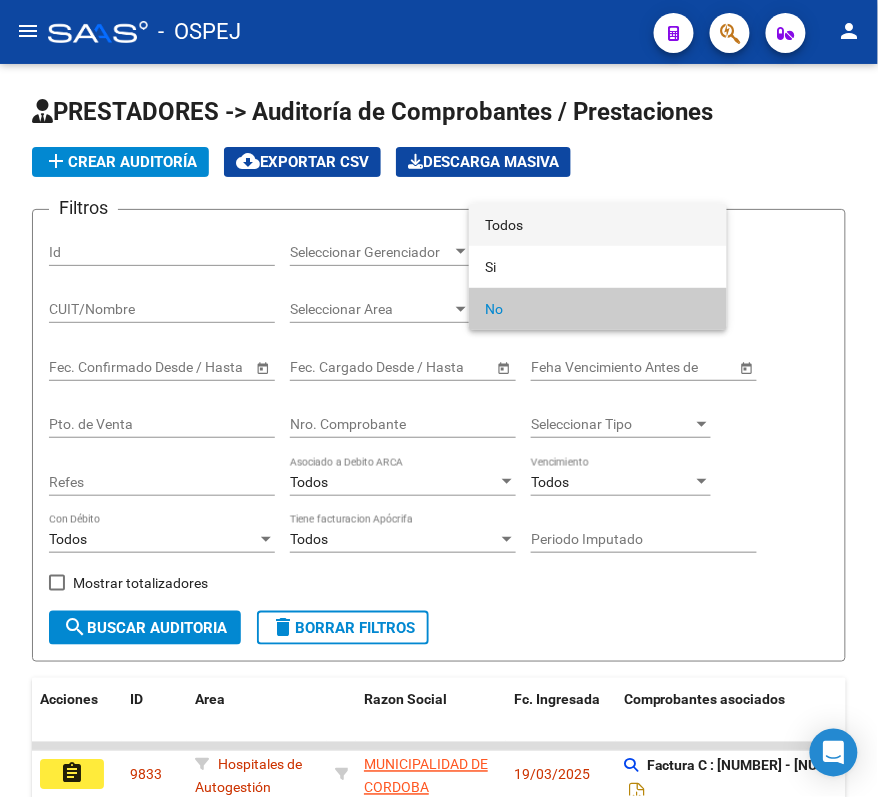 click on "Todos" at bounding box center (598, 225) 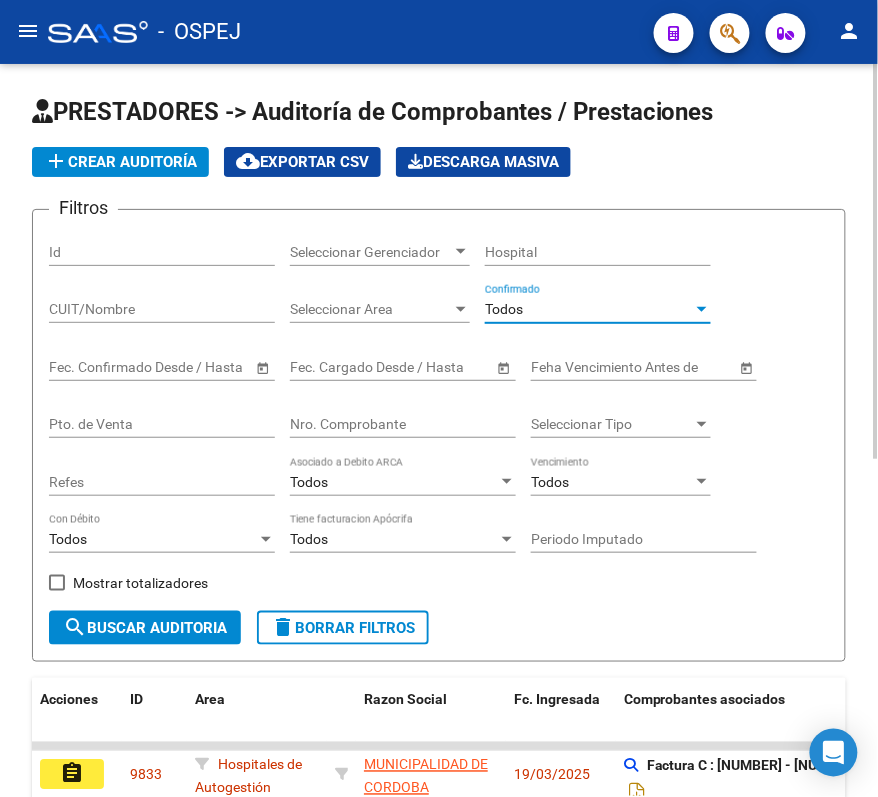 click on "Nro. Comprobante" 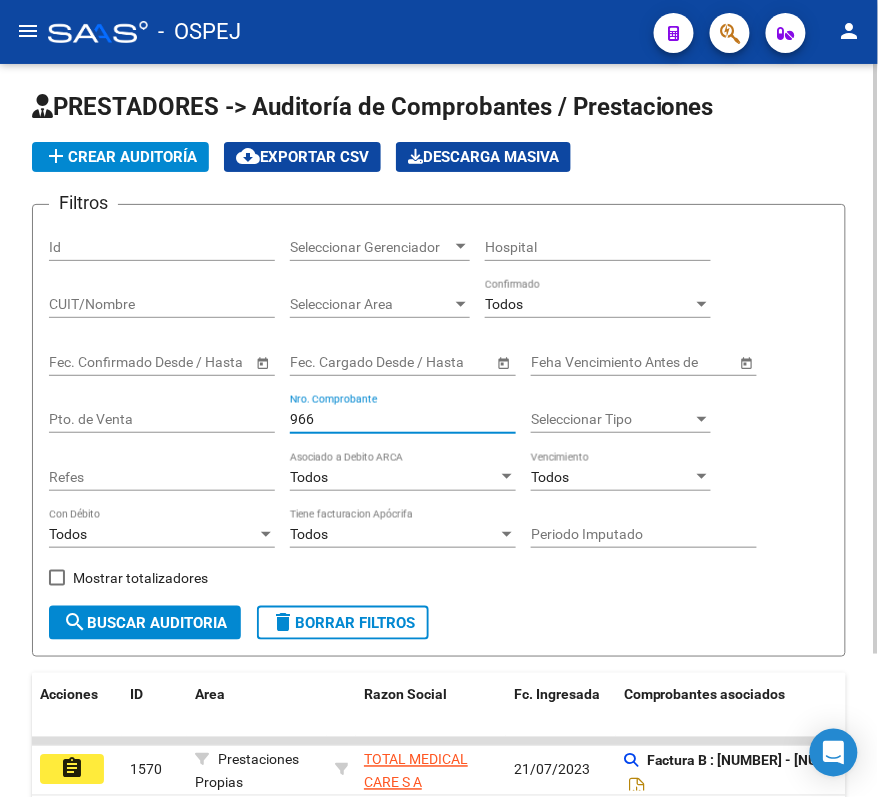 scroll, scrollTop: 0, scrollLeft: 0, axis: both 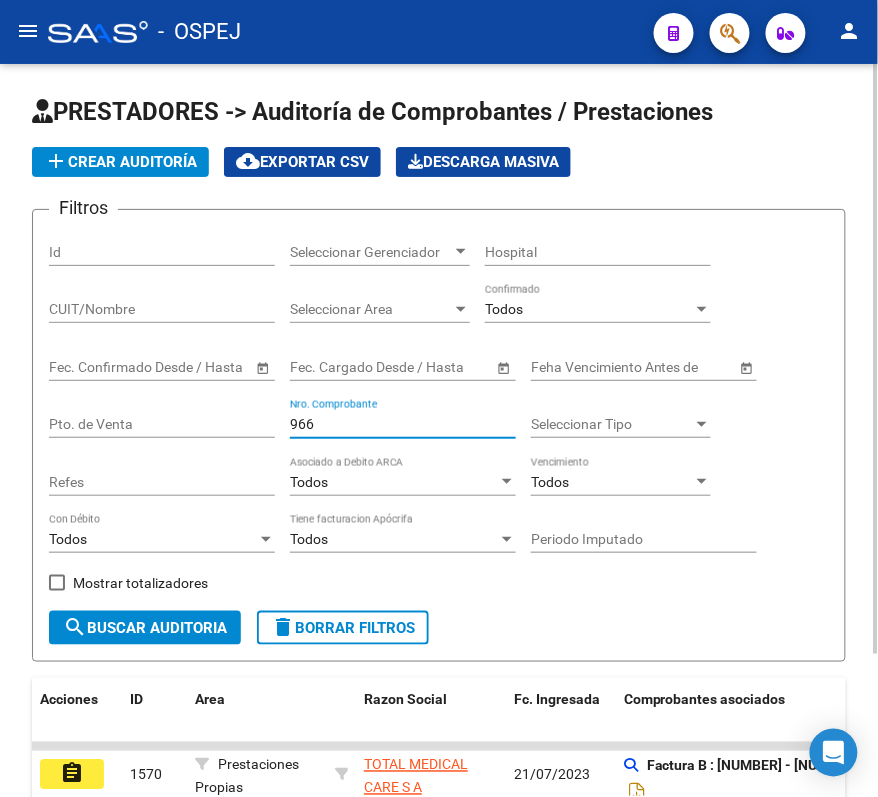type on "966" 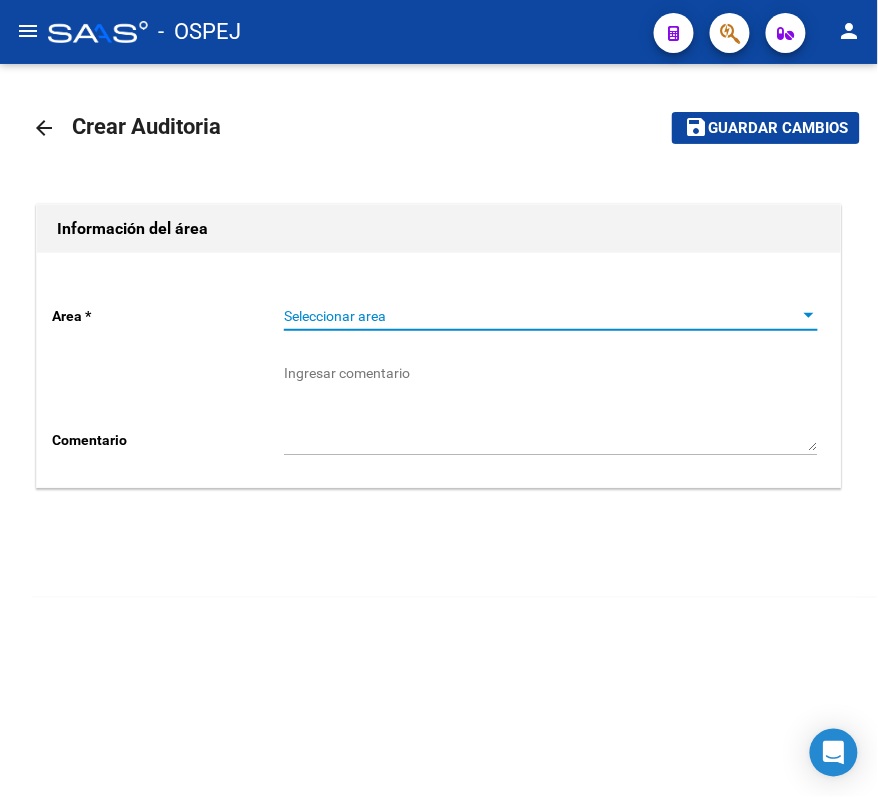 click on "Seleccionar area" at bounding box center (542, 316) 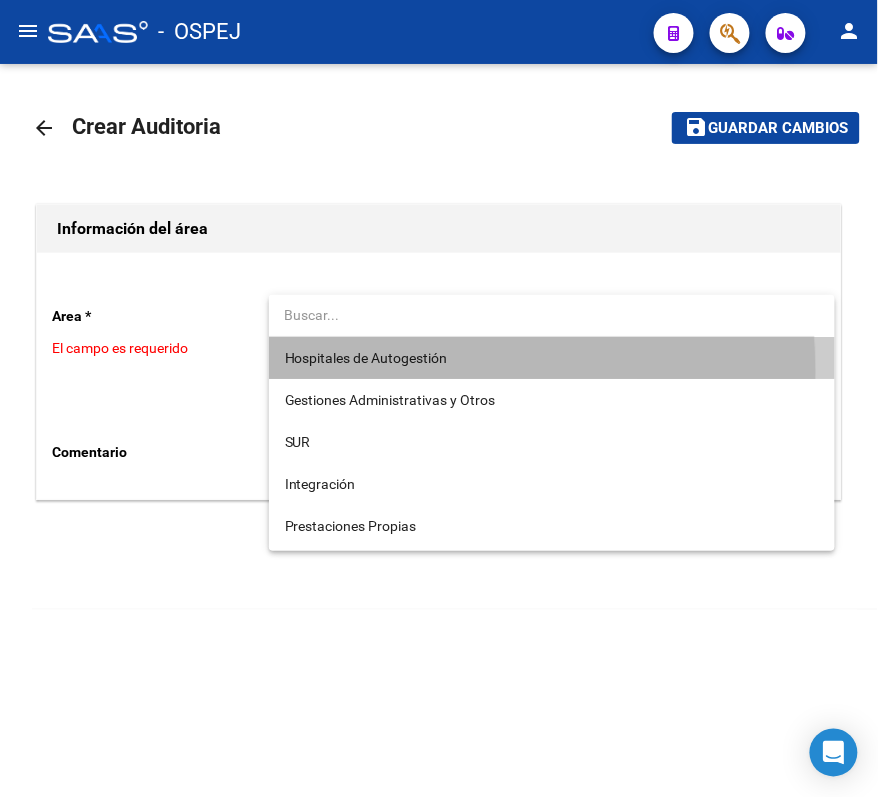 click on "Hospitales de Autogestión" at bounding box center (552, 358) 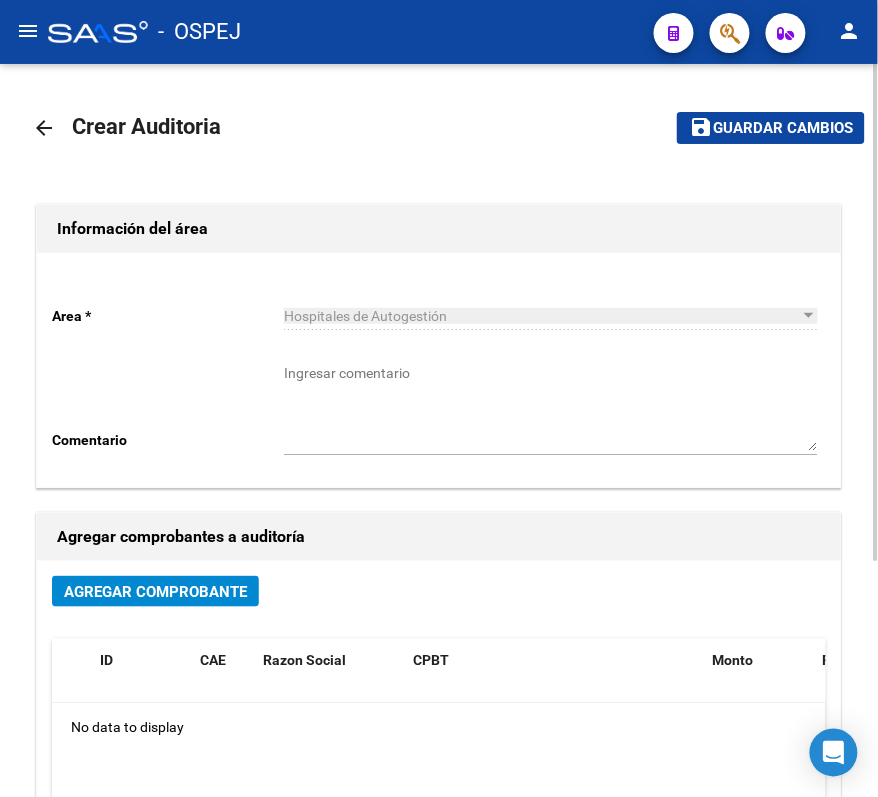 click on "Agregar Comprobante ID CAE Razon Social CPBT Monto Fecha Cpbt Fecha Recibido Doc Respaldatoria Doc Trazabilidad Expte. Interno Creado Usuario No data to display" 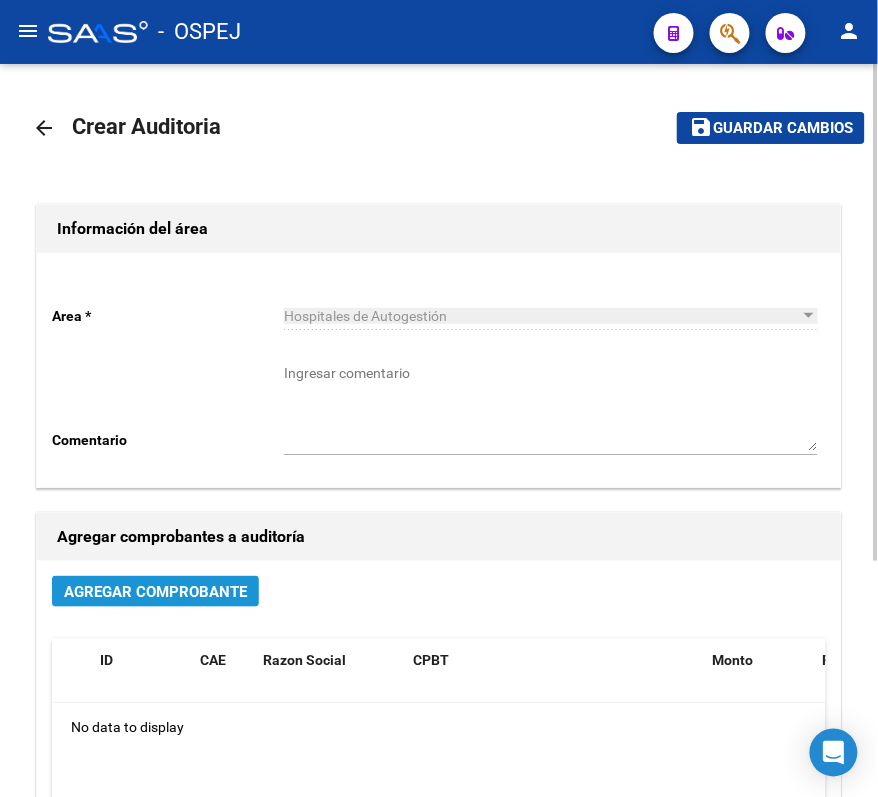 click on "Agregar Comprobante" 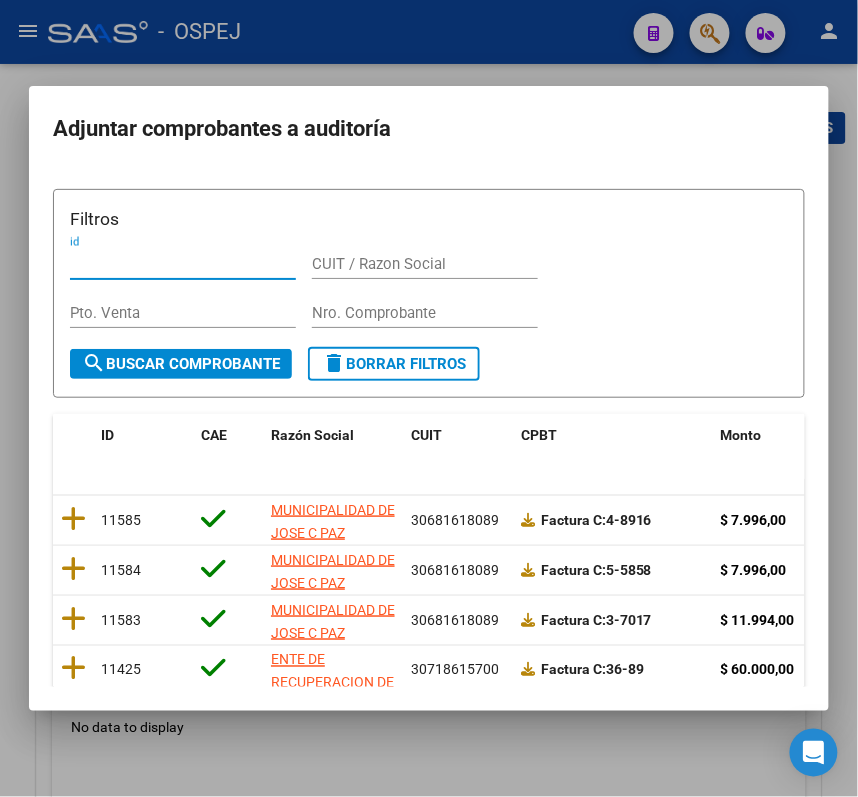 click on "Nro. Comprobante" at bounding box center [425, 313] 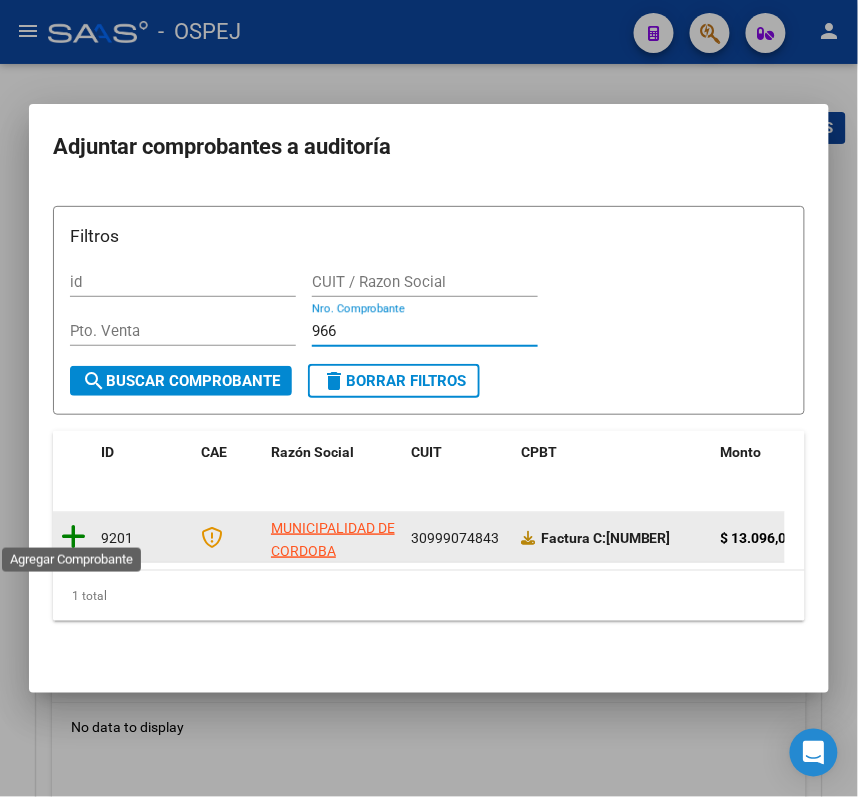 type on "966" 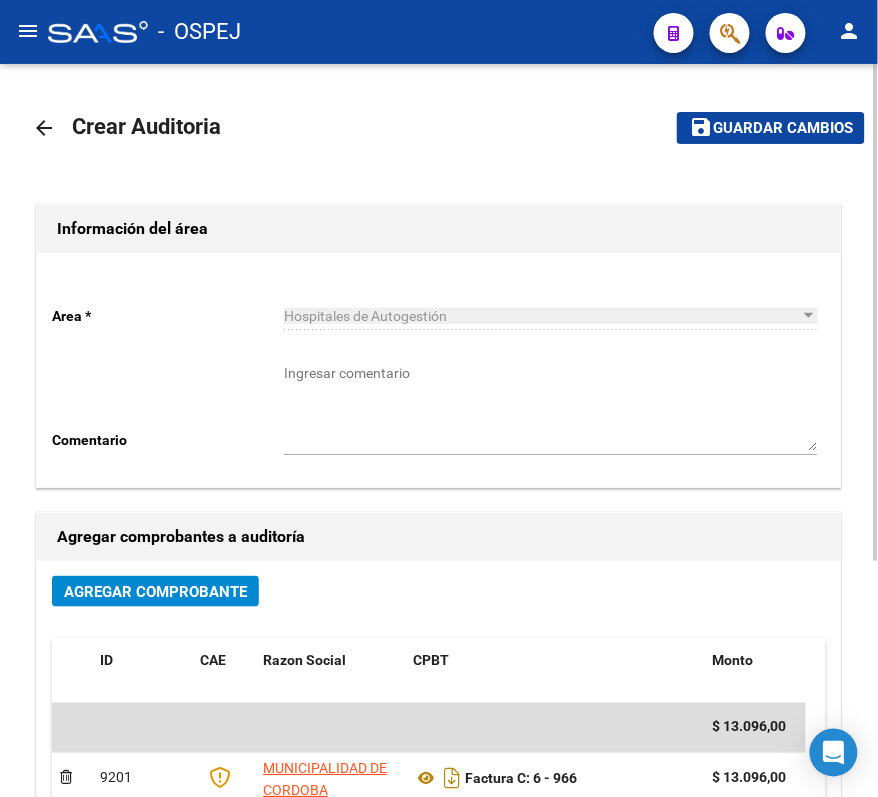 click on "Agregar Comprobante" 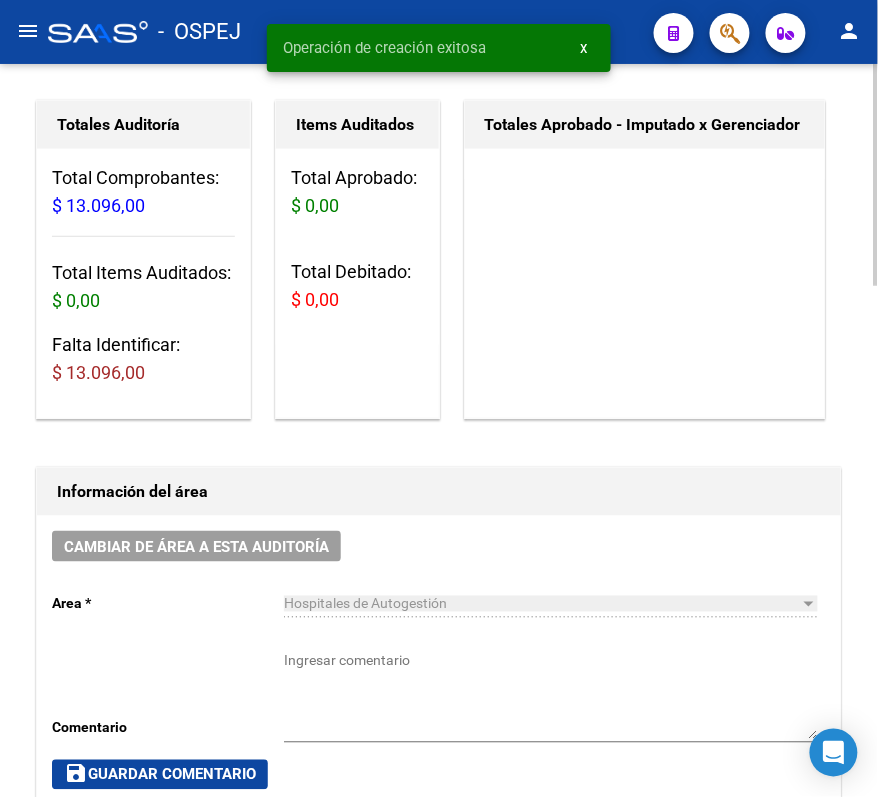 scroll, scrollTop: 666, scrollLeft: 0, axis: vertical 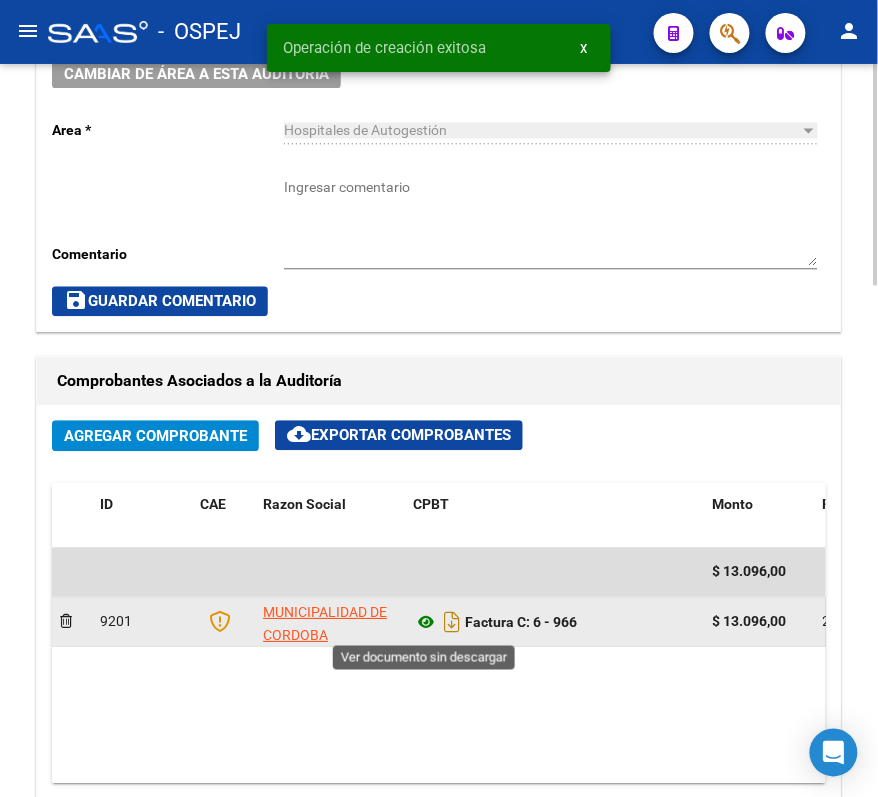 click 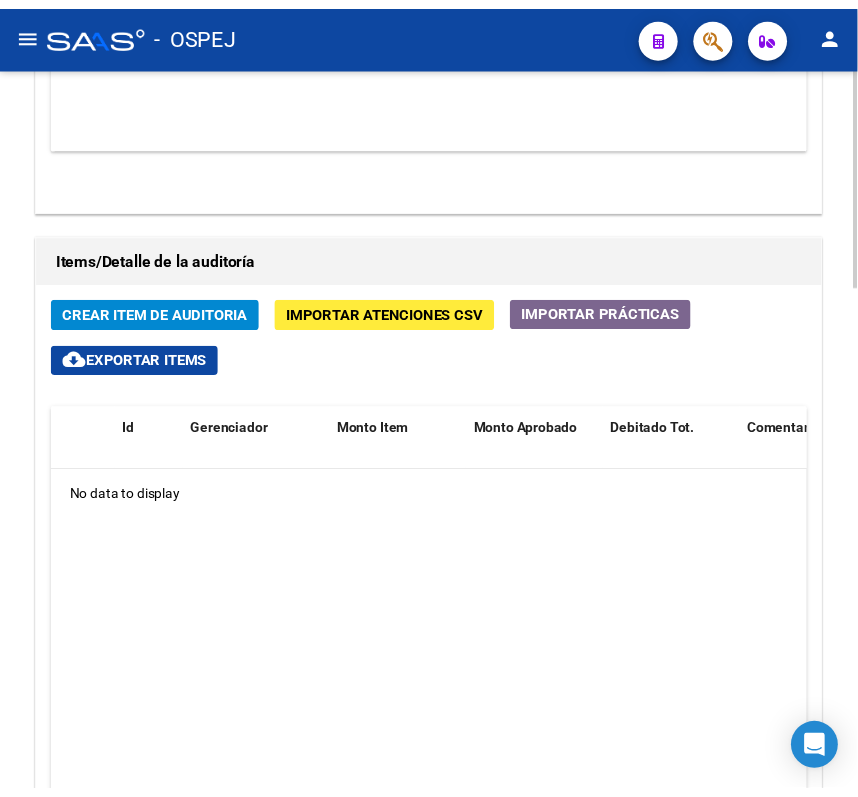 scroll, scrollTop: 1466, scrollLeft: 0, axis: vertical 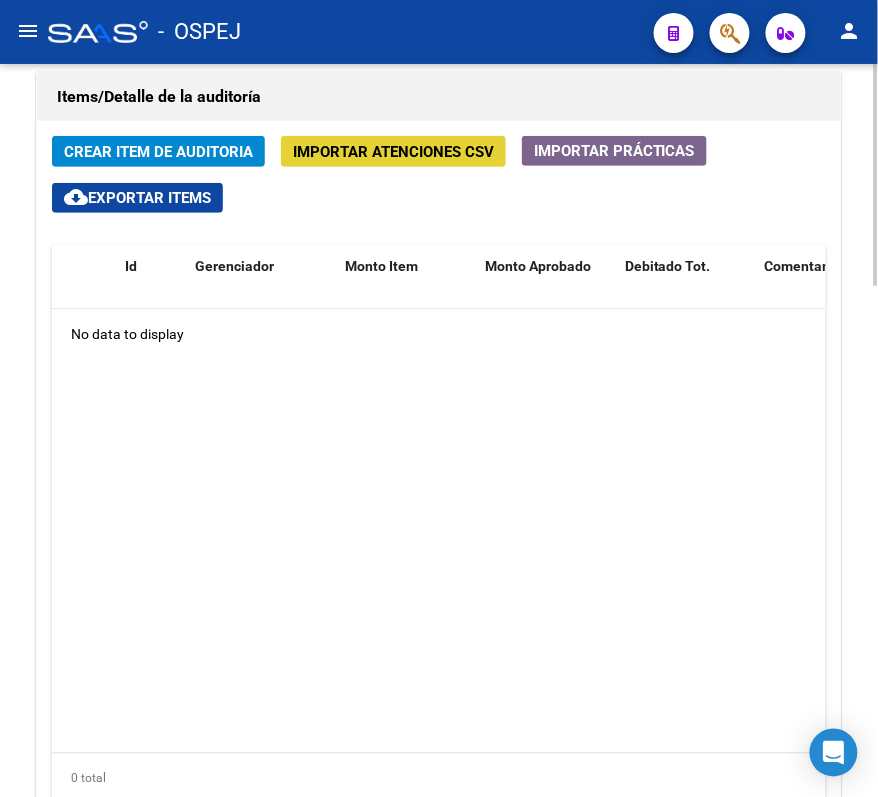 click on "Importar Atenciones CSV" 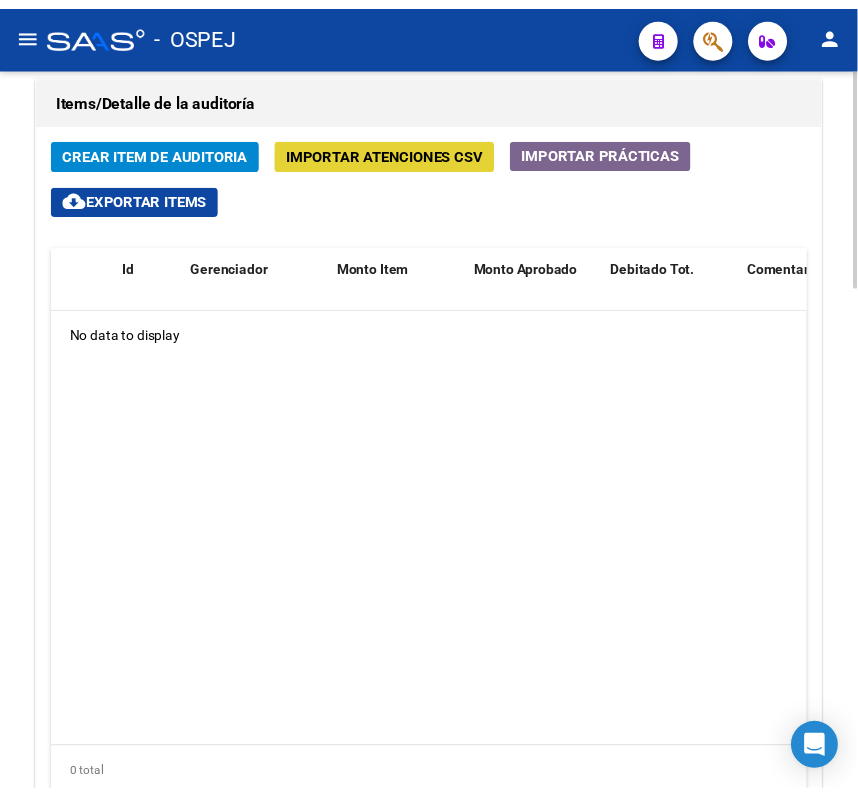 scroll, scrollTop: 1554, scrollLeft: 0, axis: vertical 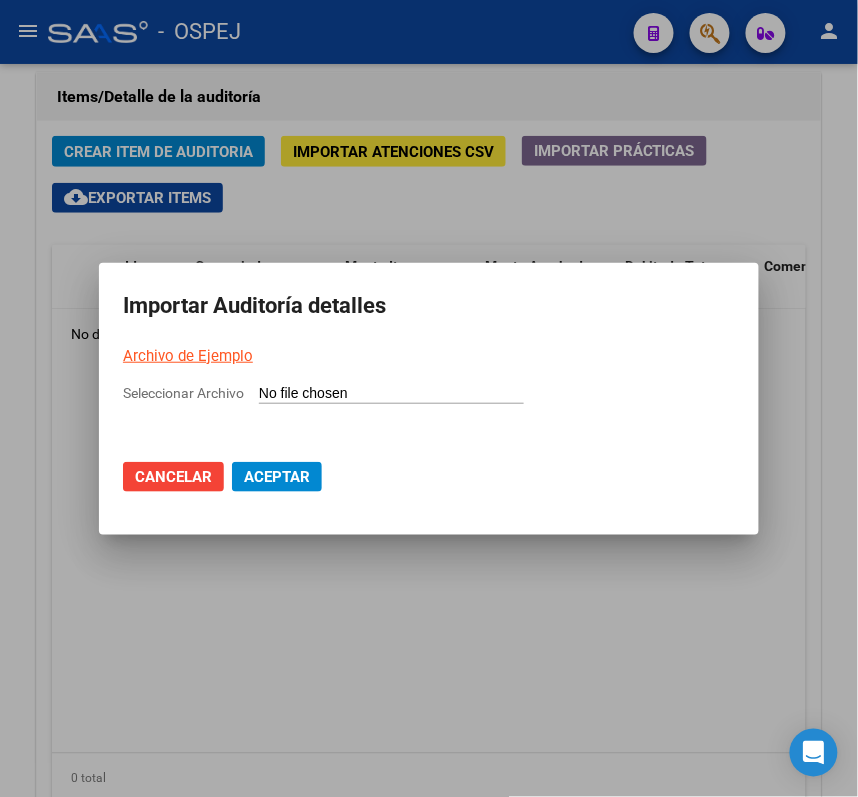 click on "Seleccionar Archivo" at bounding box center (391, 394) 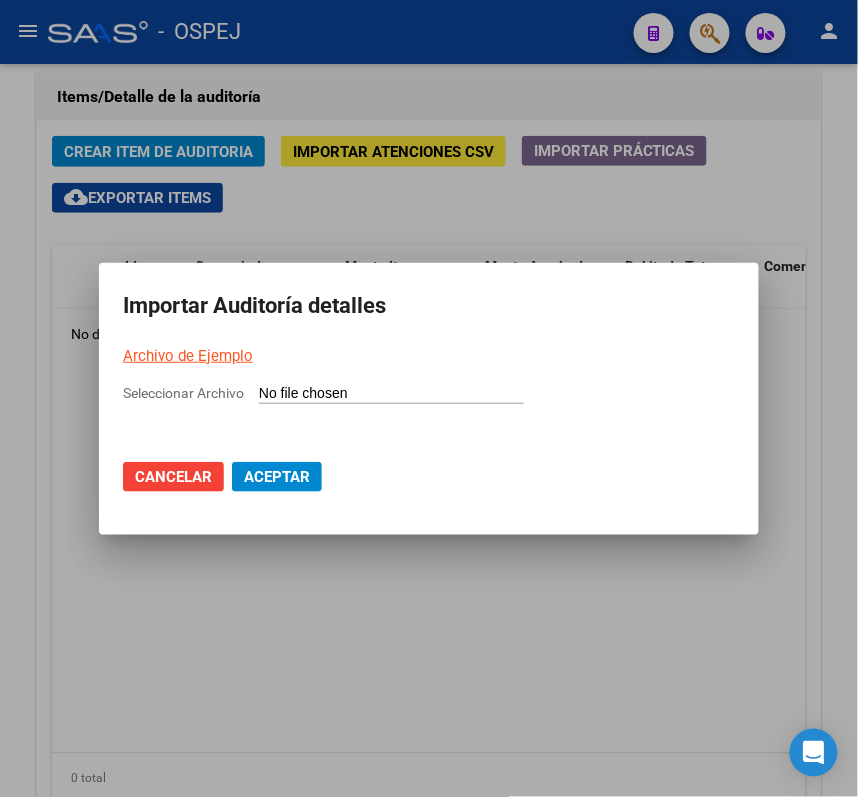 type on "C:\fakepath\966.csv" 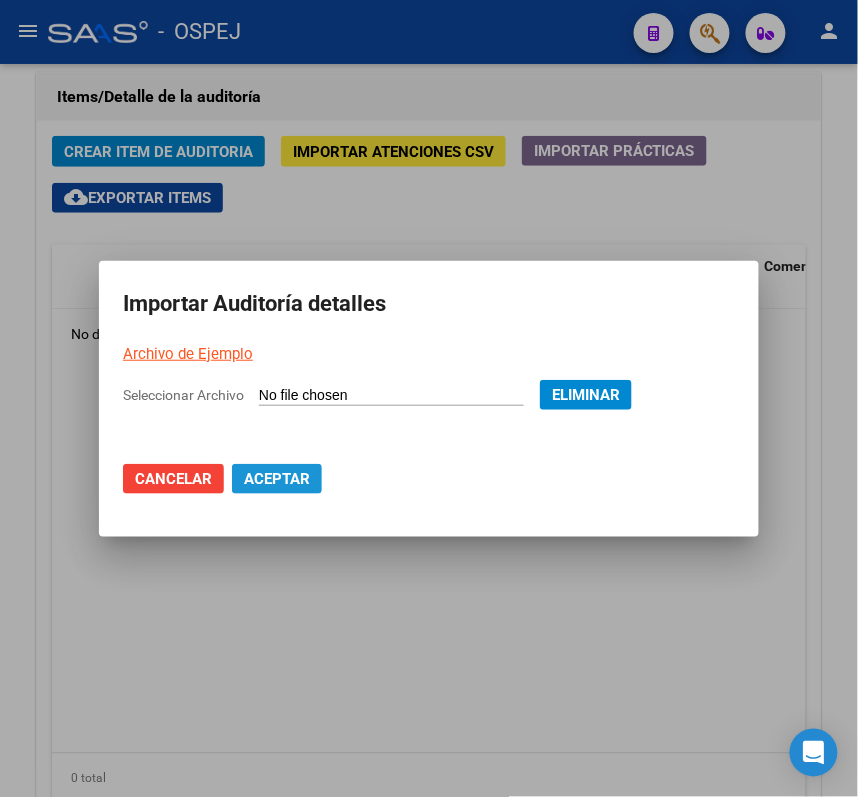 click on "Aceptar" 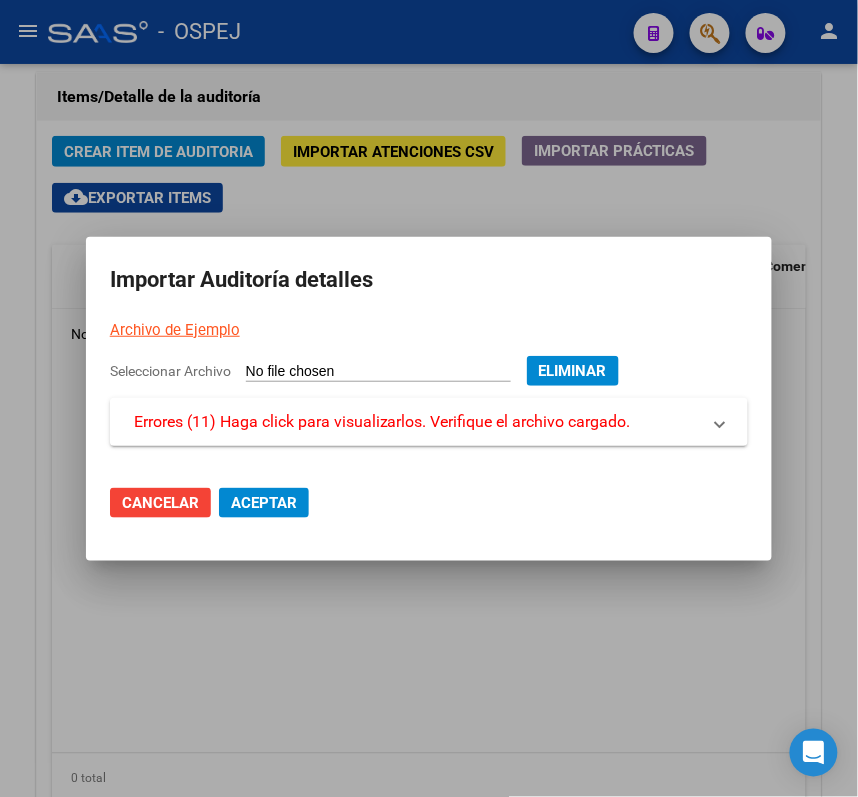 click on "Importar Auditoría detalles Archivo de Ejemplo  Seleccionar Archivo Eliminar  Errores (11) Haga click para visualizarlos. Verifique el archivo cargado.  Descargar errores Línea:  "9" |  Columna Letra:  "D" |  Columna Nro.:  "4" |  Campo:  "descripcion" |  Error Tipo:  "El campo no puede estar vacío" |   Valor:  " "  Línea:  "10" |  Columna Letra:  "D" |  Columna Nro.:  "4" |  Campo:  "descripcion" |  Error Tipo:  "El campo no puede estar vacío" |   Valor:  " "  Línea:  "11" |  Columna Letra:  "D" |  Columna Nro.:  "4" |  Campo:  "descripcion" |  Error Tipo:  "El campo no puede estar vacío" |   Valor:  " "  Línea:  "12" |  Columna Letra:  "D" |  Columna Nro.:  "4" |  Campo:  "descripcion" |  Error Tipo:  "El campo no puede estar vacío" |   Valor:  " "  Línea:  "13" |  Columna Letra:  "D" |  Columna Nro.:  "4" |  Campo:  "descripcion" |  Error Tipo:  "El campo no puede estar vacío" |   Valor:  " "  Línea:  "14" |  Columna Letra:  "D" |  Columna Nro.:  "4" |  Campo:  "descripcion" |  Error Tipo:  "" at bounding box center [429, 399] 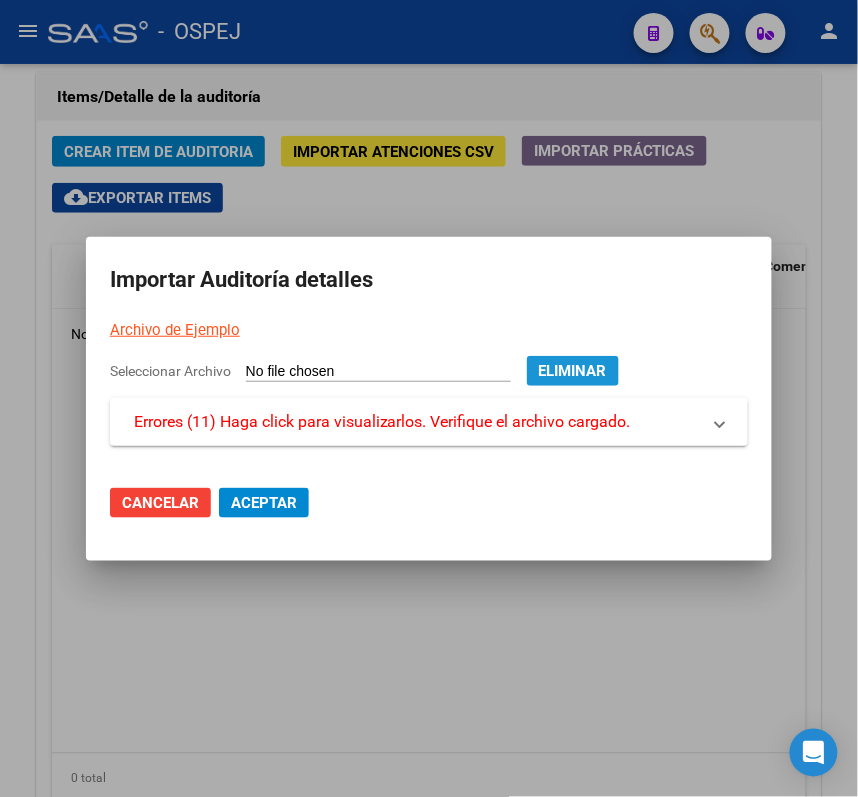 click on "Eliminar" at bounding box center (573, 371) 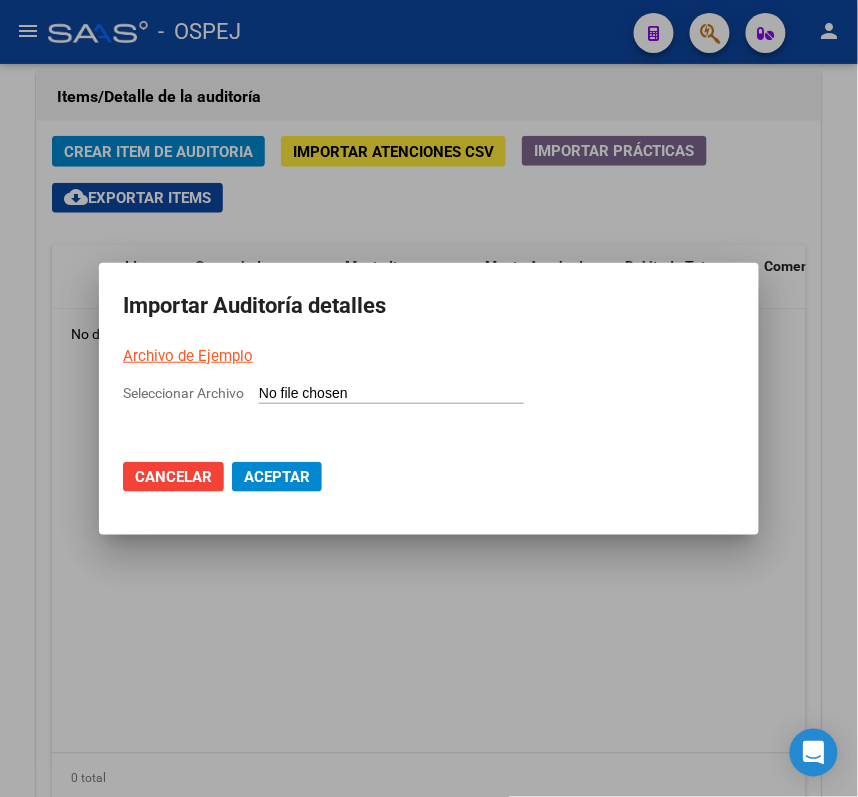click on "Seleccionar Archivo" at bounding box center (391, 394) 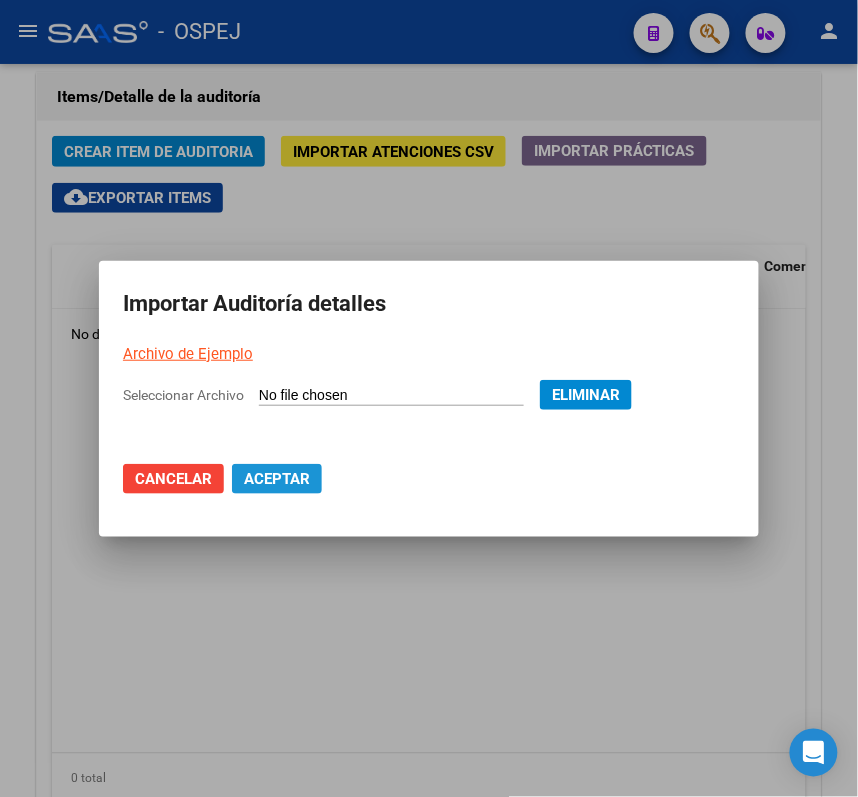 click on "Aceptar" 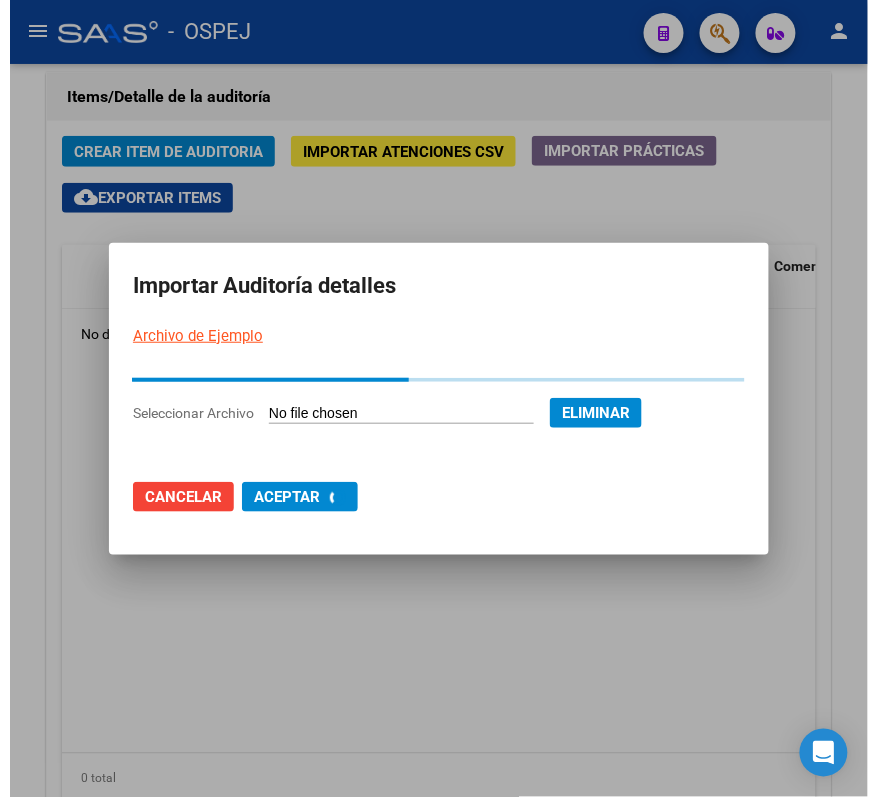 scroll, scrollTop: 0, scrollLeft: 0, axis: both 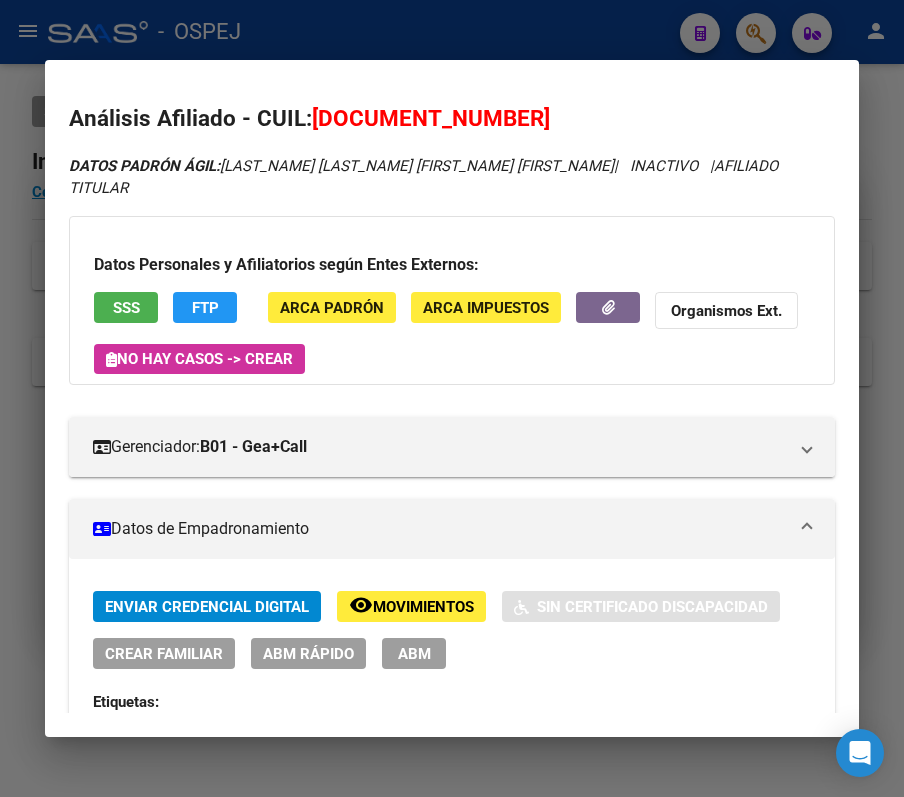 click at bounding box center [452, 398] 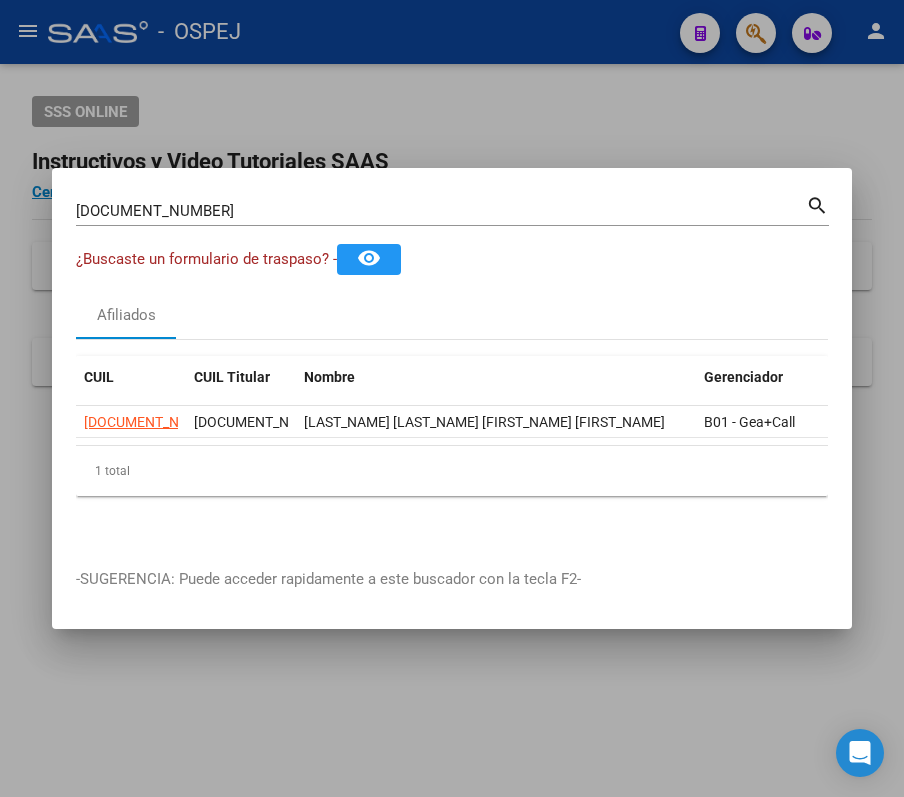 click on "22561614 Buscar (apellido, dni, cuil, nro traspaso, cuit, obra social) search ¿Buscaste un formulario de traspaso? -   remove_red_eye Afiliados CUIL CUIL Titular Nombre Gerenciador Activo 20225616141 20225616141  MELIAN ARANIBAR EDGARDO CESAR  B01 - Gea+Call  1 total   1  -SUGERENCIA: Puede acceder rapidamente a este buscador con la tecla F2-" at bounding box center [452, 399] 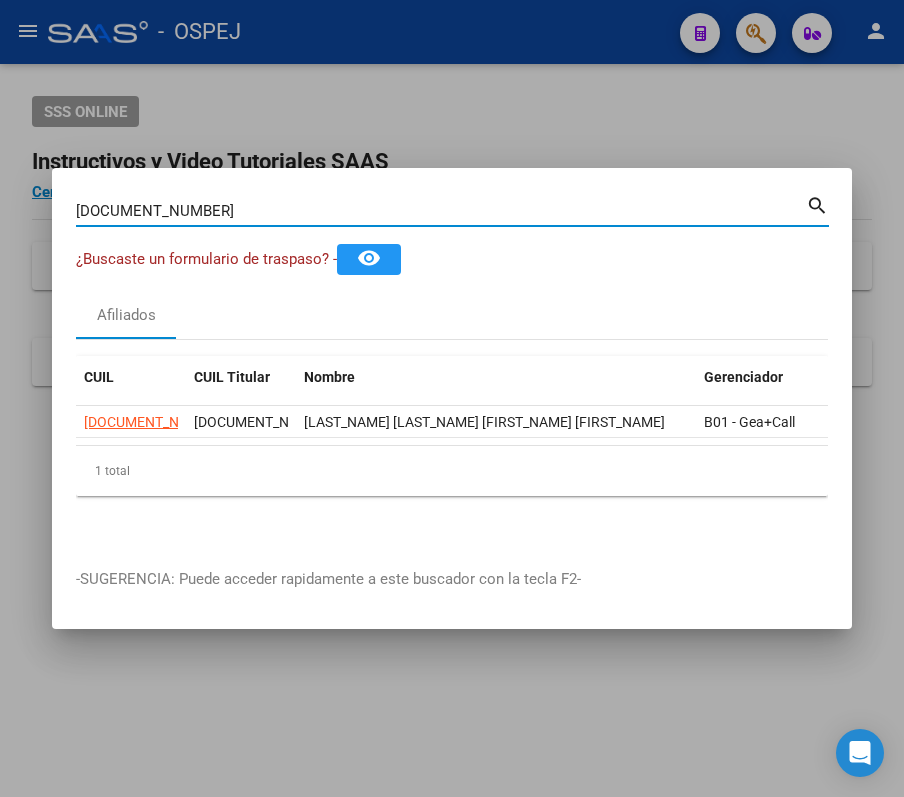 click on "22561614" at bounding box center [441, 211] 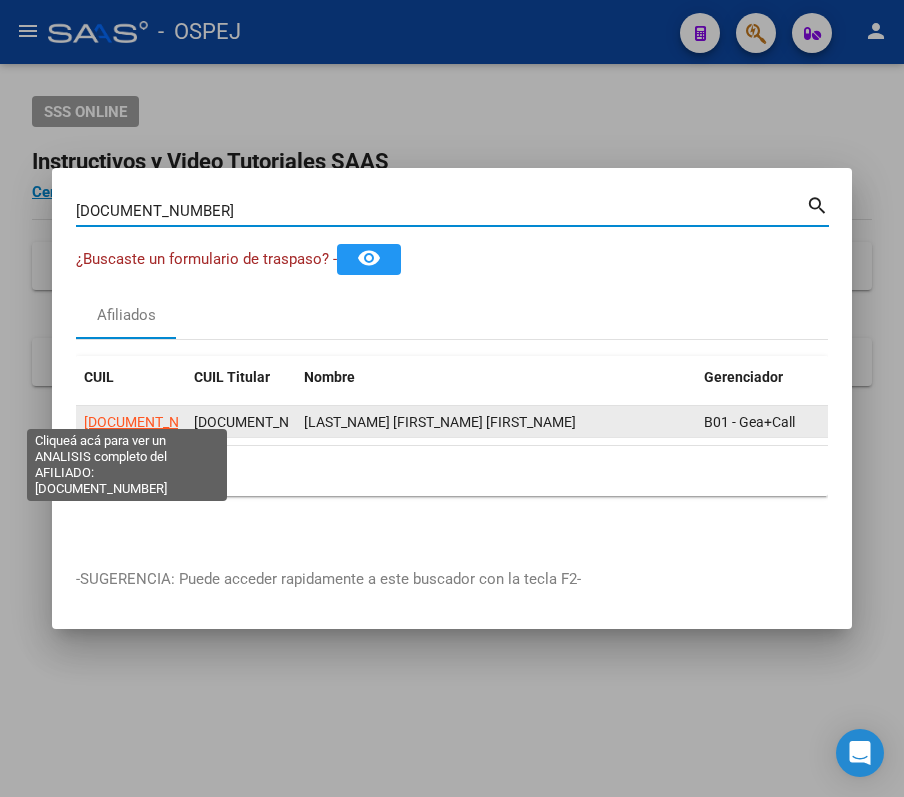 click on "[CUIL]" 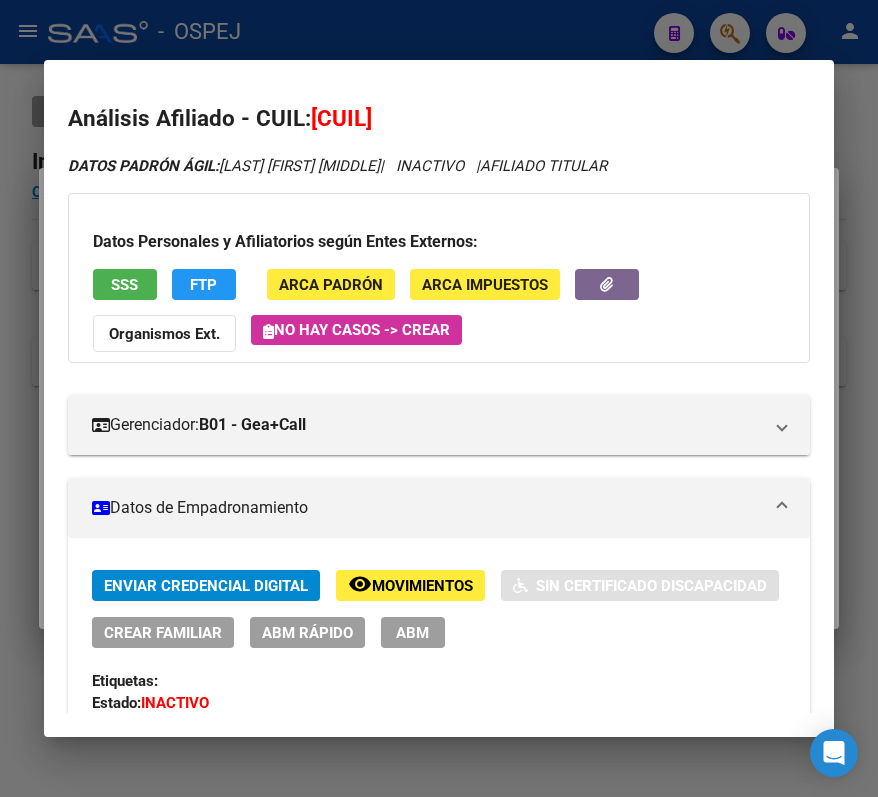 scroll, scrollTop: 0, scrollLeft: 0, axis: both 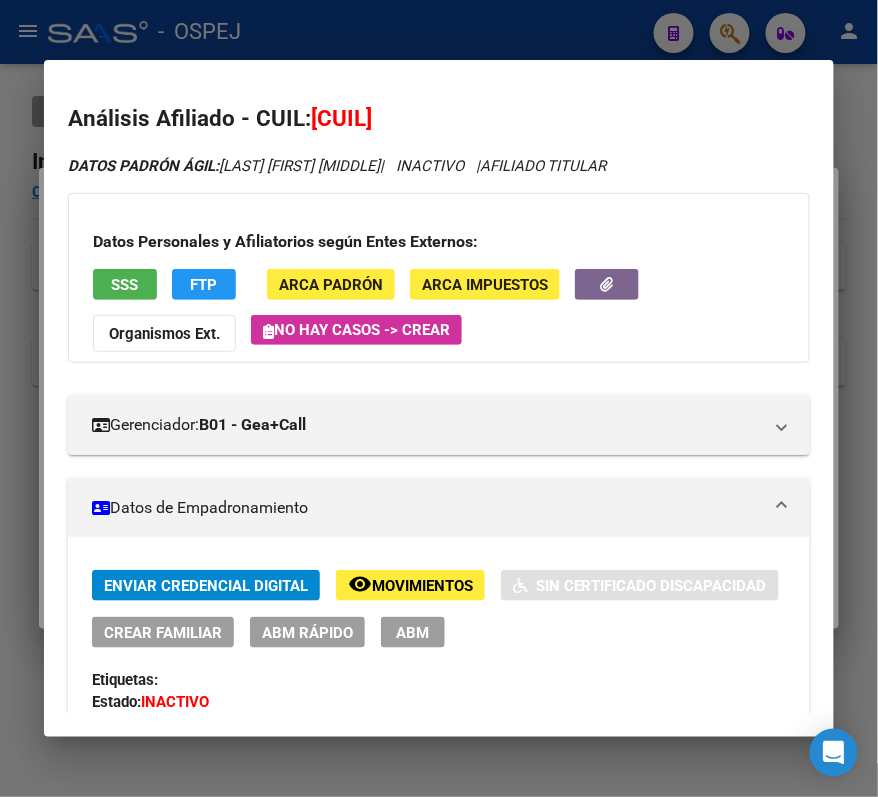 click at bounding box center (439, 398) 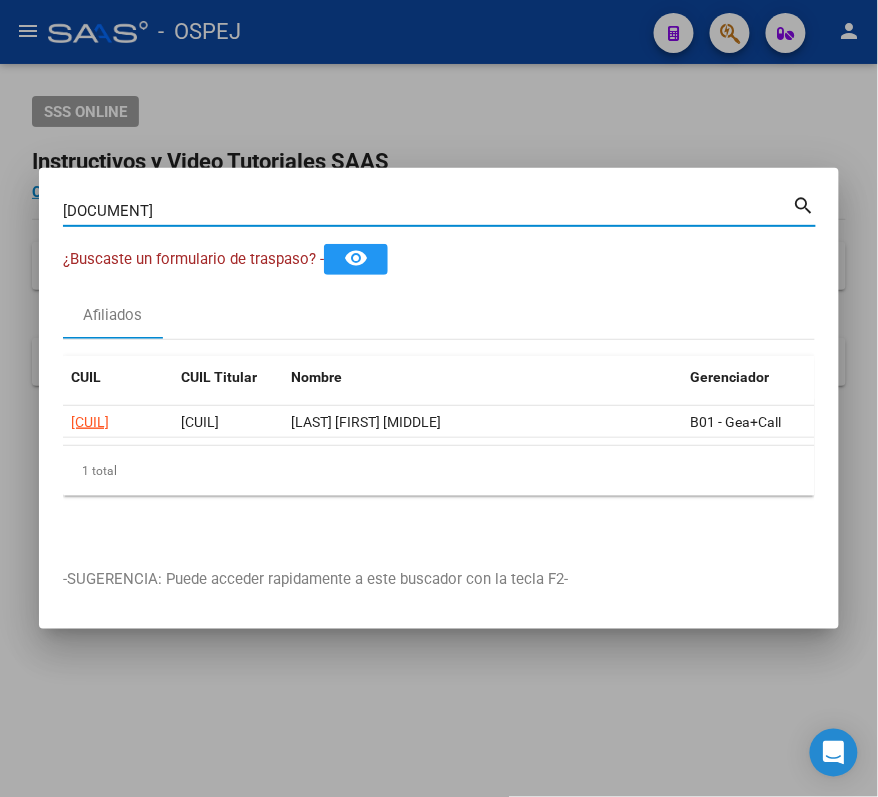 click on "[DOCUMENT]" at bounding box center [428, 211] 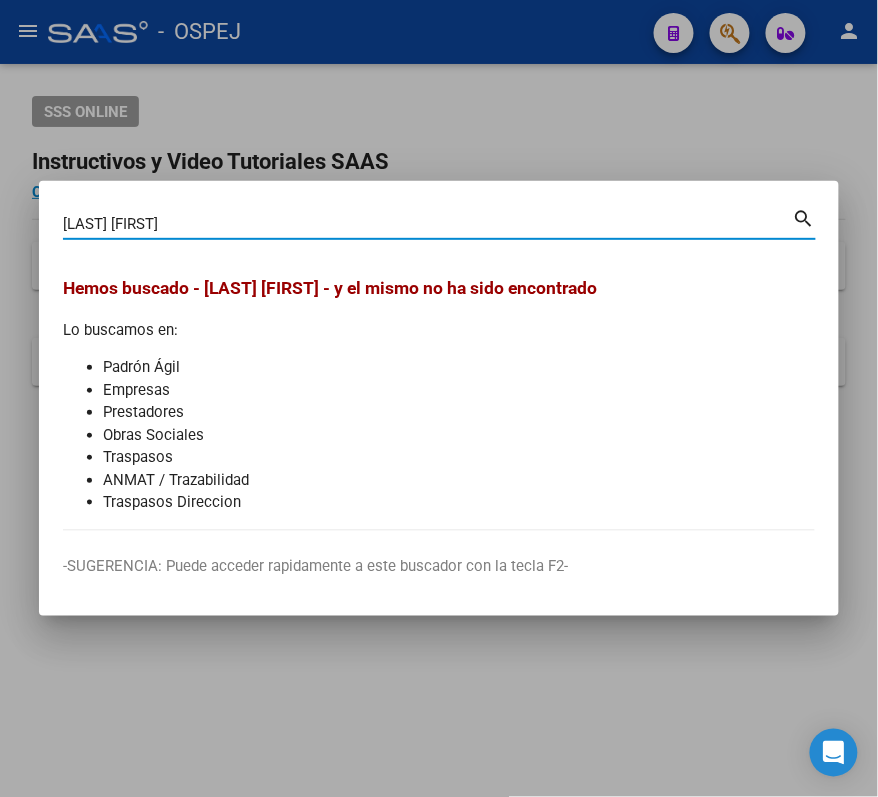 type on "[LAST] [FIRST]" 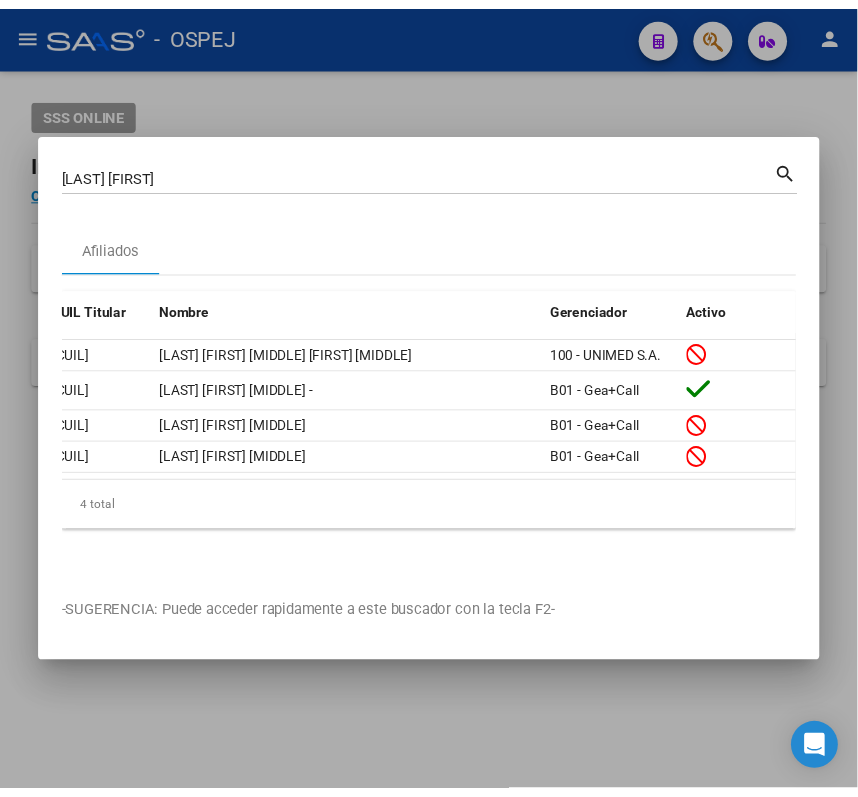 scroll, scrollTop: 0, scrollLeft: 0, axis: both 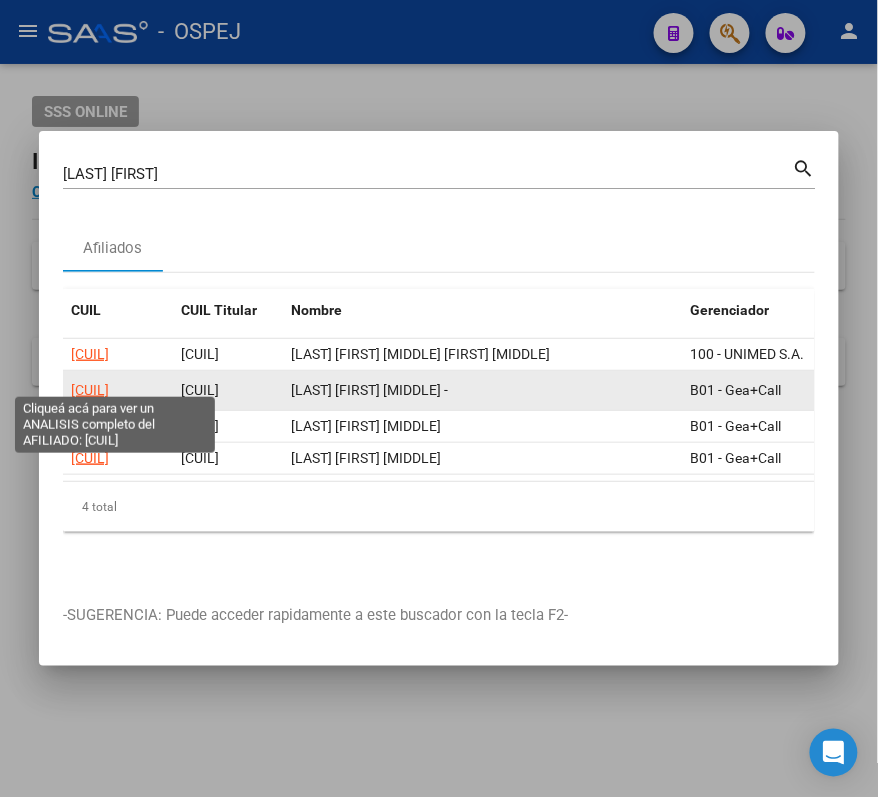 click on "[CUIL]" 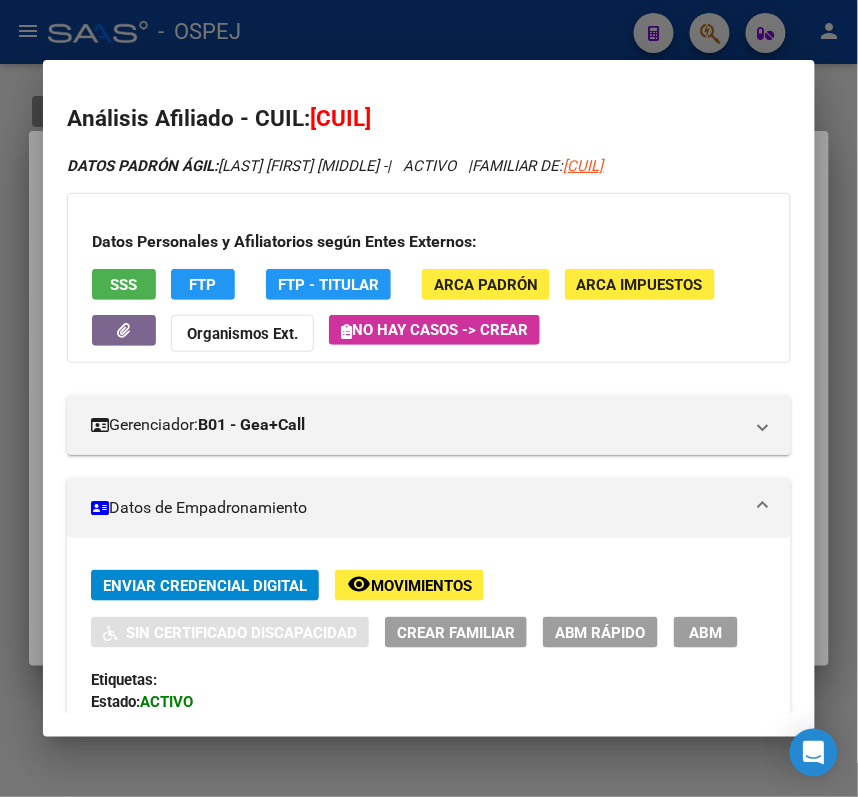 click at bounding box center [429, 398] 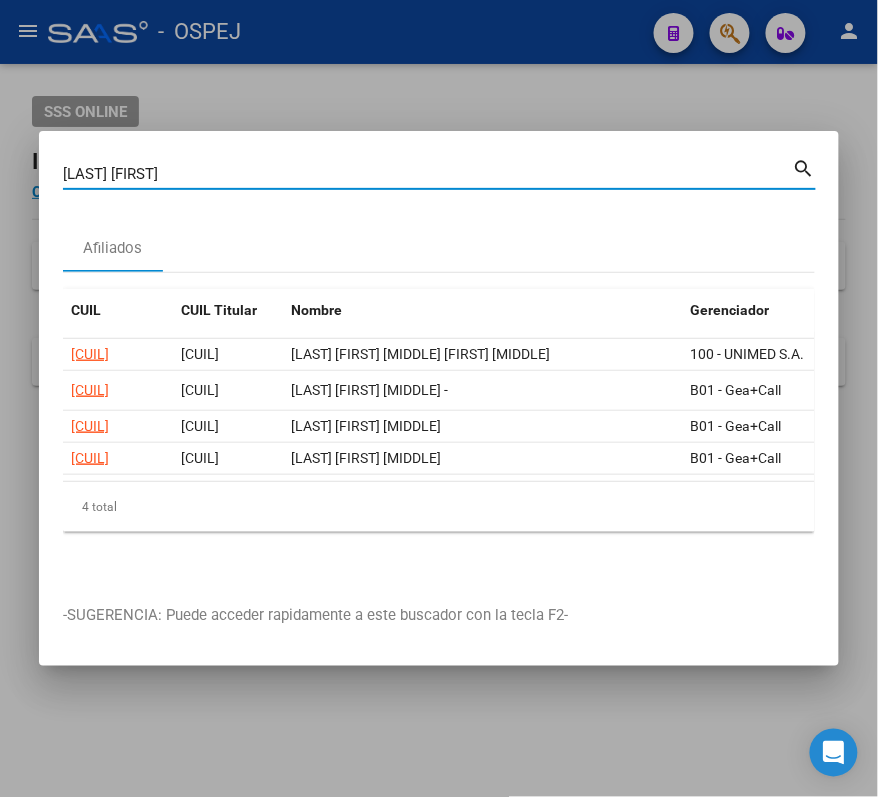 click on "HERRERA MARIA" at bounding box center (428, 174) 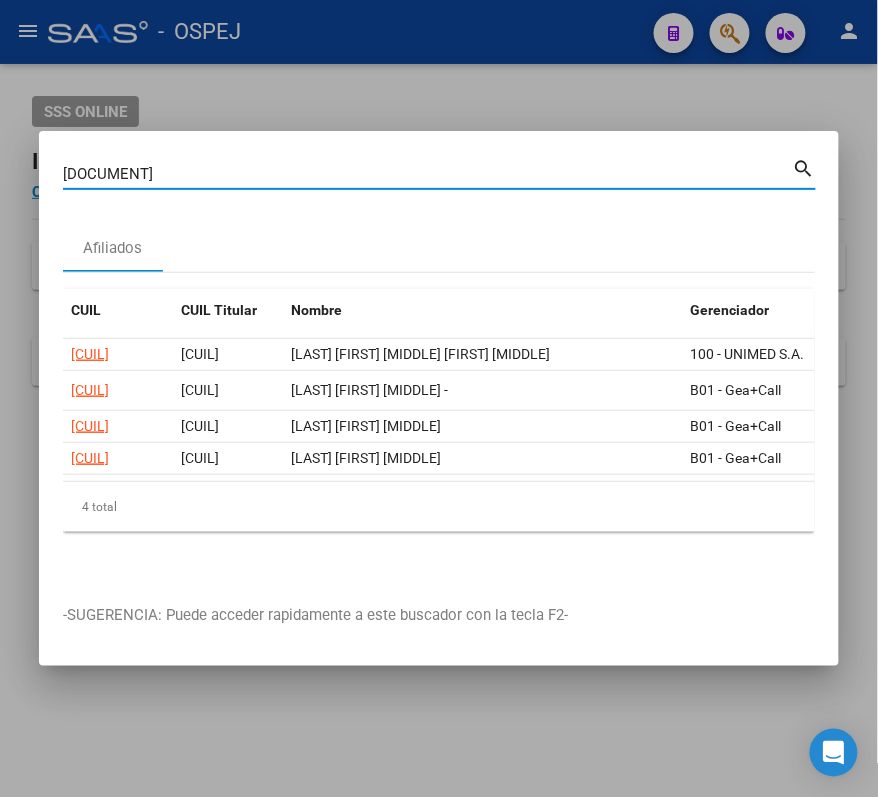 type on "34289014" 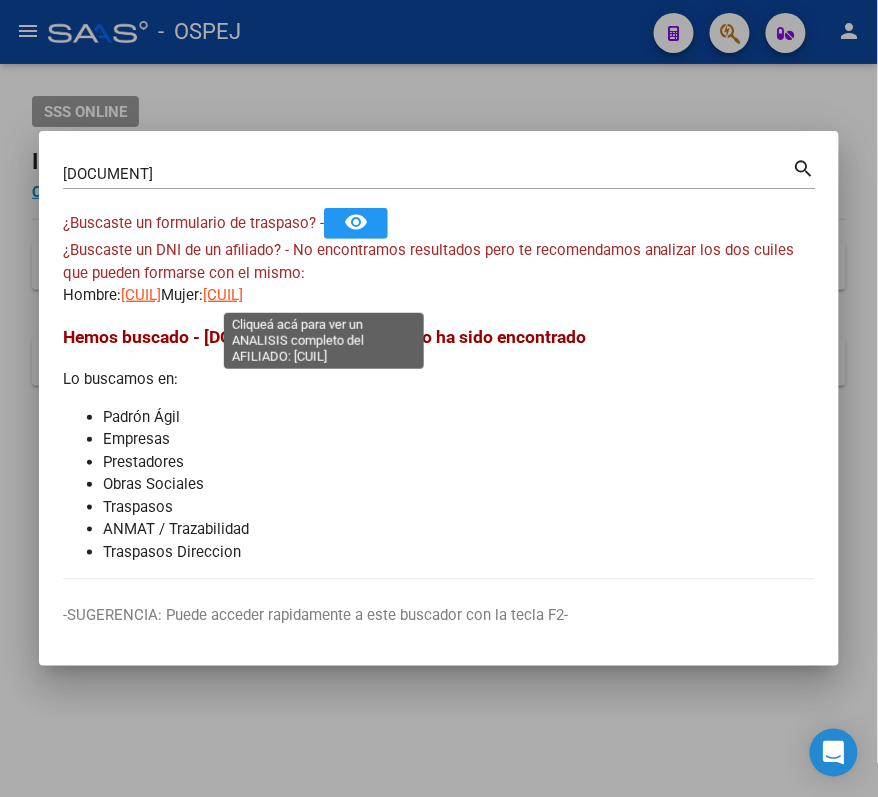click on "27342890143" at bounding box center (223, 295) 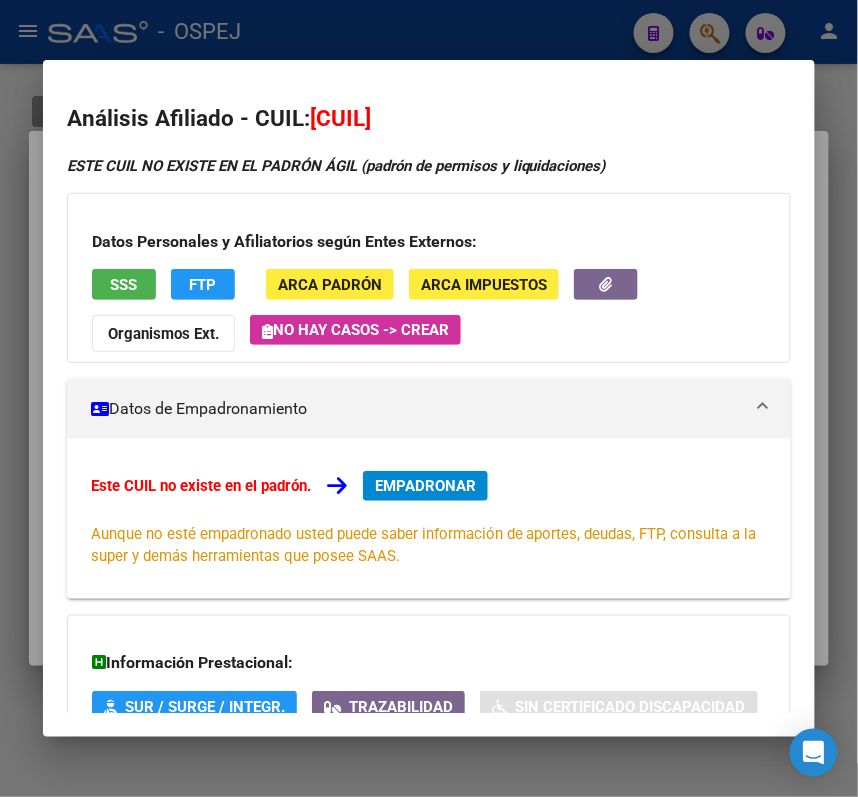 click at bounding box center [429, 398] 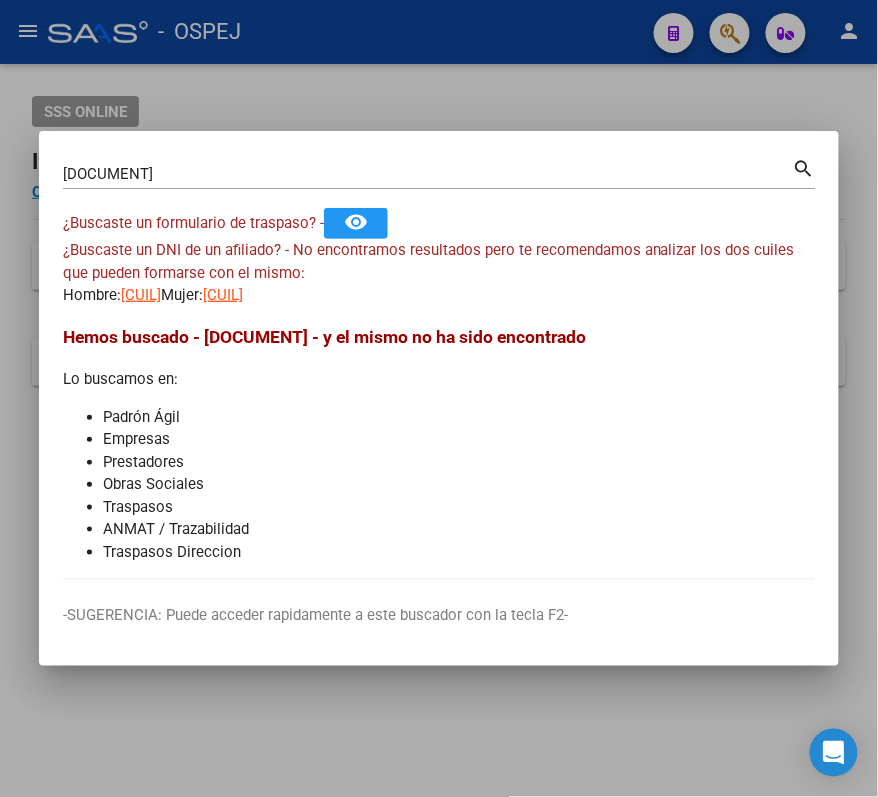 click on "34289014 Buscar (apellido, dni, cuil, nro traspaso, cuit, obra social)" at bounding box center [428, 174] 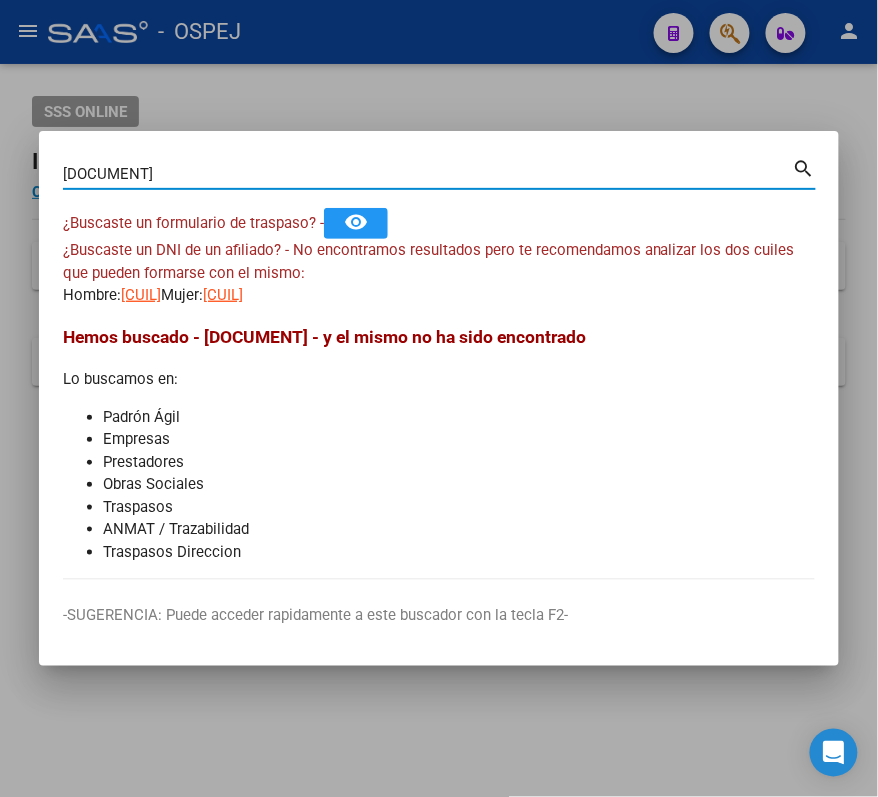 click on "34289014" at bounding box center [428, 174] 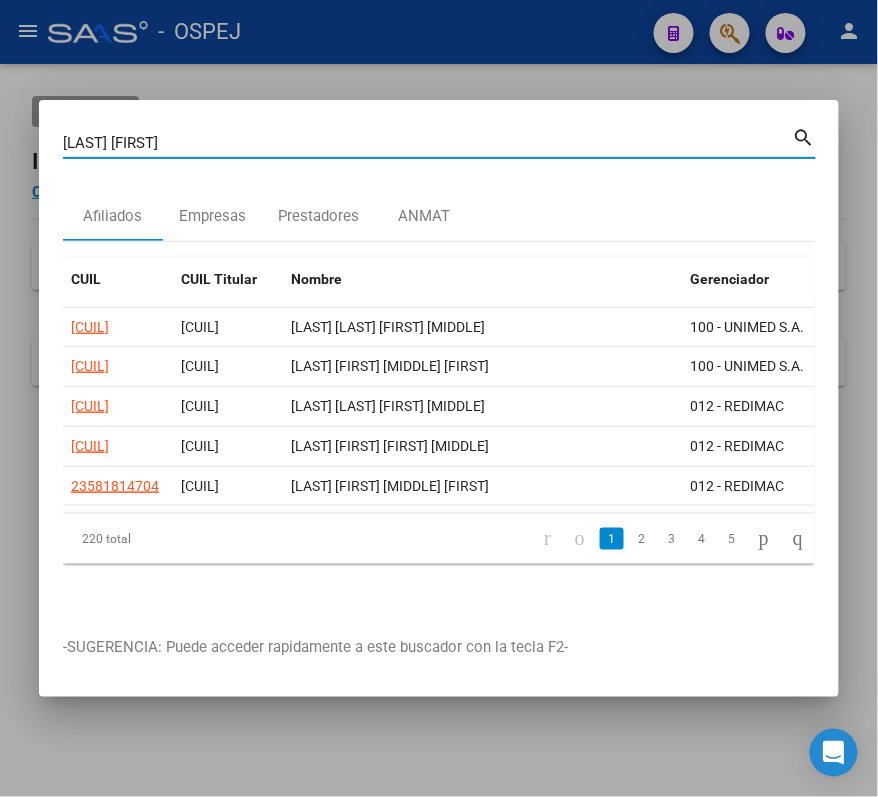 type on "DOMINGUEZ VALERIA" 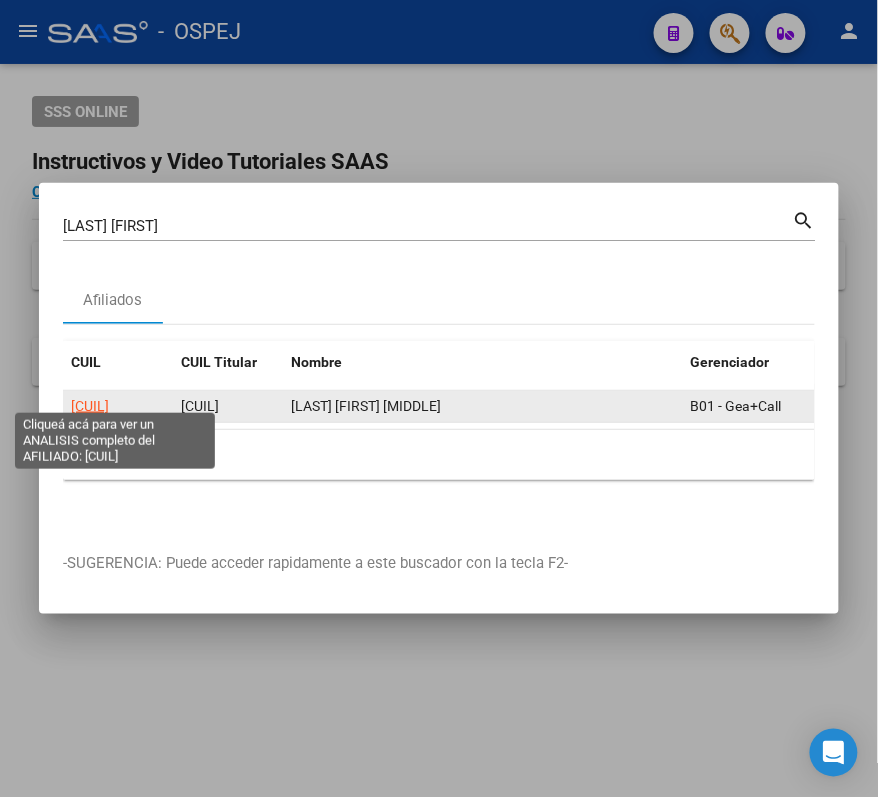 click on "27342890151" 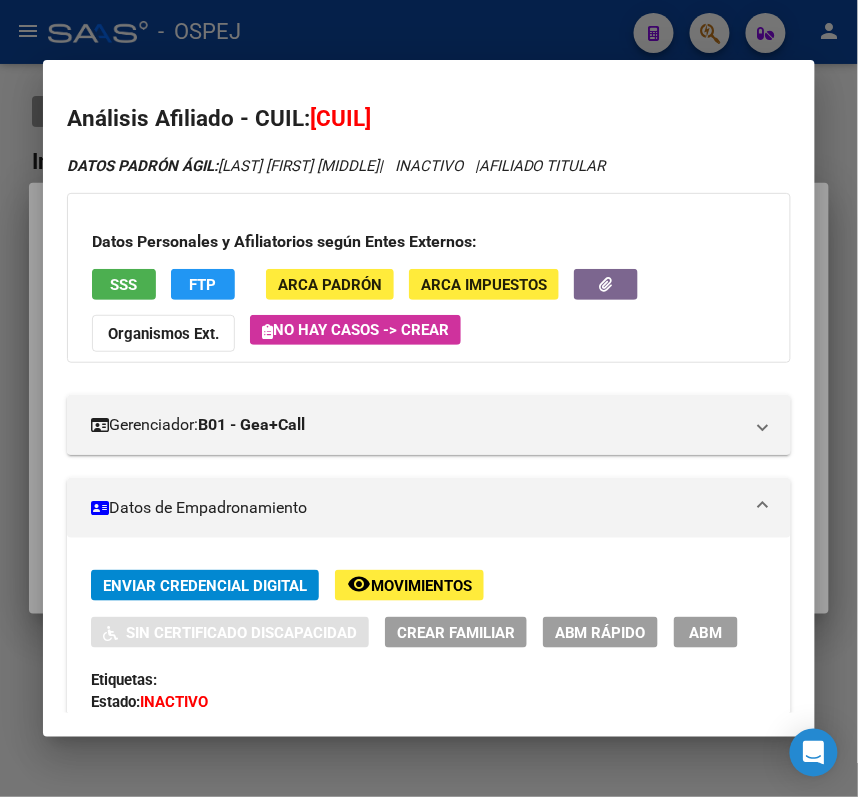 click at bounding box center (429, 398) 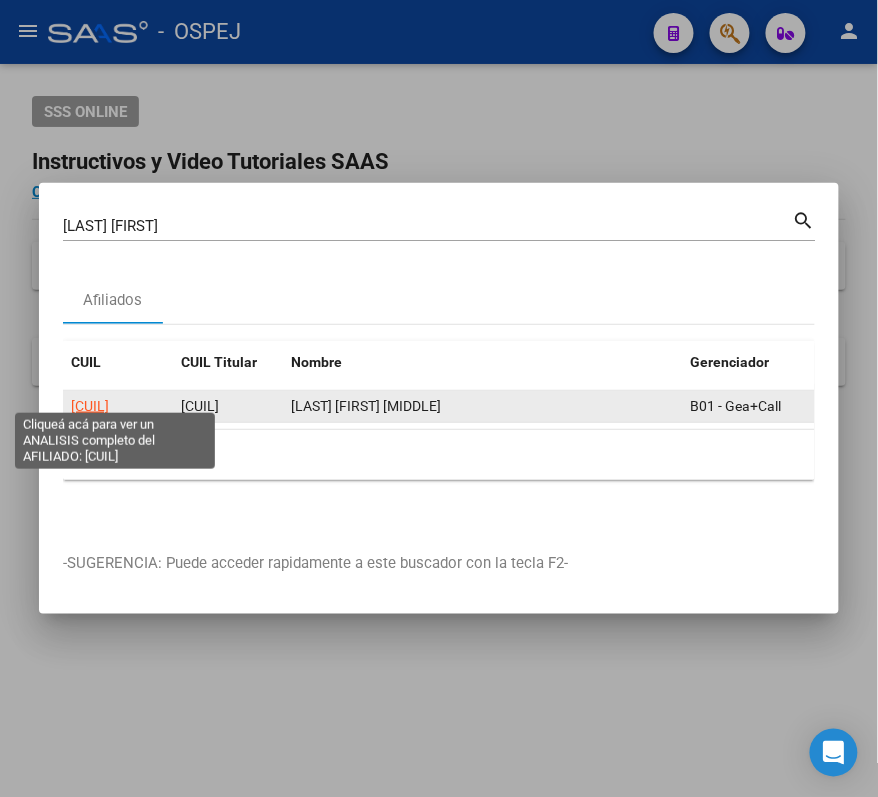 click on "27342890151" 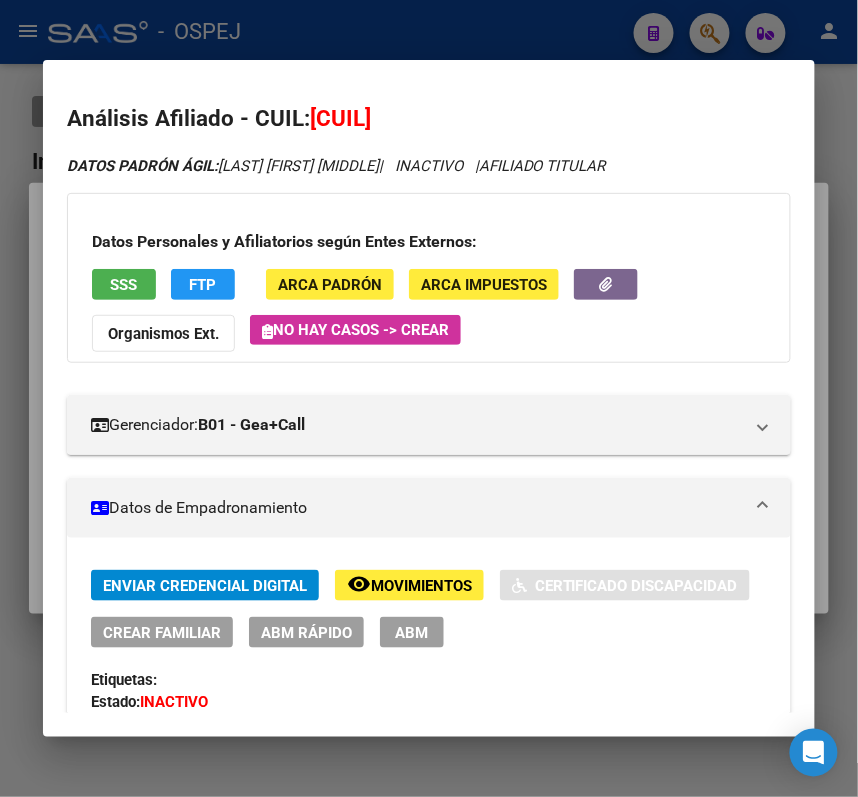 drag, startPoint x: 424, startPoint y: 121, endPoint x: 406, endPoint y: 129, distance: 19.697716 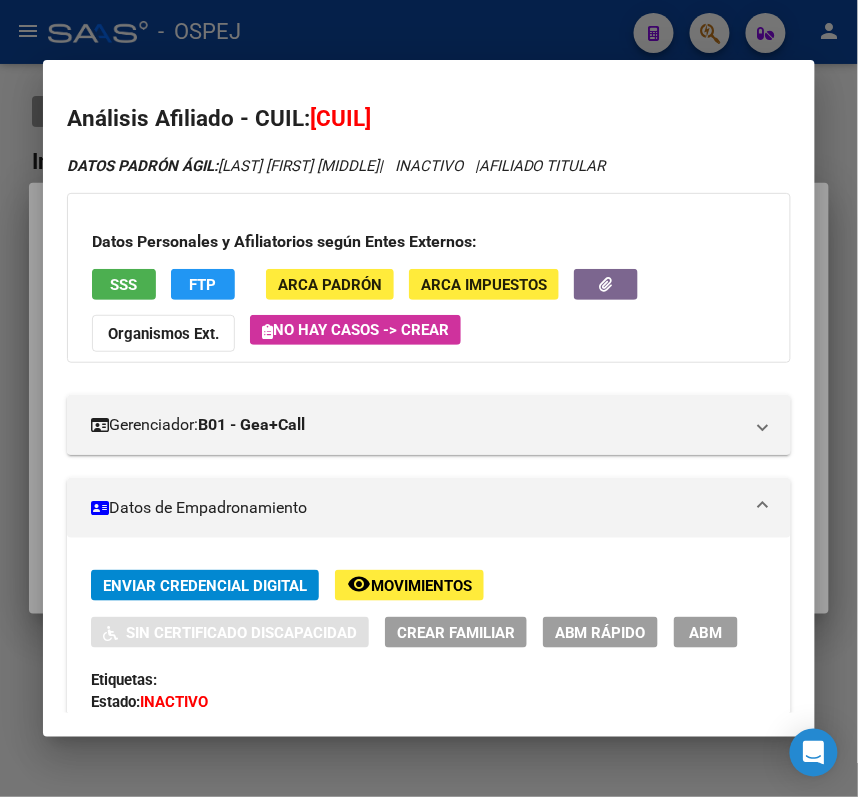 drag, startPoint x: 429, startPoint y: 130, endPoint x: 328, endPoint y: 120, distance: 101.49384 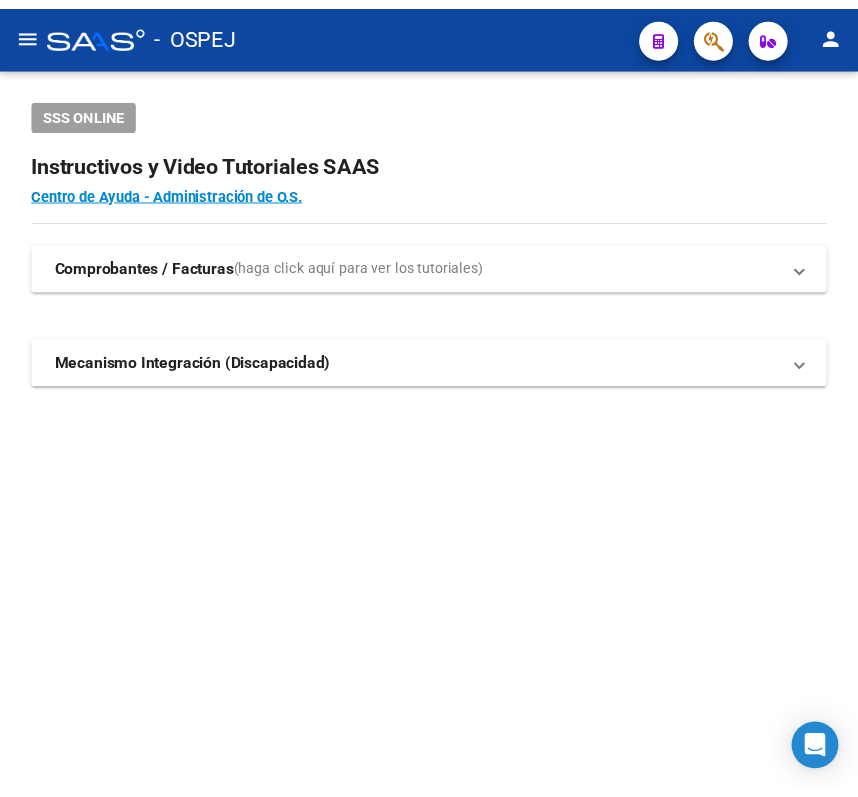 scroll, scrollTop: 0, scrollLeft: 0, axis: both 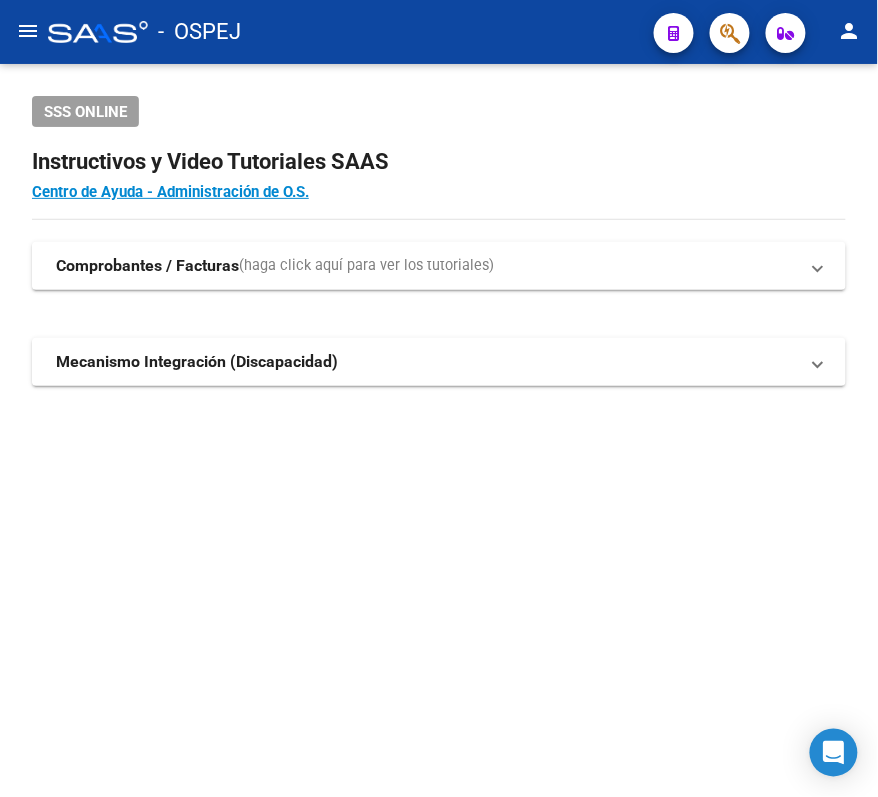 click 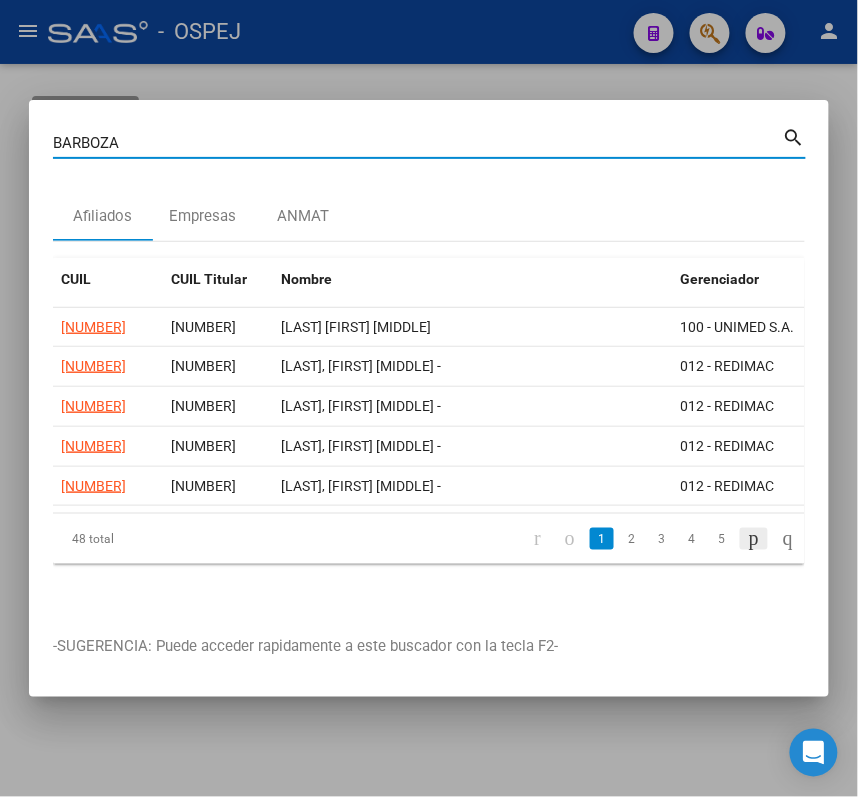 click 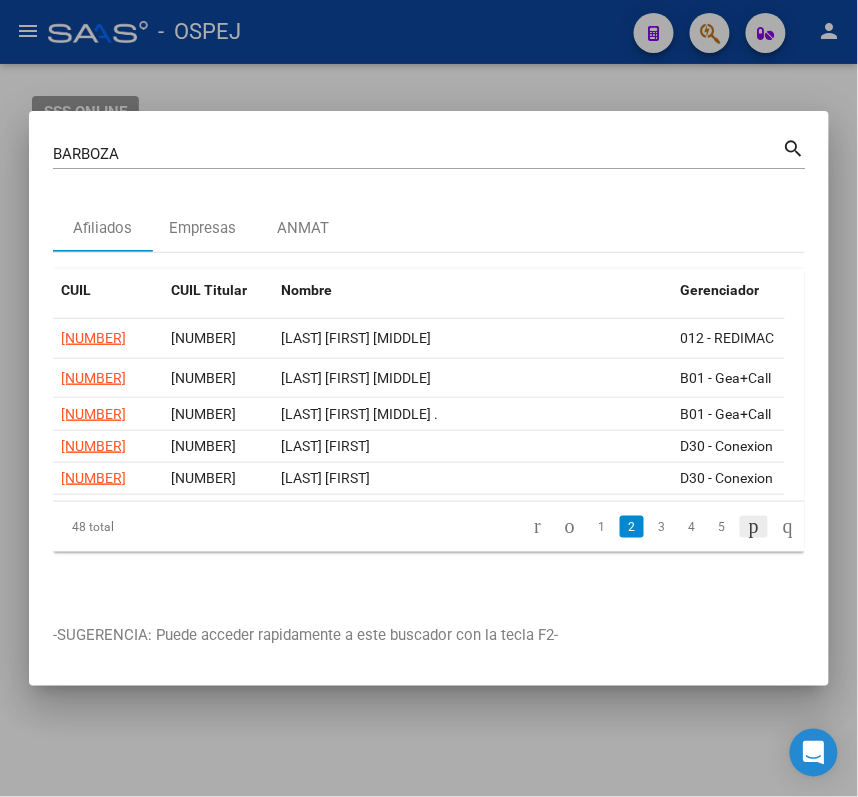 click 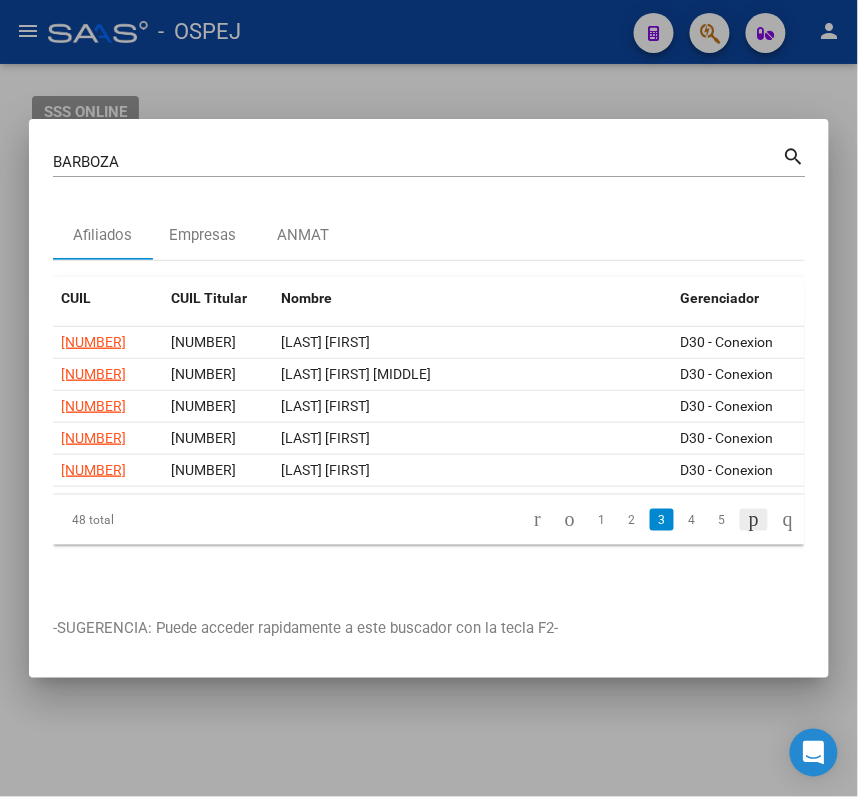 click 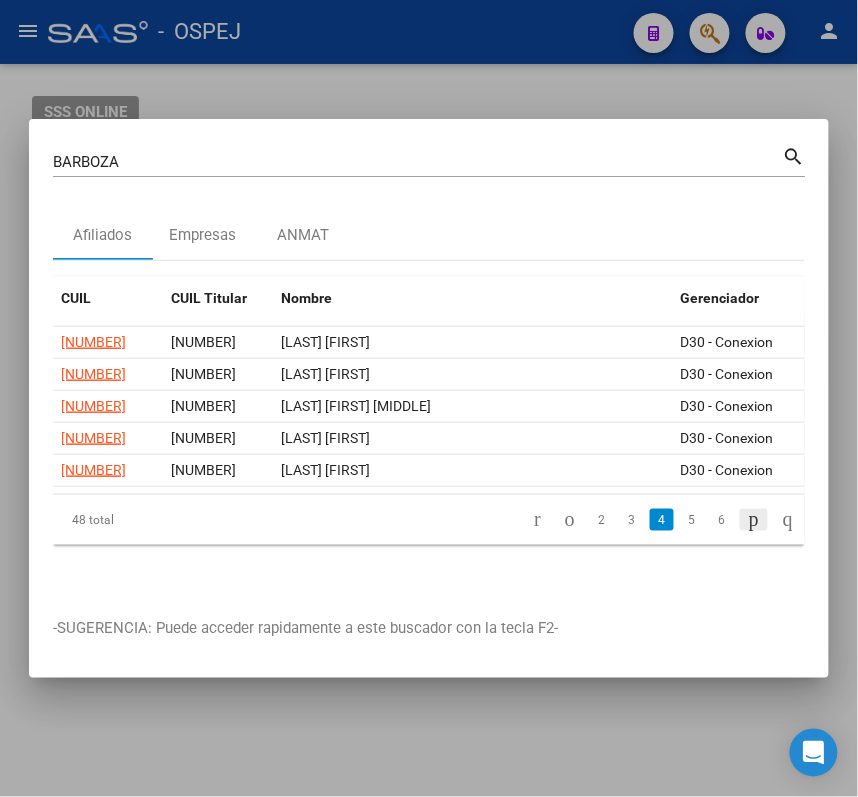click 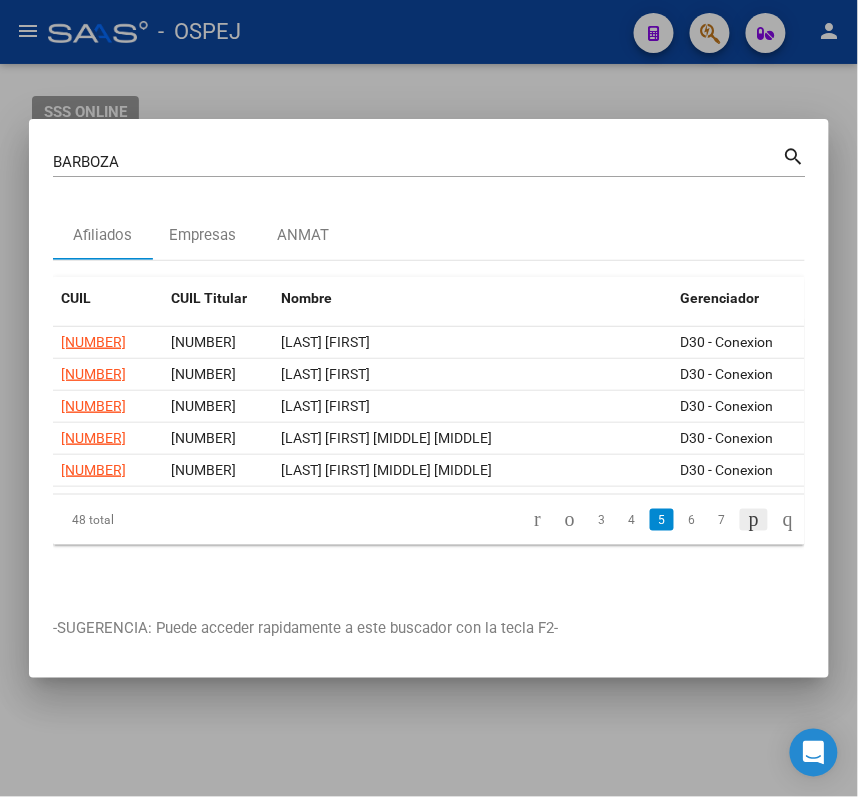click 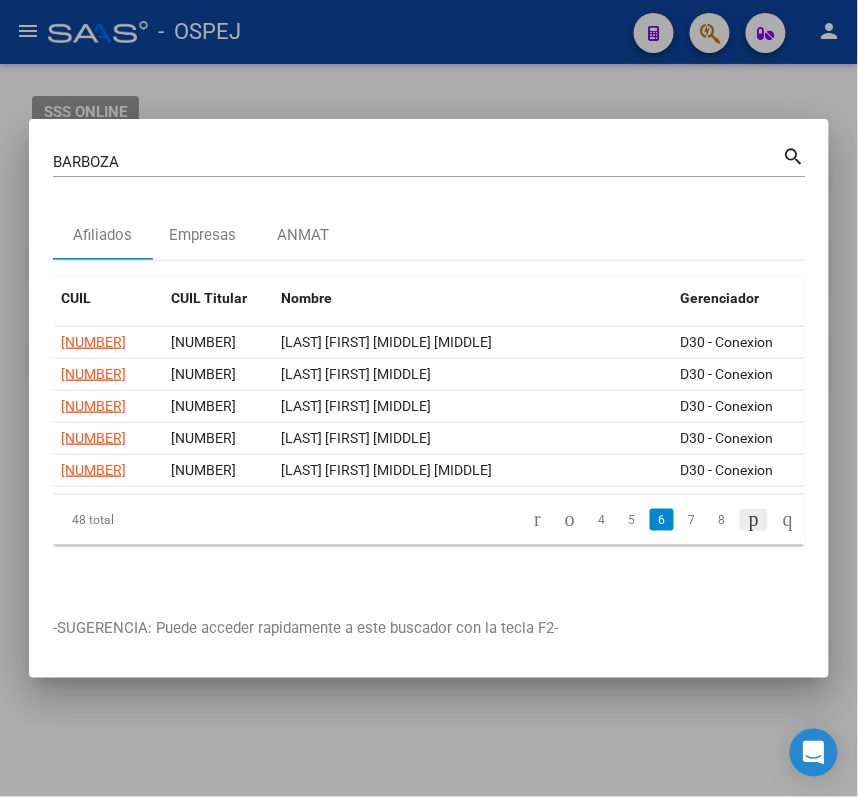 click 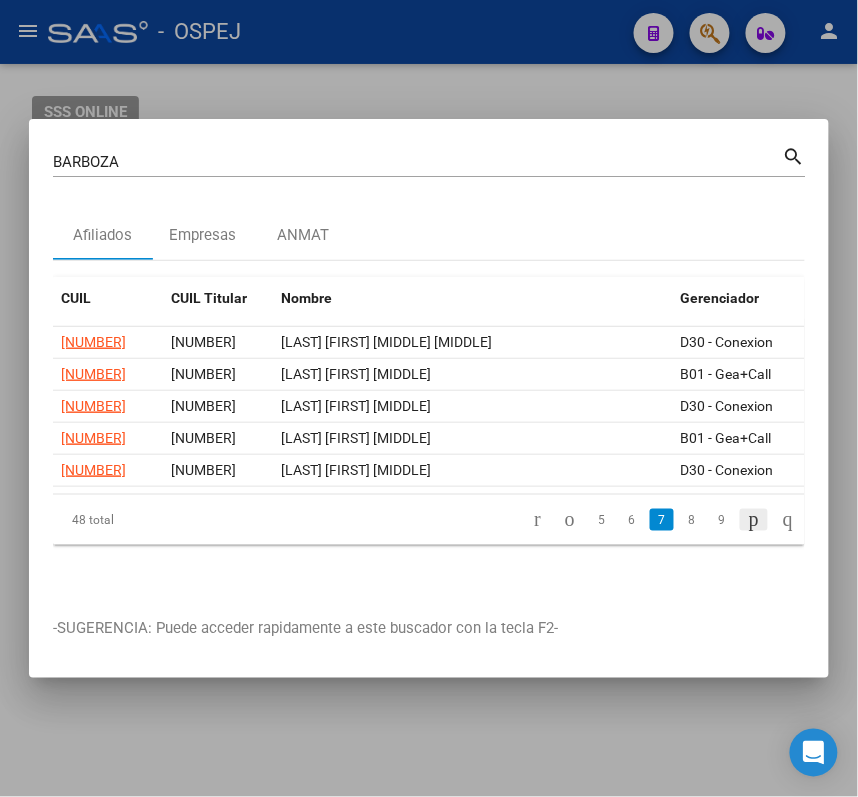 click 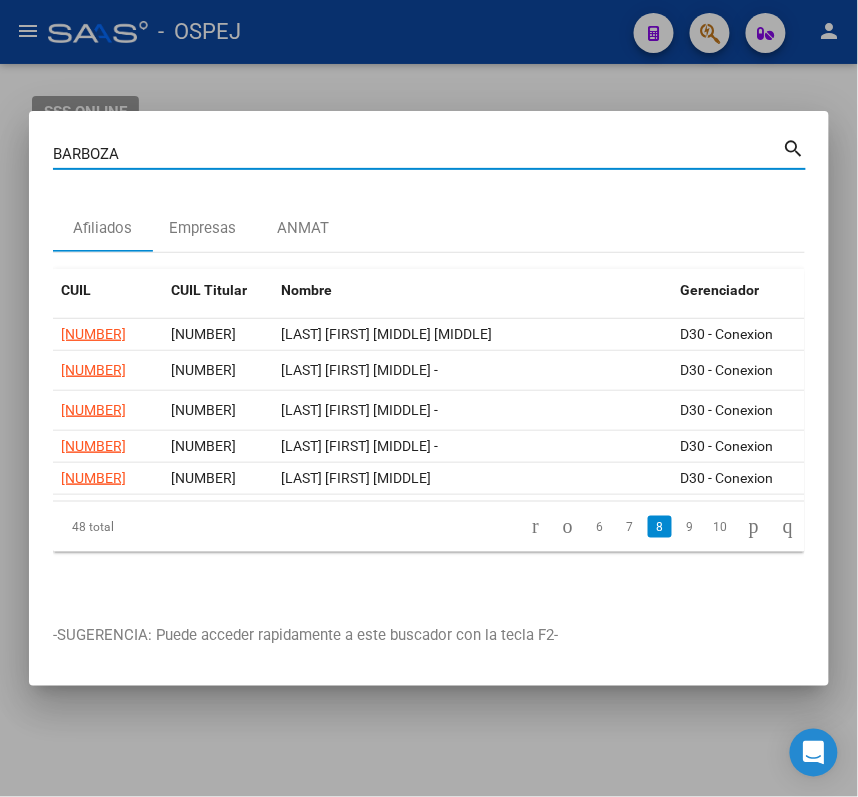 click on "BARBOZA" at bounding box center (418, 154) 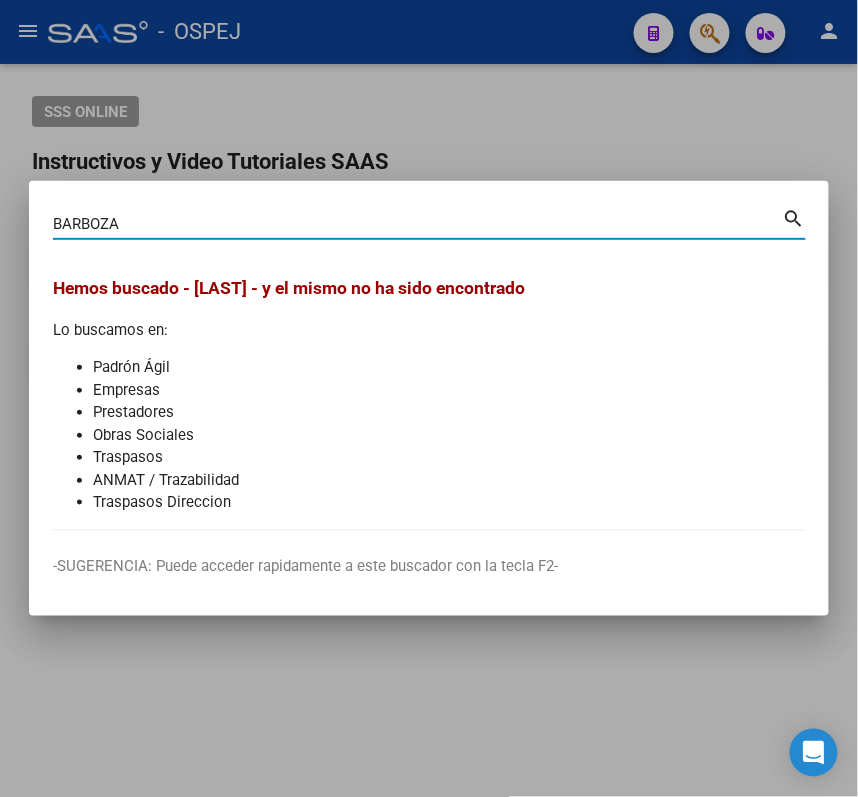 type on "BARBOZA" 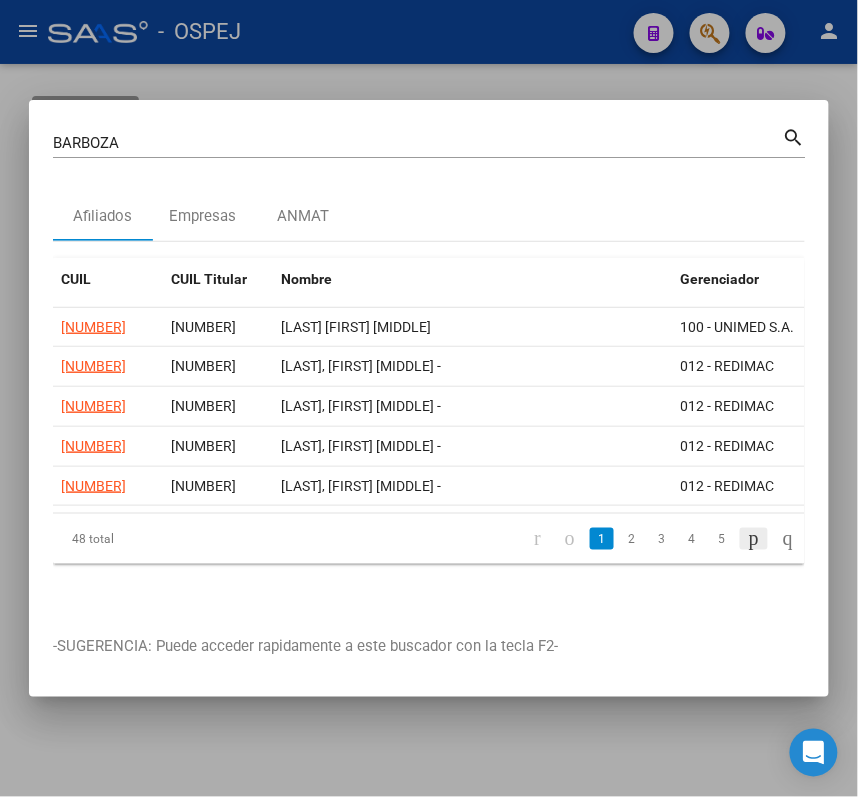 click 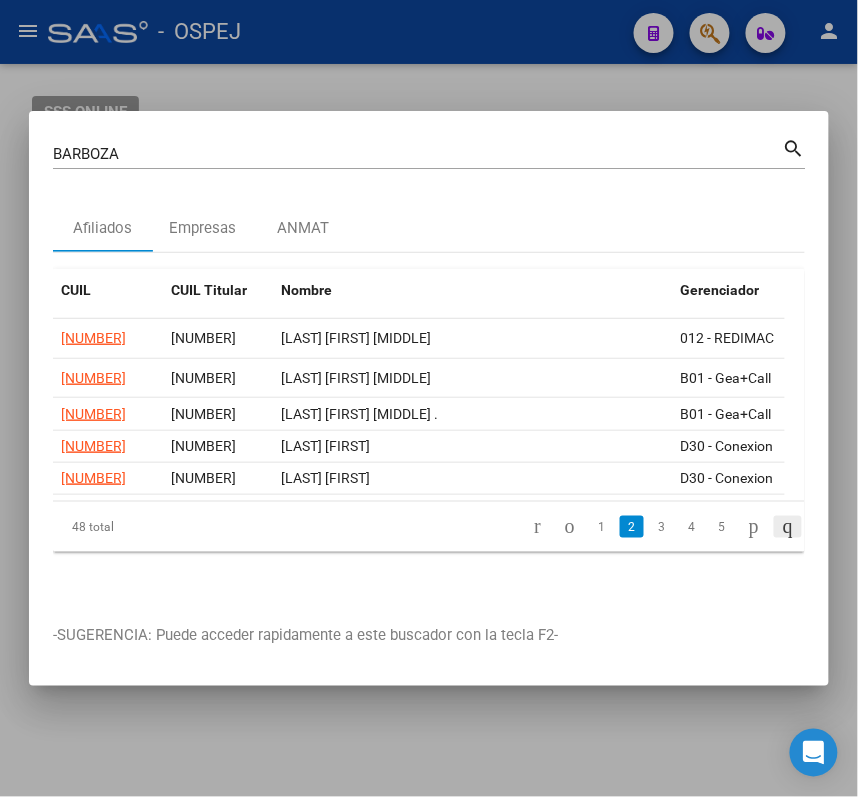 click 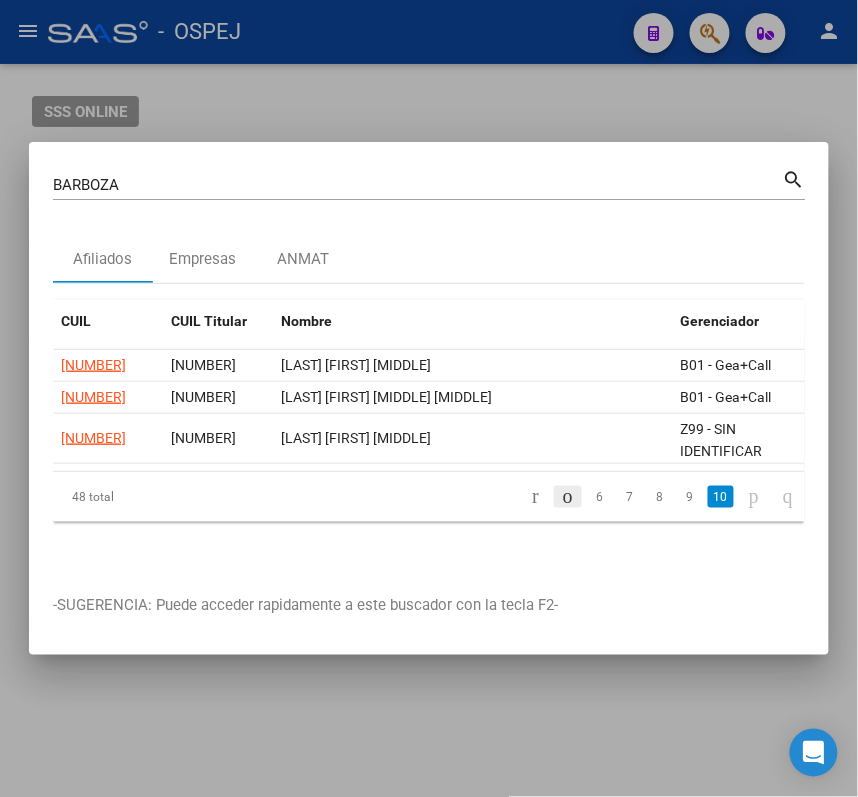 click 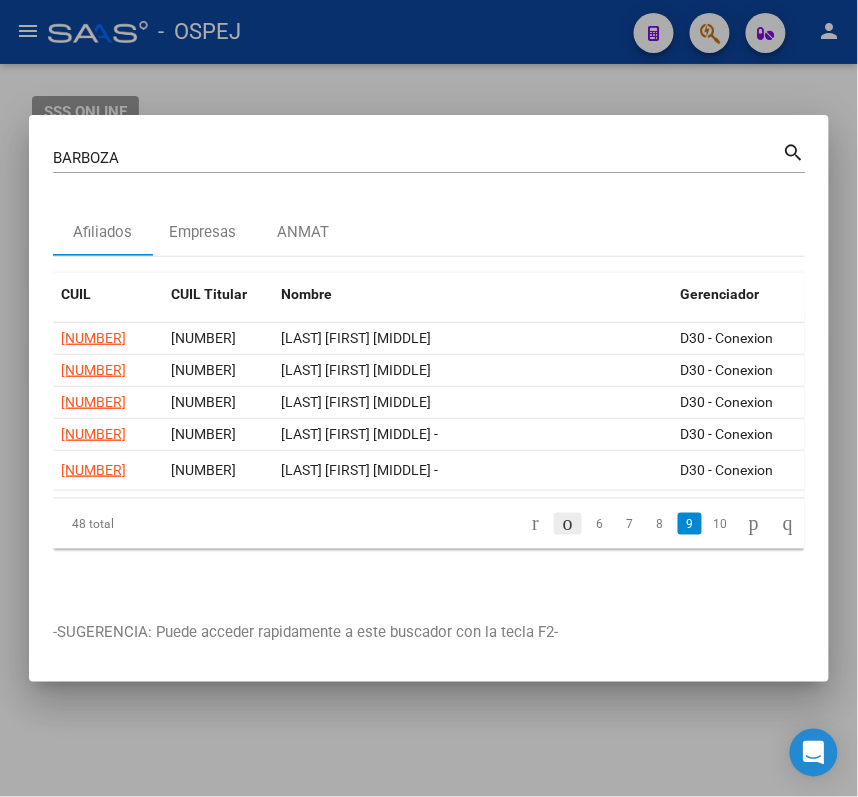 click 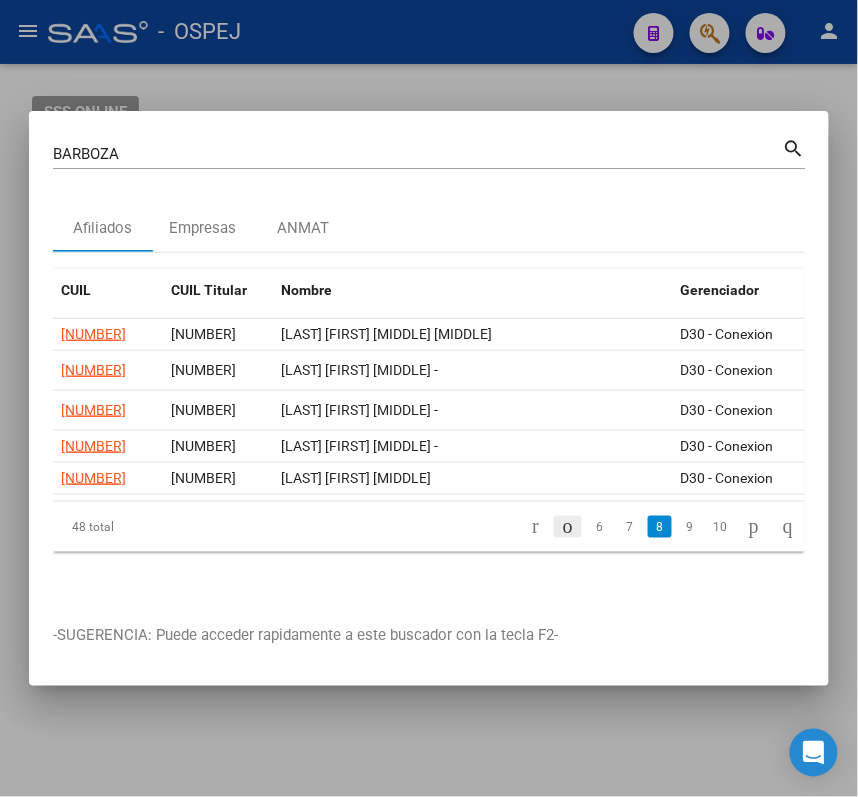 click 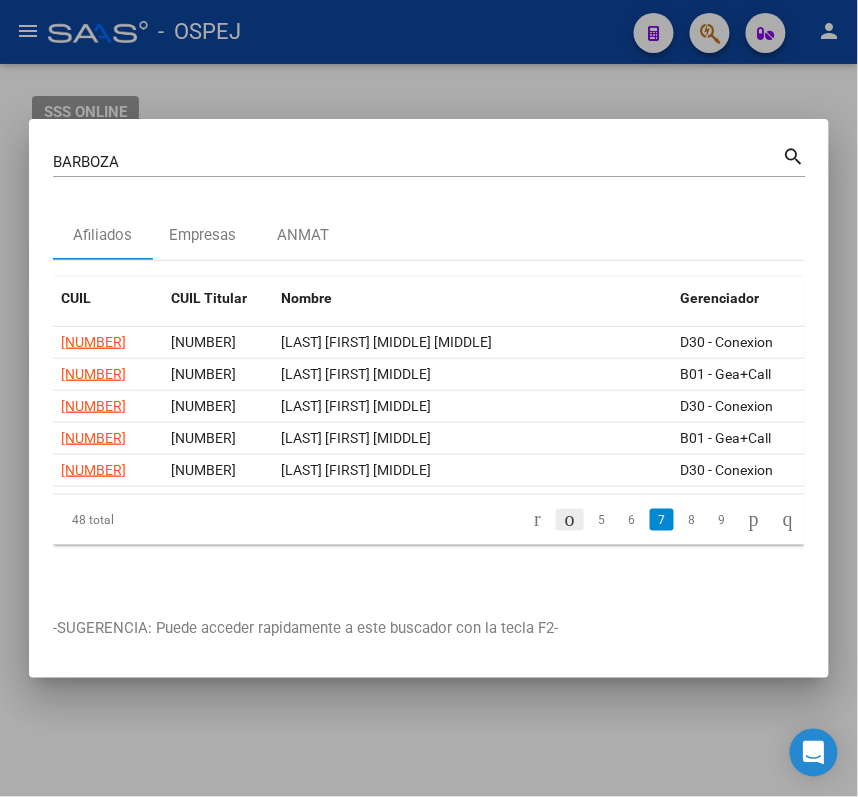 click 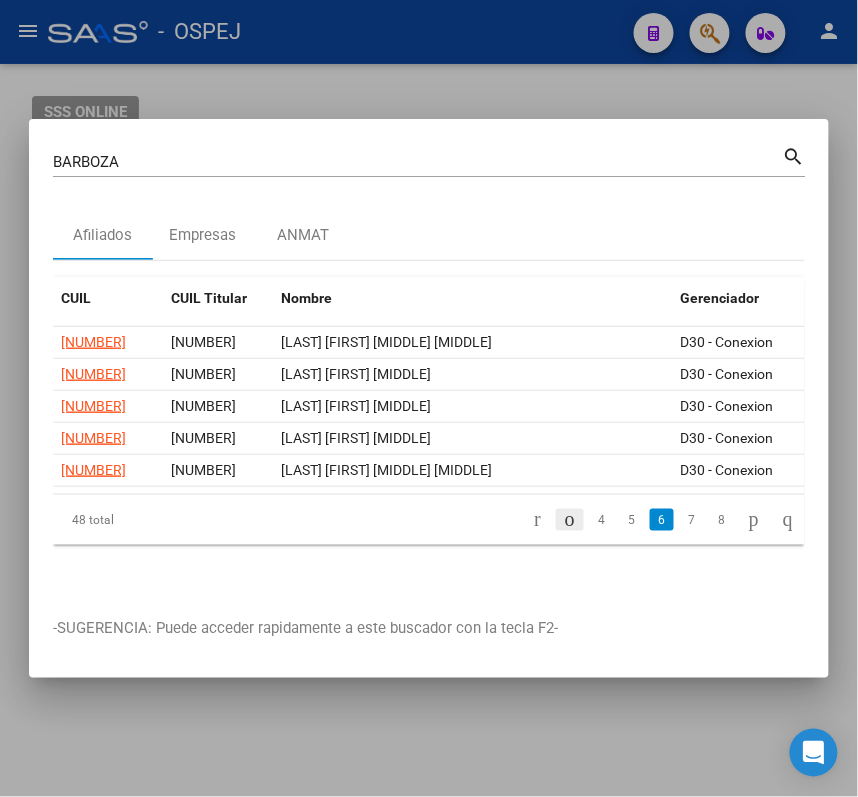 click 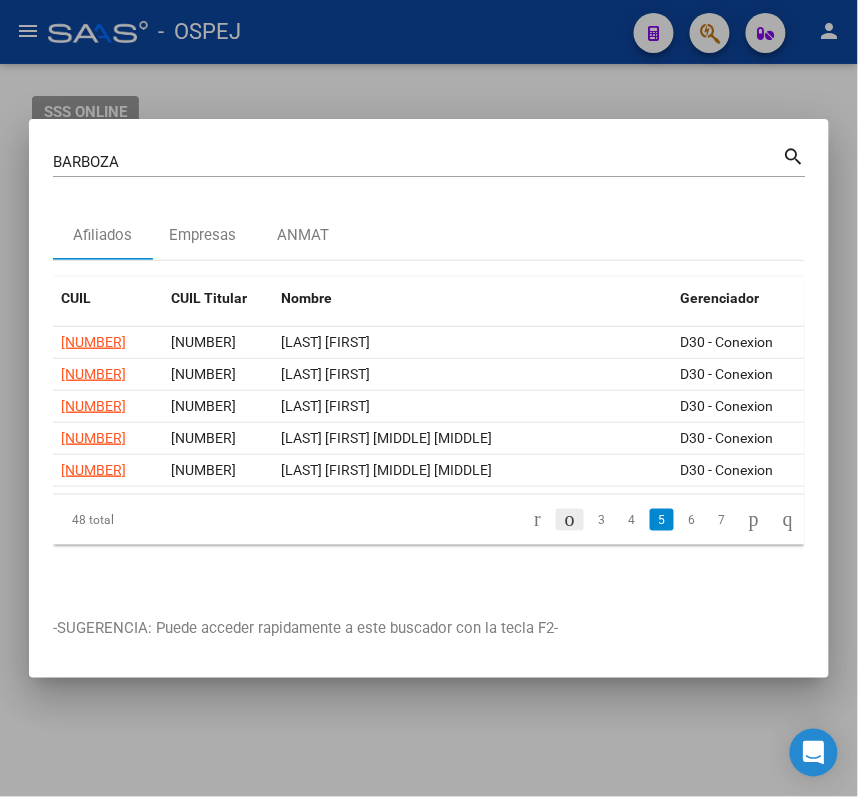 click 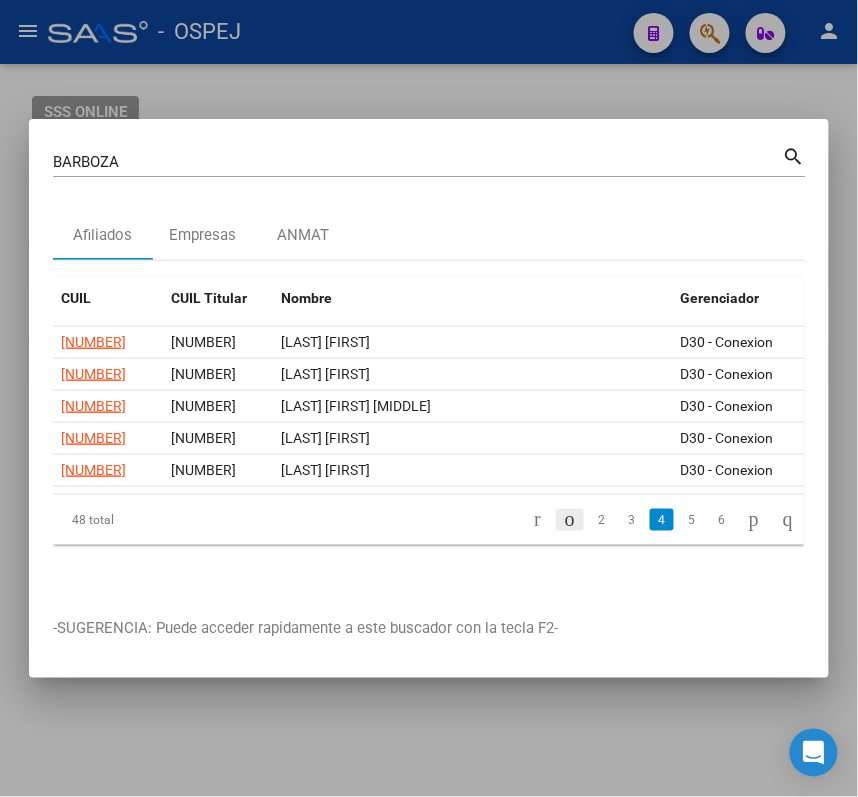 click 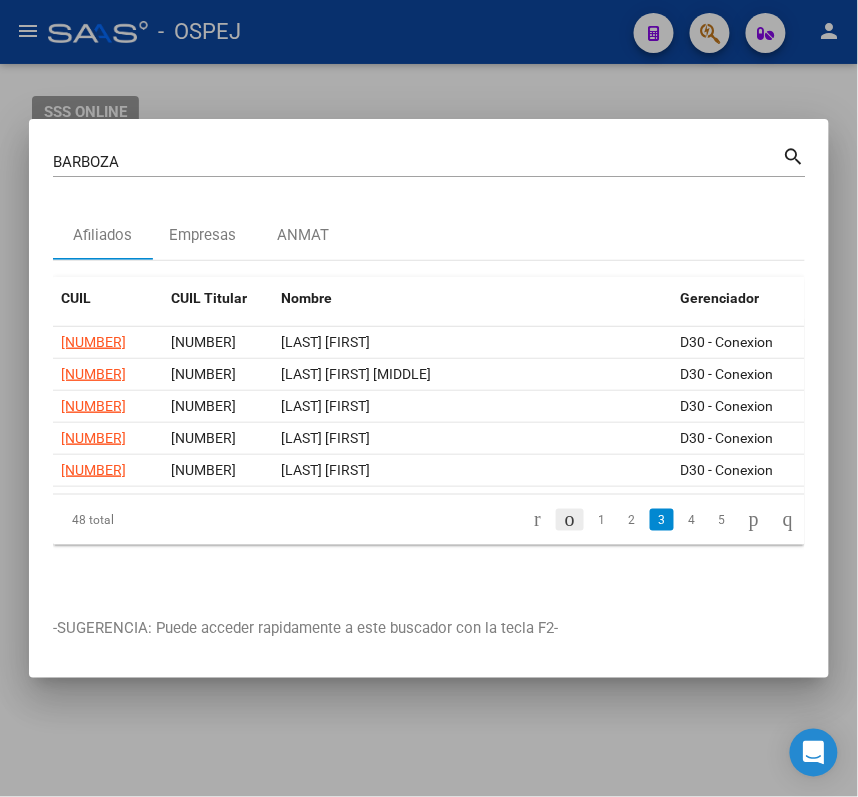click 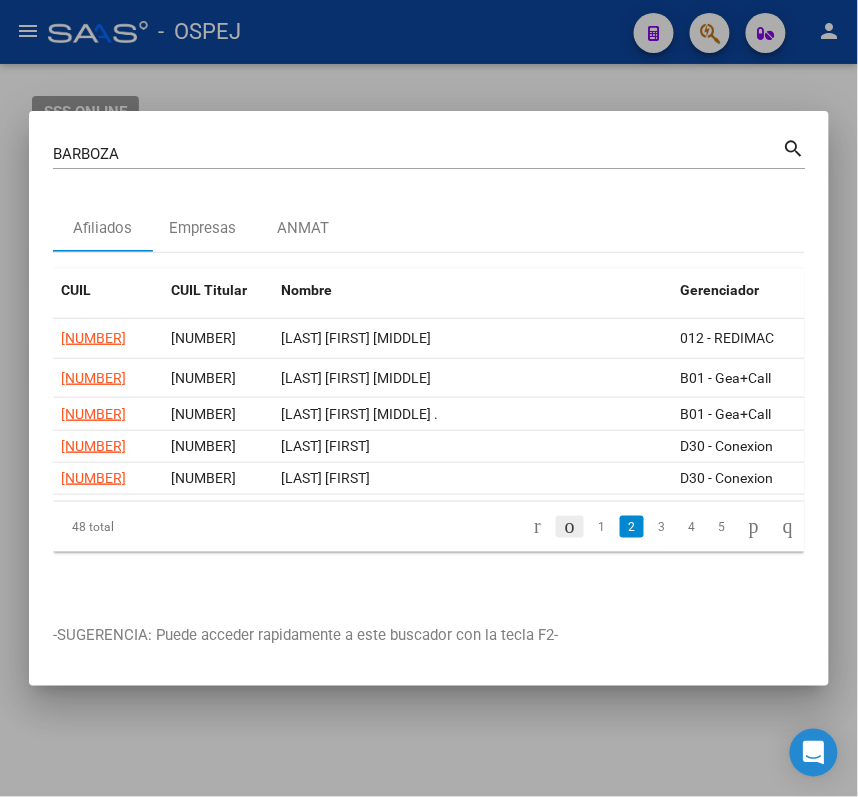 click 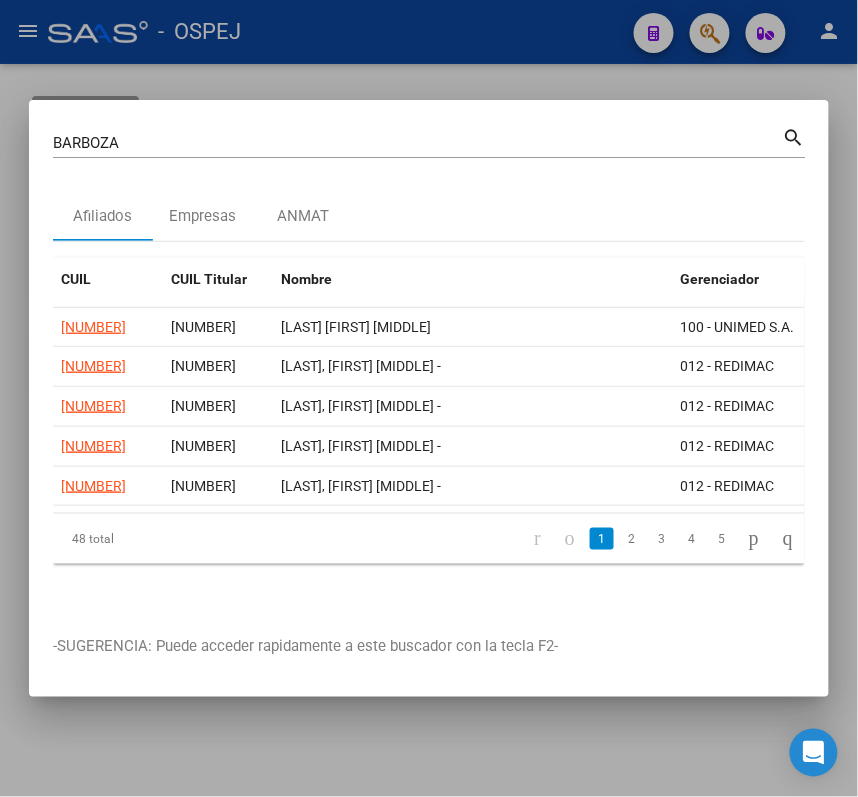click at bounding box center (429, 398) 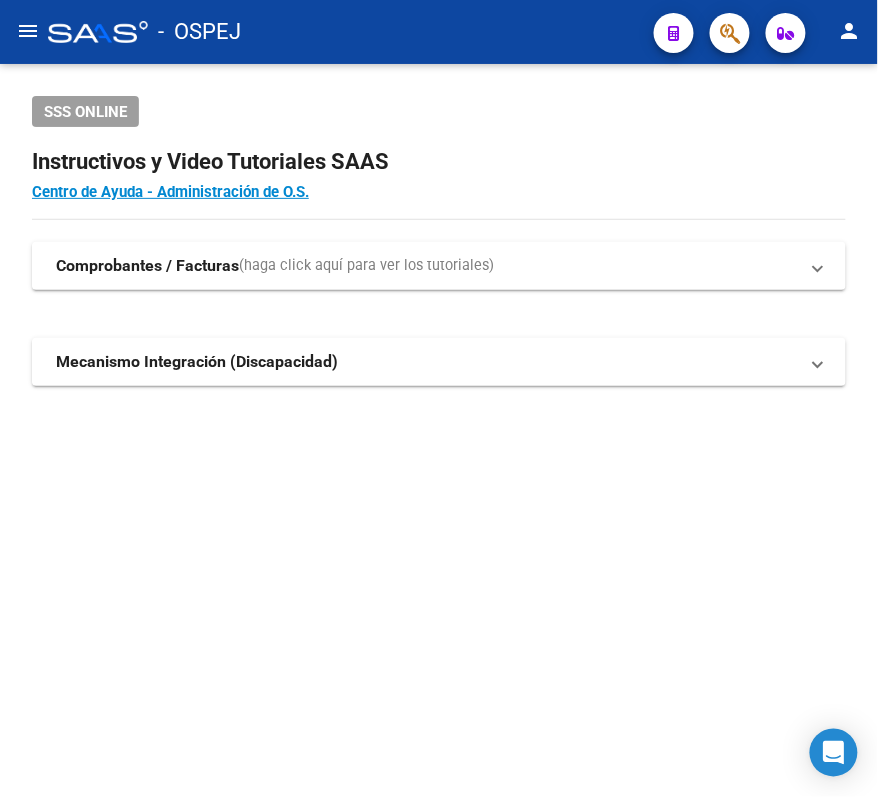 click 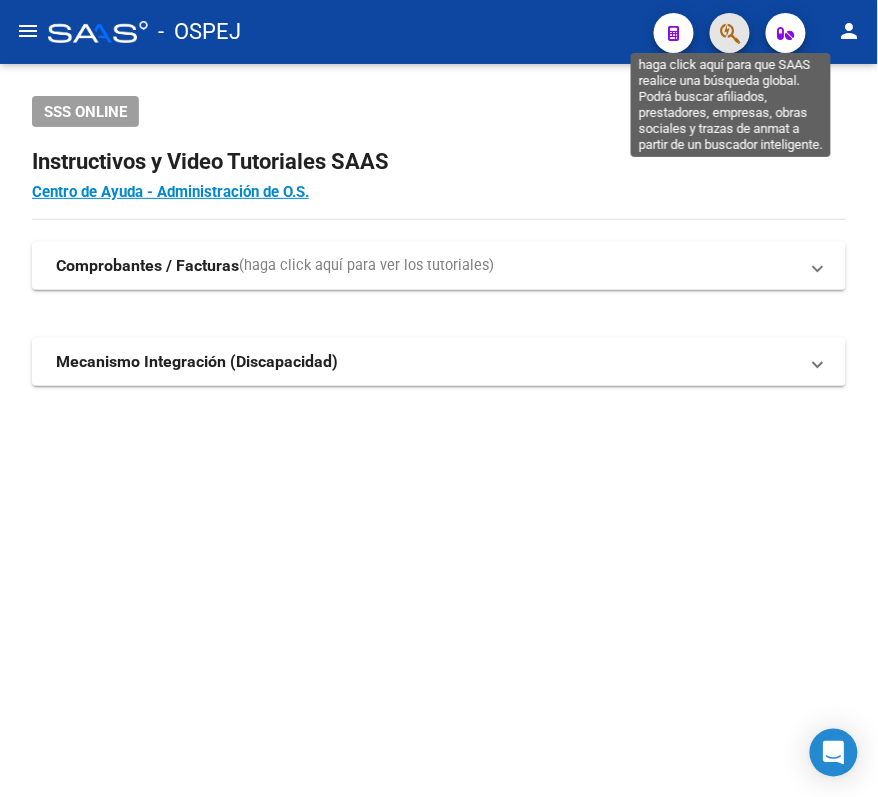 click 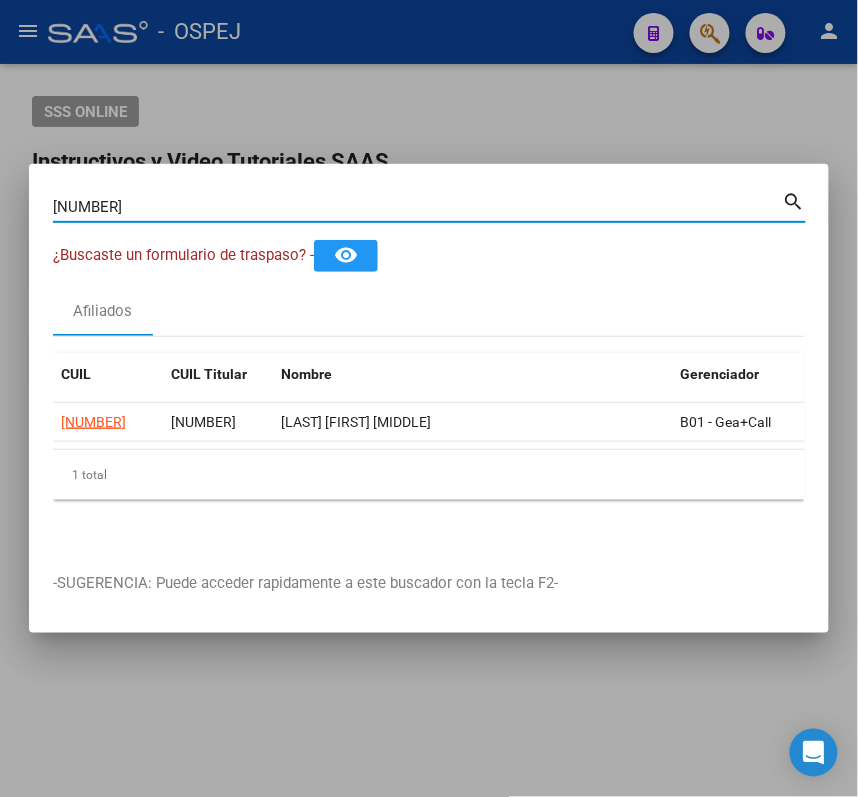 click on "33380717" at bounding box center [418, 207] 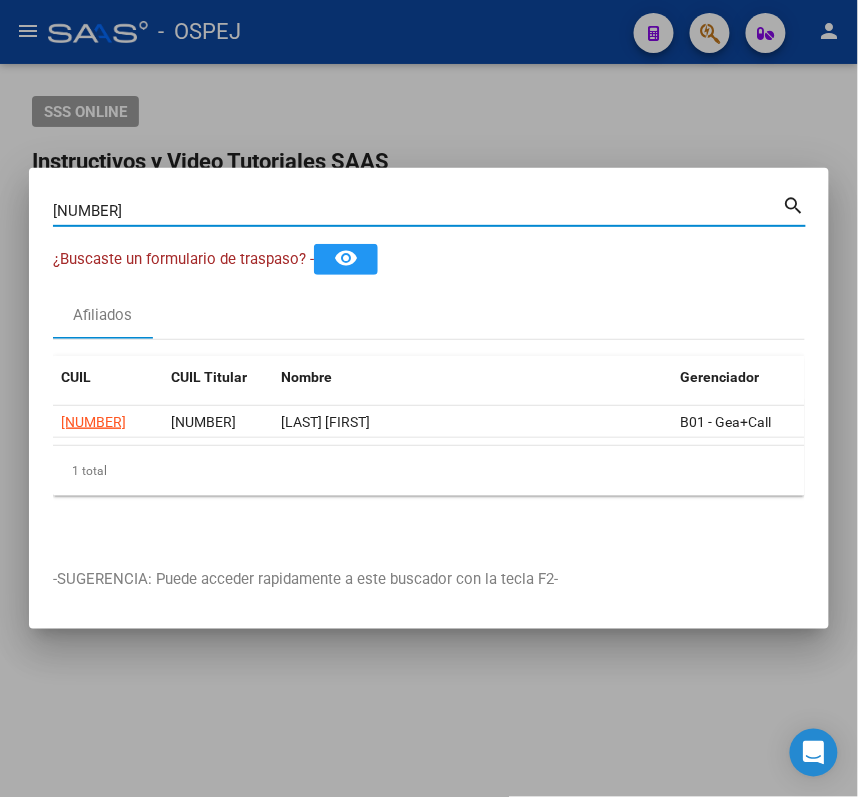 click on "20381016" at bounding box center (418, 211) 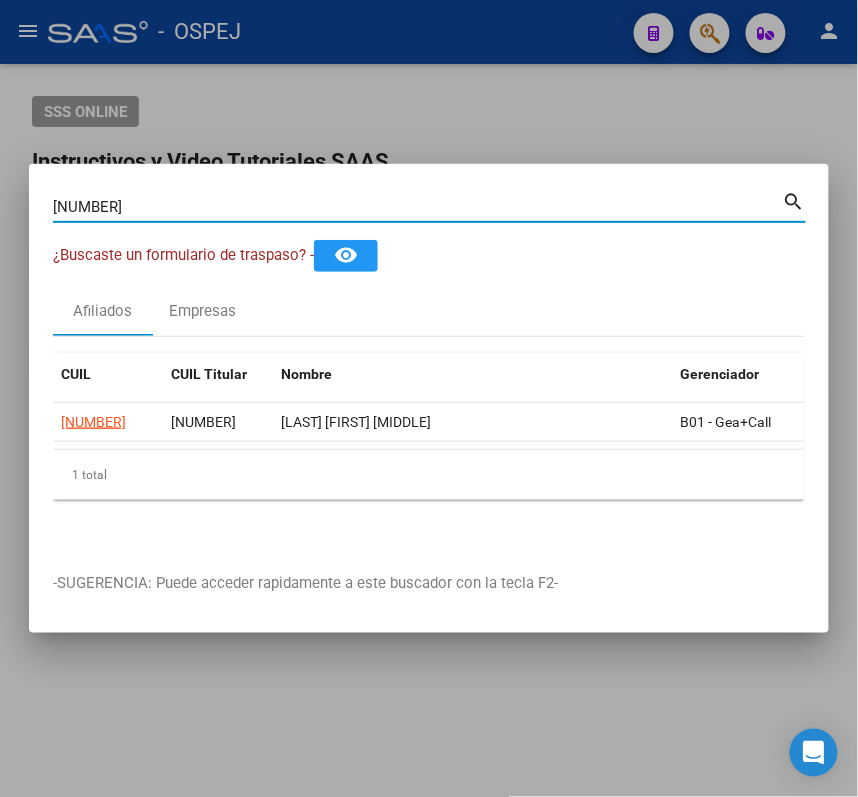 click on "20997496" at bounding box center (418, 207) 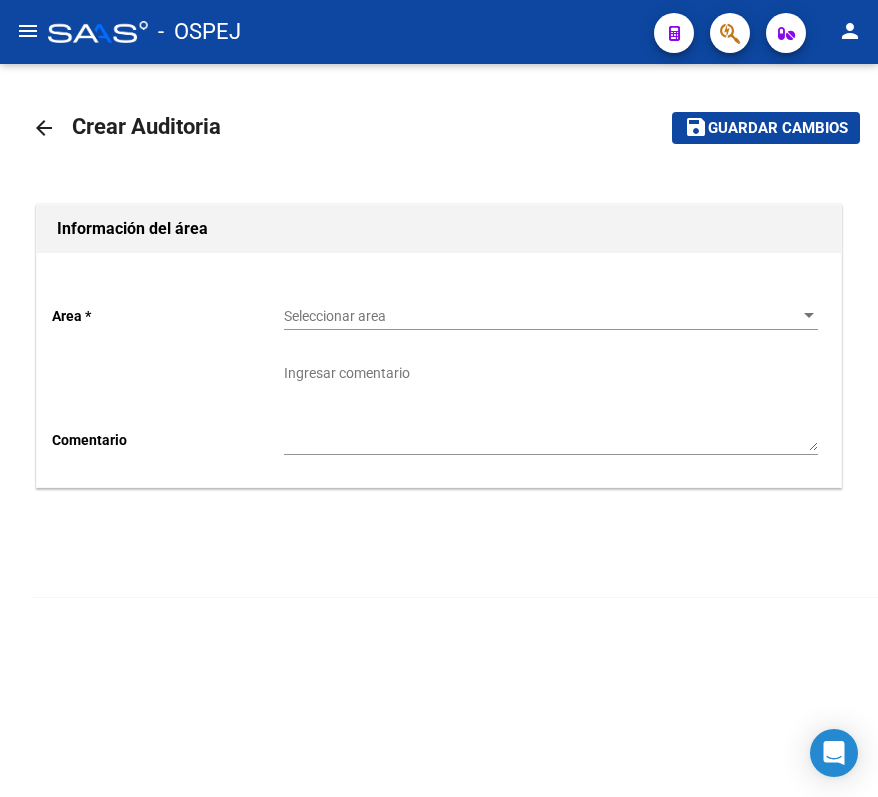 scroll, scrollTop: 0, scrollLeft: 0, axis: both 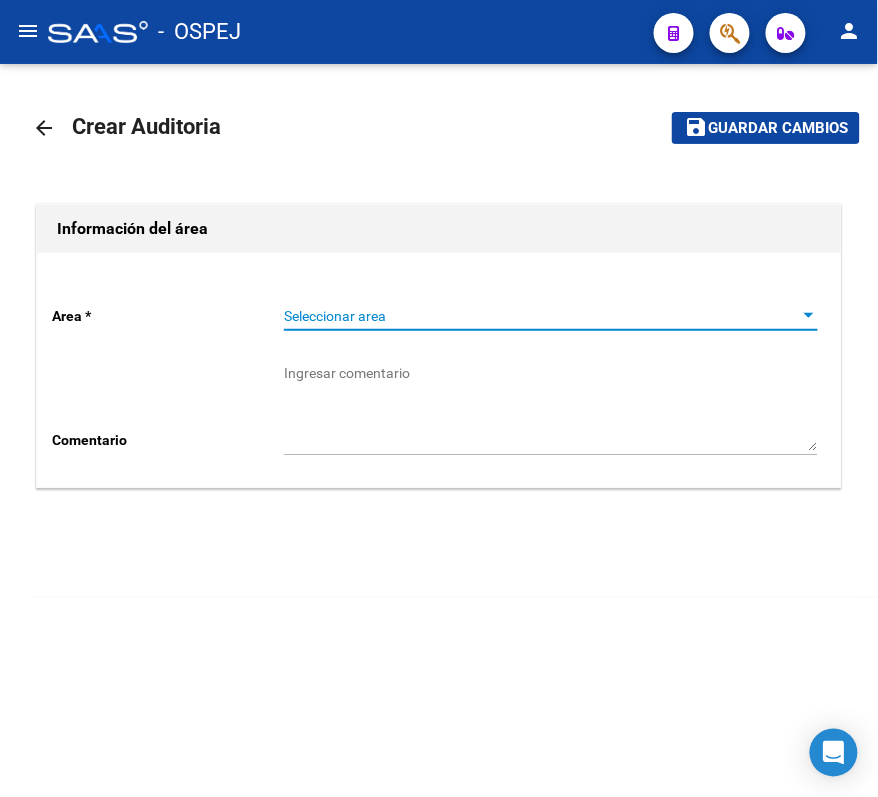 click on "Seleccionar area" at bounding box center (542, 316) 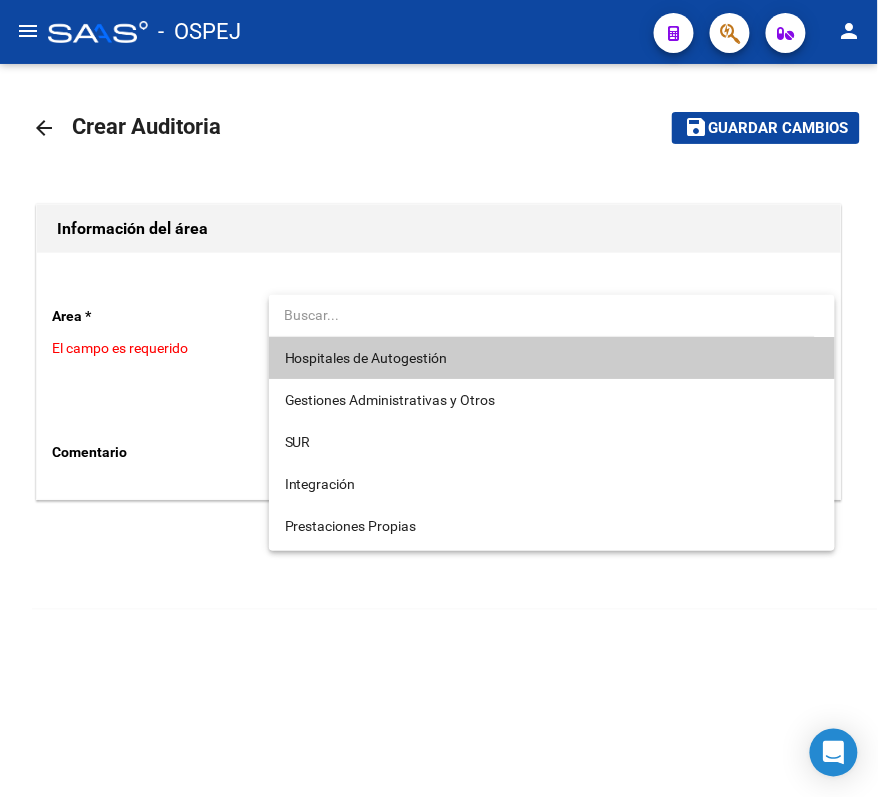 click on "Hospitales de Autogestión" at bounding box center (366, 358) 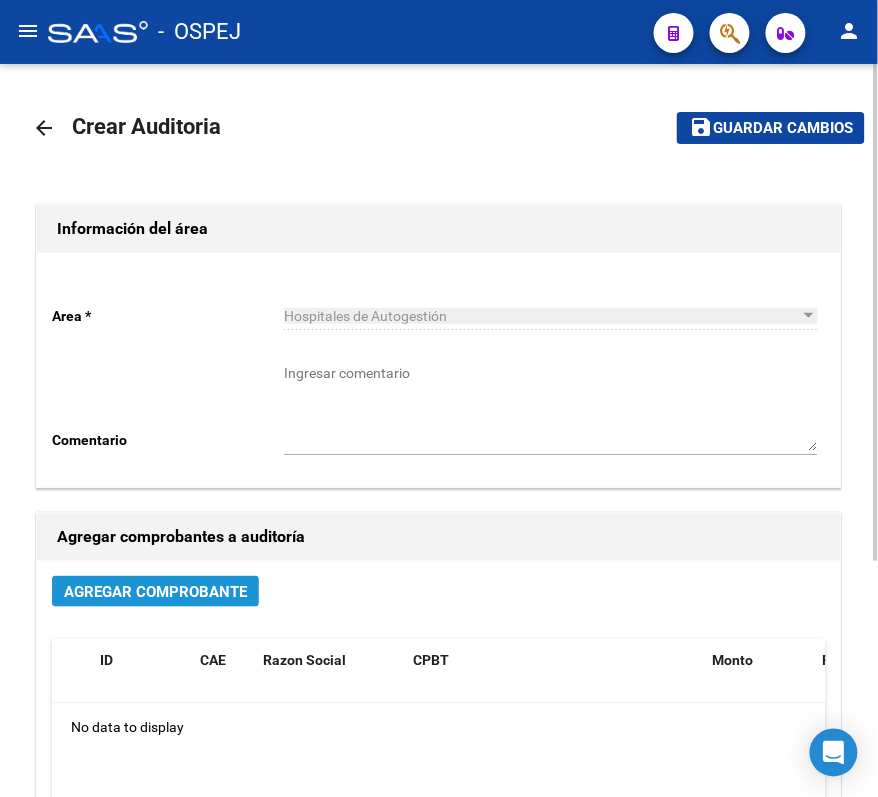 click on "Agregar Comprobante" 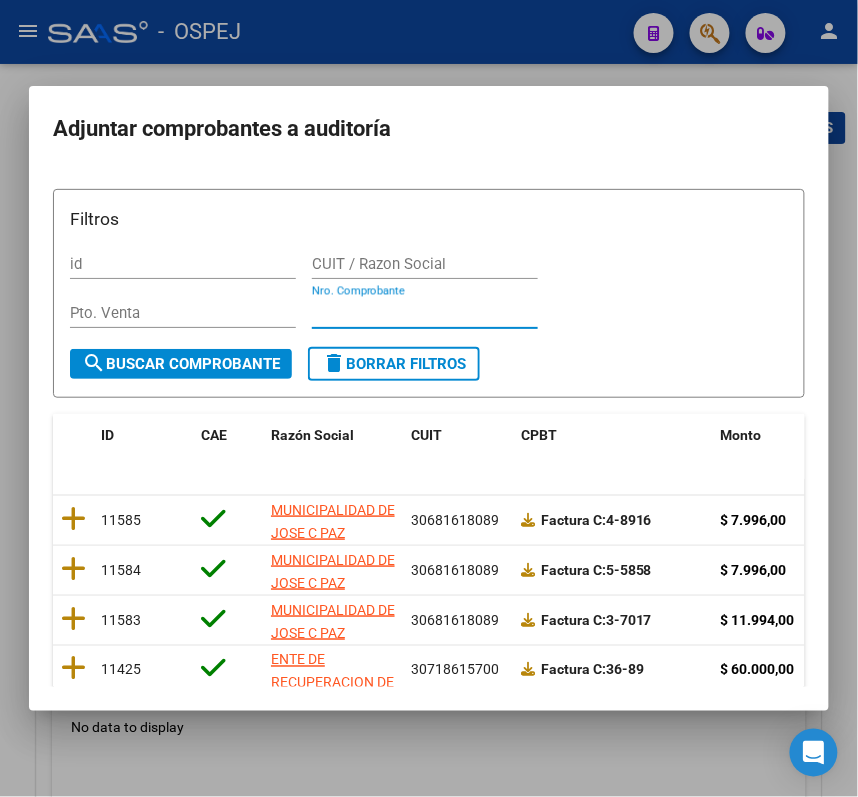 click on "Nro. Comprobante" at bounding box center (425, 313) 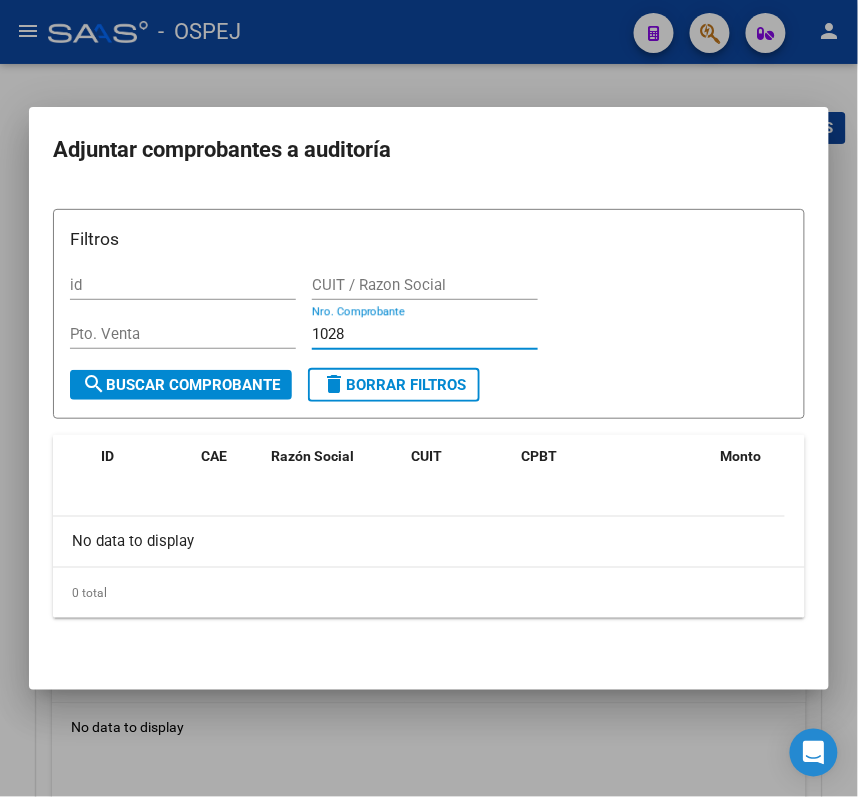 type on "1028" 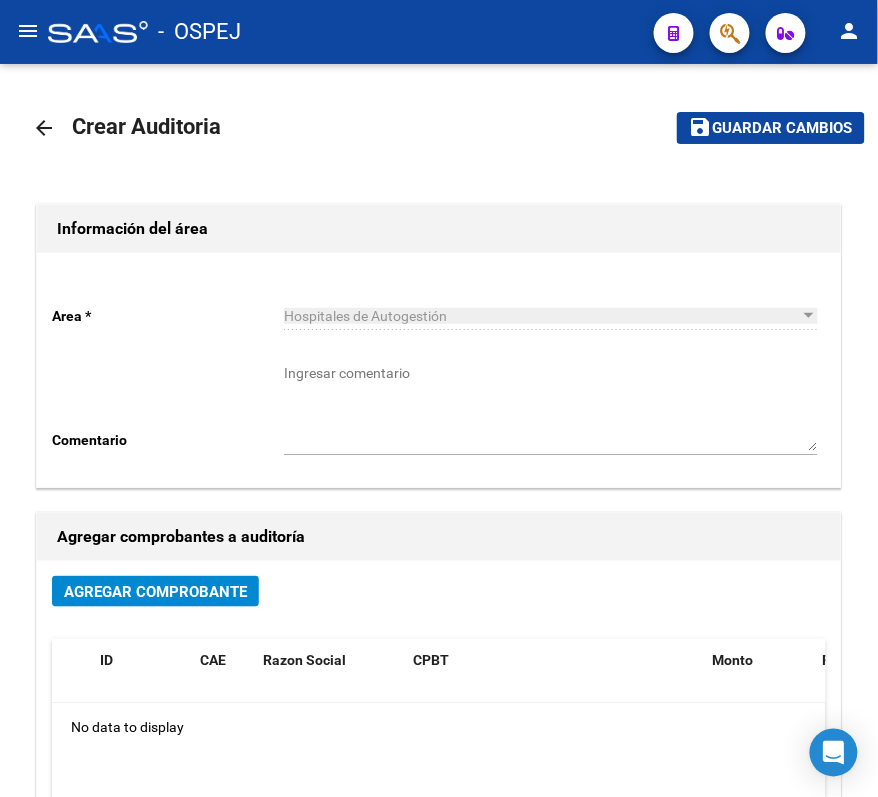 click on "menu" 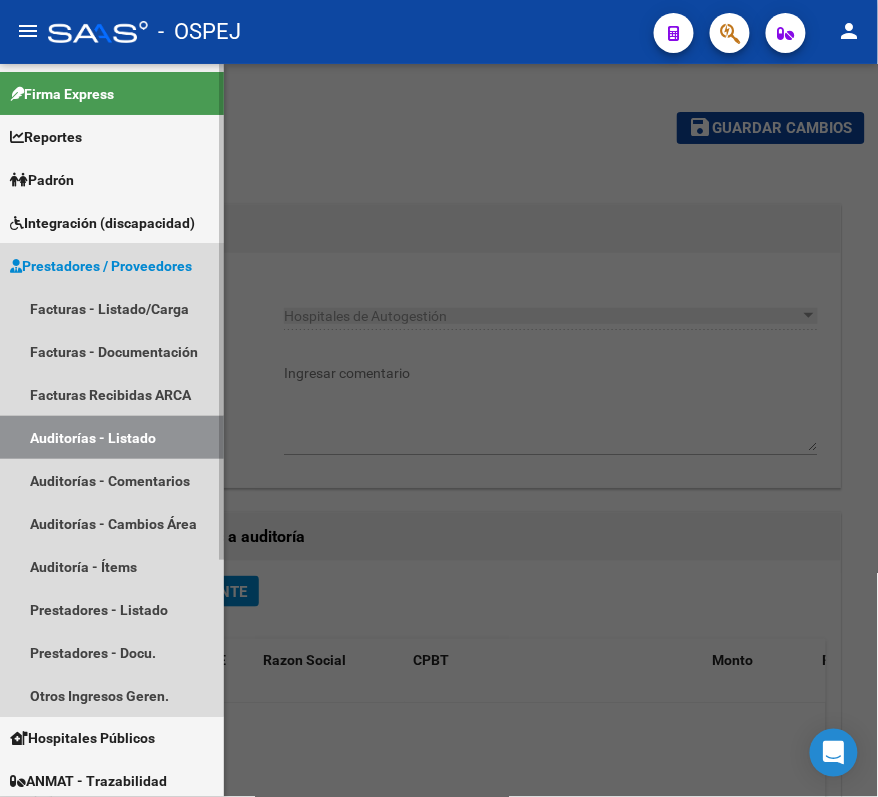 click on "Auditorías - Listado" at bounding box center (112, 437) 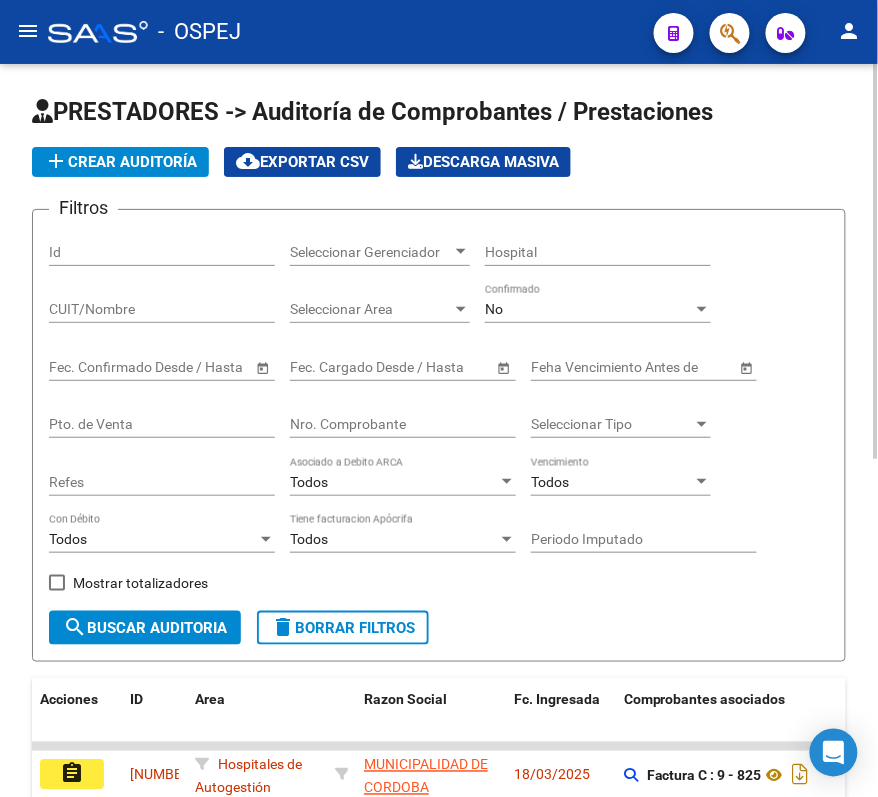 click on "No Confirmado" 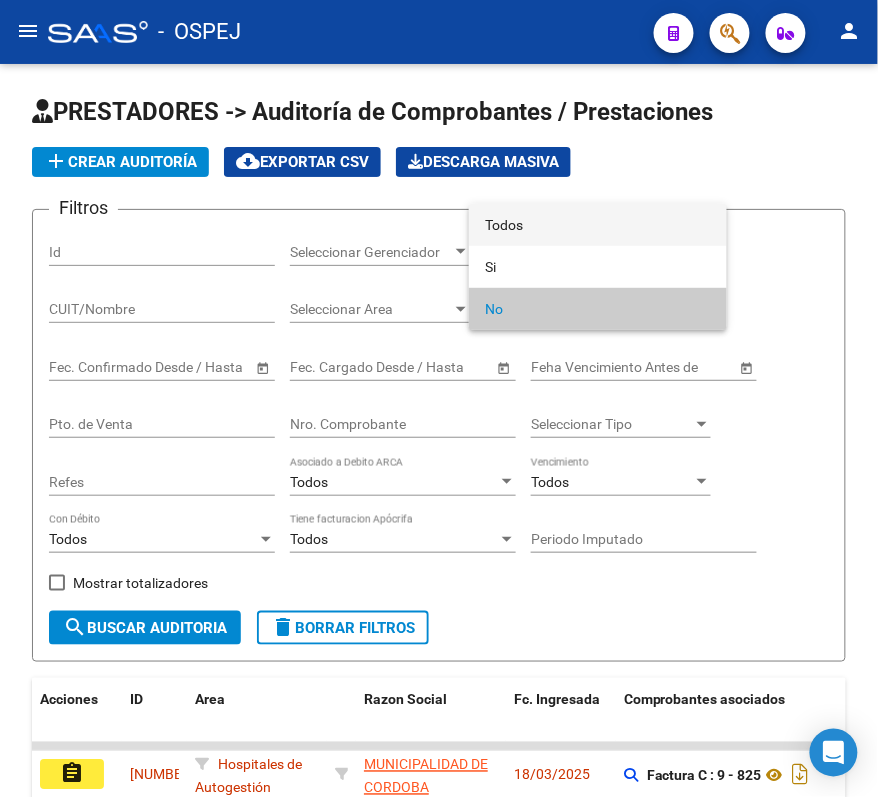 click on "Todos" at bounding box center [598, 225] 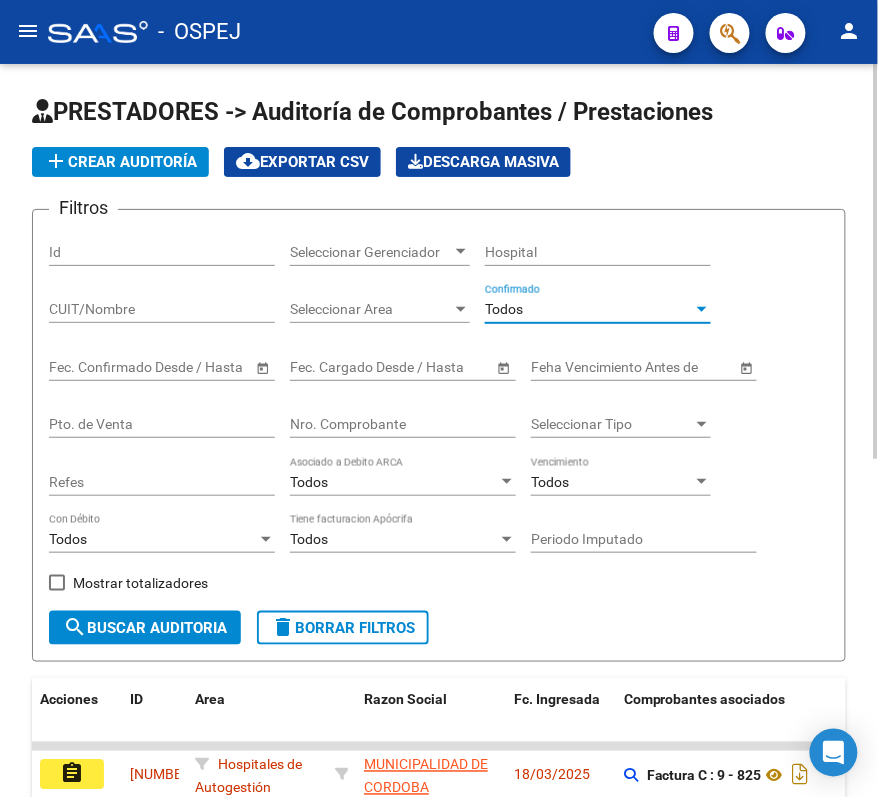 click on "Nro. Comprobante" at bounding box center [403, 424] 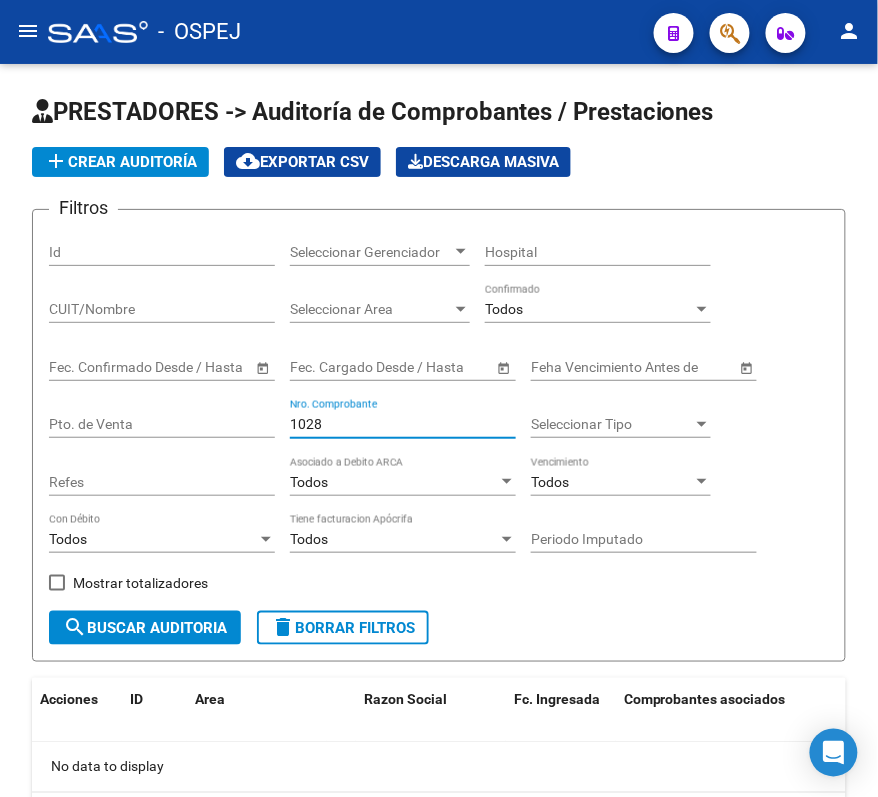 type on "1028" 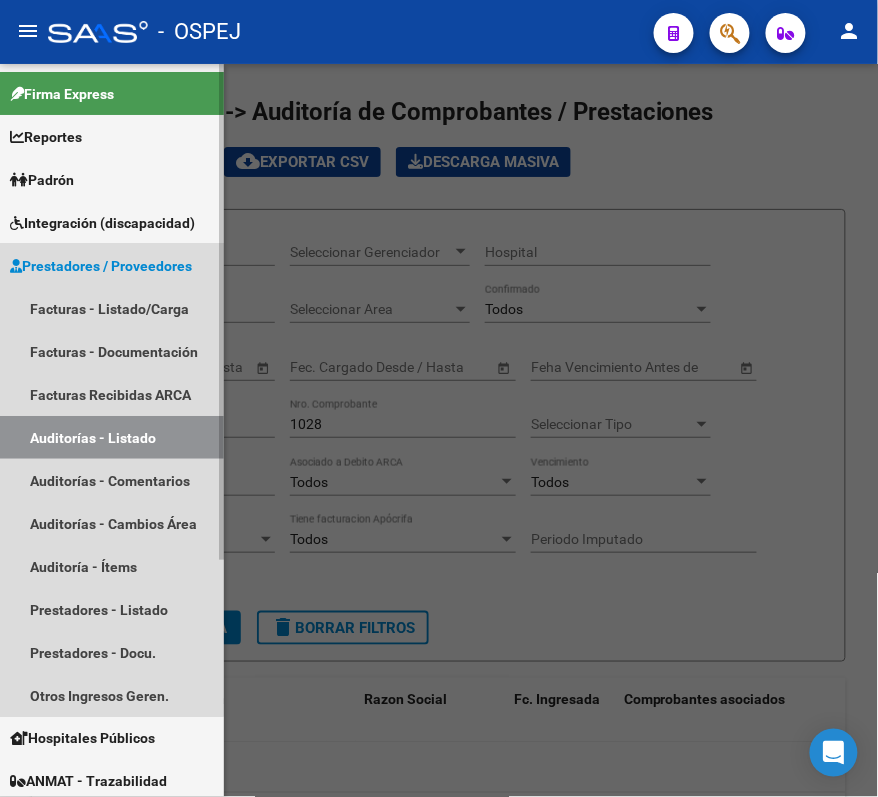 click on "Prestadores / Proveedores" at bounding box center (112, 265) 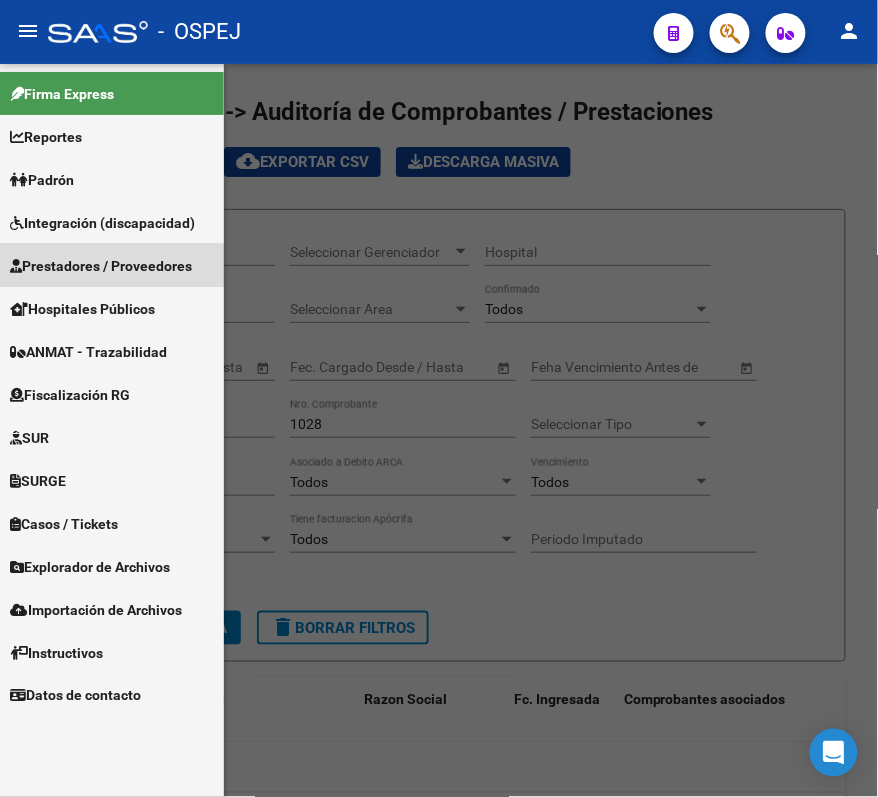 click on "Prestadores / Proveedores" at bounding box center [101, 266] 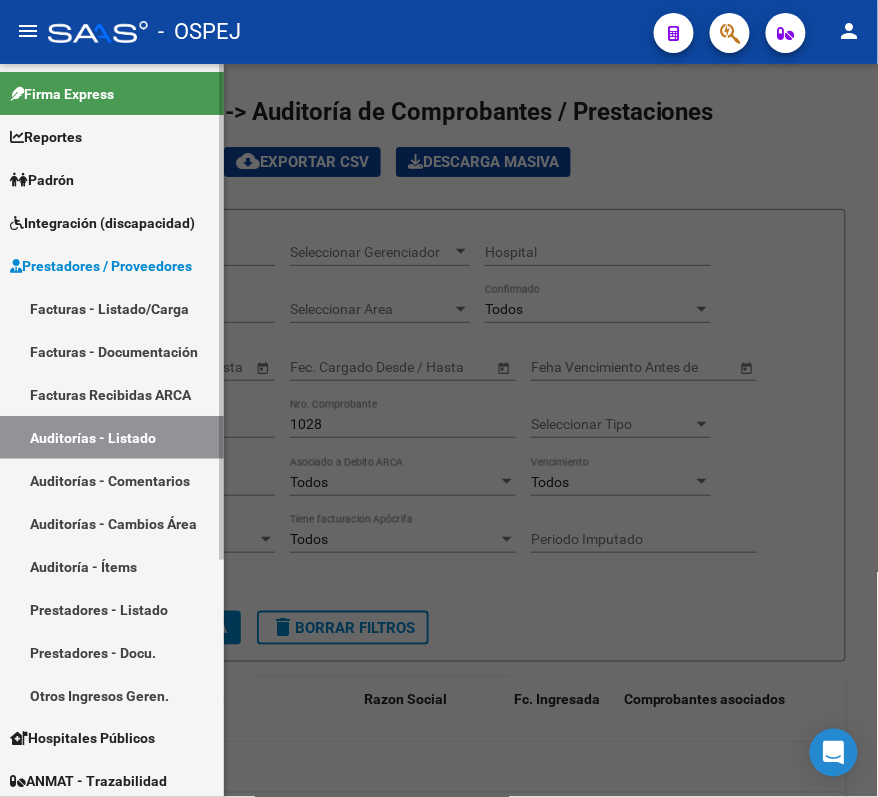 click on "Facturas - Listado/Carga" at bounding box center [112, 308] 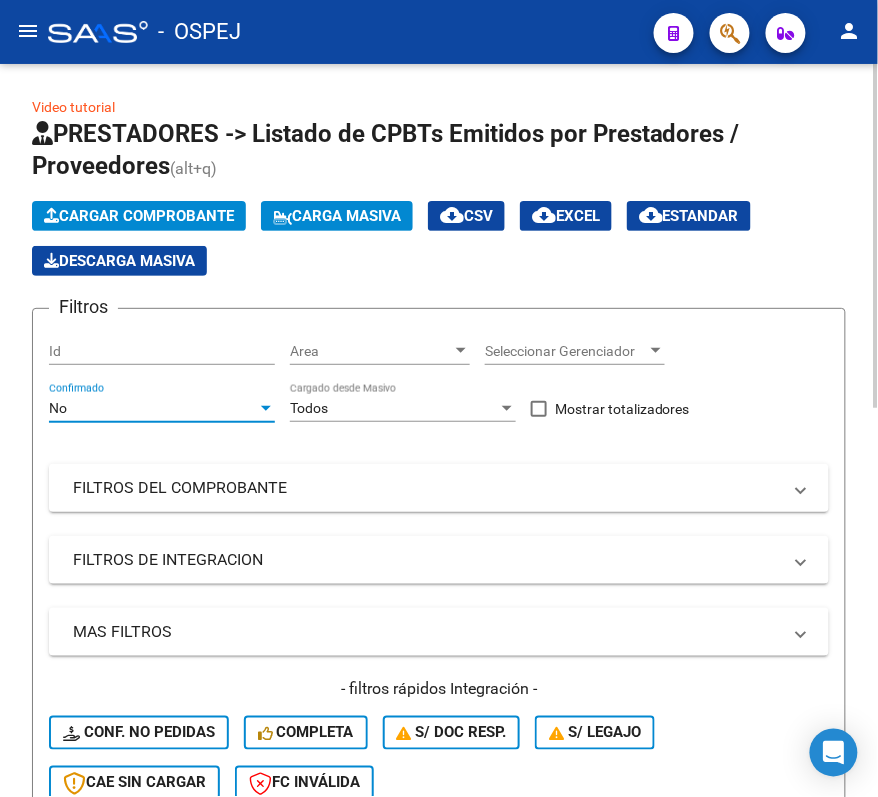 click on "No" at bounding box center [153, 408] 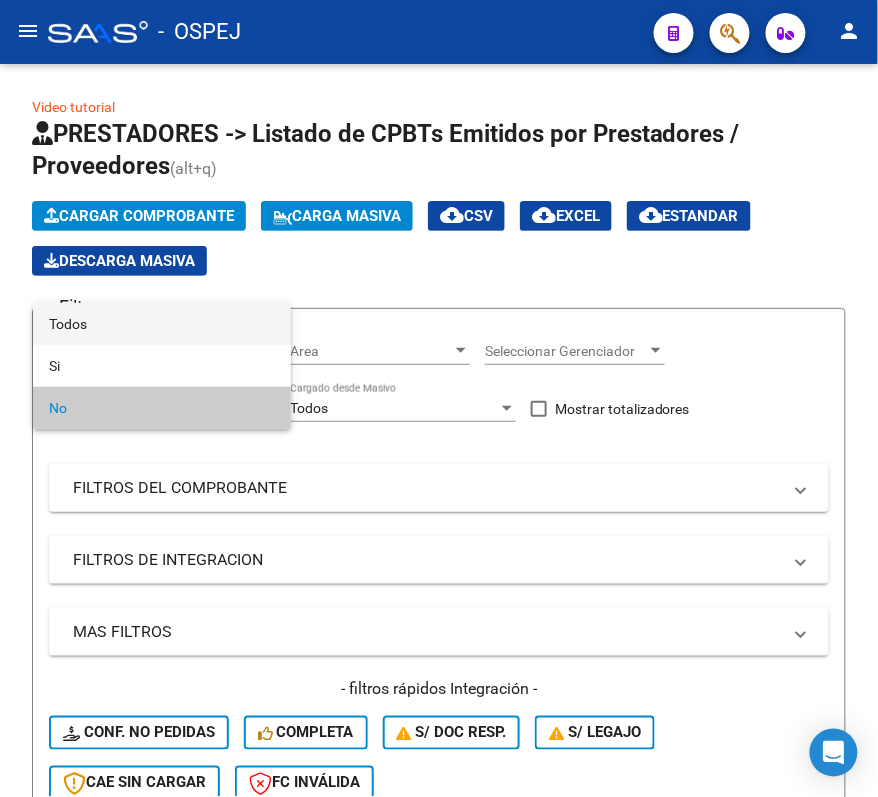 click on "Todos" at bounding box center [162, 324] 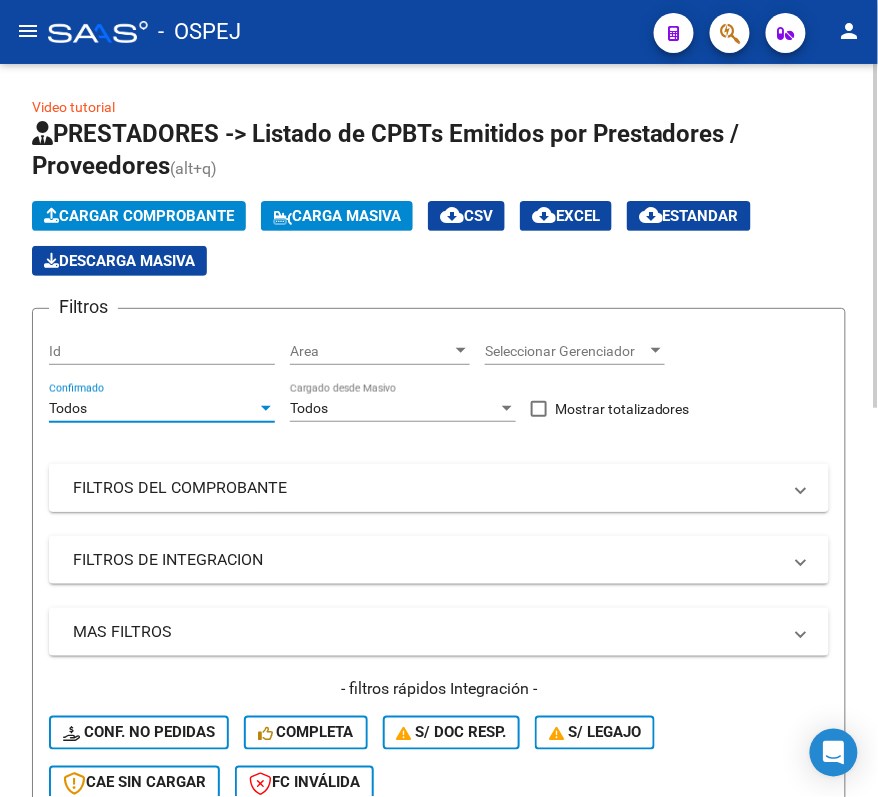 click on "FILTROS DEL COMPROBANTE" at bounding box center [427, 488] 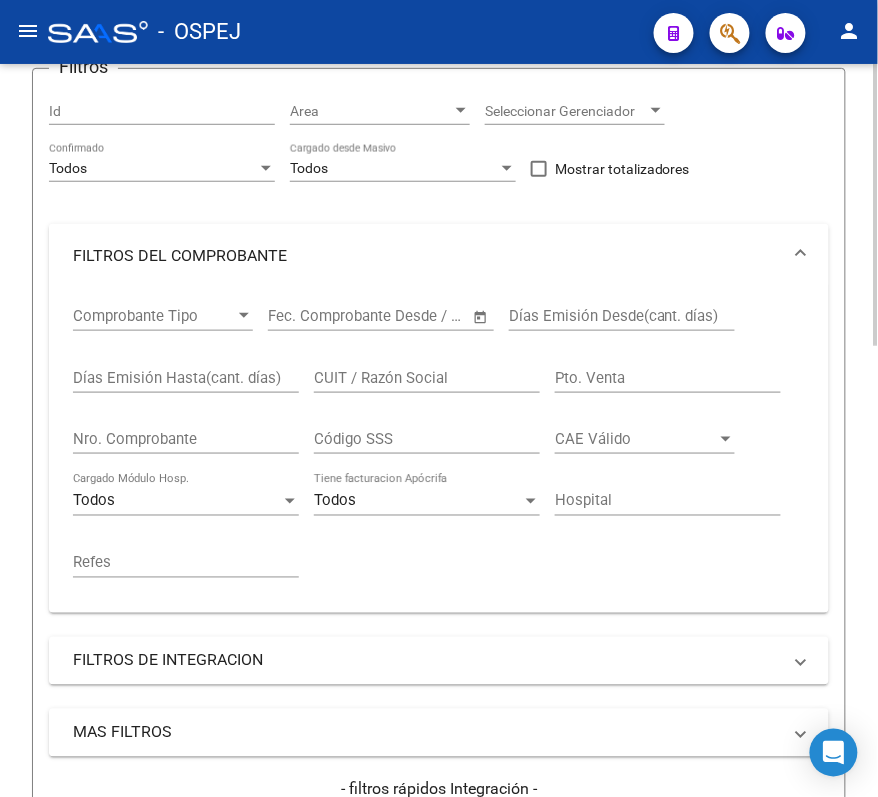 scroll, scrollTop: 266, scrollLeft: 0, axis: vertical 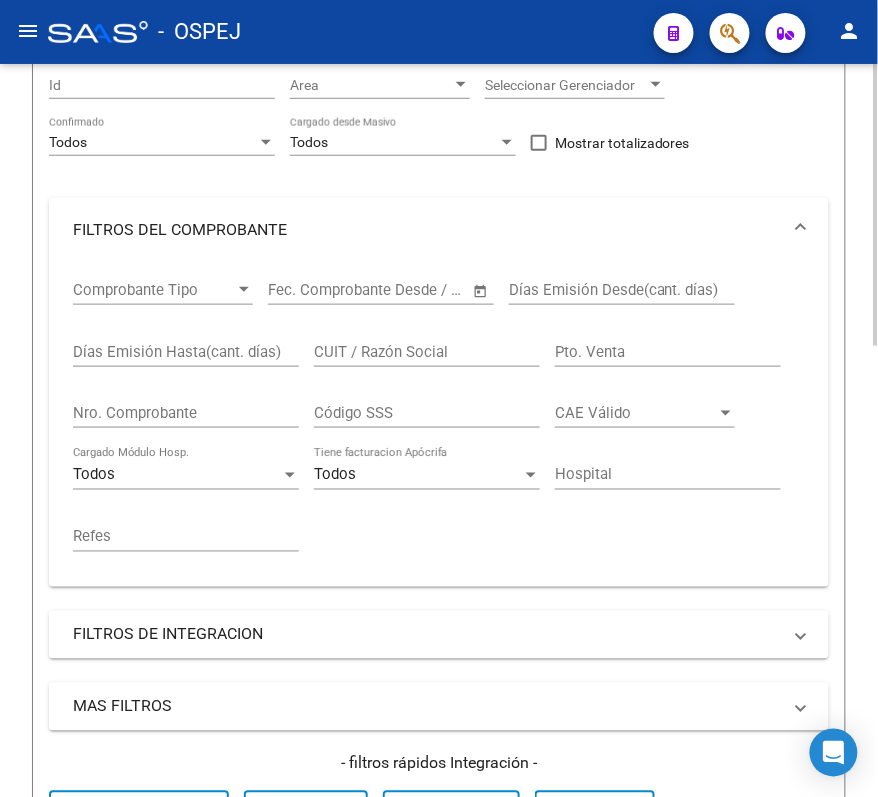 click on "Nro. Comprobante" at bounding box center [186, 413] 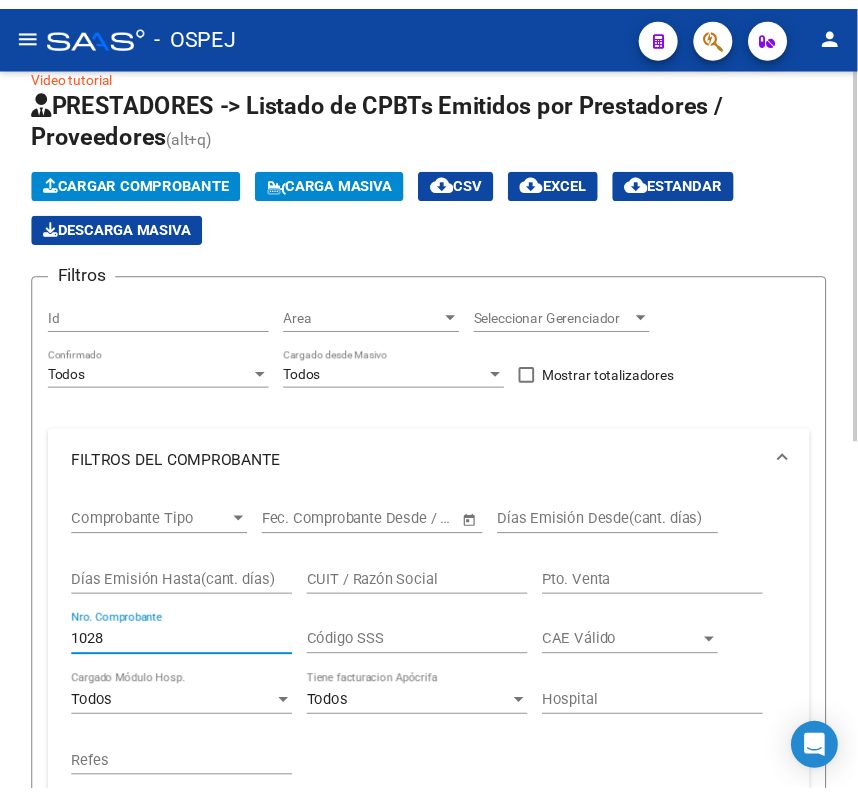 scroll, scrollTop: 0, scrollLeft: 0, axis: both 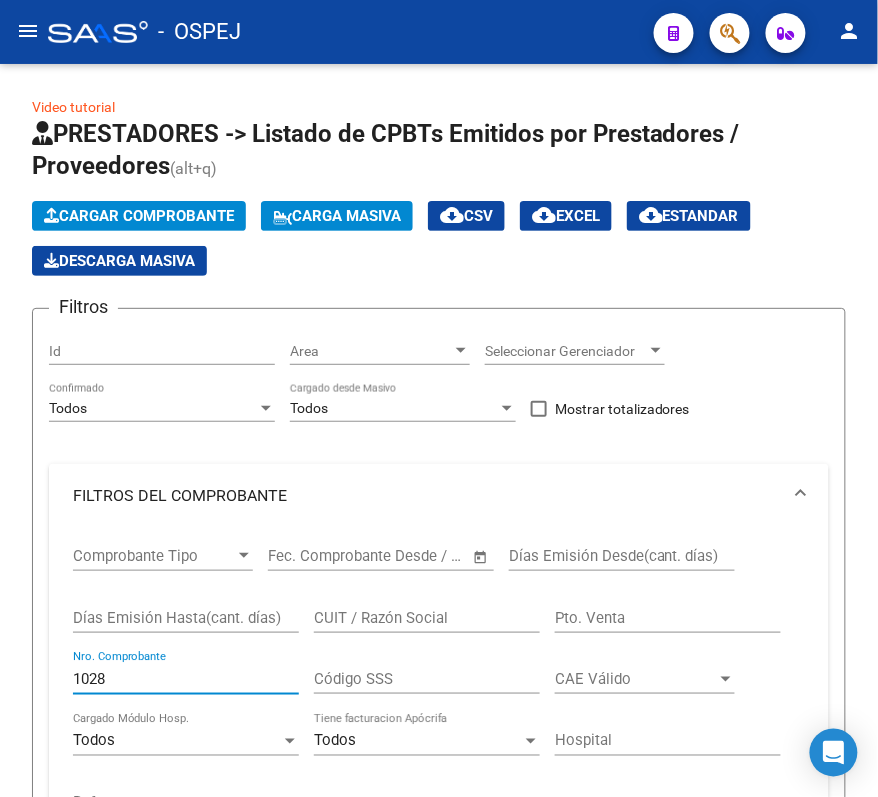 type on "1028" 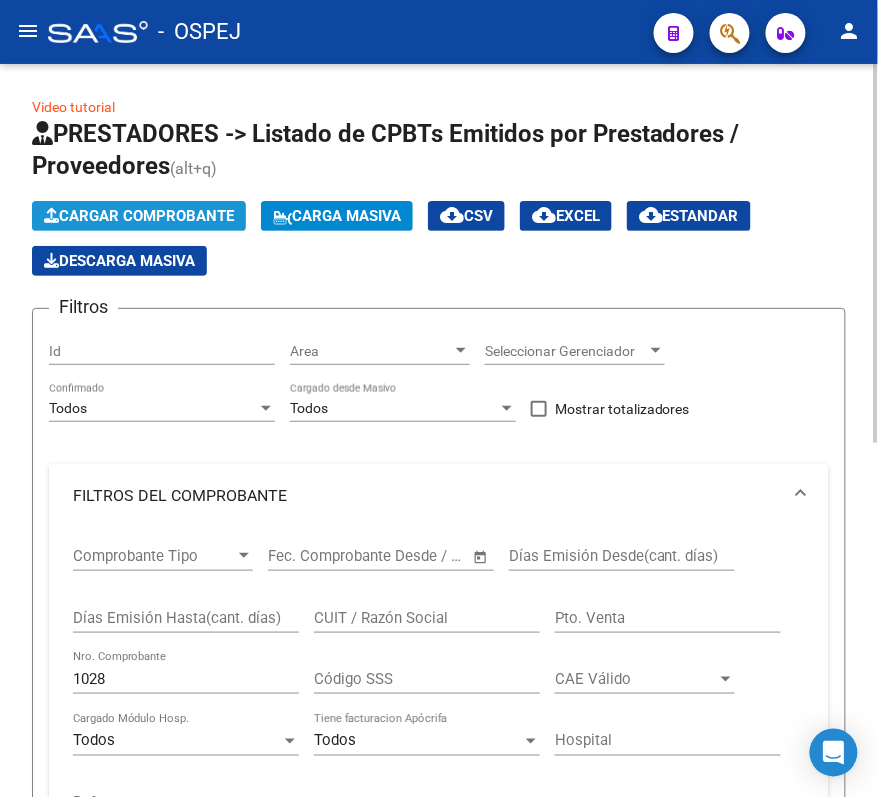 click on "Cargar Comprobante" 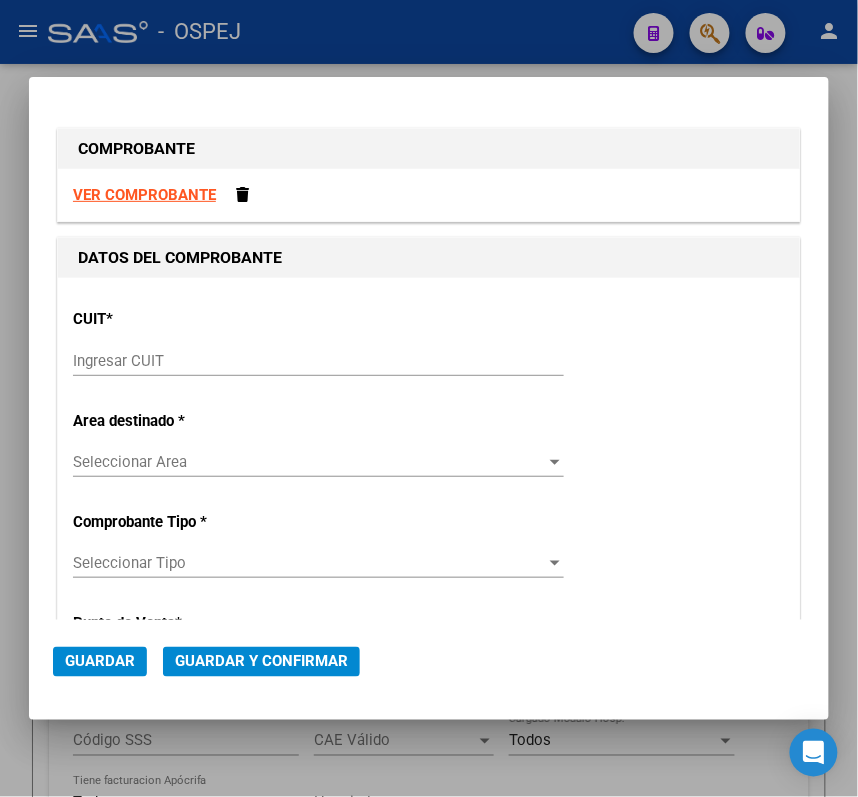 click on "Ingresar CUIT" at bounding box center [318, 361] 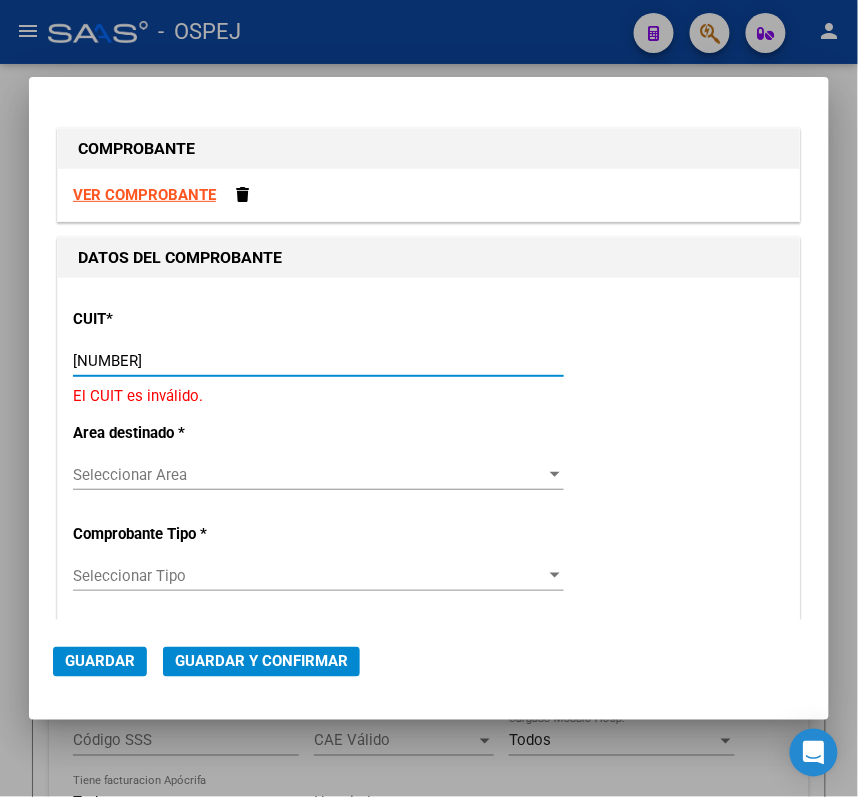 type on "30-99907484-3" 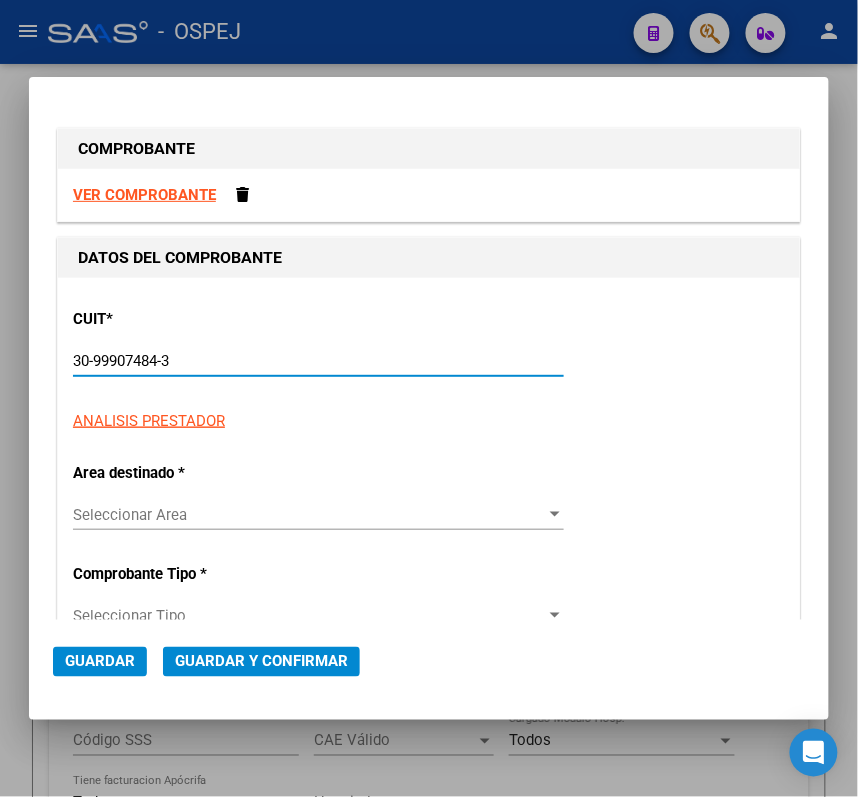 type on "79" 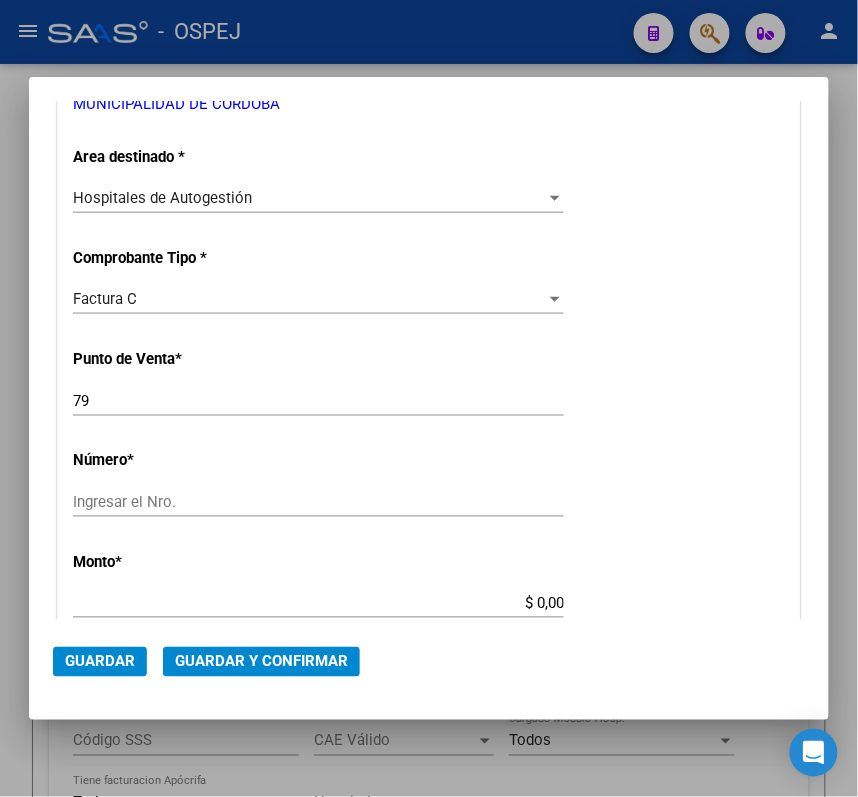 scroll, scrollTop: 400, scrollLeft: 0, axis: vertical 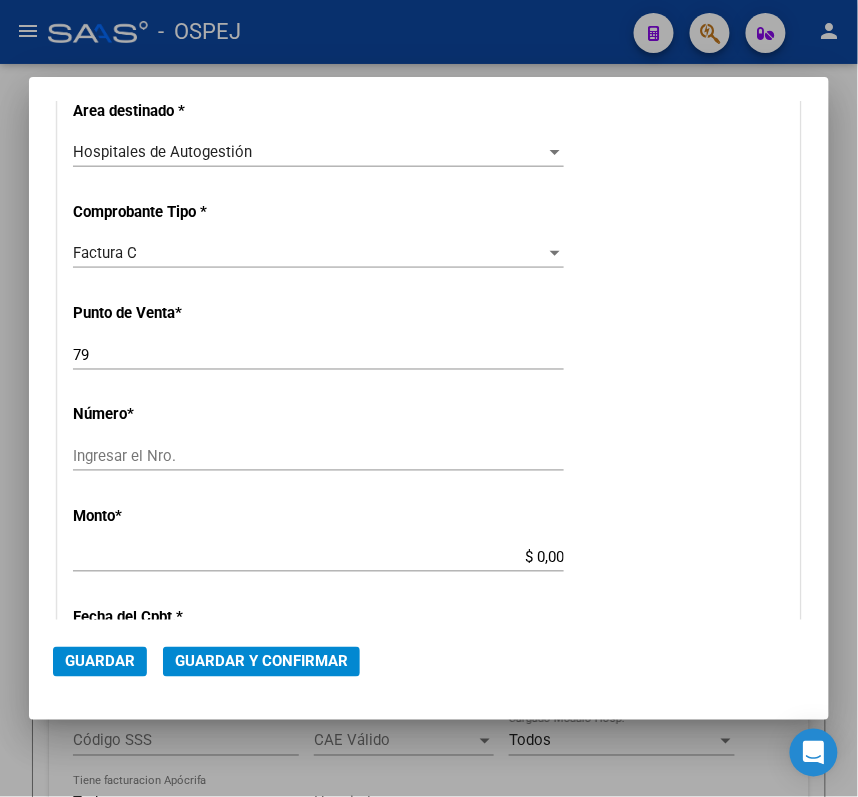 type on "30-99907484-3" 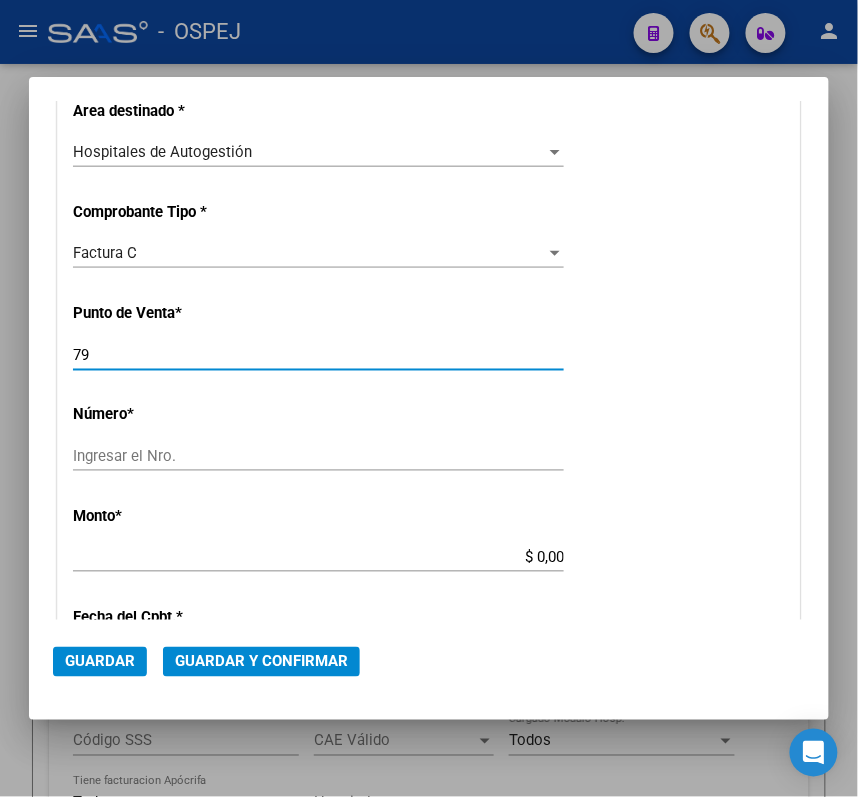 click on "79" at bounding box center (318, 355) 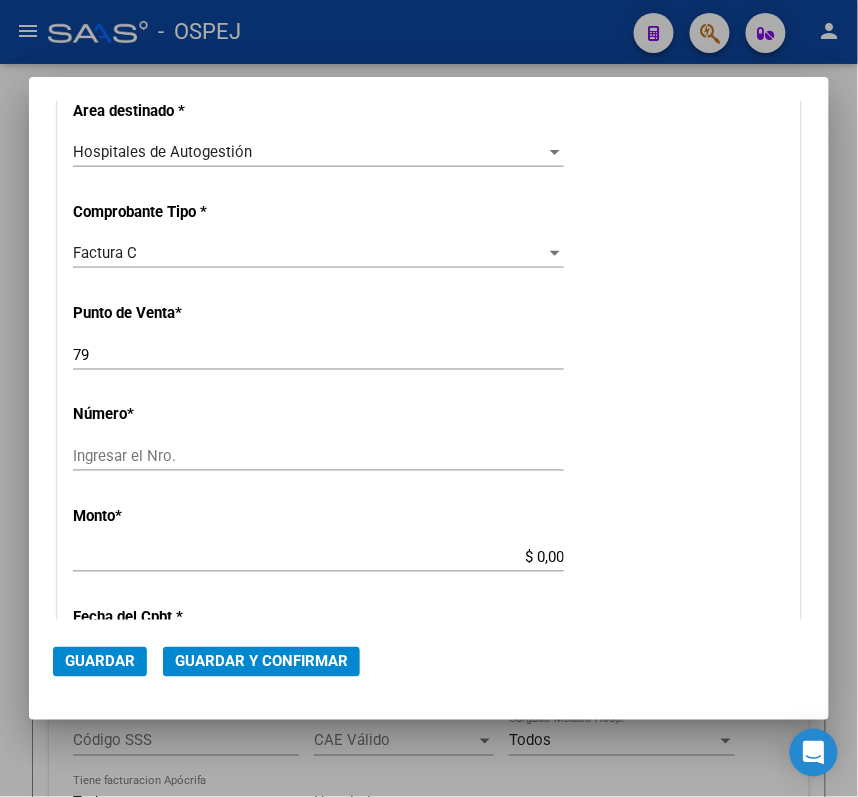 click on "79 Ingresar el Nro." 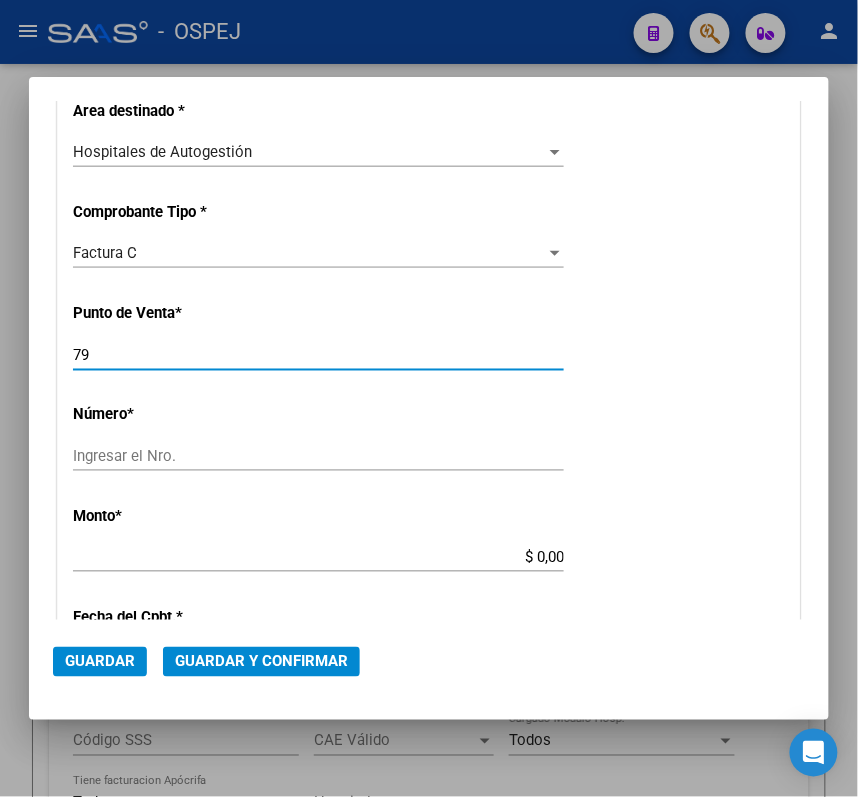 click on "79" at bounding box center (318, 355) 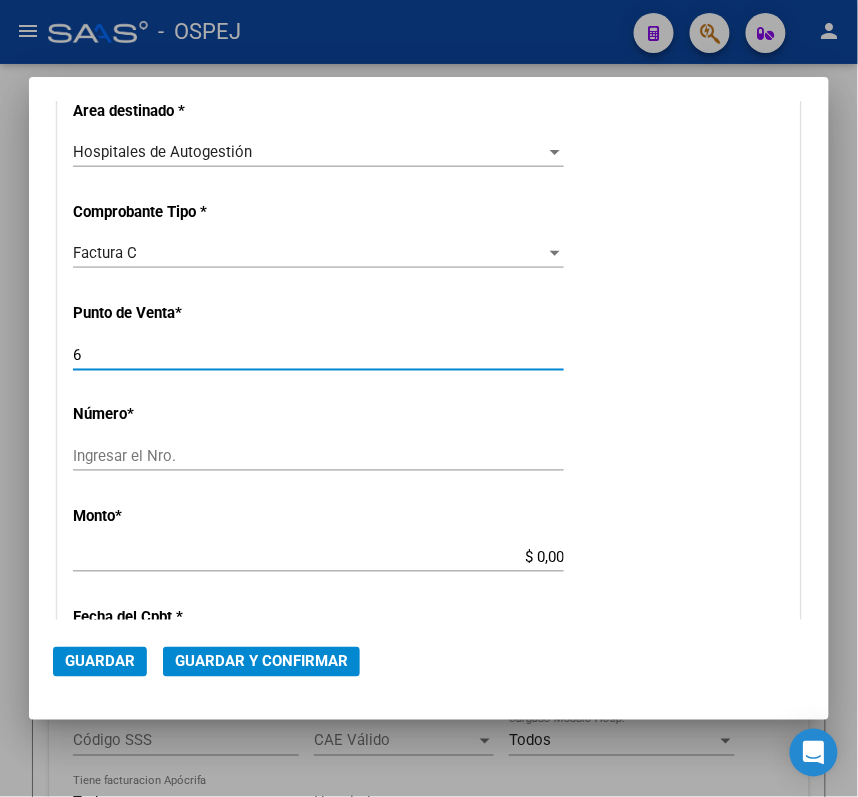 type on "6" 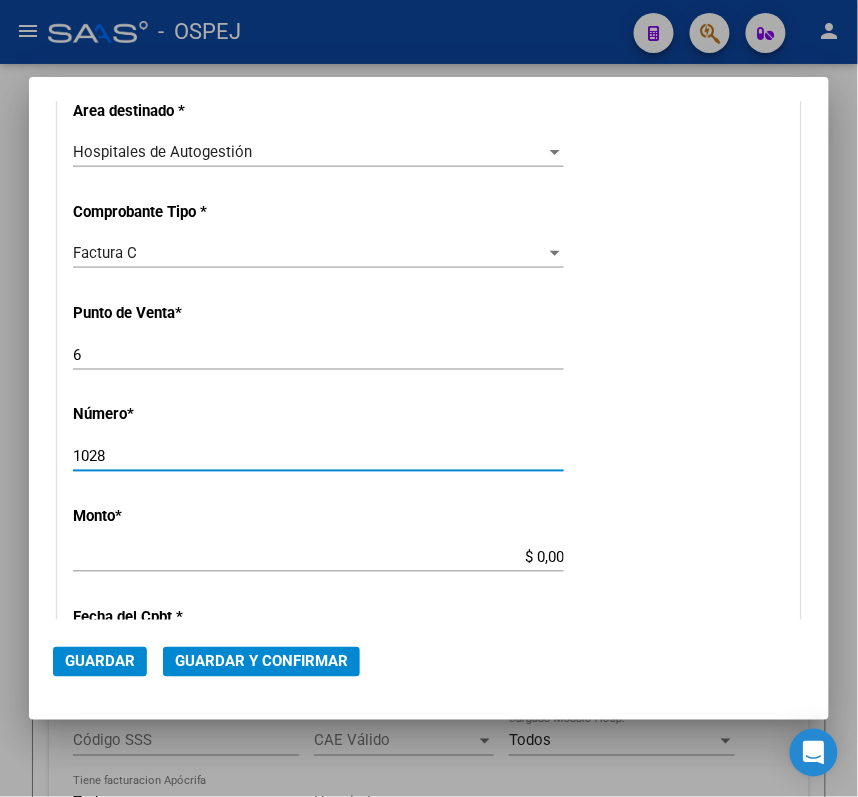 type on "1028" 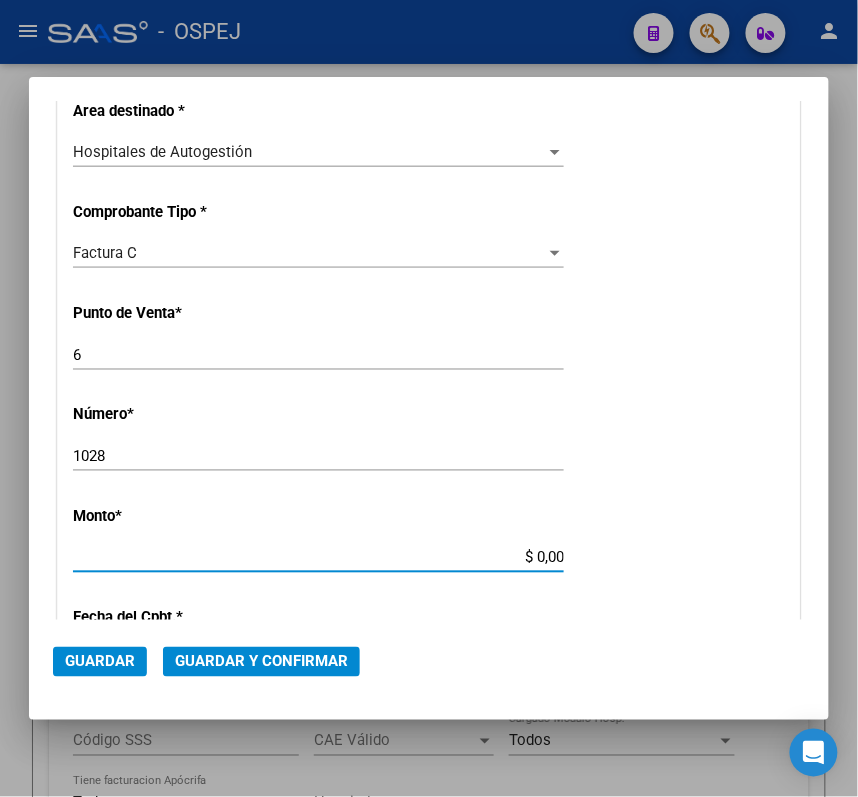 click on "$ 0,00" at bounding box center (318, 557) 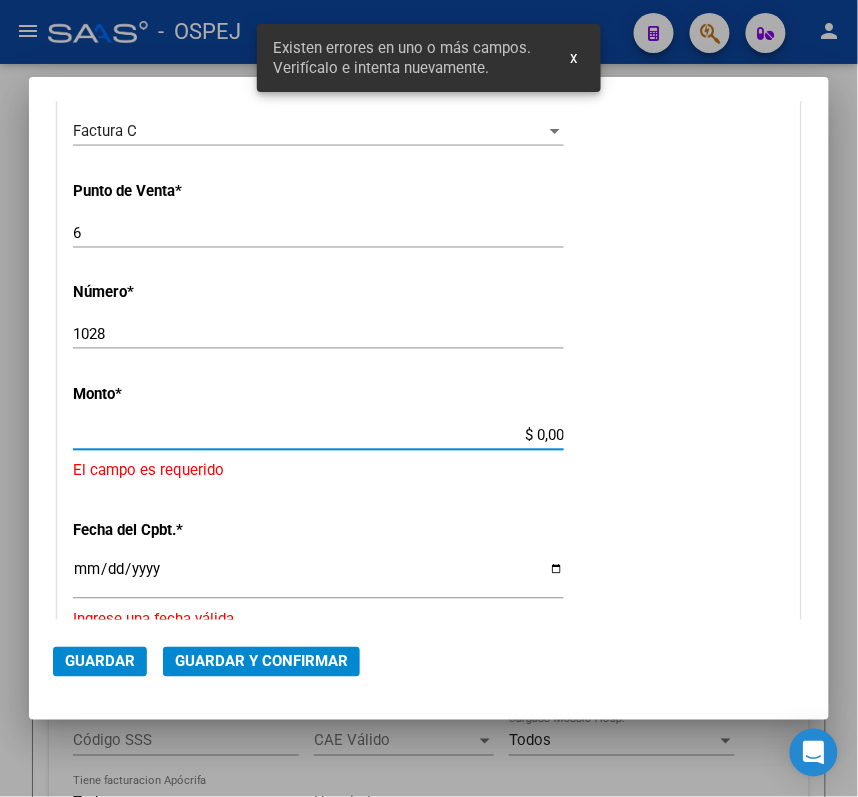 scroll, scrollTop: 588, scrollLeft: 0, axis: vertical 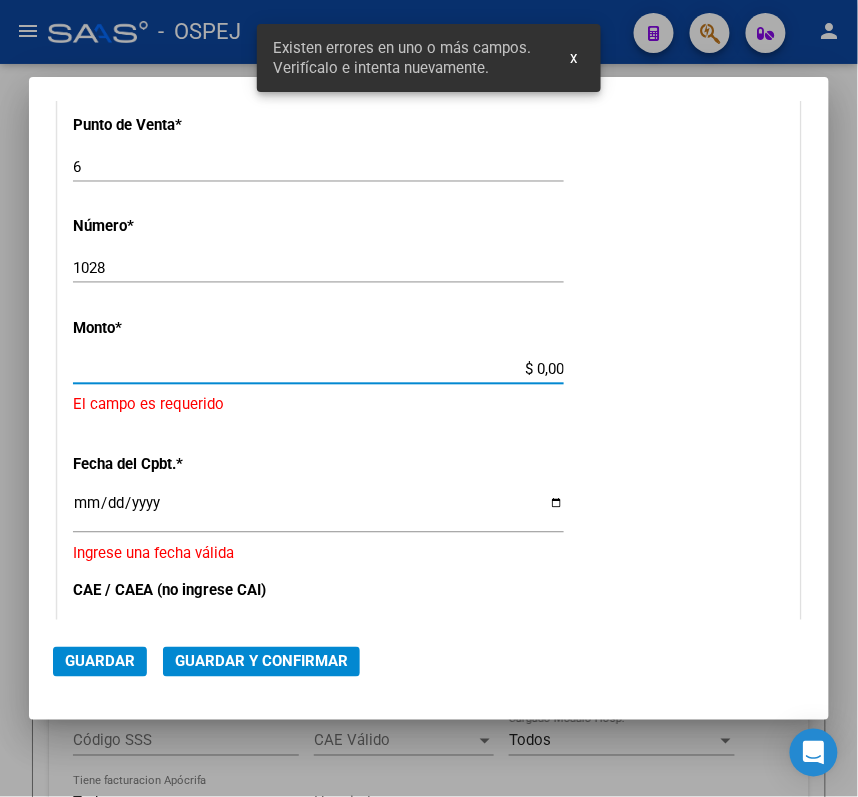 drag, startPoint x: 548, startPoint y: 370, endPoint x: 502, endPoint y: 385, distance: 48.38388 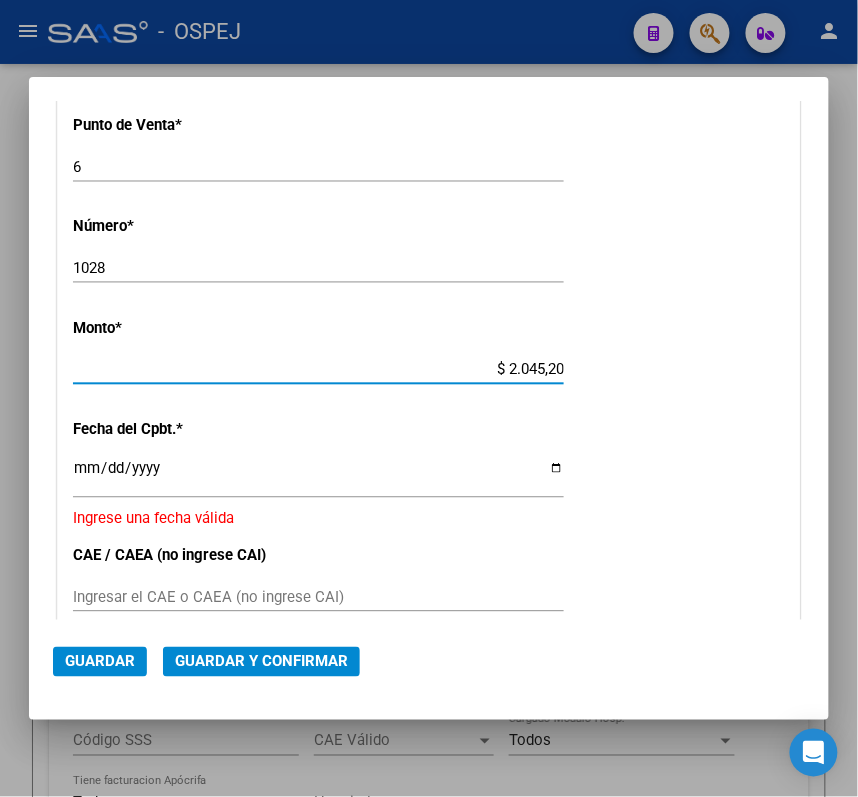 type on "$ 20.452,00" 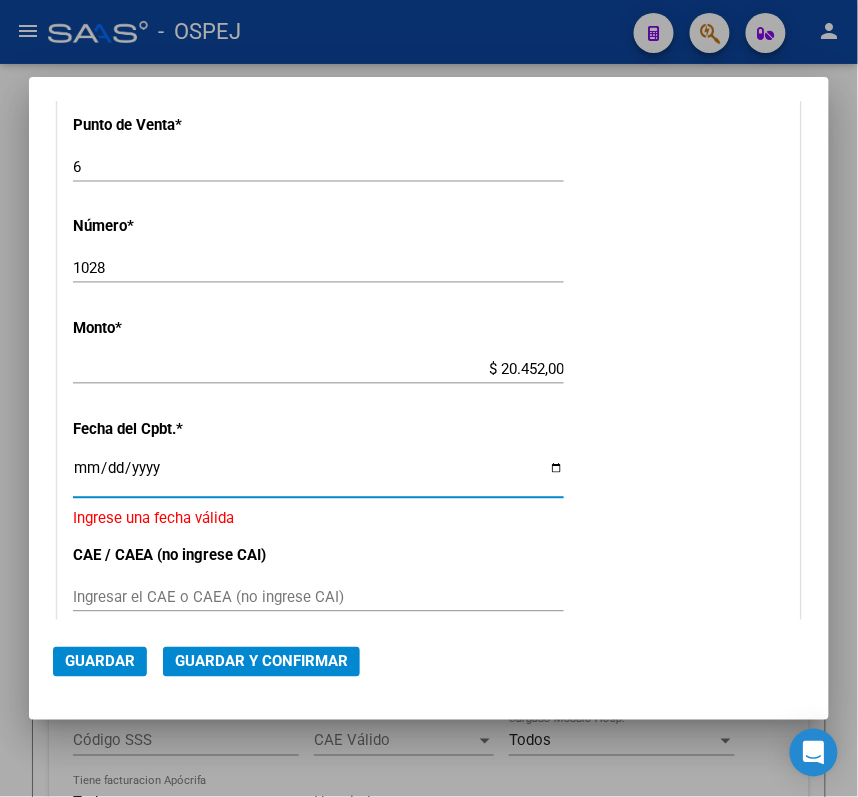 click on "Ingresar la fecha" at bounding box center [318, 476] 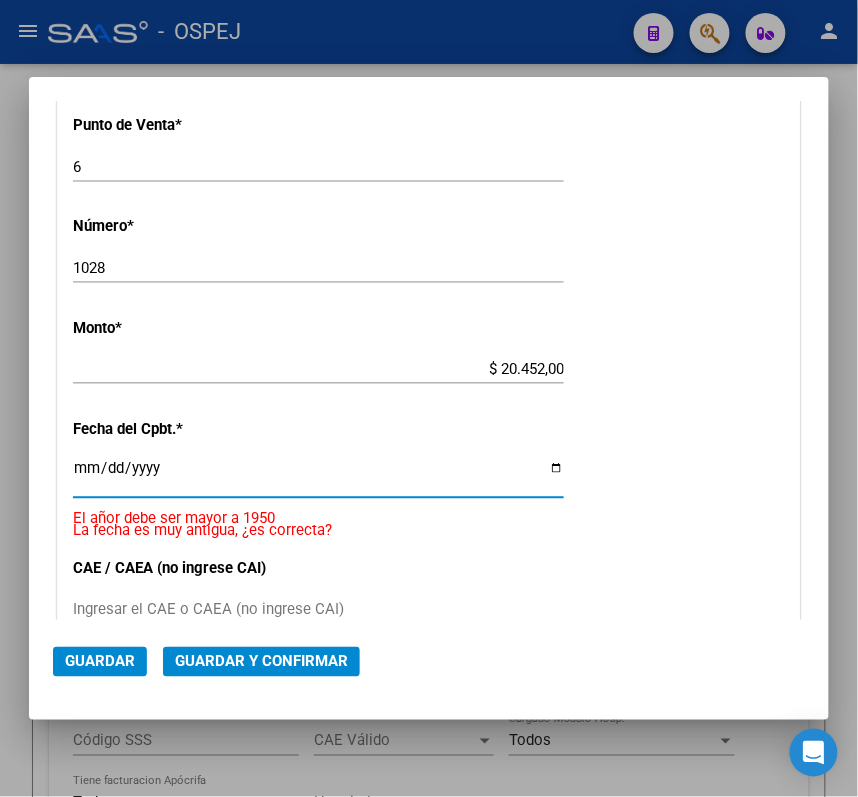 type on "2022-07-29" 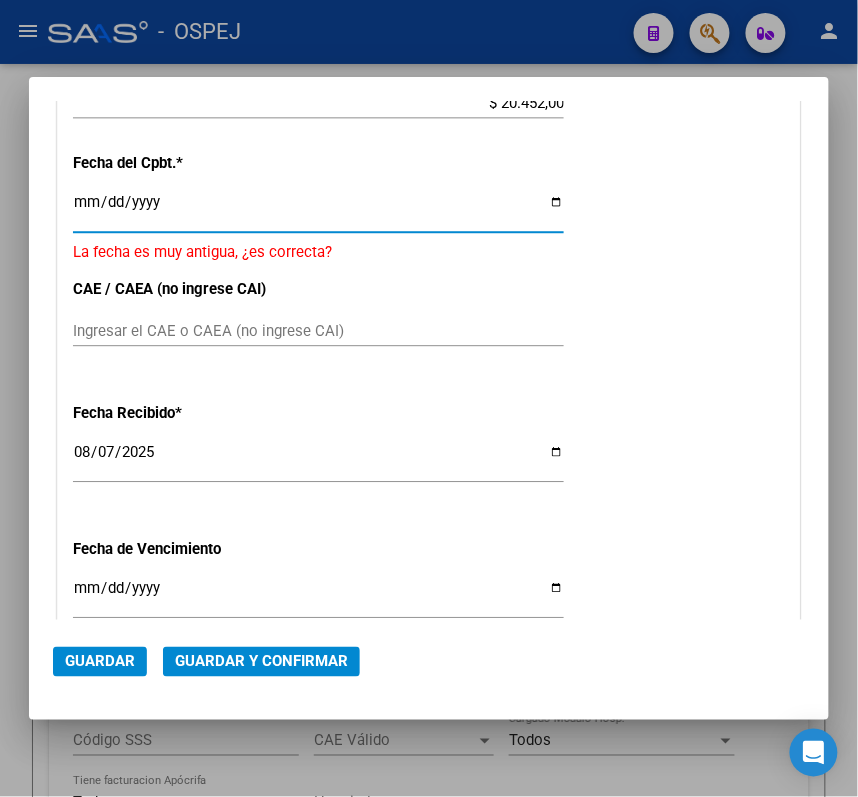 scroll, scrollTop: 988, scrollLeft: 0, axis: vertical 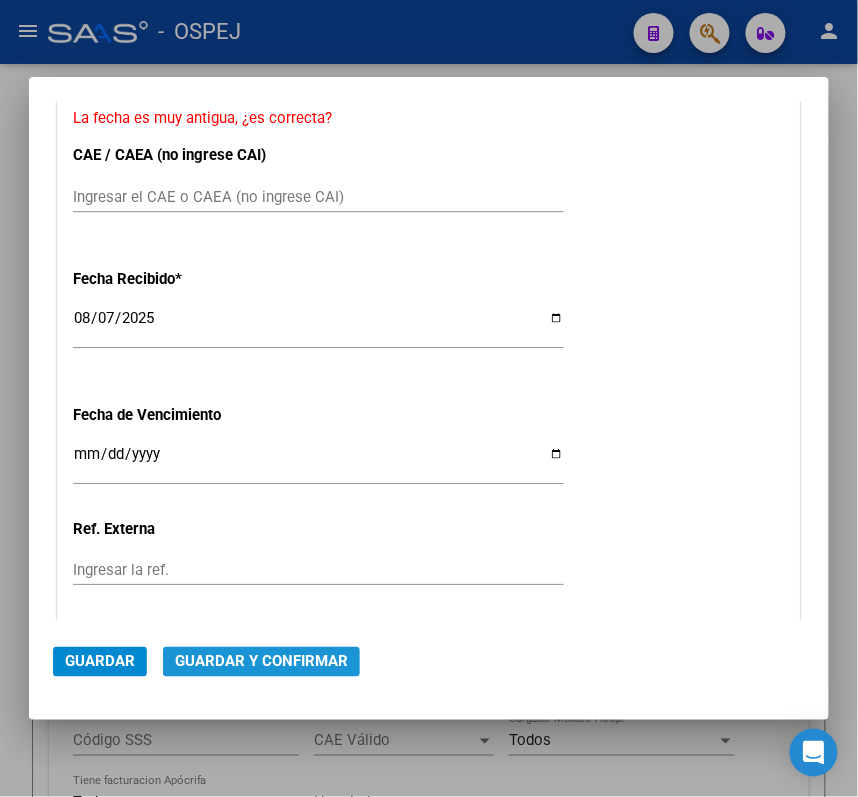 click on "Guardar y Confirmar" 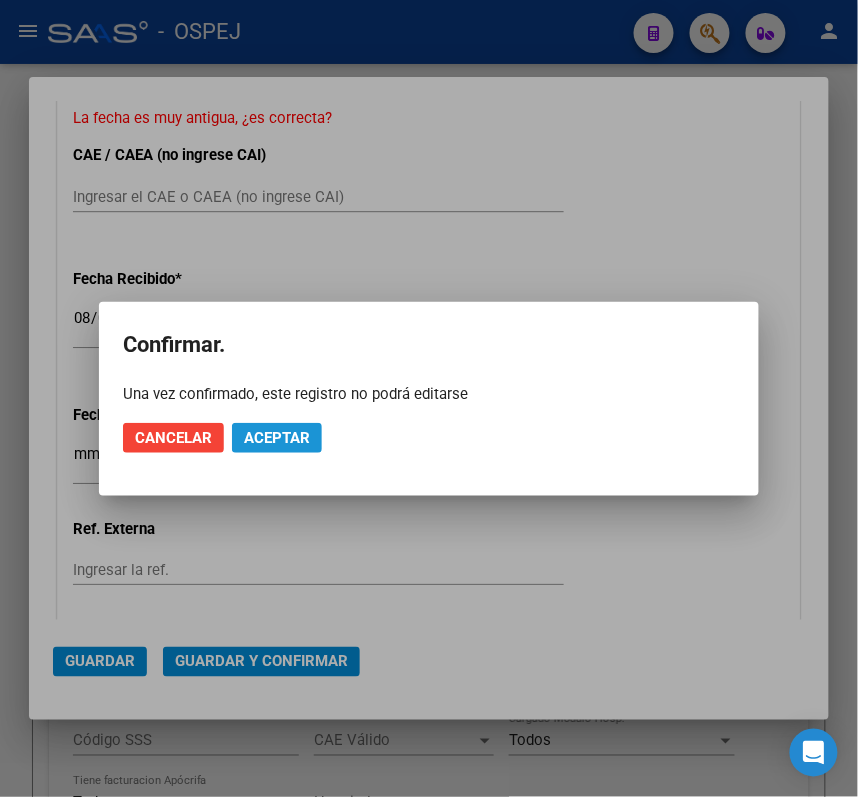 click on "Aceptar" 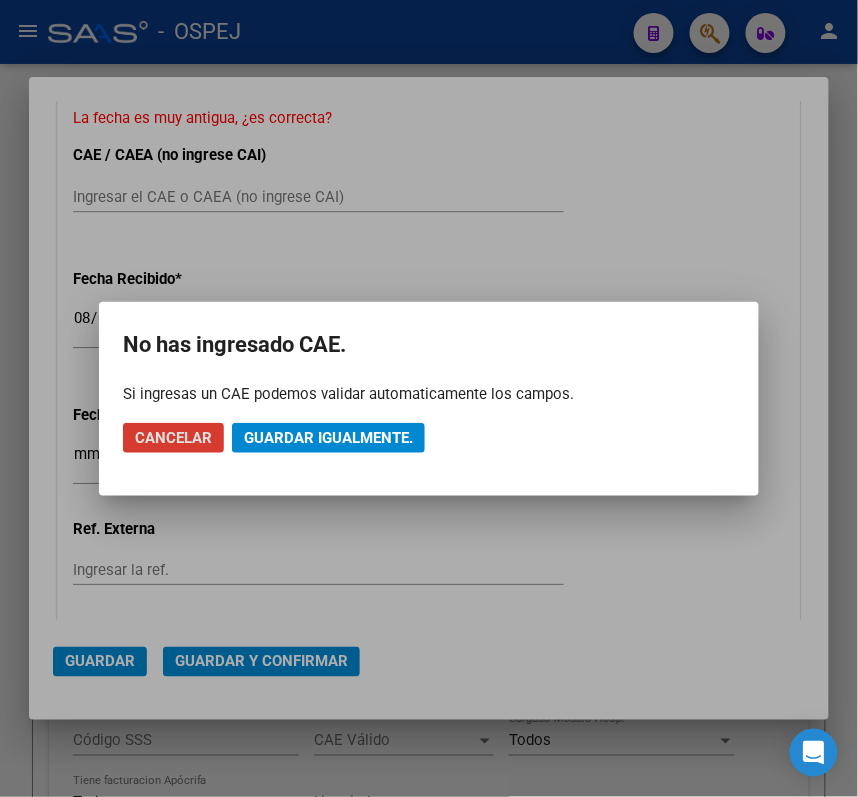 click on "Guardar igualmente." 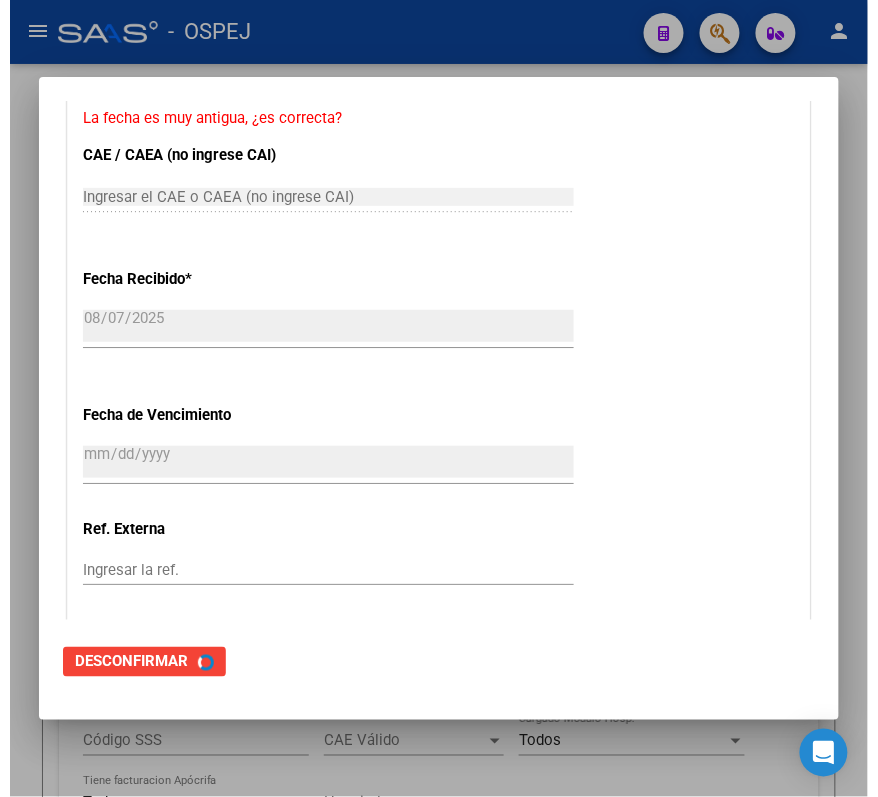 scroll, scrollTop: 0, scrollLeft: 0, axis: both 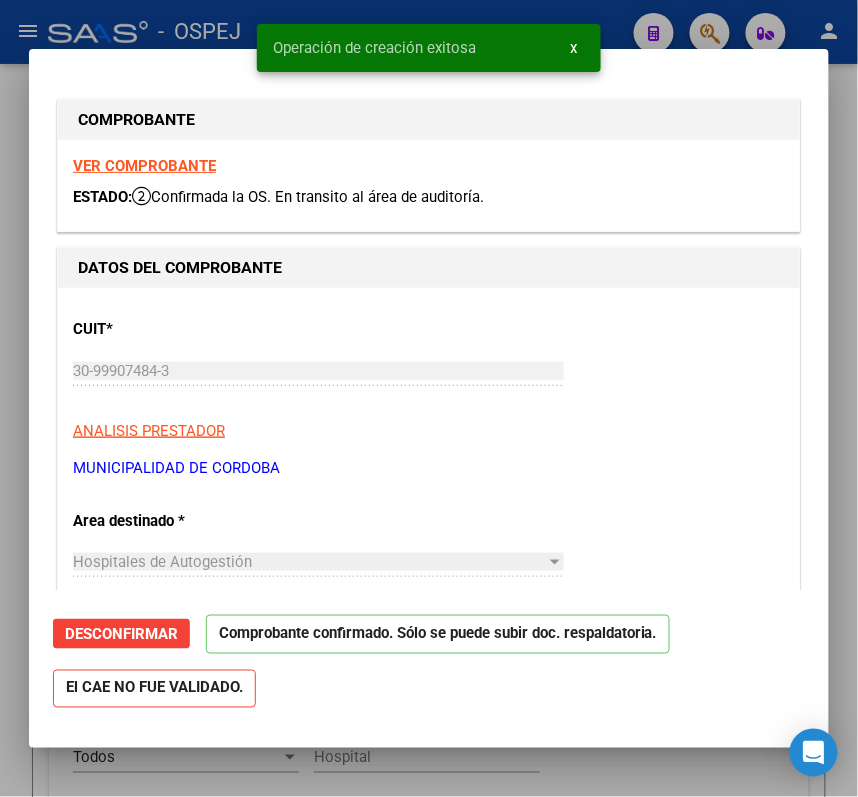 click at bounding box center [429, 398] 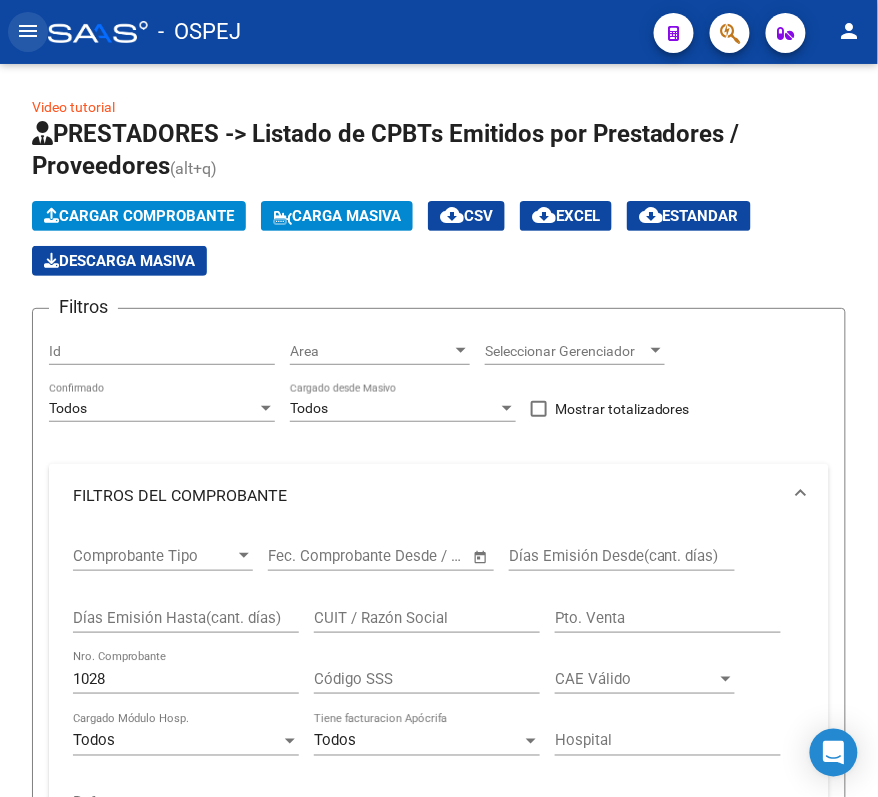 click on "menu" 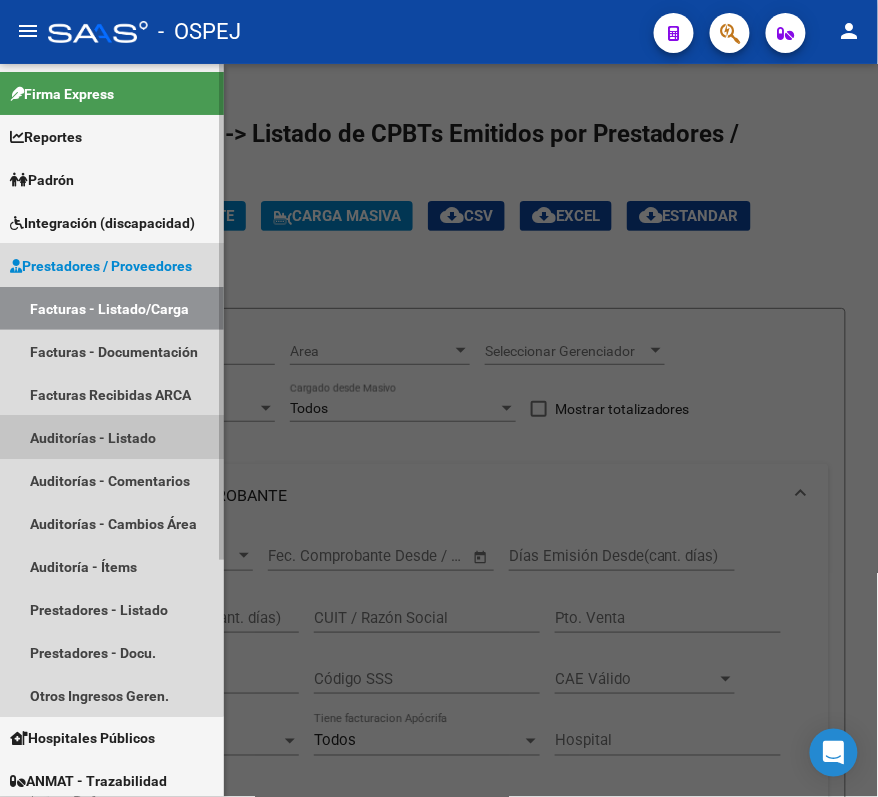 click on "Auditorías - Listado" at bounding box center [112, 437] 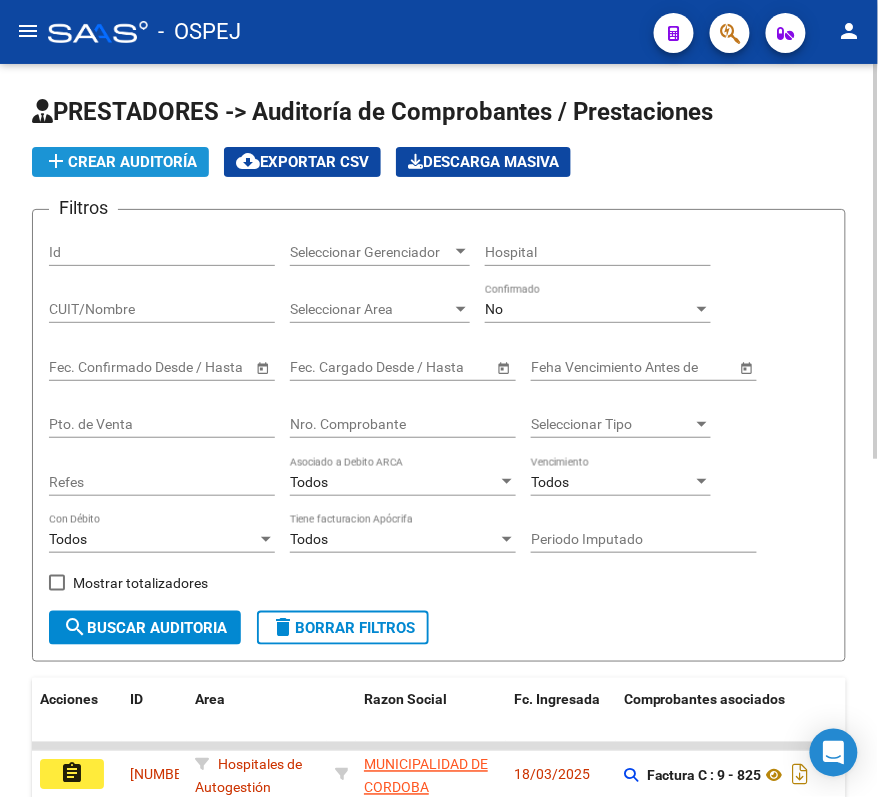 click on "add  Crear Auditoría" 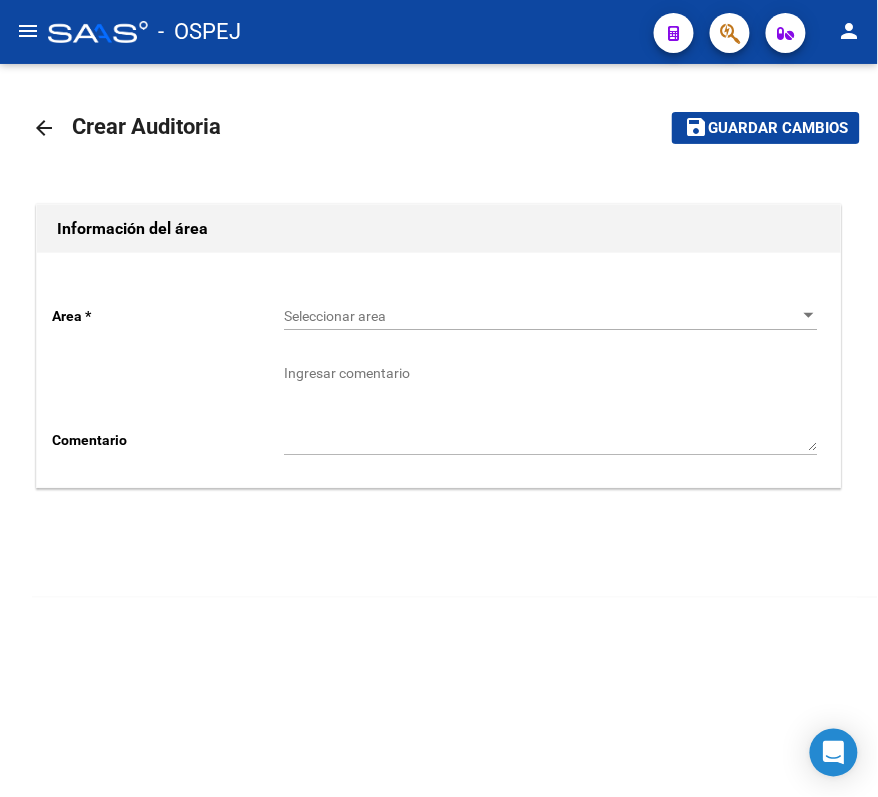 click on "Seleccionar area" at bounding box center [542, 316] 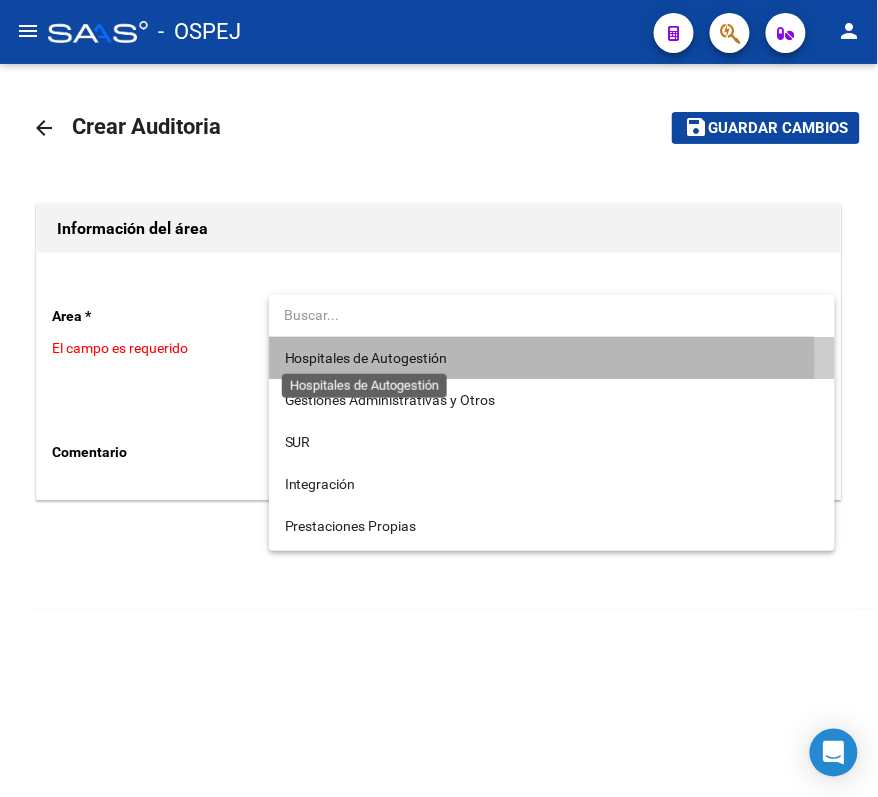 click on "Hospitales de Autogestión" at bounding box center [366, 358] 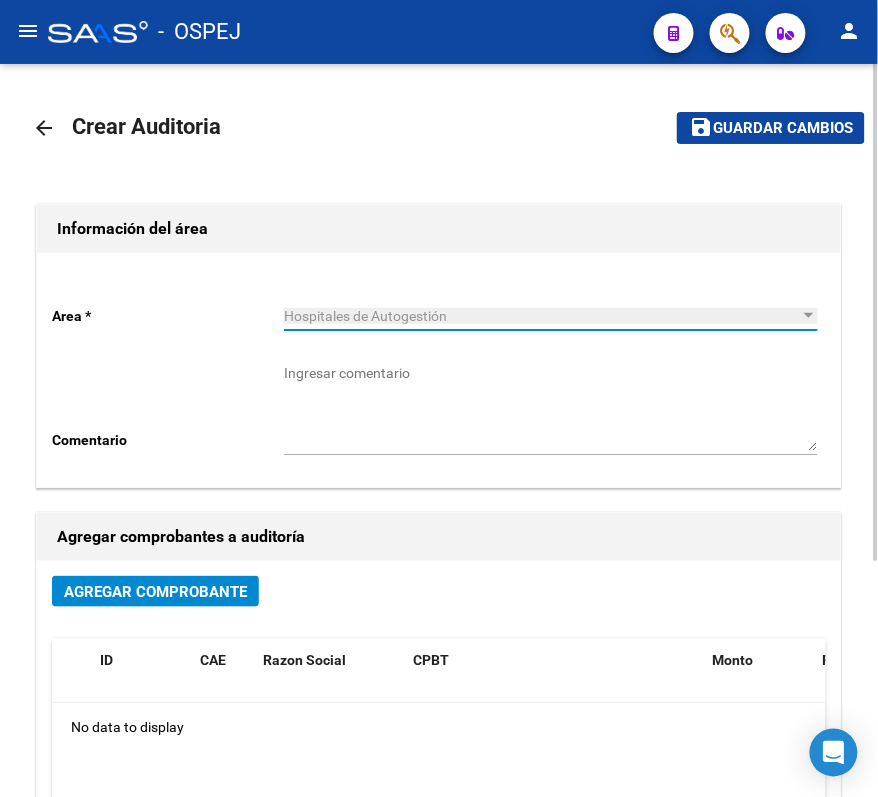 click on "Agregar Comprobante" 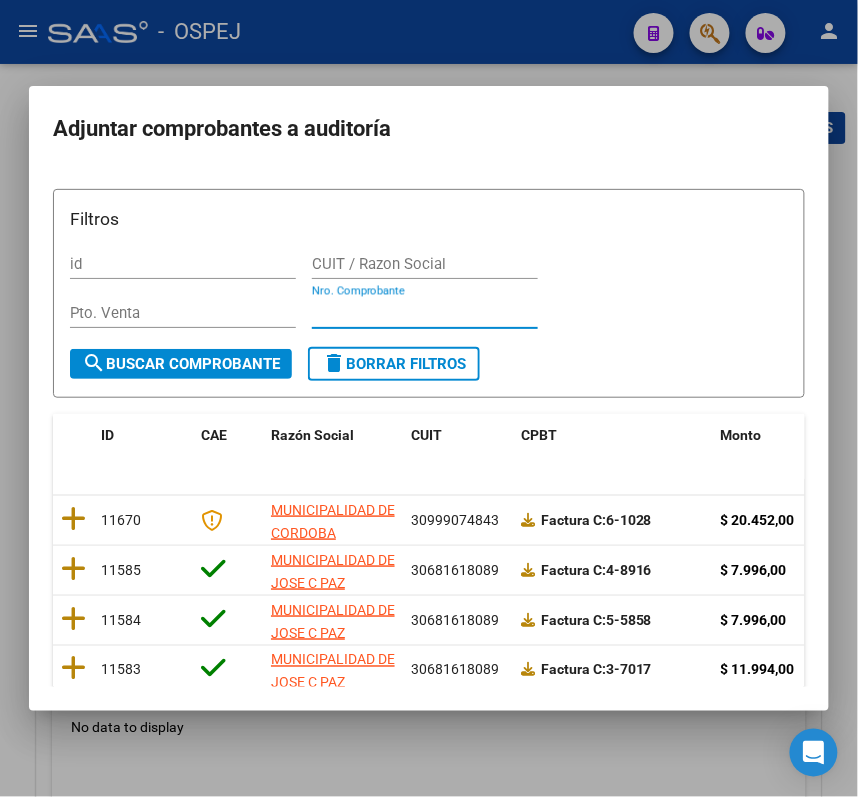 click on "Nro. Comprobante" at bounding box center [425, 313] 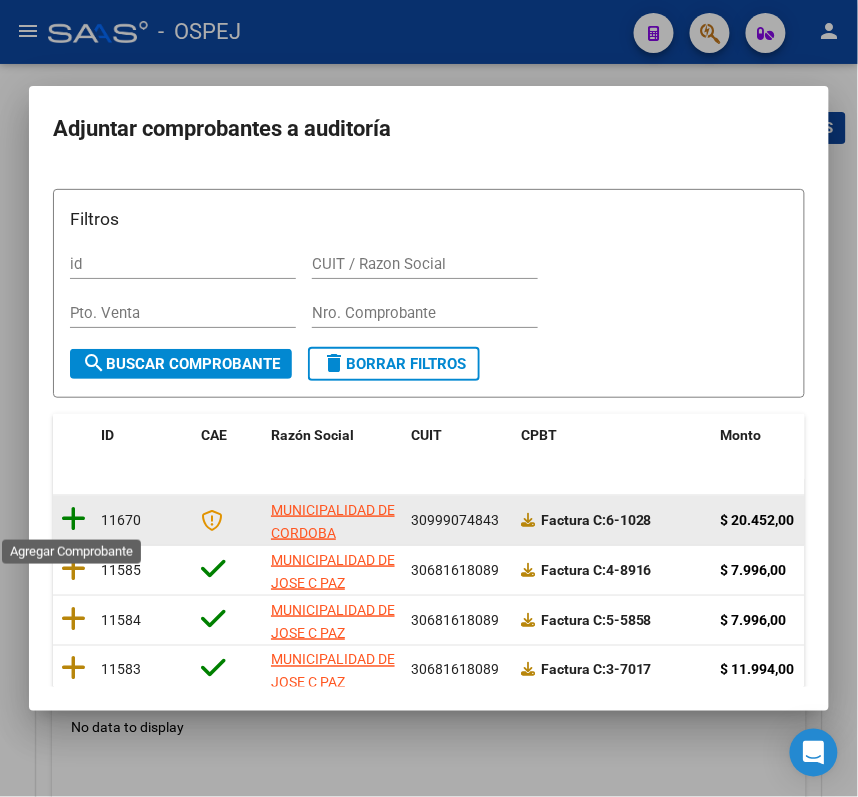 click 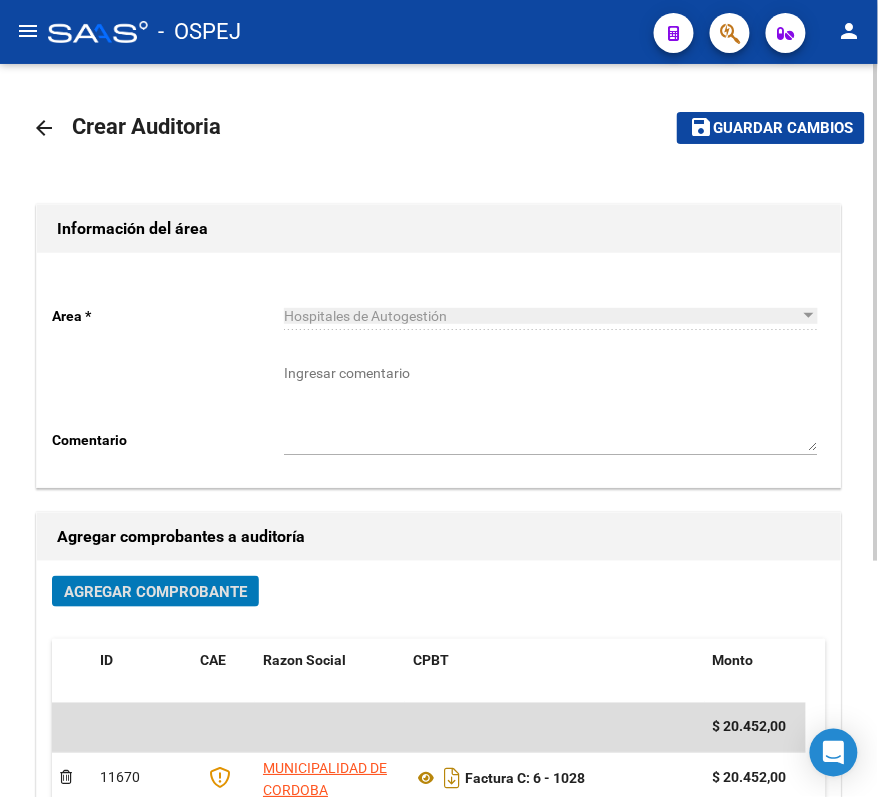 click on "save Guardar cambios" 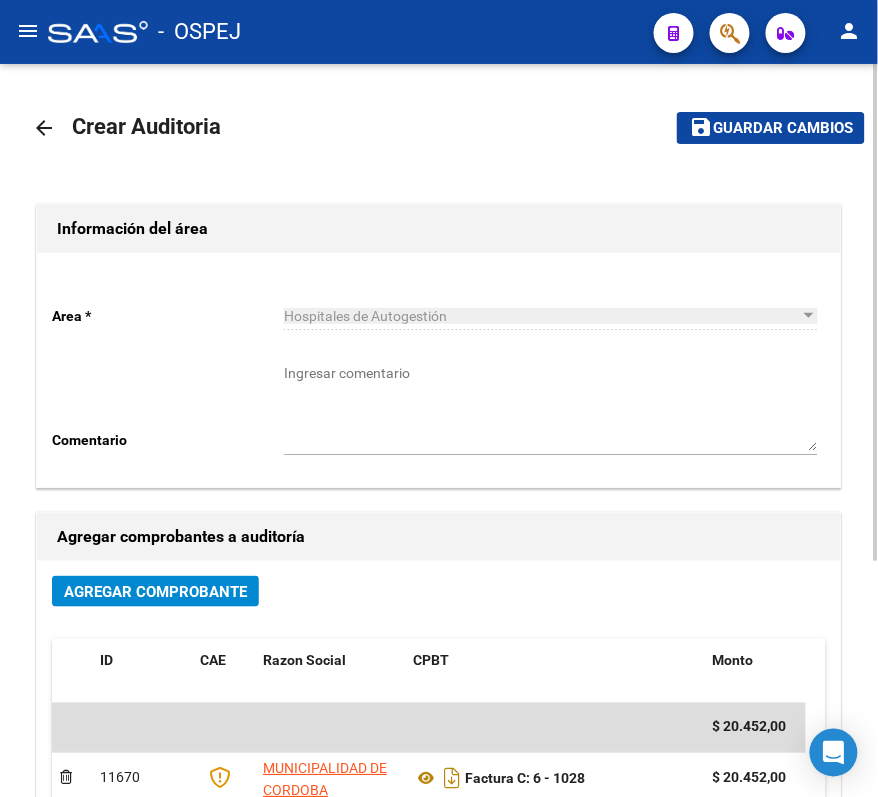 click on "Guardar cambios" 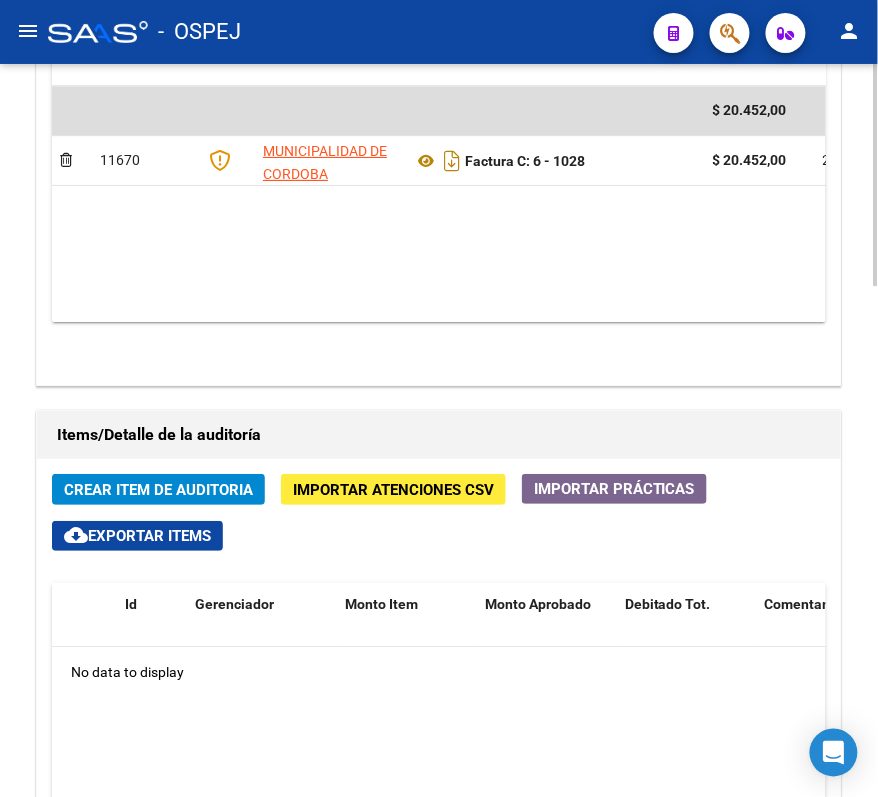 scroll, scrollTop: 1066, scrollLeft: 0, axis: vertical 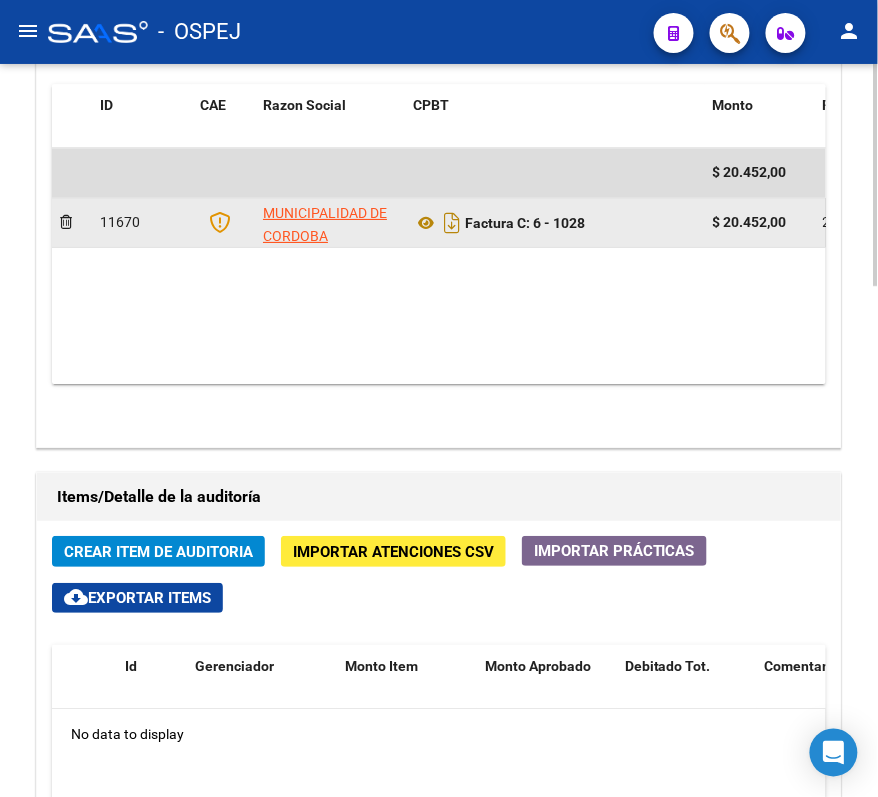 click on "Factura C: 6 - 1028" 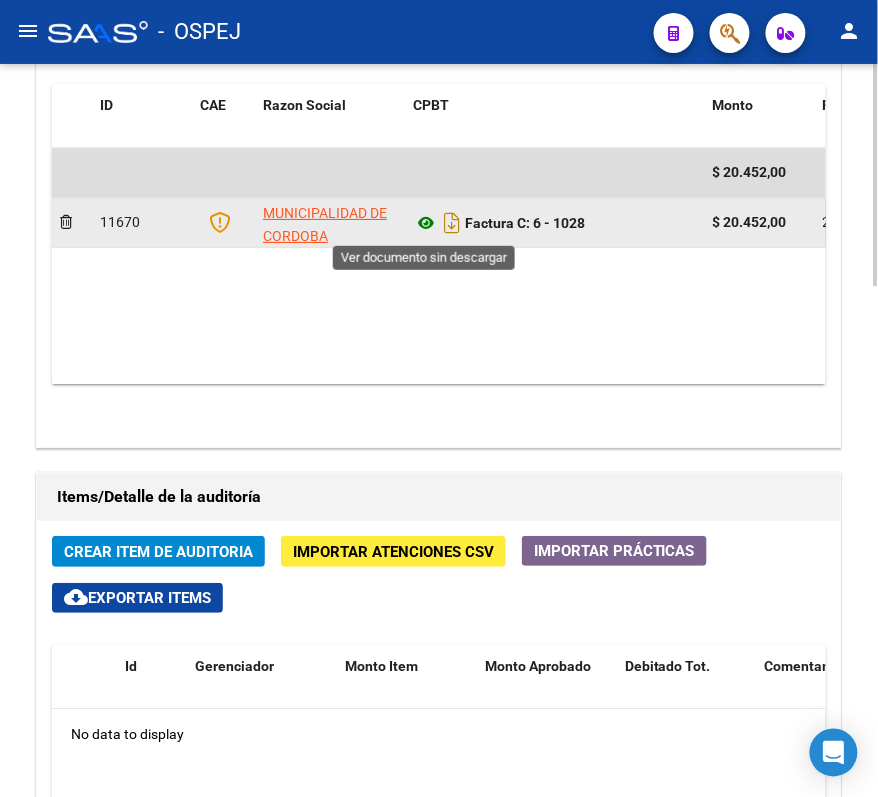 click 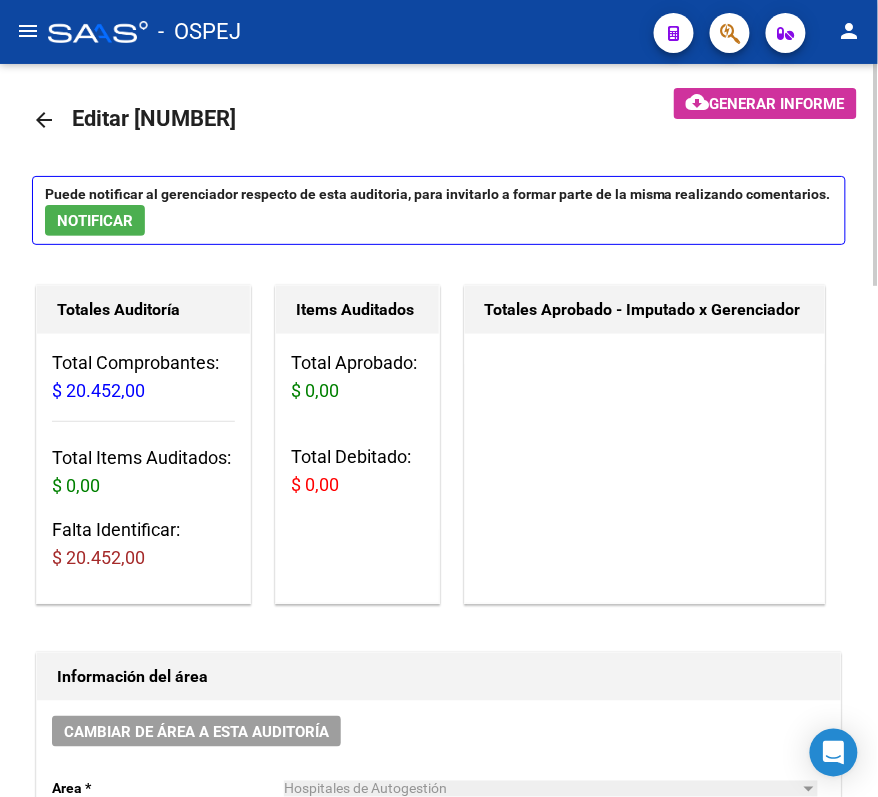 scroll, scrollTop: 0, scrollLeft: 0, axis: both 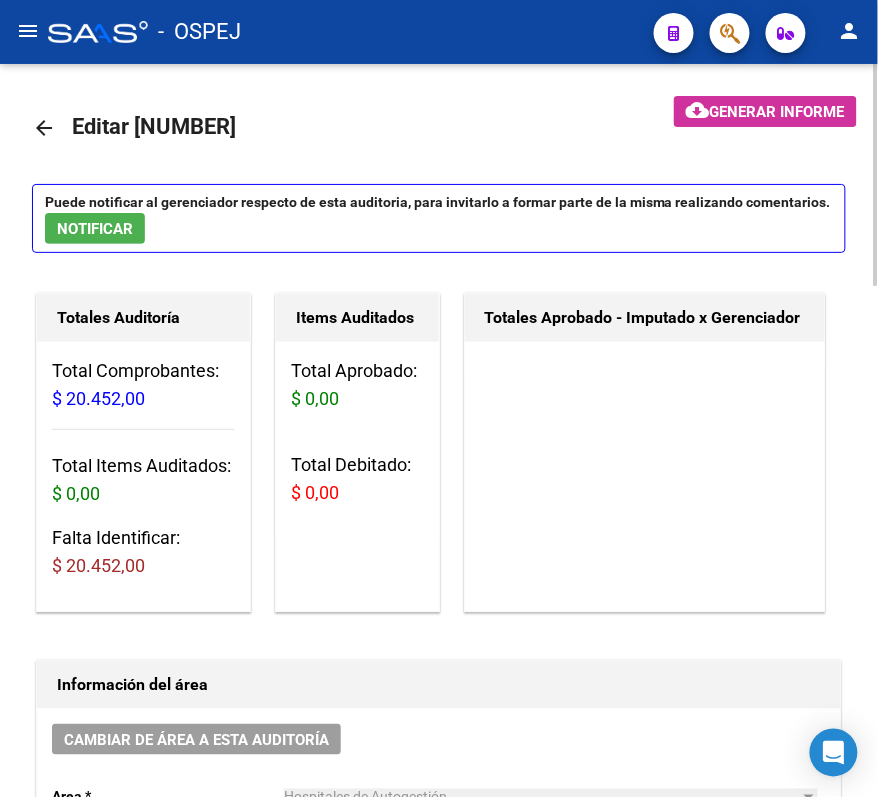 click on "arrow_back" 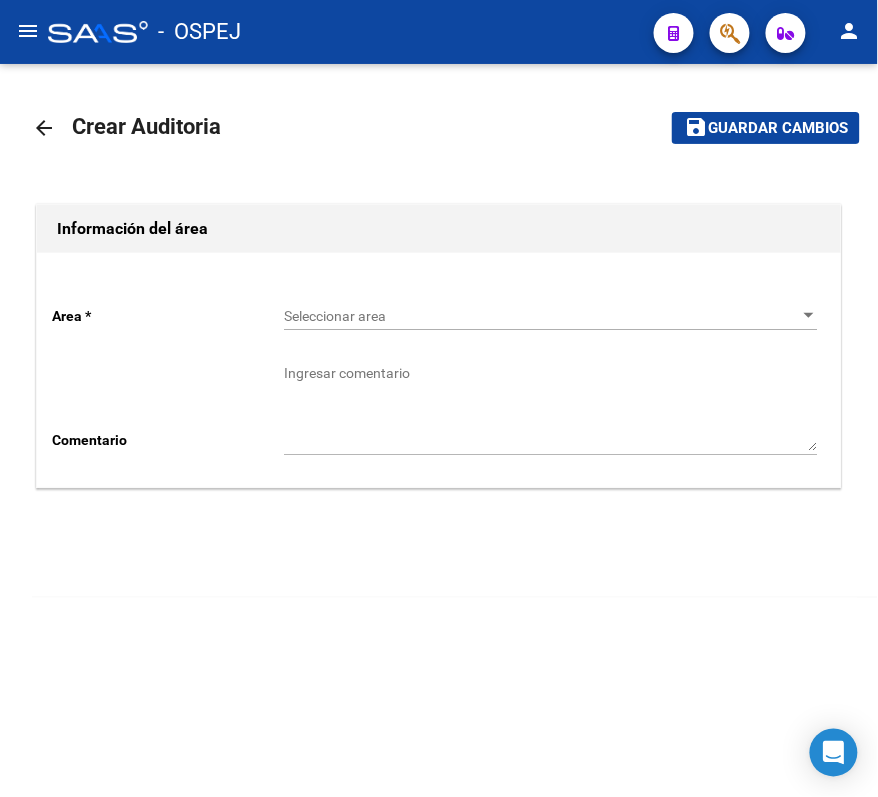 click on "arrow_back Crear Auditoria    save Guardar cambios Información del área  Area * Seleccionar area Seleccionar area Comentario    Ingresar comentario" 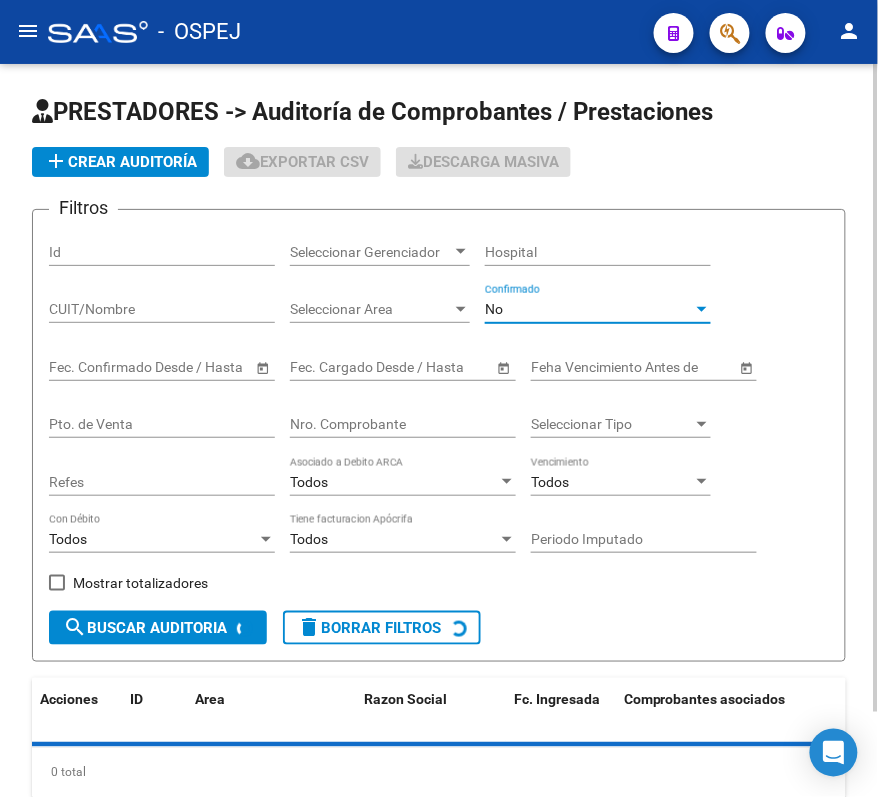 click on "No" at bounding box center (589, 309) 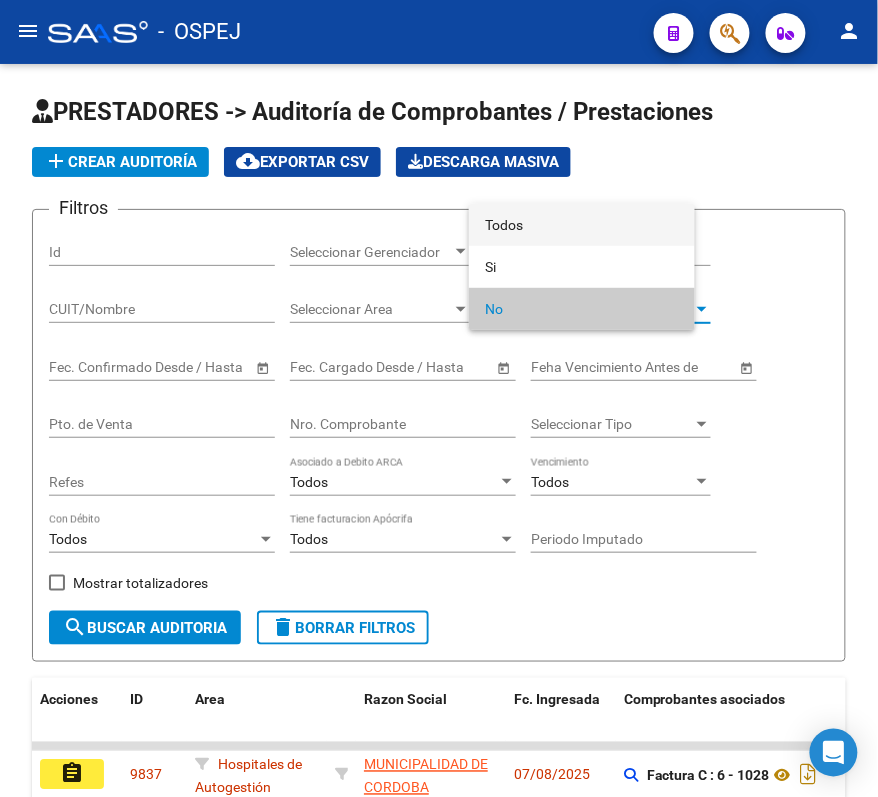 click on "Todos" at bounding box center [582, 225] 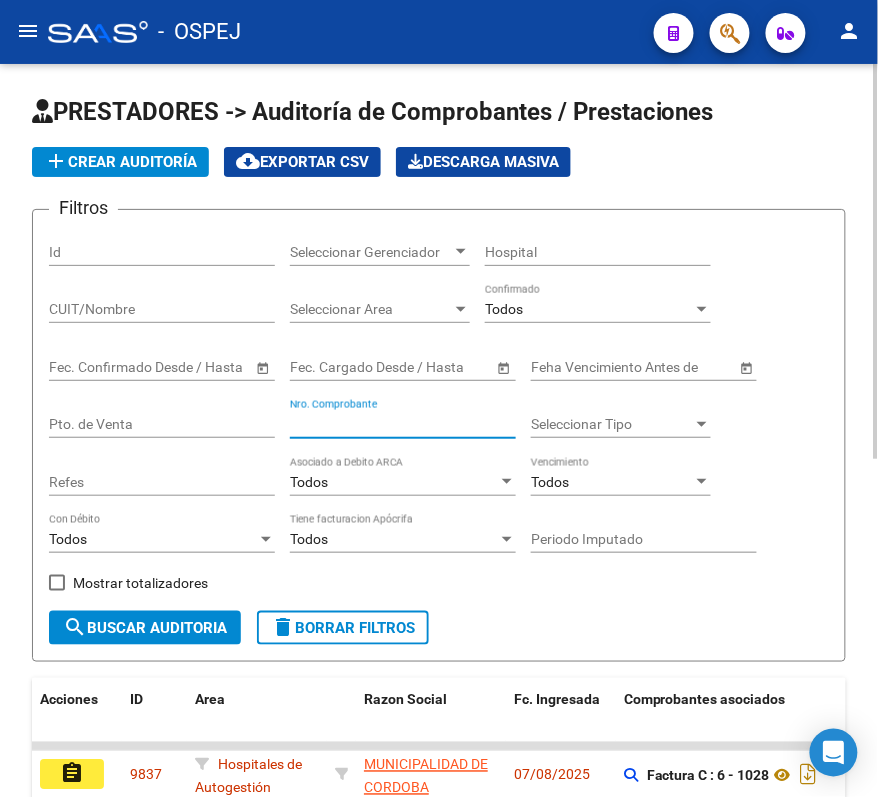 click on "Nro. Comprobante" at bounding box center [403, 424] 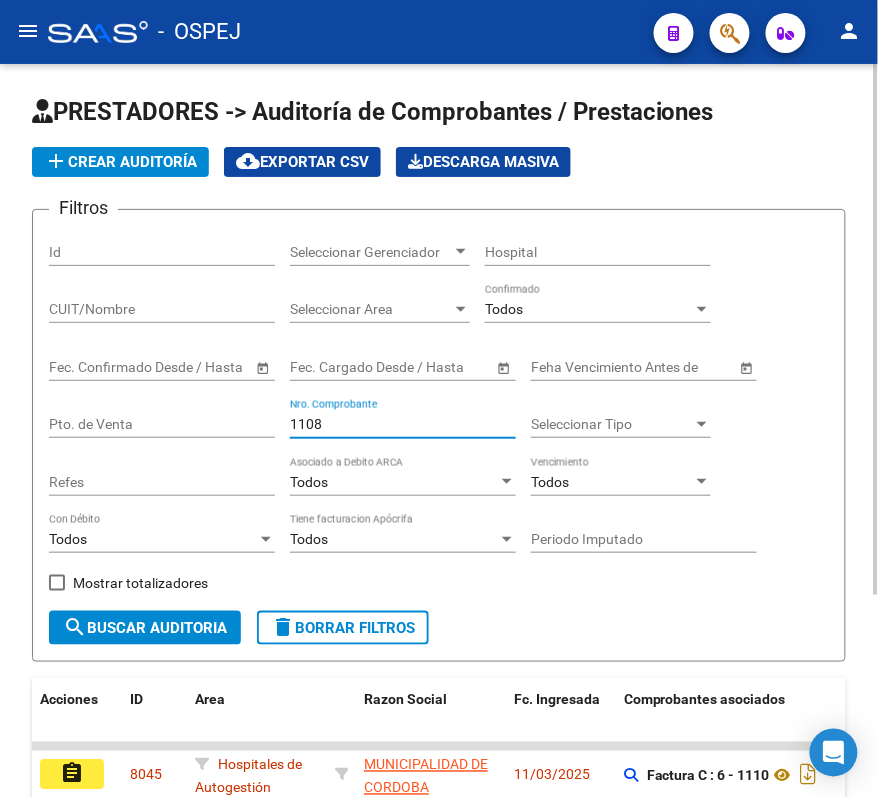 scroll, scrollTop: 133, scrollLeft: 0, axis: vertical 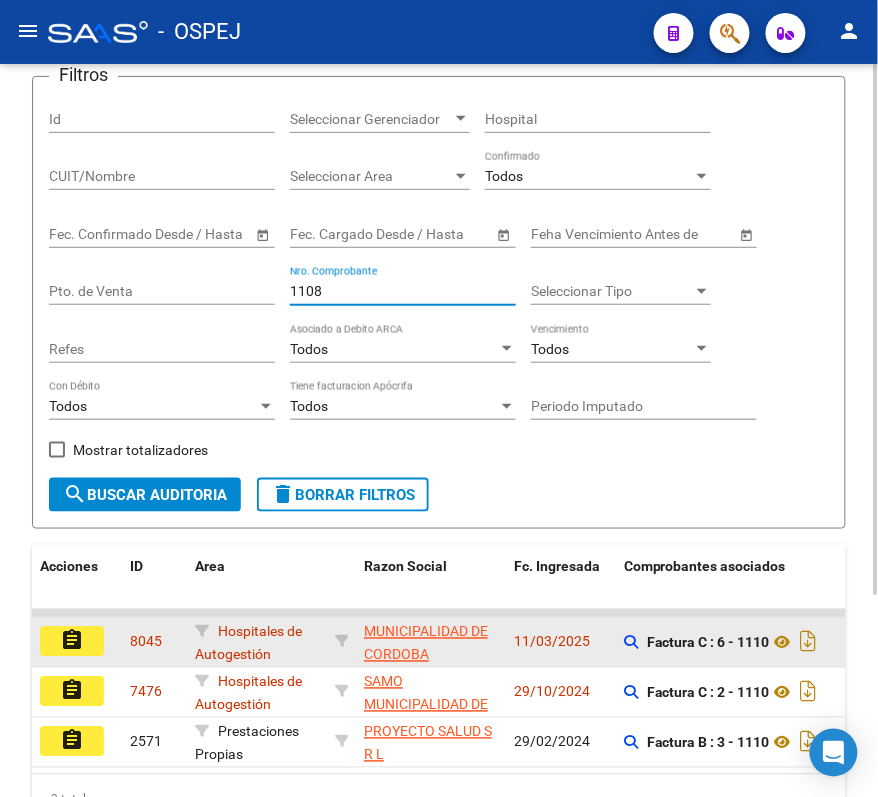 type on "1108" 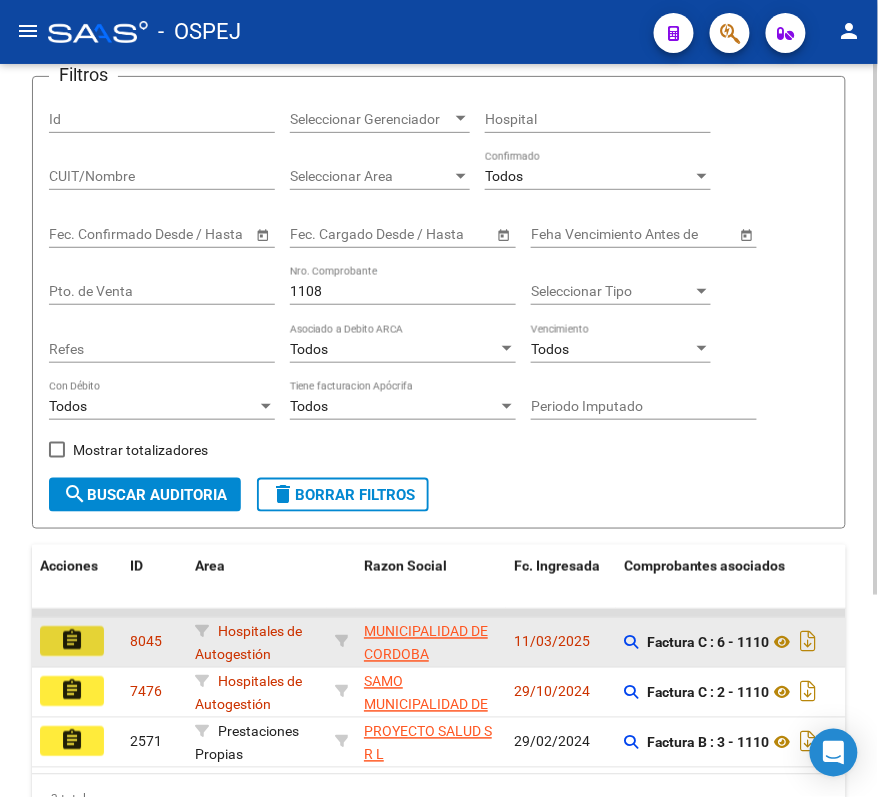 click on "assignment" 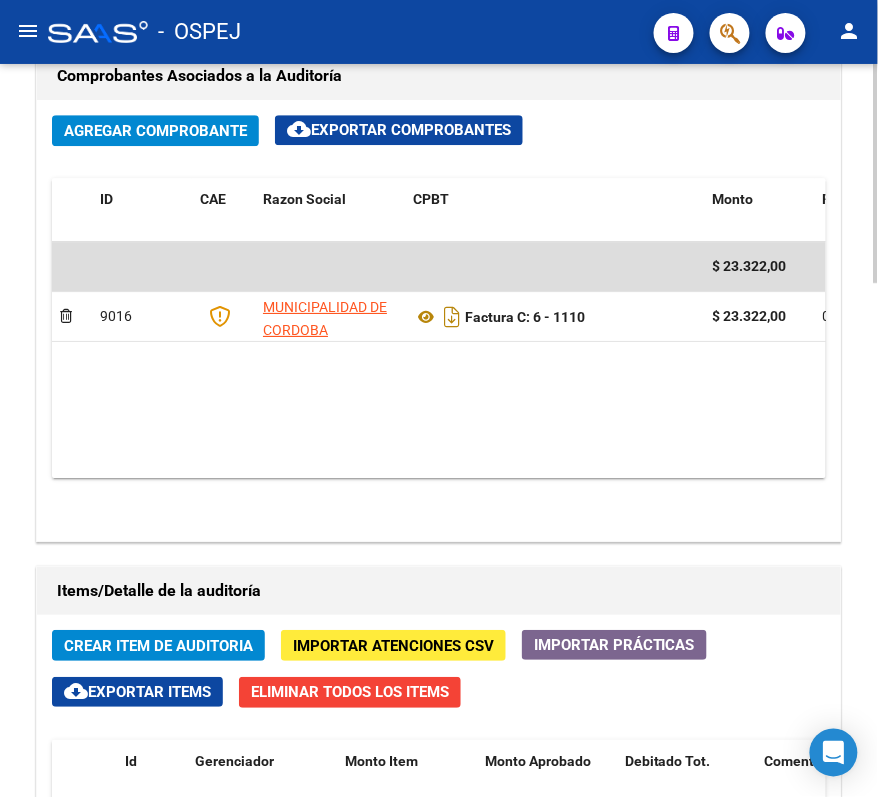 scroll, scrollTop: 1333, scrollLeft: 0, axis: vertical 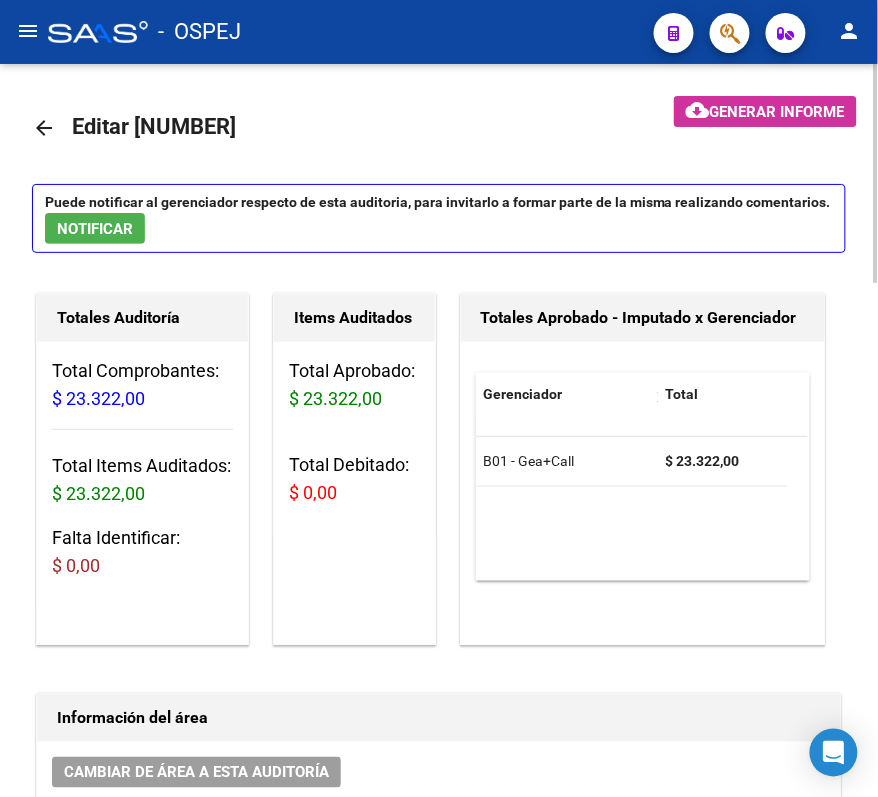 click on "arrow_back" 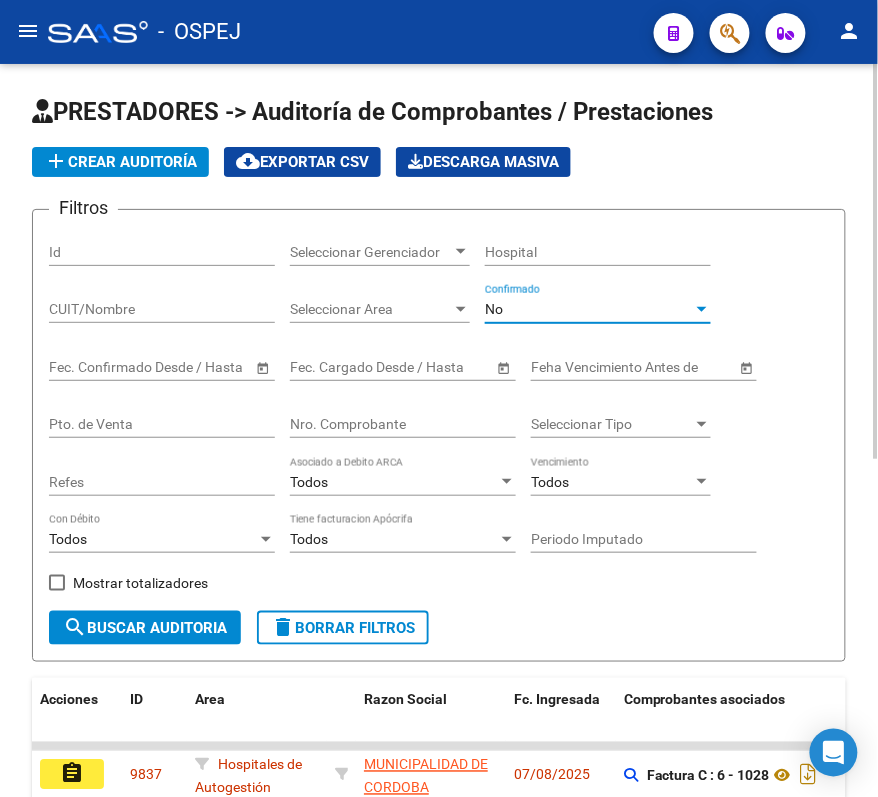 click on "No" at bounding box center [589, 309] 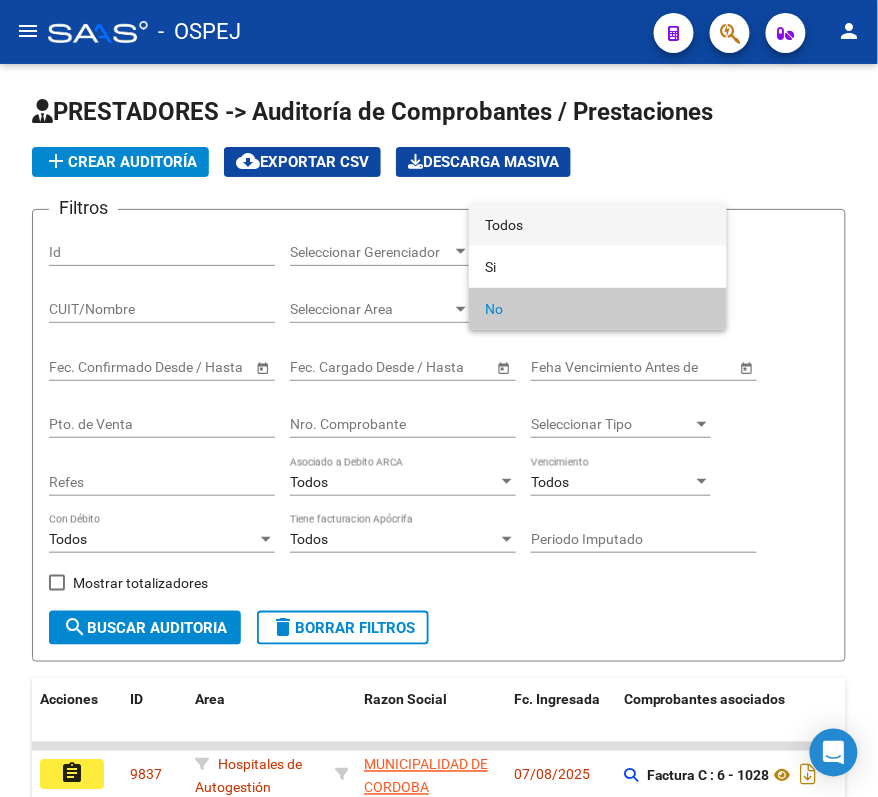 click on "Todos" at bounding box center [598, 225] 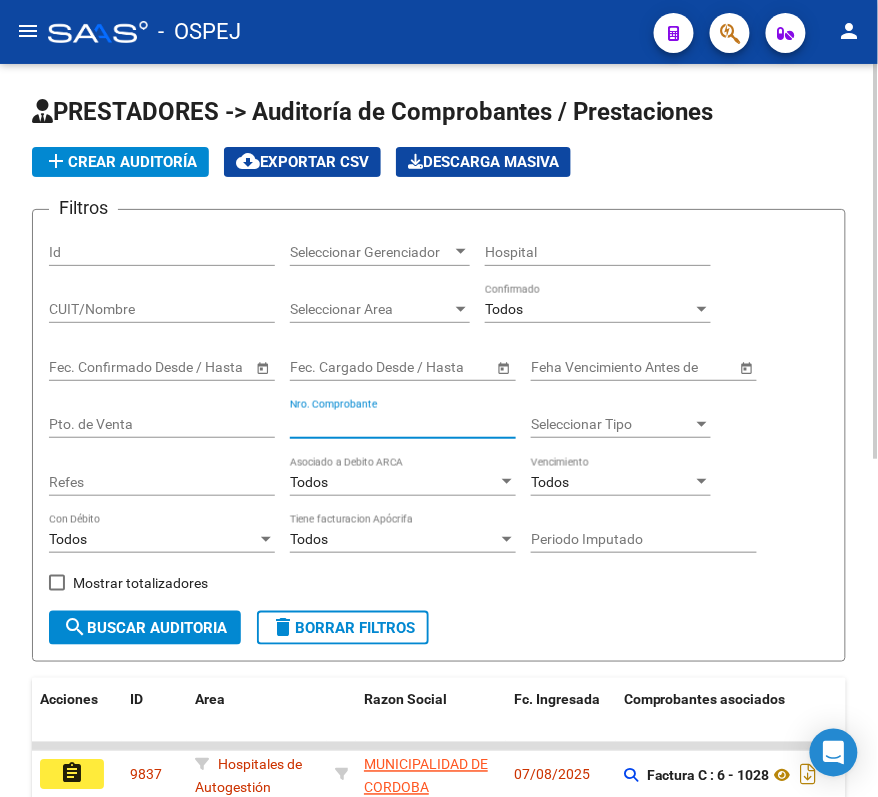 click on "Nro. Comprobante" at bounding box center [403, 424] 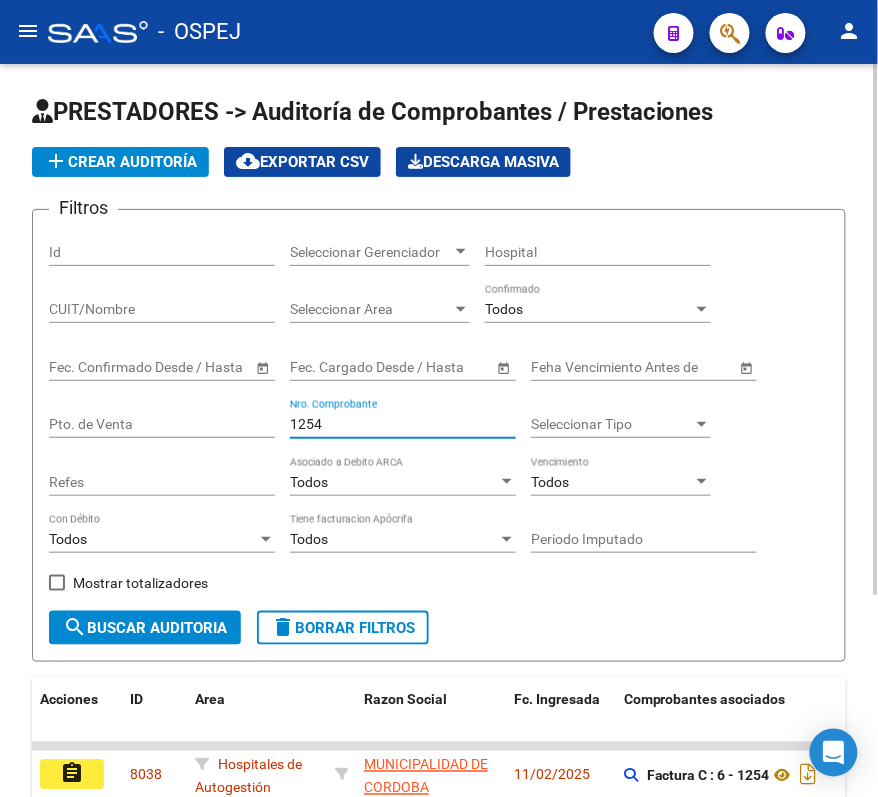 scroll, scrollTop: 133, scrollLeft: 0, axis: vertical 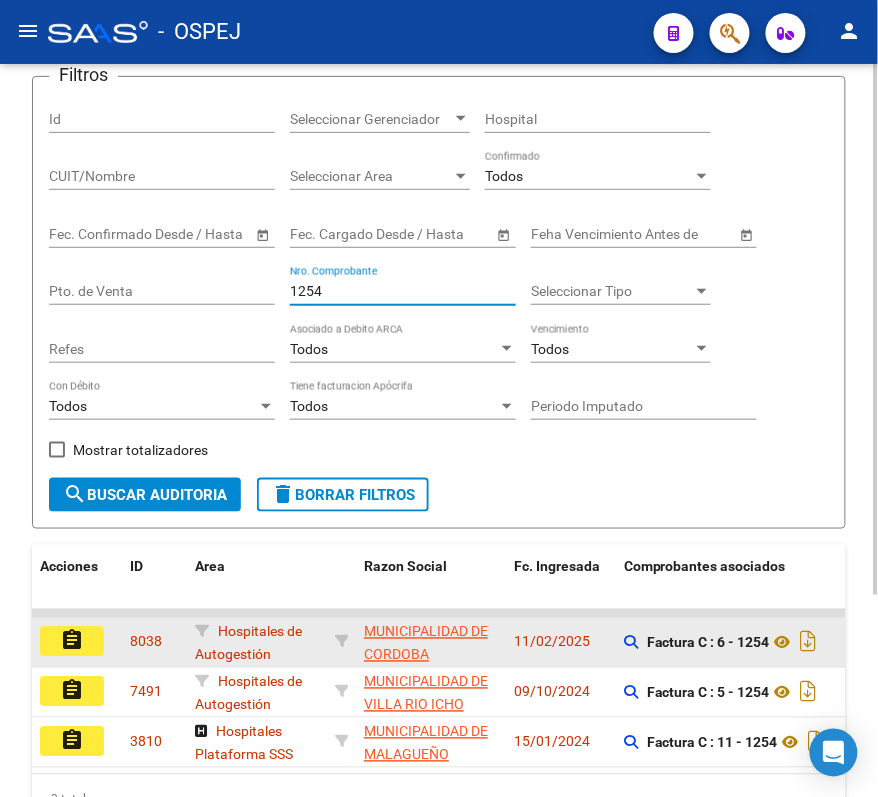 type on "1254" 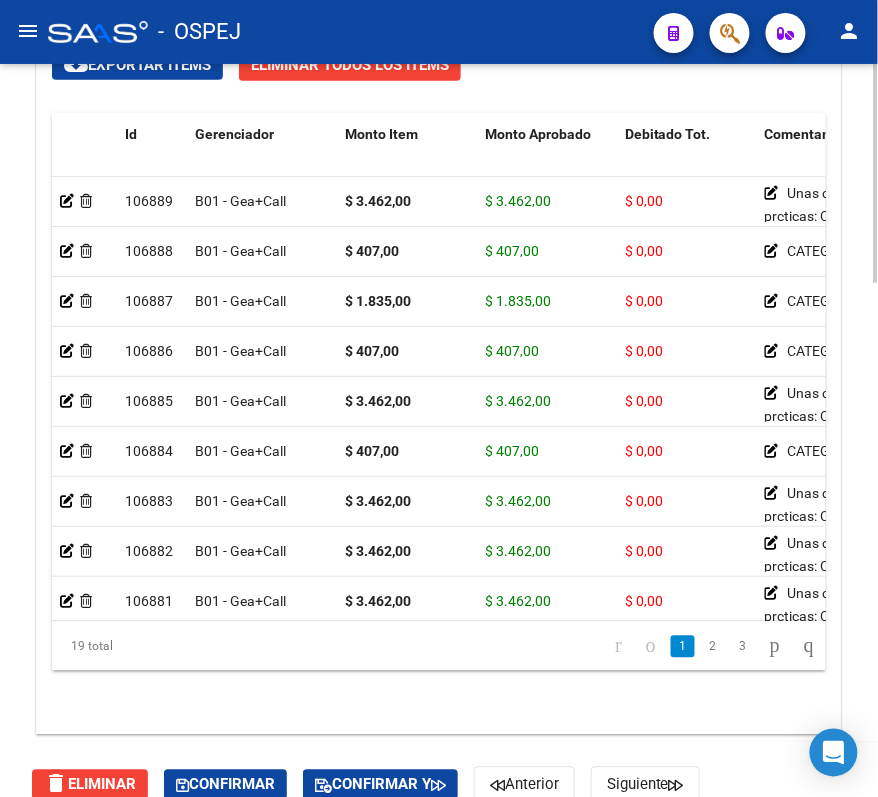 scroll, scrollTop: 1716, scrollLeft: 0, axis: vertical 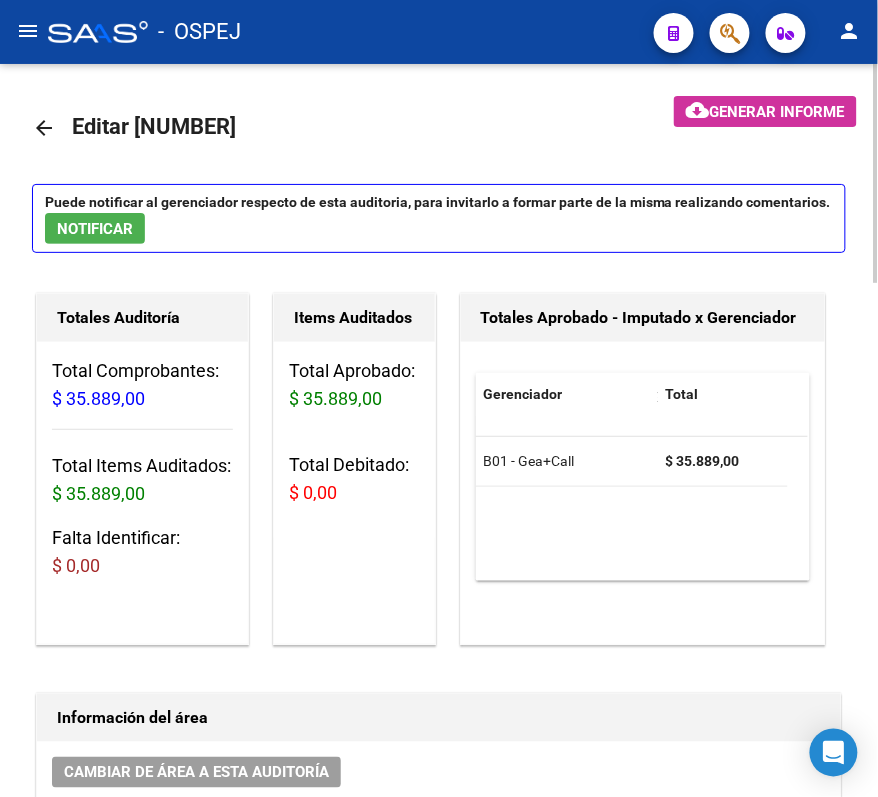click on "arrow_back" 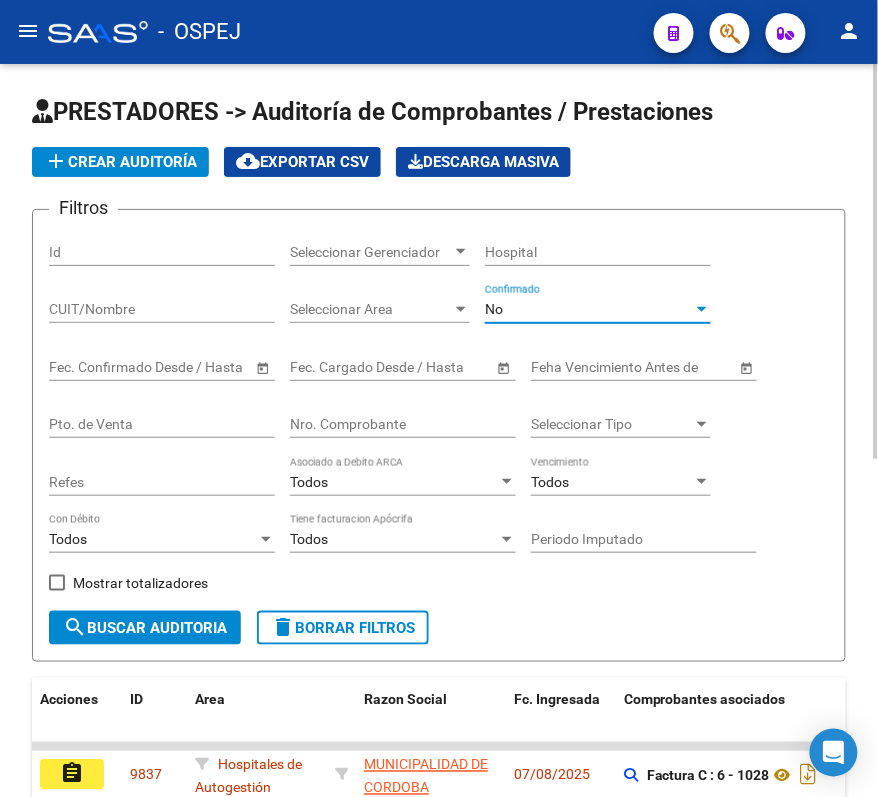 click on "No" at bounding box center [494, 309] 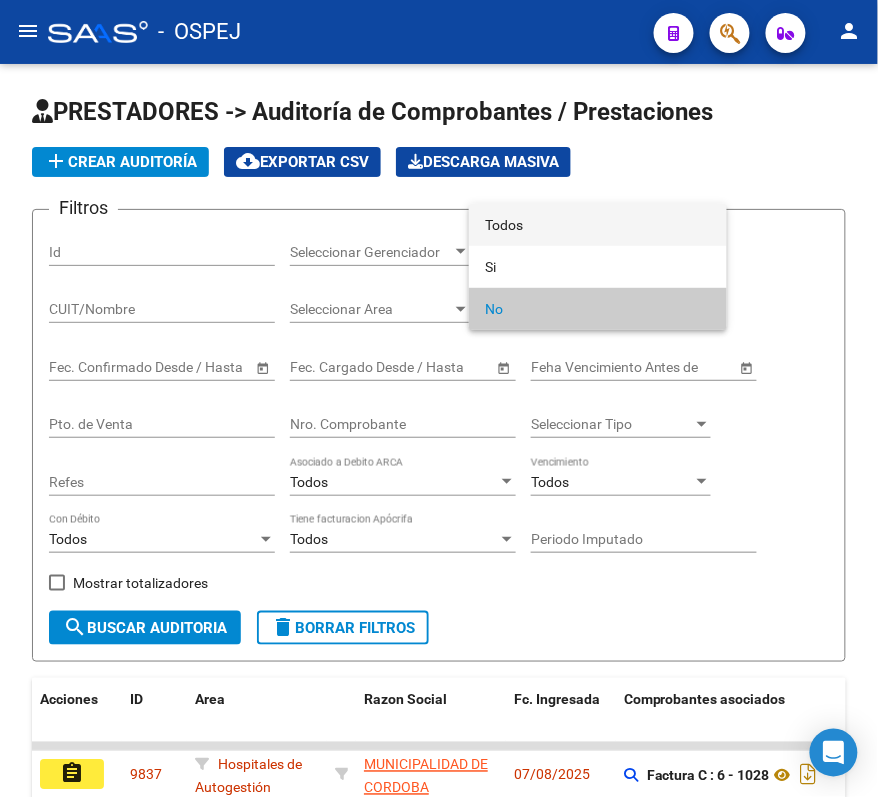 click on "Todos" at bounding box center [598, 225] 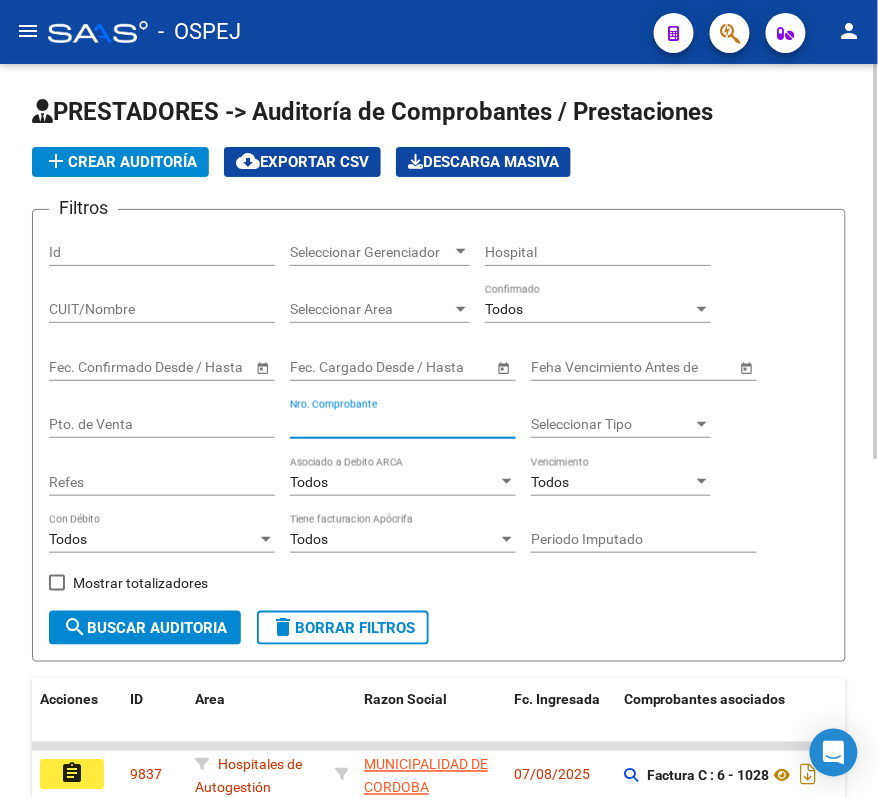 click on "Nro. Comprobante" at bounding box center [403, 424] 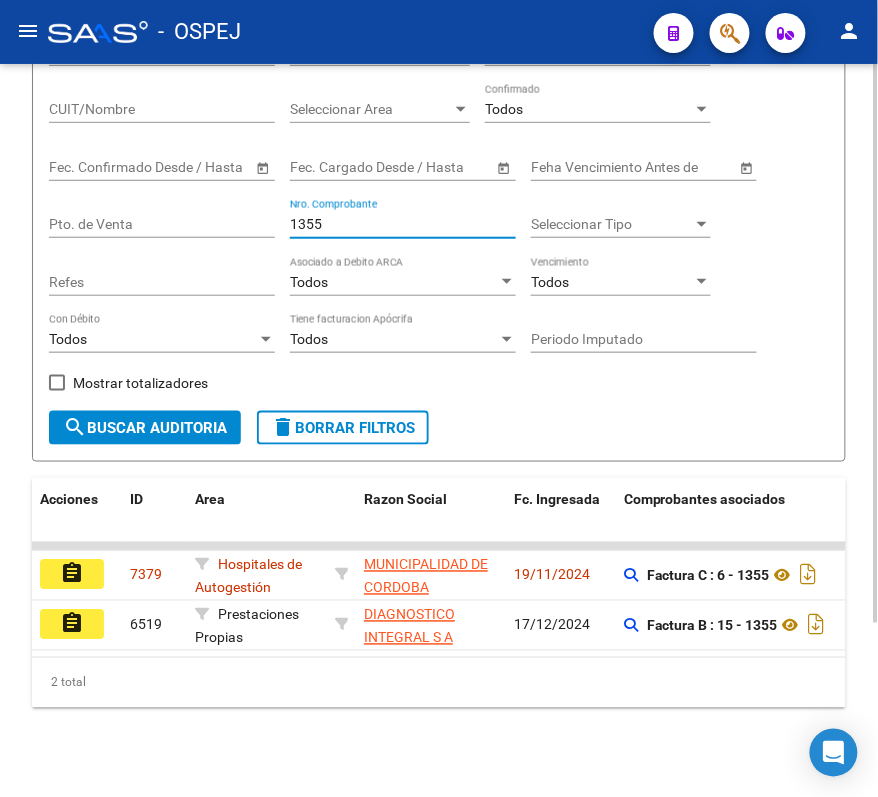 scroll, scrollTop: 228, scrollLeft: 0, axis: vertical 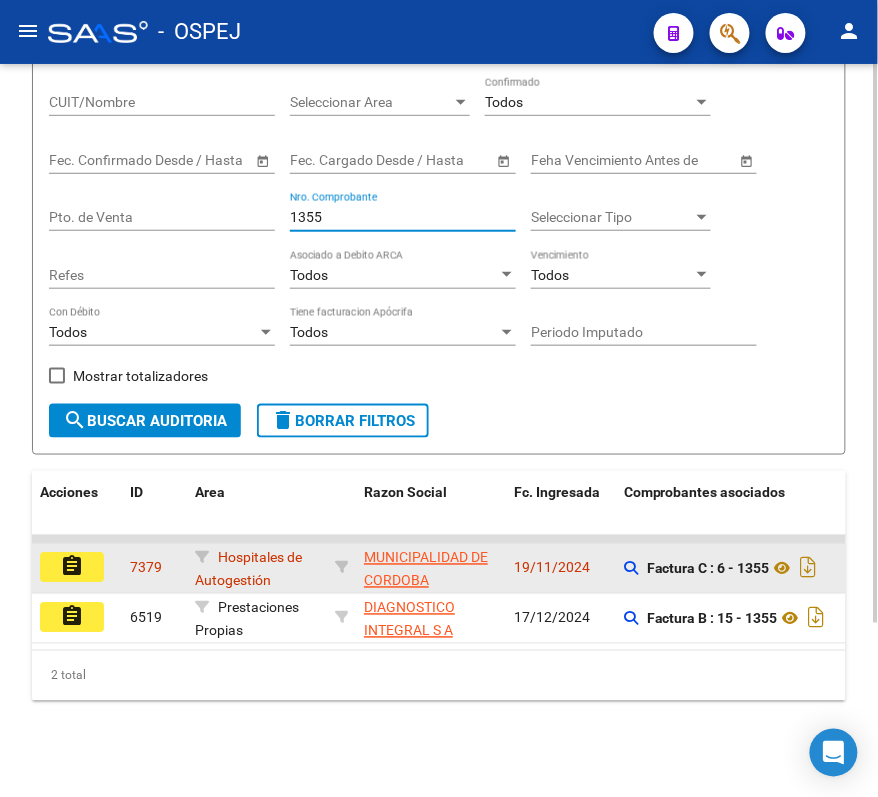 type on "1355" 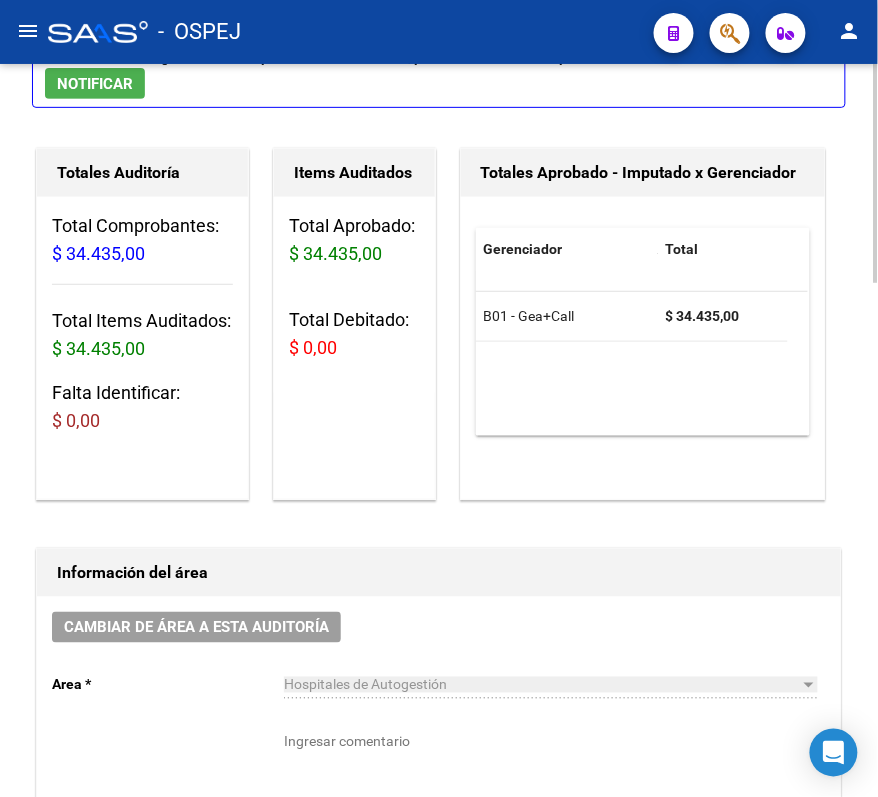 scroll, scrollTop: 0, scrollLeft: 0, axis: both 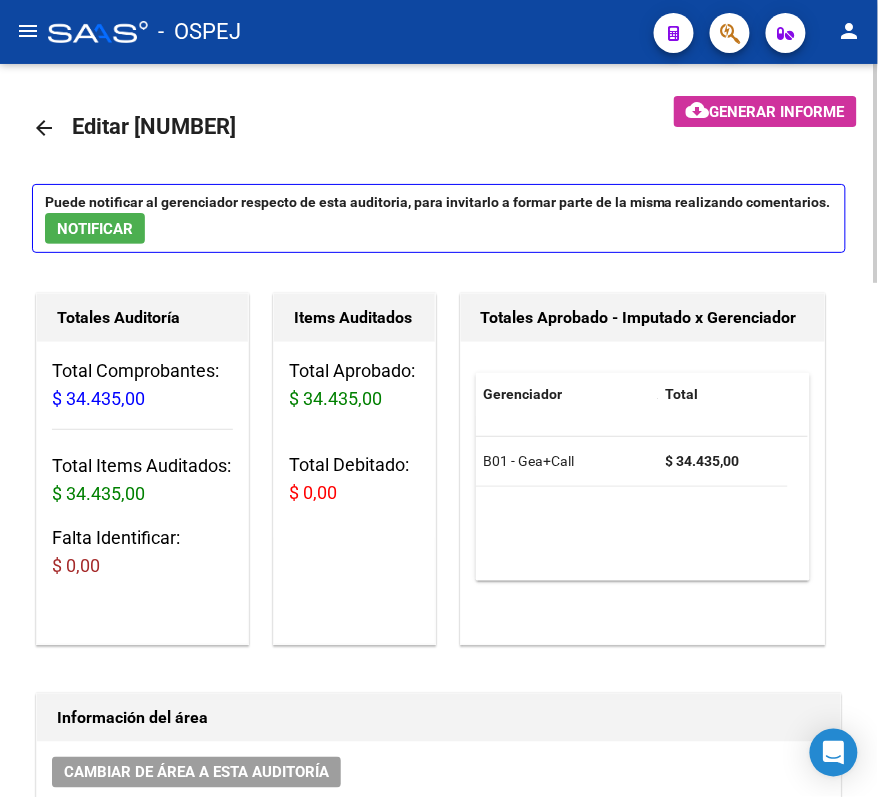 click on "arrow_back" 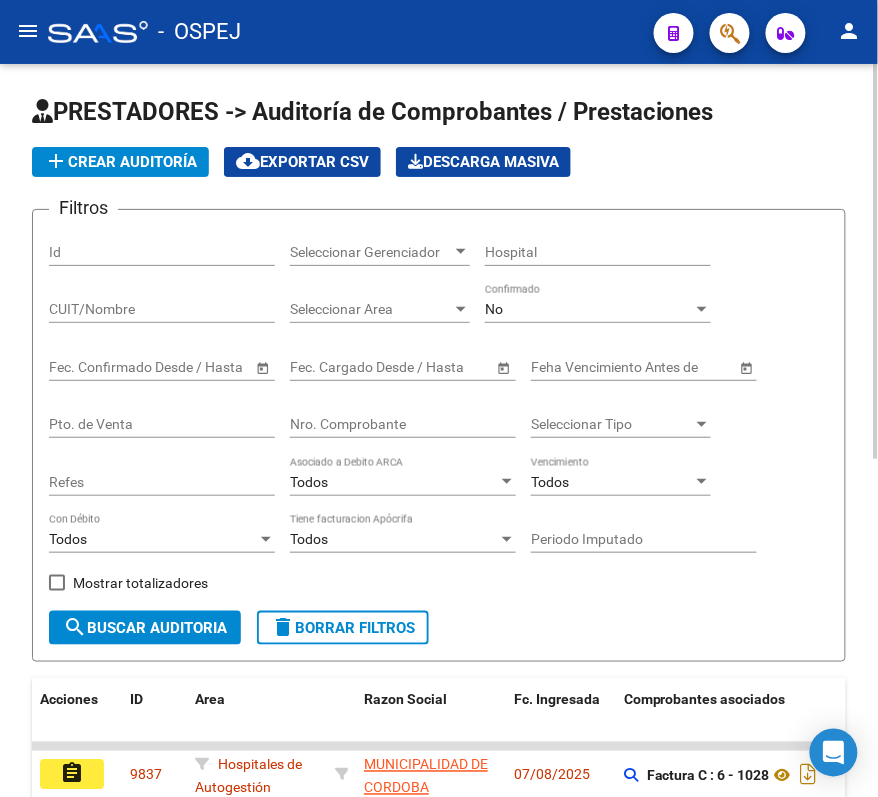 click on "PRESTADORES -> Auditoría de Comprobantes / Prestaciones" 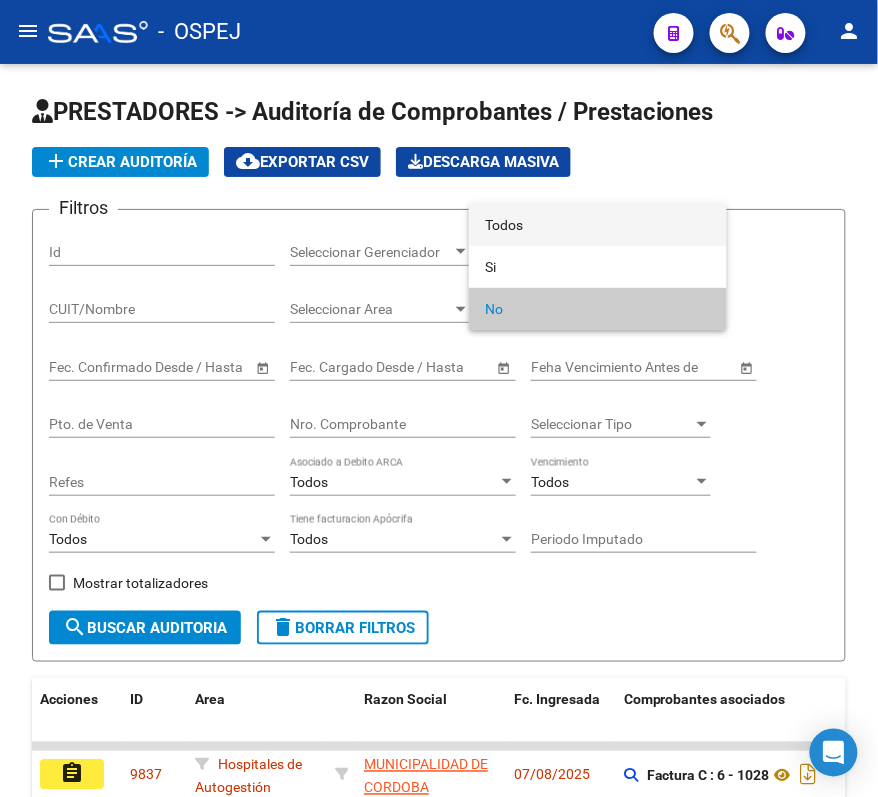 click on "Todos" at bounding box center [598, 225] 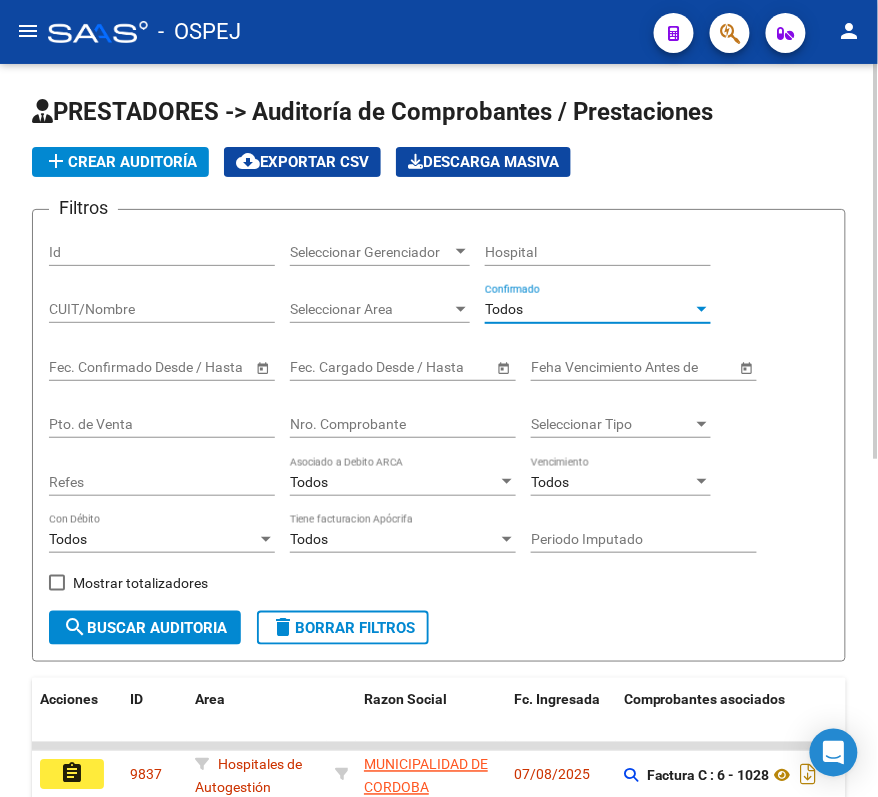 click on "Nro. Comprobante" at bounding box center (403, 424) 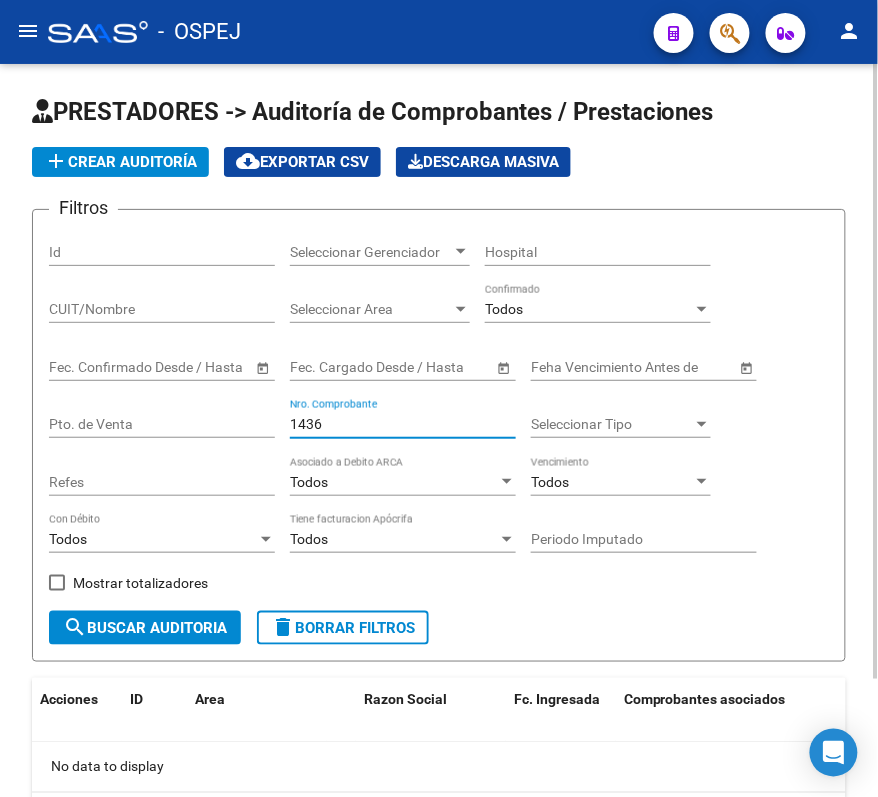 type on "1436" 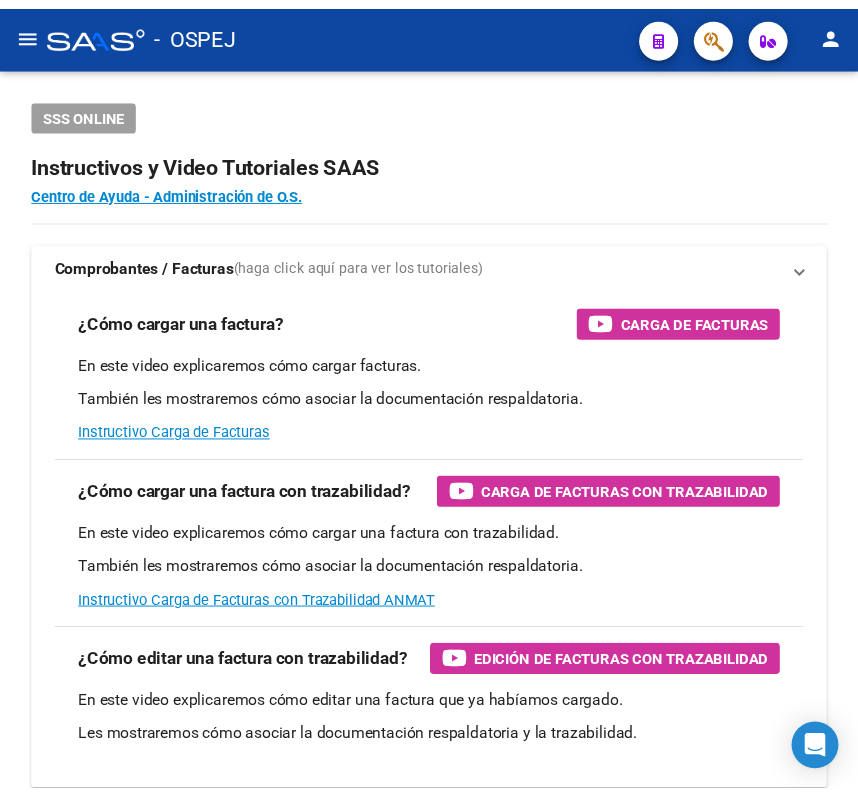 scroll, scrollTop: 0, scrollLeft: 0, axis: both 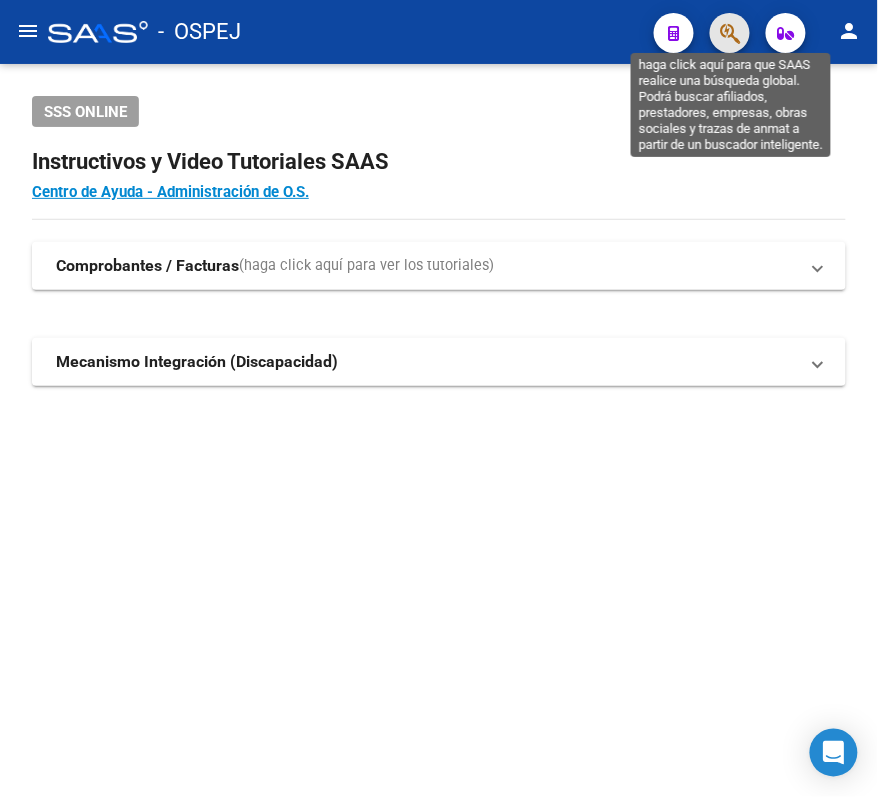 click 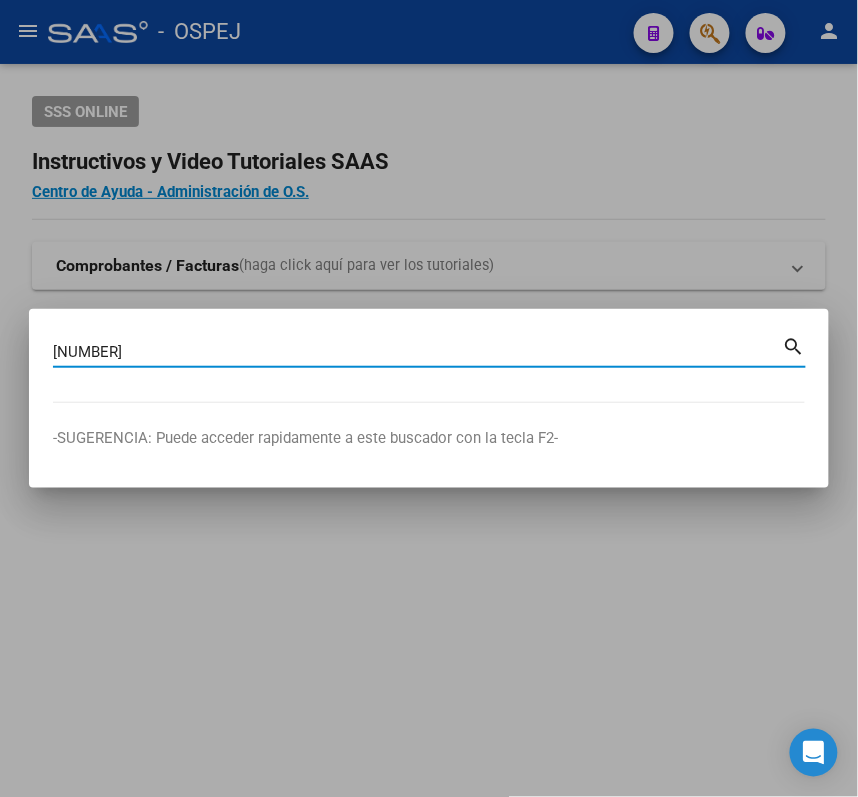 type on "[NUMBER]" 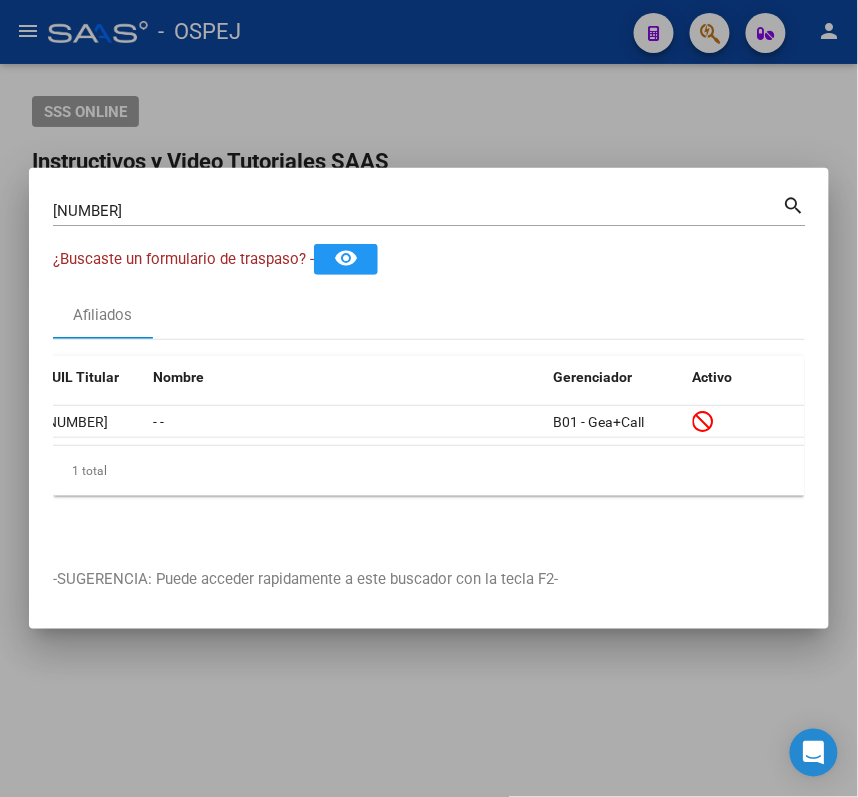 scroll, scrollTop: 0, scrollLeft: 0, axis: both 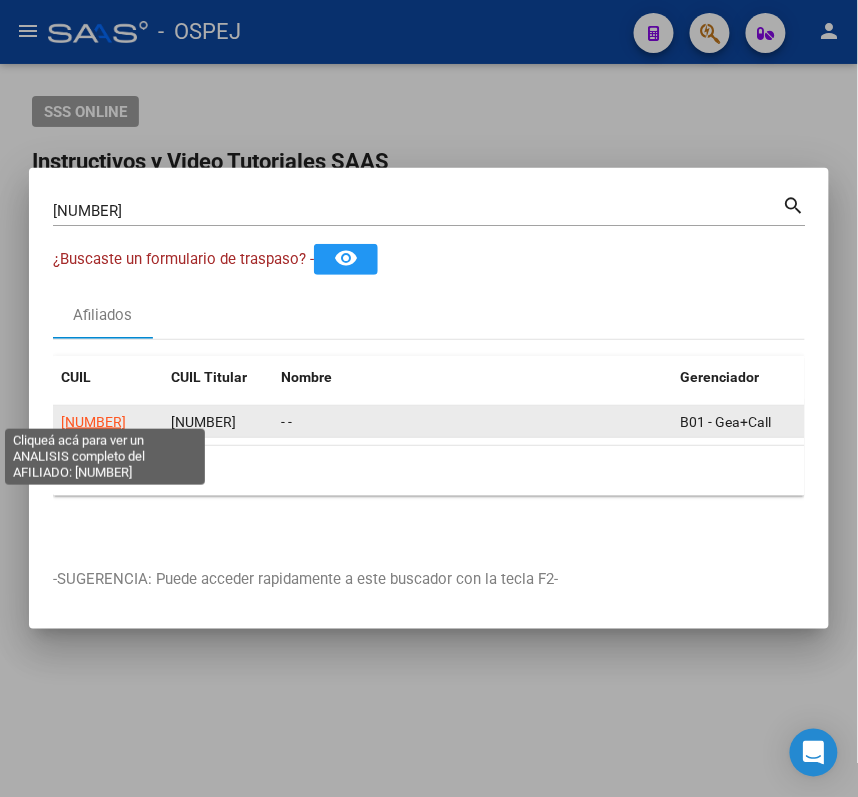 click on "[NUMBER]" 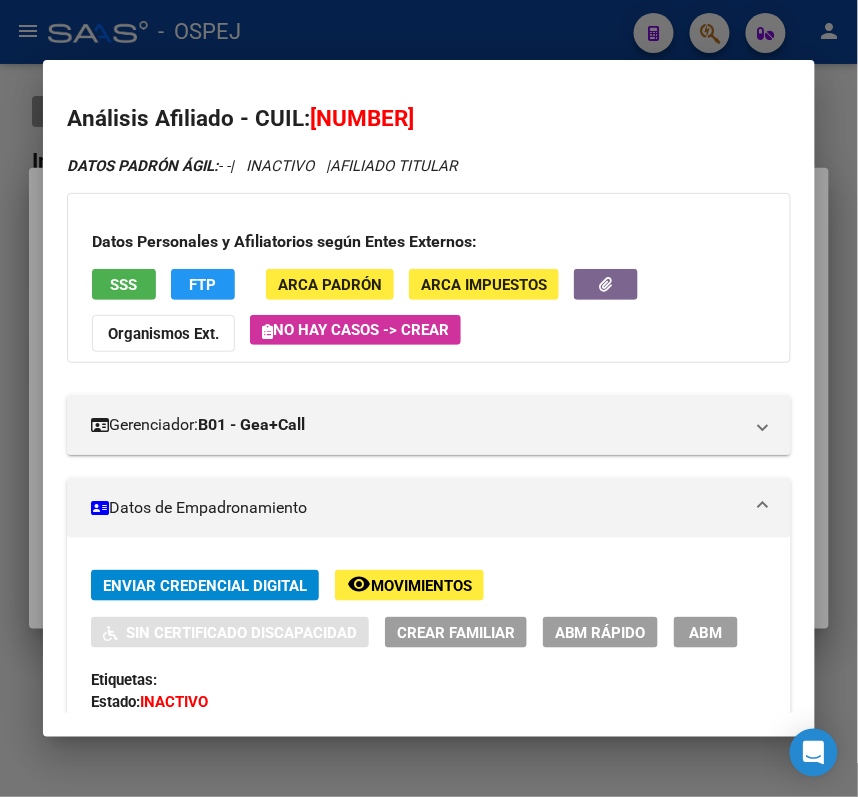 click on "ABM Rápido" 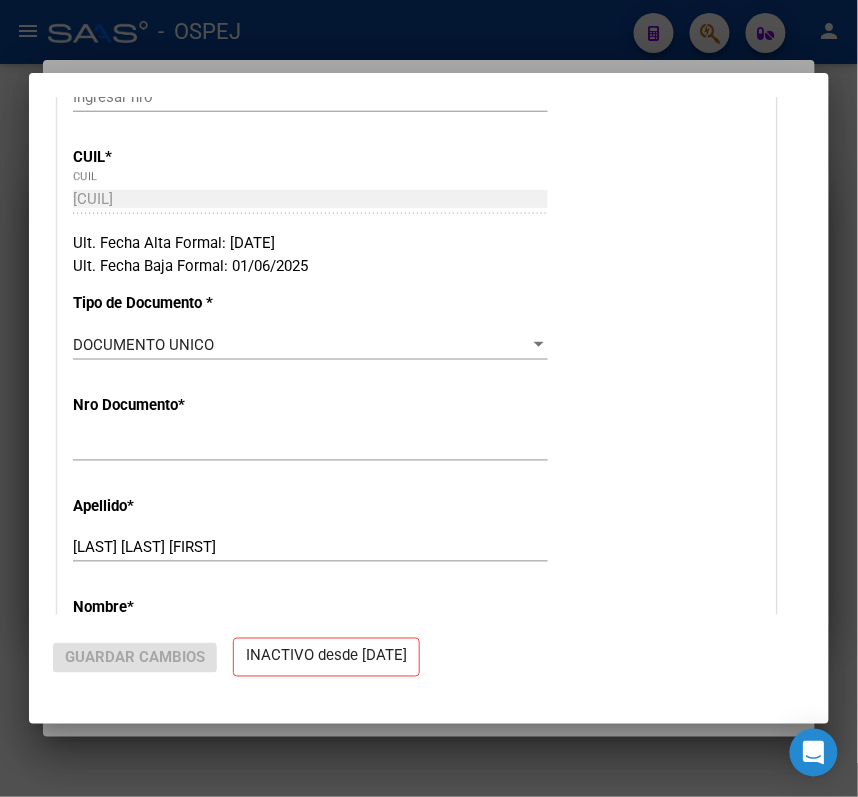 radio on "true" 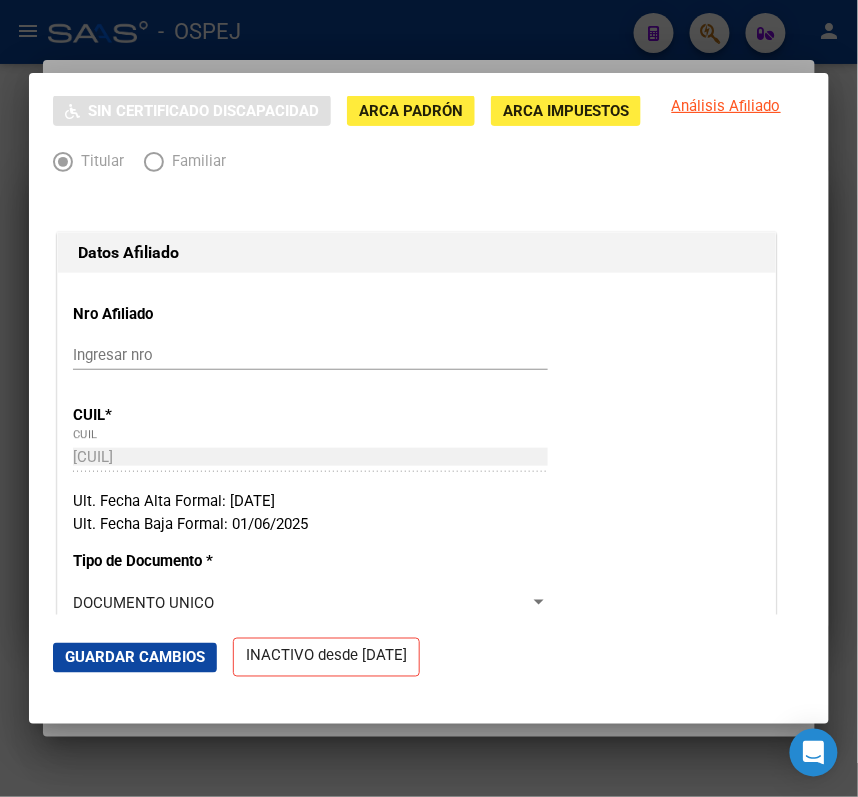 scroll, scrollTop: 0, scrollLeft: 0, axis: both 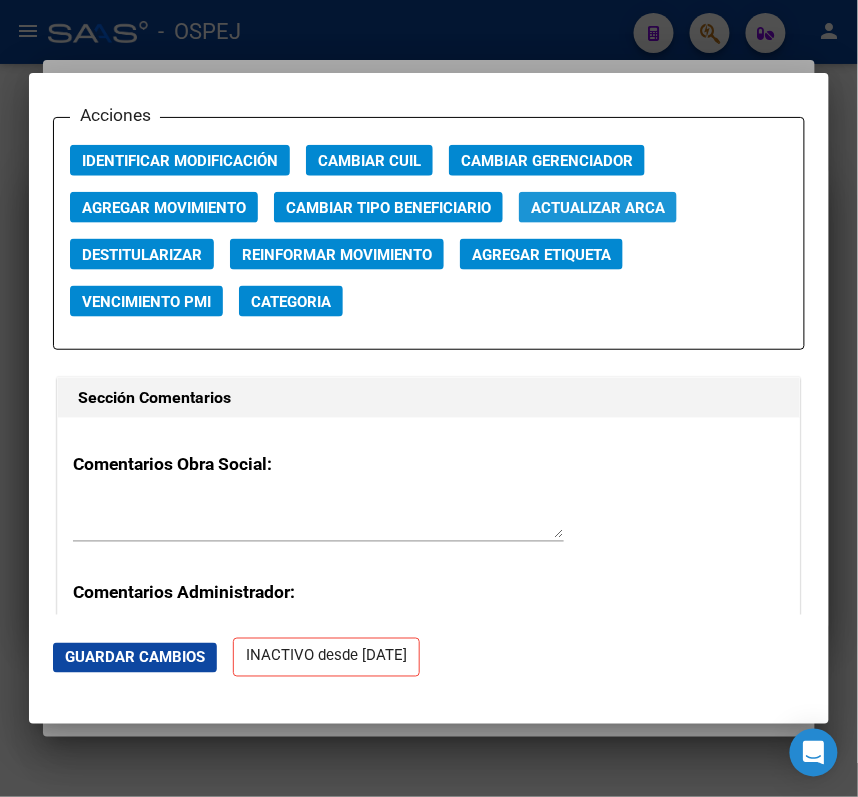 click on "Actualizar ARCA" at bounding box center (598, 207) 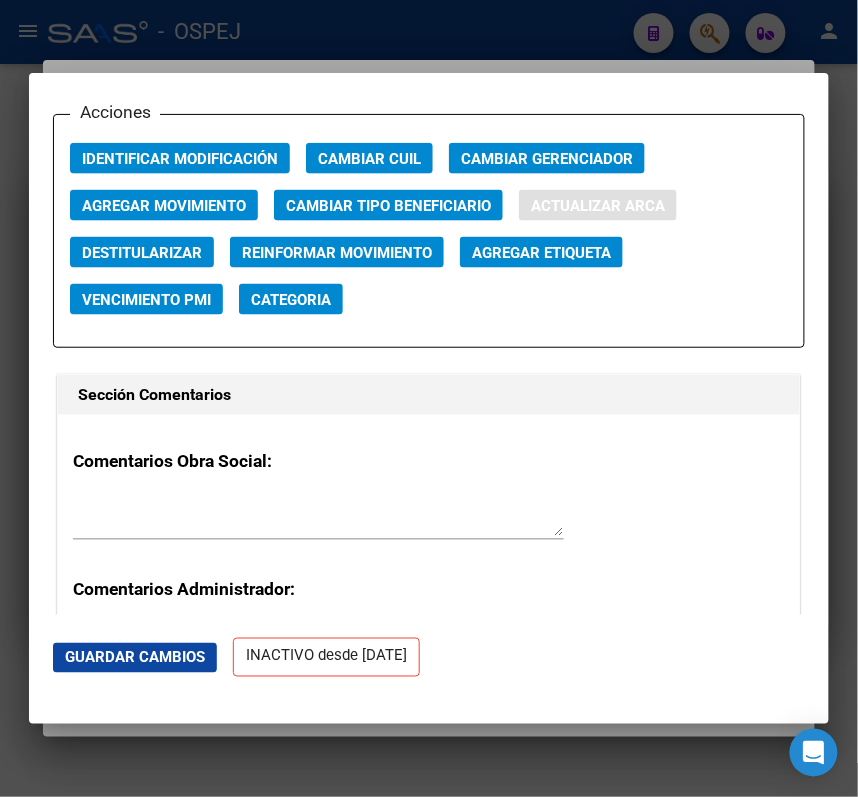 type on "[LAST] [LAST] [FIRST]" 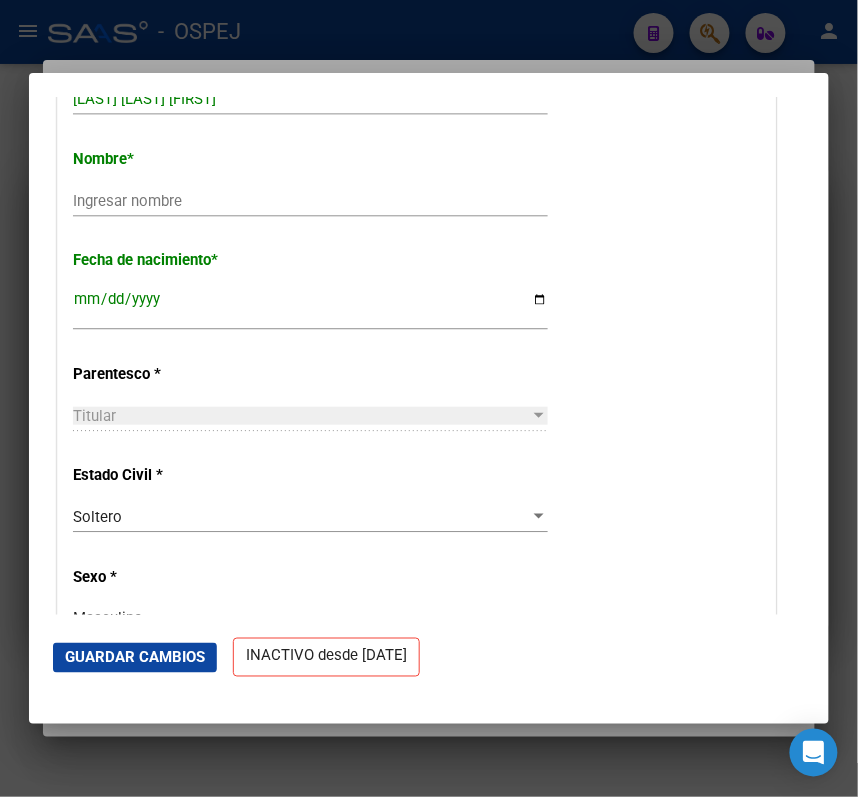 scroll, scrollTop: 666, scrollLeft: 0, axis: vertical 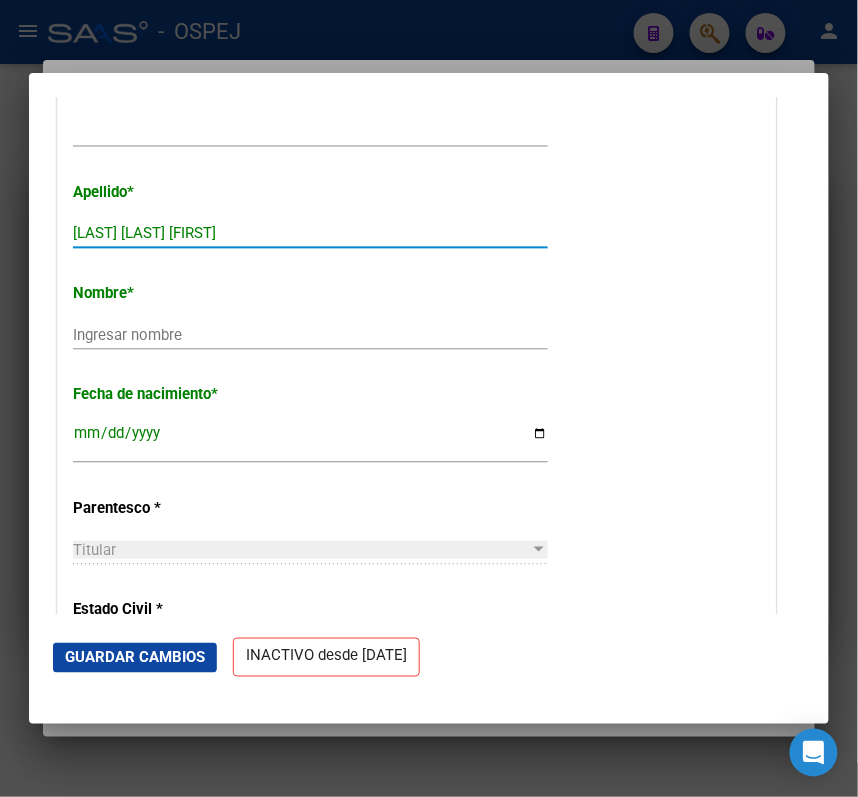 drag, startPoint x: 157, startPoint y: 226, endPoint x: 365, endPoint y: 190, distance: 211.09239 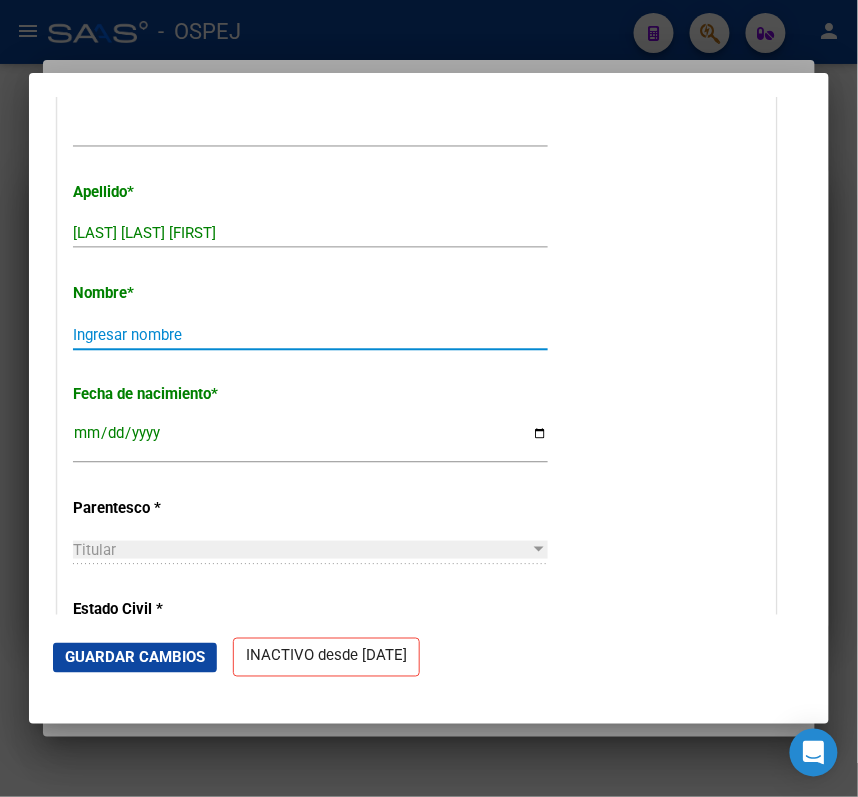 paste on "[FIRST] [FIRST]" 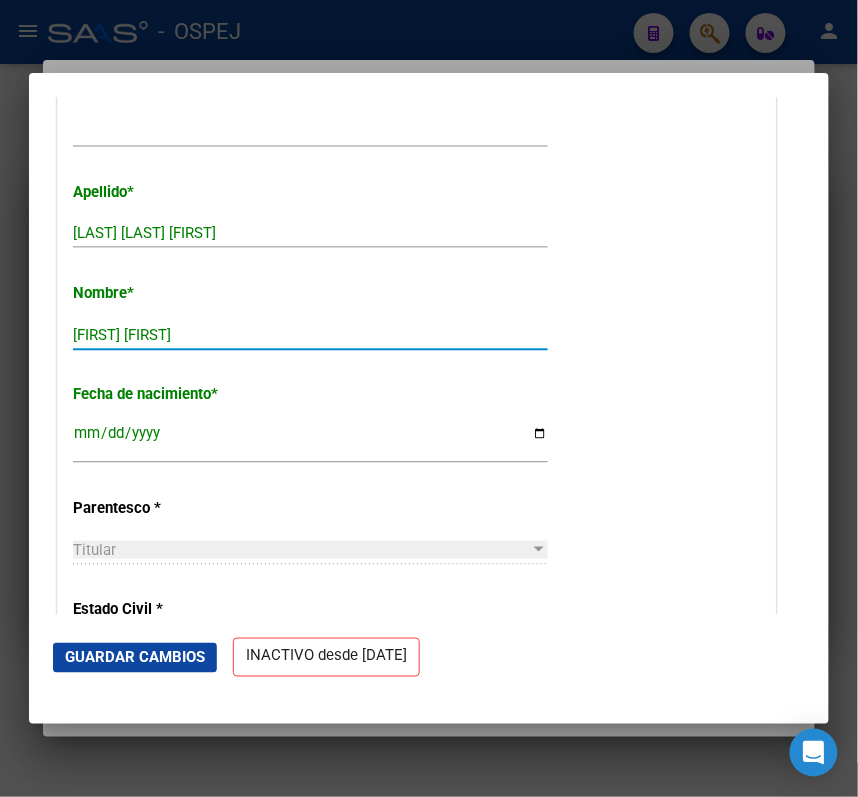 type on "[FIRST] [FIRST]" 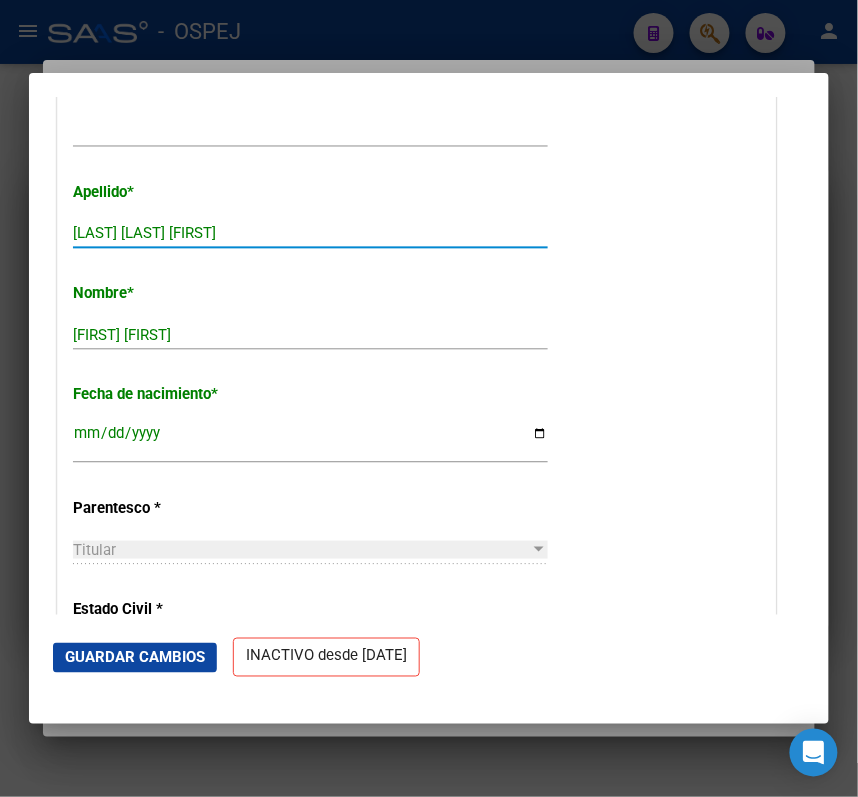 click on "[LAST] [LAST] [FIRST]" at bounding box center (310, 233) 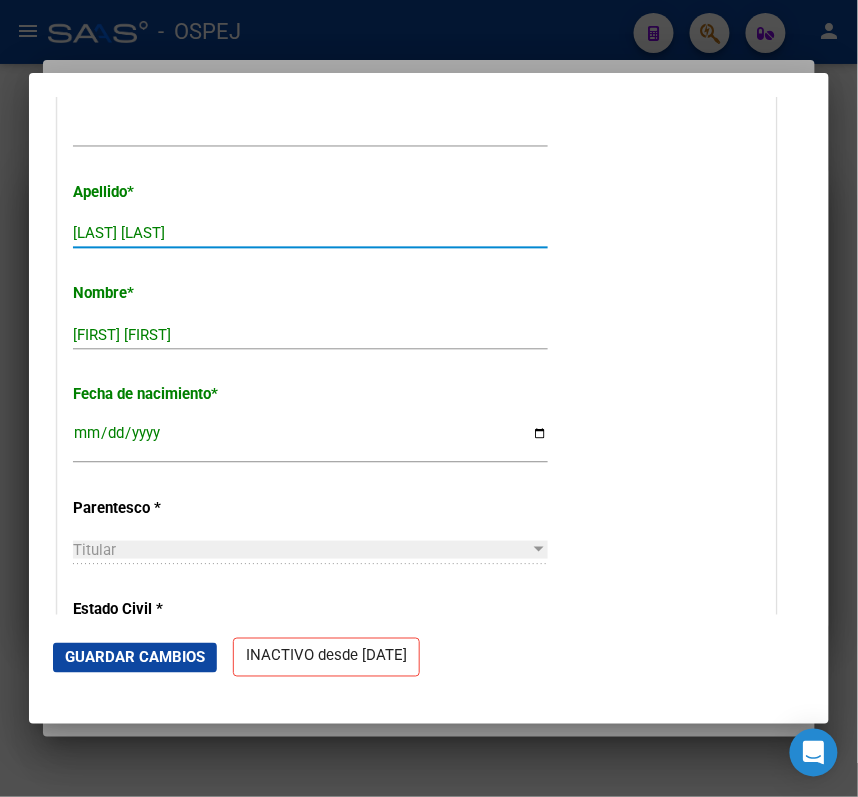 type on "[LAST] [LAST]" 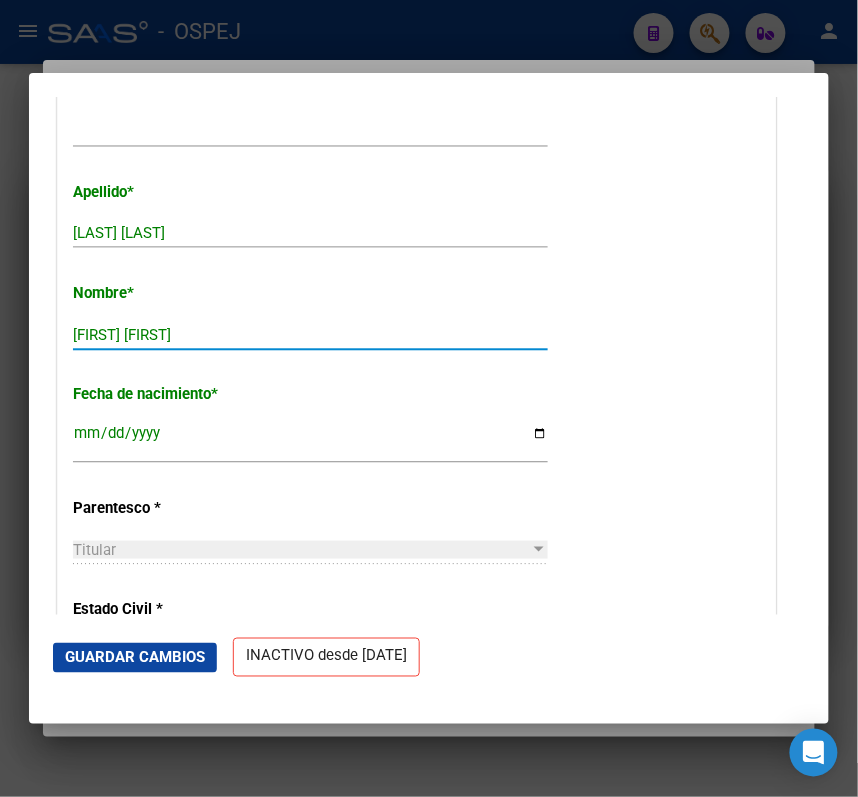 type on "[FIRST] [FIRST]" 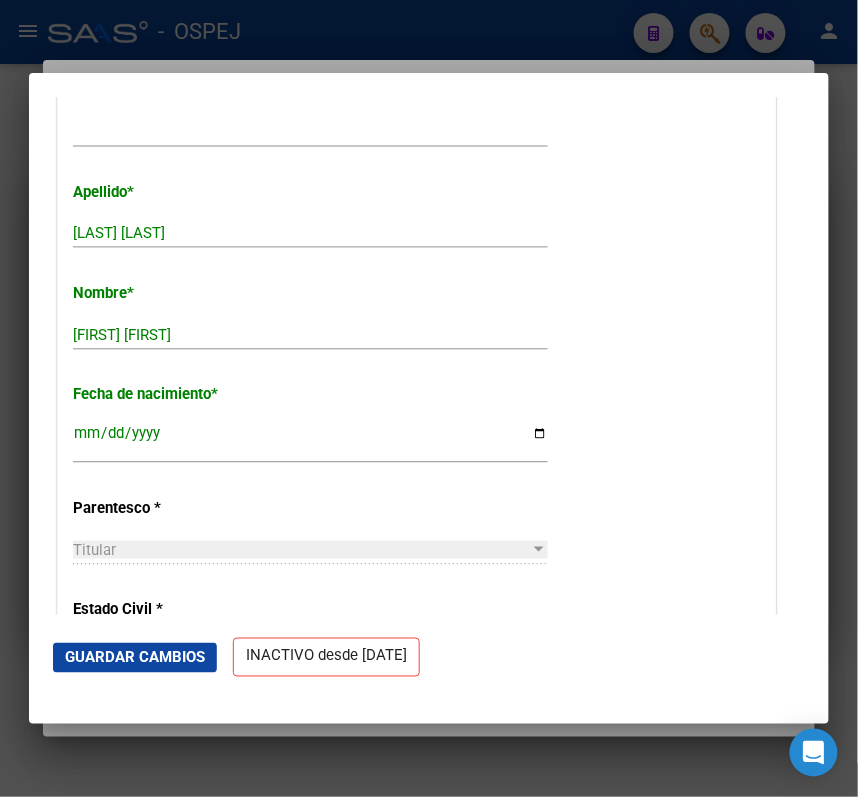 click on "Guardar Cambios  INACTIVO desde [DATE]" 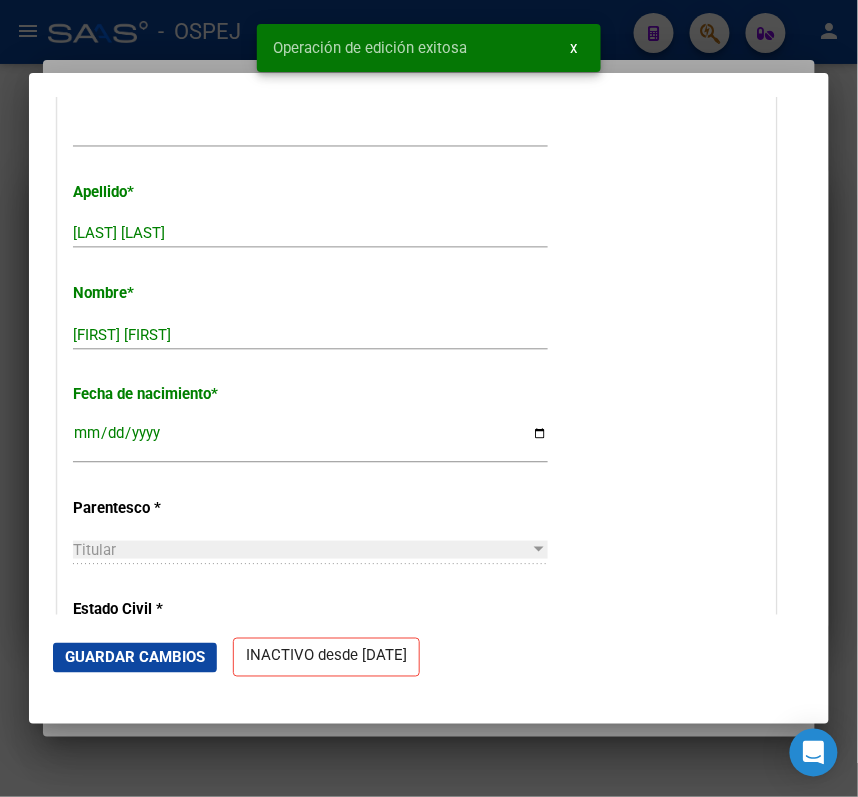 click at bounding box center [429, 398] 